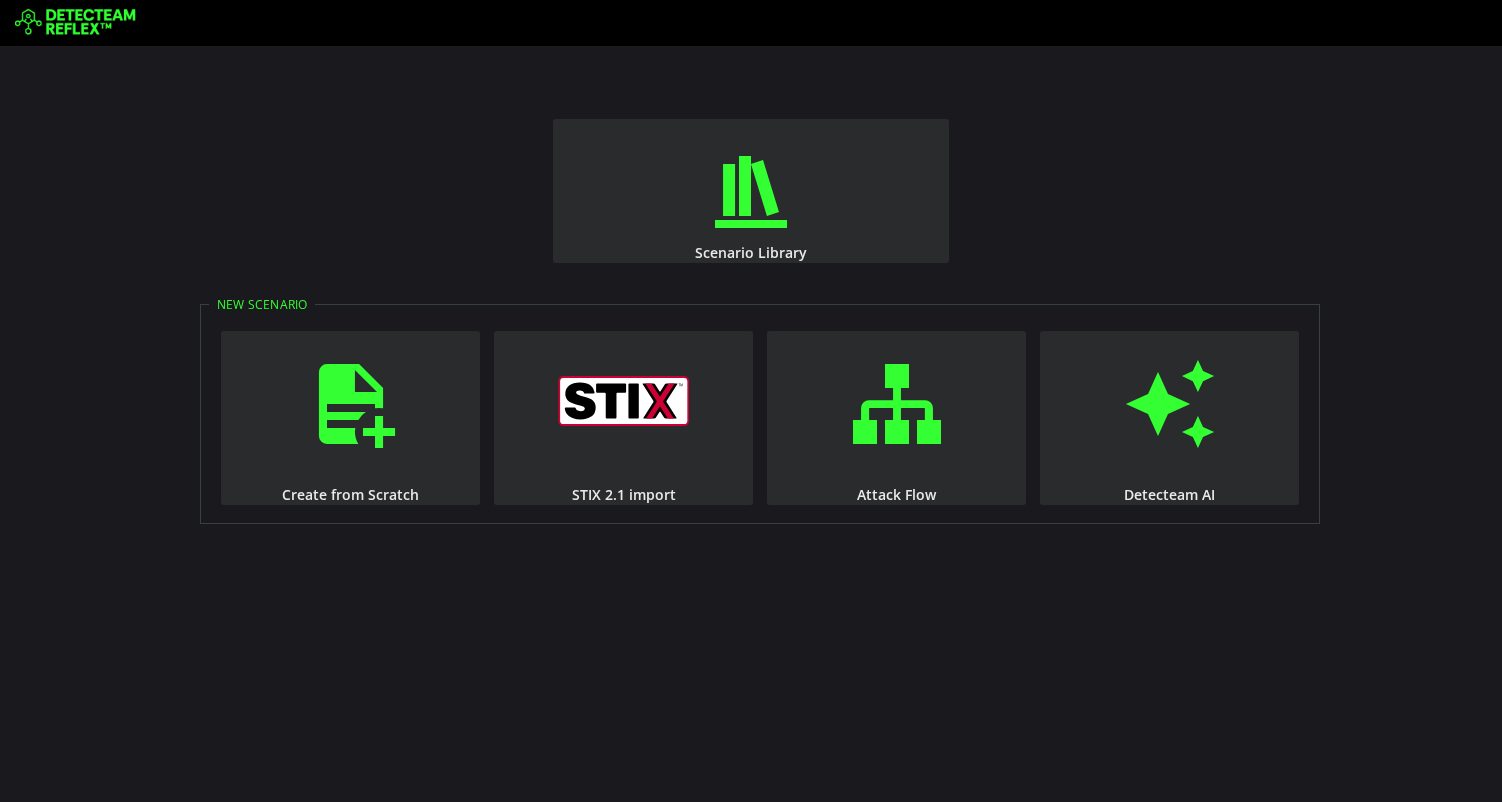 scroll, scrollTop: 0, scrollLeft: 0, axis: both 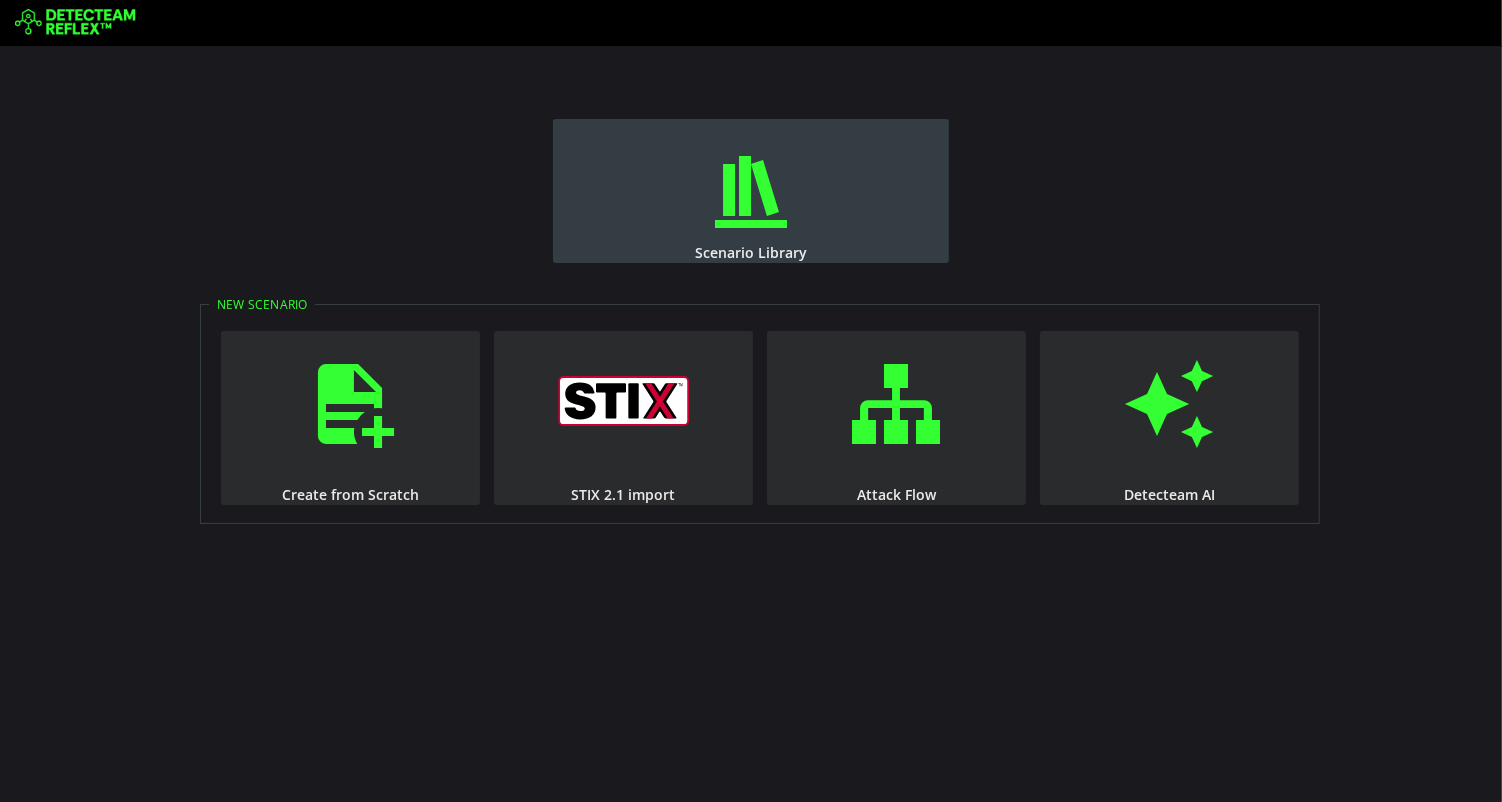 click at bounding box center (751, 192) 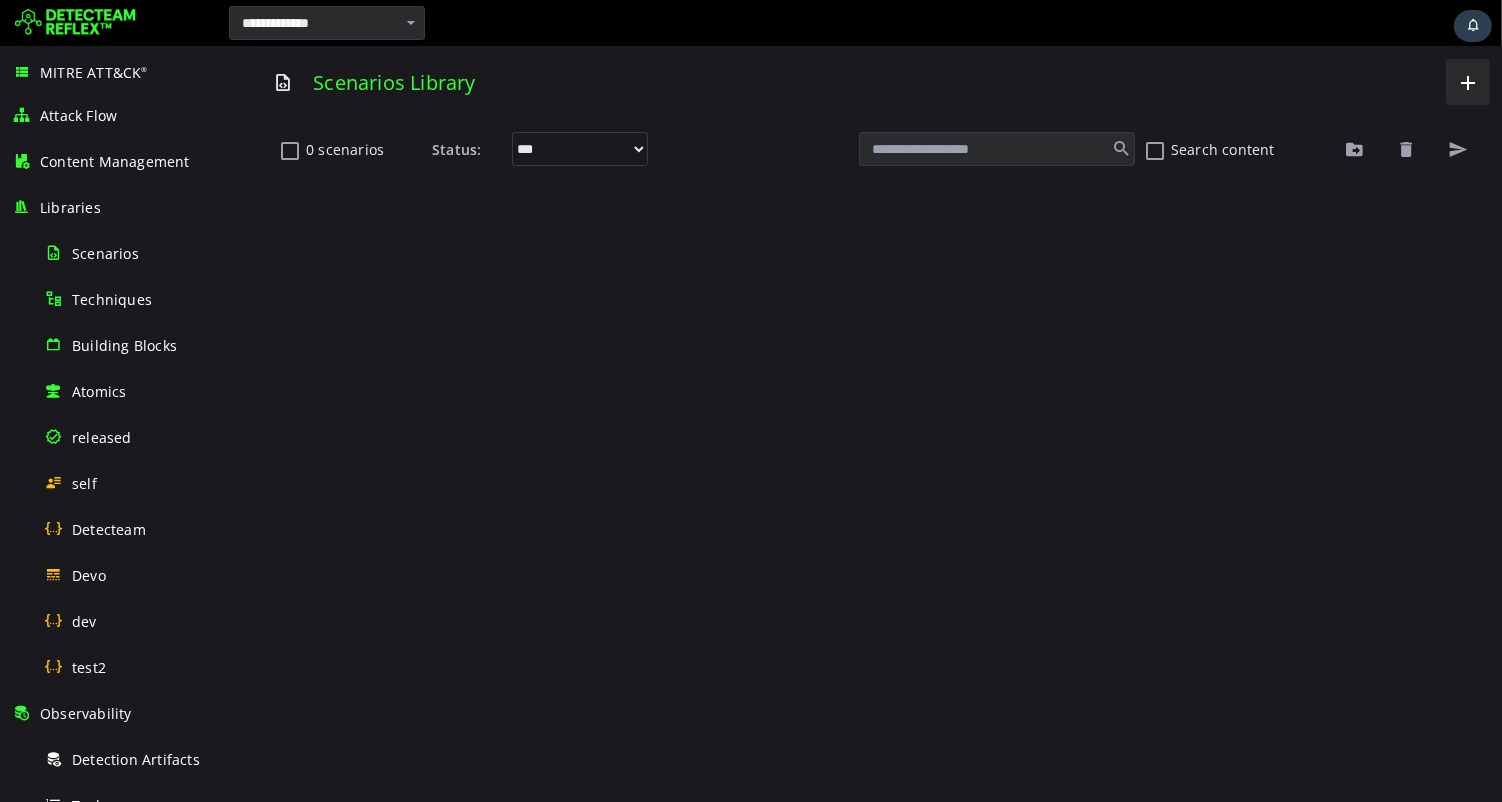 scroll, scrollTop: 0, scrollLeft: 0, axis: both 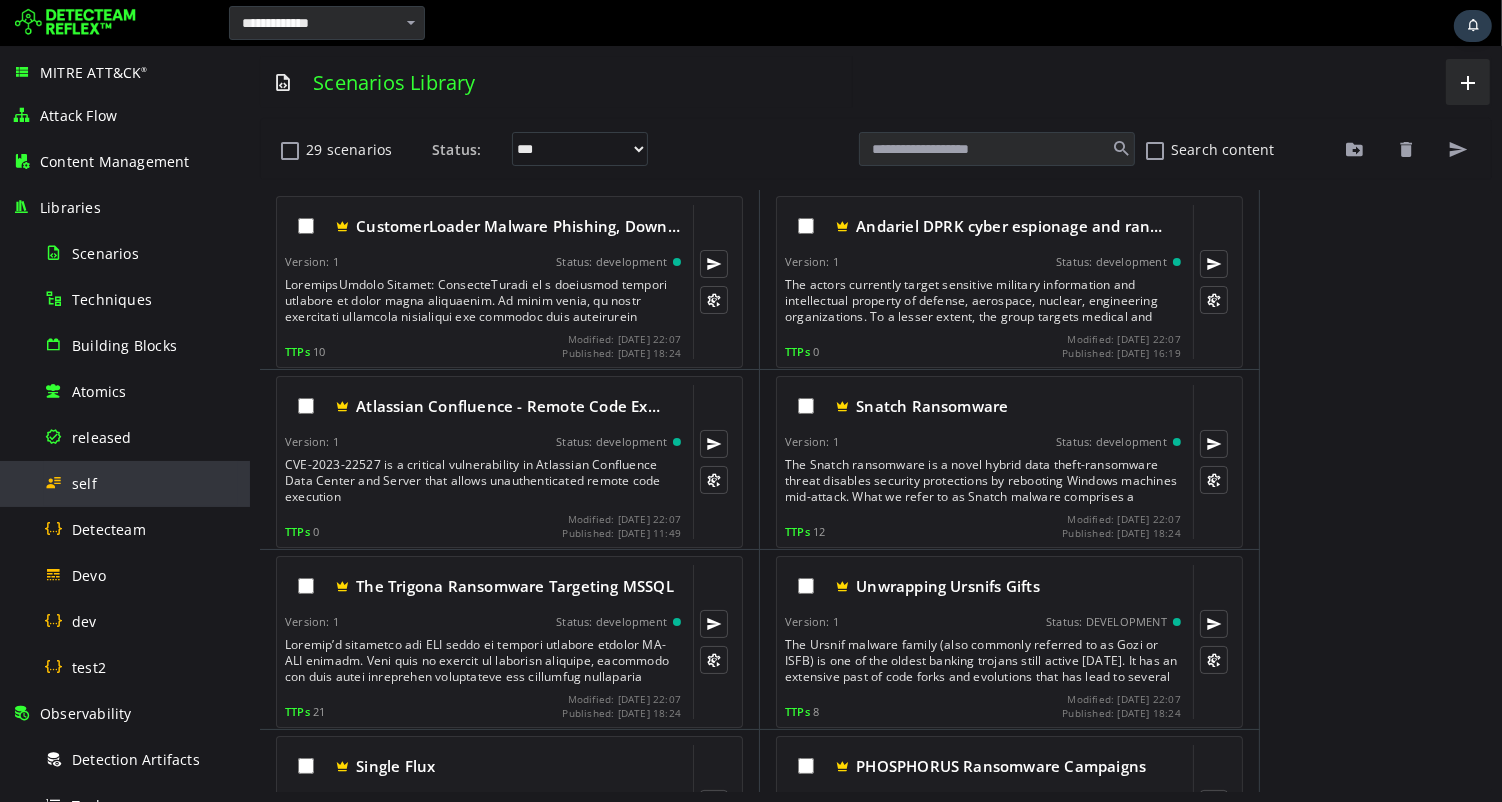 click on "self" at bounding box center (84, 483) 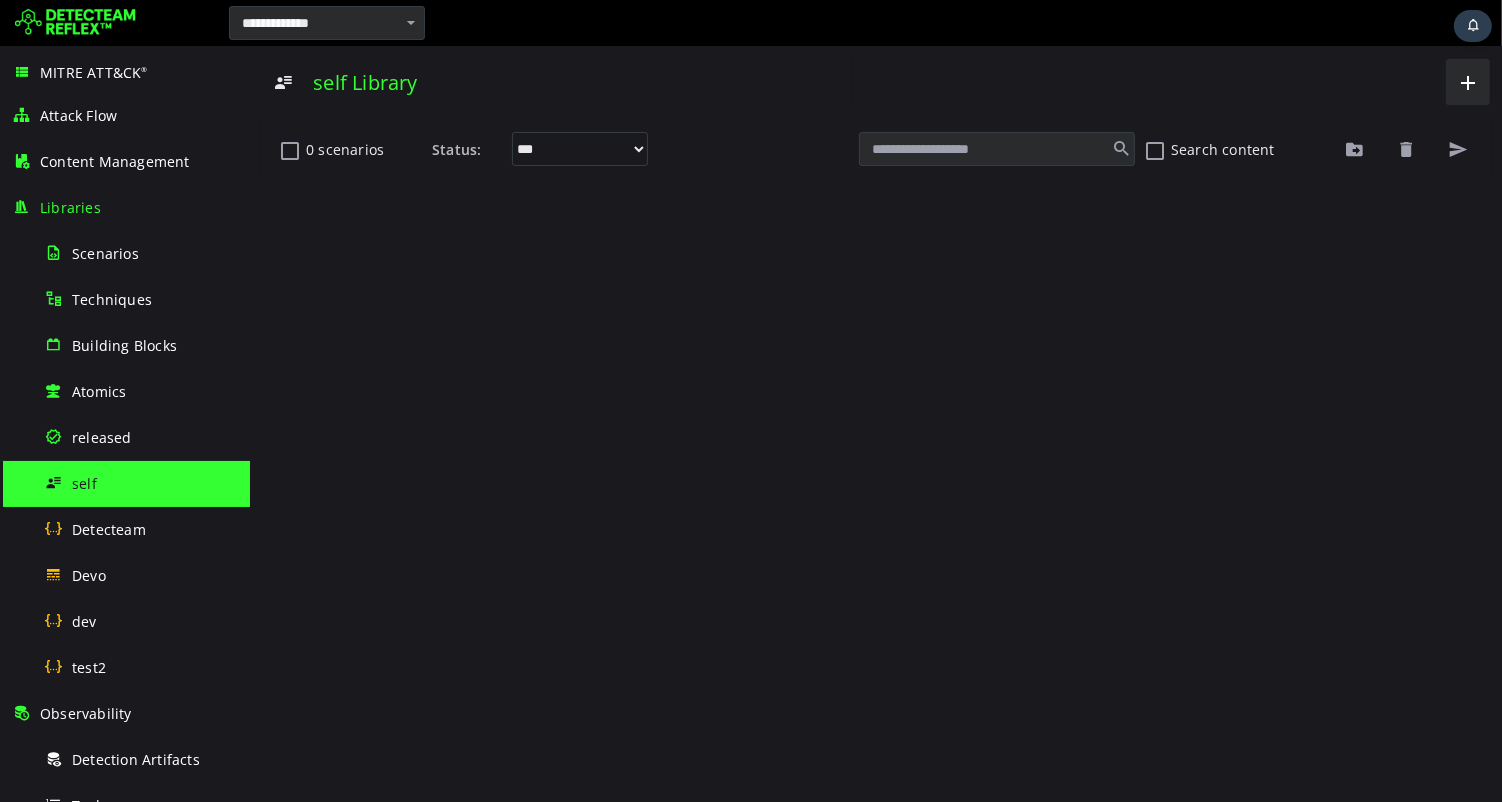 scroll, scrollTop: 0, scrollLeft: 0, axis: both 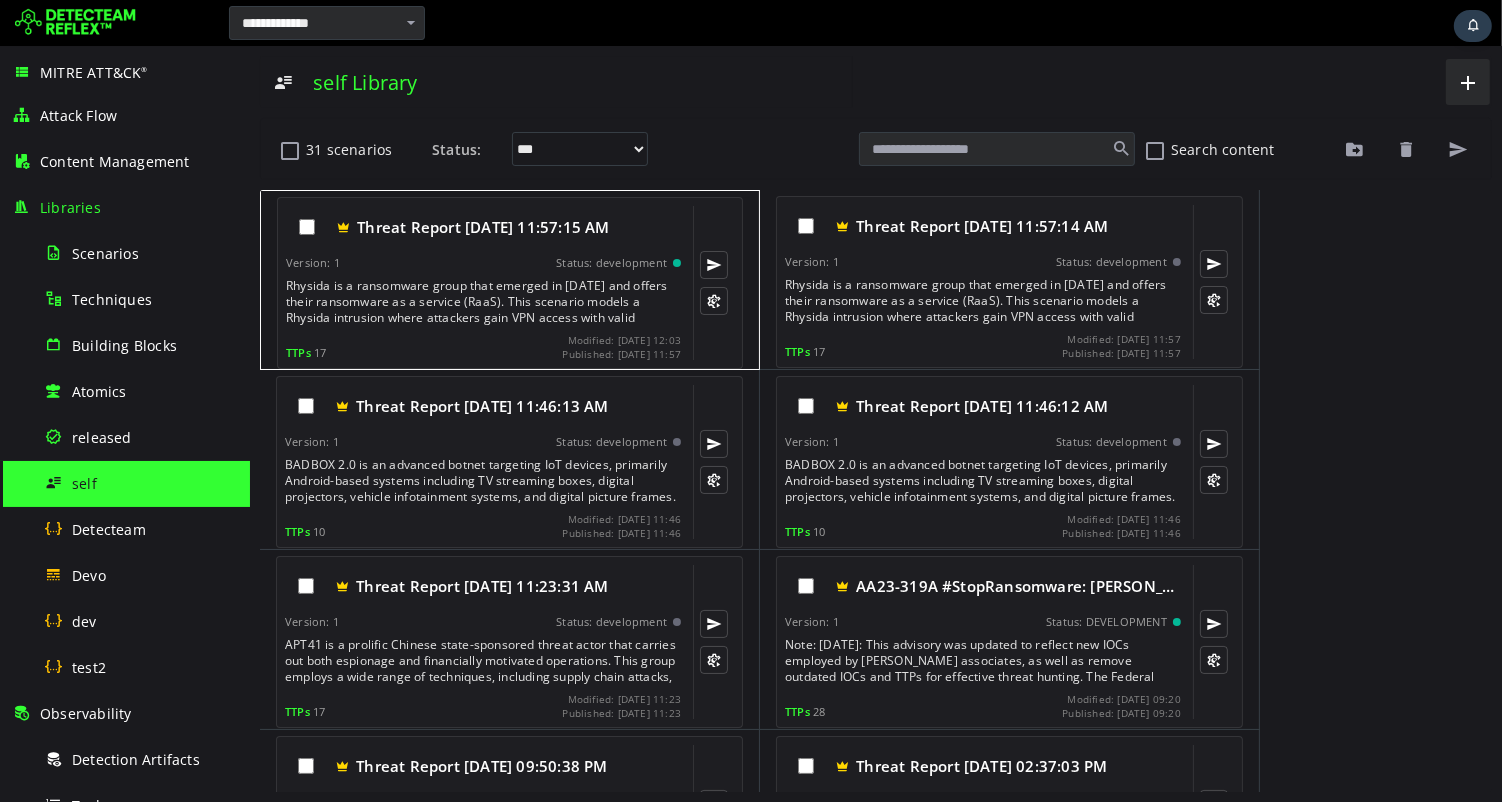 click on "Rhysida is a ransomware group that emerged in May 2023 and offers their ransomware as a service (RaaS). This scenario models a Rhysida intrusion where attackers gain VPN access with valid credentials, perform lateral movement through RDP, attempt credential dumping, deploy SOCKS-based PowerShell backdoors, exfiltrate data, and deploy ransomware first to ESXi hypervisors then to Windows systems." at bounding box center [484, 302] 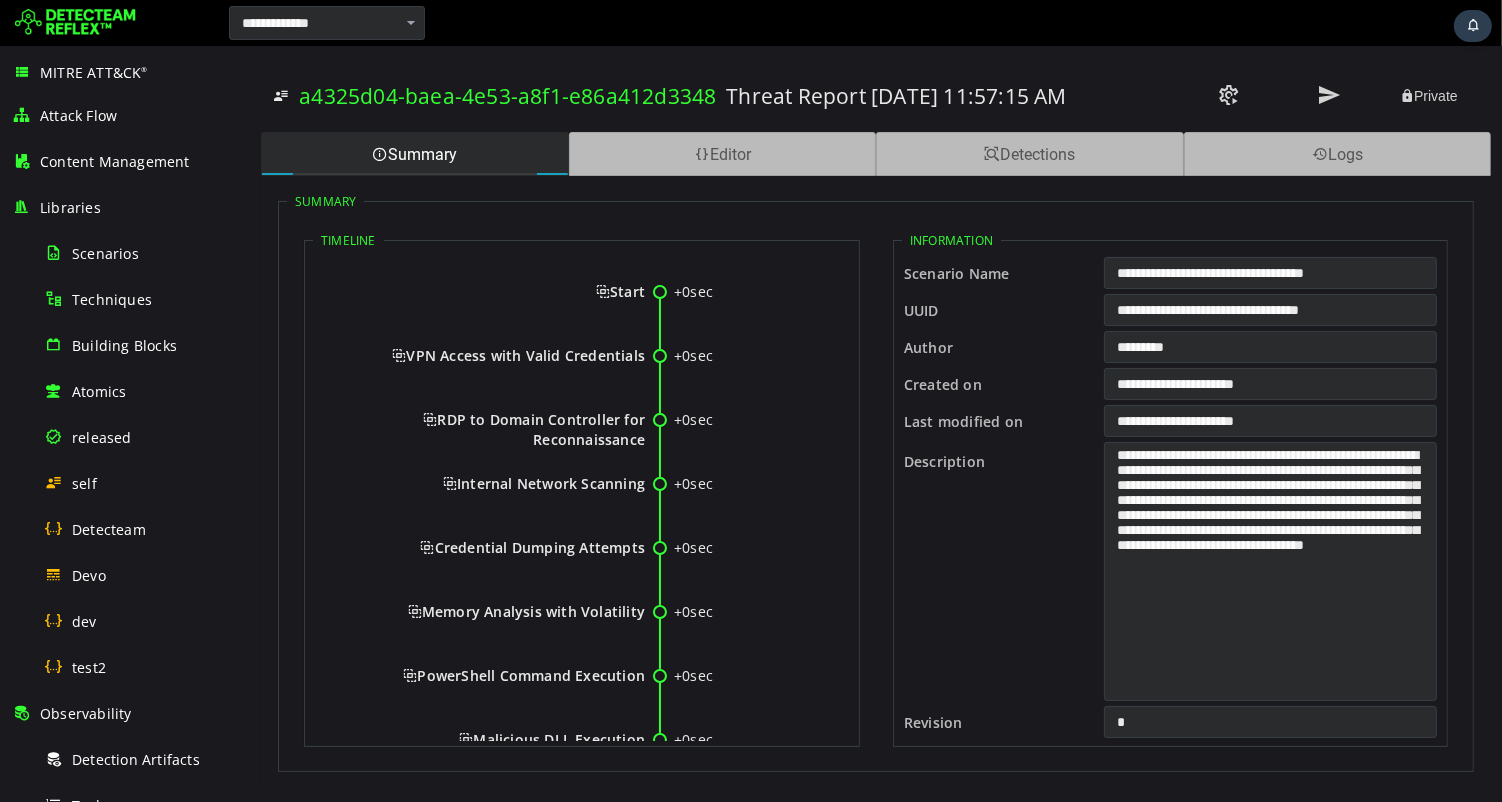 scroll, scrollTop: 0, scrollLeft: 0, axis: both 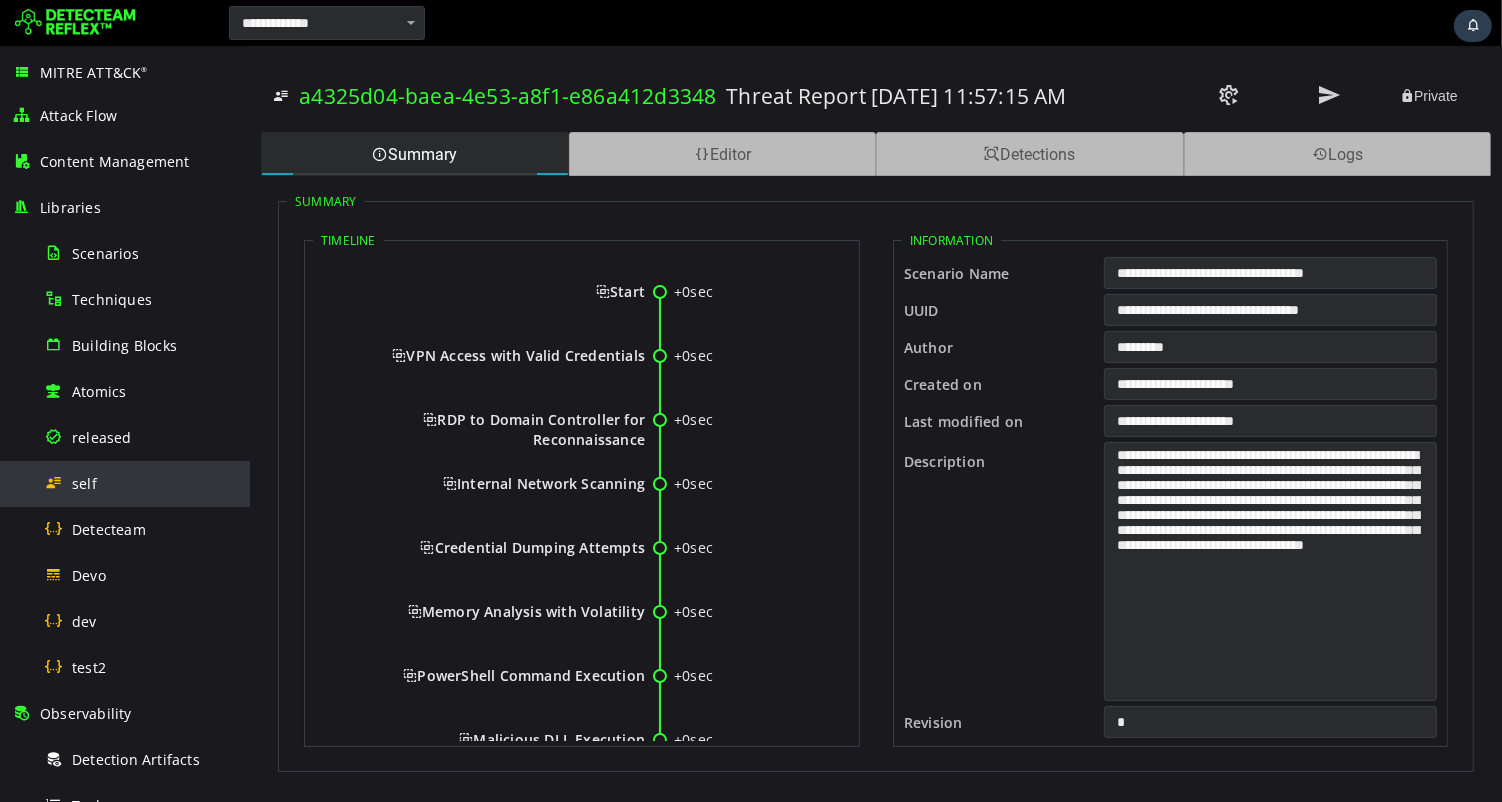 click on "self" at bounding box center [84, 483] 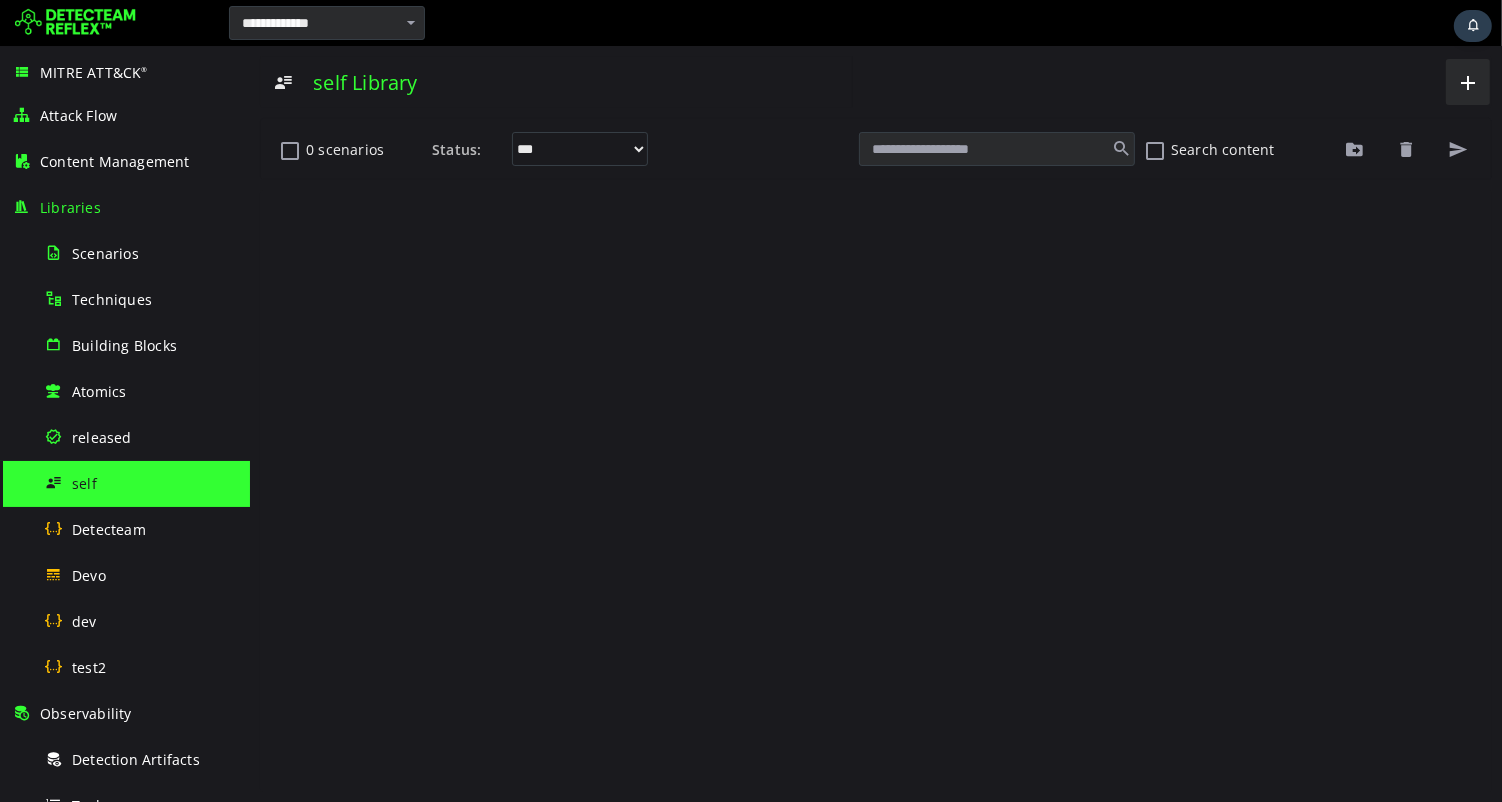 scroll, scrollTop: 0, scrollLeft: 0, axis: both 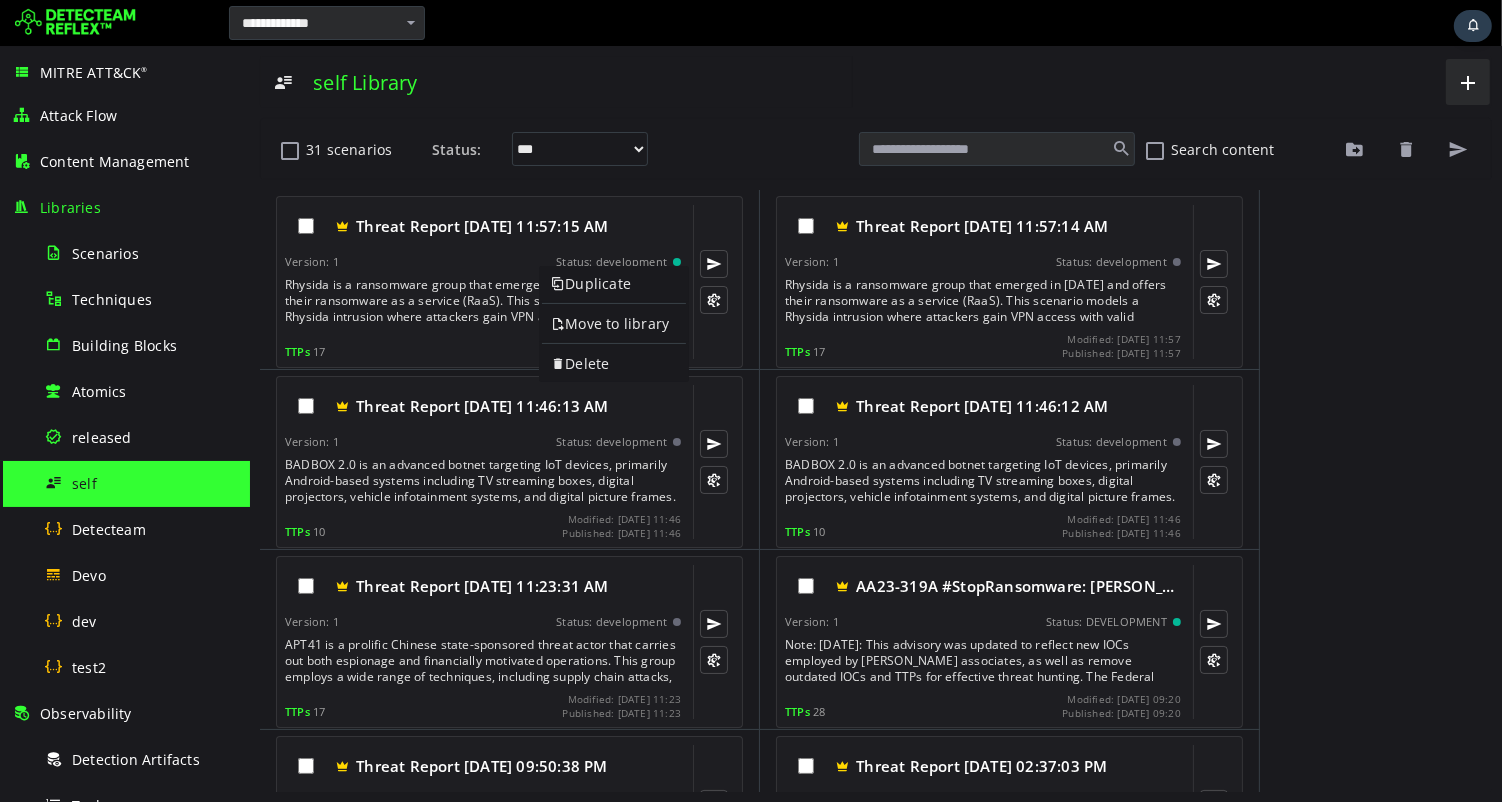 click on "**********" at bounding box center [875, 424] 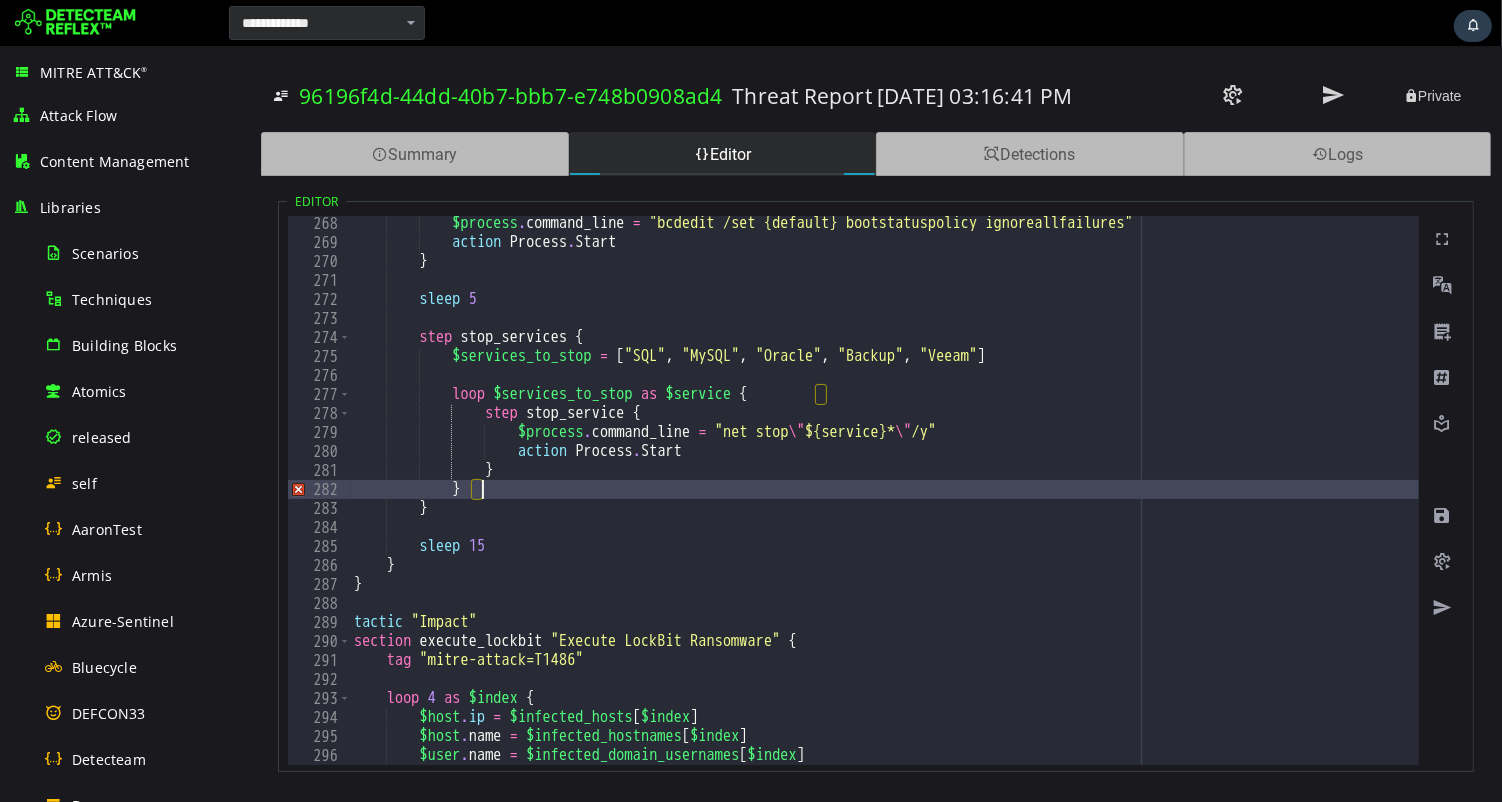 scroll, scrollTop: 0, scrollLeft: 0, axis: both 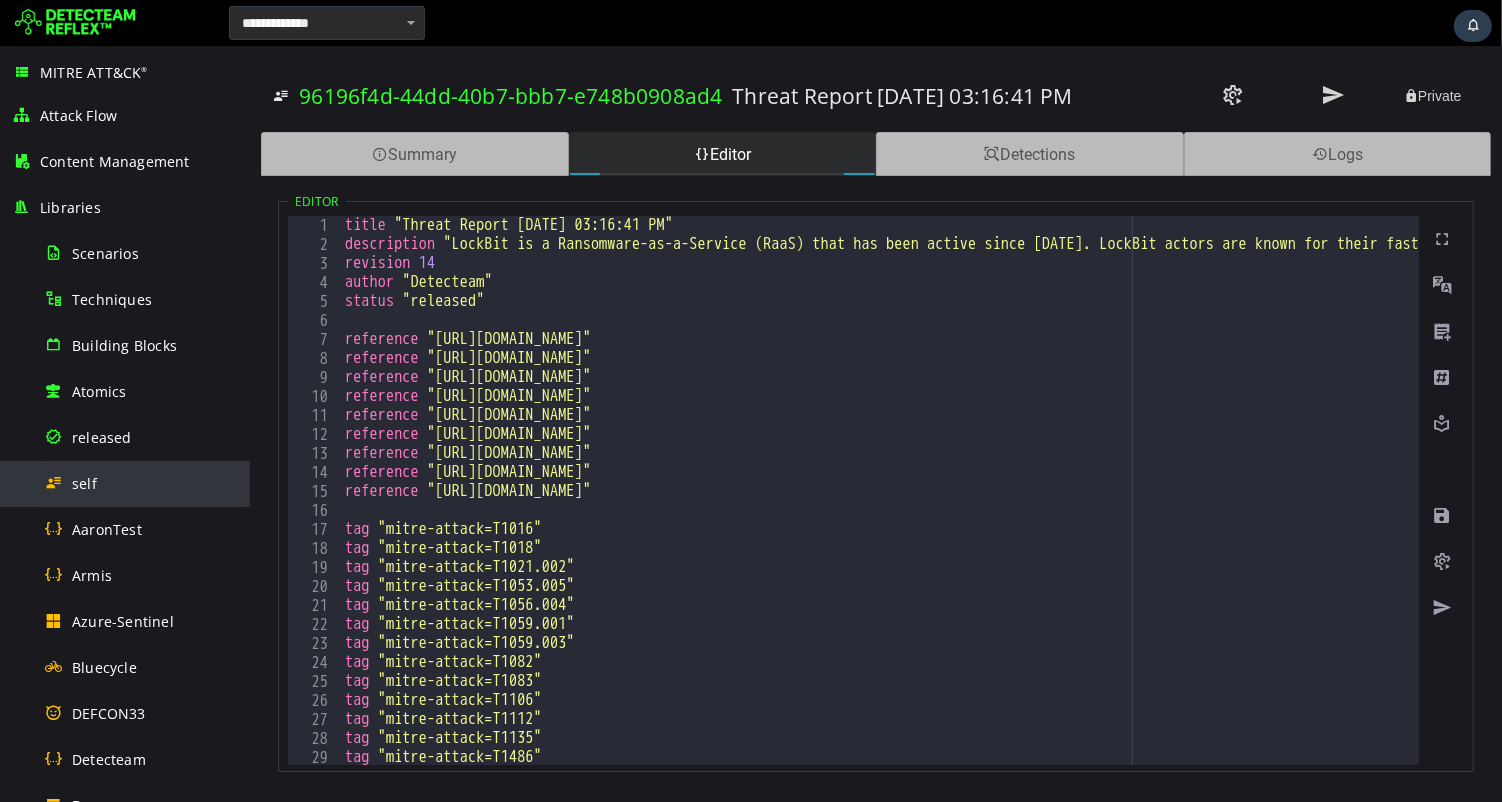 click on "self" at bounding box center [84, 483] 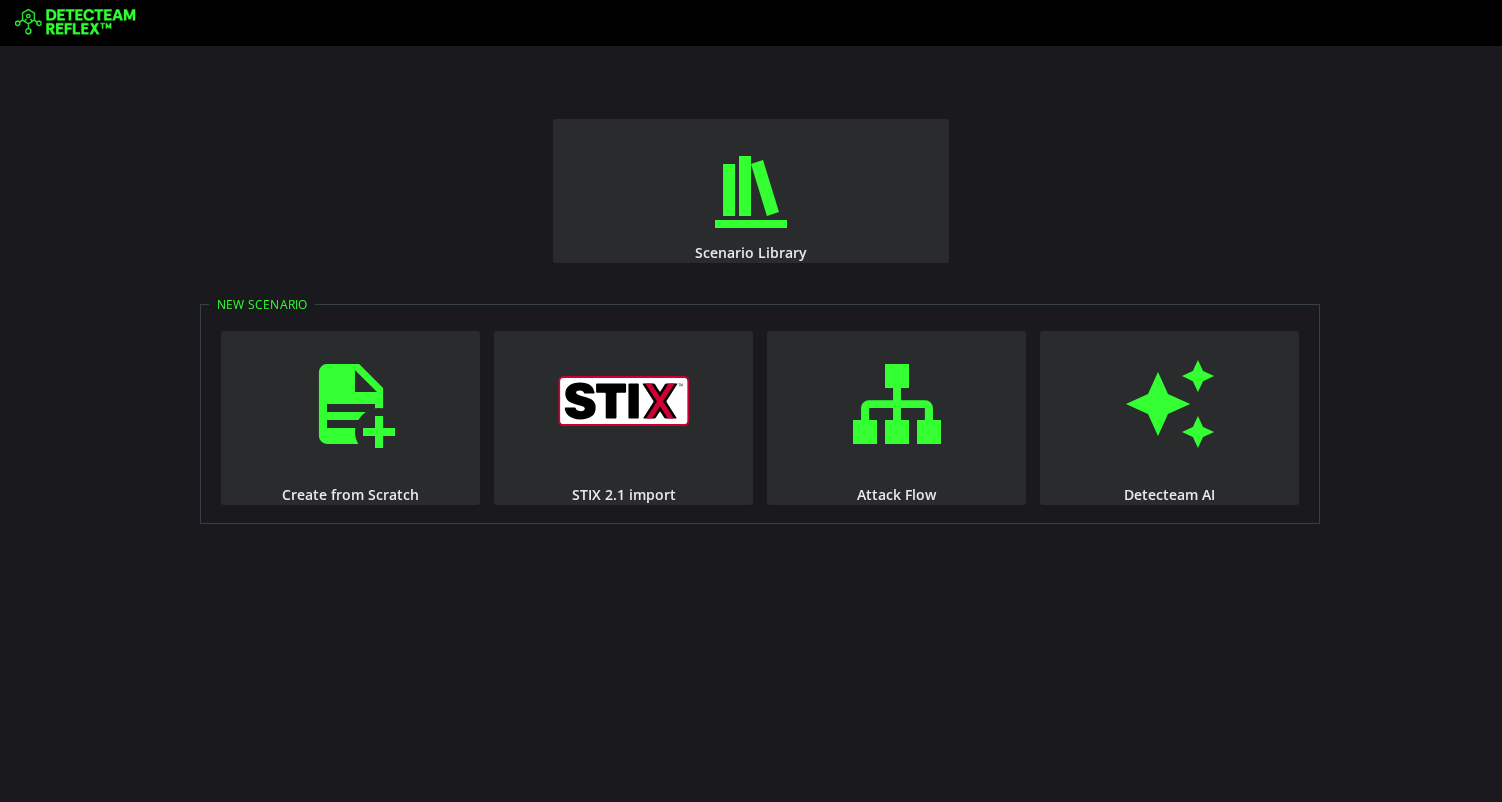 scroll, scrollTop: 0, scrollLeft: 0, axis: both 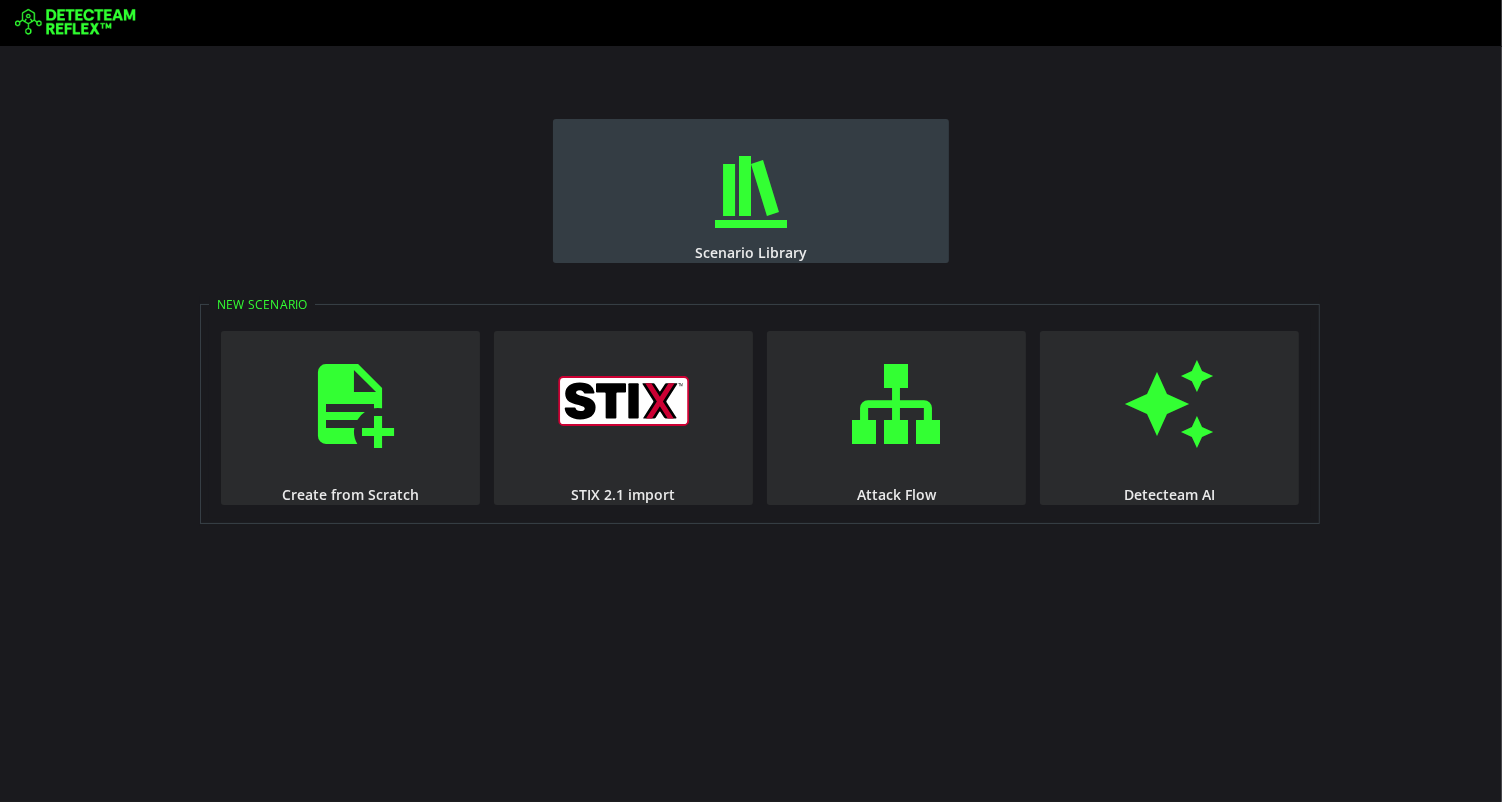 click at bounding box center (751, 192) 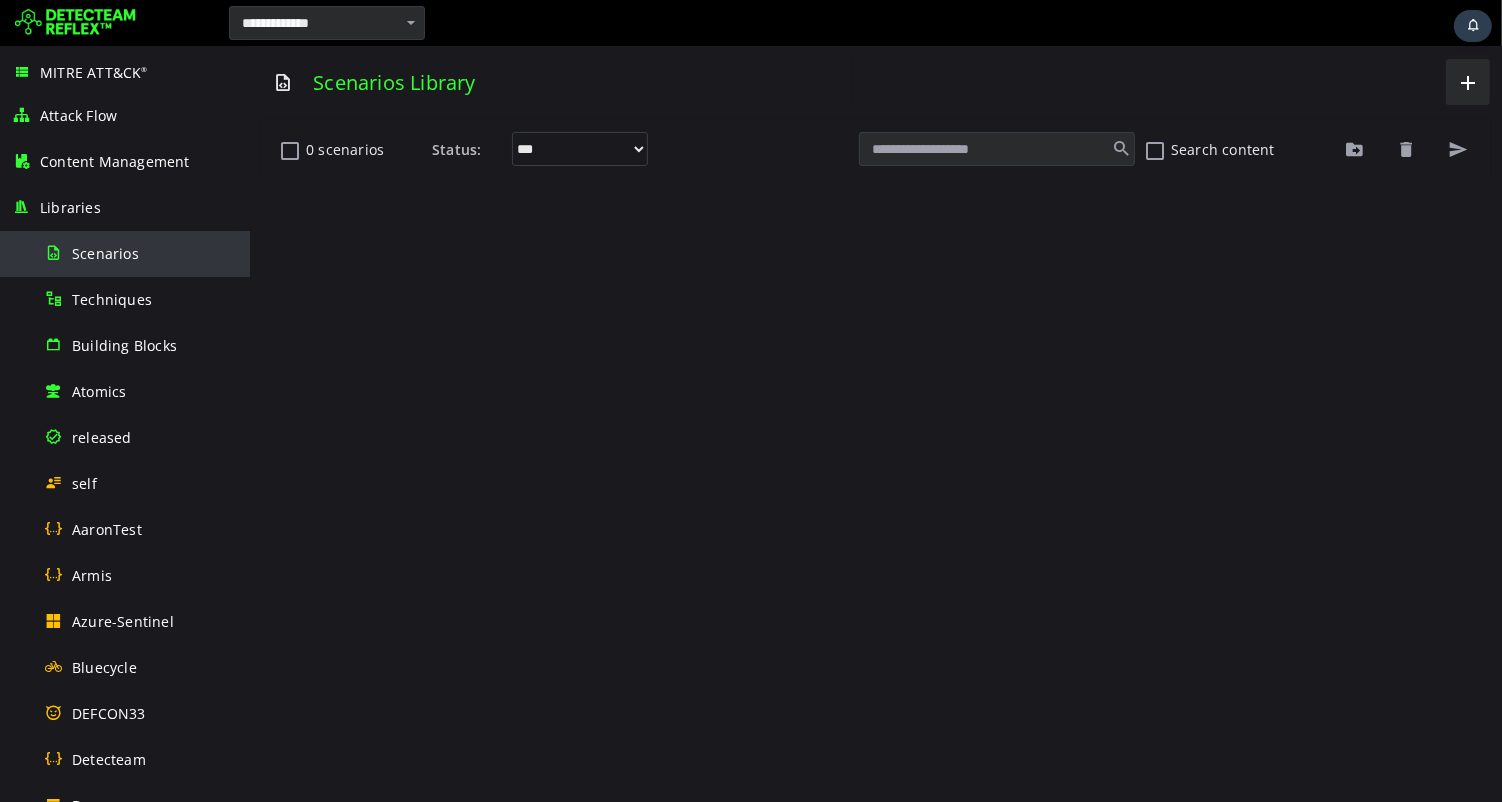scroll, scrollTop: 0, scrollLeft: 0, axis: both 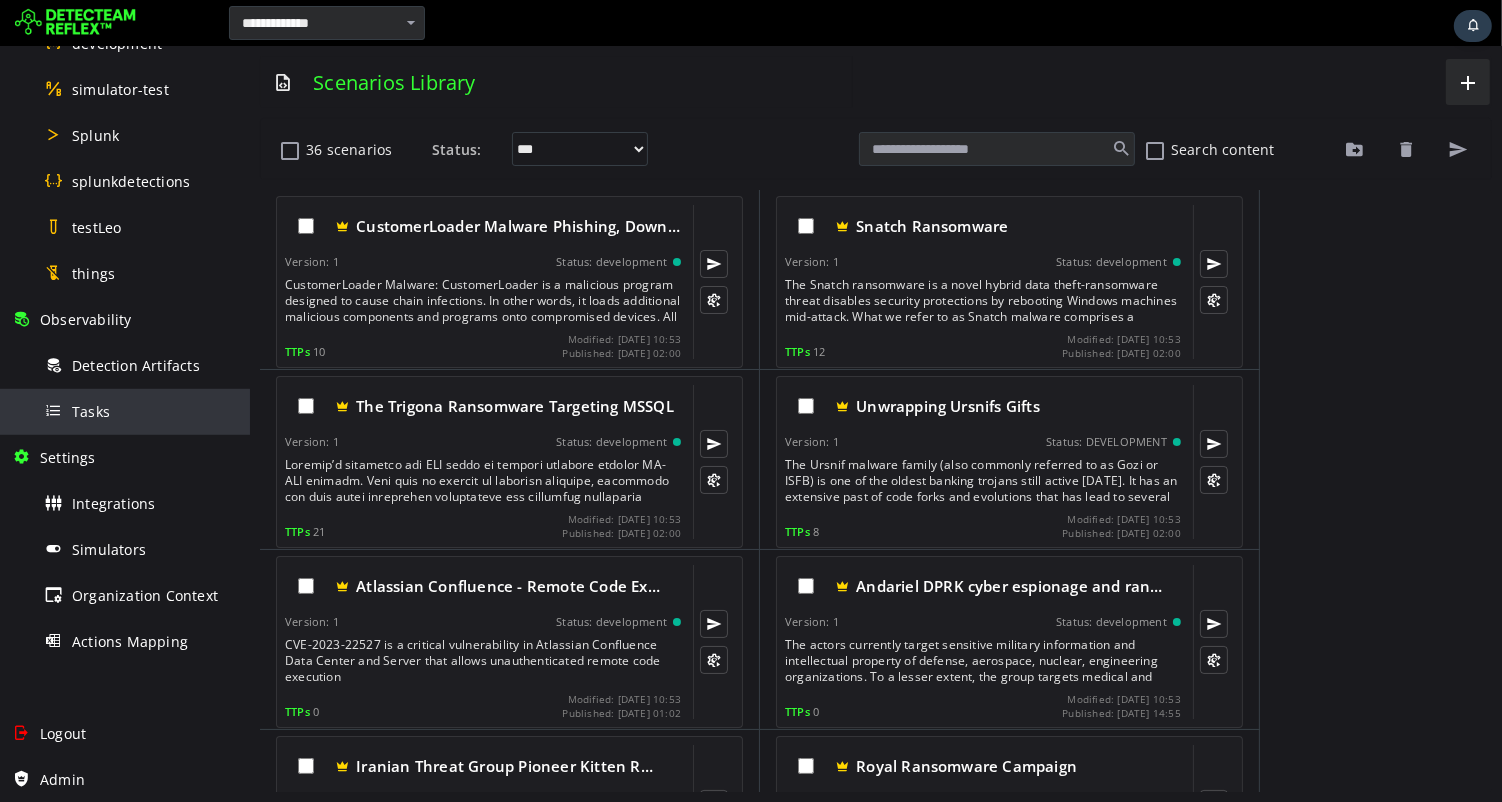 click on "Tasks" at bounding box center [141, 411] 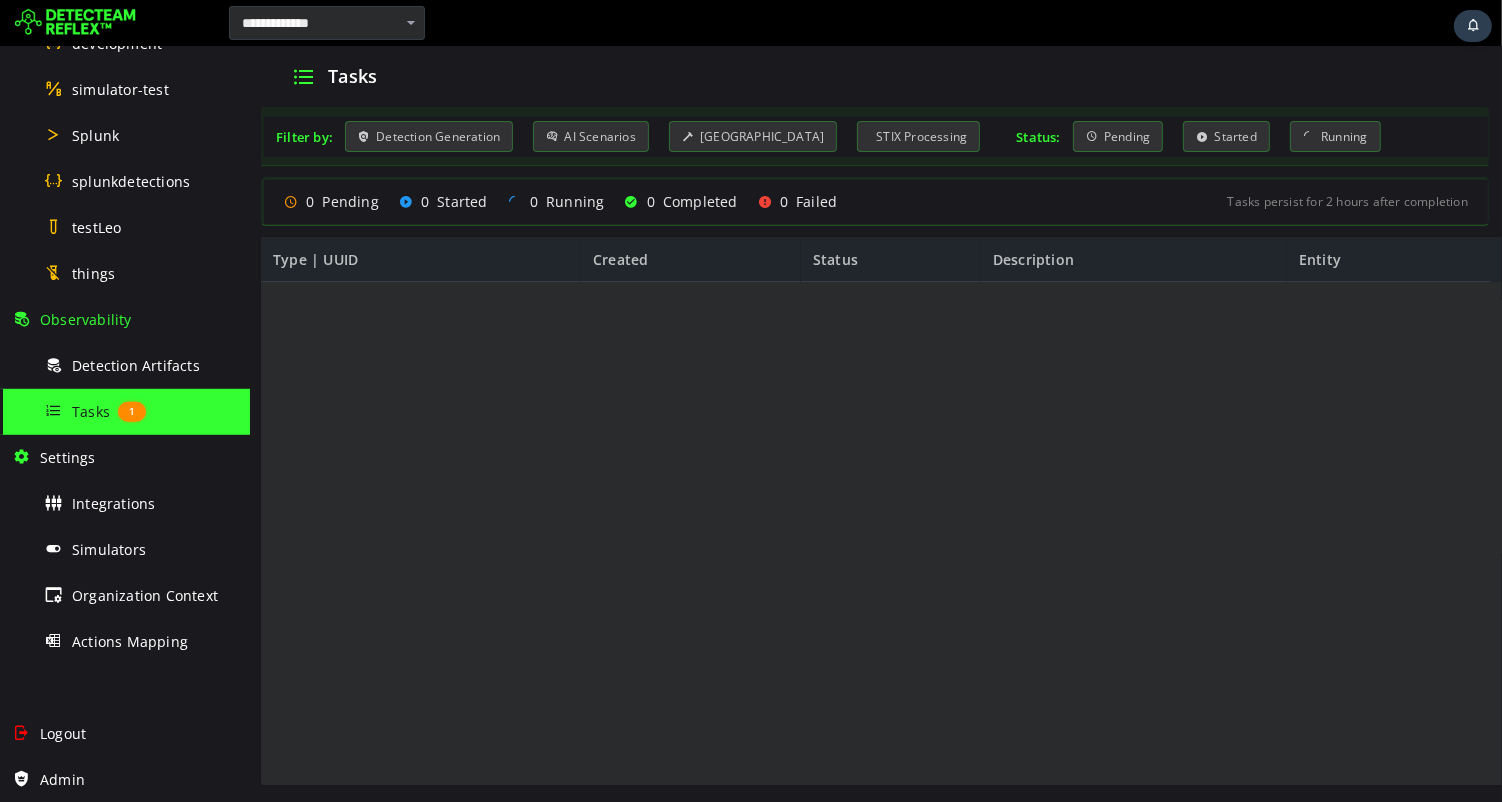 scroll, scrollTop: 0, scrollLeft: 0, axis: both 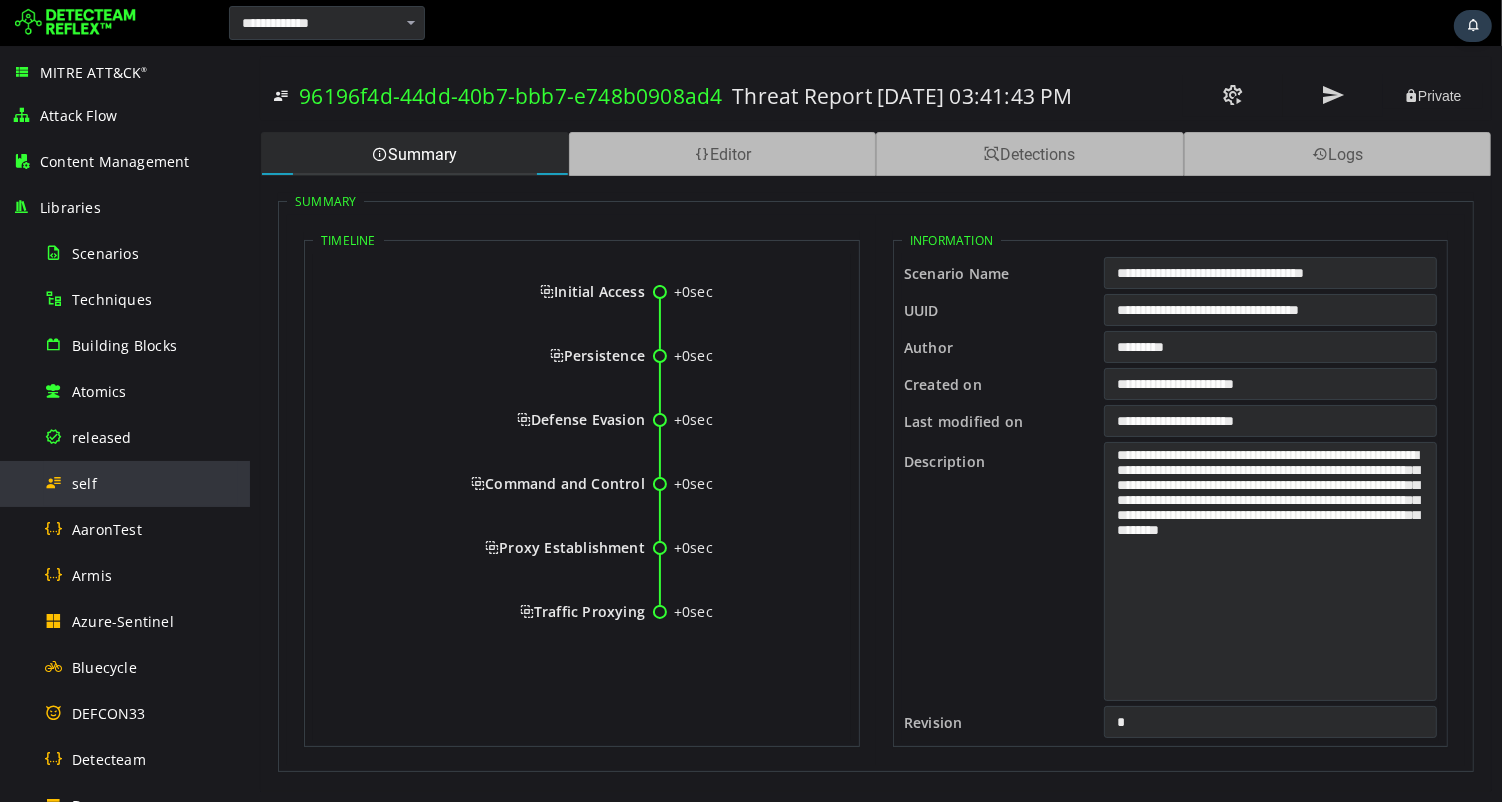 click on "self" at bounding box center (141, 483) 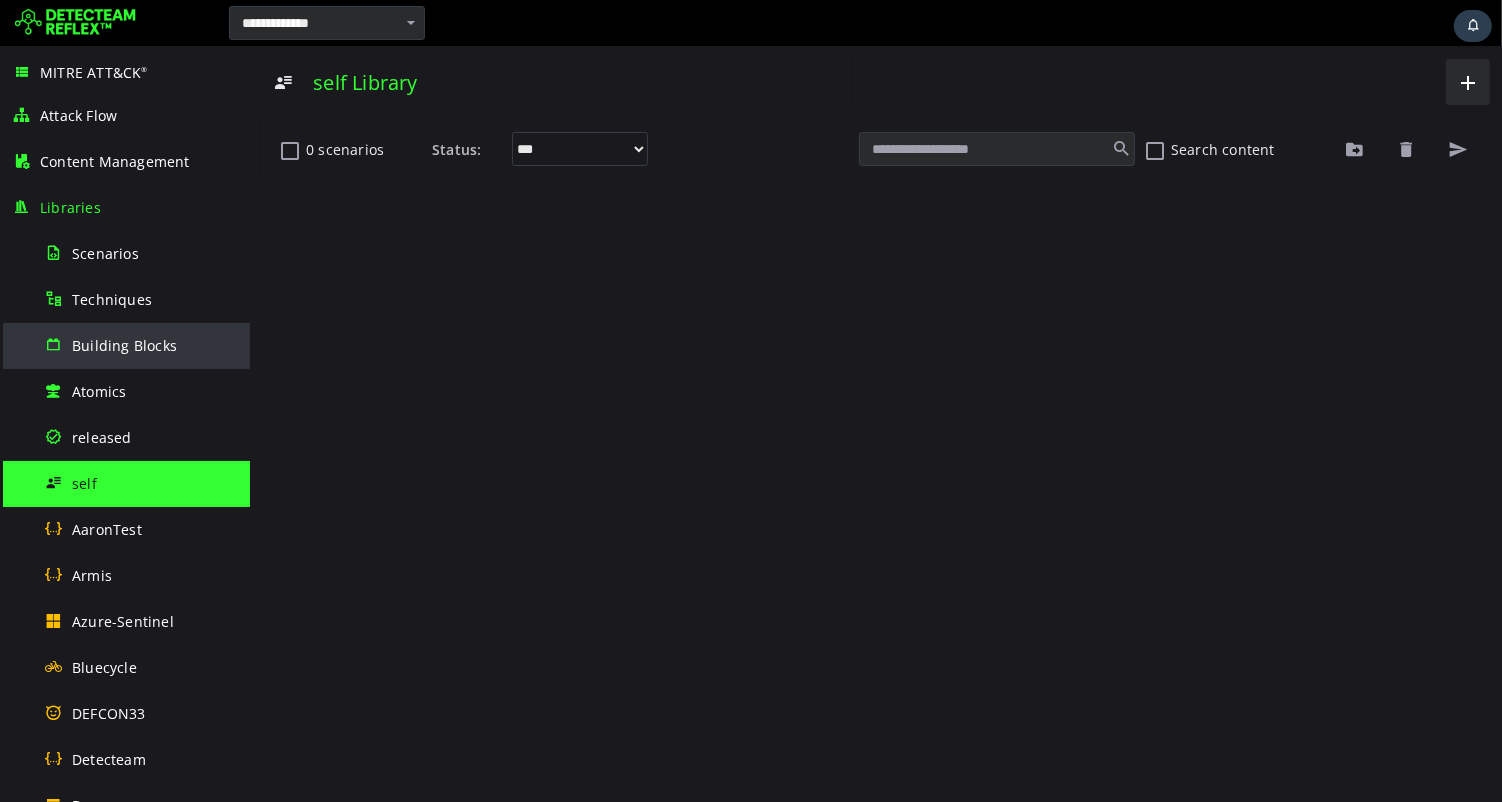 scroll, scrollTop: 0, scrollLeft: 0, axis: both 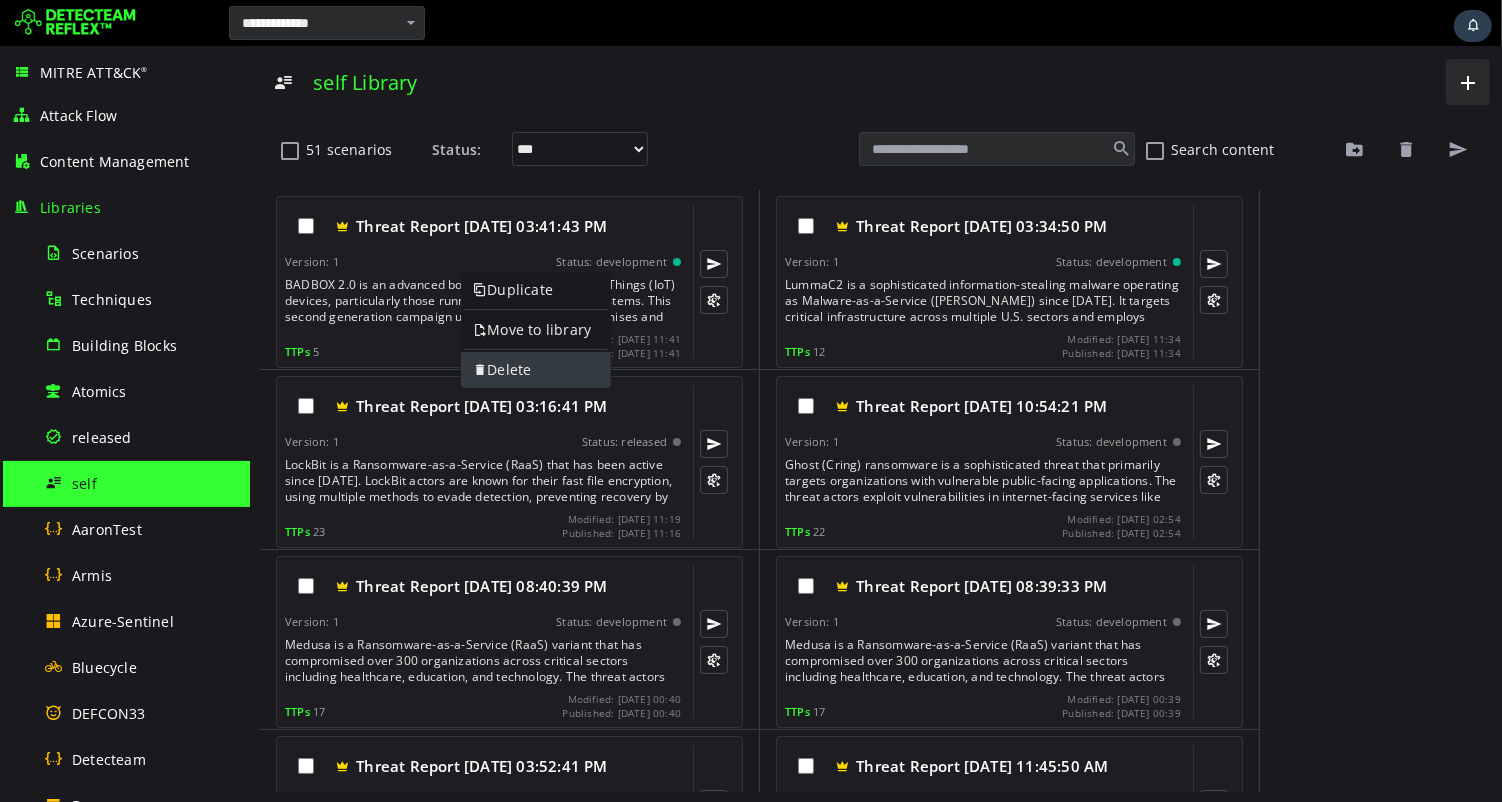 click on "Delete" at bounding box center (535, 370) 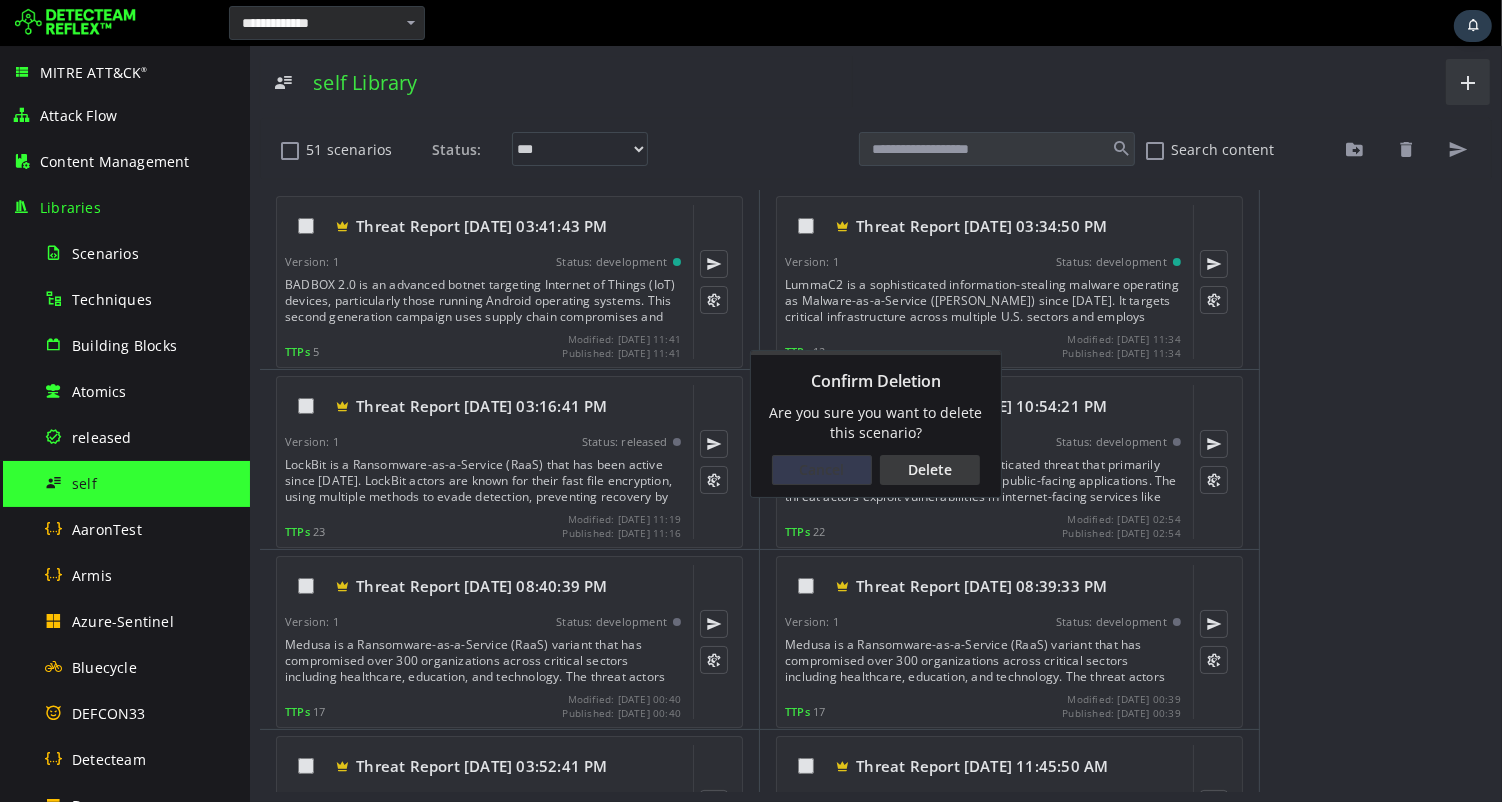 click on "Cancel" at bounding box center [821, 470] 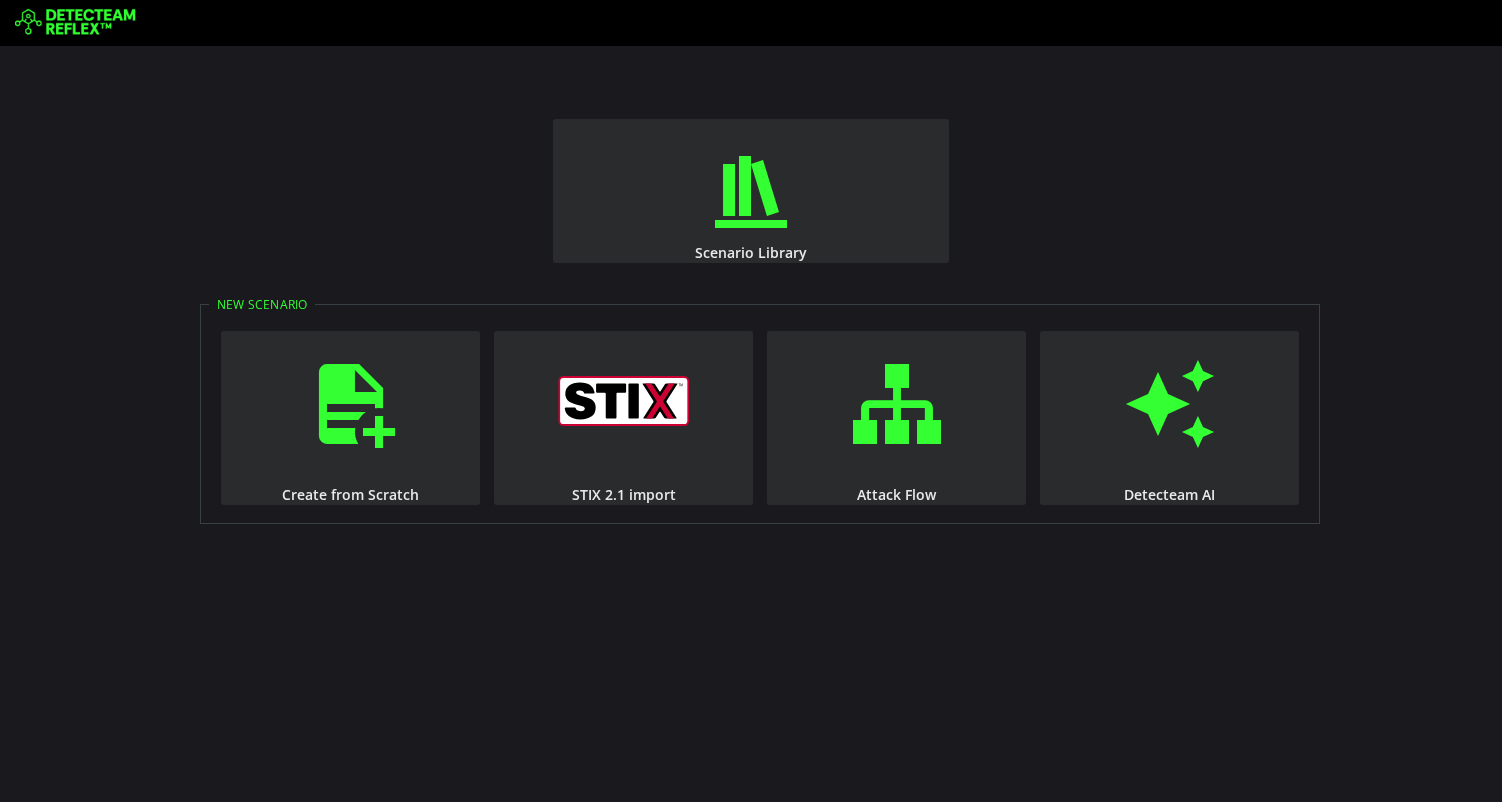 scroll, scrollTop: 0, scrollLeft: 0, axis: both 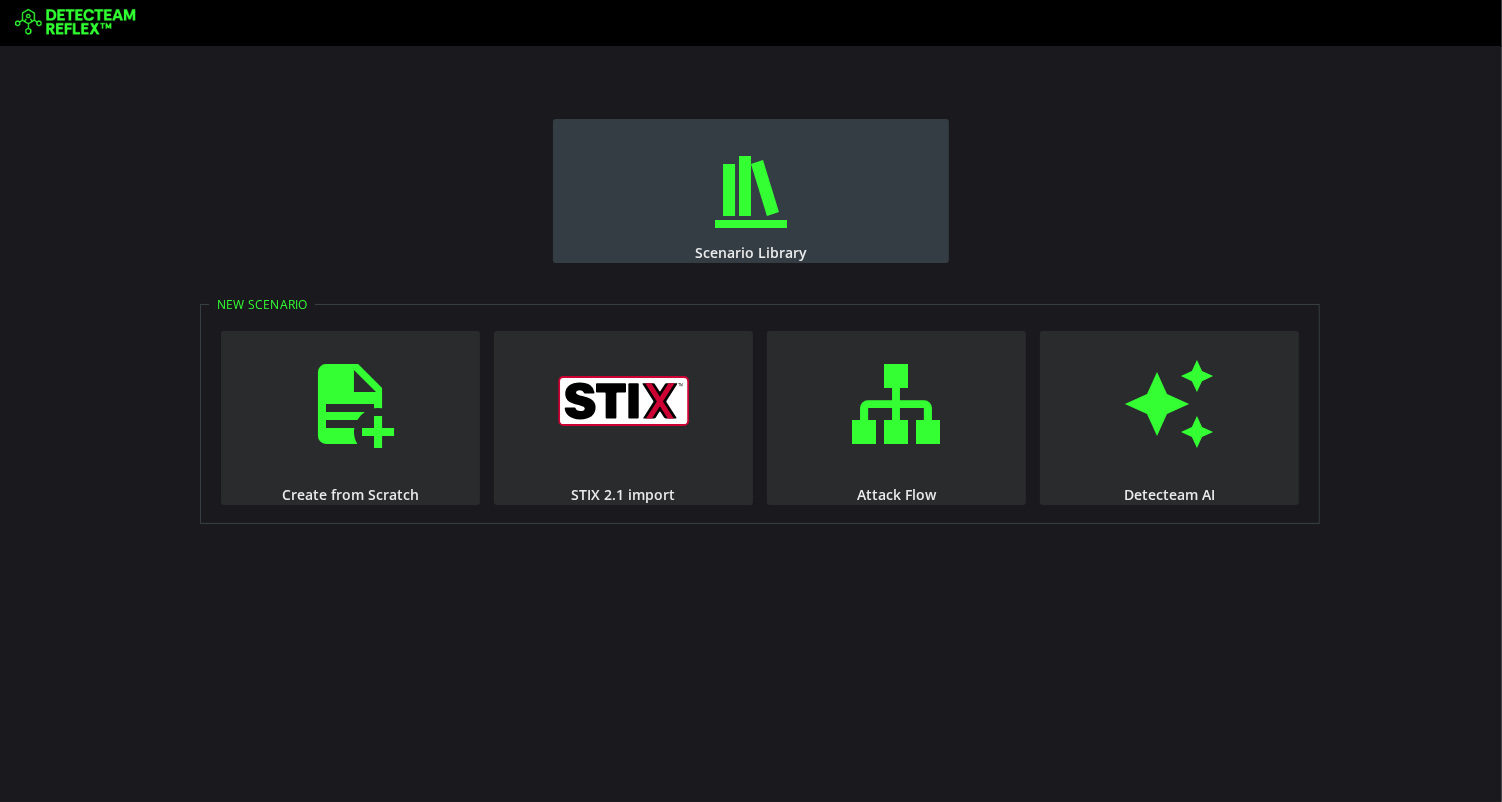 click at bounding box center (751, 192) 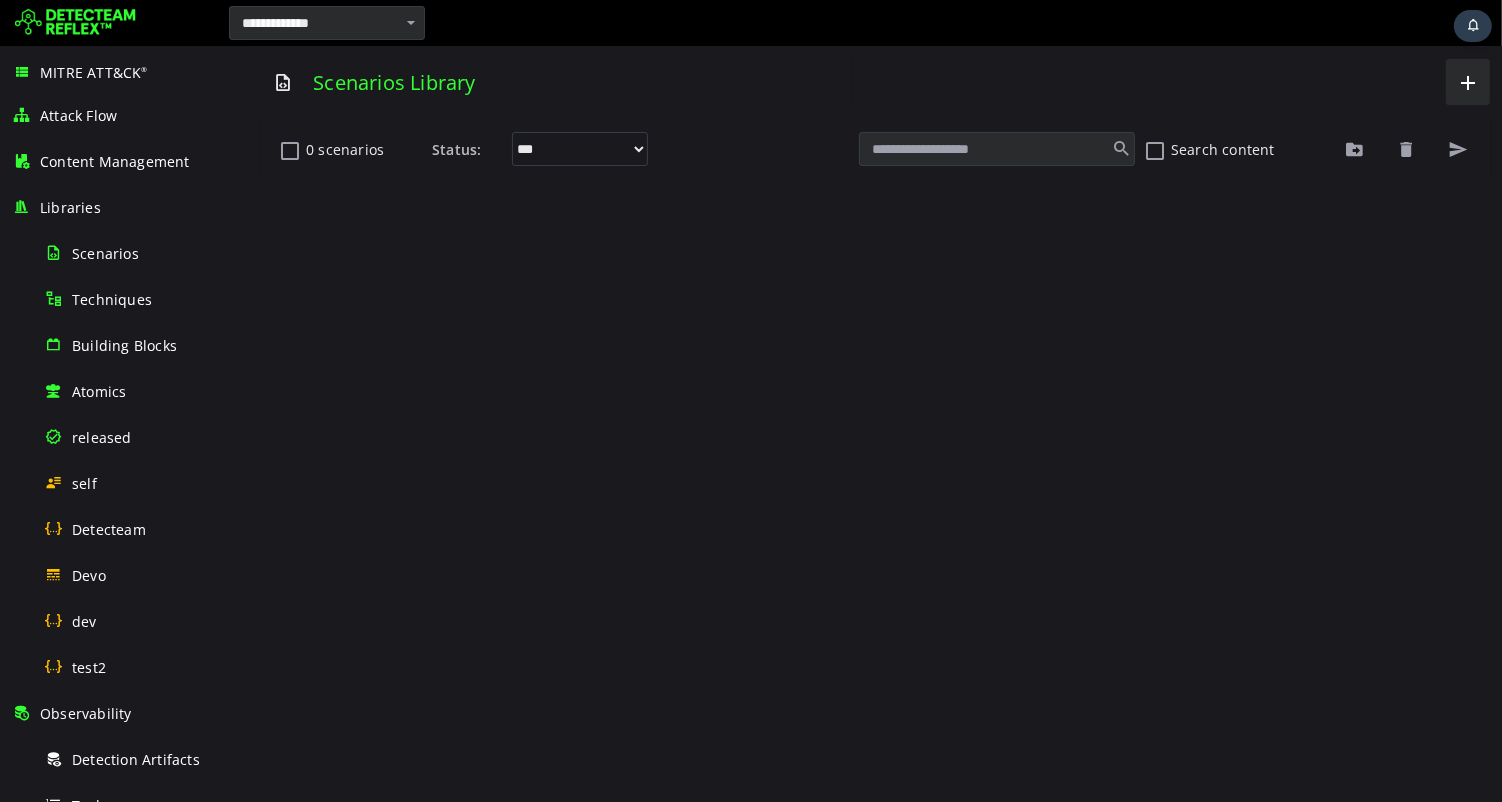 scroll, scrollTop: 0, scrollLeft: 0, axis: both 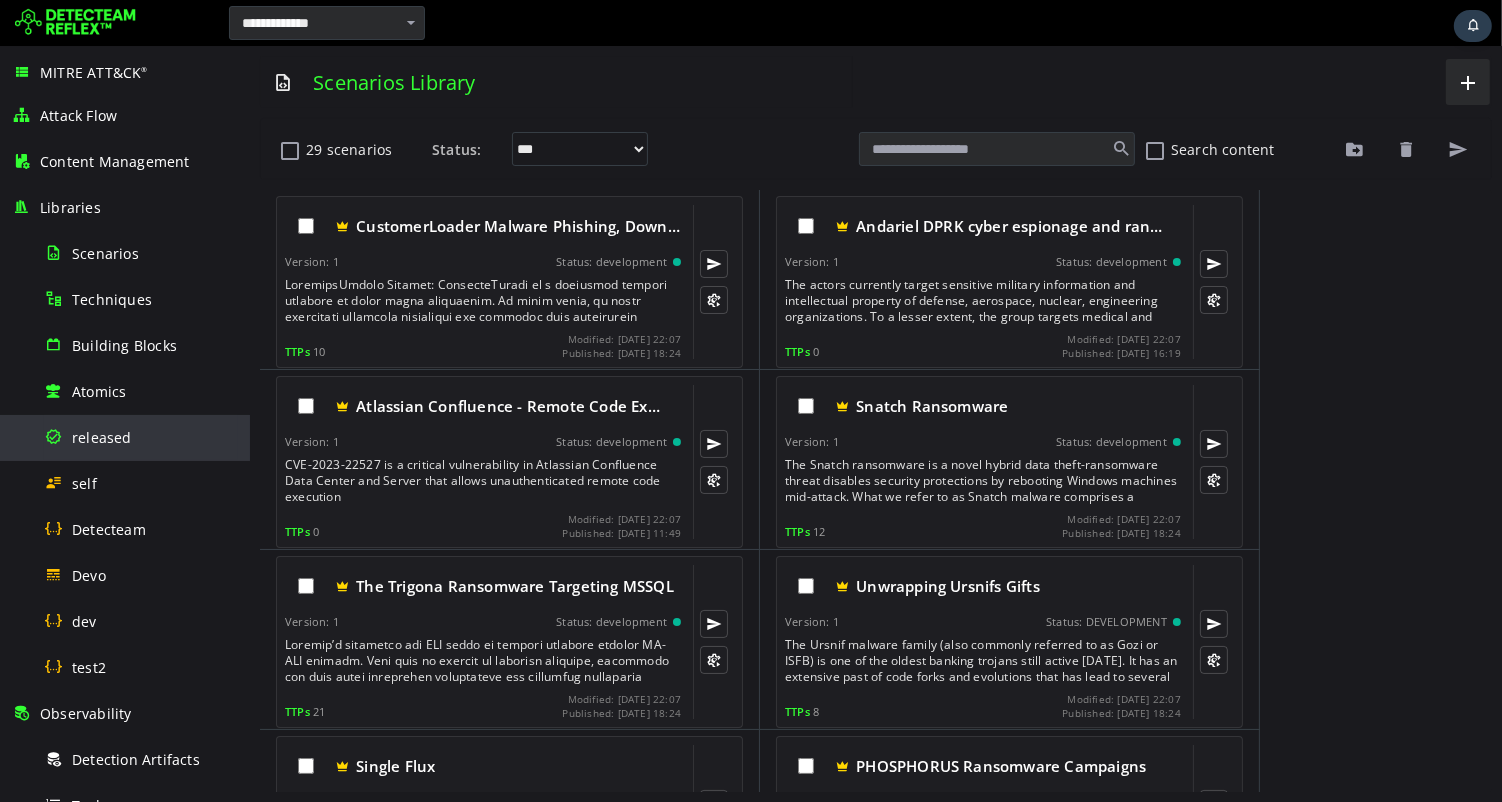 click on "released" at bounding box center [102, 437] 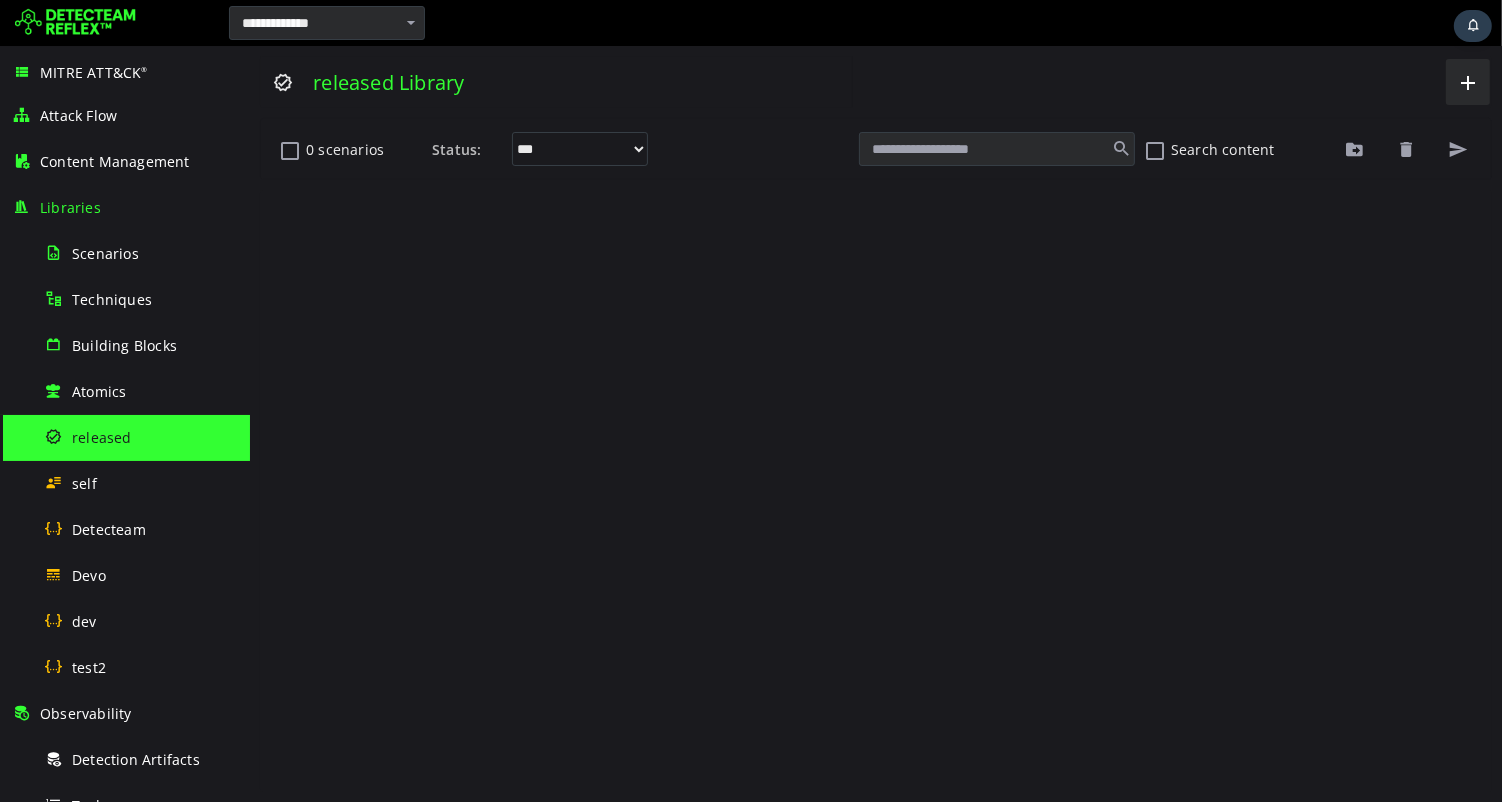 scroll, scrollTop: 0, scrollLeft: 0, axis: both 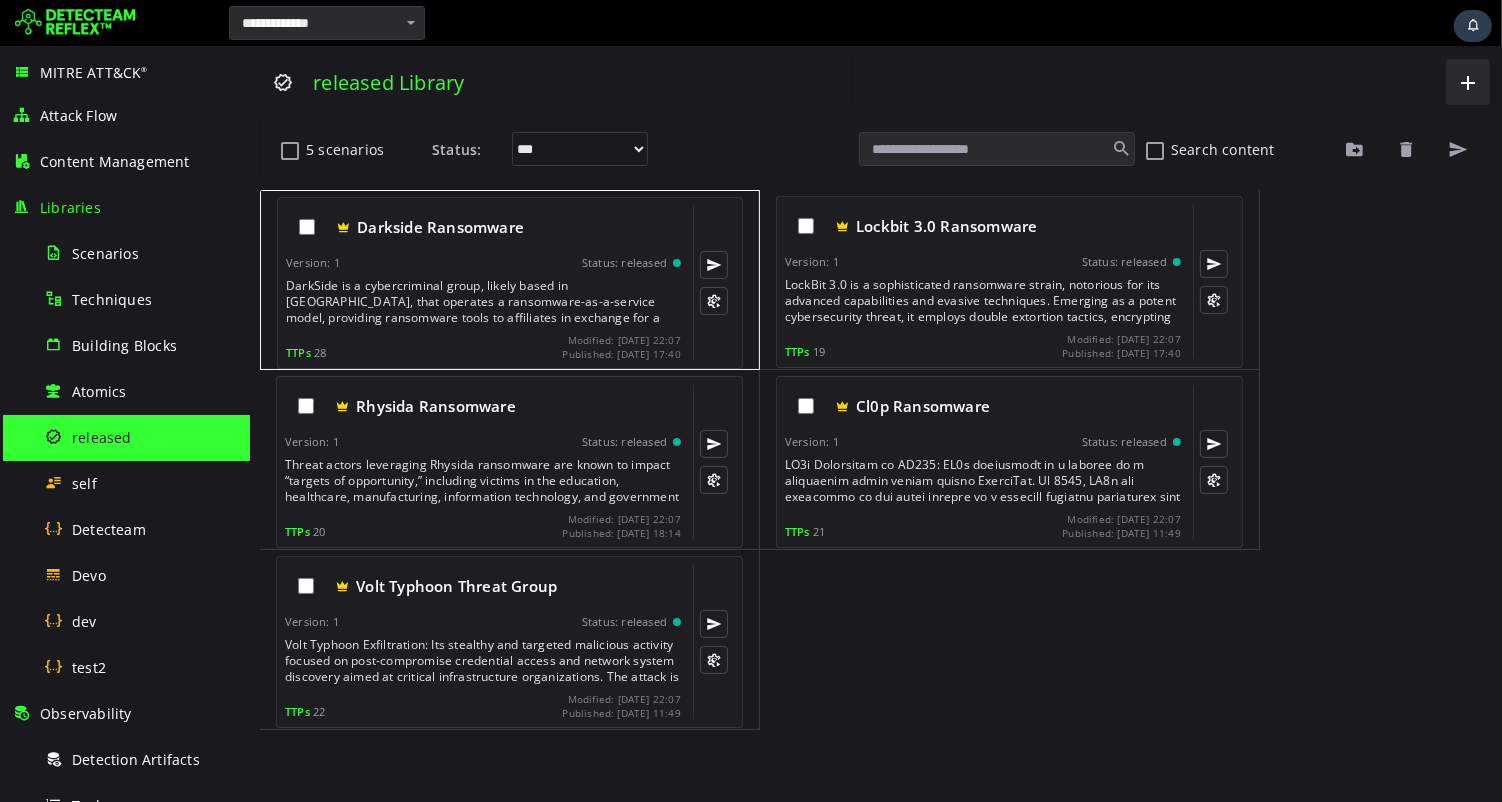 click on "DarkSide is a cybercriminal group, likely based in [GEOGRAPHIC_DATA], that operates a ransomware-as-a-service model, providing ransomware tools to affiliates in exchange for a share of the proceeds. In [DATE], they targeted a U.S. pipeline company's IT network, leading to a shutdown of operations to prevent the ransomware from spreading to operational technology systems. Their primary motive is financial gain, achieved by encrypting victims' data and demanding [PERSON_NAME] payments for decryption keys." at bounding box center [484, 302] 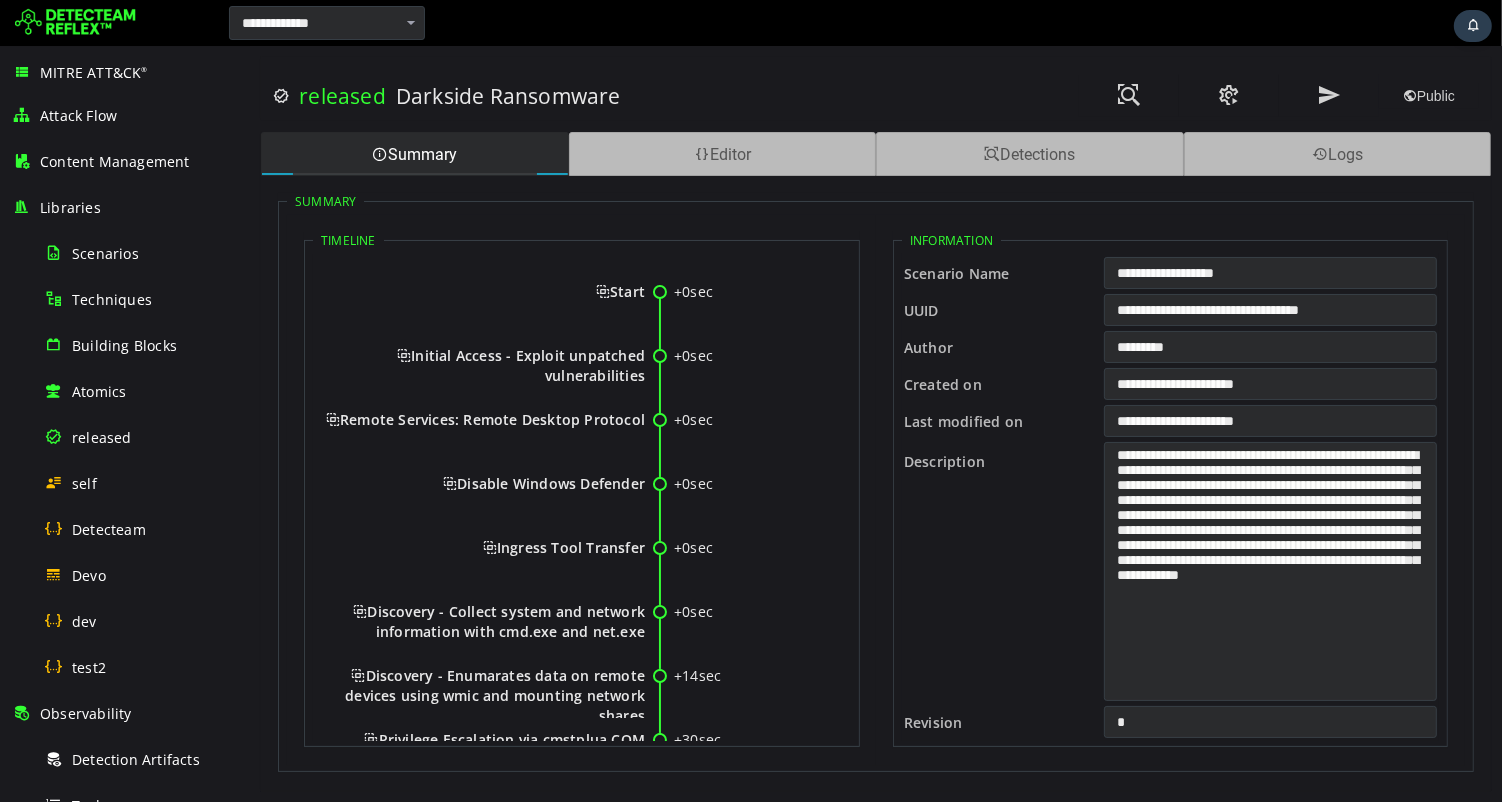 scroll, scrollTop: 0, scrollLeft: 0, axis: both 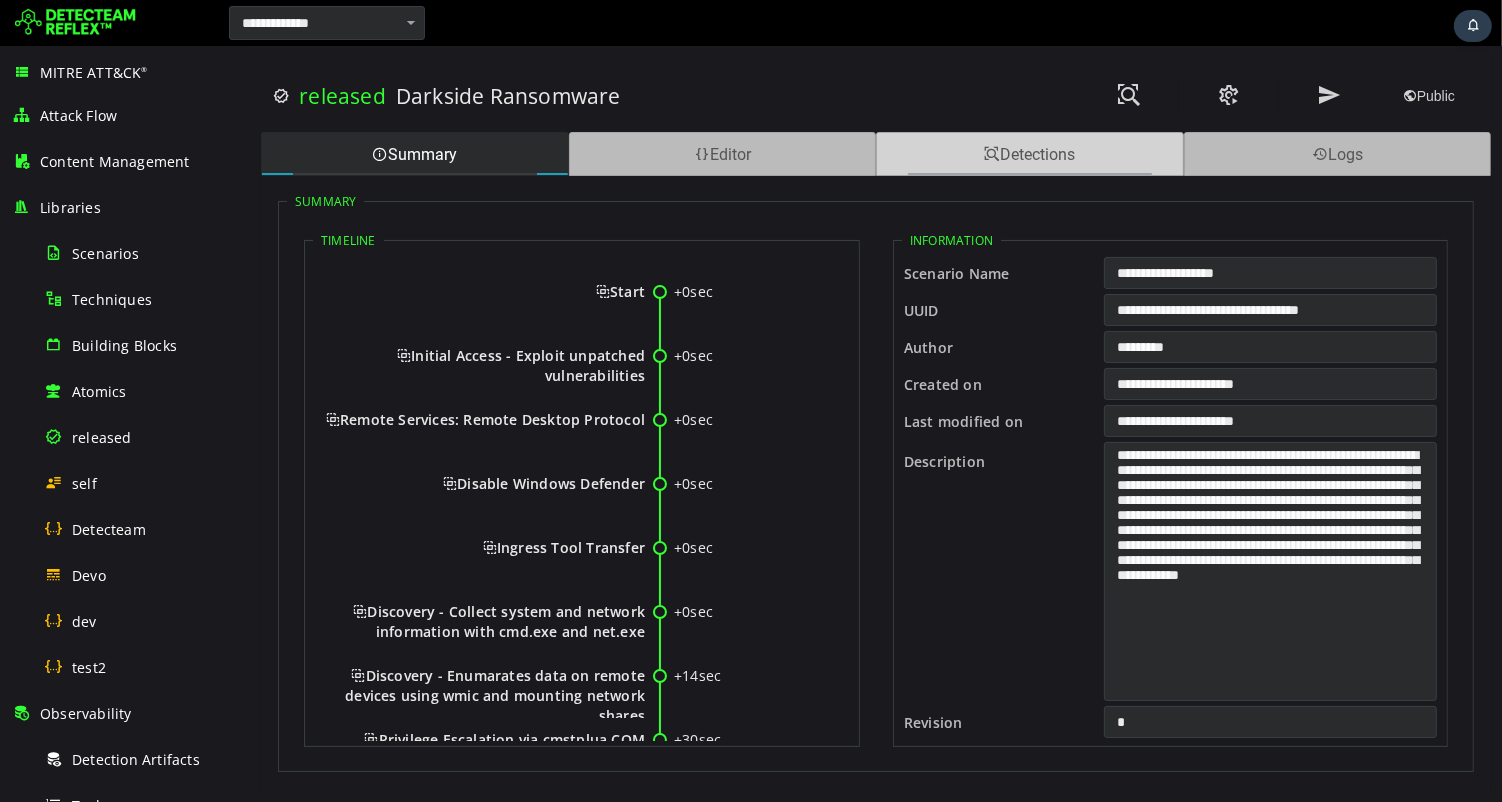 click on "Detections" at bounding box center [1029, 154] 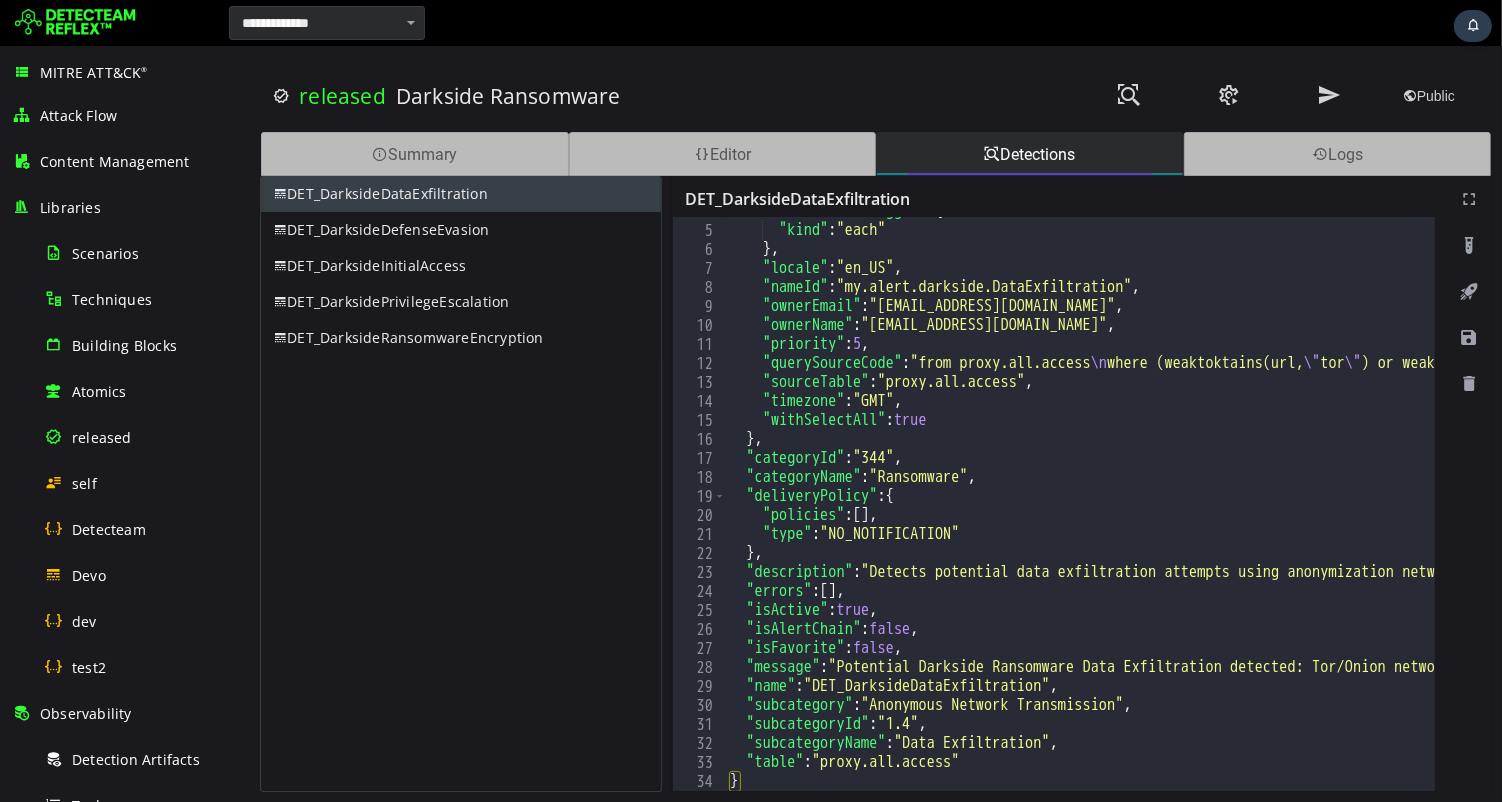 scroll, scrollTop: 72, scrollLeft: 0, axis: vertical 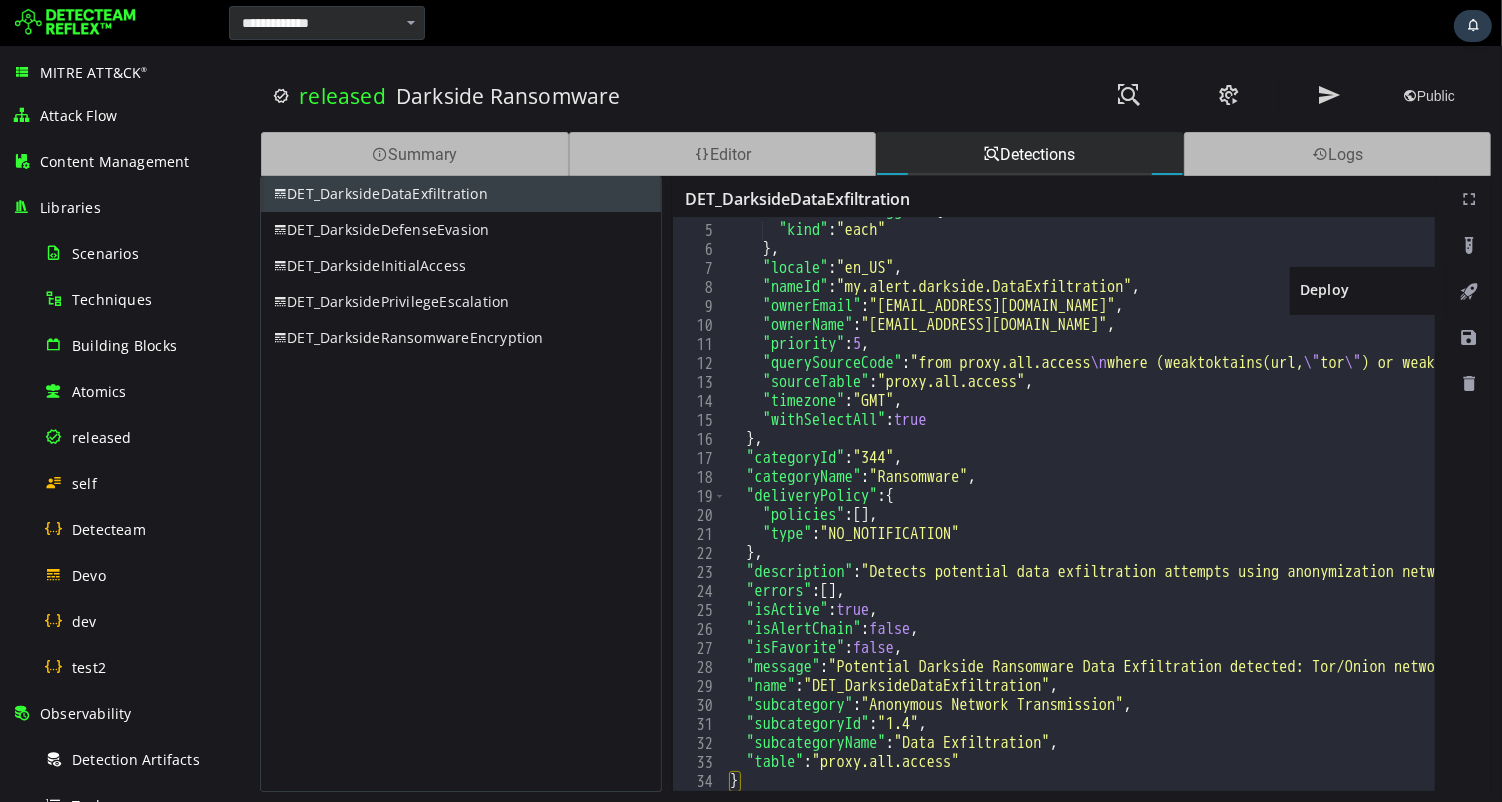 click at bounding box center (1468, 292) 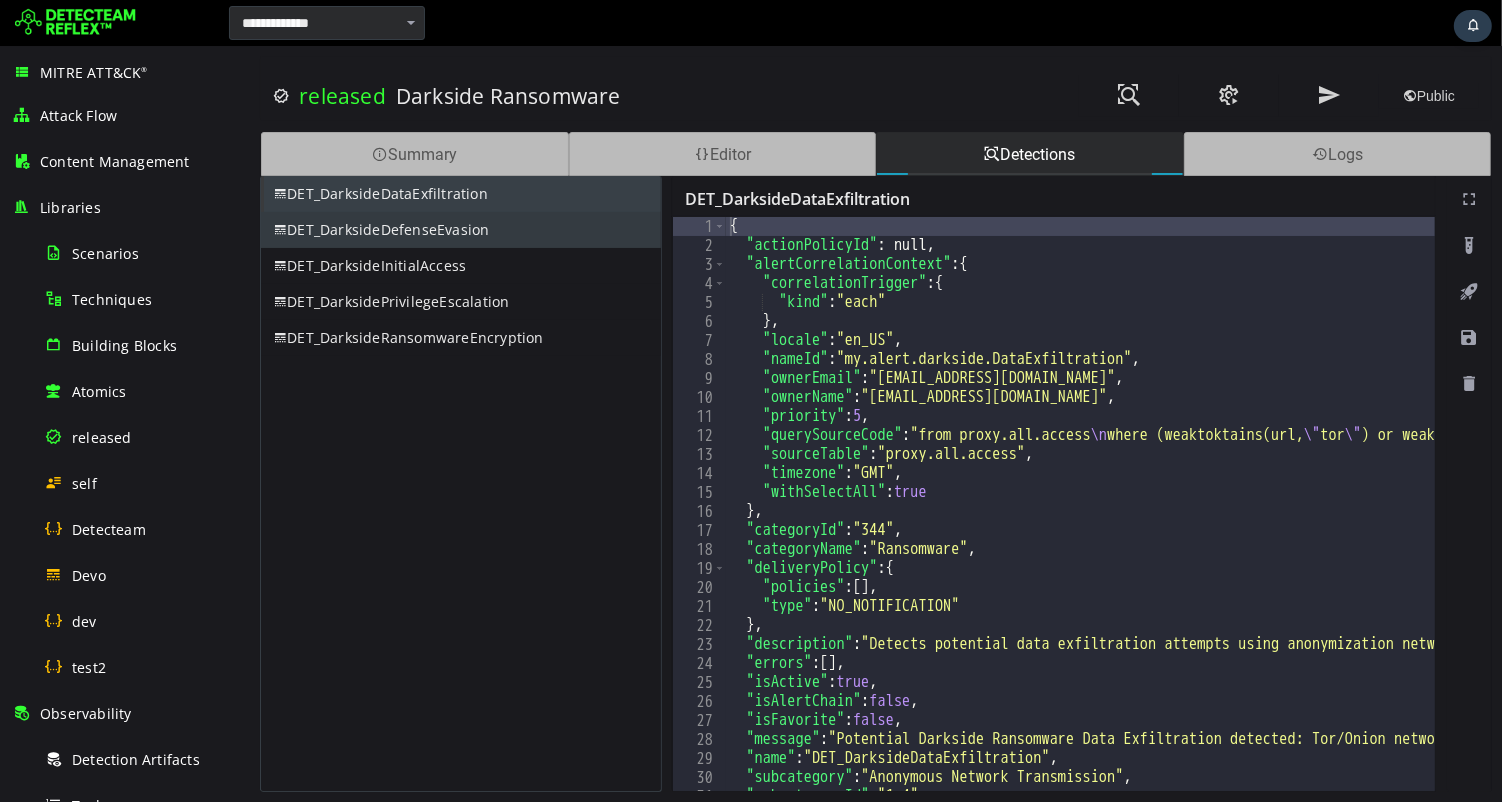 scroll, scrollTop: 0, scrollLeft: 0, axis: both 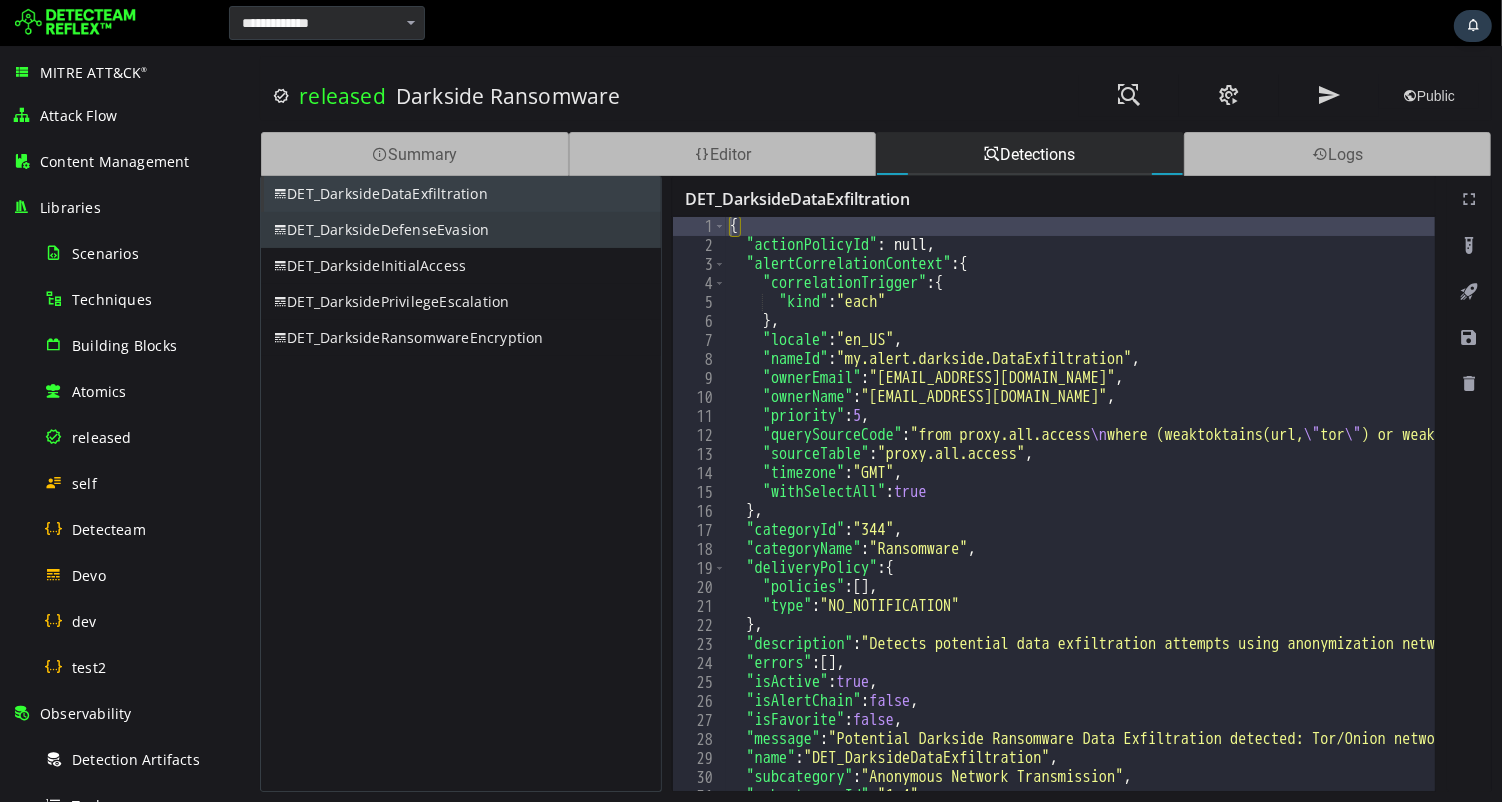 click on "DET_DarksideDefenseEvasion" at bounding box center (460, 230) 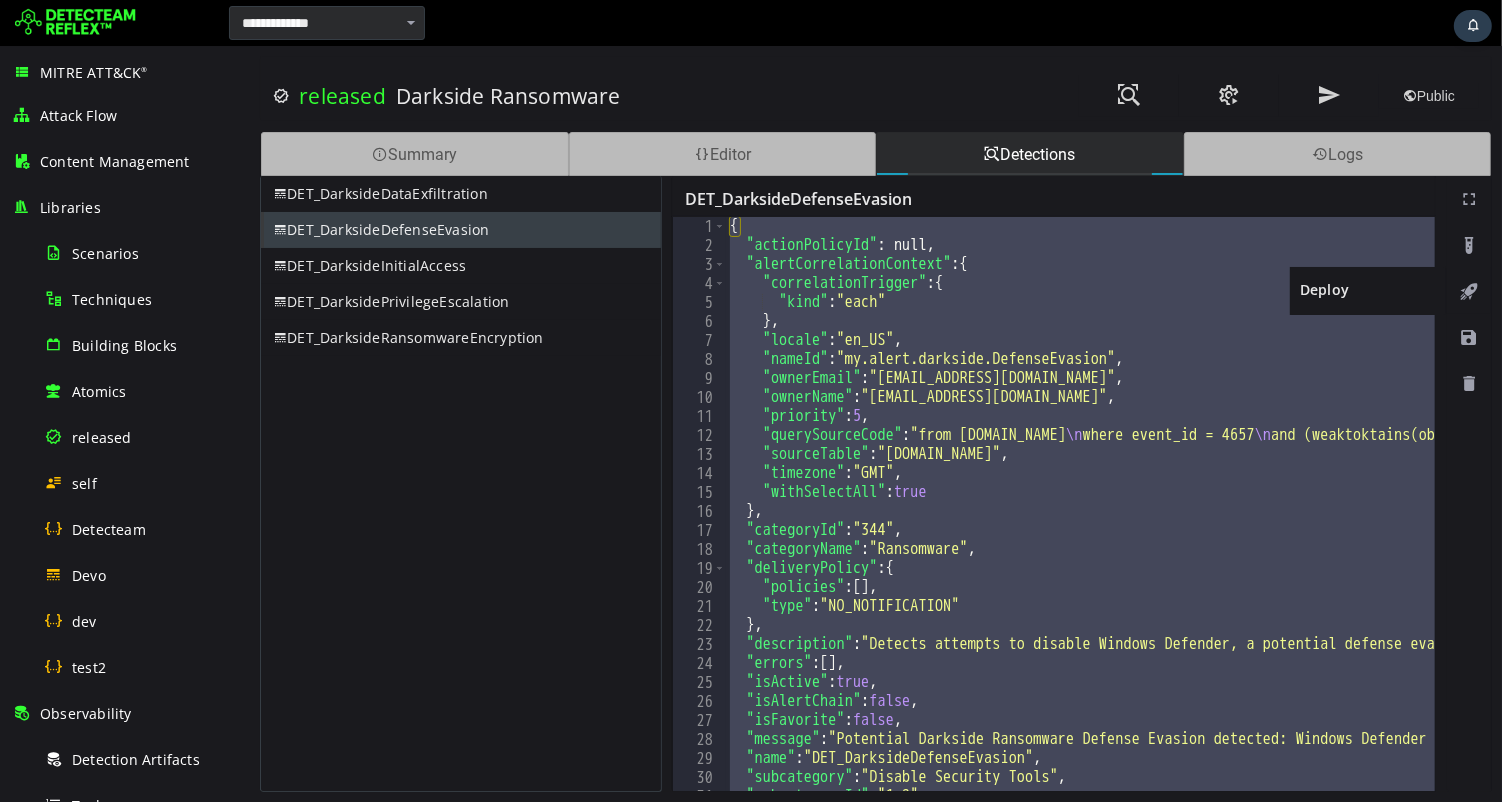 click at bounding box center (1468, 292) 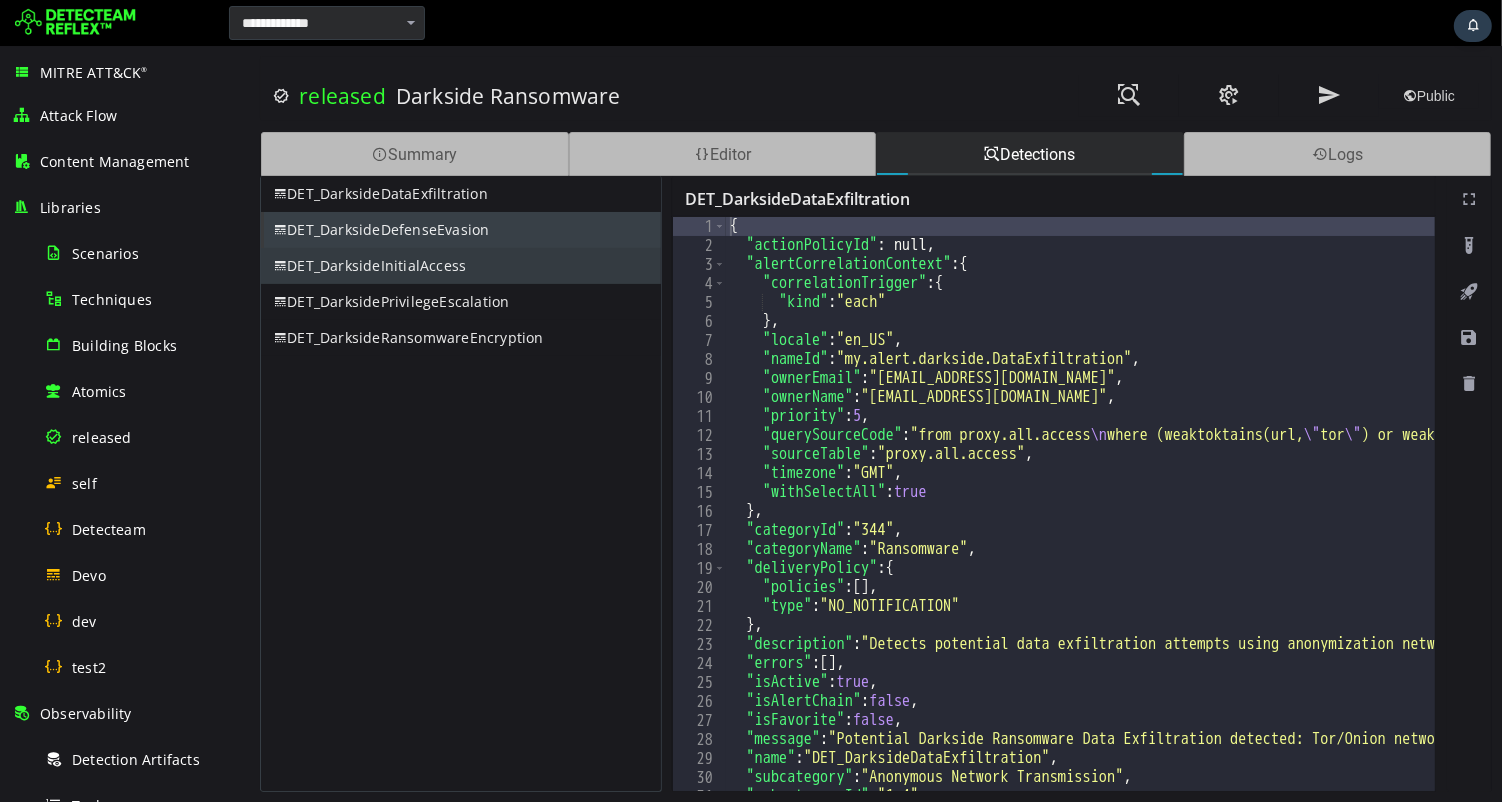 scroll, scrollTop: 0, scrollLeft: 0, axis: both 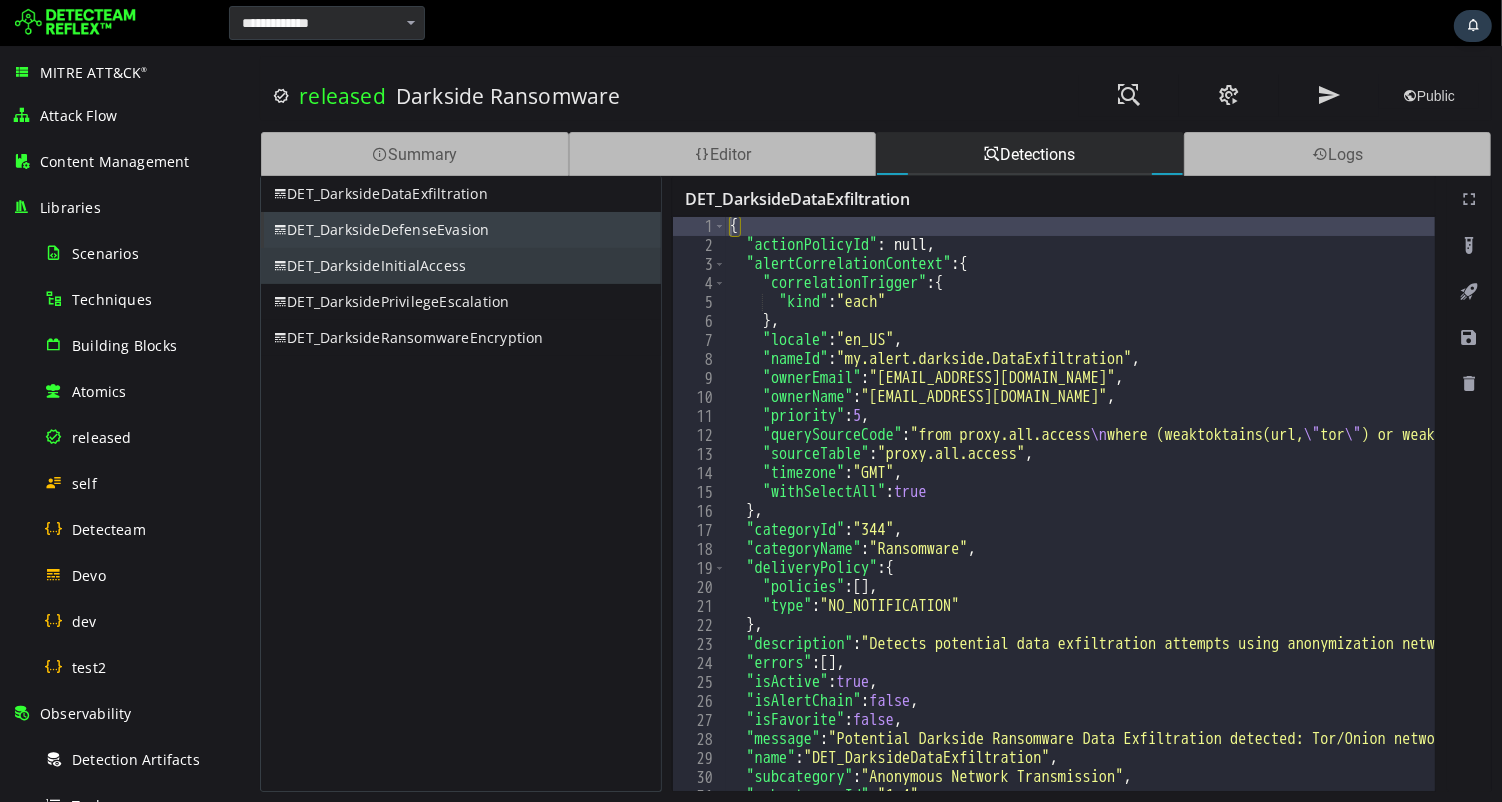 click on "DET_DarksideInitialAccess" at bounding box center (460, 266) 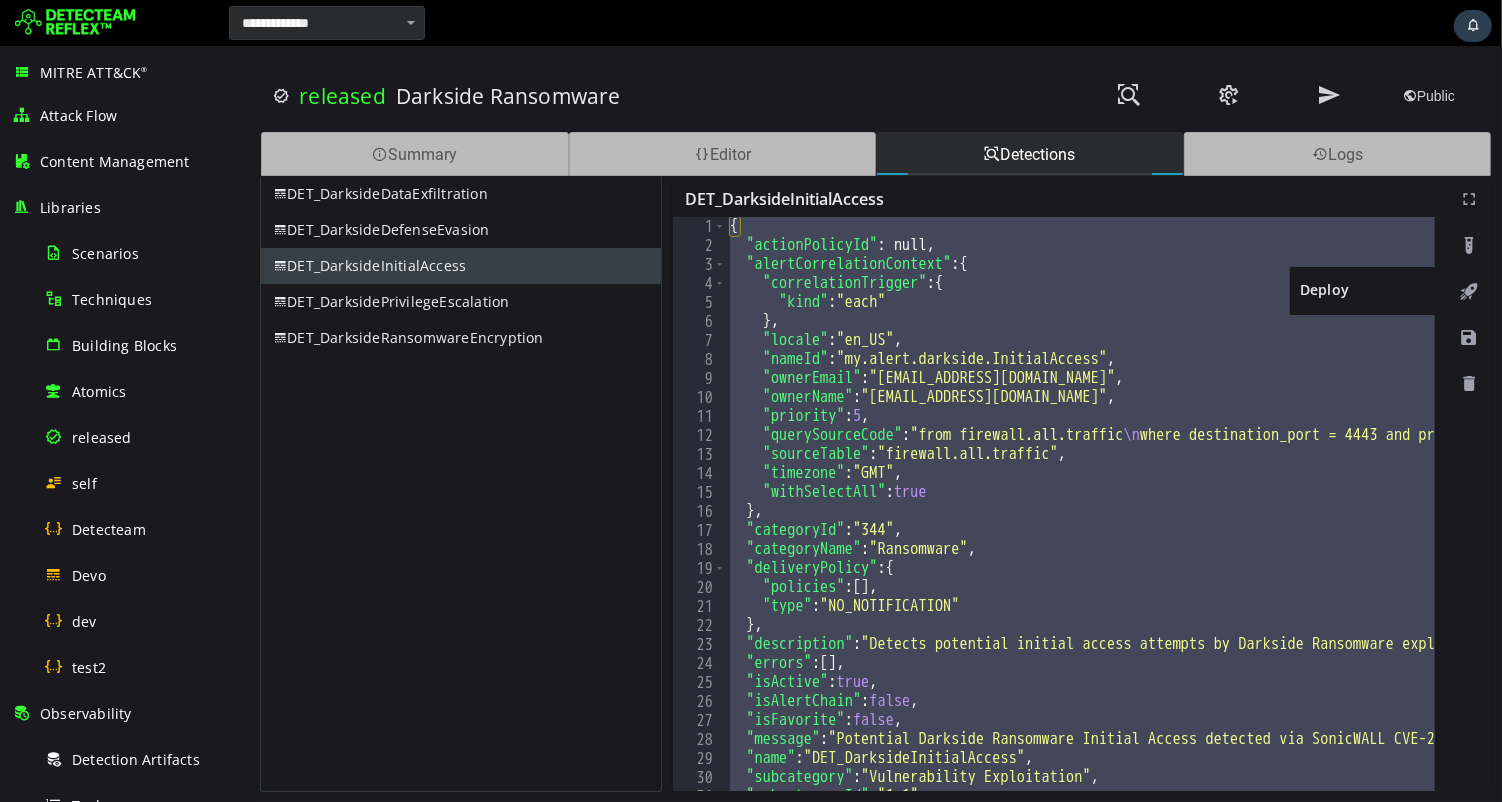 click at bounding box center [1468, 292] 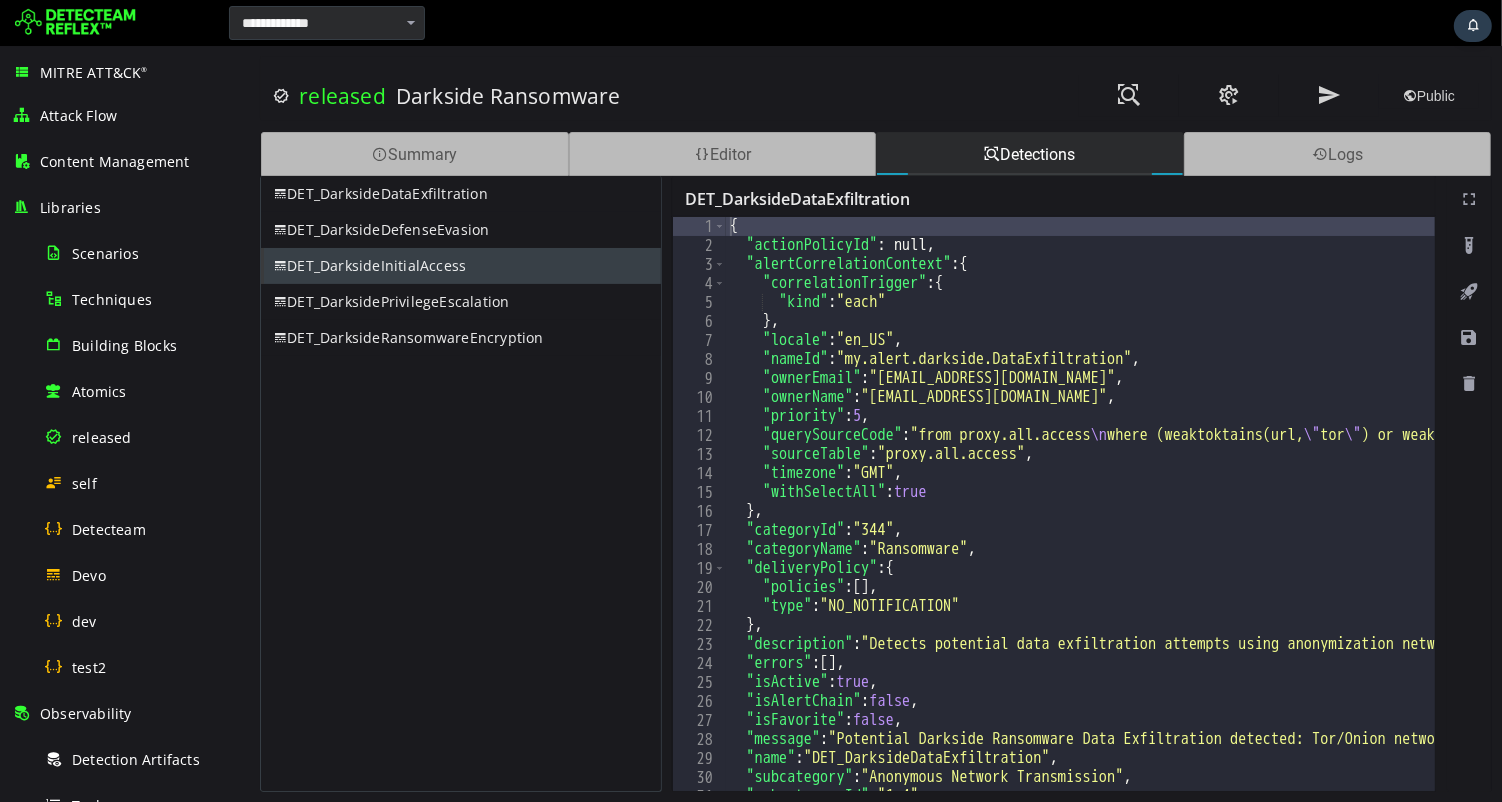 scroll, scrollTop: 0, scrollLeft: 0, axis: both 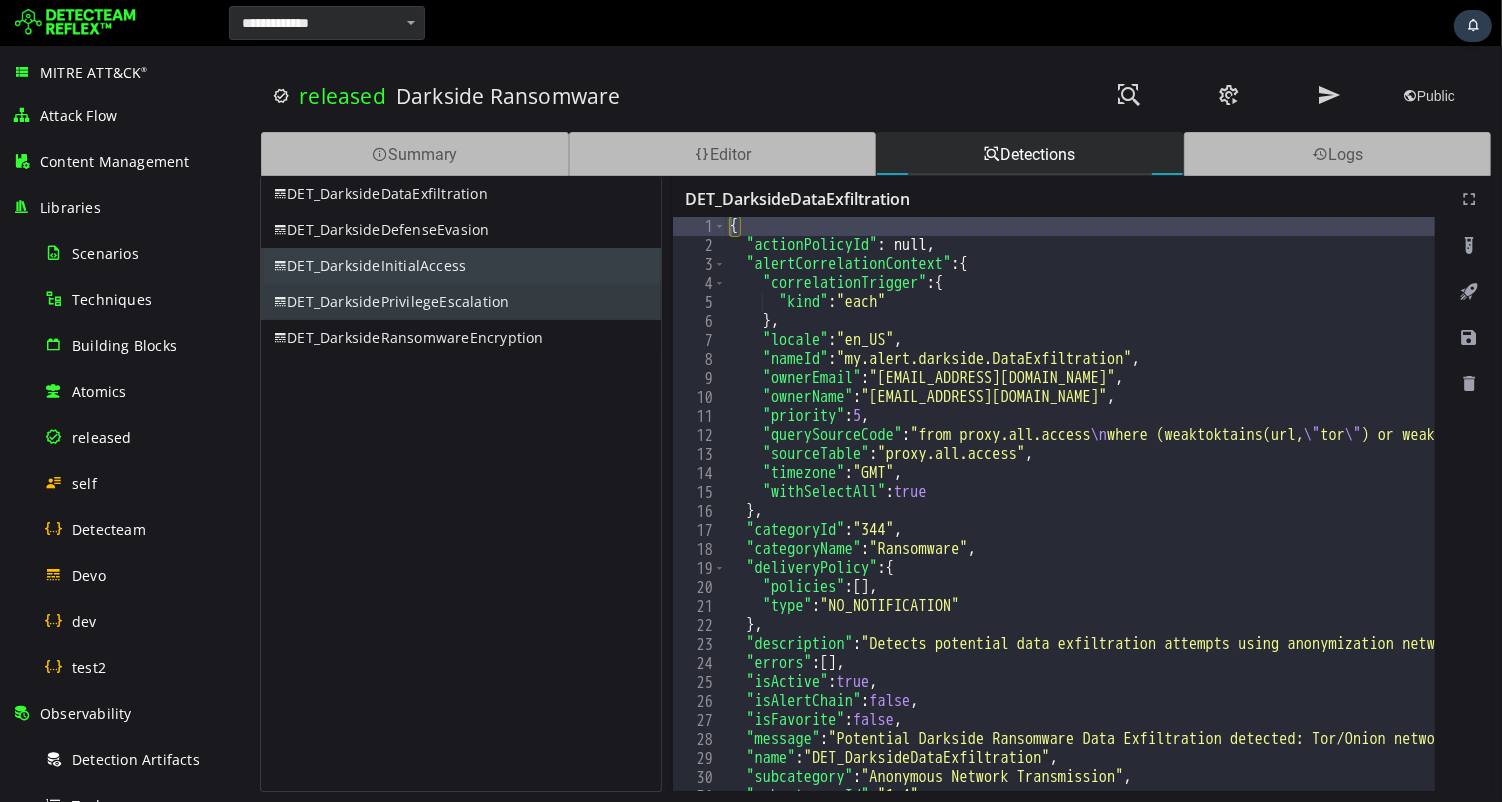 click on "DET_DarksidePrivilegeEscalation" at bounding box center [460, 302] 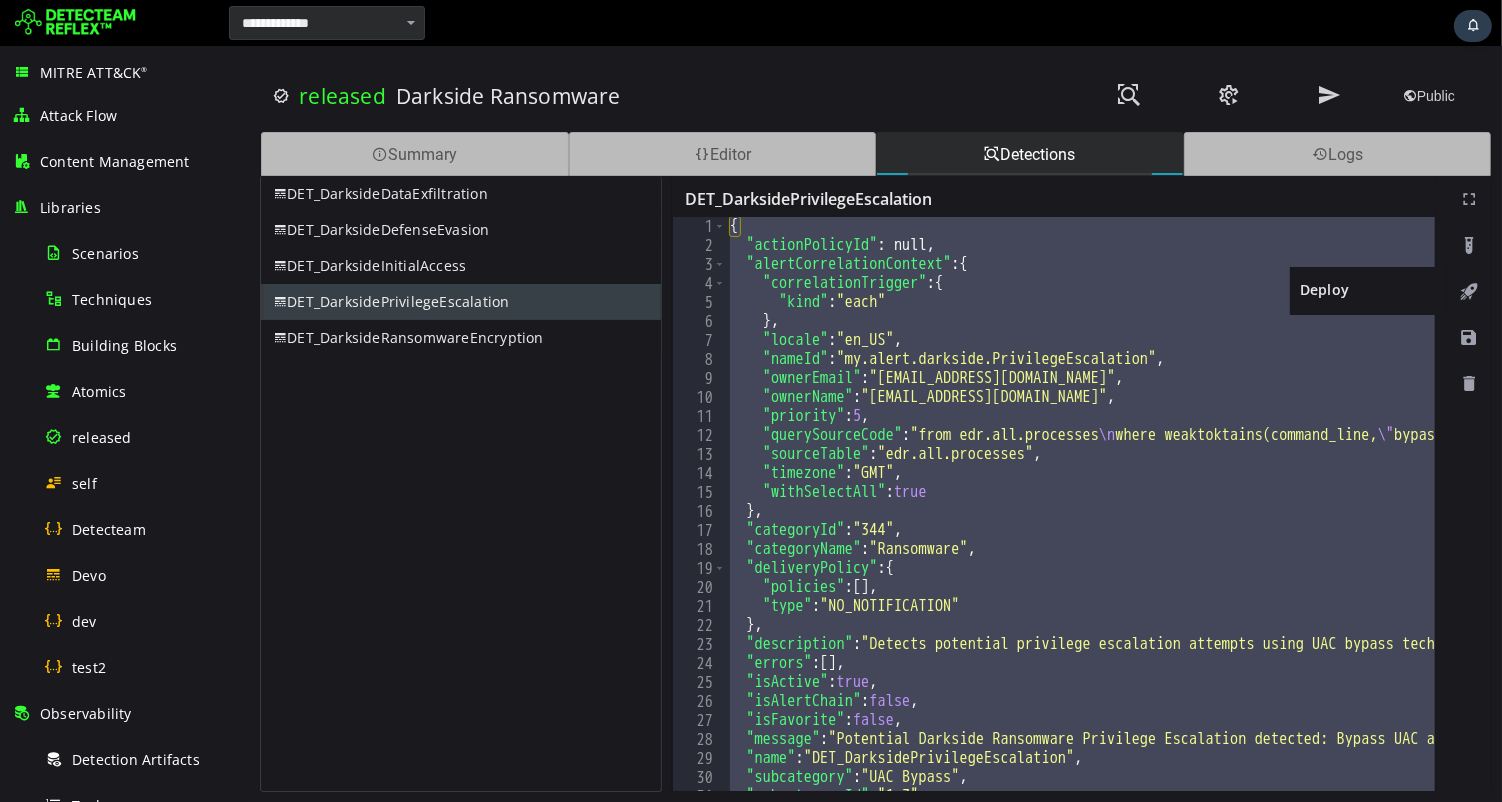 click at bounding box center [1468, 291] 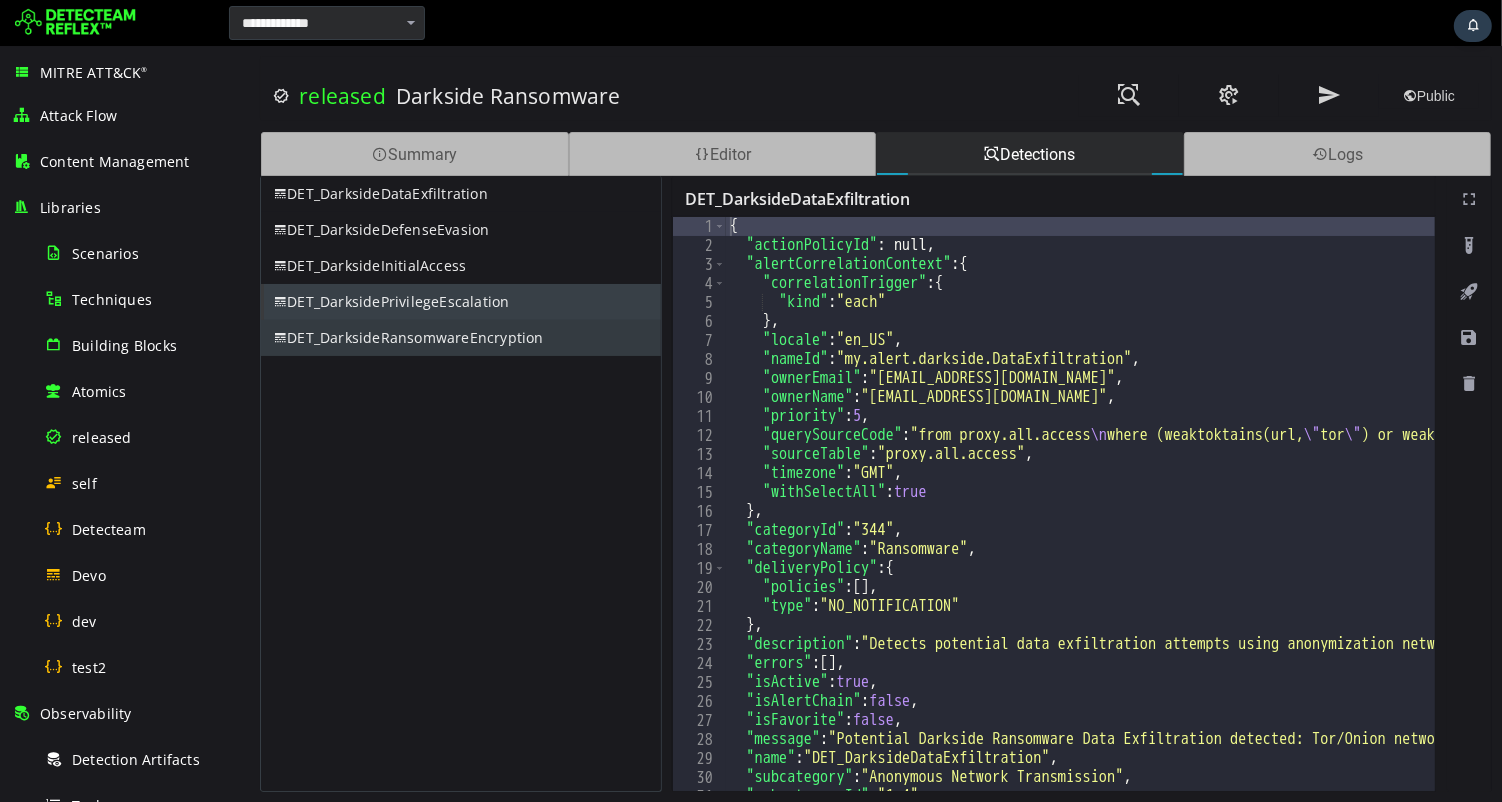 scroll, scrollTop: 0, scrollLeft: 0, axis: both 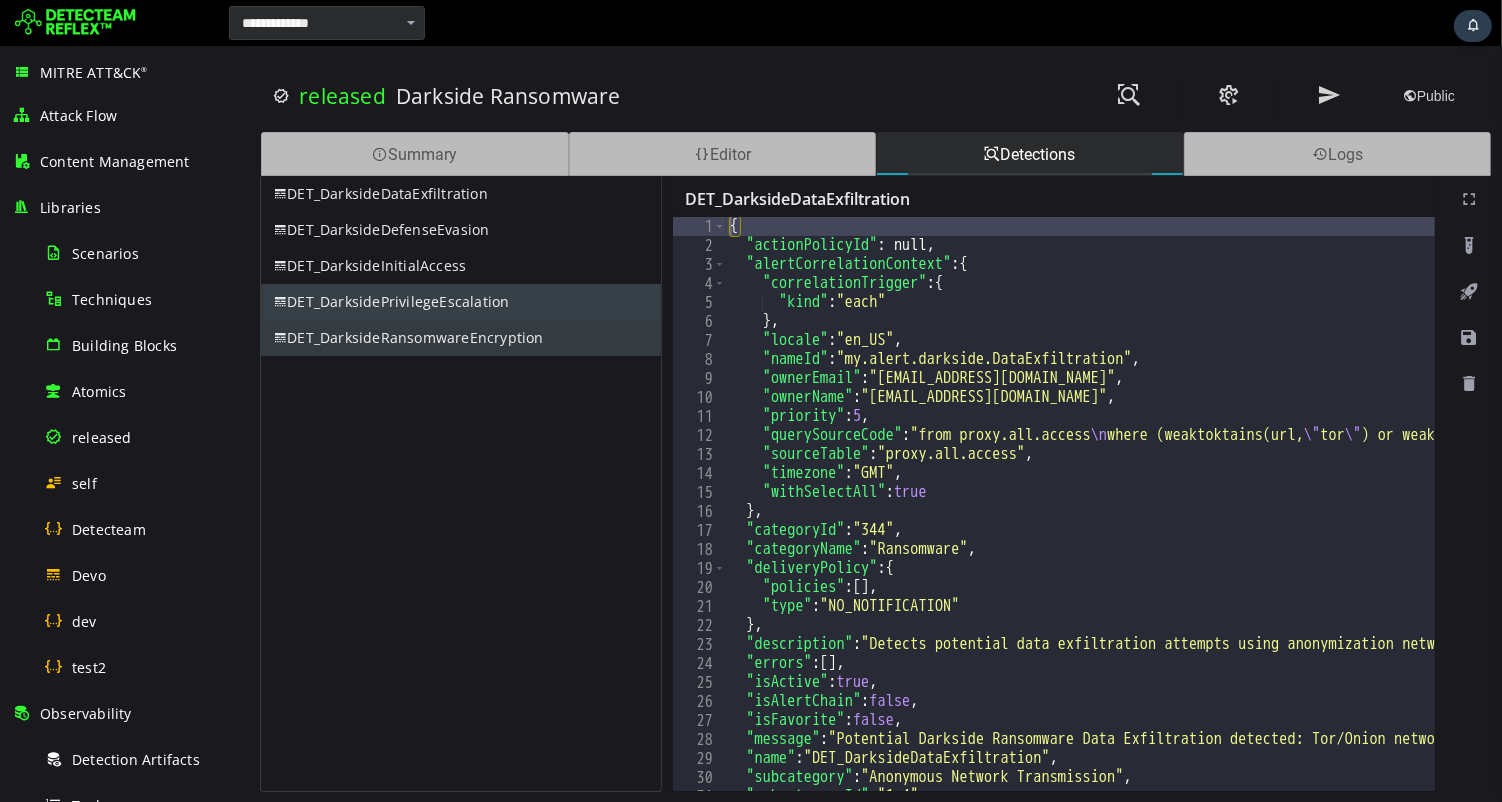 click on "DET_DarksideRansomwareEncryption" at bounding box center (460, 338) 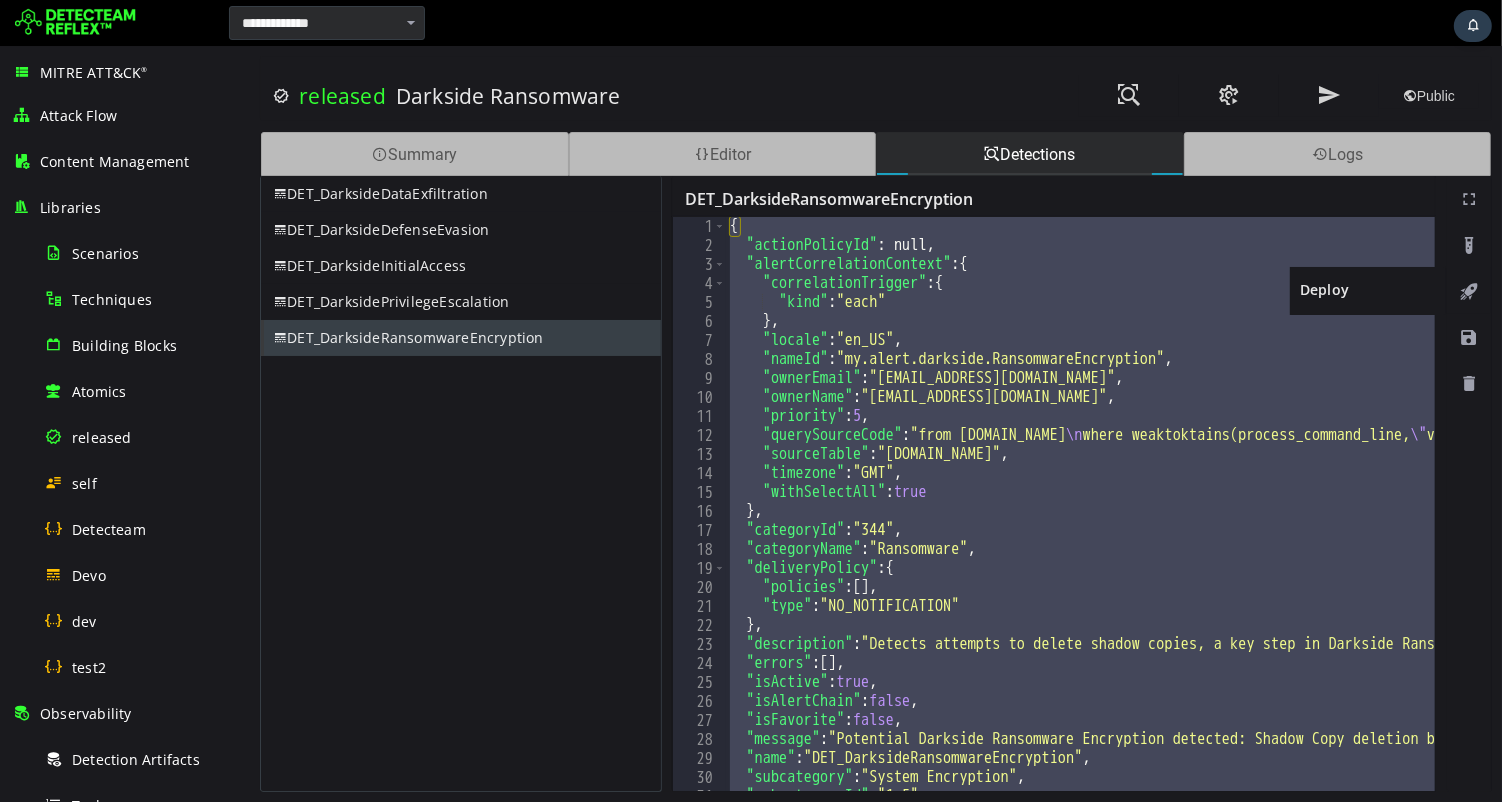 click at bounding box center (1468, 292) 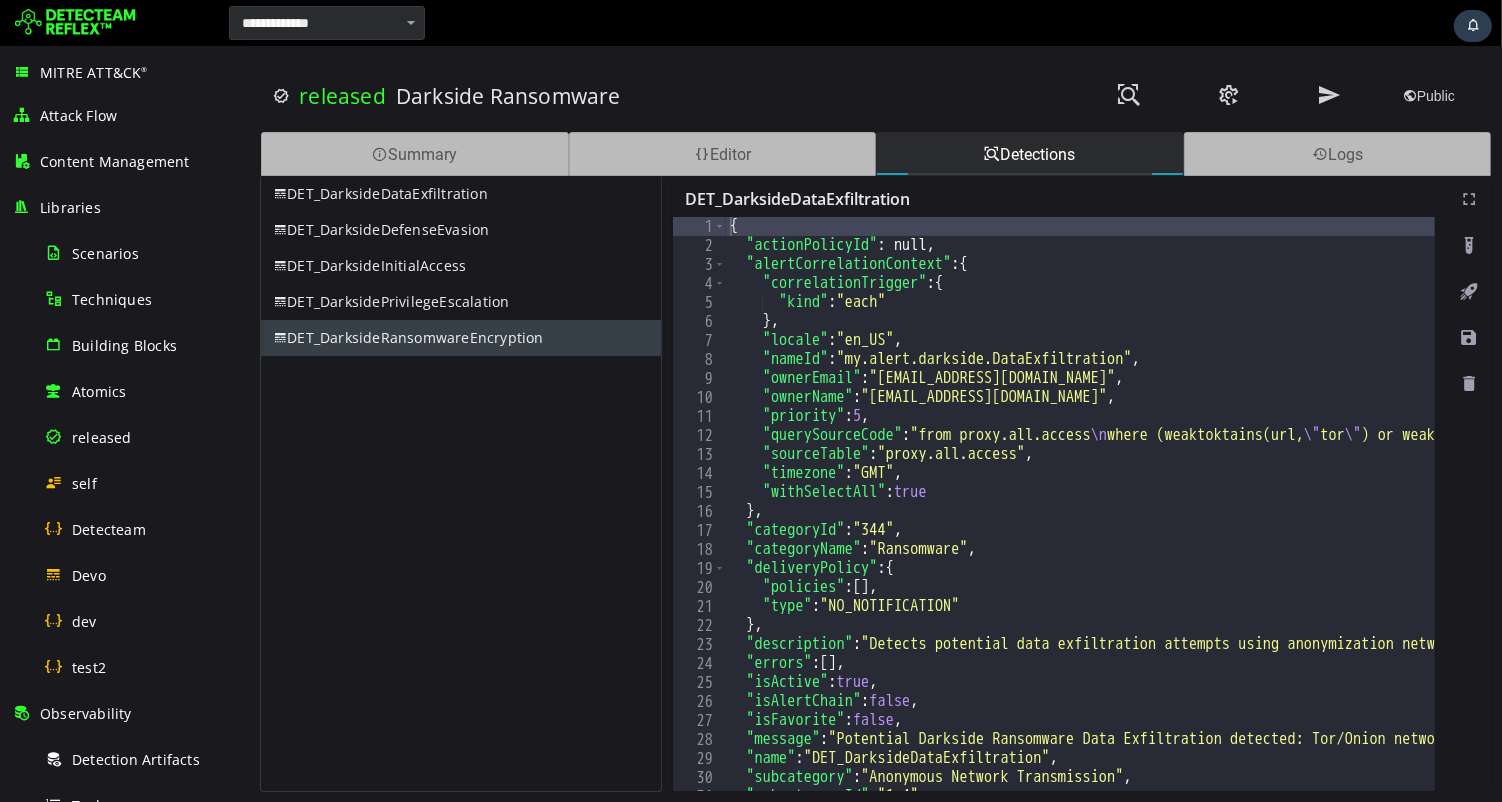 scroll, scrollTop: 0, scrollLeft: 0, axis: both 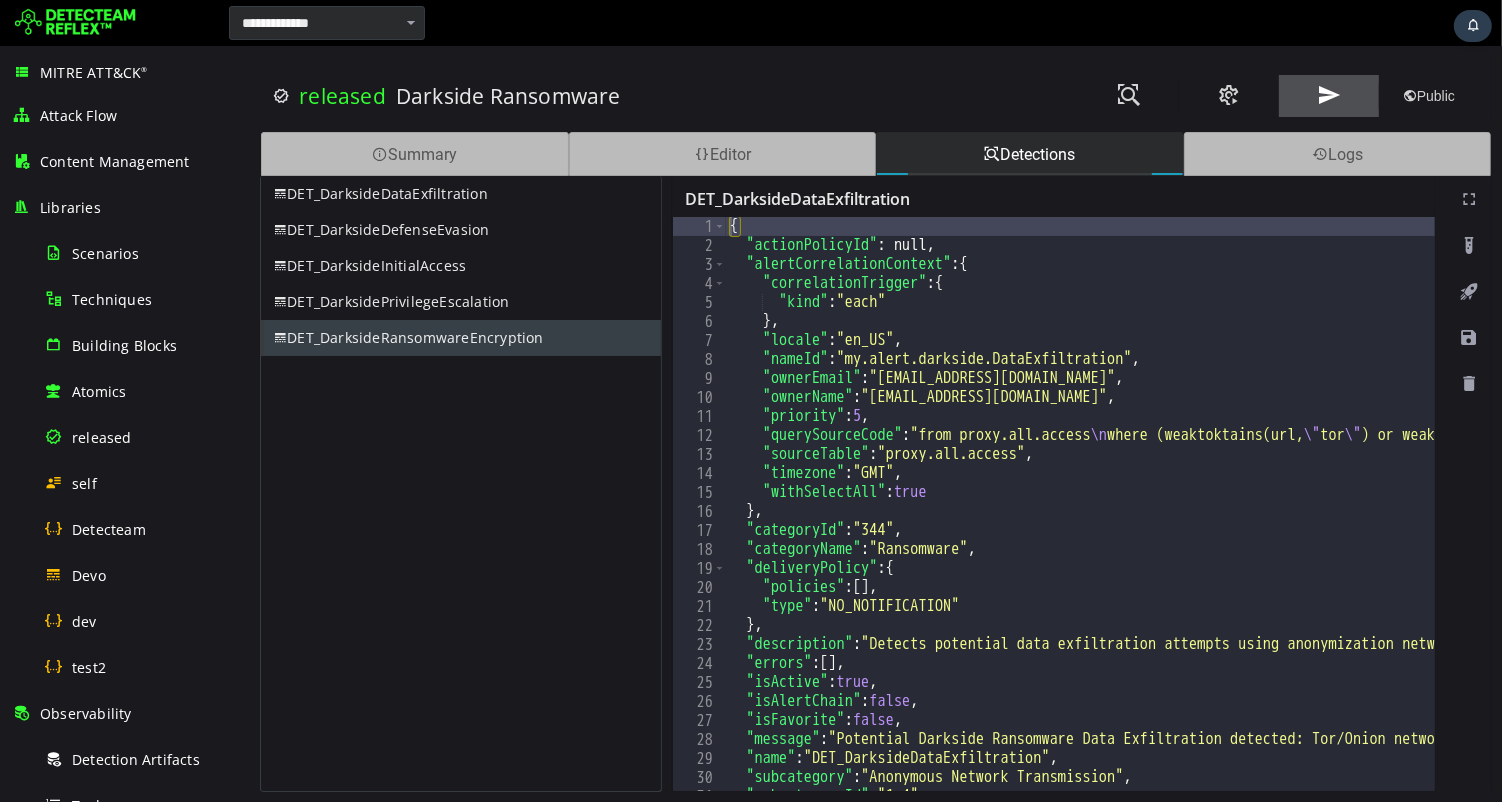 click at bounding box center [1328, 95] 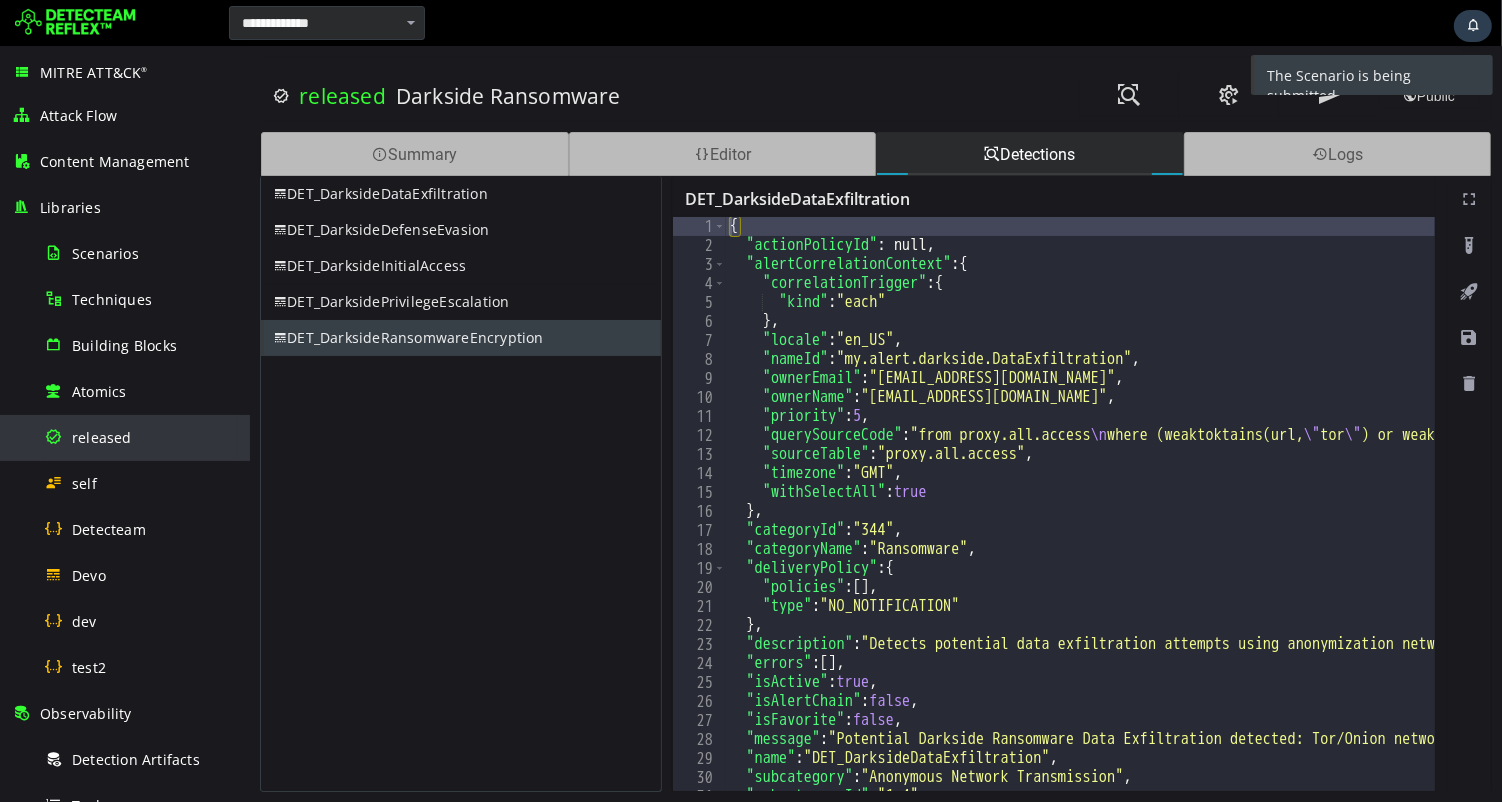 click on "released" at bounding box center (102, 437) 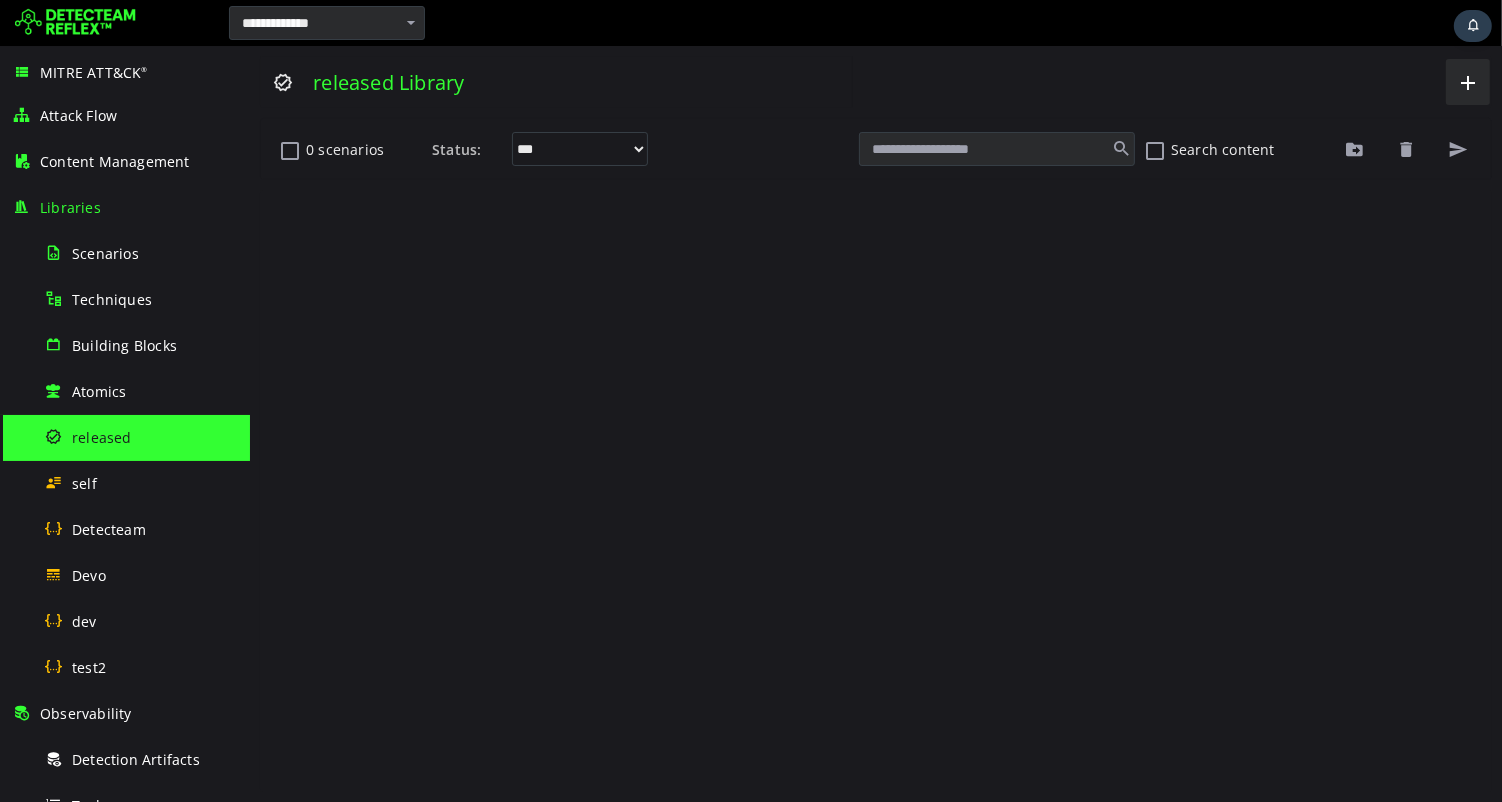 scroll, scrollTop: 0, scrollLeft: 0, axis: both 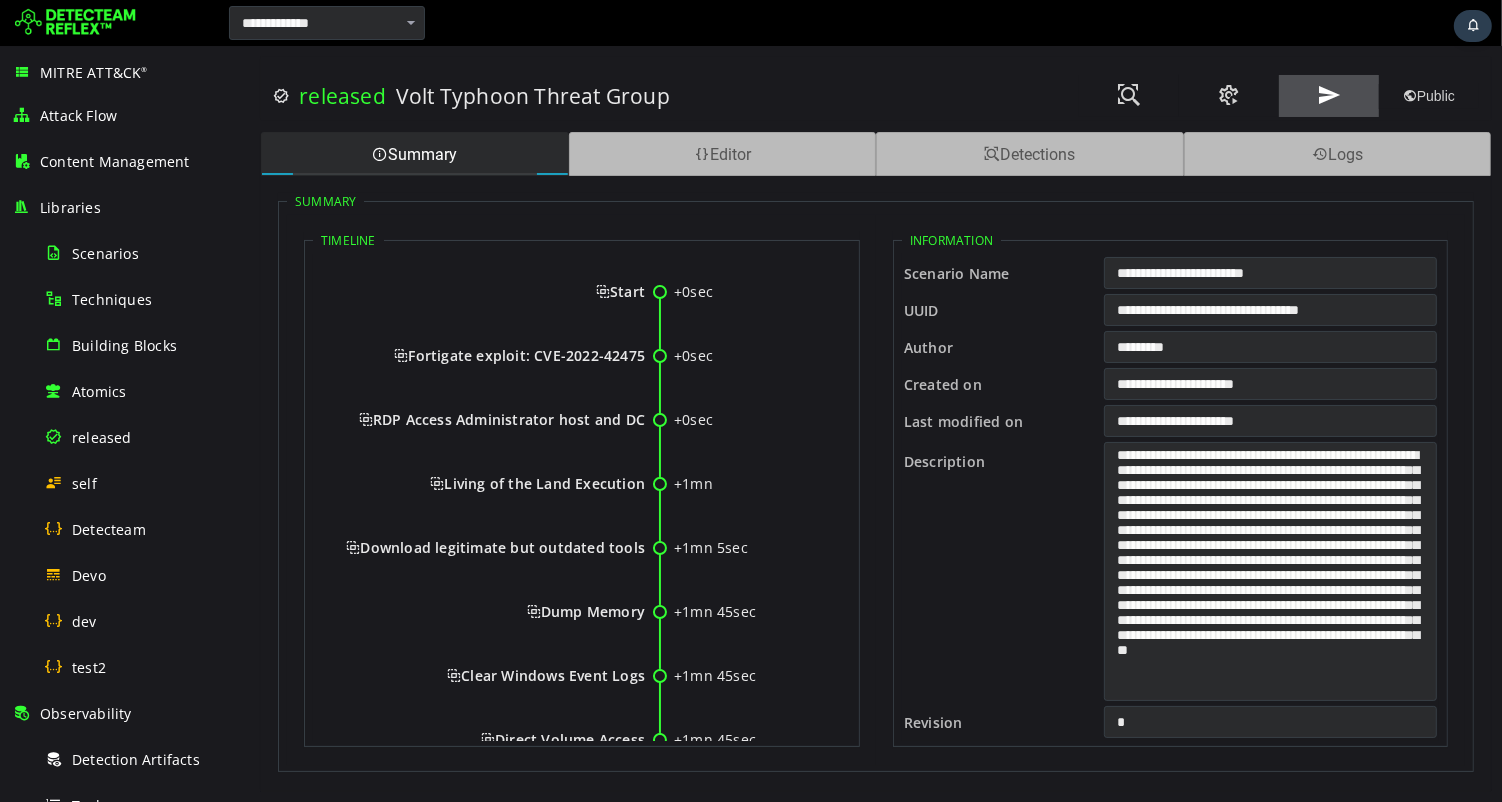 click at bounding box center (1328, 95) 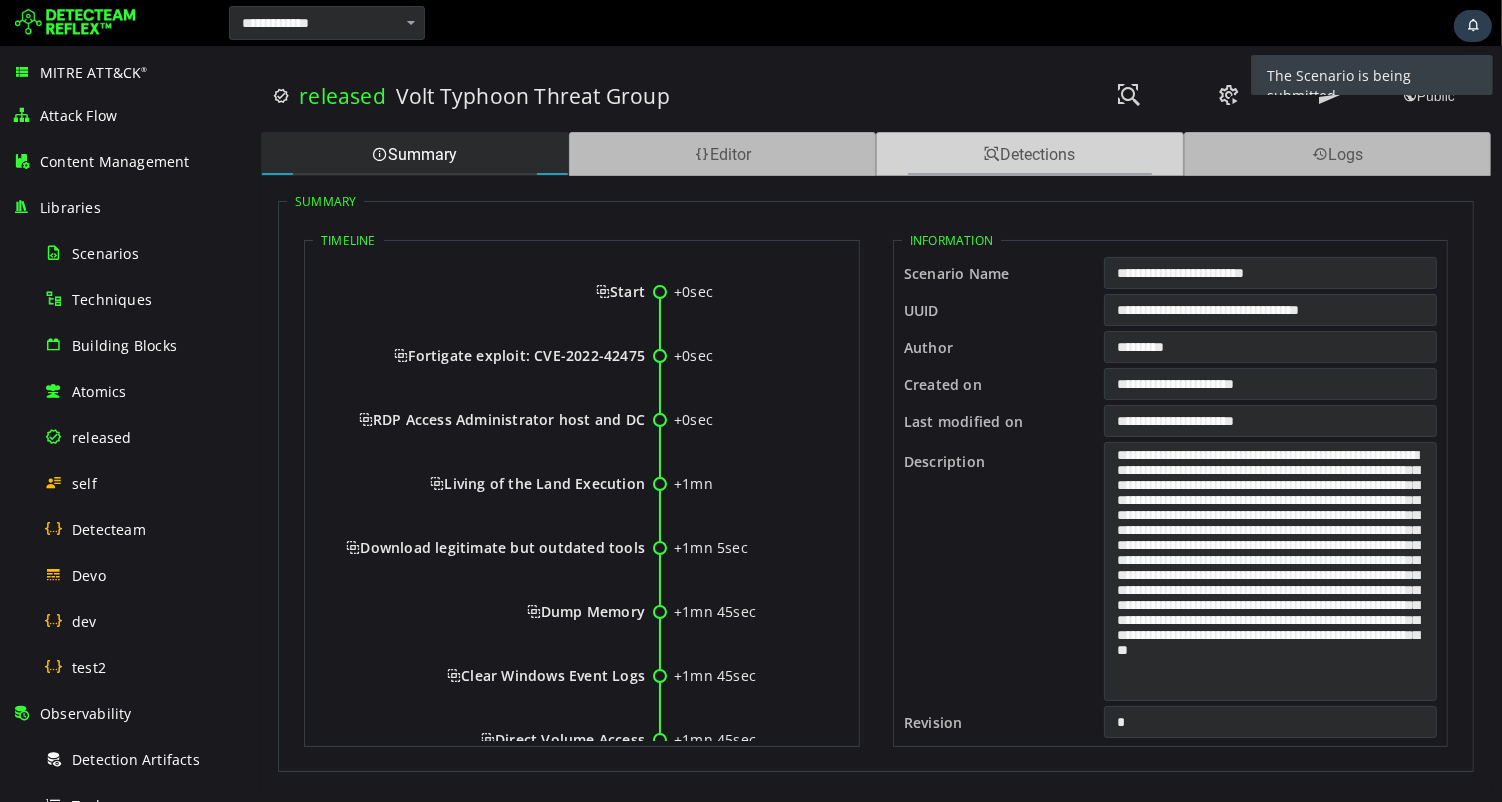 click on "Detections" at bounding box center [1029, 154] 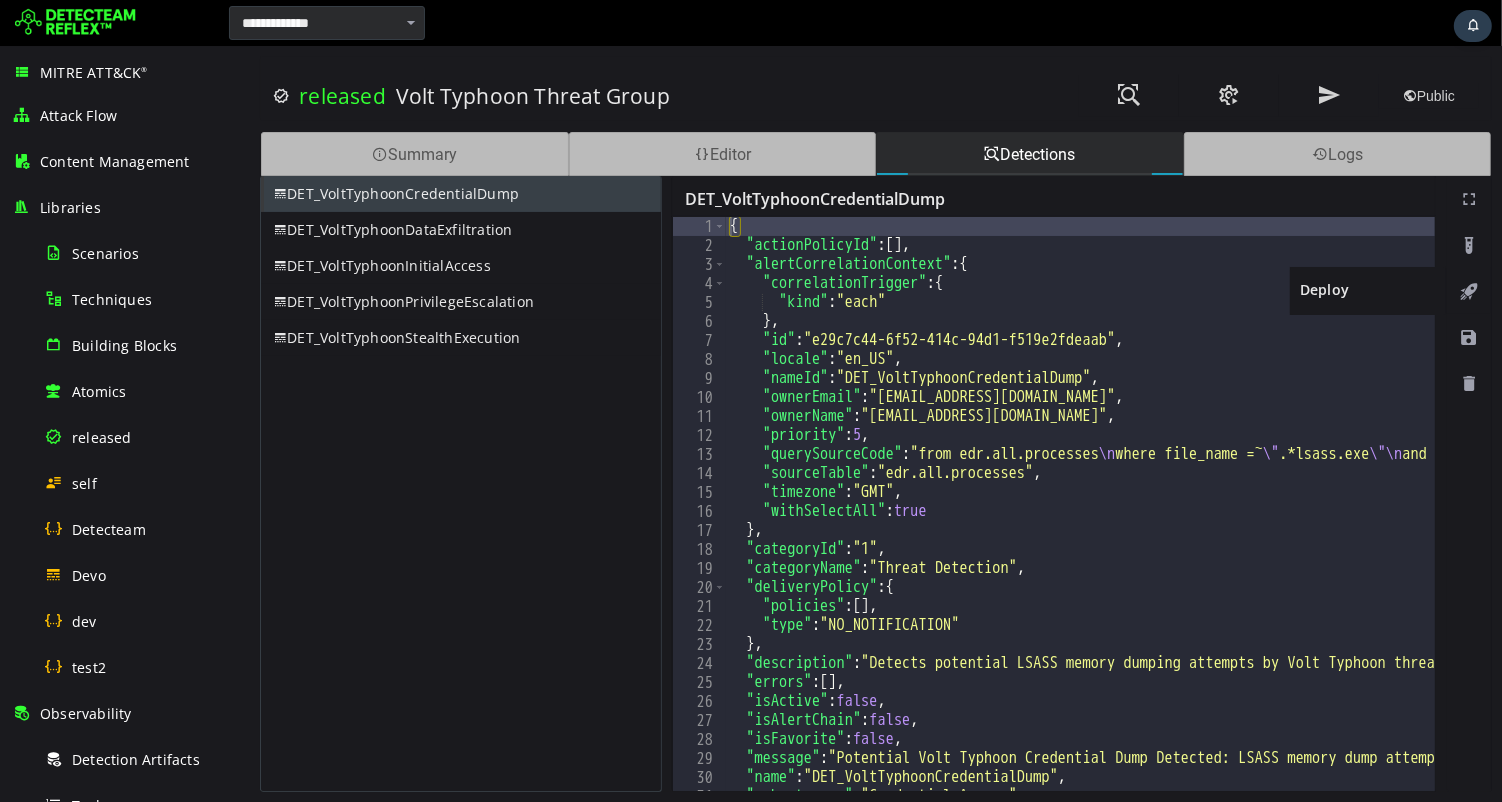 click at bounding box center [1468, 292] 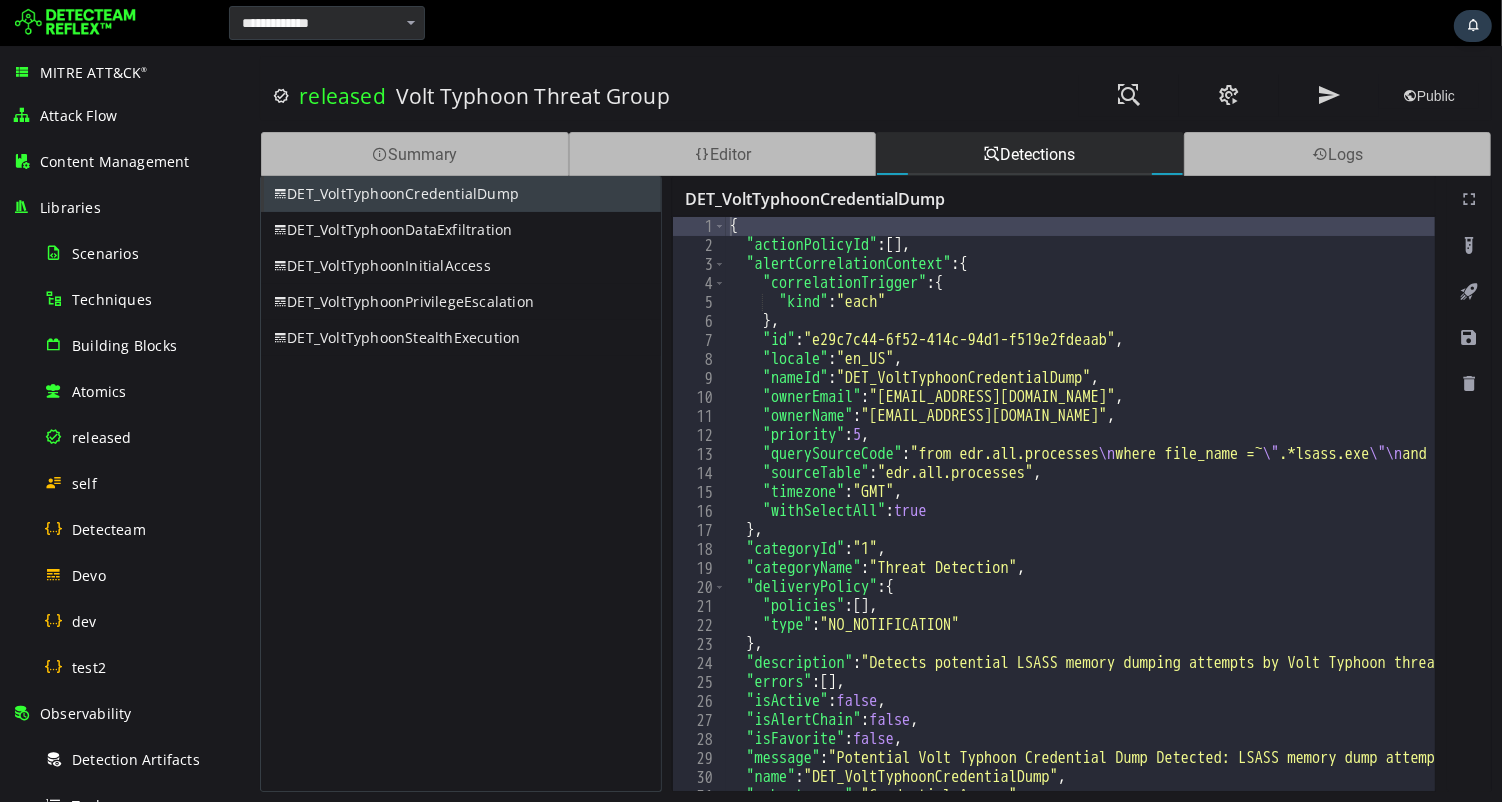 scroll, scrollTop: 0, scrollLeft: 0, axis: both 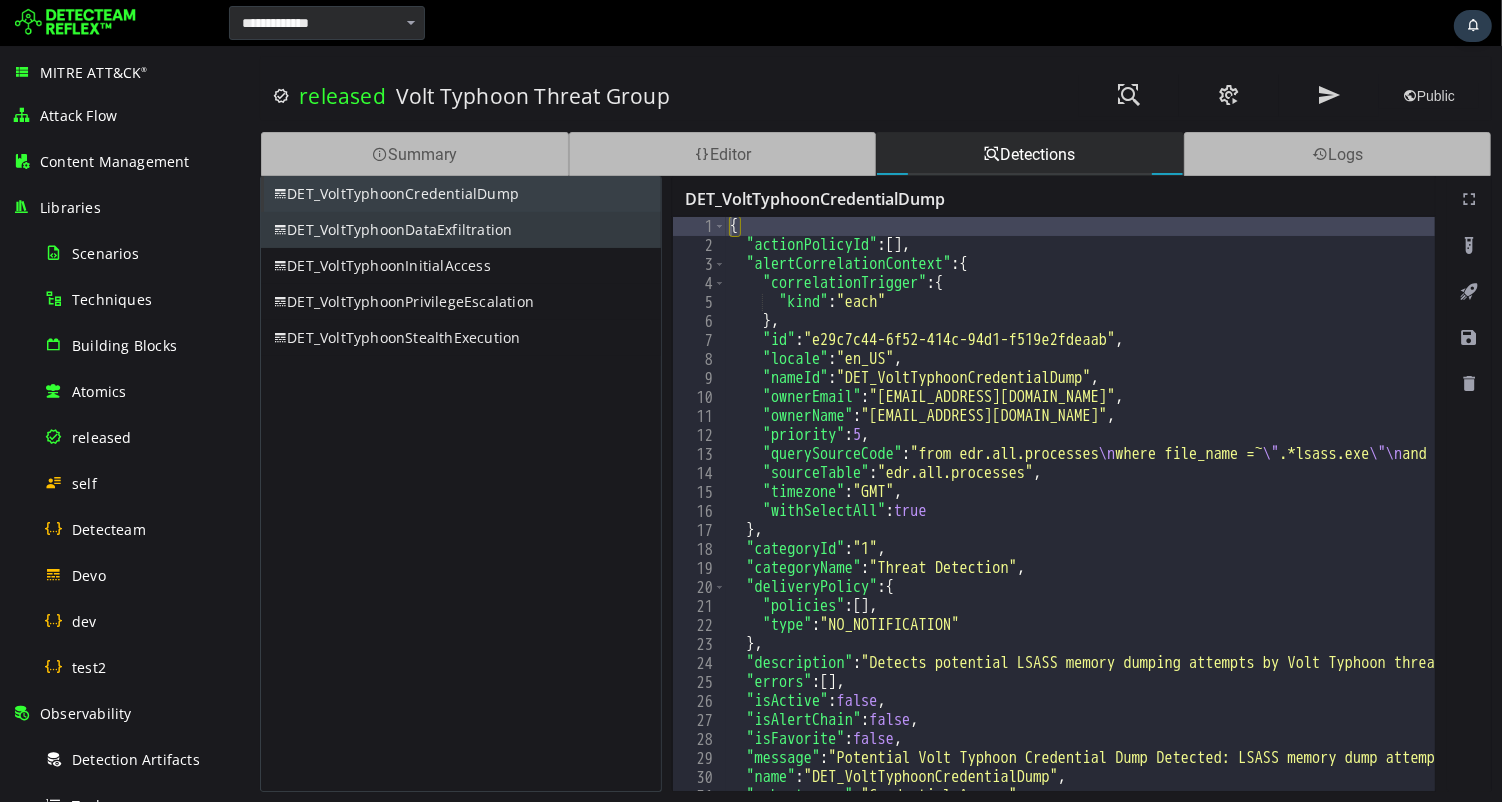 click on "DET_VoltTyphoonDataExfiltration" at bounding box center (460, 230) 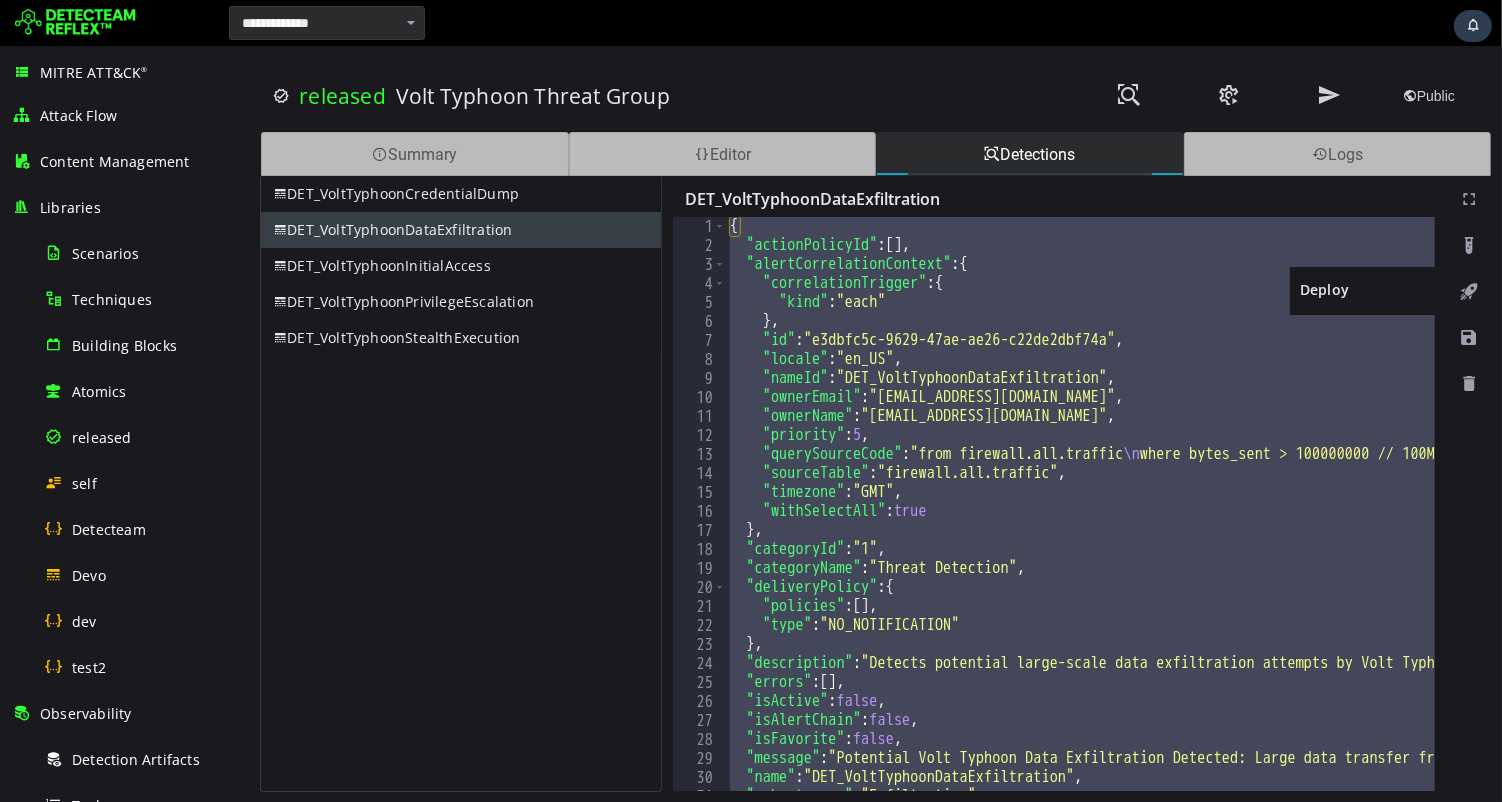 click at bounding box center [1468, 292] 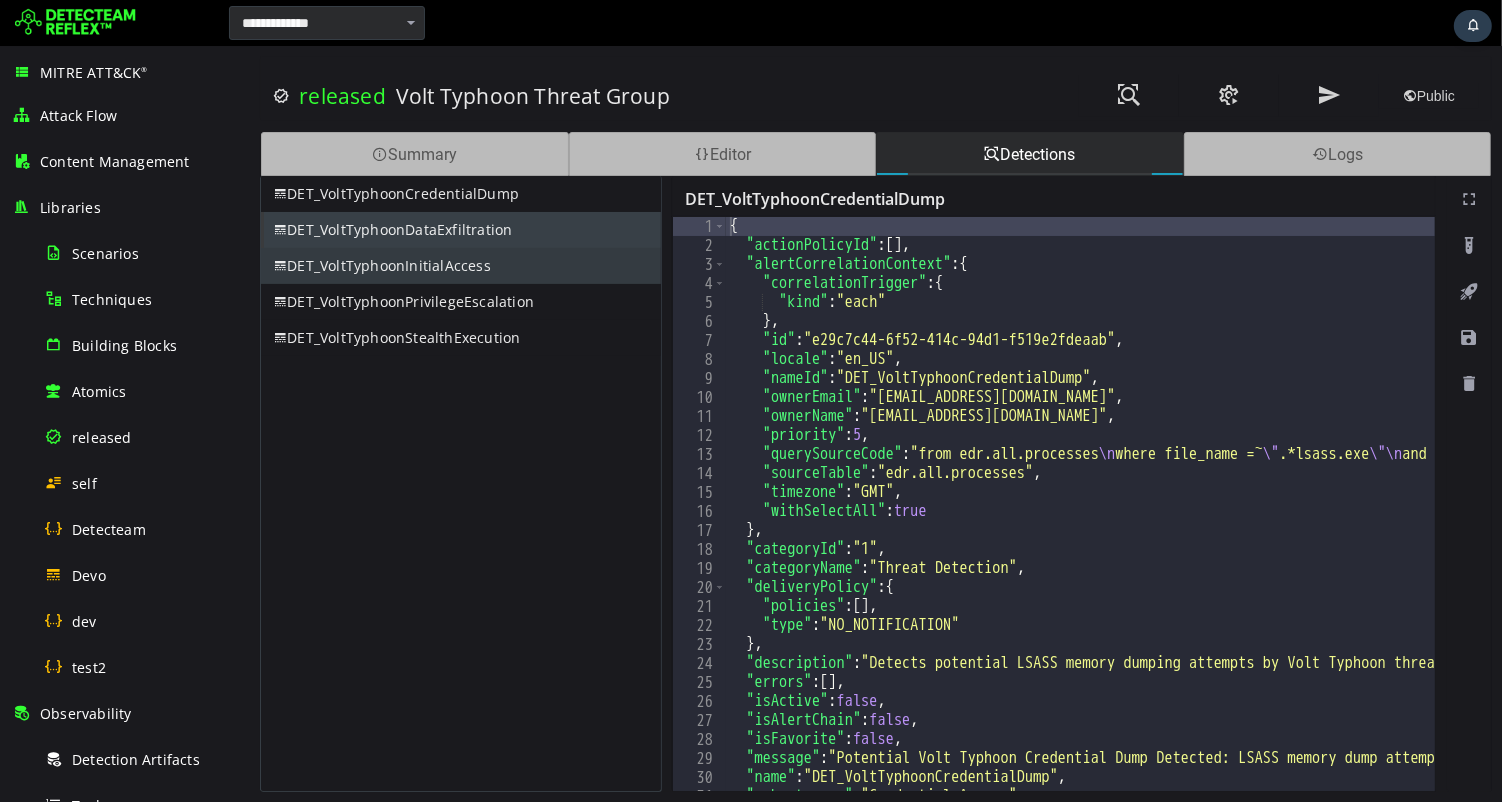 scroll, scrollTop: 0, scrollLeft: 0, axis: both 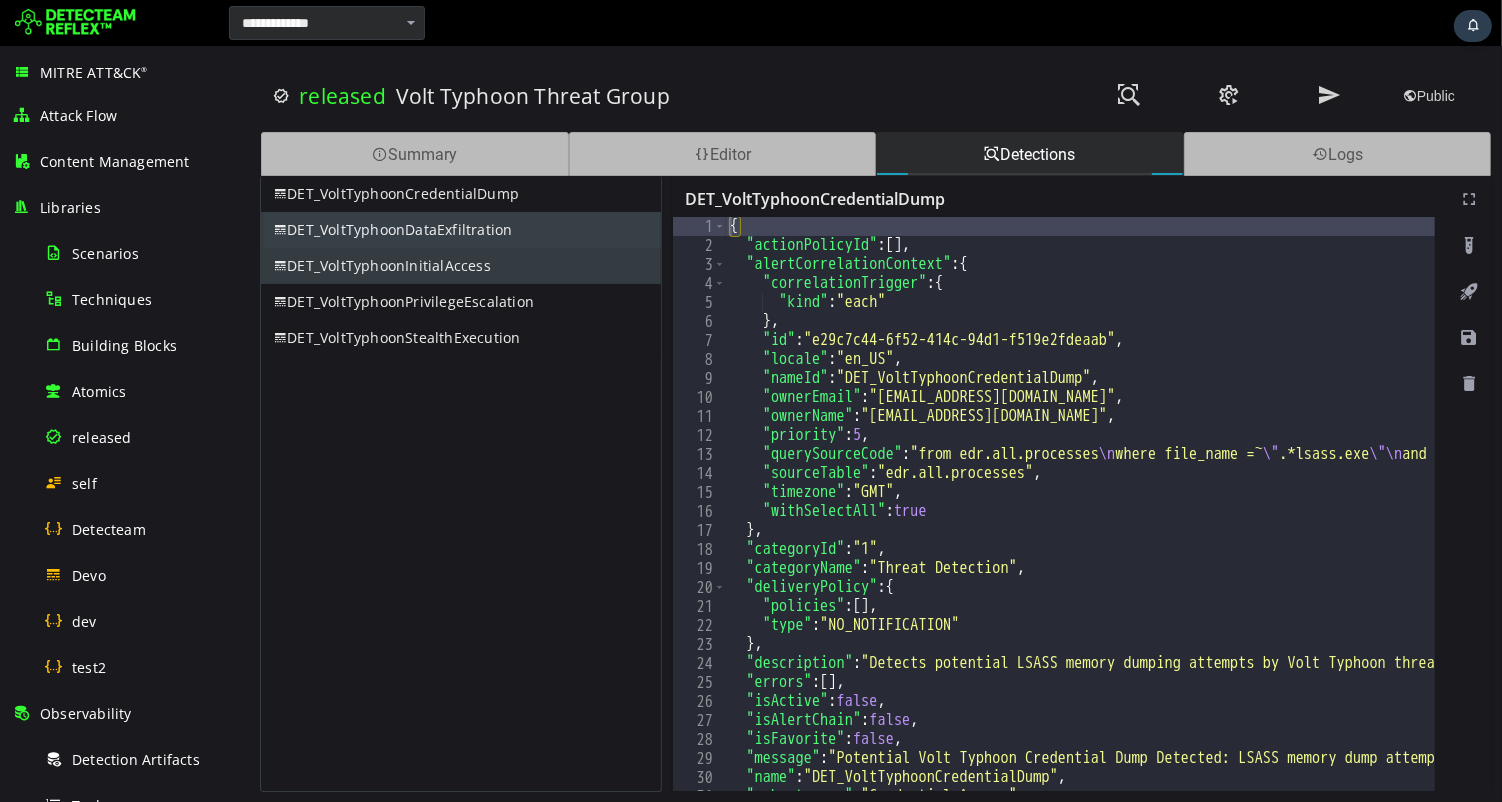 click on "DET_VoltTyphoonInitialAccess" at bounding box center [460, 266] 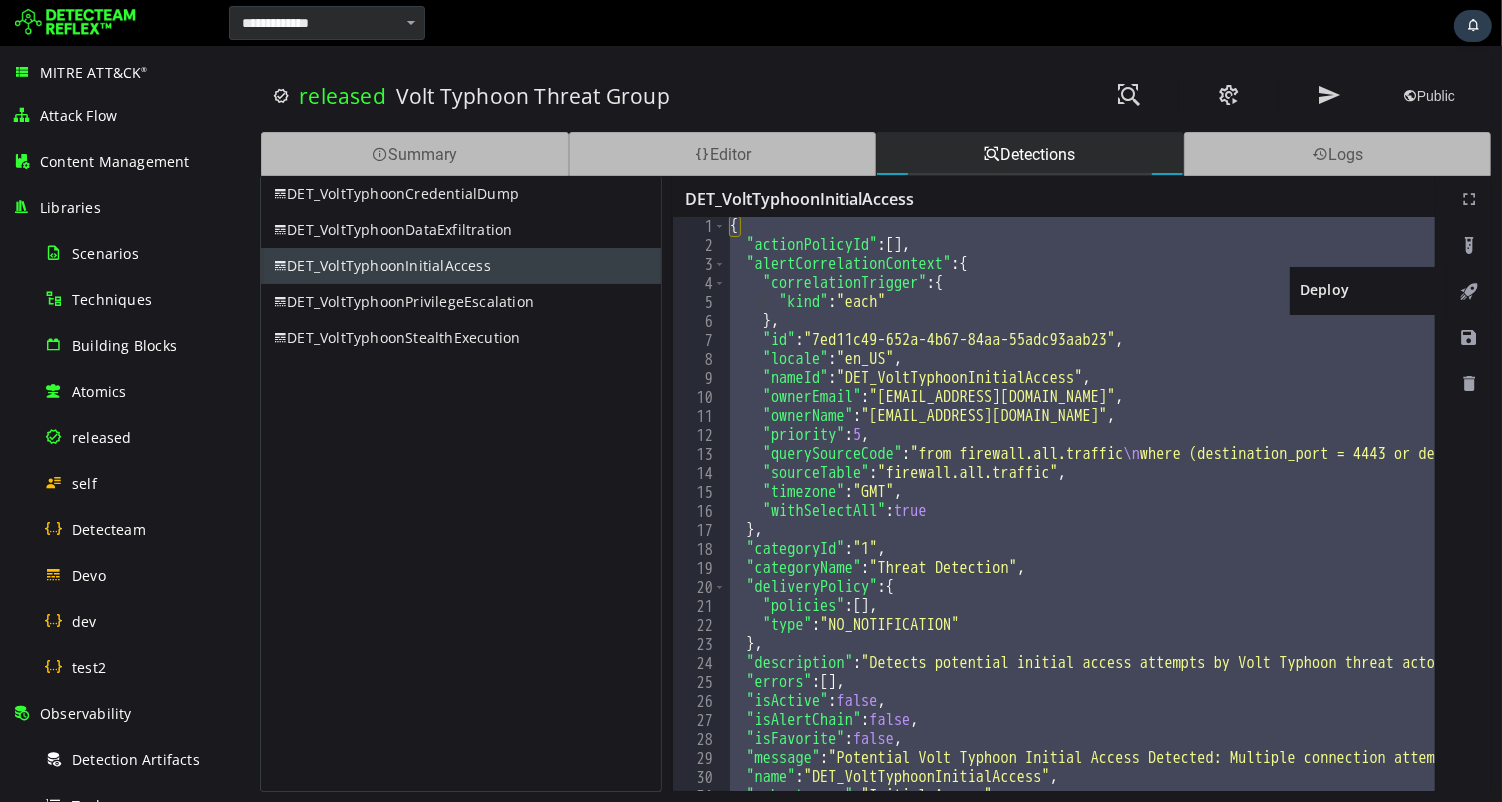 click at bounding box center (1468, 292) 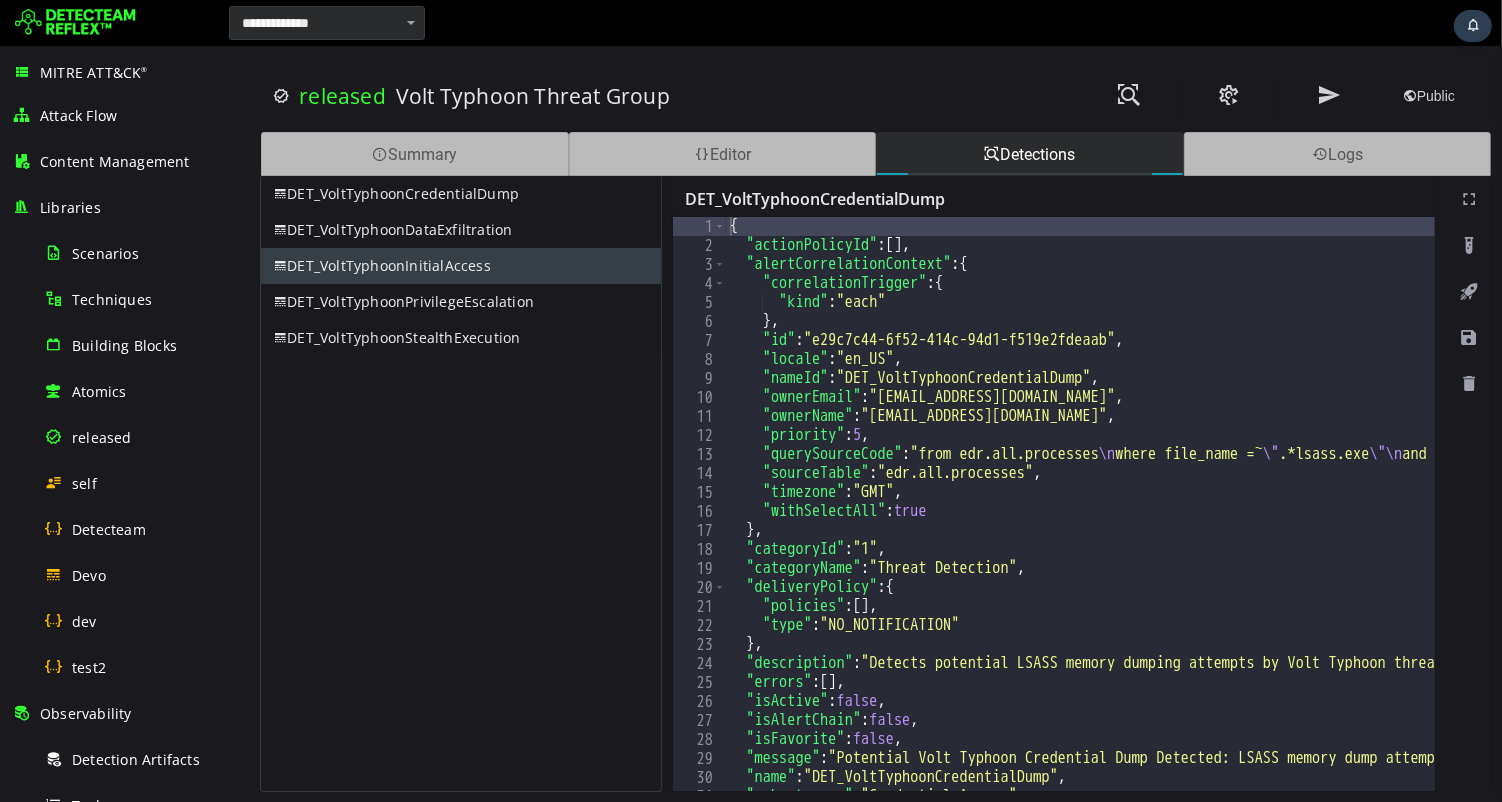 scroll, scrollTop: 0, scrollLeft: 0, axis: both 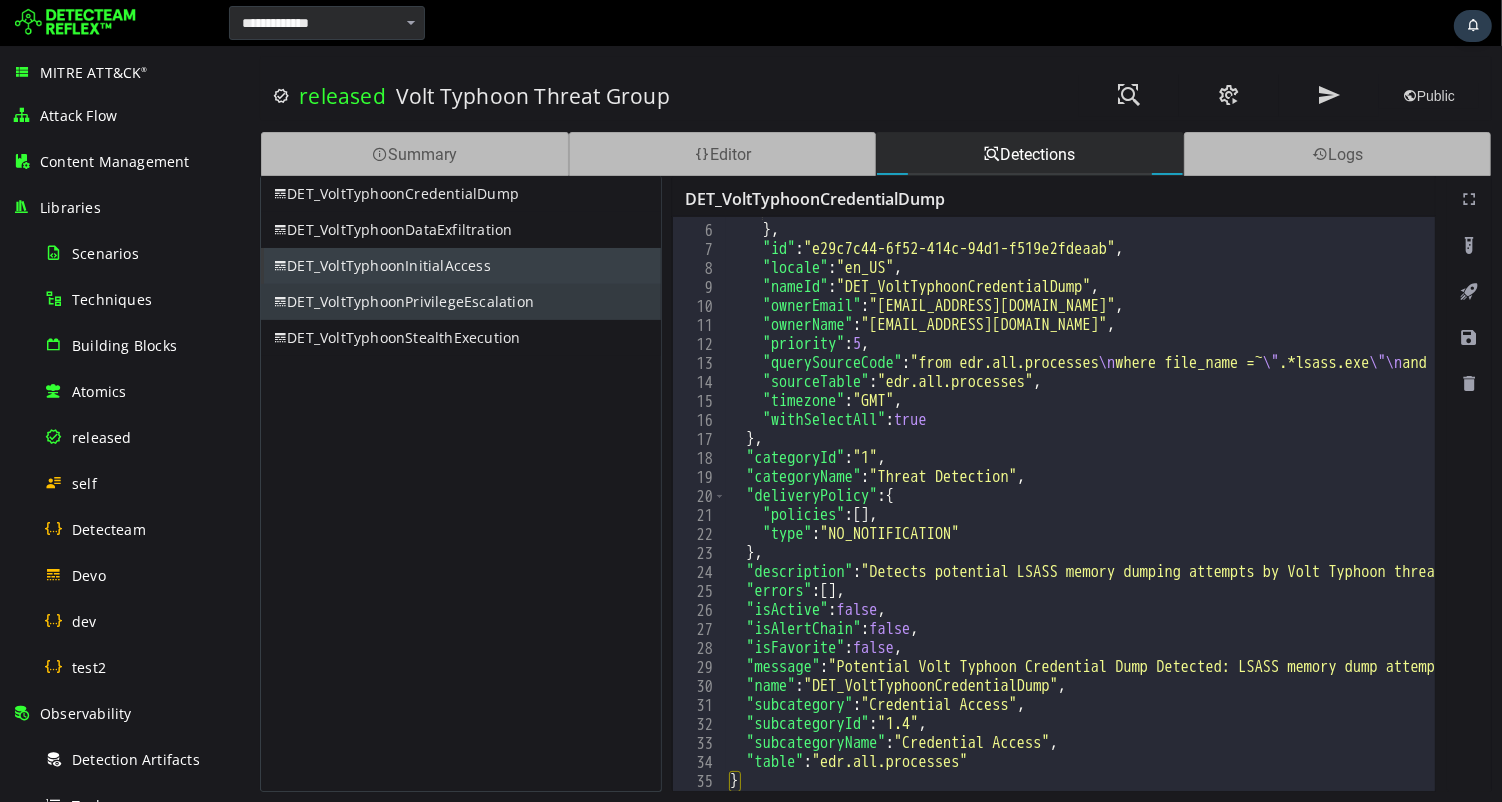 click on "DET_VoltTyphoonPrivilegeEscalation" at bounding box center (460, 302) 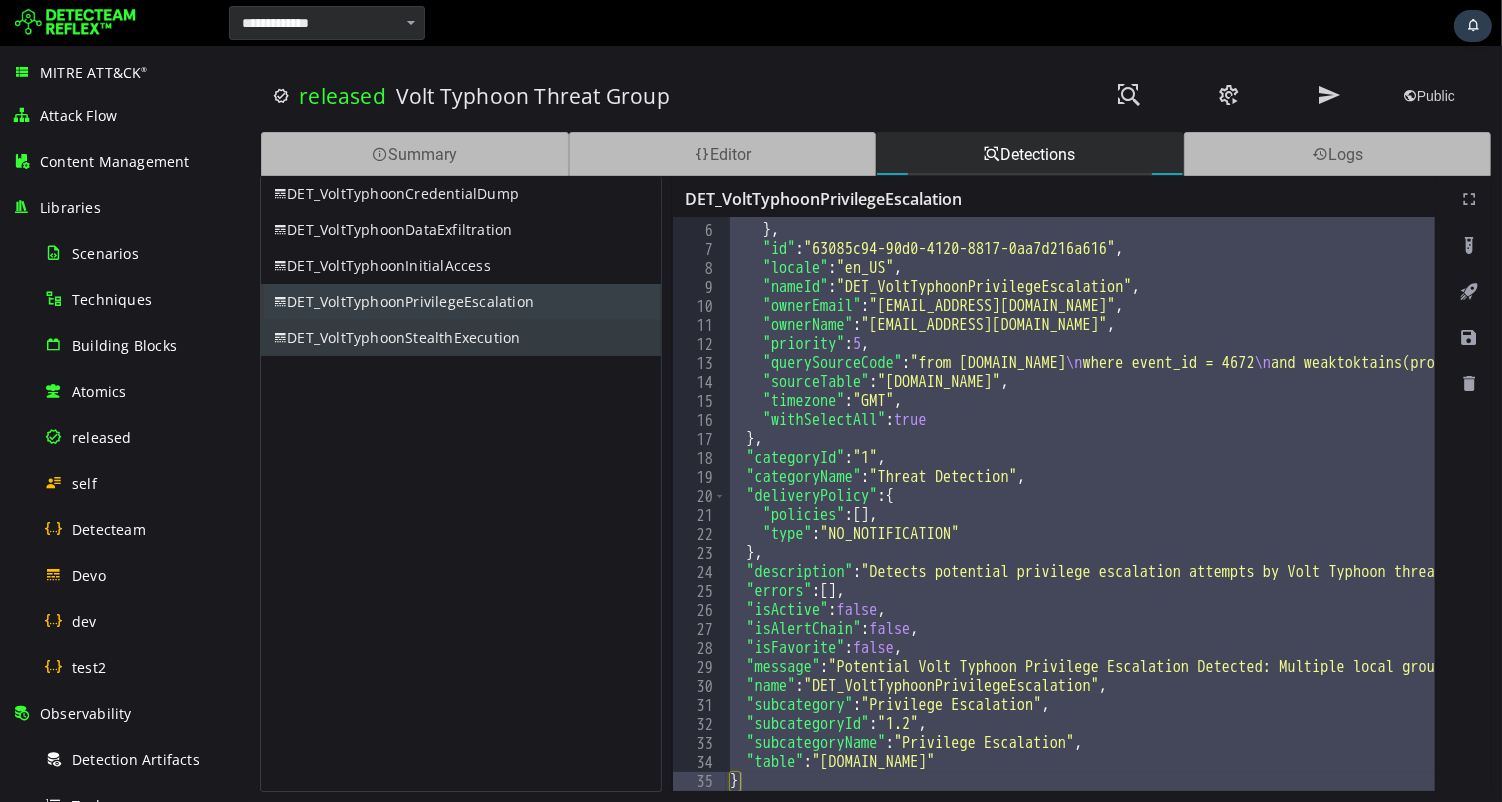 click on "DET_VoltTyphoonStealthExecution" at bounding box center [460, 338] 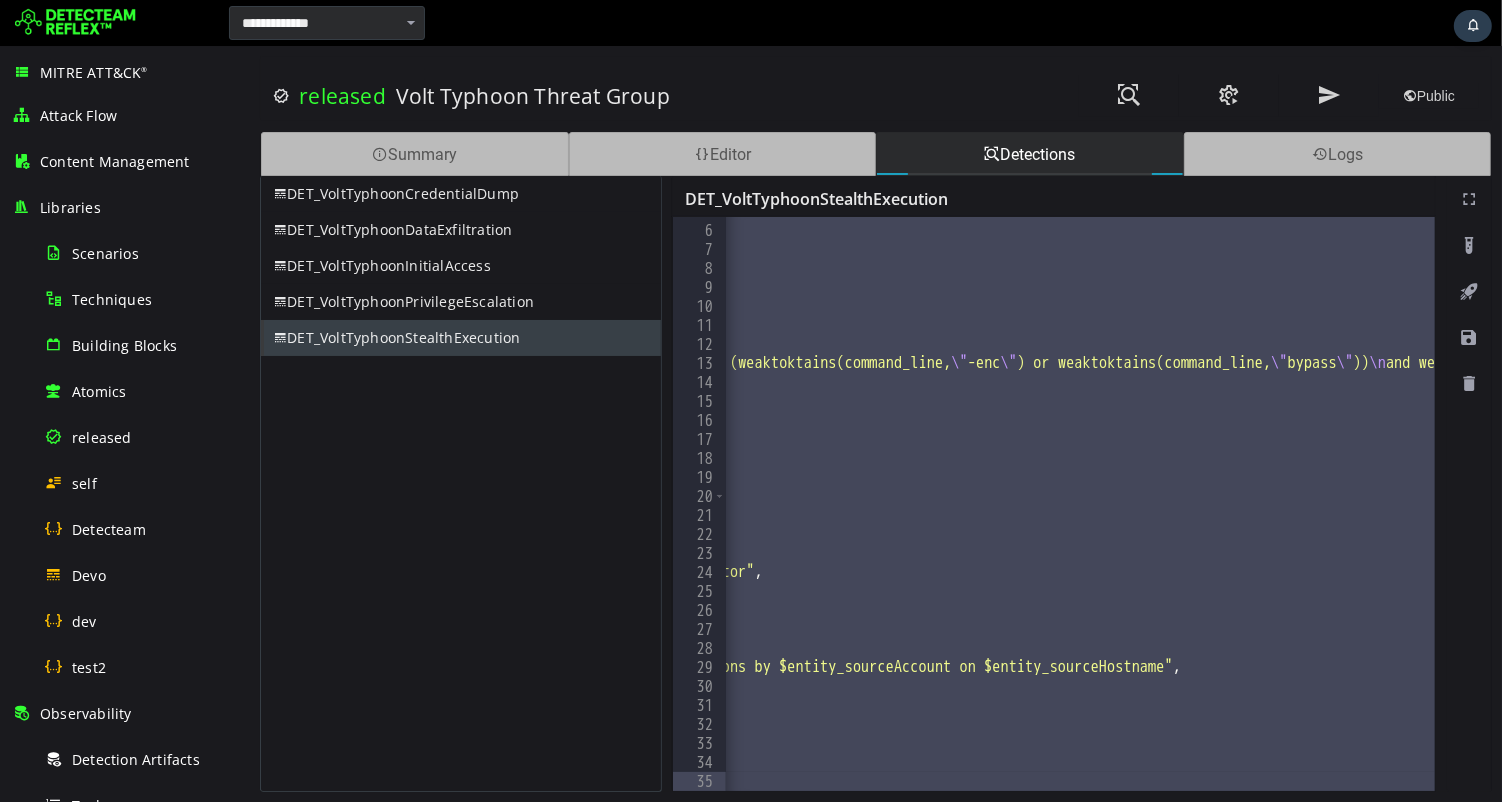 scroll, scrollTop: 0, scrollLeft: 915, axis: horizontal 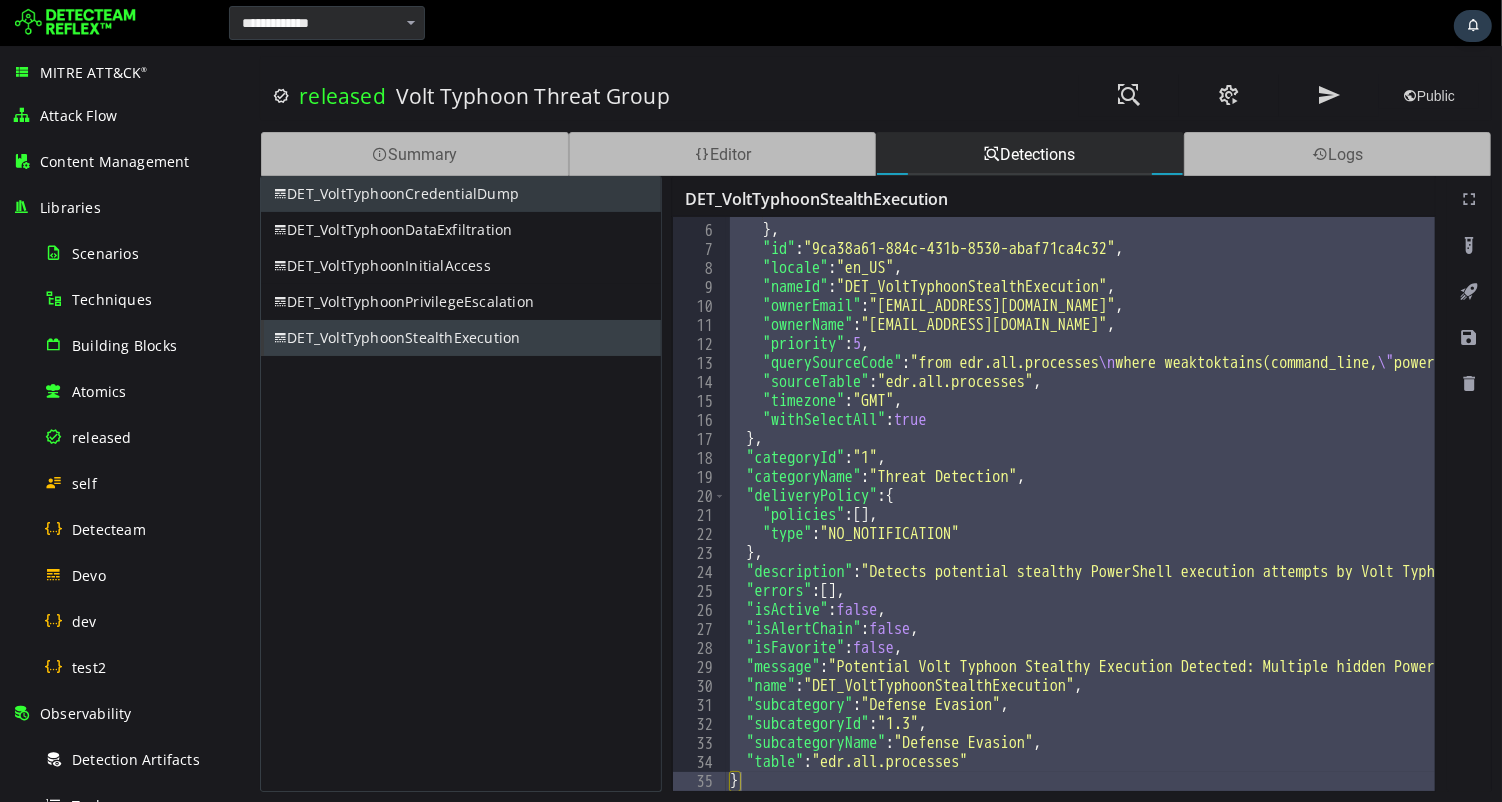 click on "DET_VoltTyphoonCredentialDump" at bounding box center [460, 194] 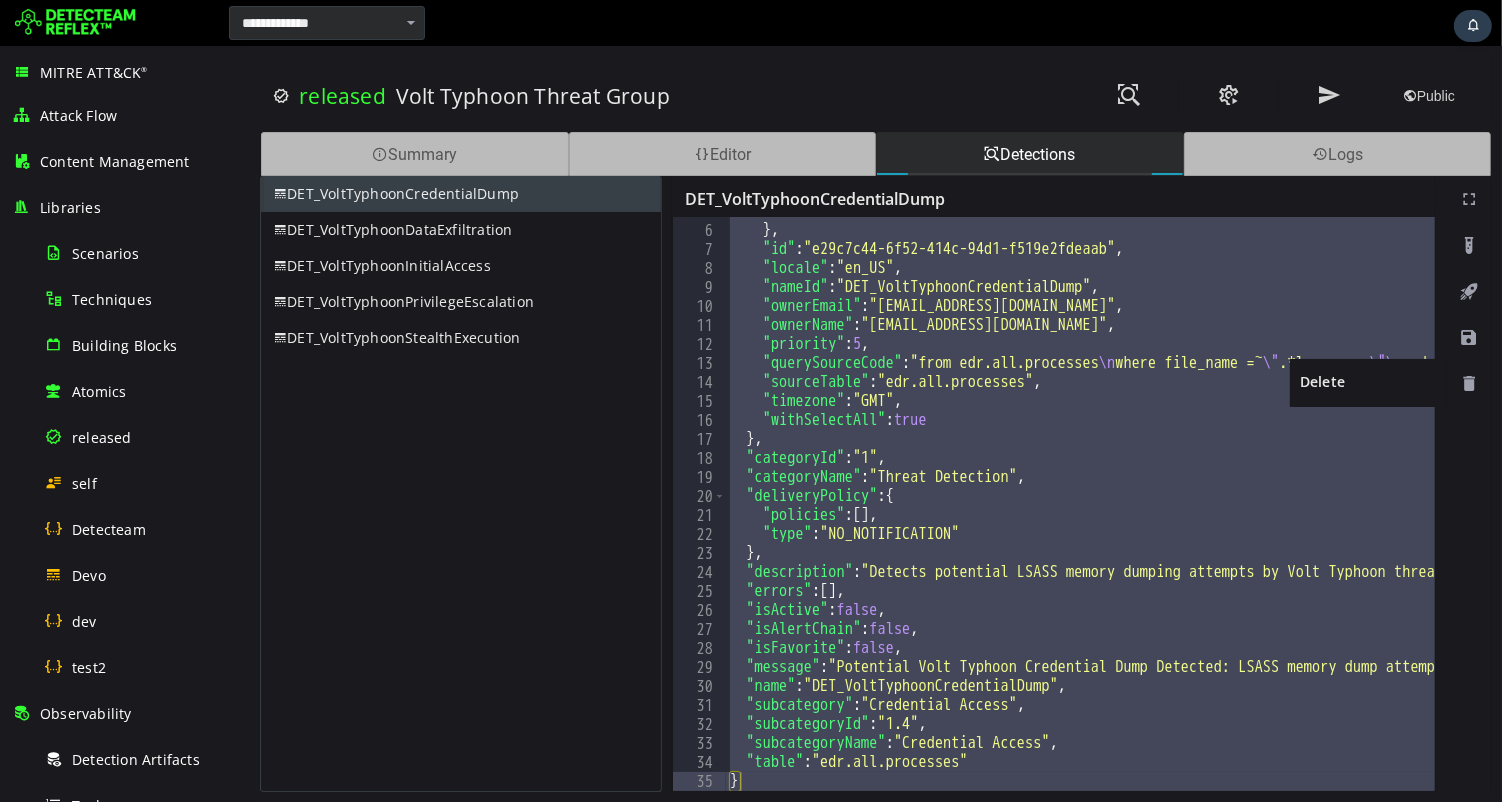 click at bounding box center [1468, 384] 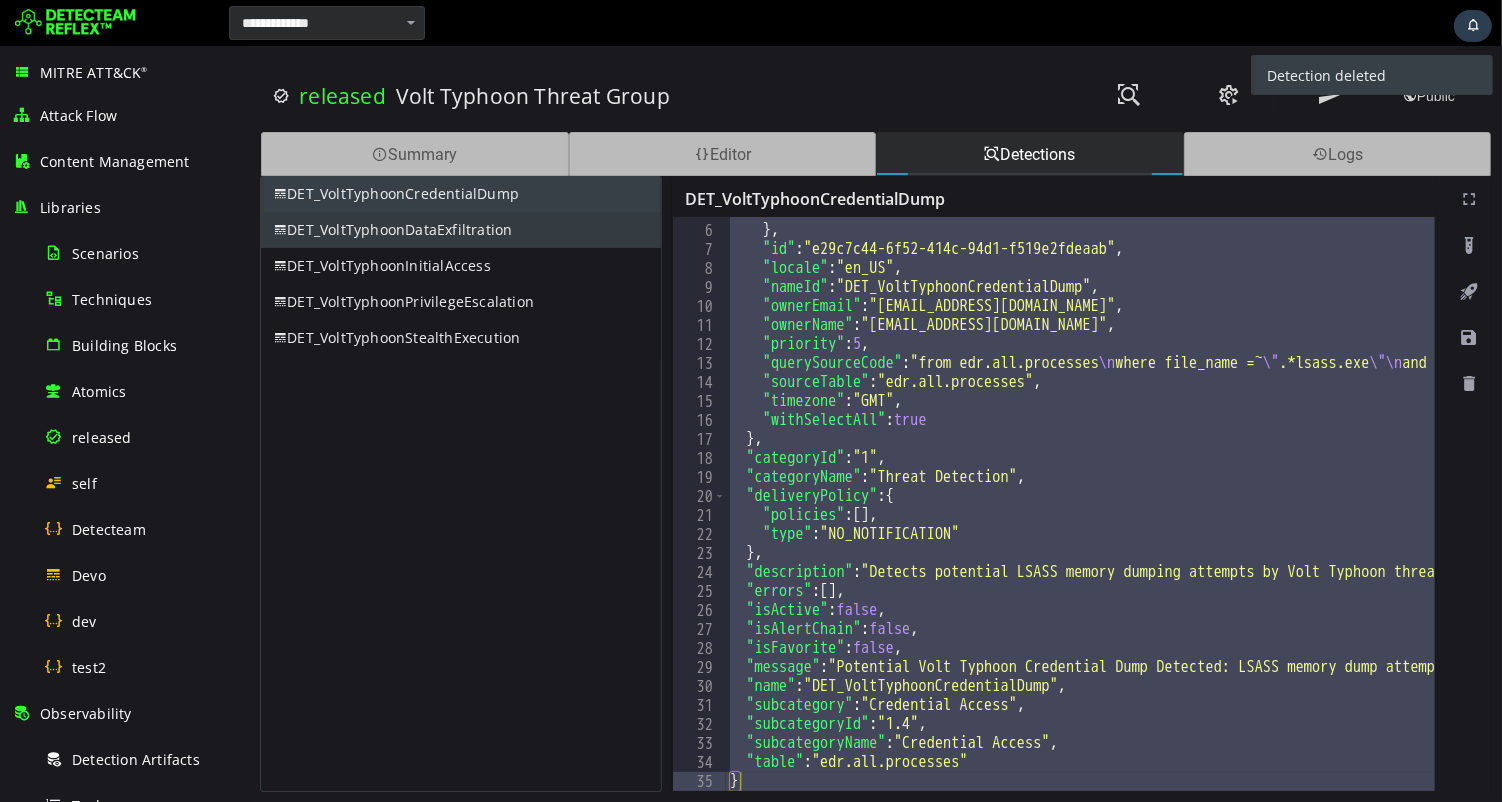 click on "DET_VoltTyphoonDataExfiltration" at bounding box center (460, 230) 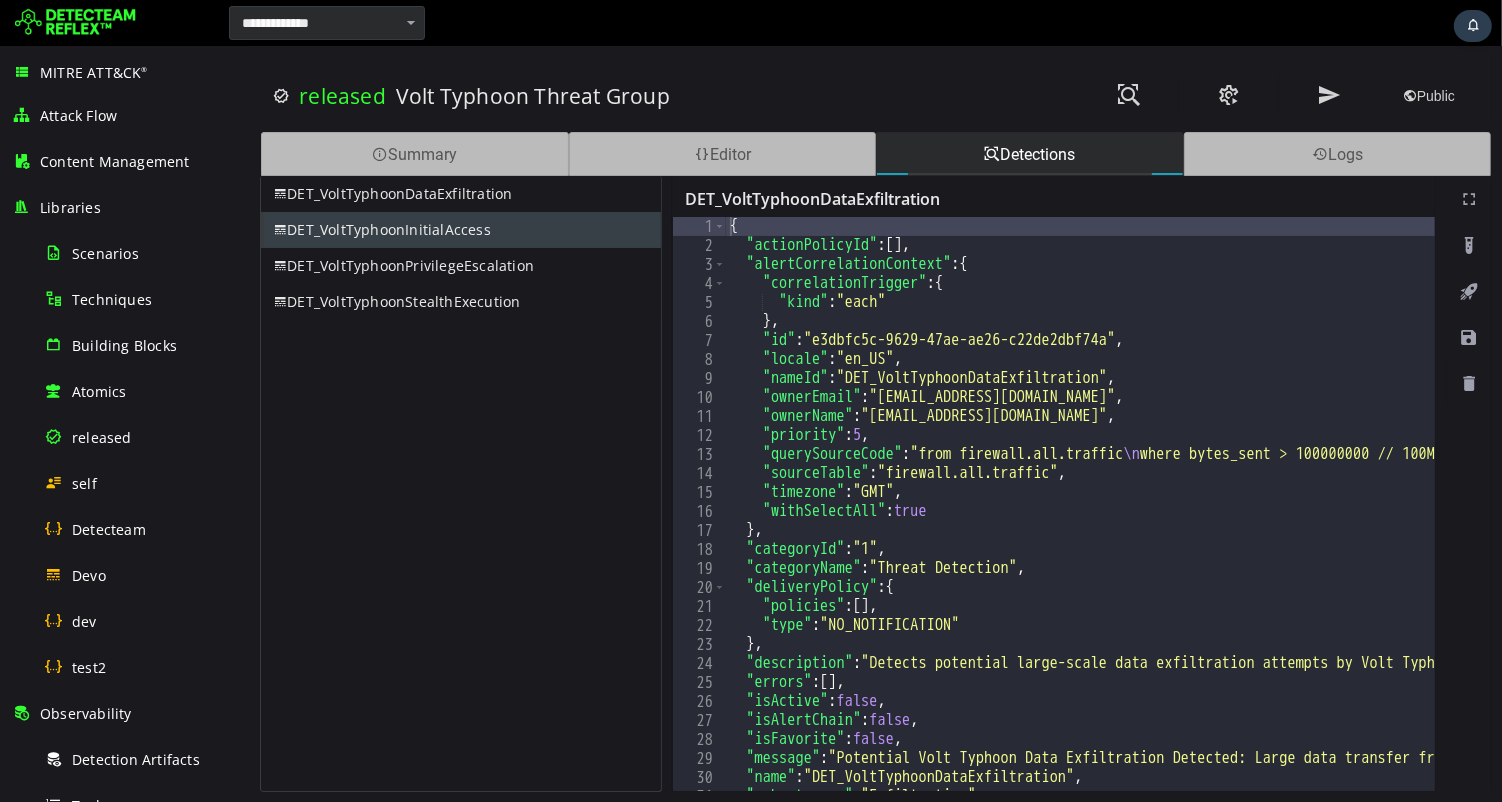 scroll, scrollTop: 0, scrollLeft: 0, axis: both 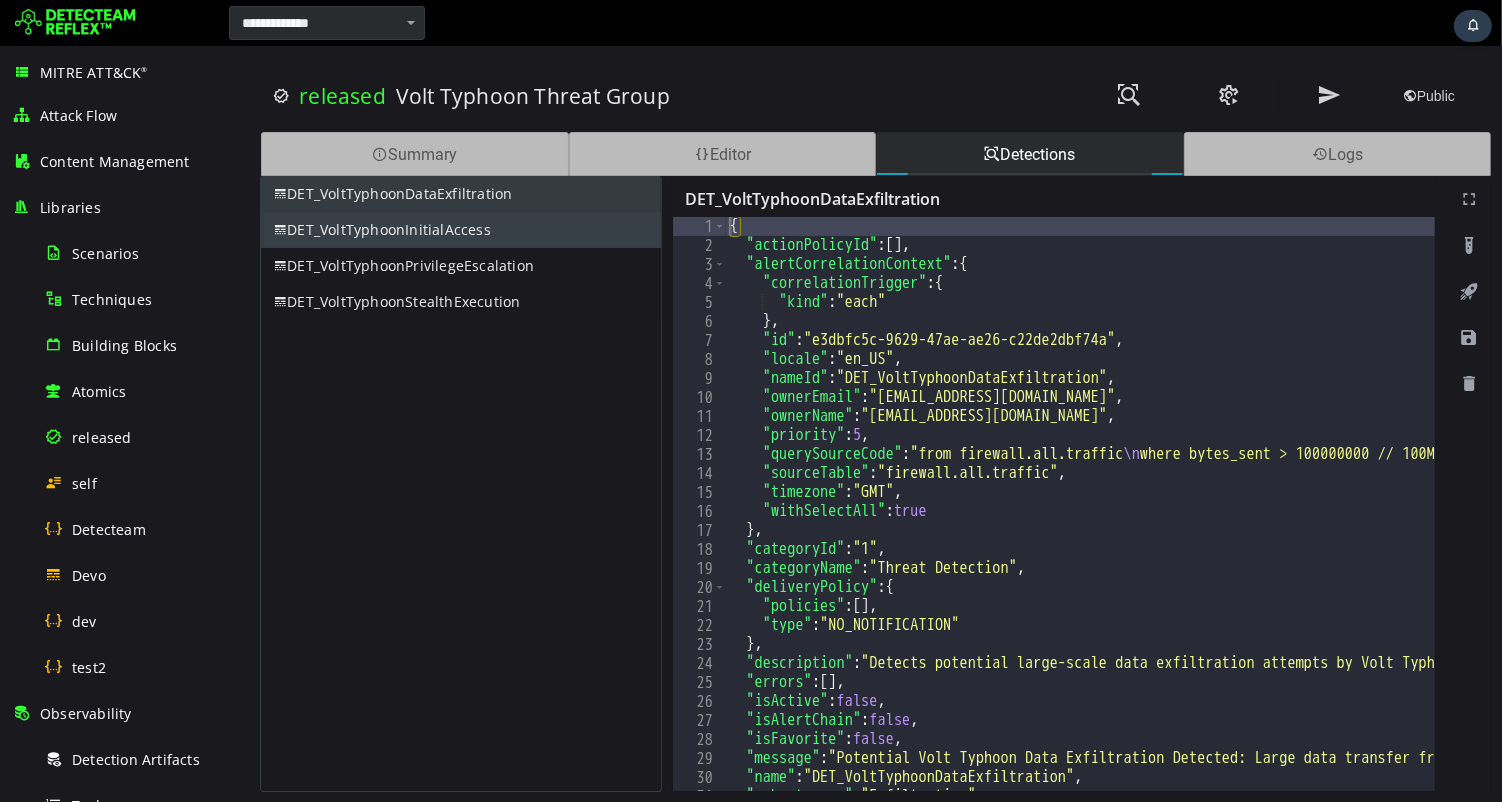 click on "DET_VoltTyphoonDataExfiltration" at bounding box center [460, 194] 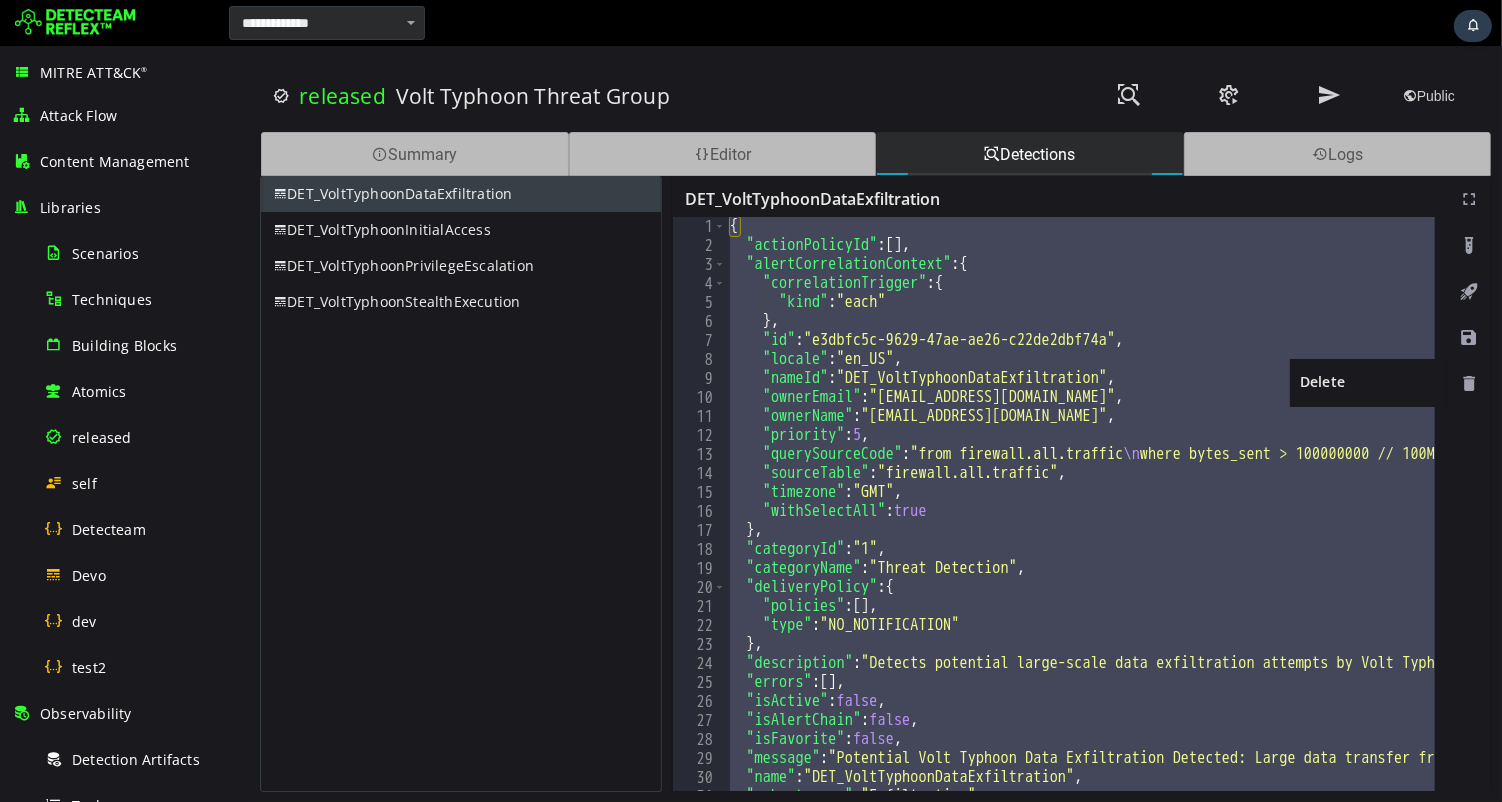 click at bounding box center (1468, 384) 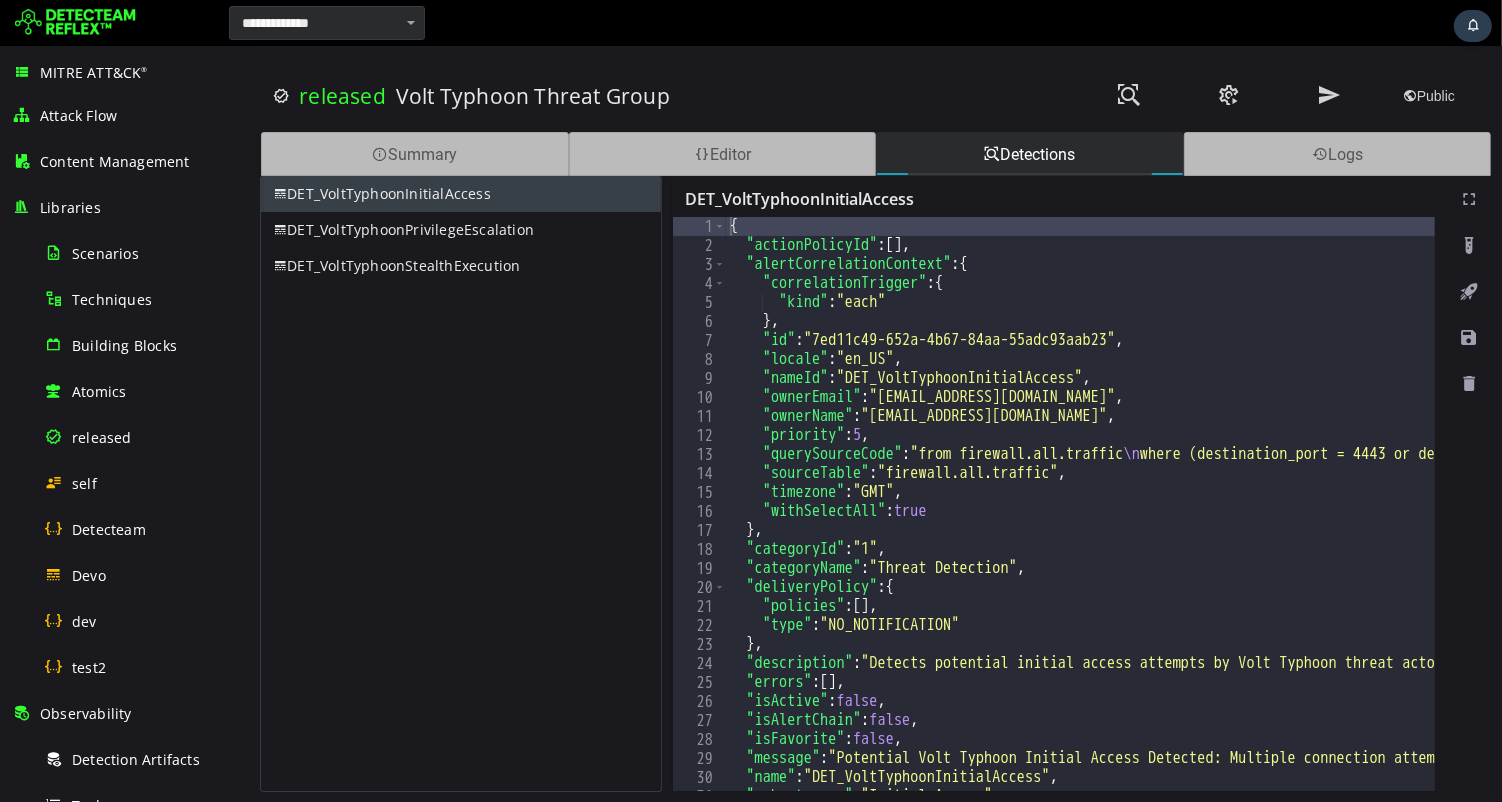 scroll, scrollTop: 0, scrollLeft: 0, axis: both 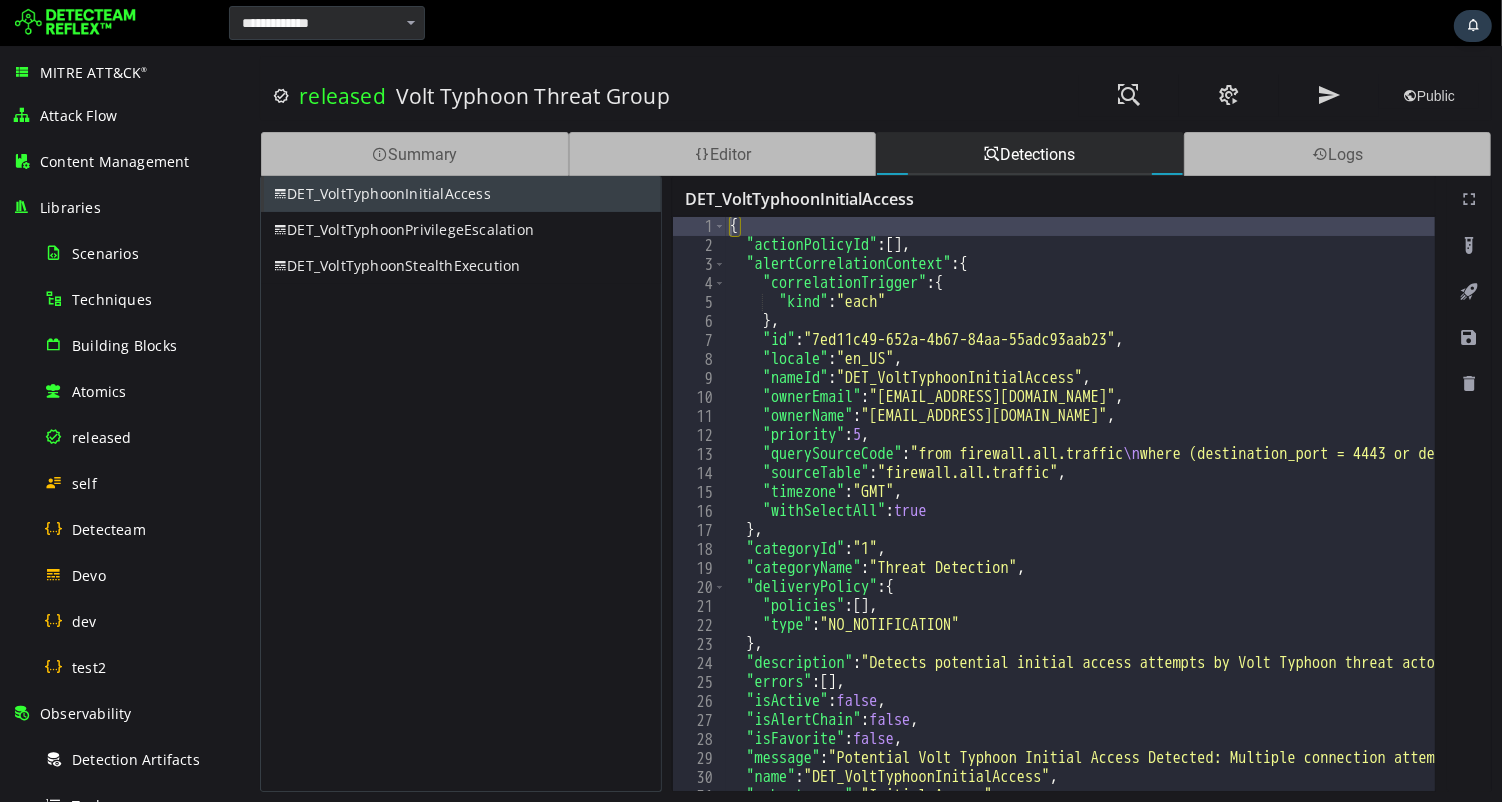 click on "DET_VoltTyphoonInitialAccess" at bounding box center [460, 194] 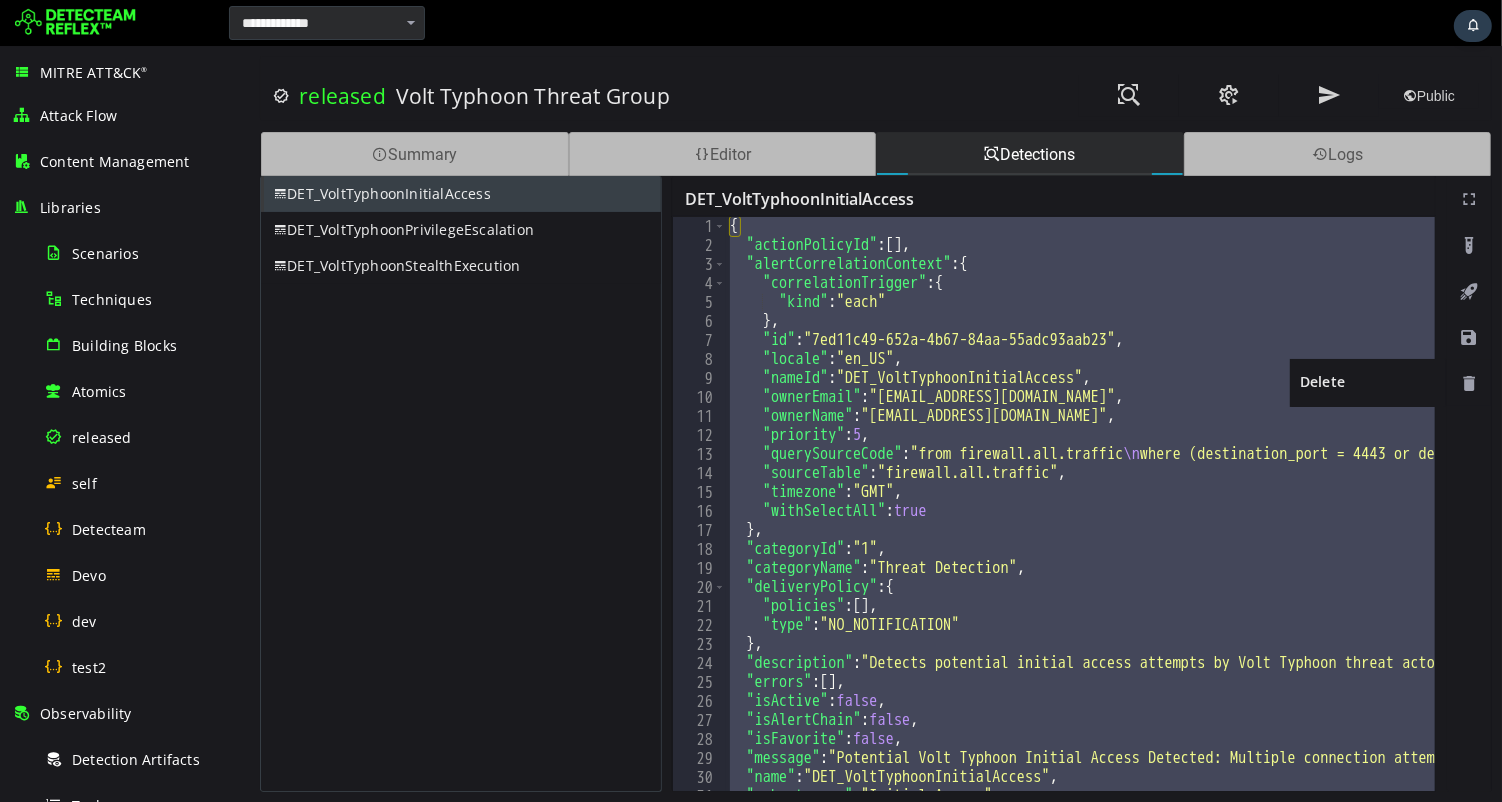 click at bounding box center [1468, 384] 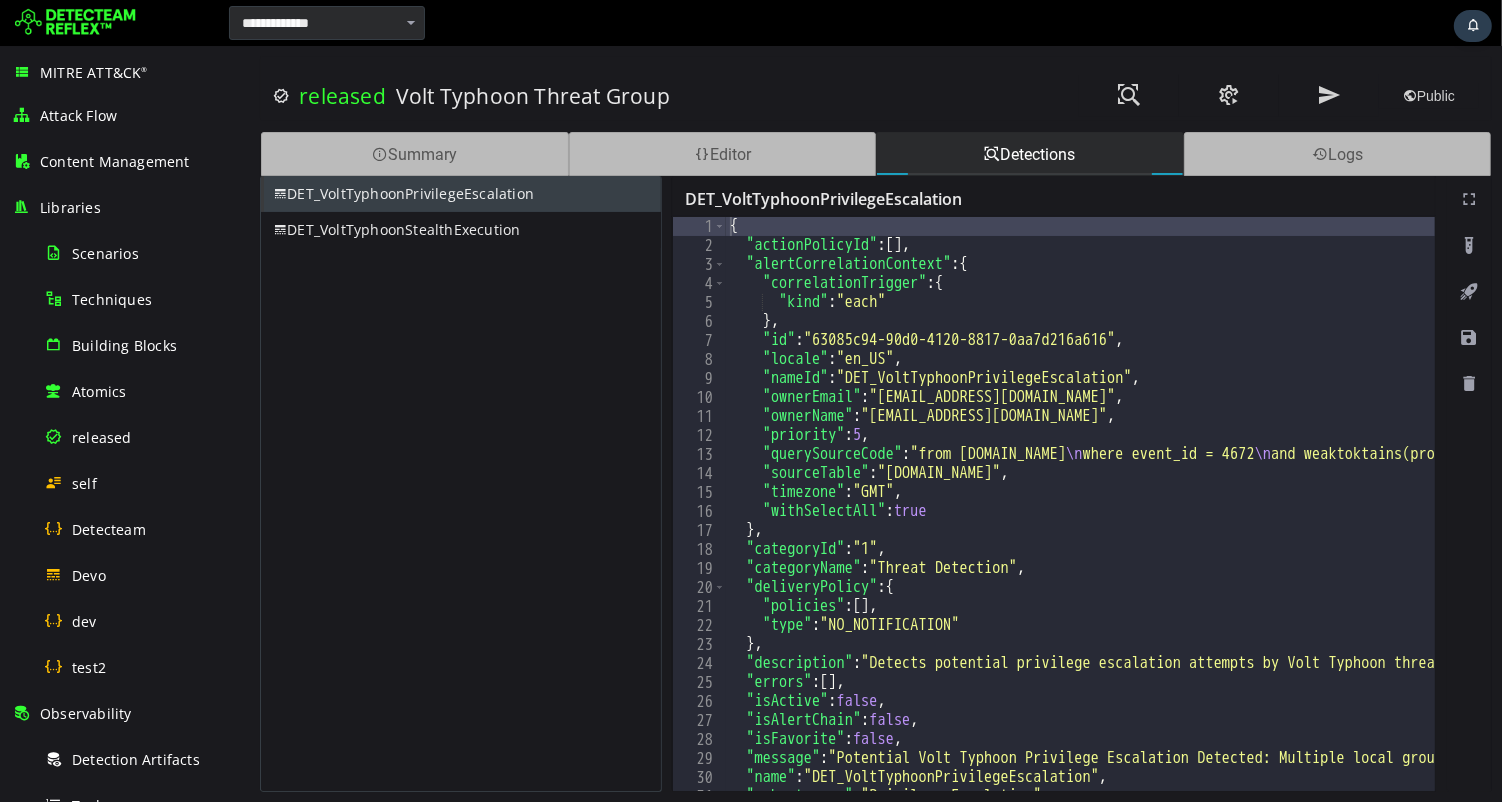 scroll, scrollTop: 0, scrollLeft: 0, axis: both 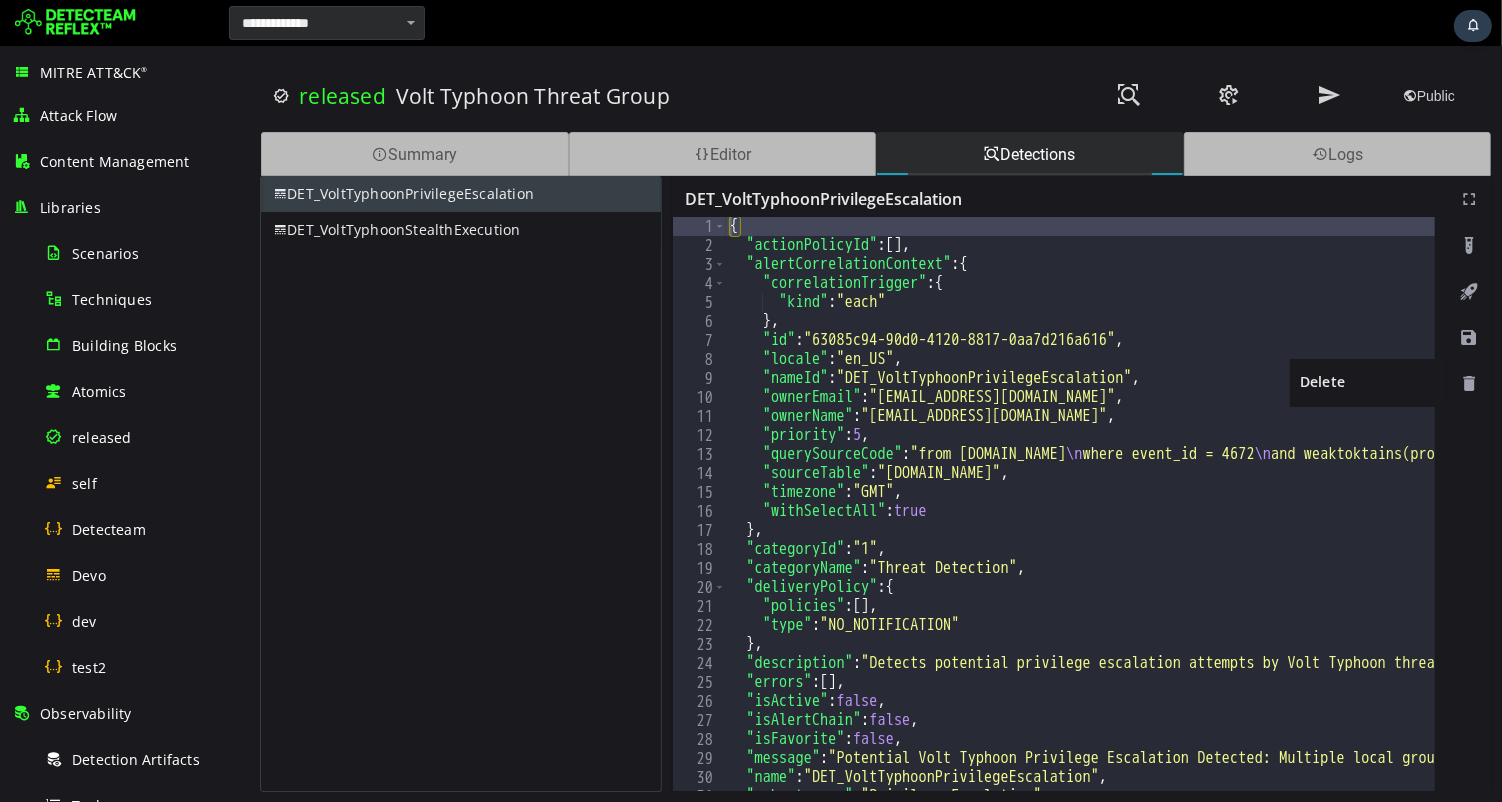 click at bounding box center (1468, 384) 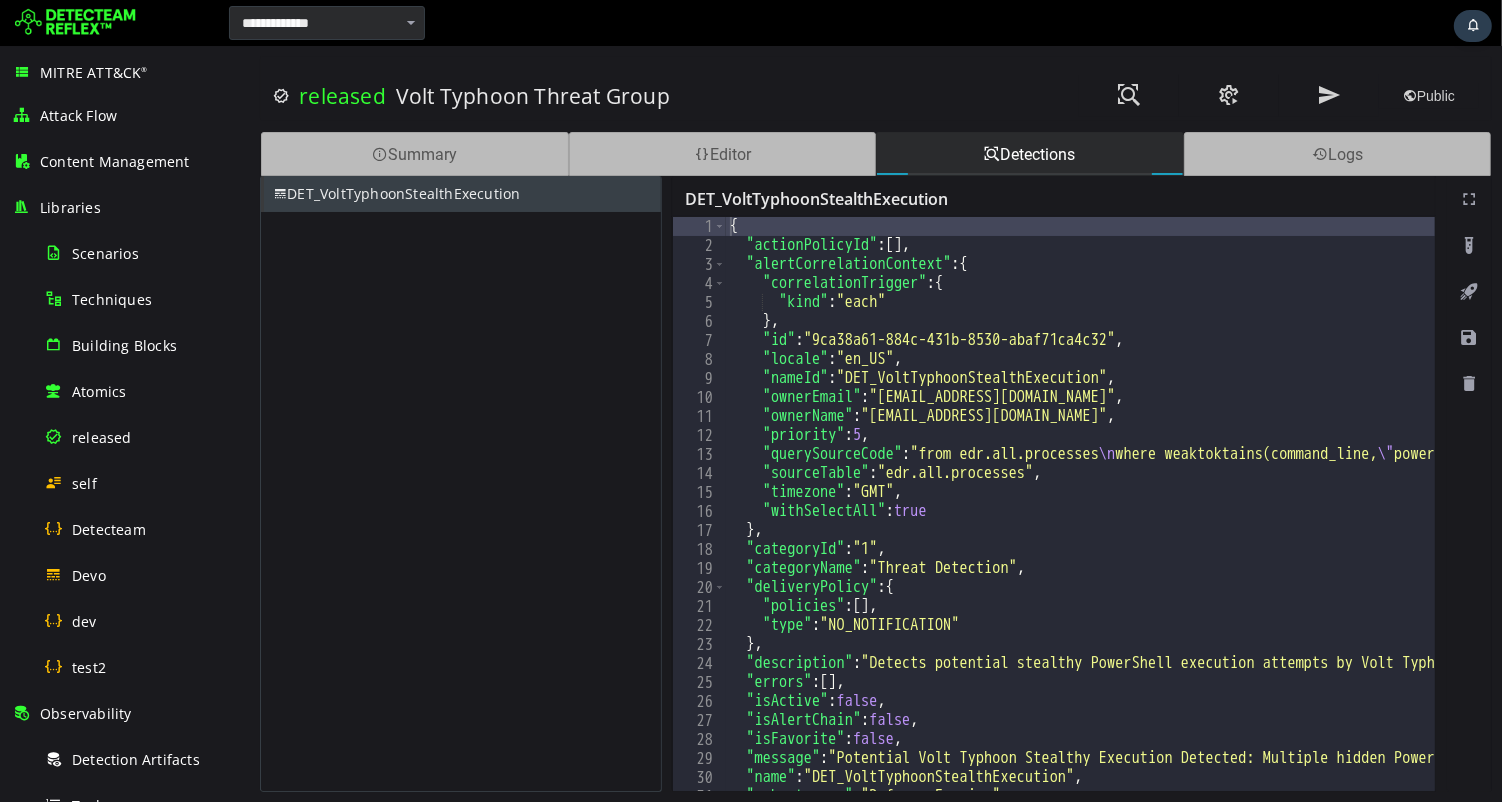 scroll, scrollTop: 0, scrollLeft: 0, axis: both 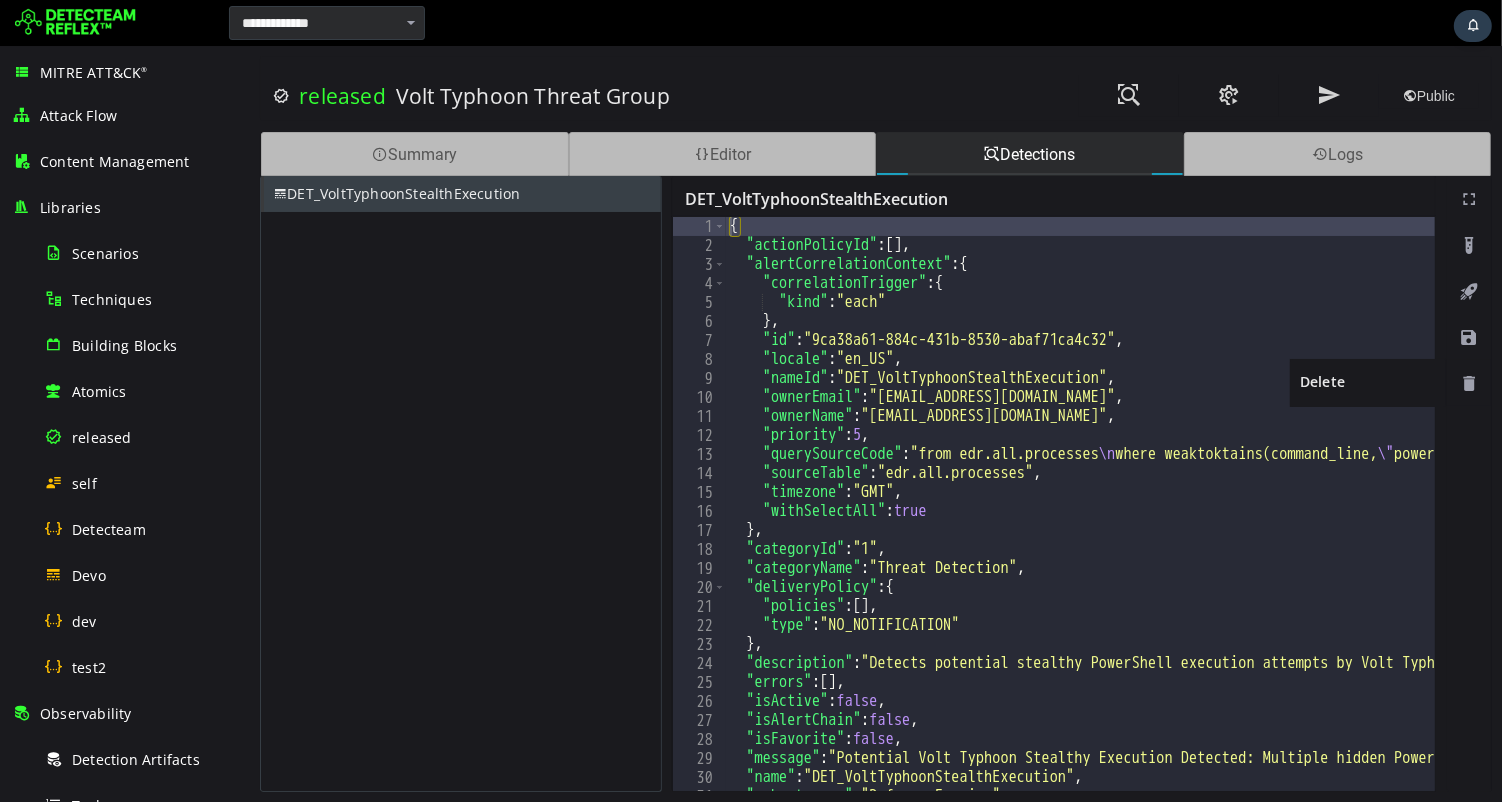 click at bounding box center [1468, 384] 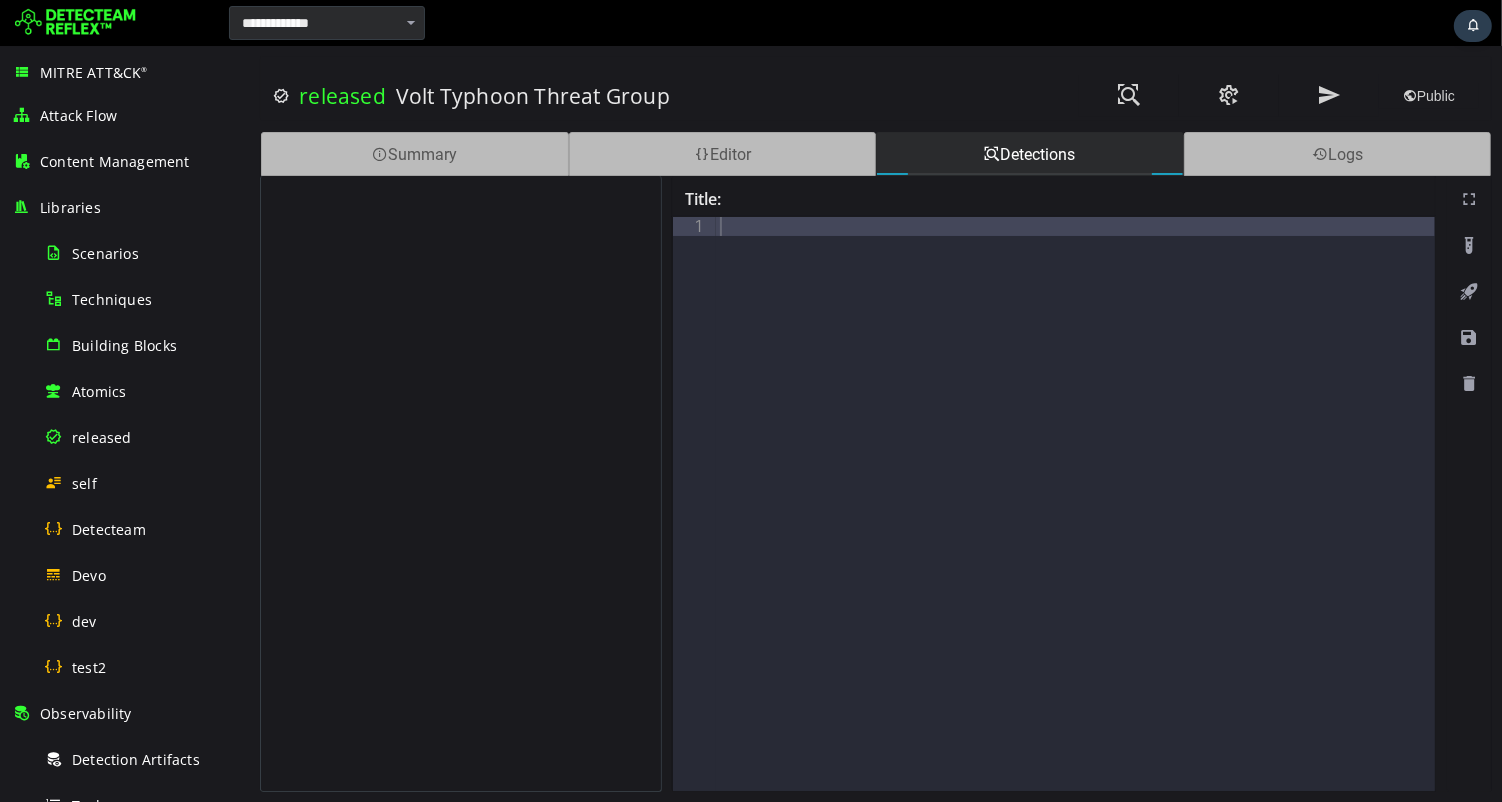 scroll, scrollTop: 0, scrollLeft: 0, axis: both 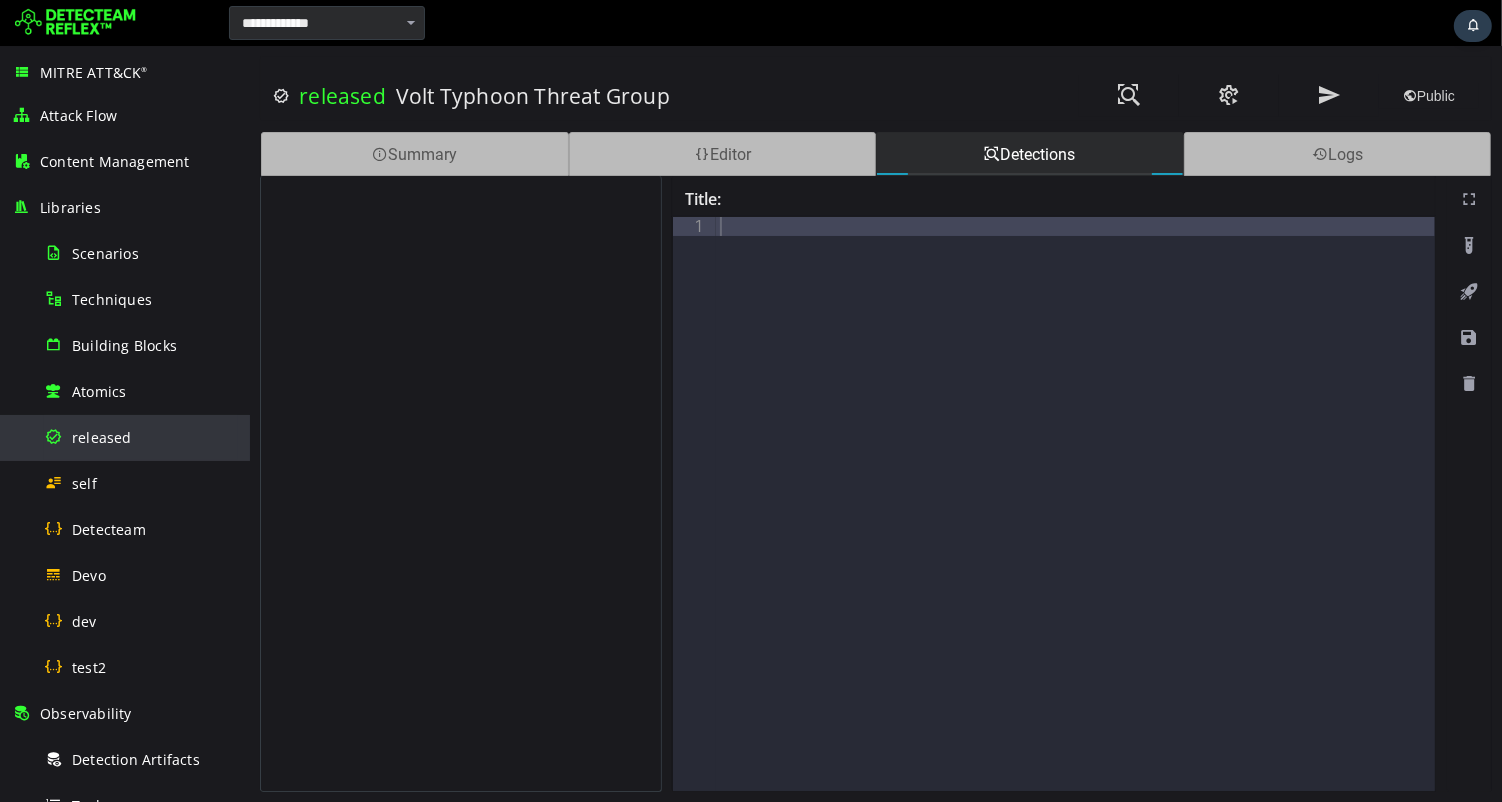 click on "released" at bounding box center (102, 437) 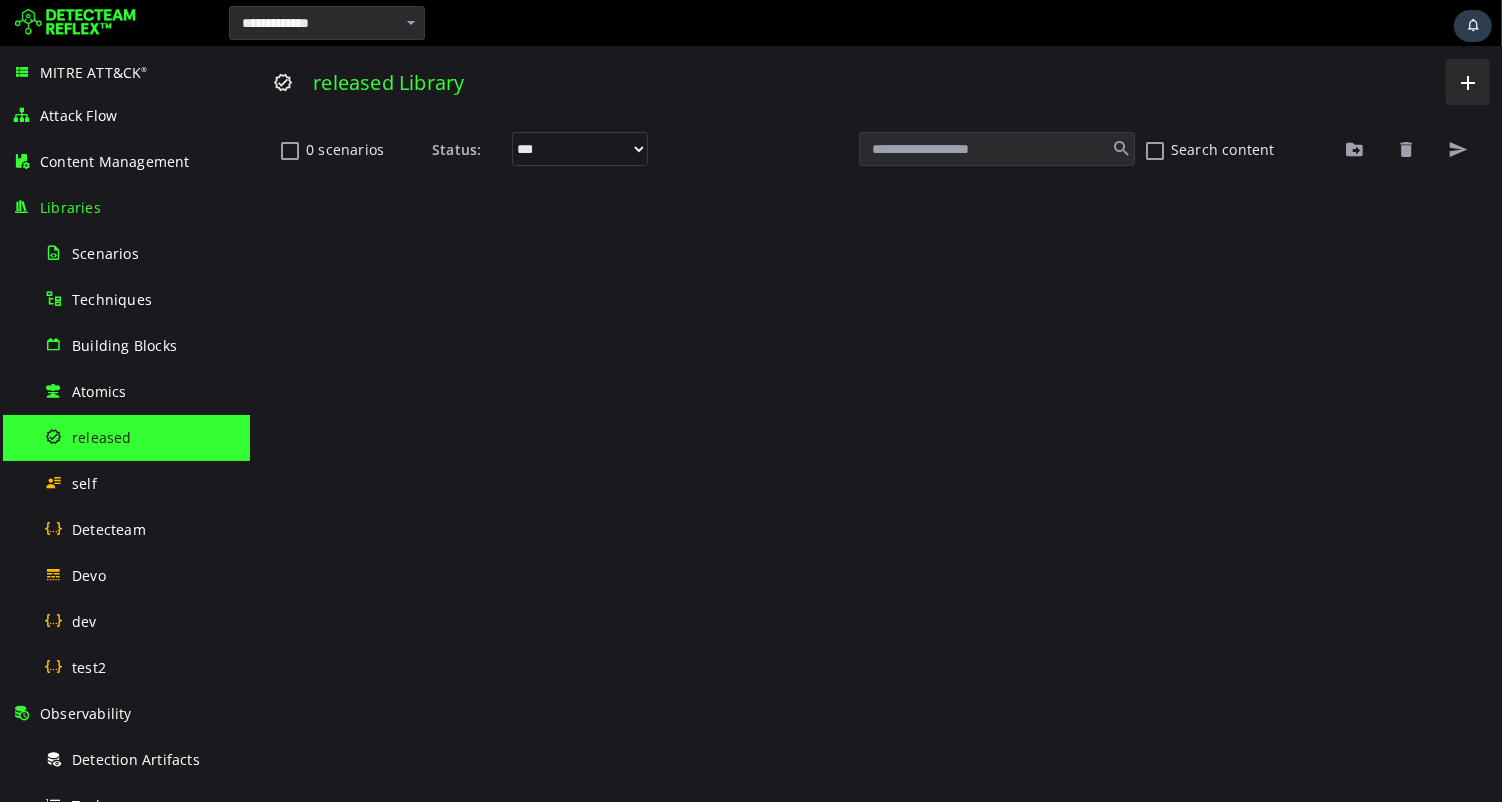 scroll, scrollTop: 0, scrollLeft: 0, axis: both 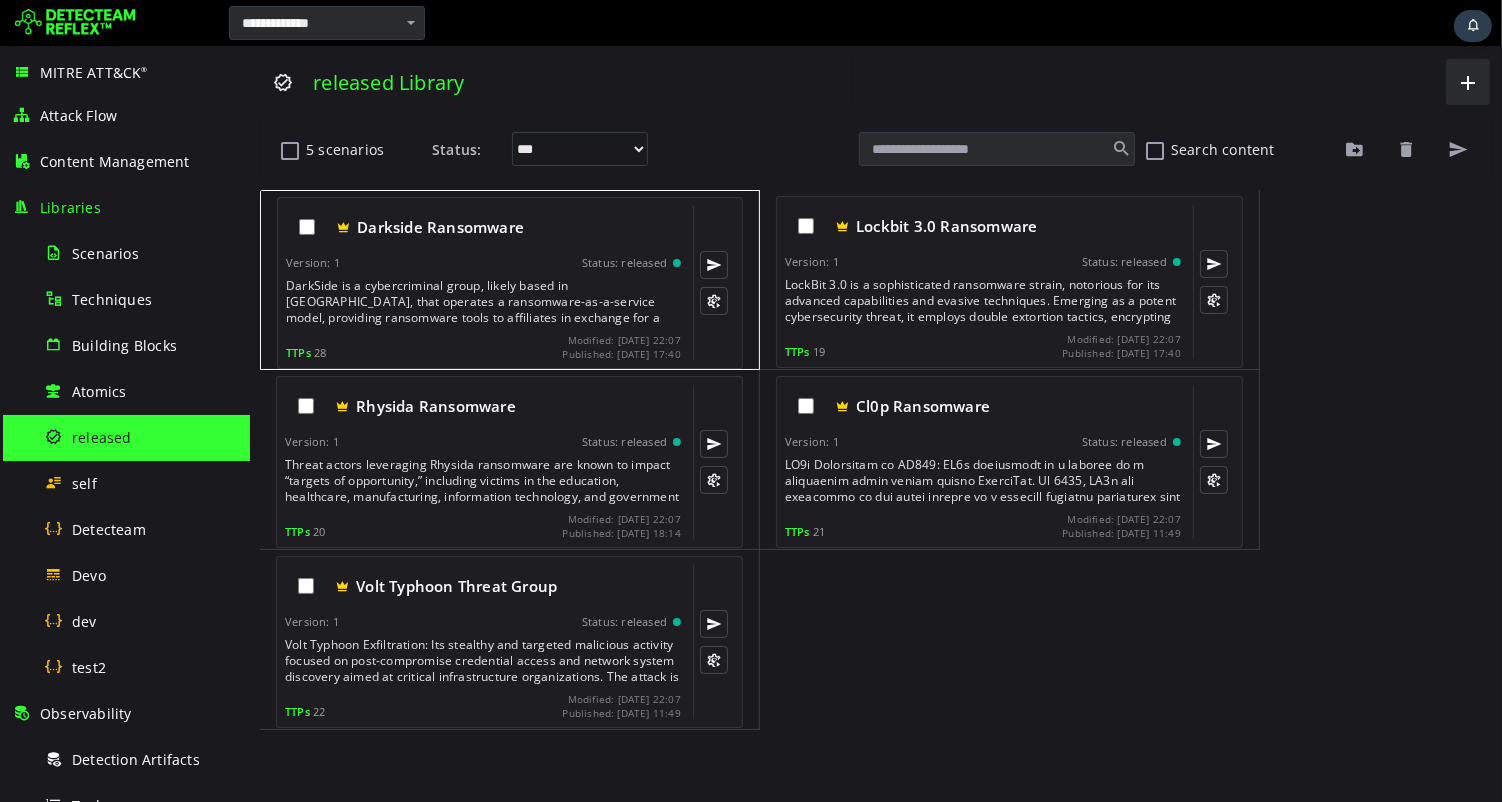 click on "DarkSide is a cybercriminal group, likely based in [GEOGRAPHIC_DATA], that operates a ransomware-as-a-service model, providing ransomware tools to affiliates in exchange for a share of the proceeds. In [DATE], they targeted a U.S. pipeline company's IT network, leading to a shutdown of operations to prevent the ransomware from spreading to operational technology systems. Their primary motive is financial gain, achieved by encrypting victims' data and demanding [PERSON_NAME] payments for decryption keys." at bounding box center [484, 302] 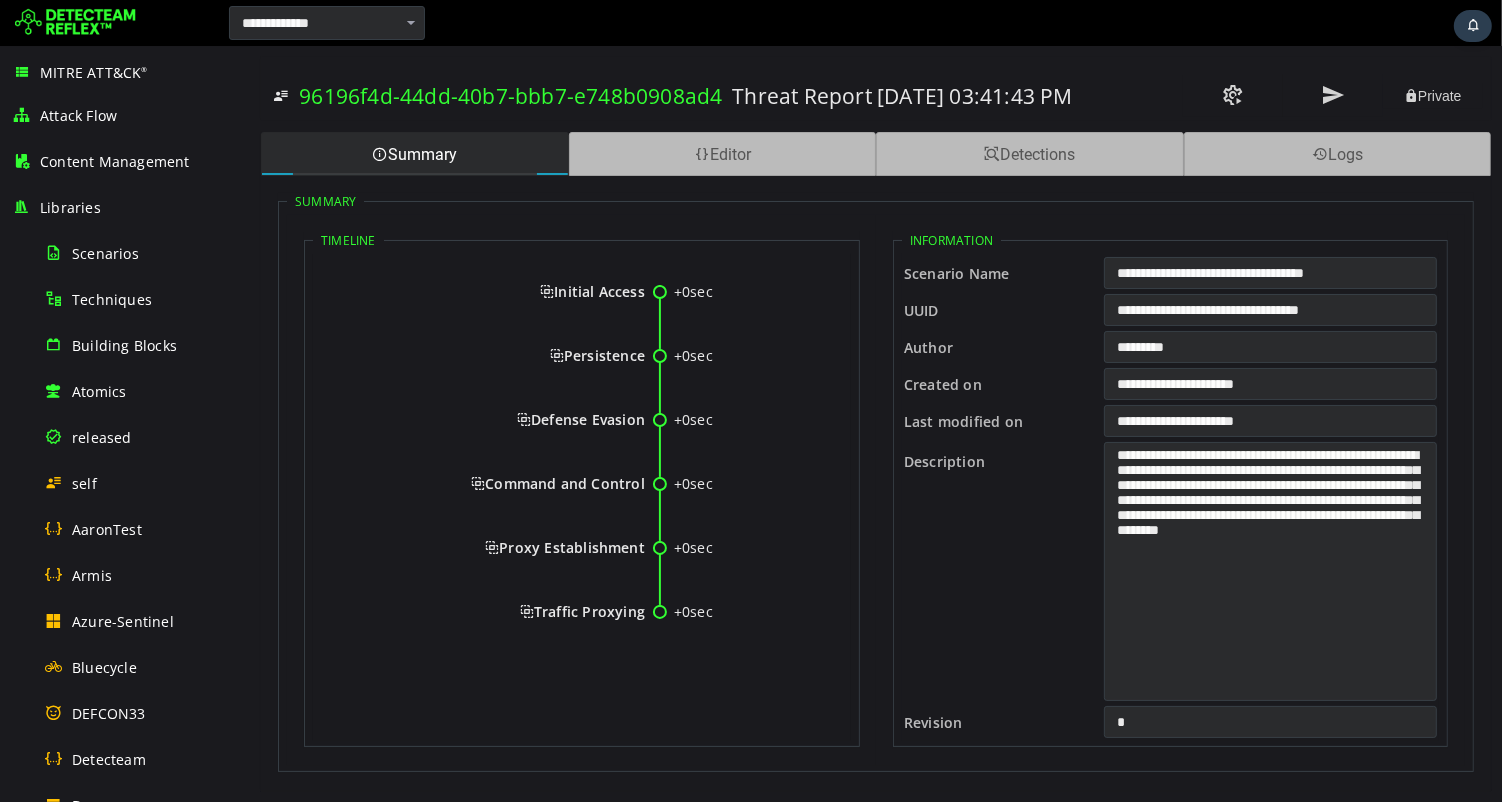 scroll, scrollTop: 0, scrollLeft: 0, axis: both 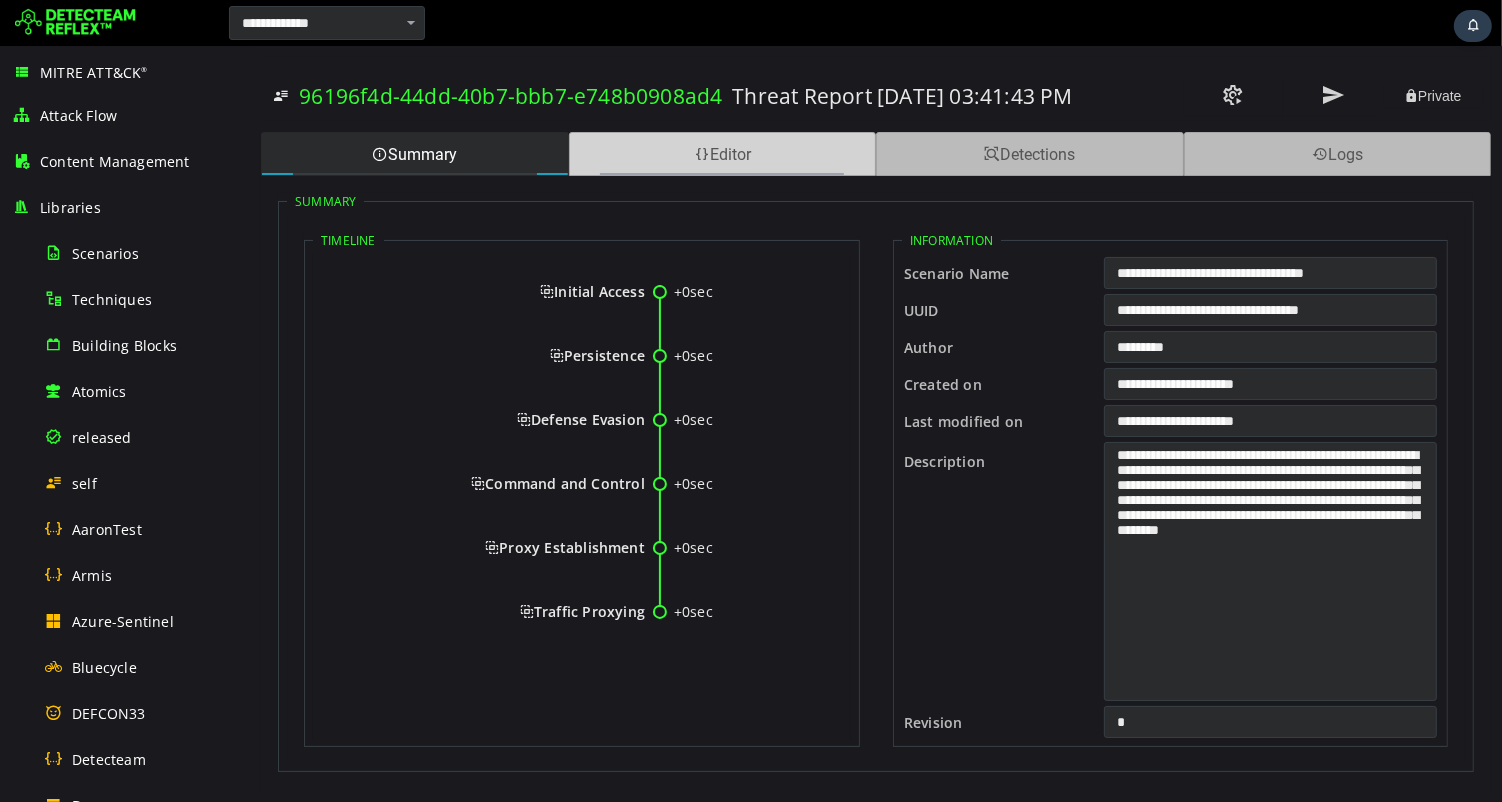 click at bounding box center (701, 154) 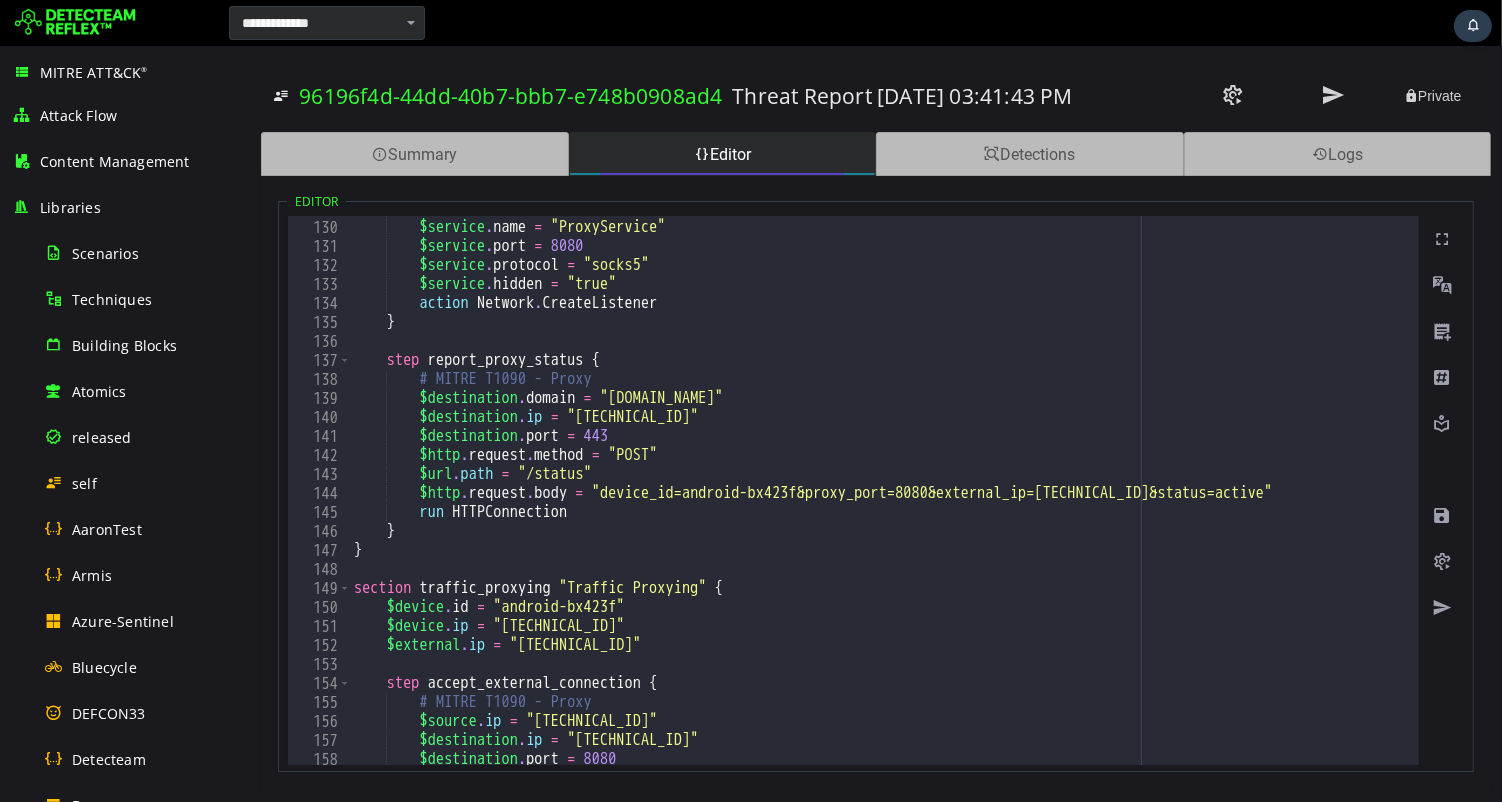 scroll, scrollTop: 2757, scrollLeft: 0, axis: vertical 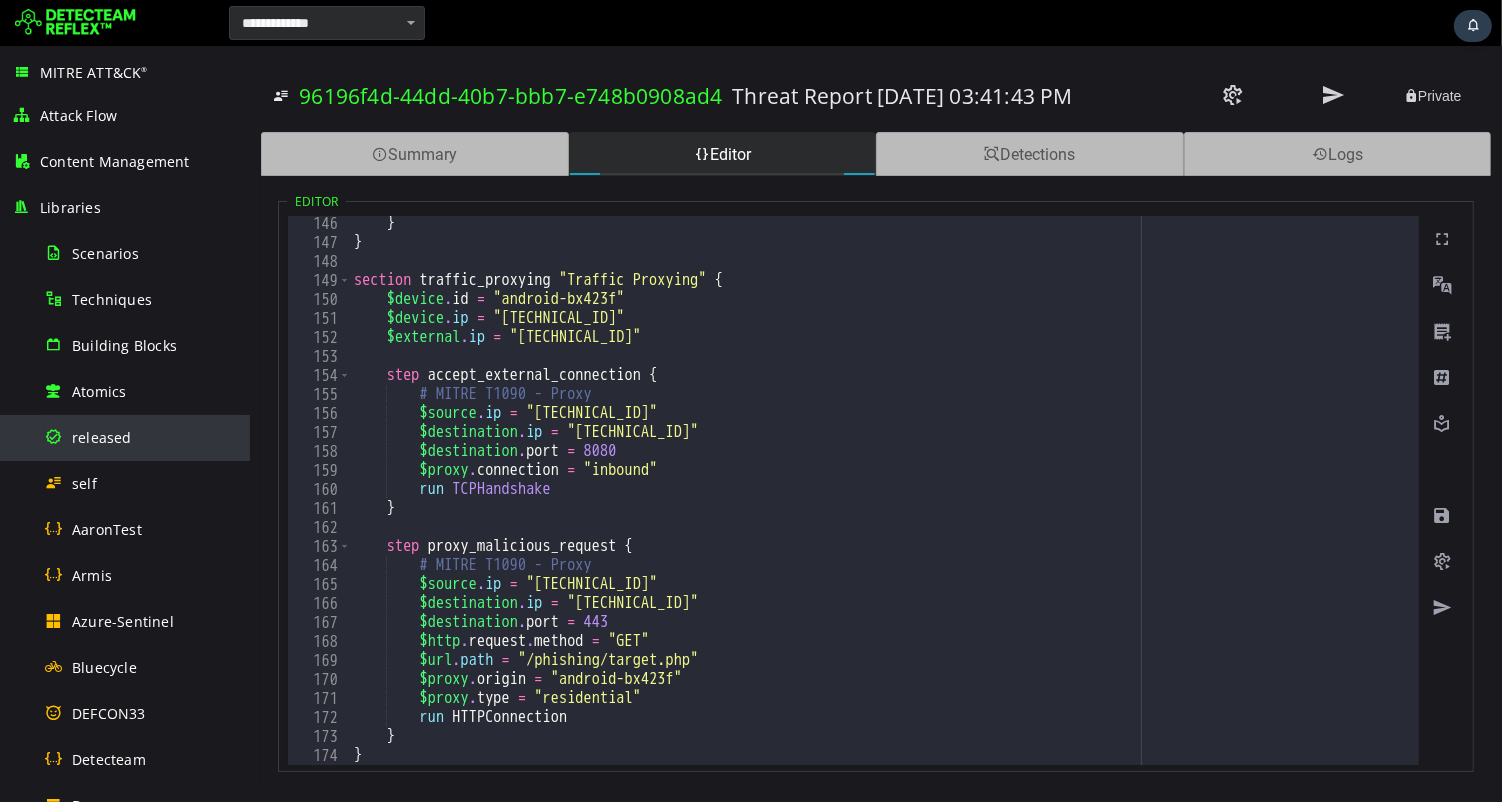click on "released" at bounding box center (102, 437) 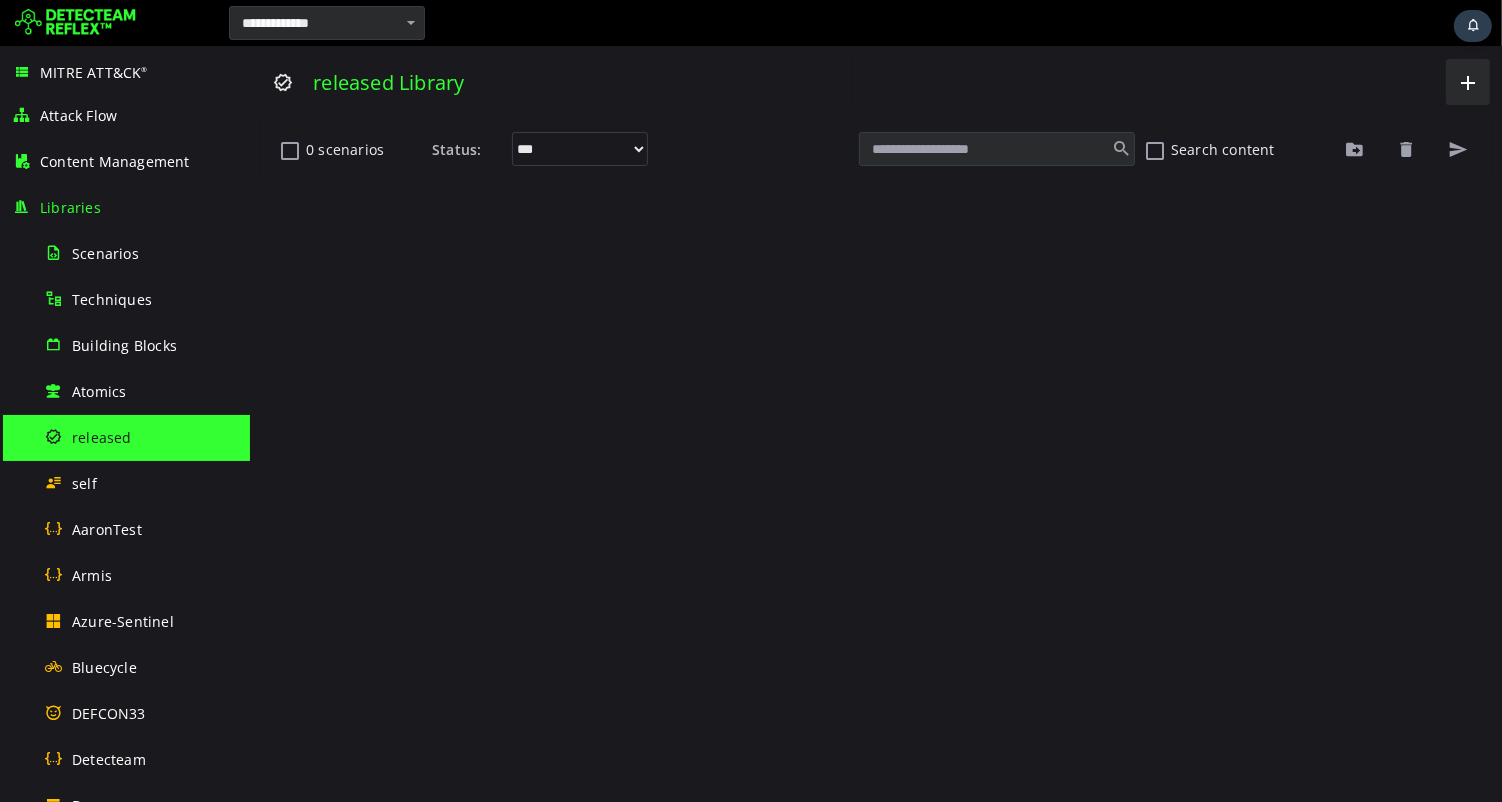 scroll, scrollTop: 0, scrollLeft: 0, axis: both 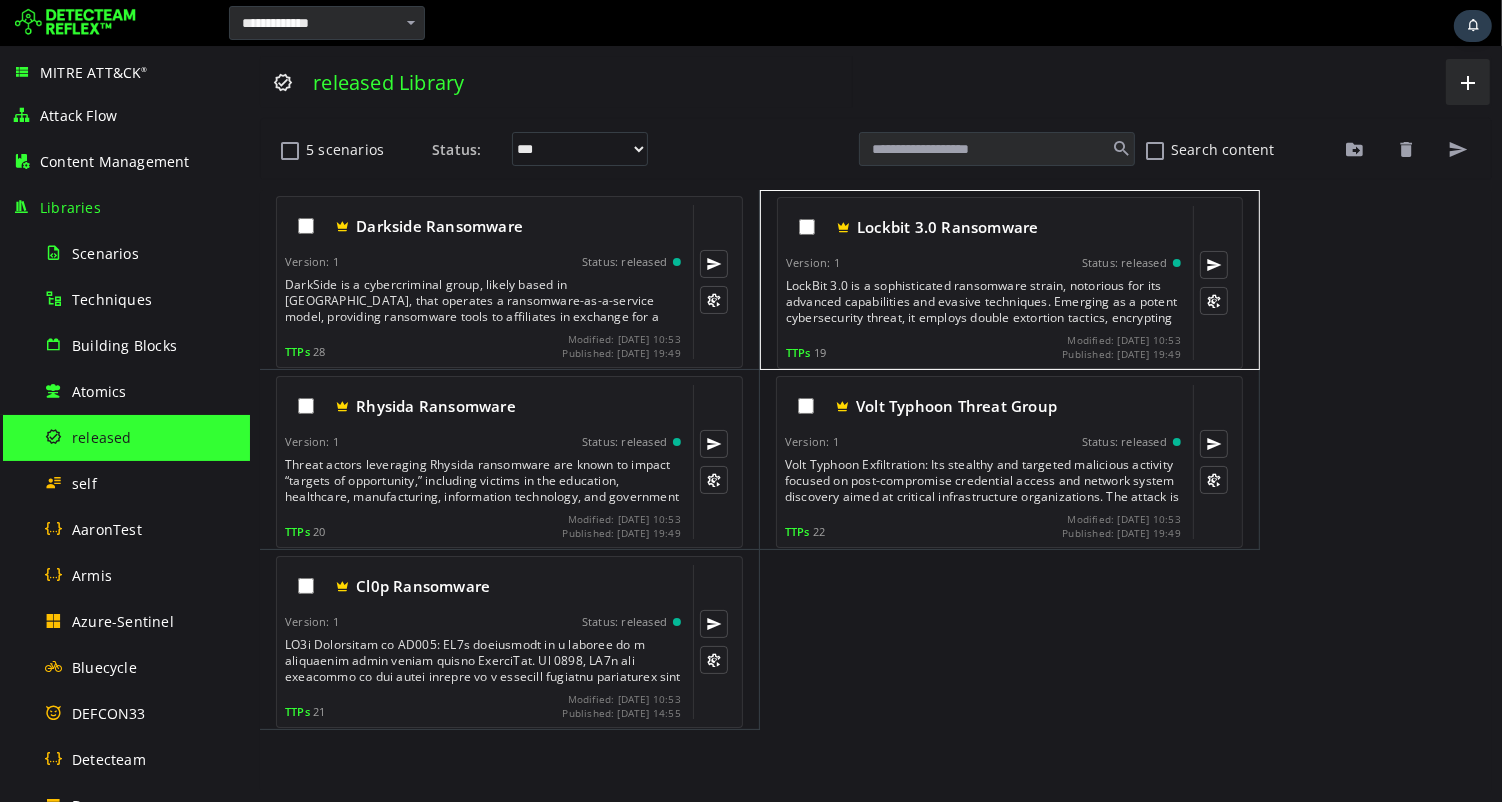 click on "LockBit 3.0 is a sophisticated ransomware strain, notorious for its advanced capabilities and evasive techniques. Emerging as a potent cybersecurity threat, it employs double extortion tactics, encrypting victim files and demanding [PERSON_NAME] payments in cryptocurrency. This variant distinguishes itself with rapid encryption speeds, making it highly effective in compromising large networks. Additionally, it employs intricate anti-analysis measures to thwart detection by security systems. With a focus on targeting enterprises, LockBit 3.0 poses a severe risk to organizational data integrity, emphasizing the importance of robust cybersecurity measures and proactive defense strategies to mitigate potential damage and financial losses." at bounding box center (984, 302) 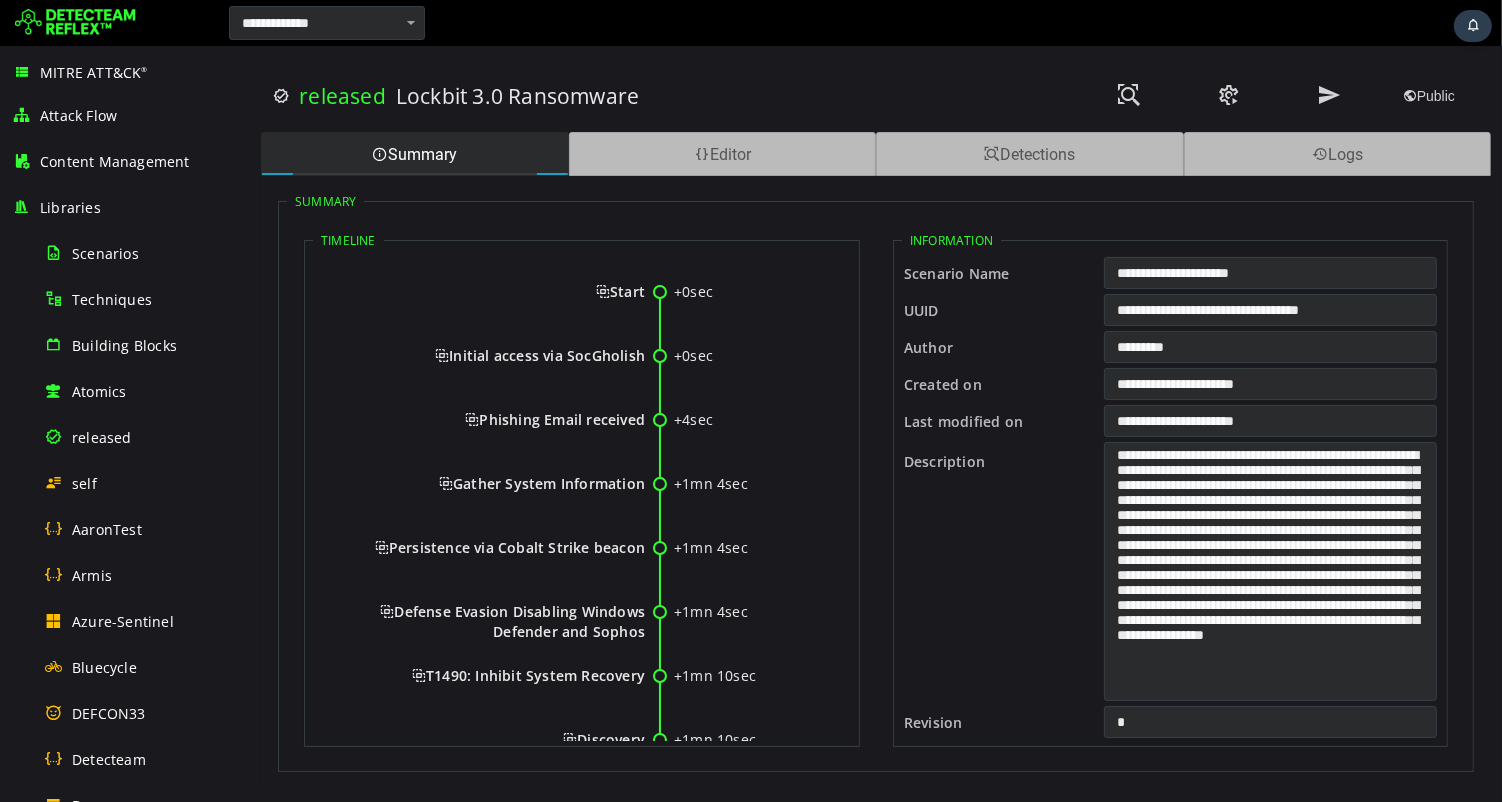 scroll, scrollTop: 0, scrollLeft: 0, axis: both 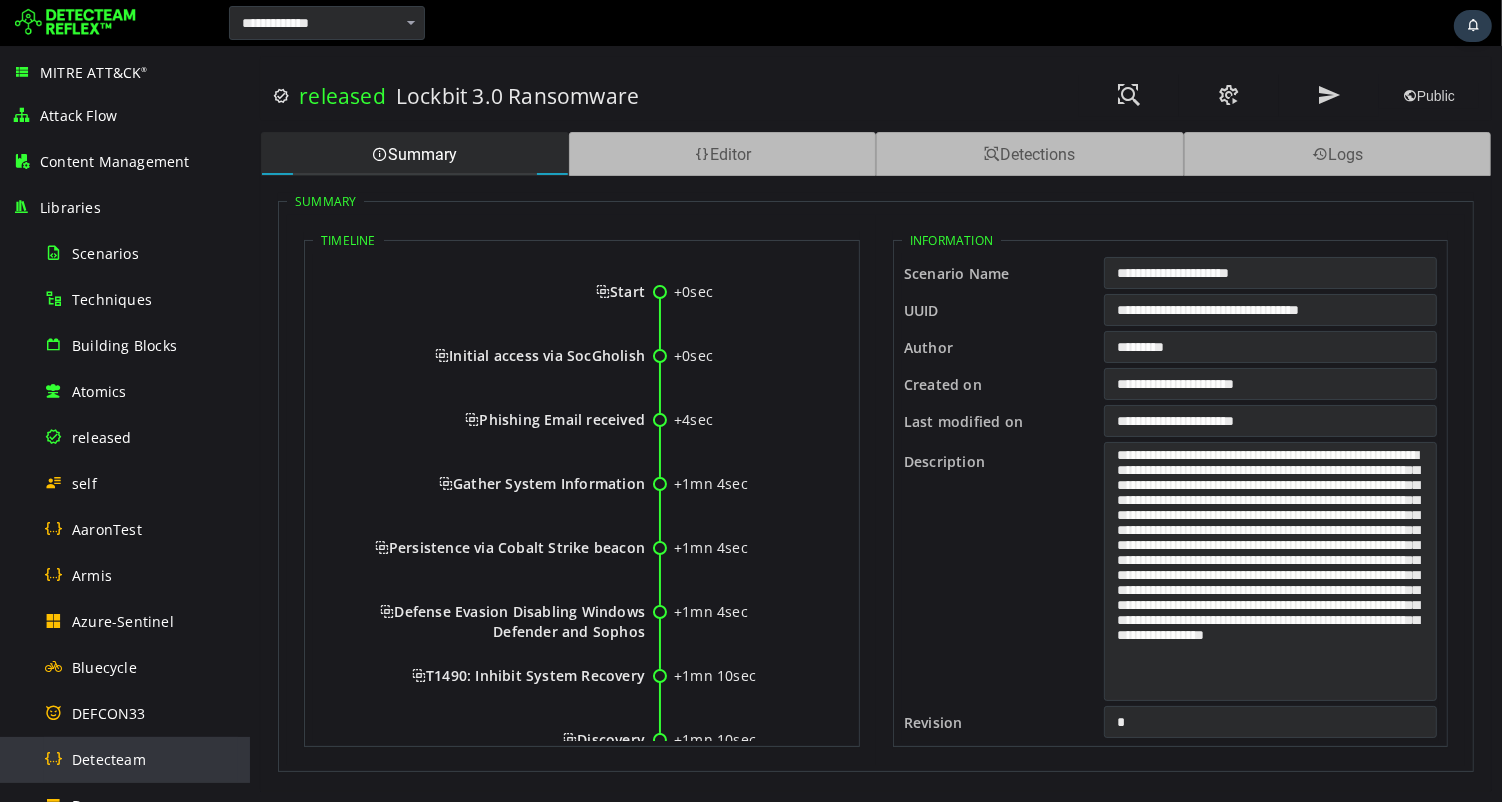 click on "Detecteam" at bounding box center [109, 759] 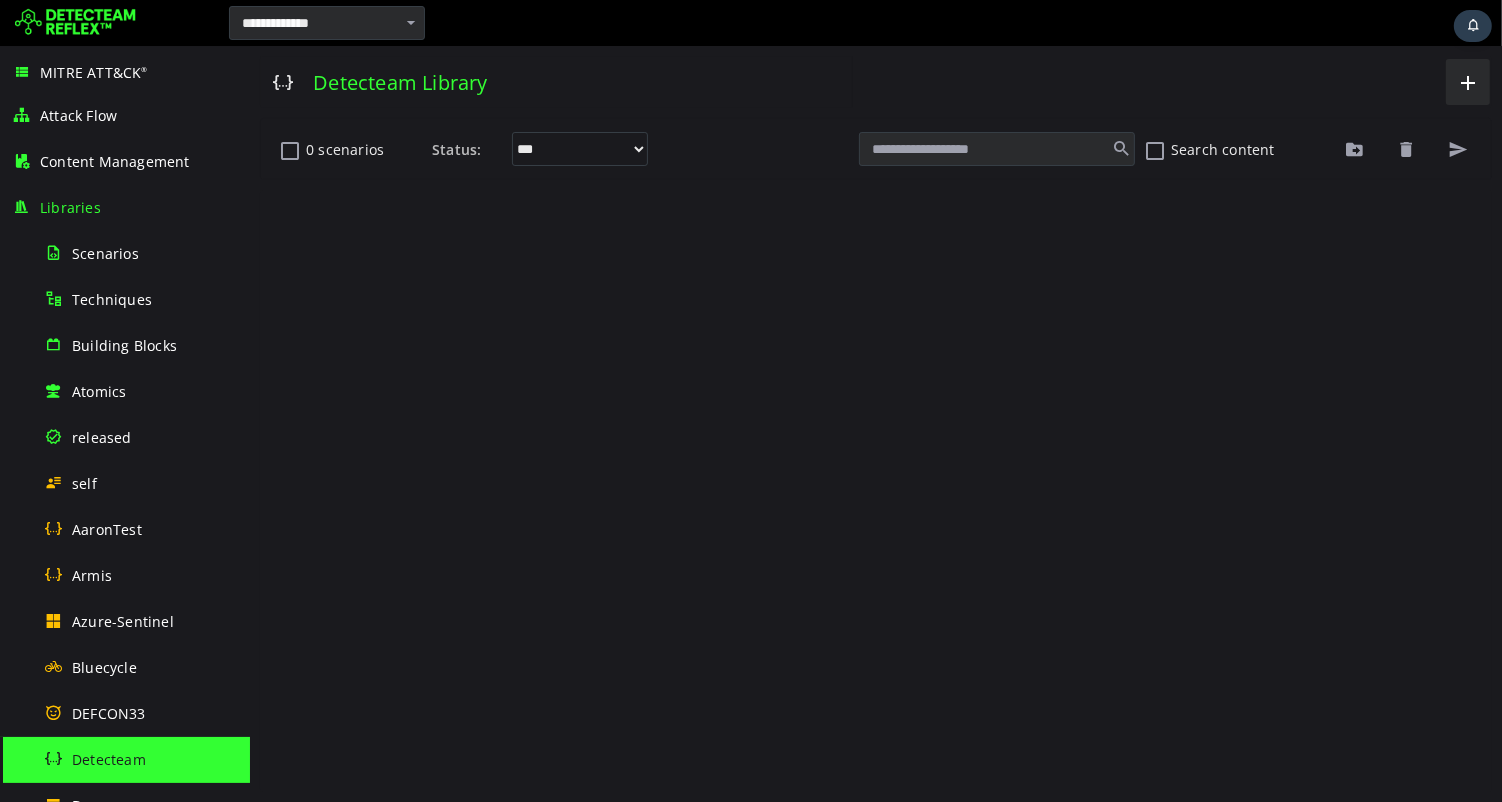 scroll, scrollTop: 0, scrollLeft: 0, axis: both 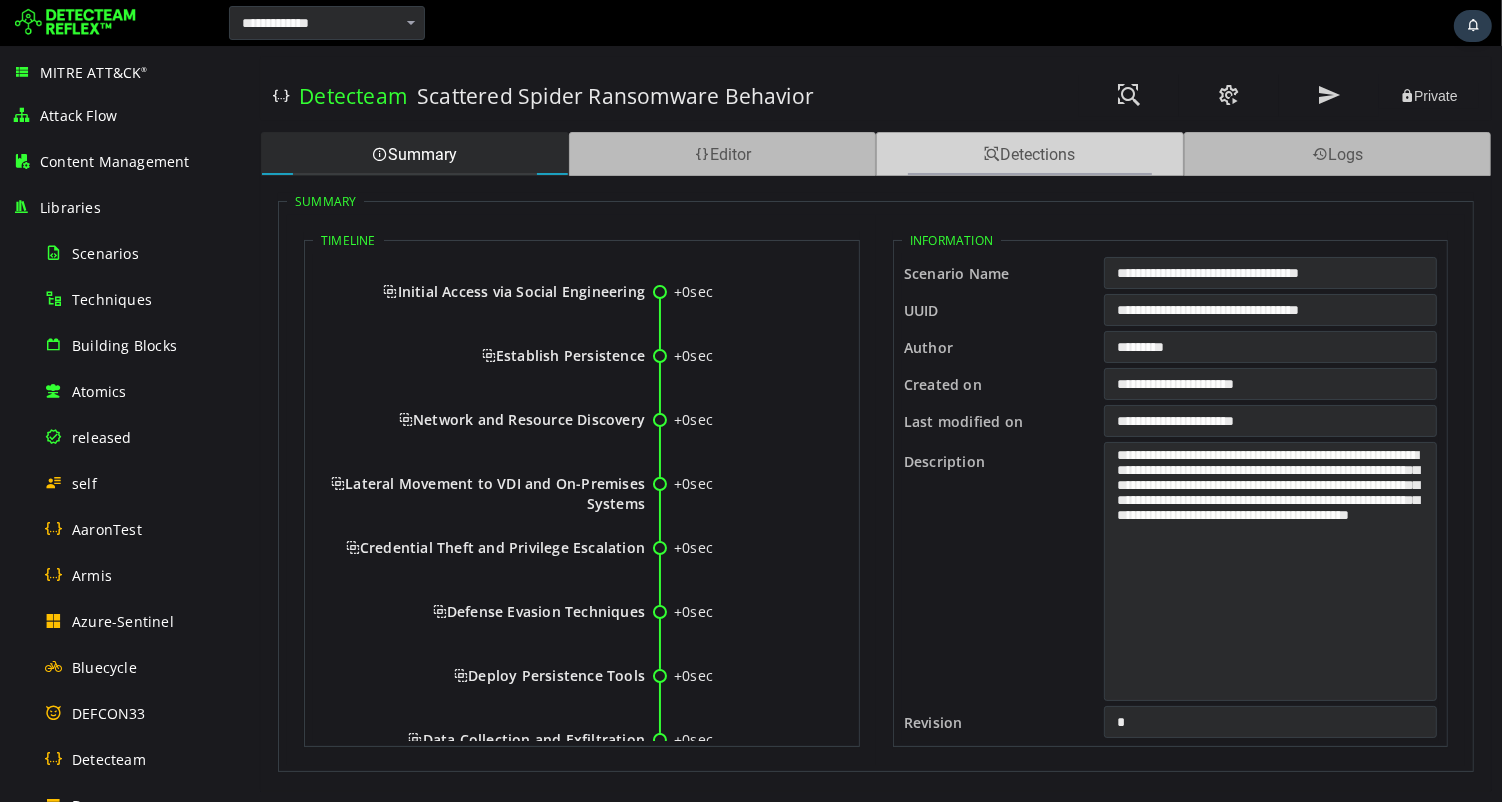 click on "Detections" at bounding box center [1029, 154] 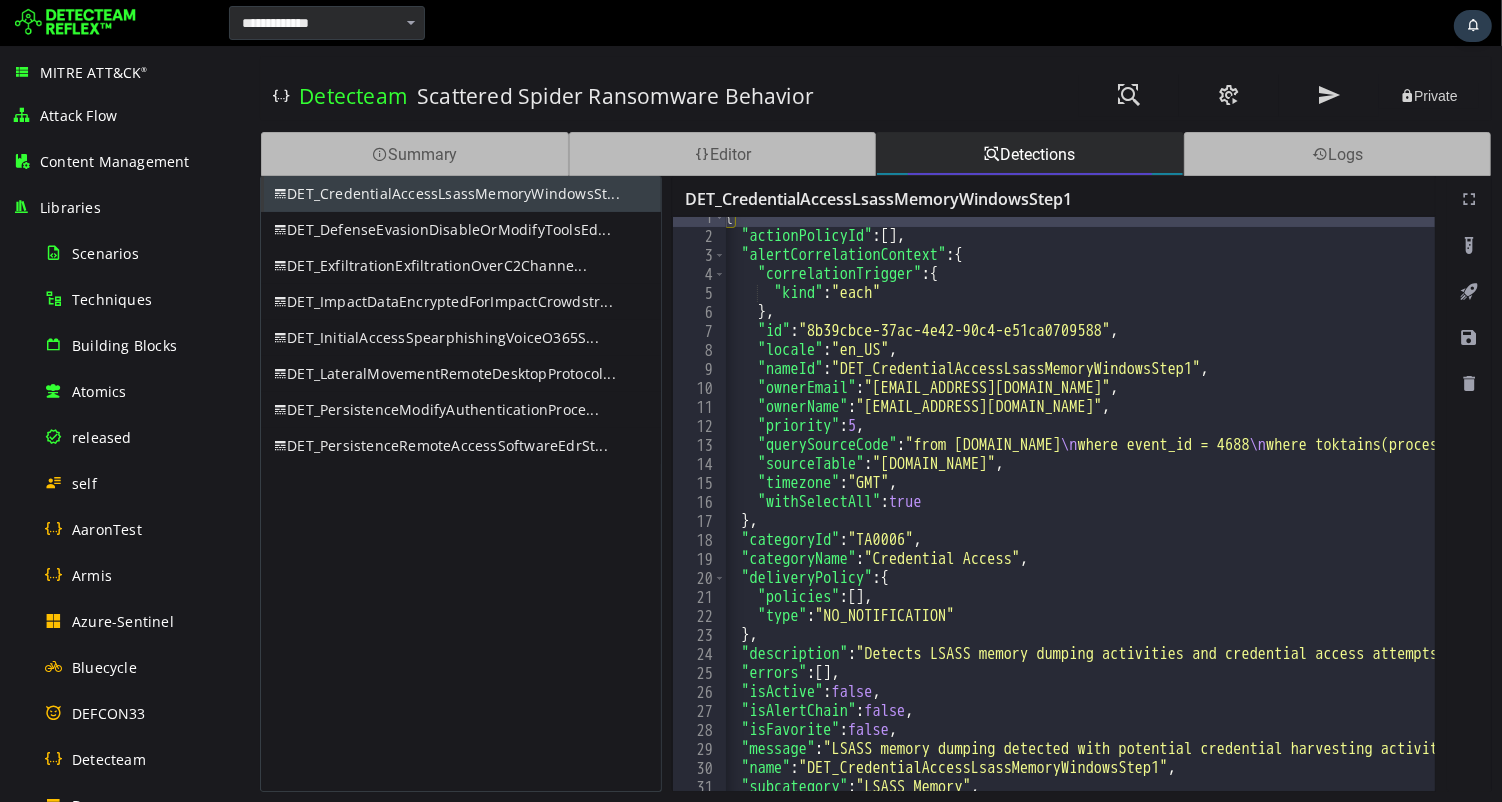 scroll, scrollTop: 42, scrollLeft: 0, axis: vertical 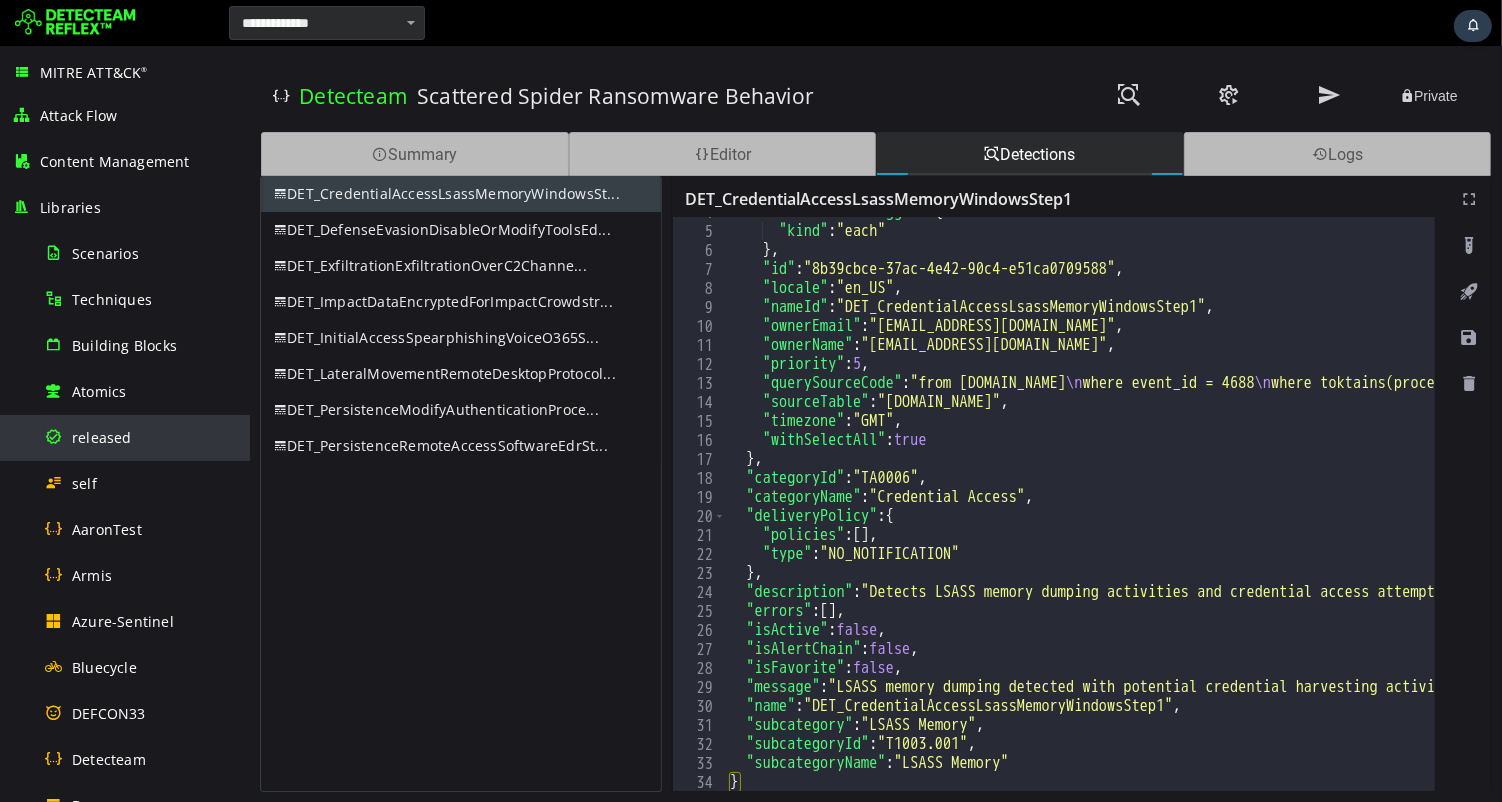 click on "released" at bounding box center [102, 437] 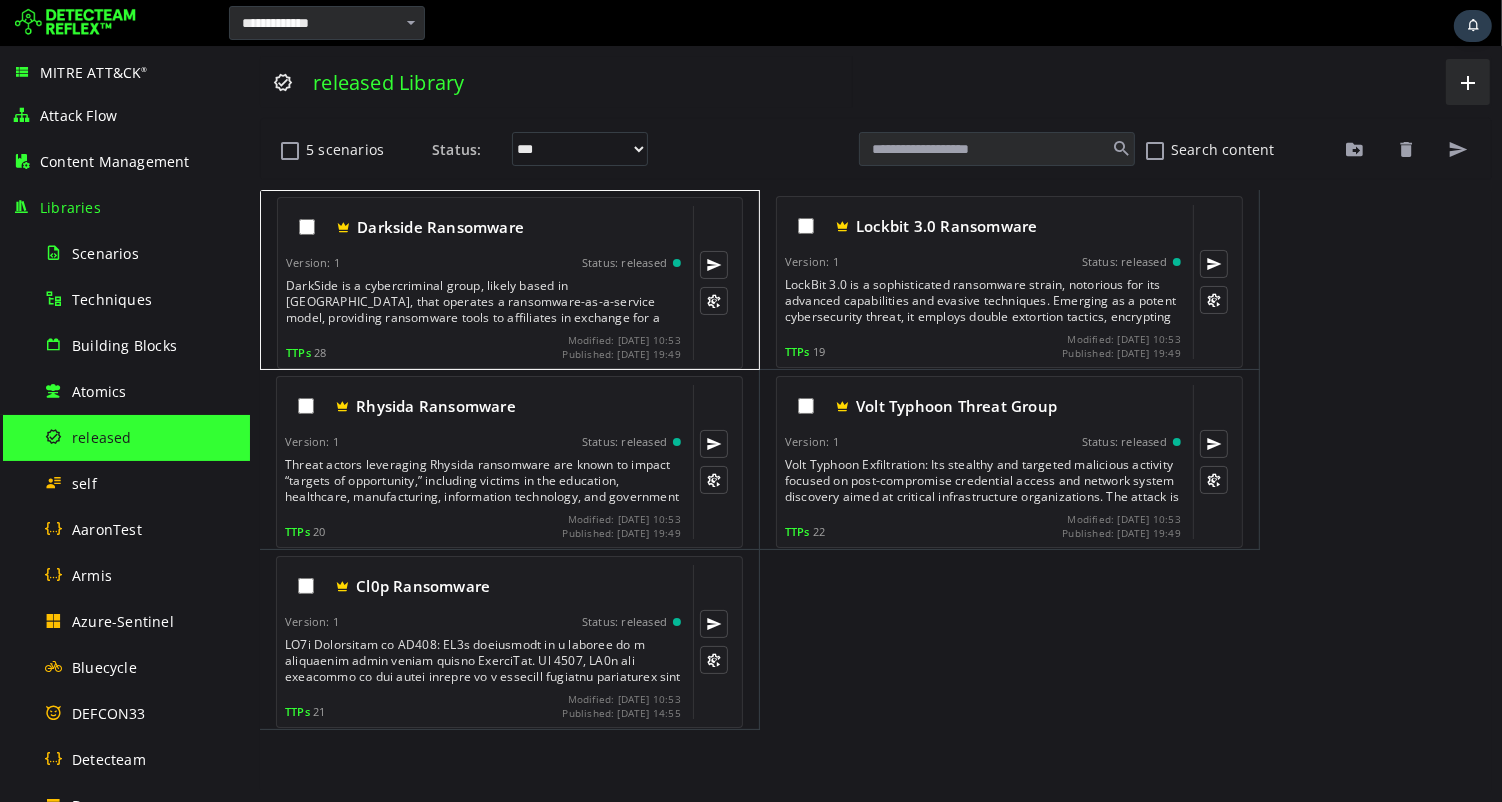 click on "DarkSide is a cybercriminal group, likely based in [GEOGRAPHIC_DATA], that operates a ransomware-as-a-service model, providing ransomware tools to affiliates in exchange for a share of the proceeds. In [DATE], they targeted a U.S. pipeline company's IT network, leading to a shutdown of operations to prevent the ransomware from spreading to operational technology systems. Their primary motive is financial gain, achieved by encrypting victims' data and demanding [PERSON_NAME] payments for decryption keys." at bounding box center (484, 302) 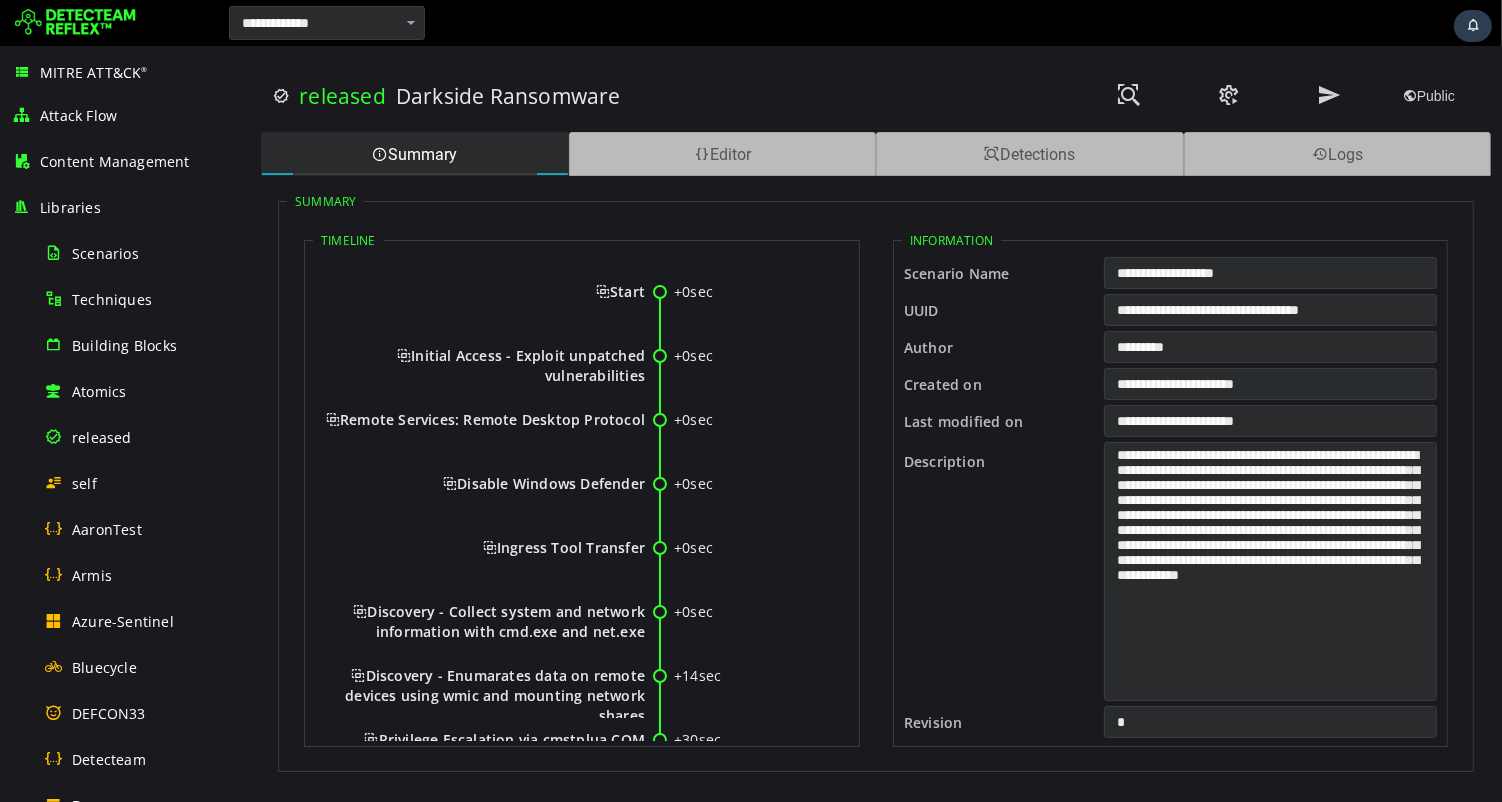 scroll, scrollTop: 0, scrollLeft: 0, axis: both 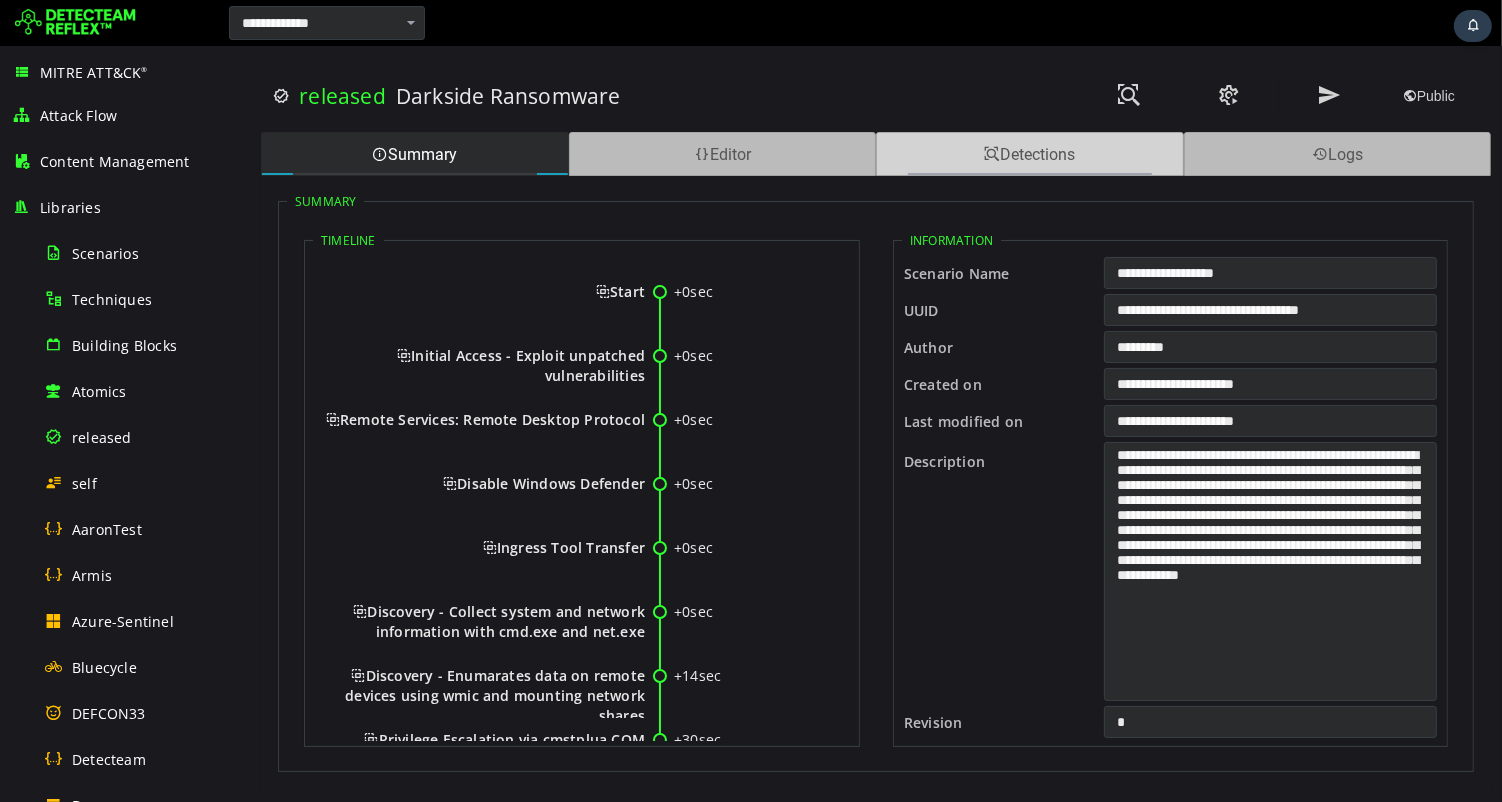 click on "Detections" at bounding box center [1029, 154] 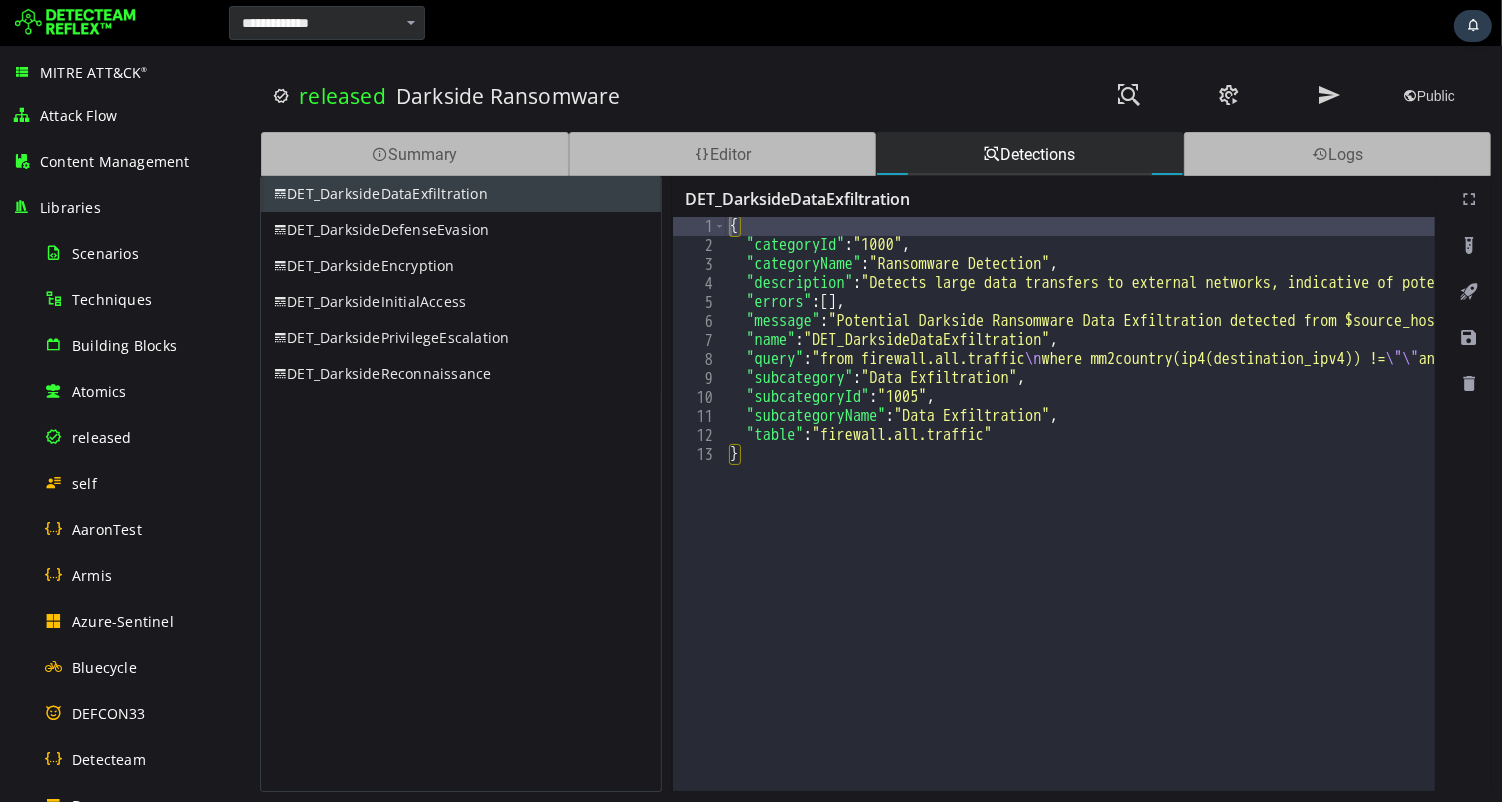 click on "DET_DarksideDataExfiltration" at bounding box center [460, 194] 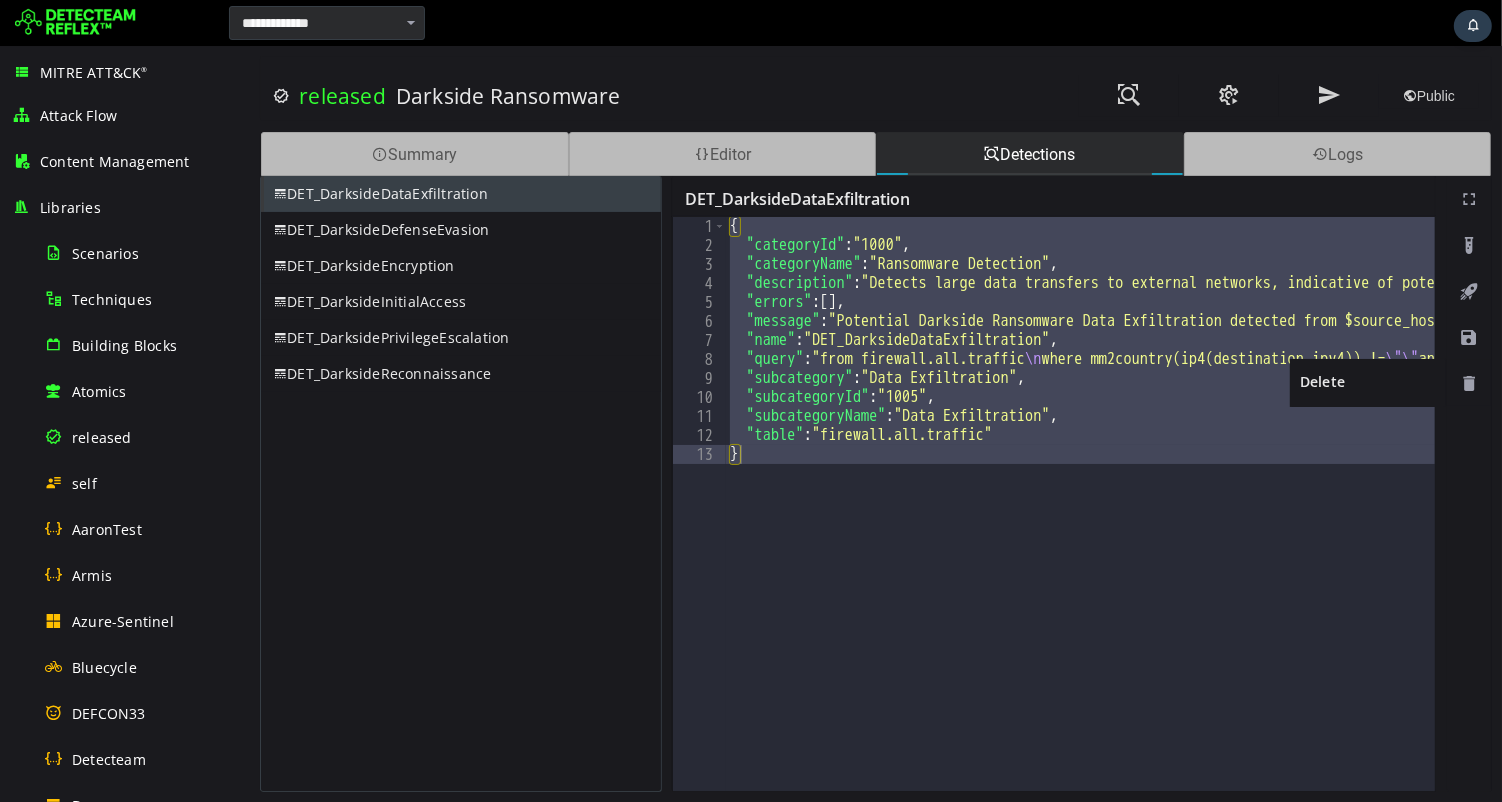 click at bounding box center (1468, 384) 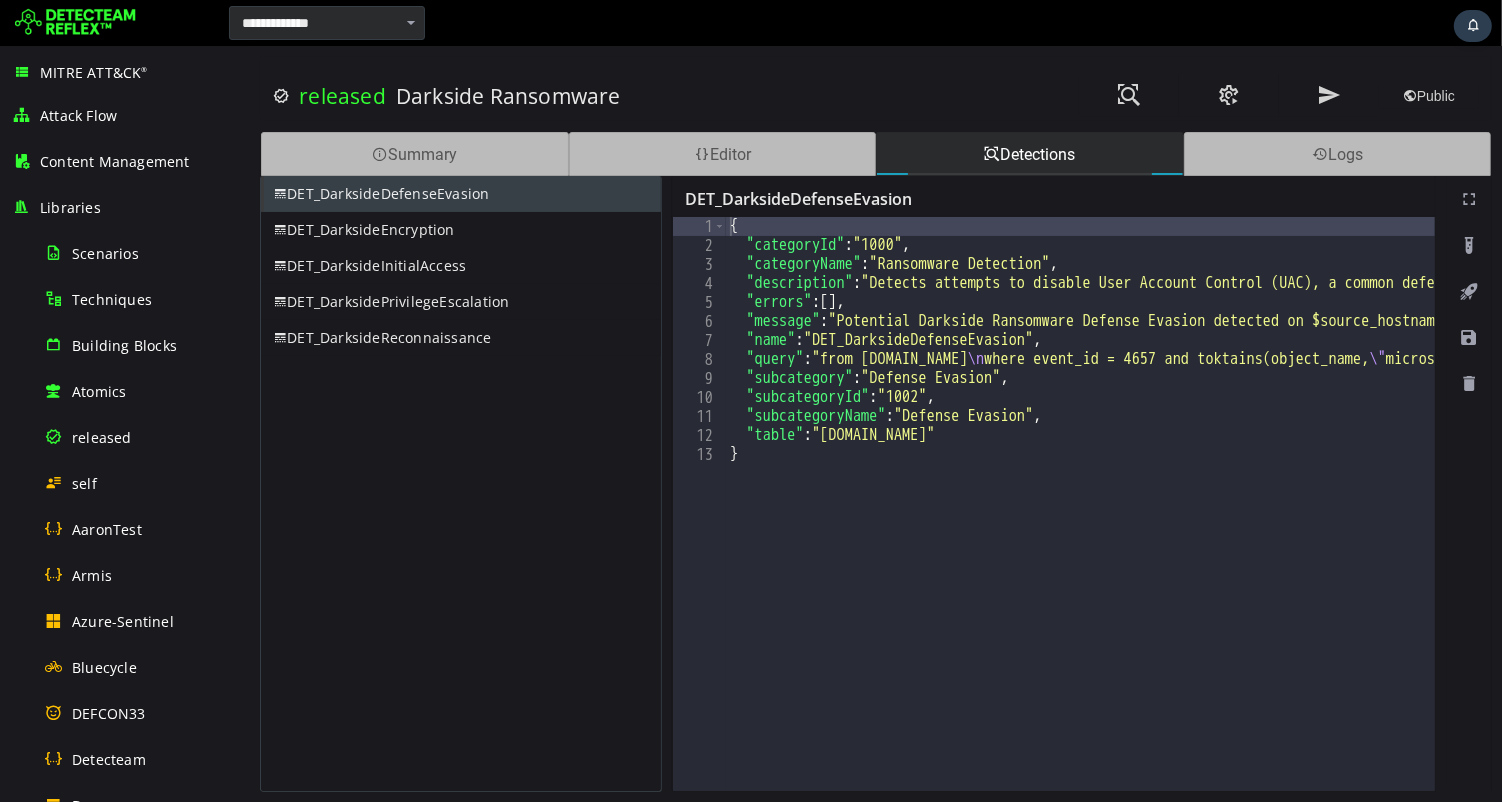 scroll, scrollTop: 0, scrollLeft: 0, axis: both 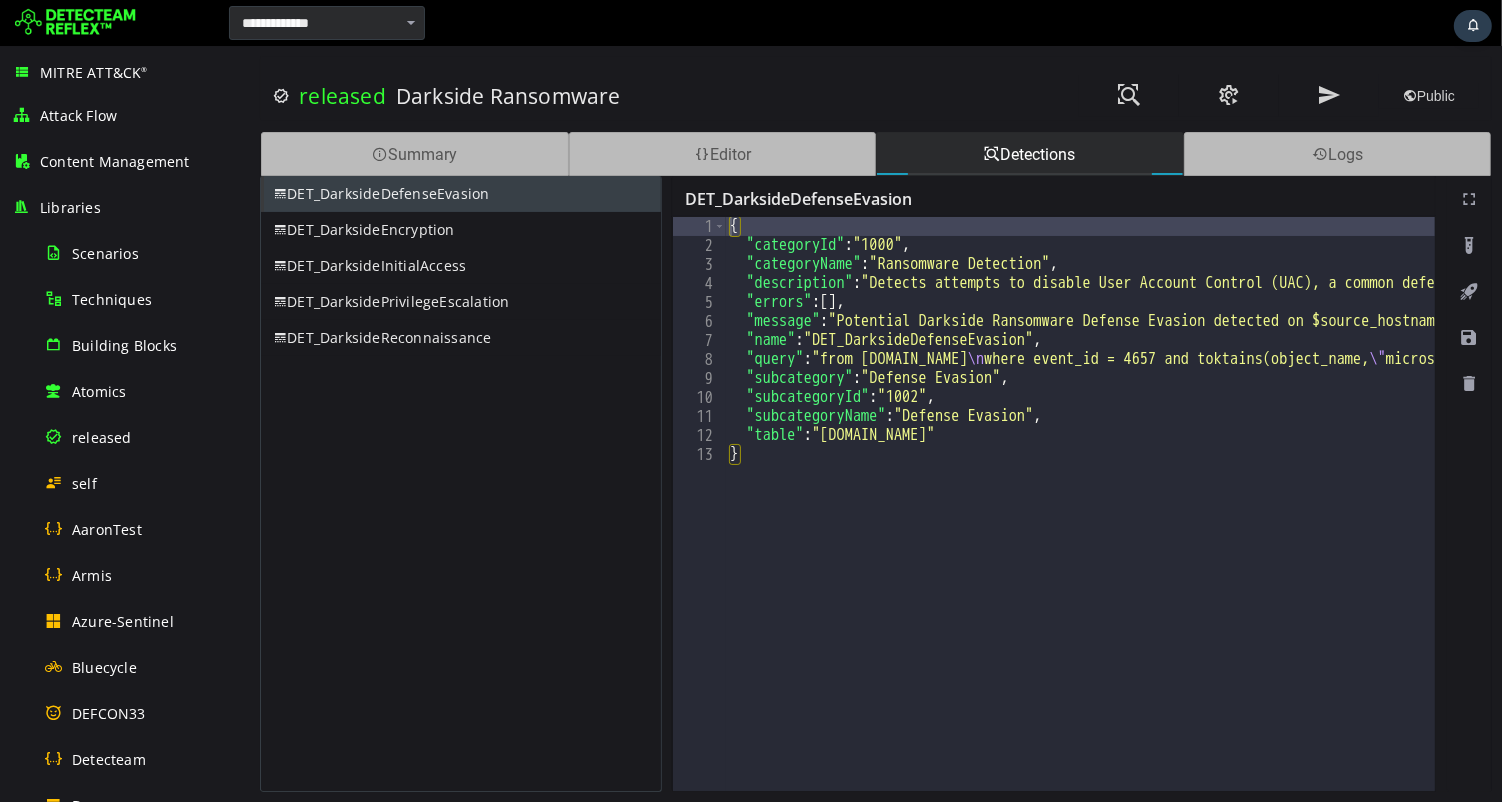 click on "DET_DarksideDefenseEvasion" at bounding box center (460, 194) 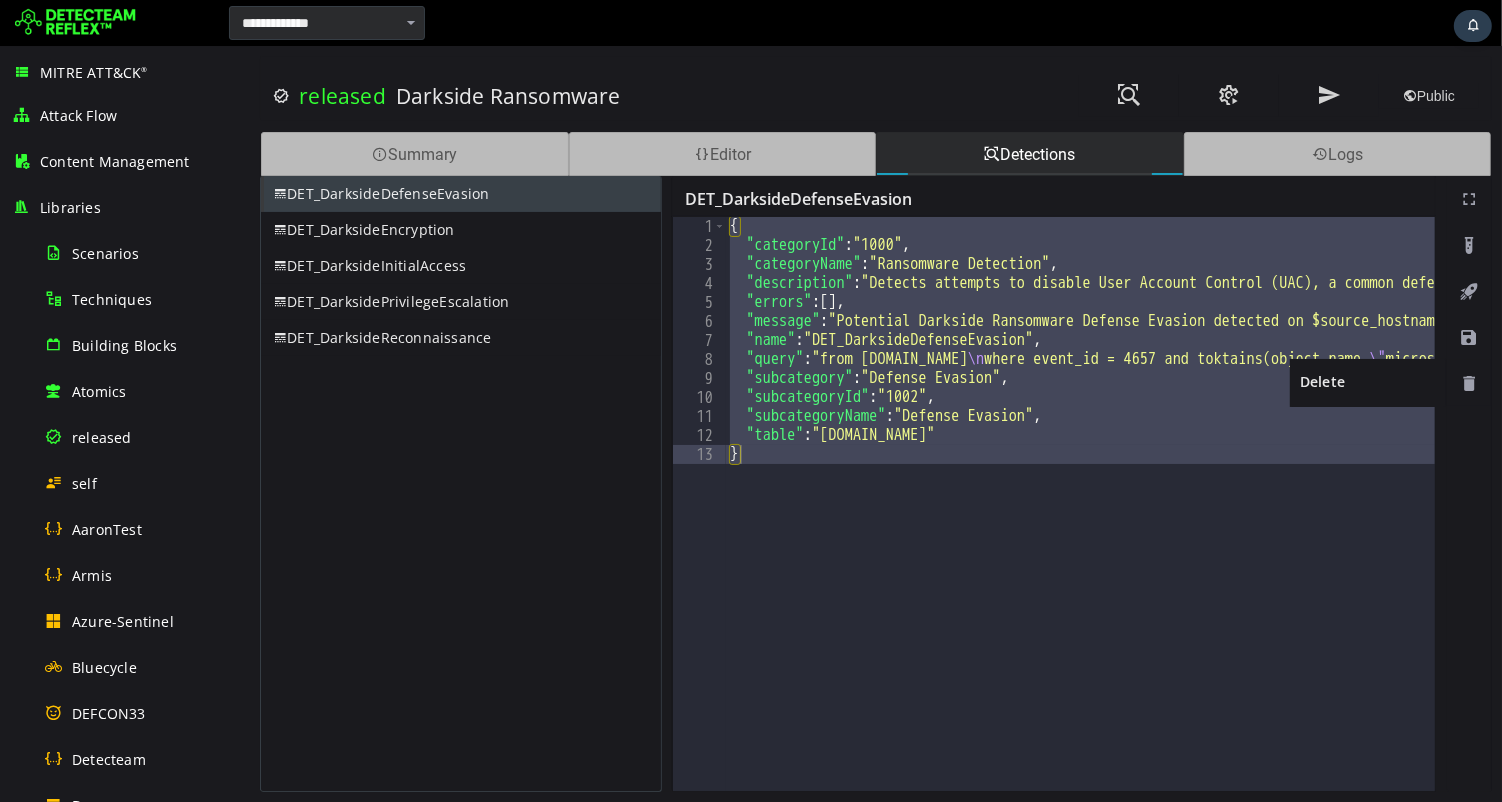 click at bounding box center (1468, 384) 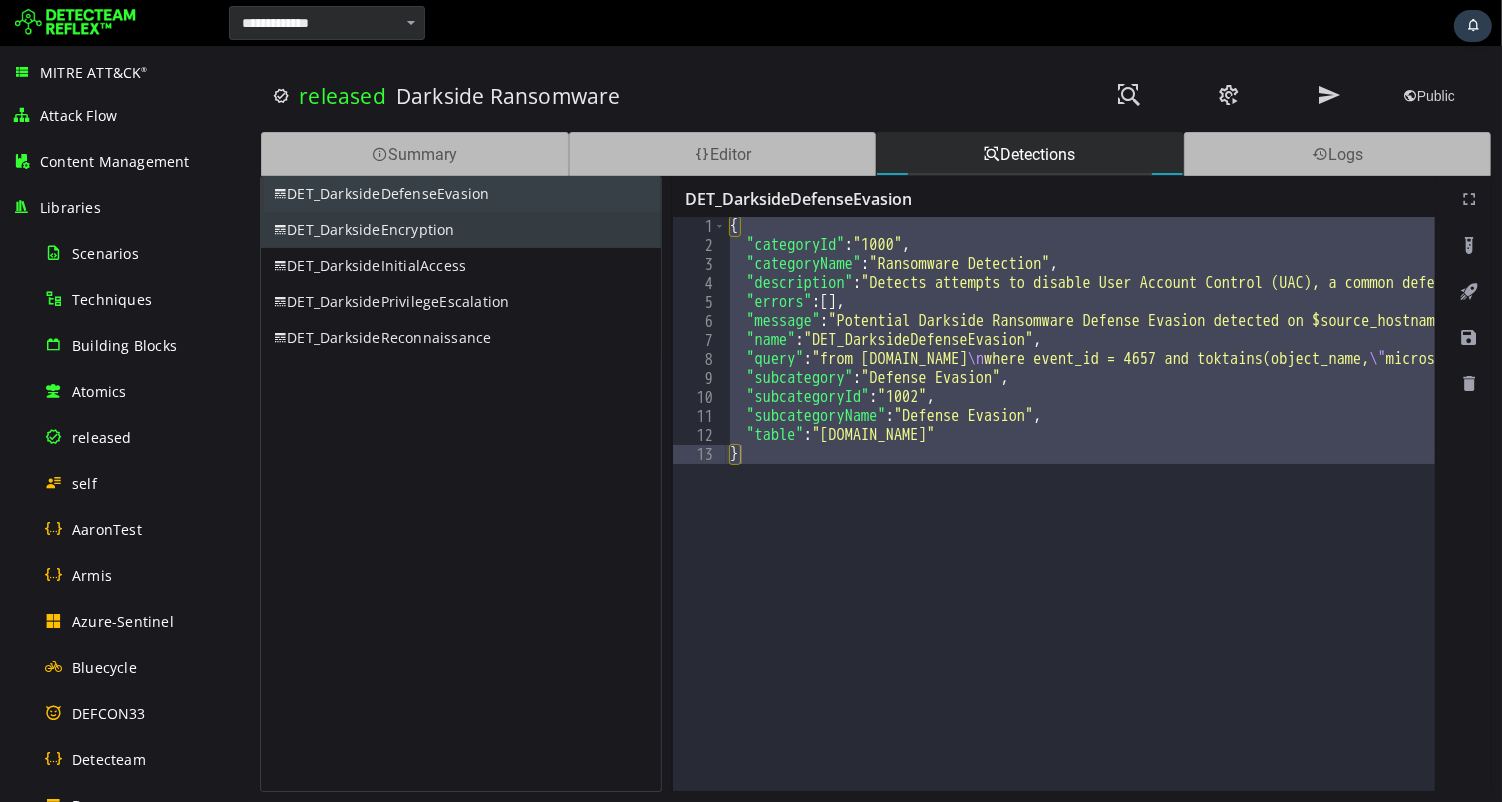 click on "DET_DarksideEncryption" at bounding box center (460, 230) 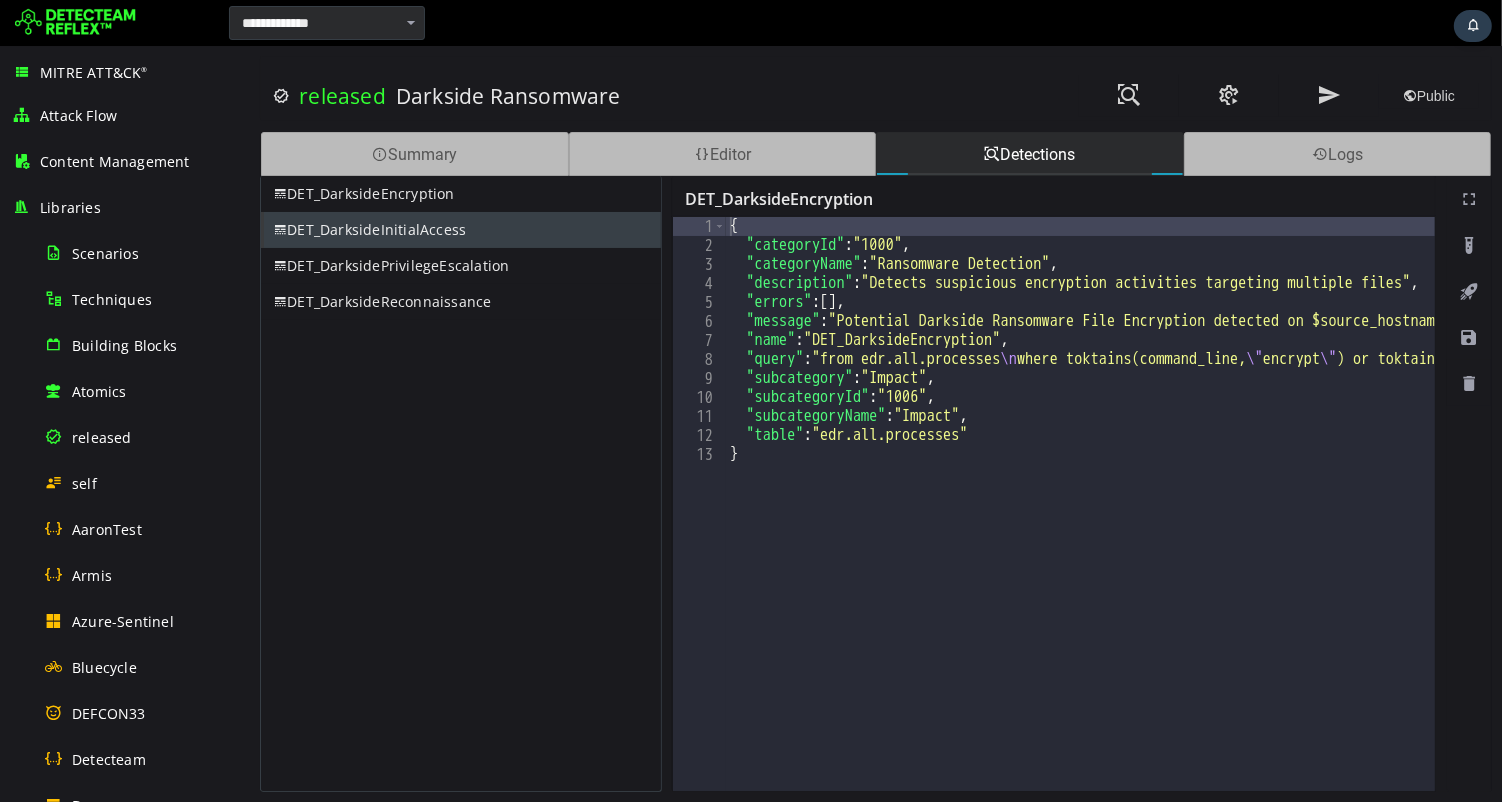scroll, scrollTop: 0, scrollLeft: 0, axis: both 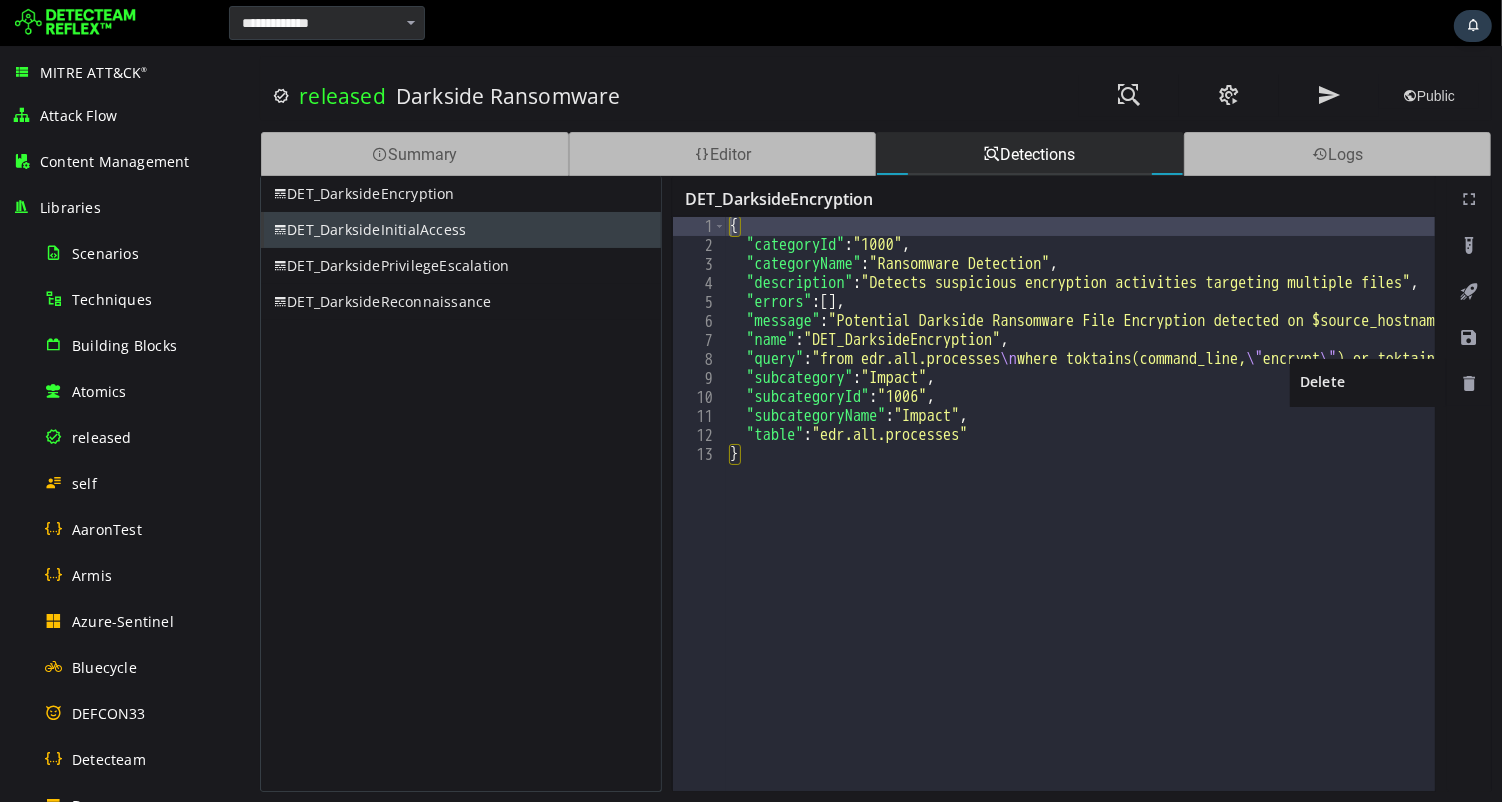 click at bounding box center [1468, 384] 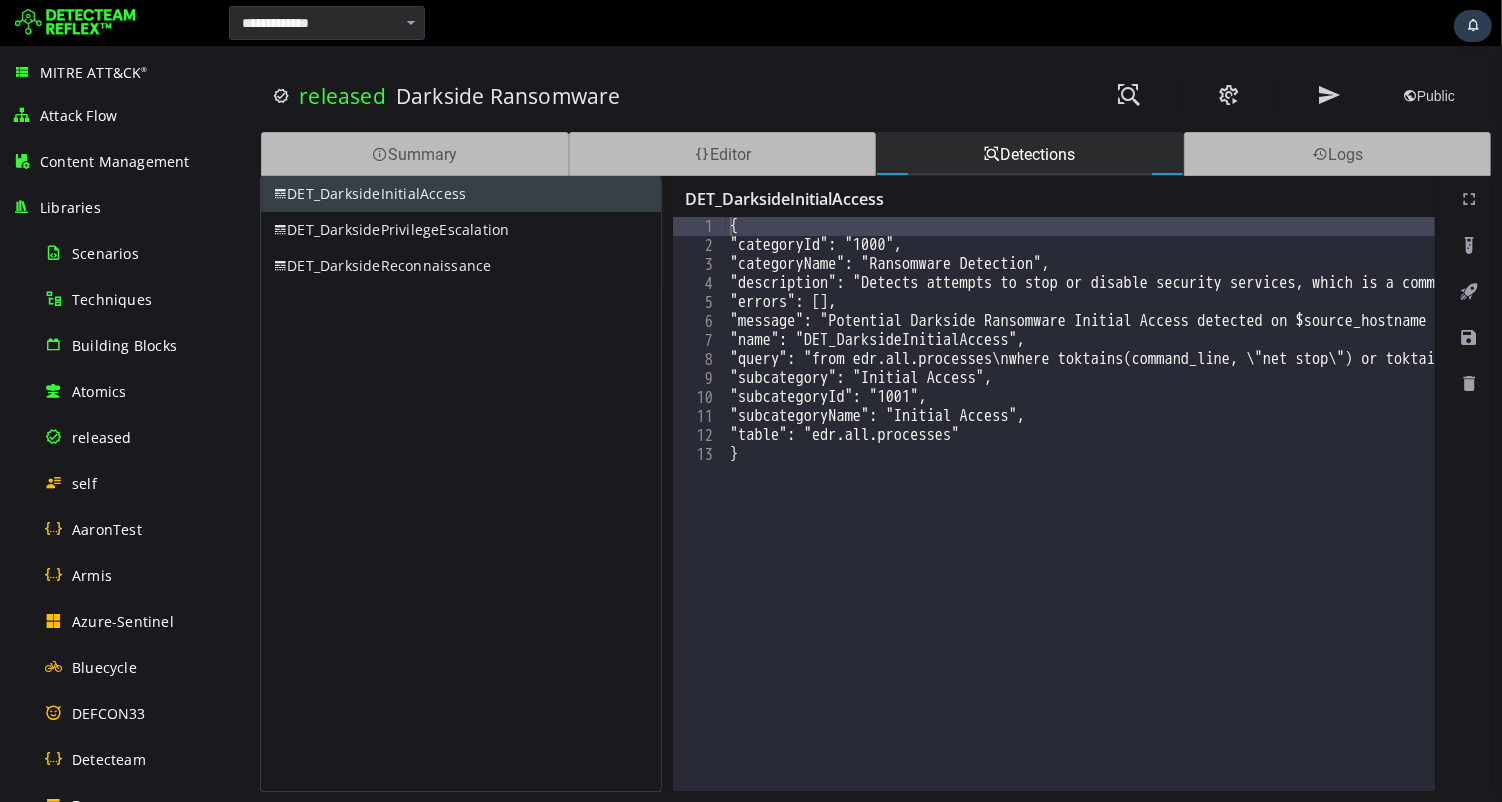 scroll, scrollTop: 0, scrollLeft: 0, axis: both 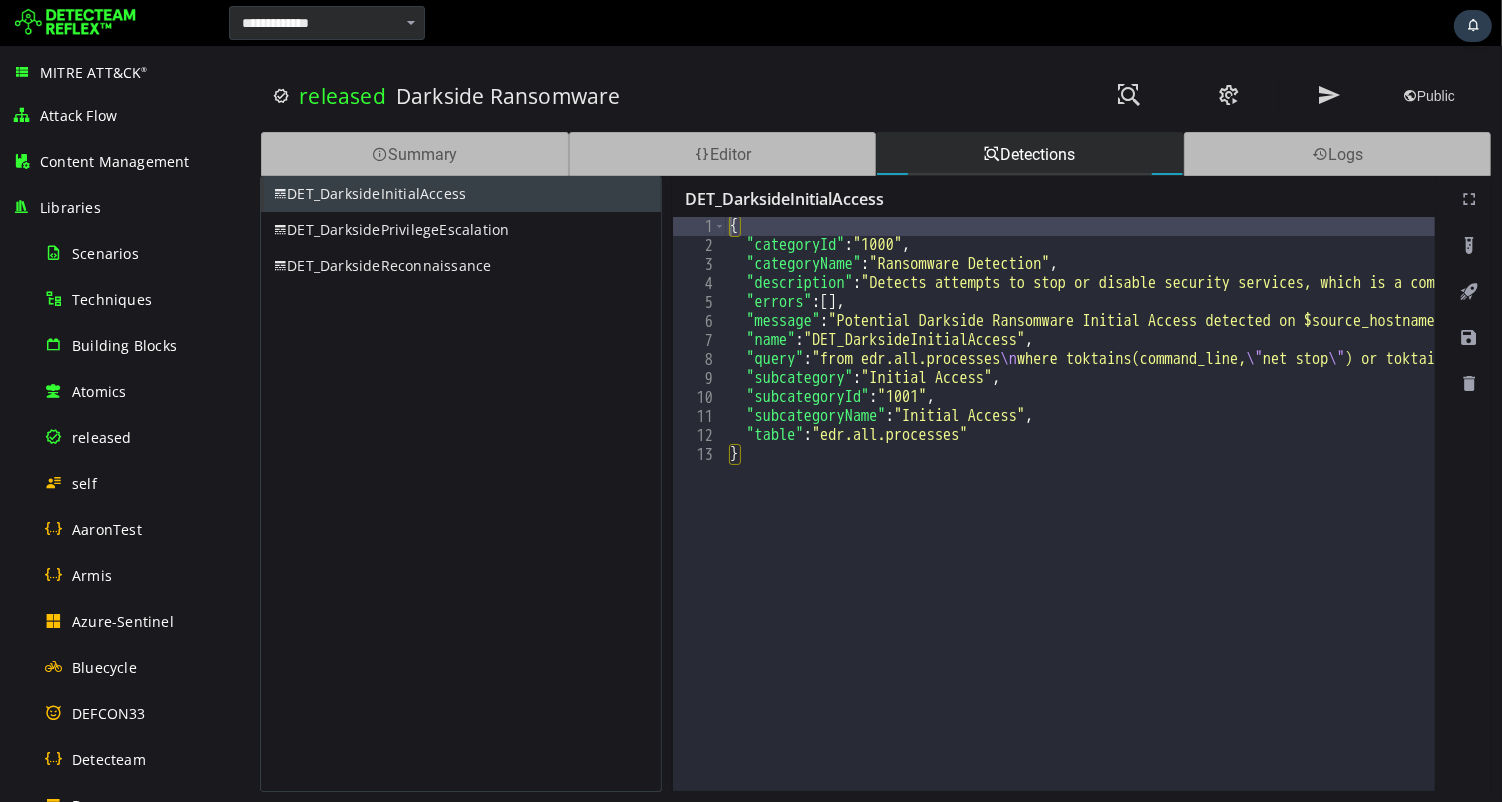 click on "DET_DarksideInitialAccess" at bounding box center [460, 194] 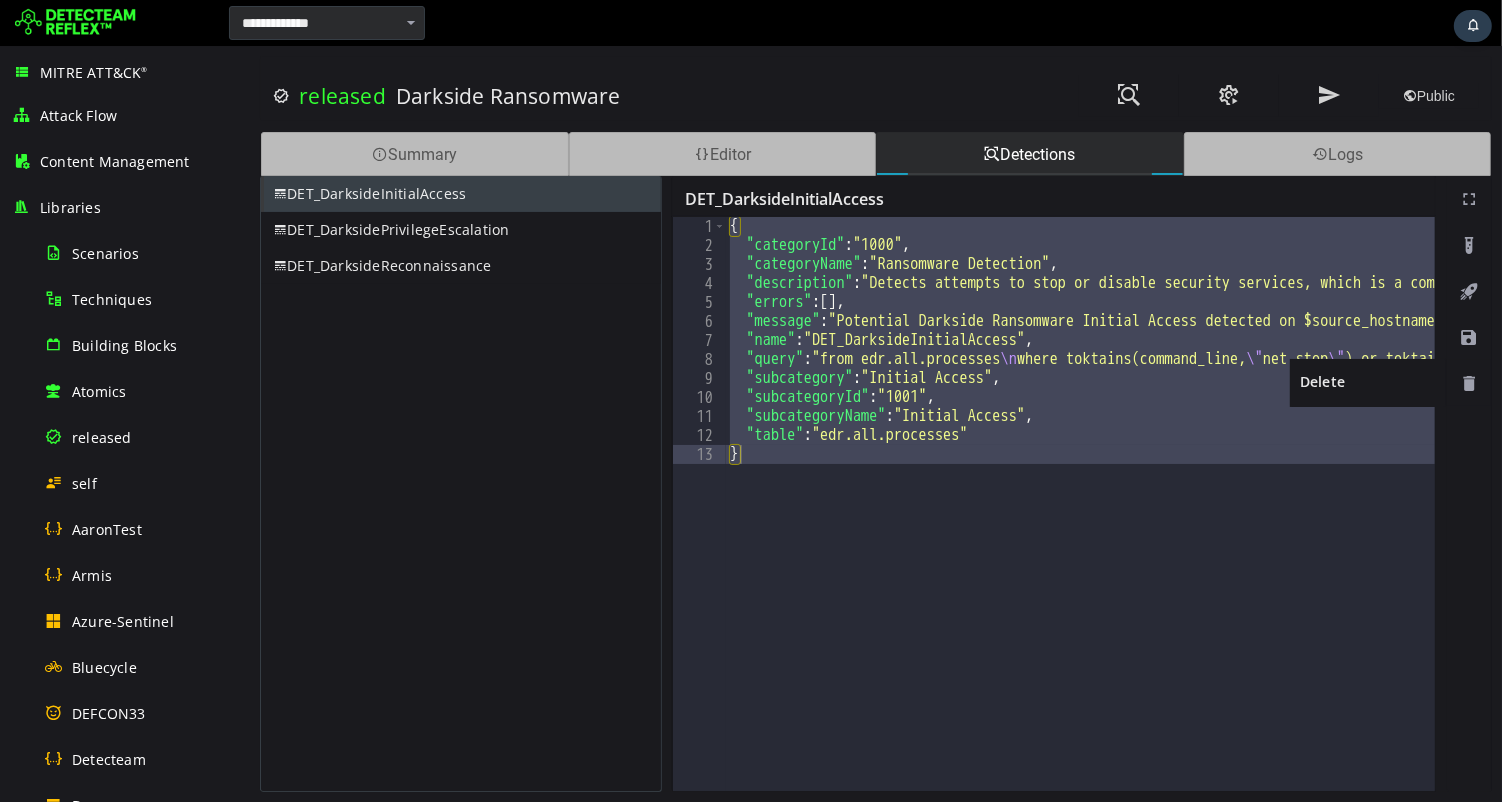 click at bounding box center (1468, 384) 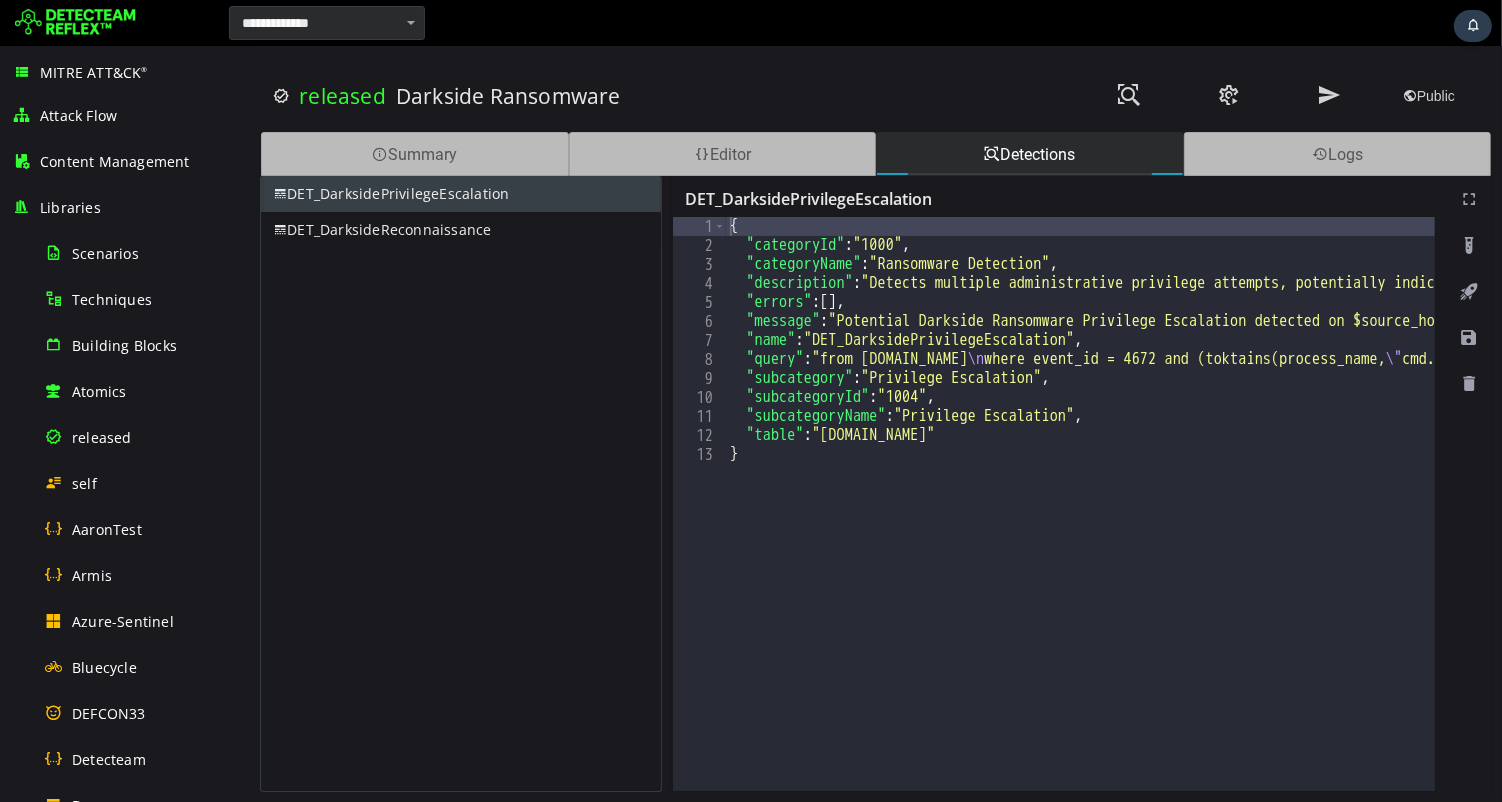 scroll, scrollTop: 0, scrollLeft: 0, axis: both 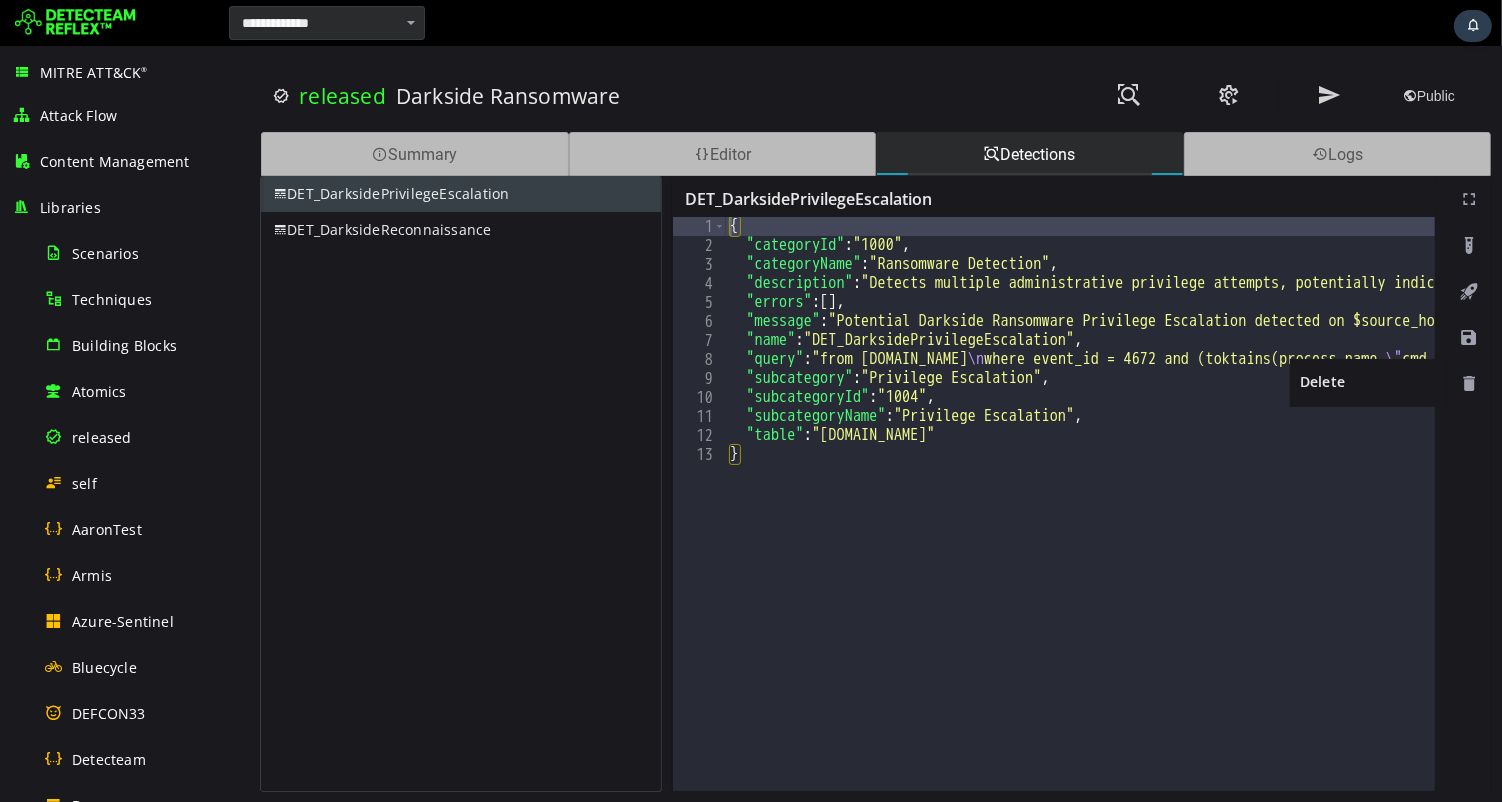 click at bounding box center [1468, 384] 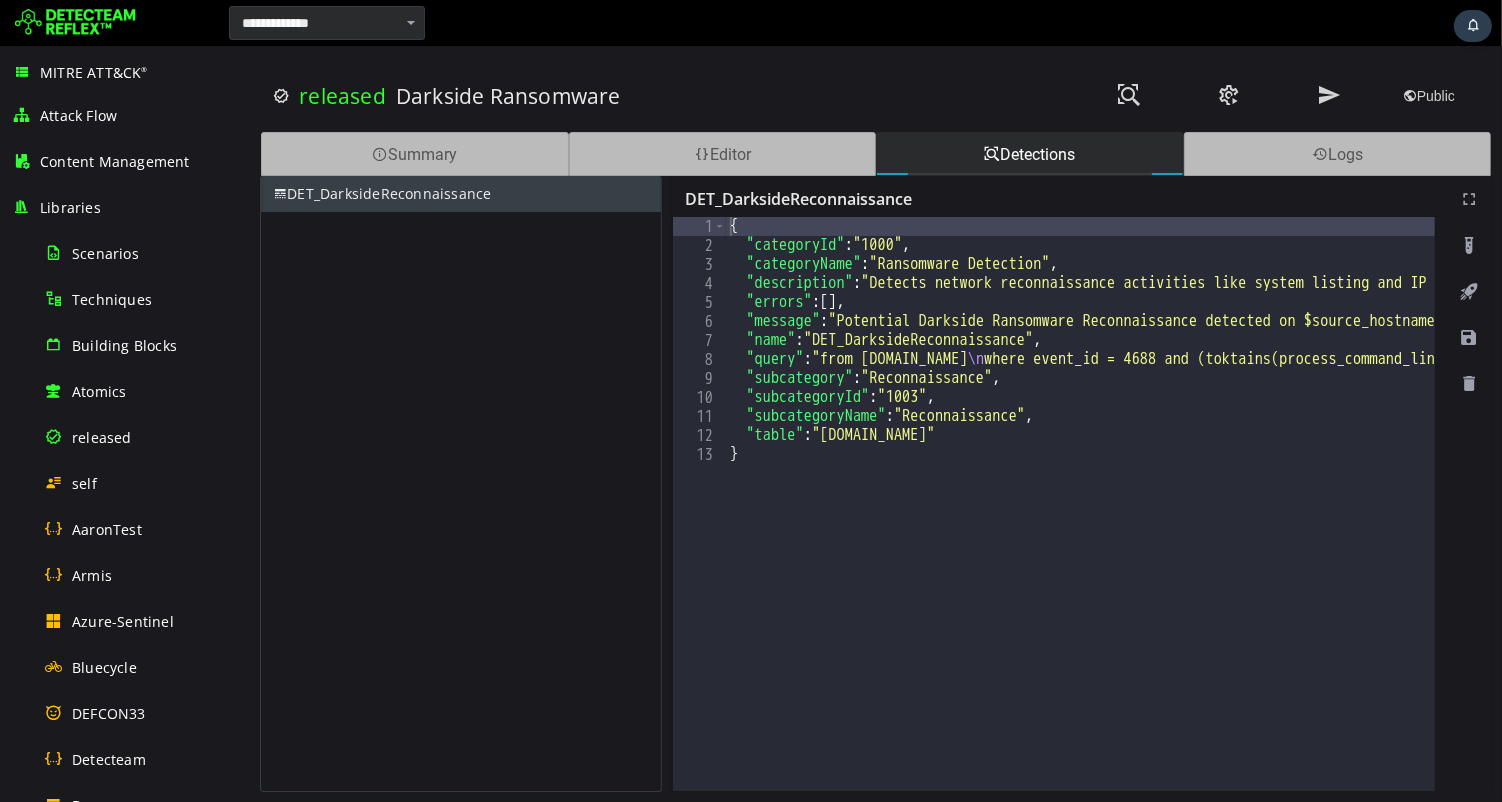 scroll, scrollTop: 0, scrollLeft: 0, axis: both 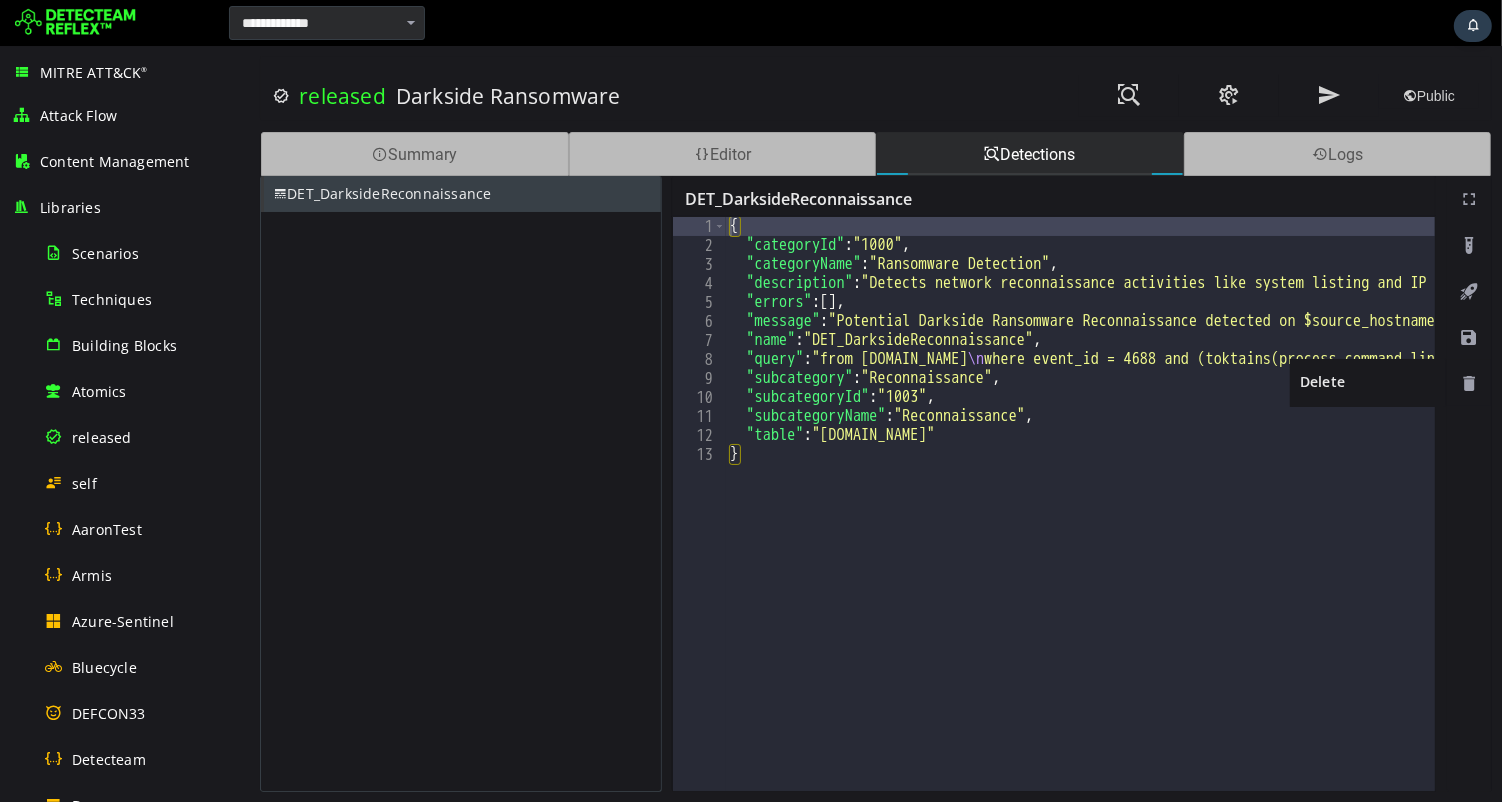 click at bounding box center (1468, 383) 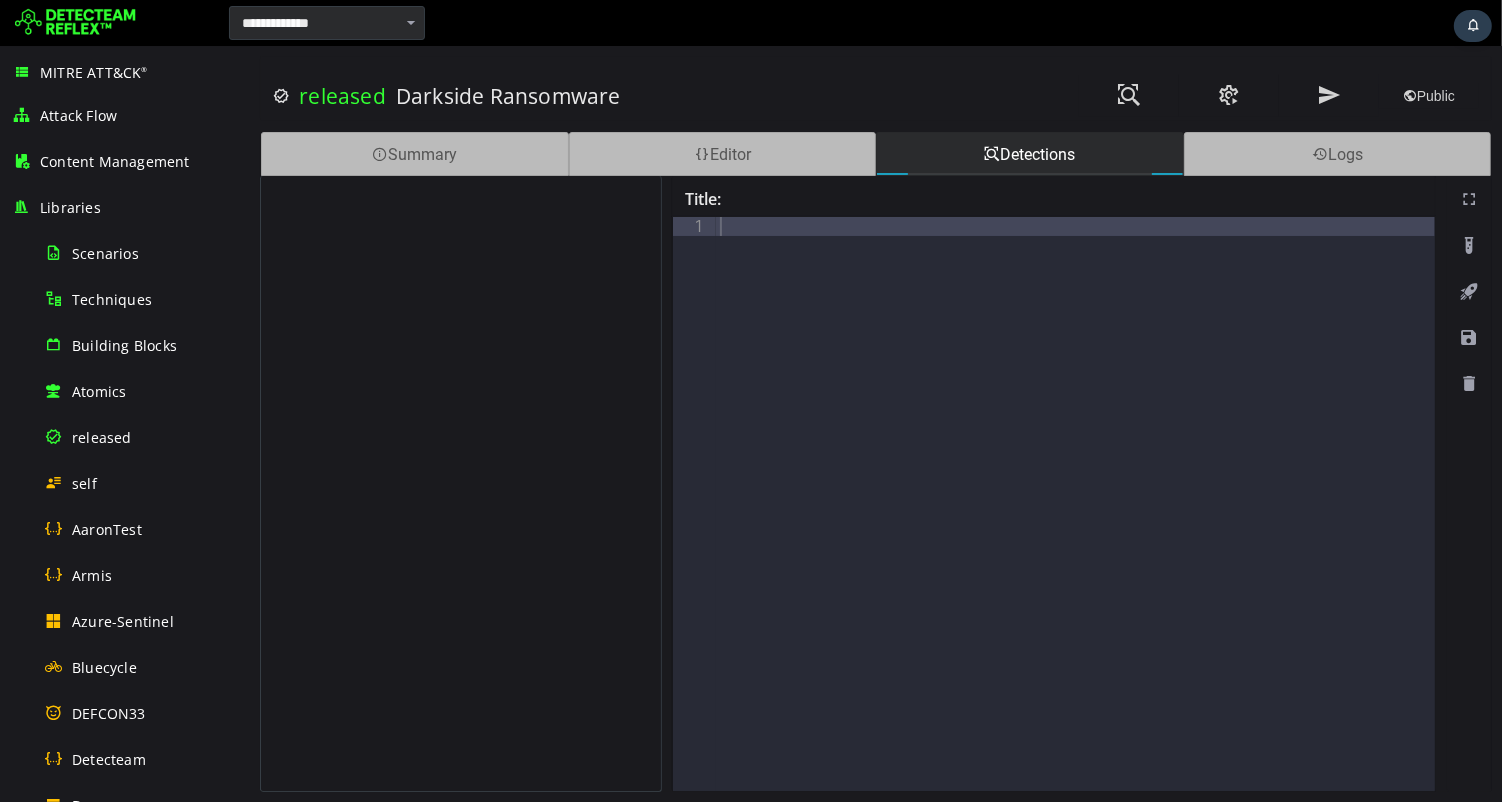 scroll, scrollTop: 0, scrollLeft: 0, axis: both 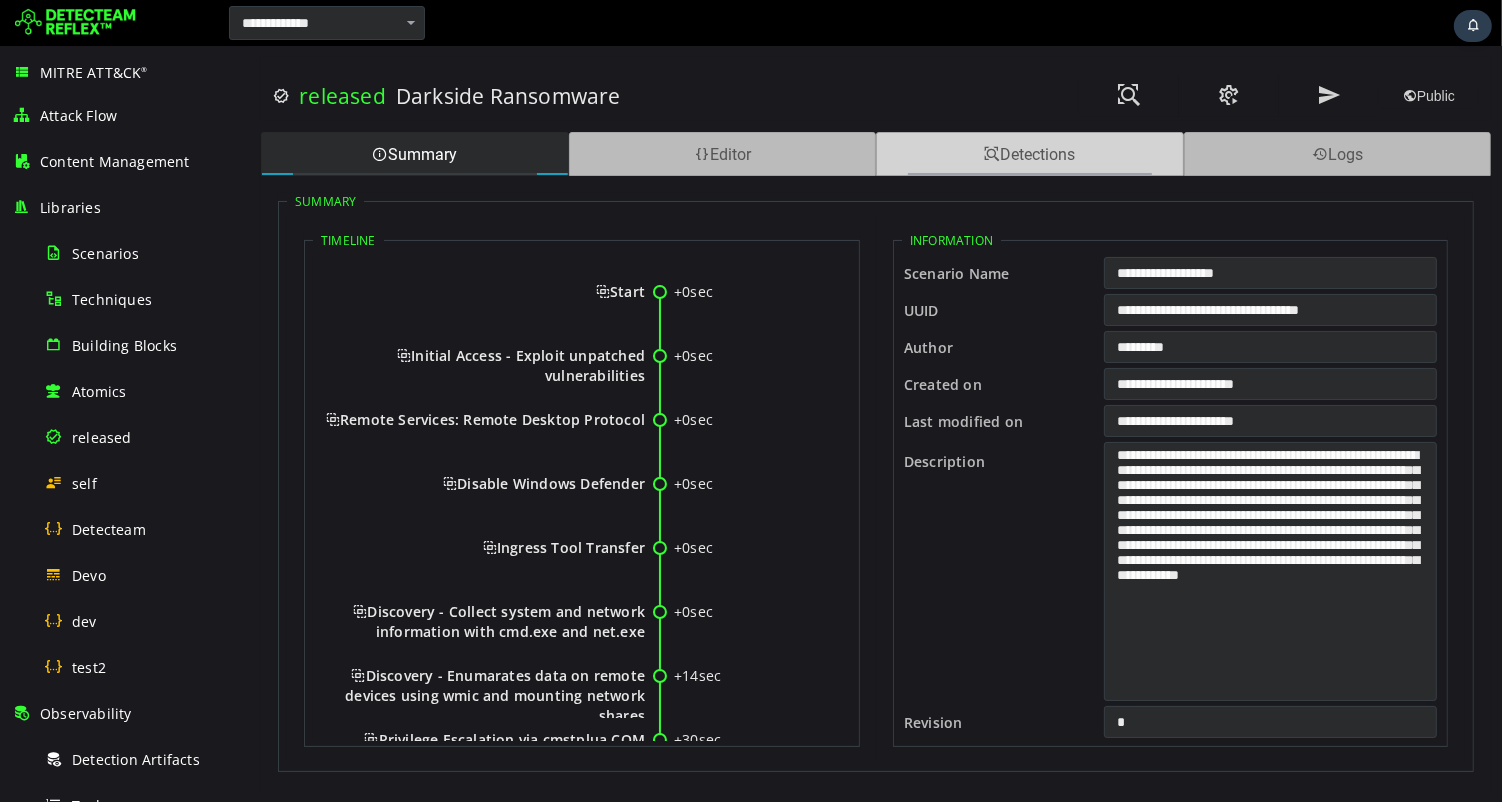 click on "Detections" at bounding box center (1029, 154) 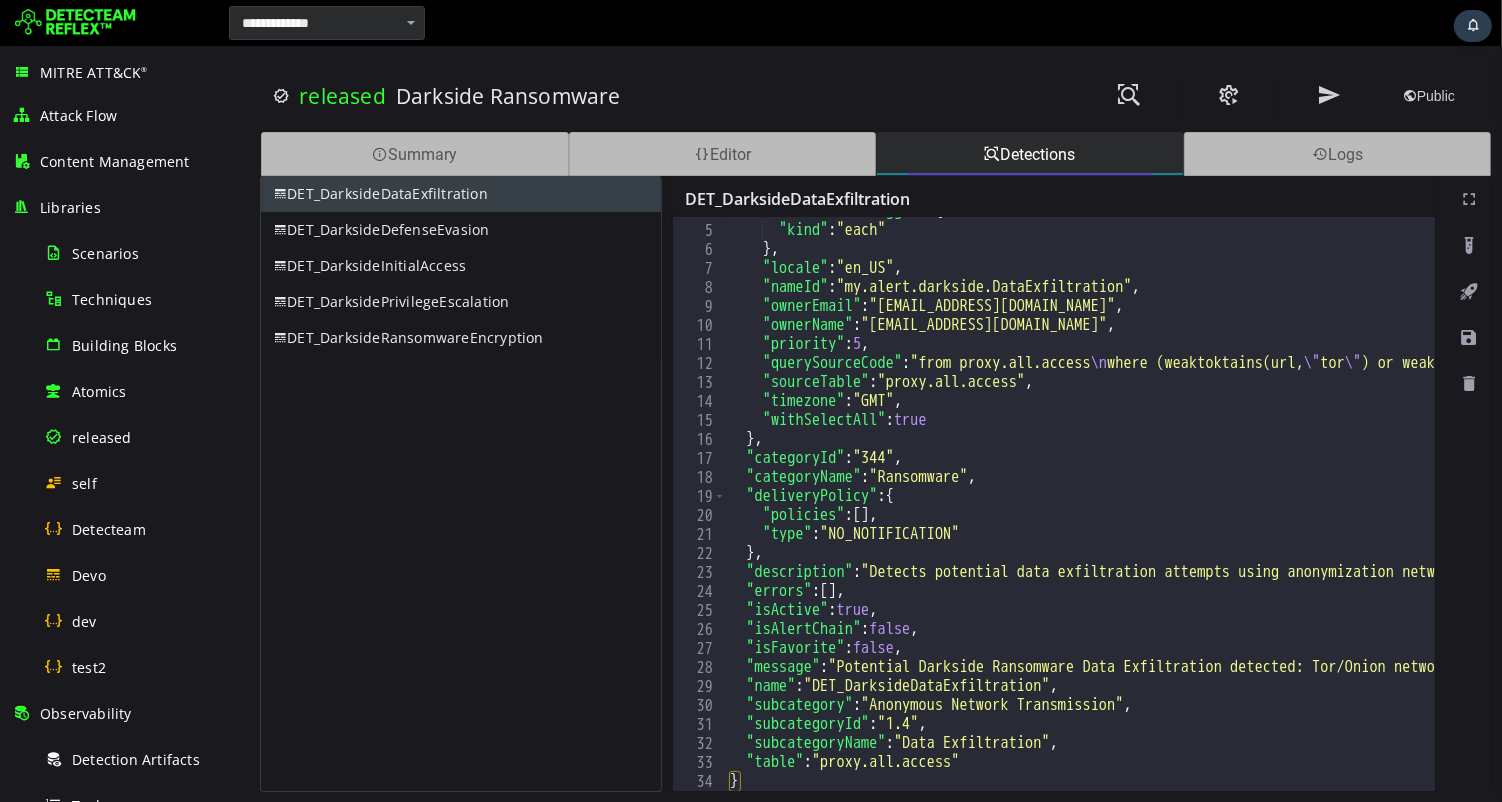 scroll, scrollTop: 72, scrollLeft: 0, axis: vertical 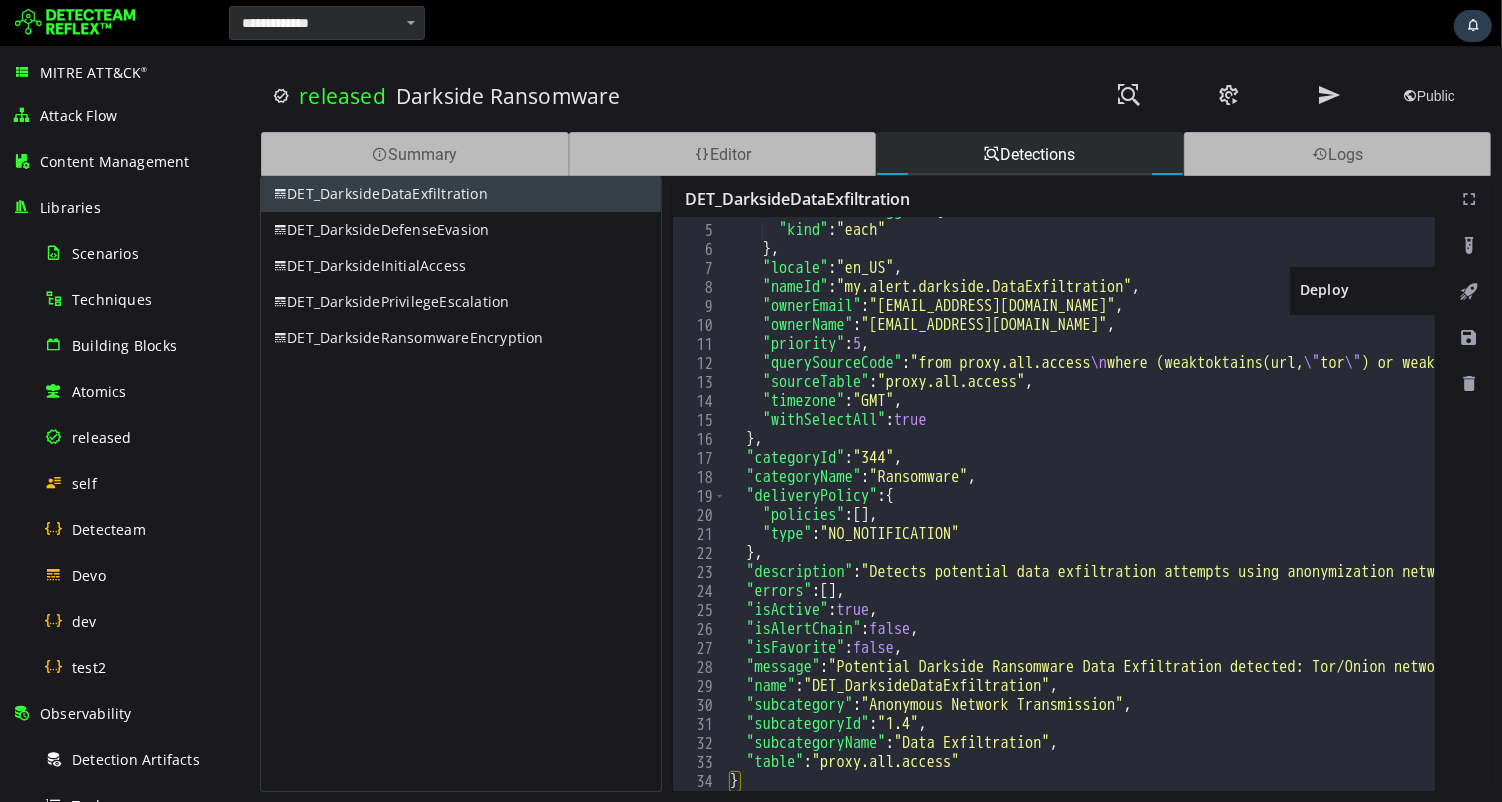click at bounding box center [1468, 292] 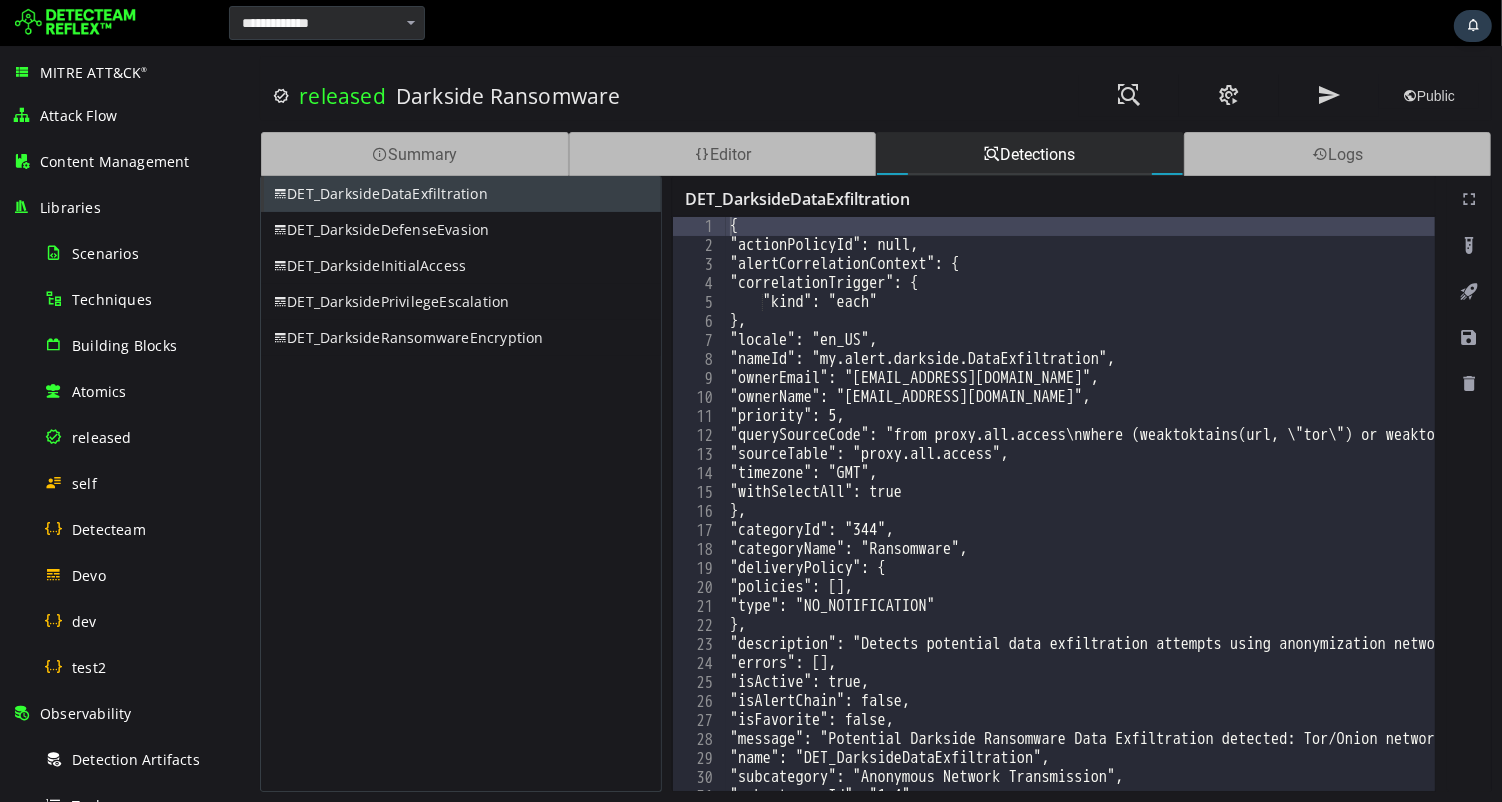 scroll, scrollTop: 0, scrollLeft: 0, axis: both 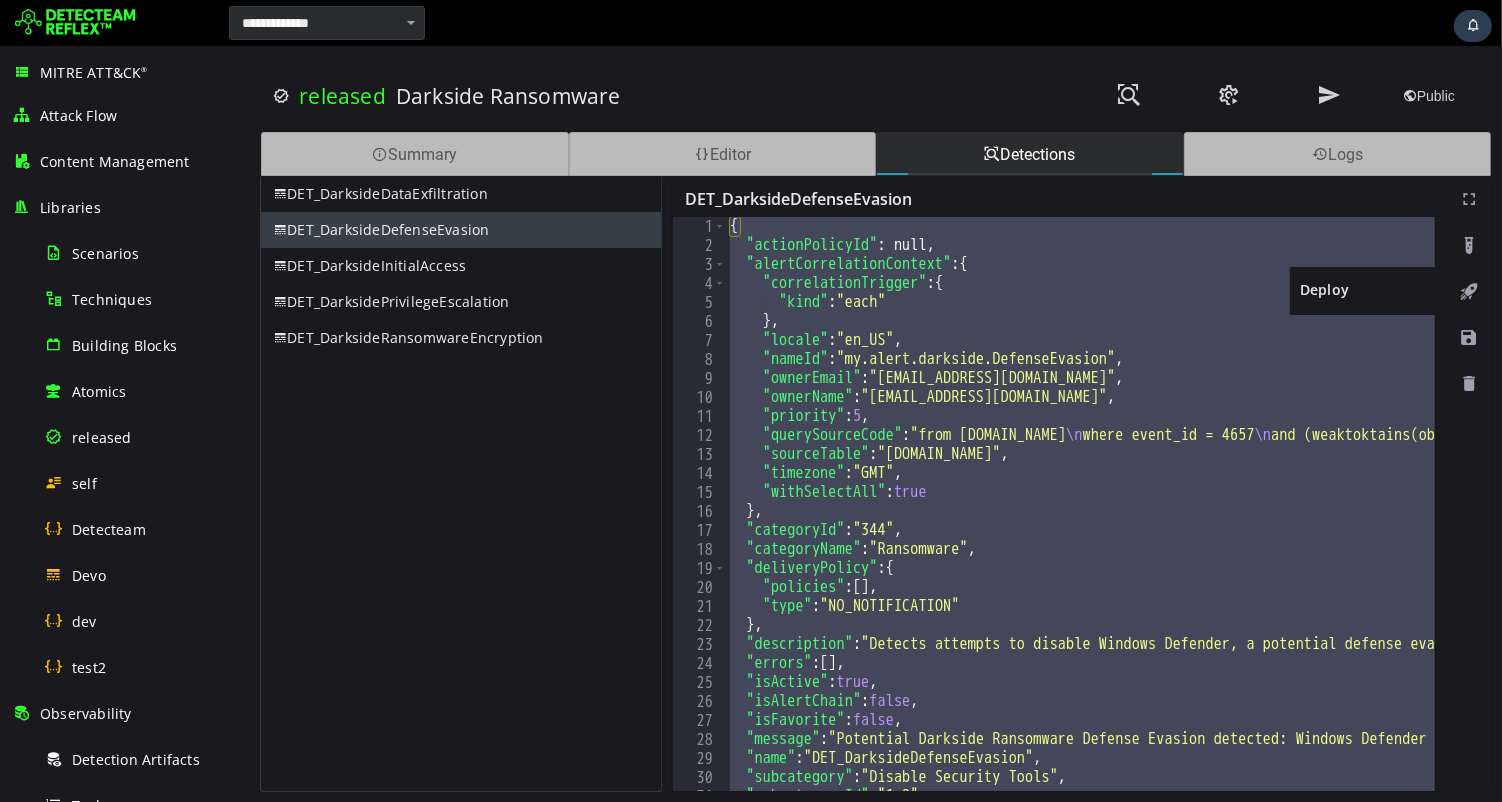 click at bounding box center [1468, 292] 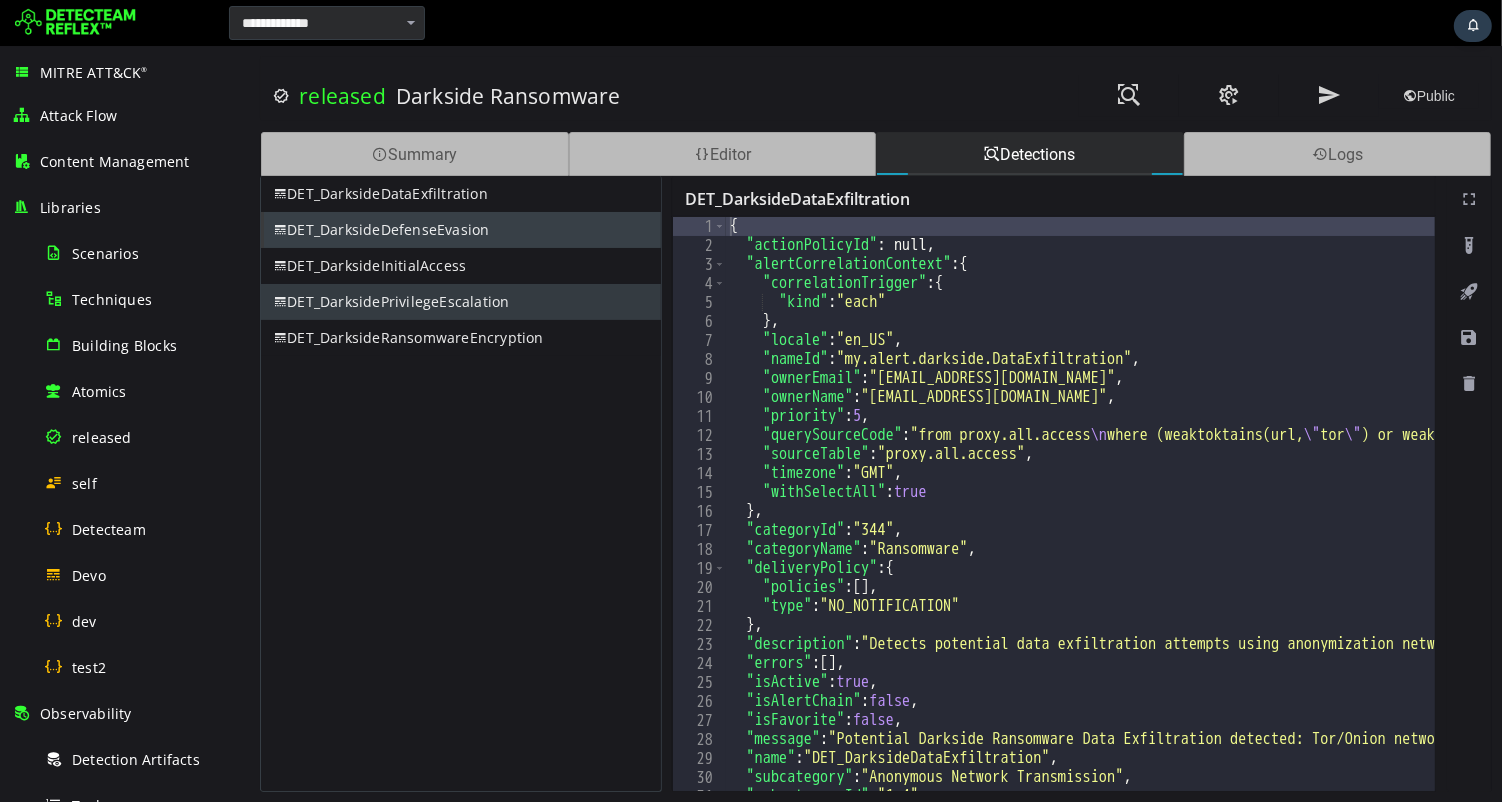 scroll, scrollTop: 0, scrollLeft: 0, axis: both 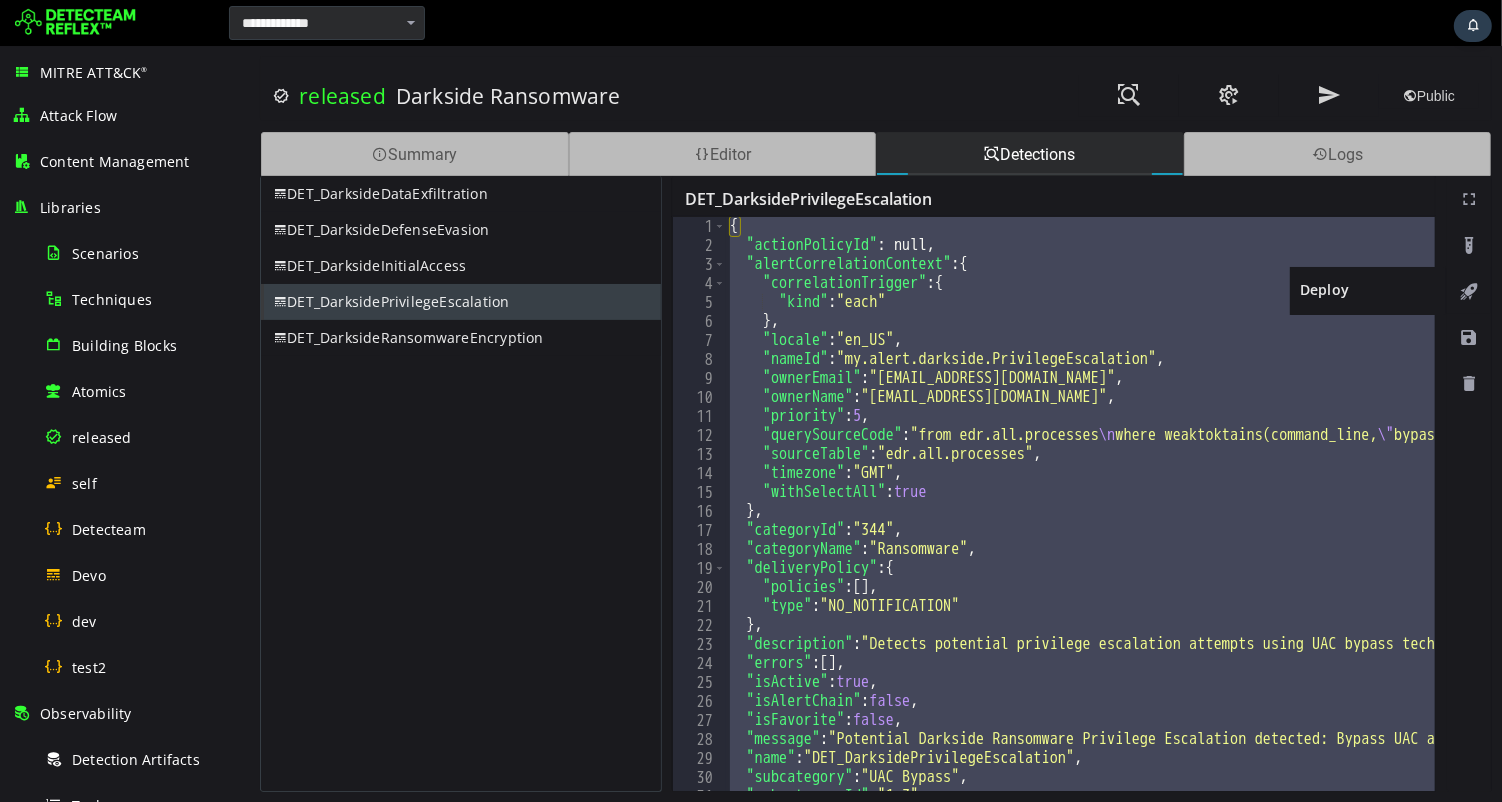 click at bounding box center [1468, 292] 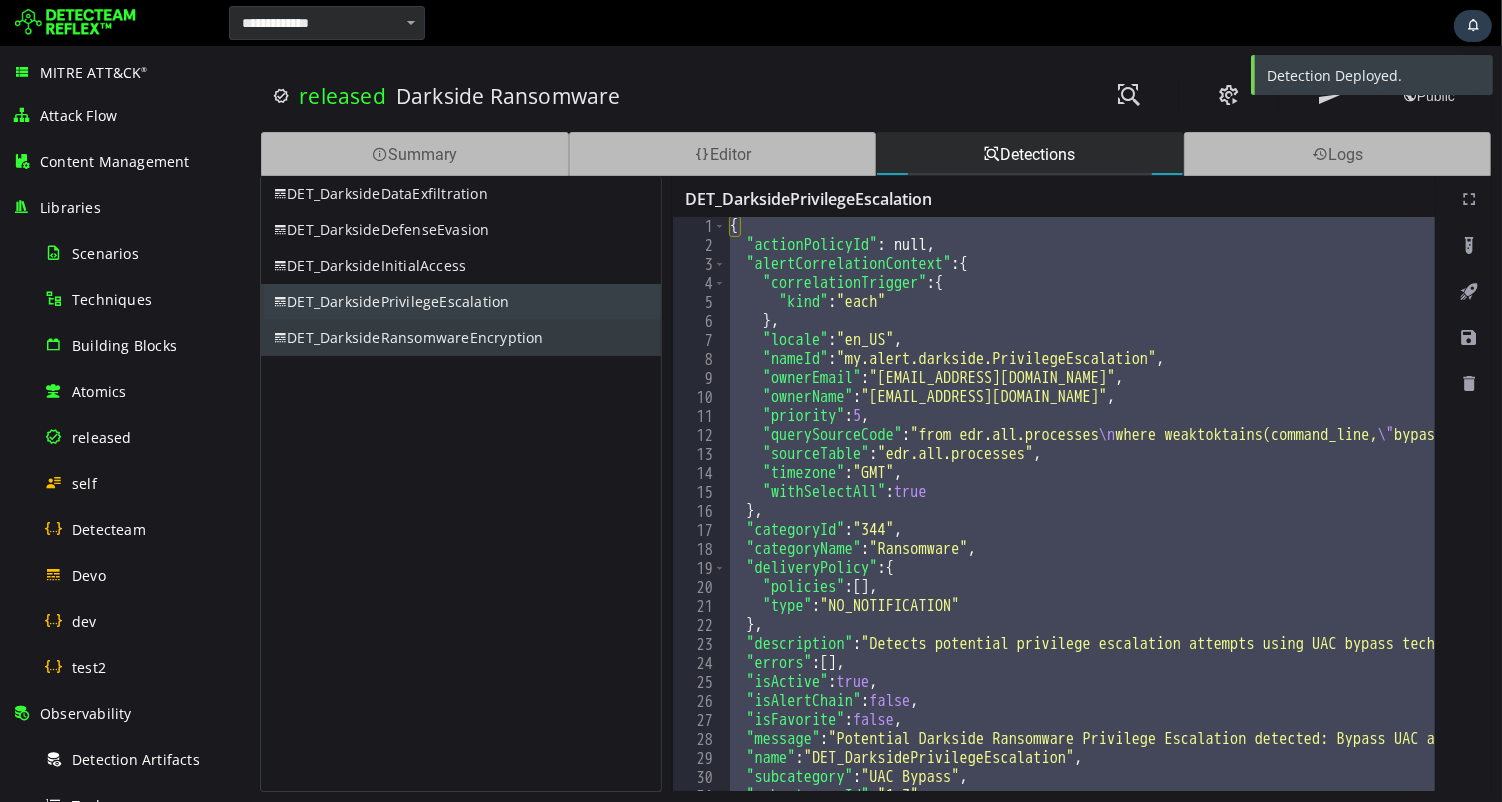 click on "DET_DarksideRansomwareEncryption" at bounding box center (460, 338) 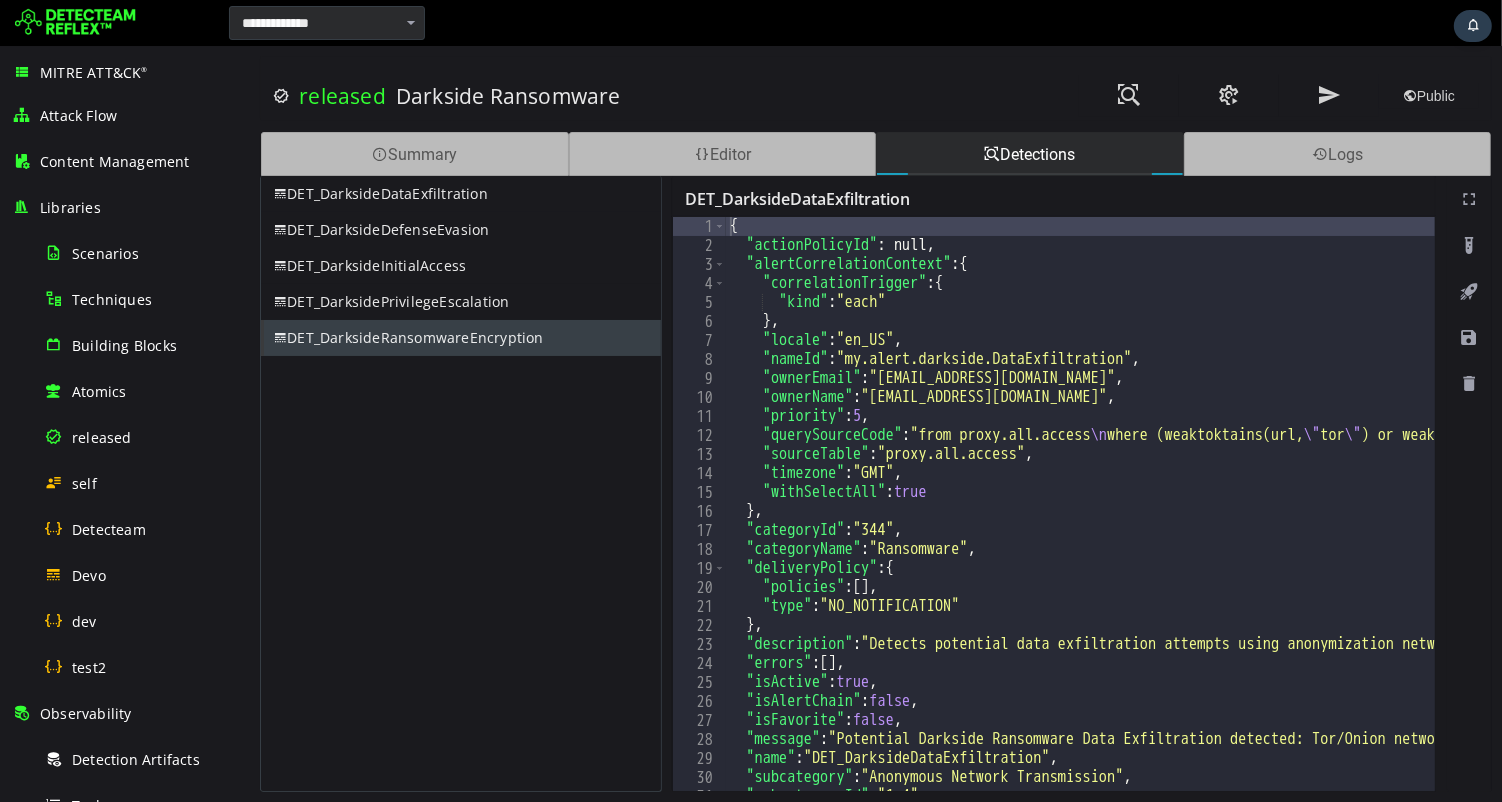 scroll, scrollTop: 0, scrollLeft: 0, axis: both 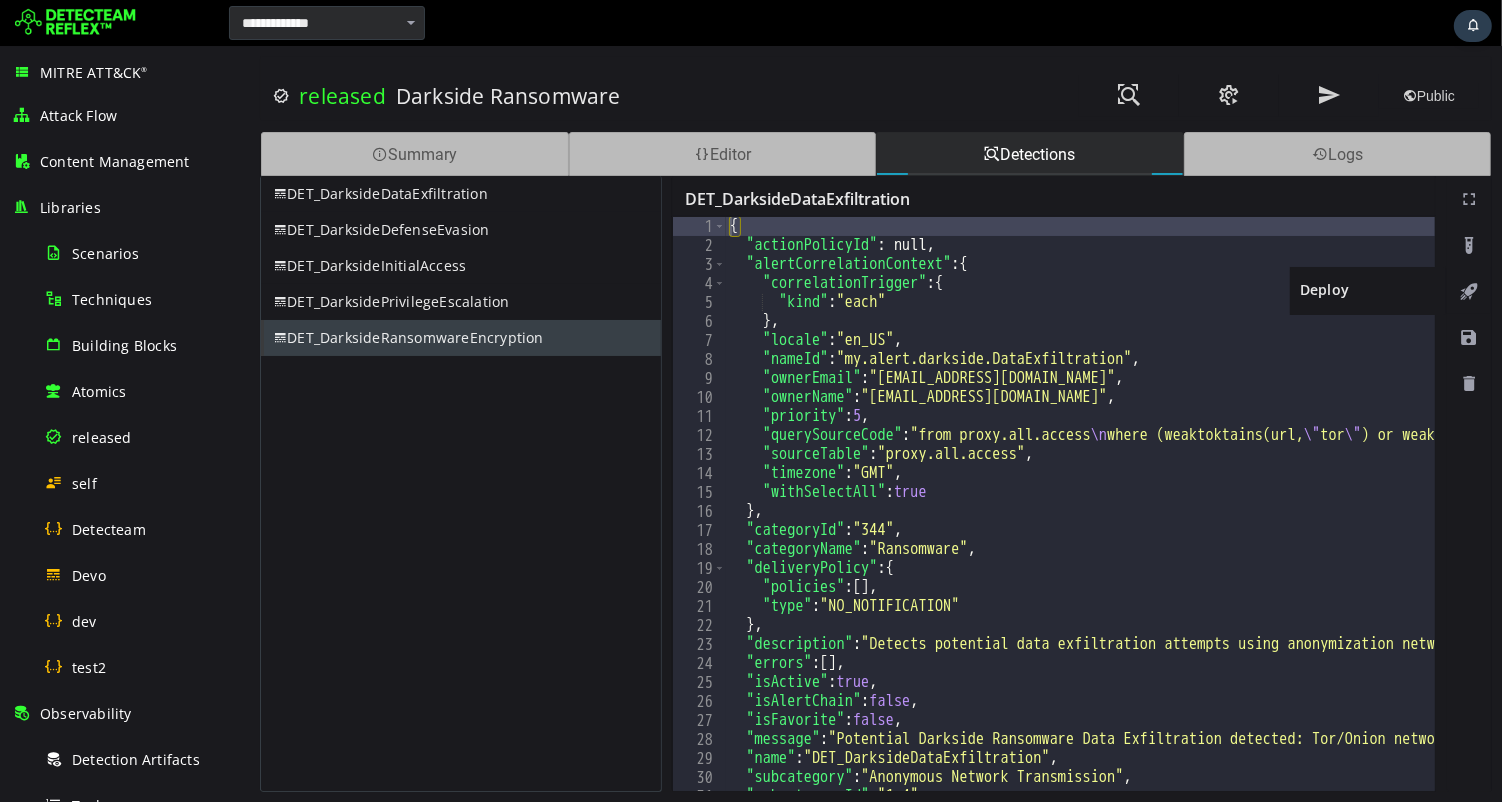 click at bounding box center (1468, 292) 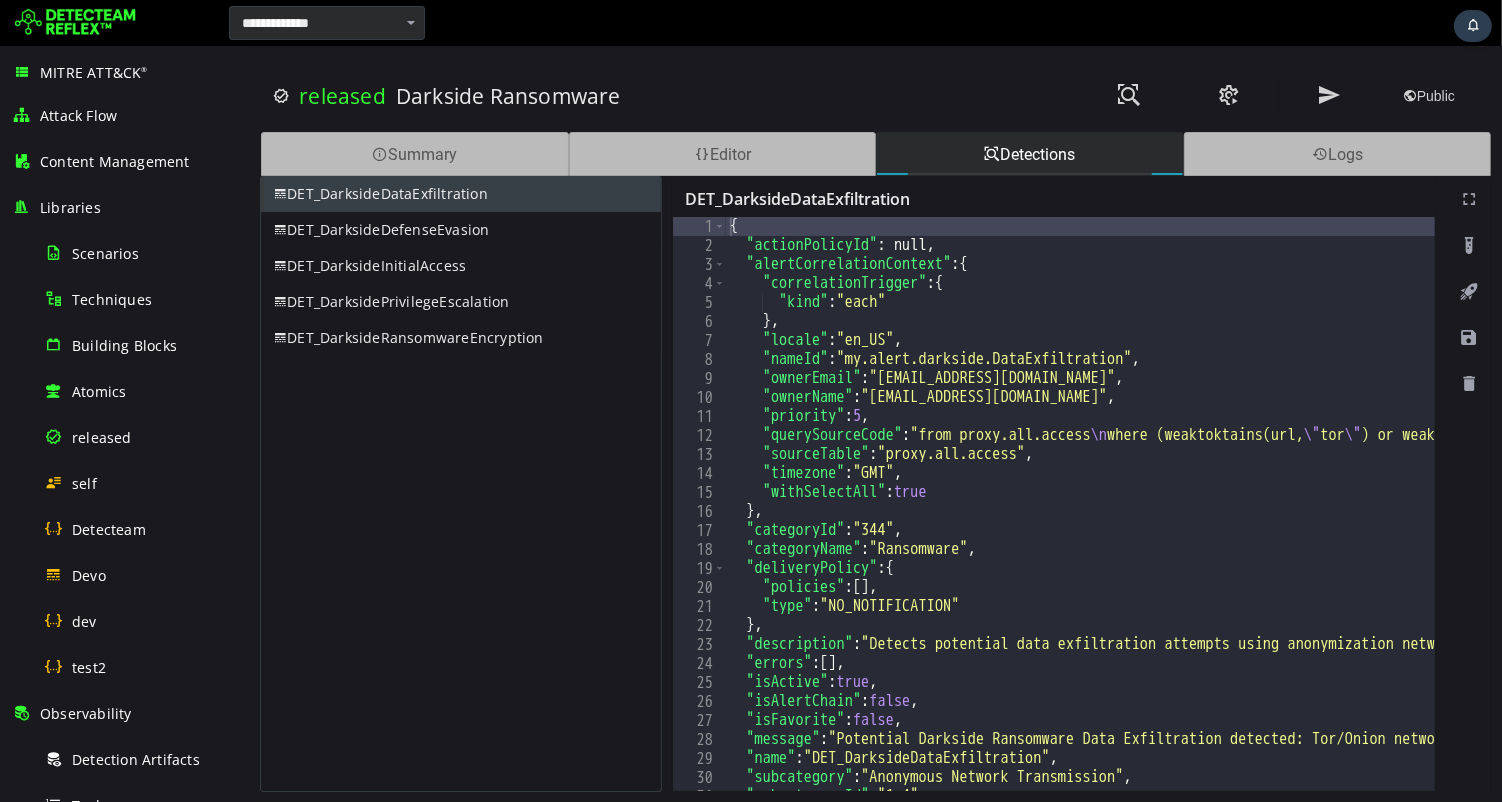 scroll 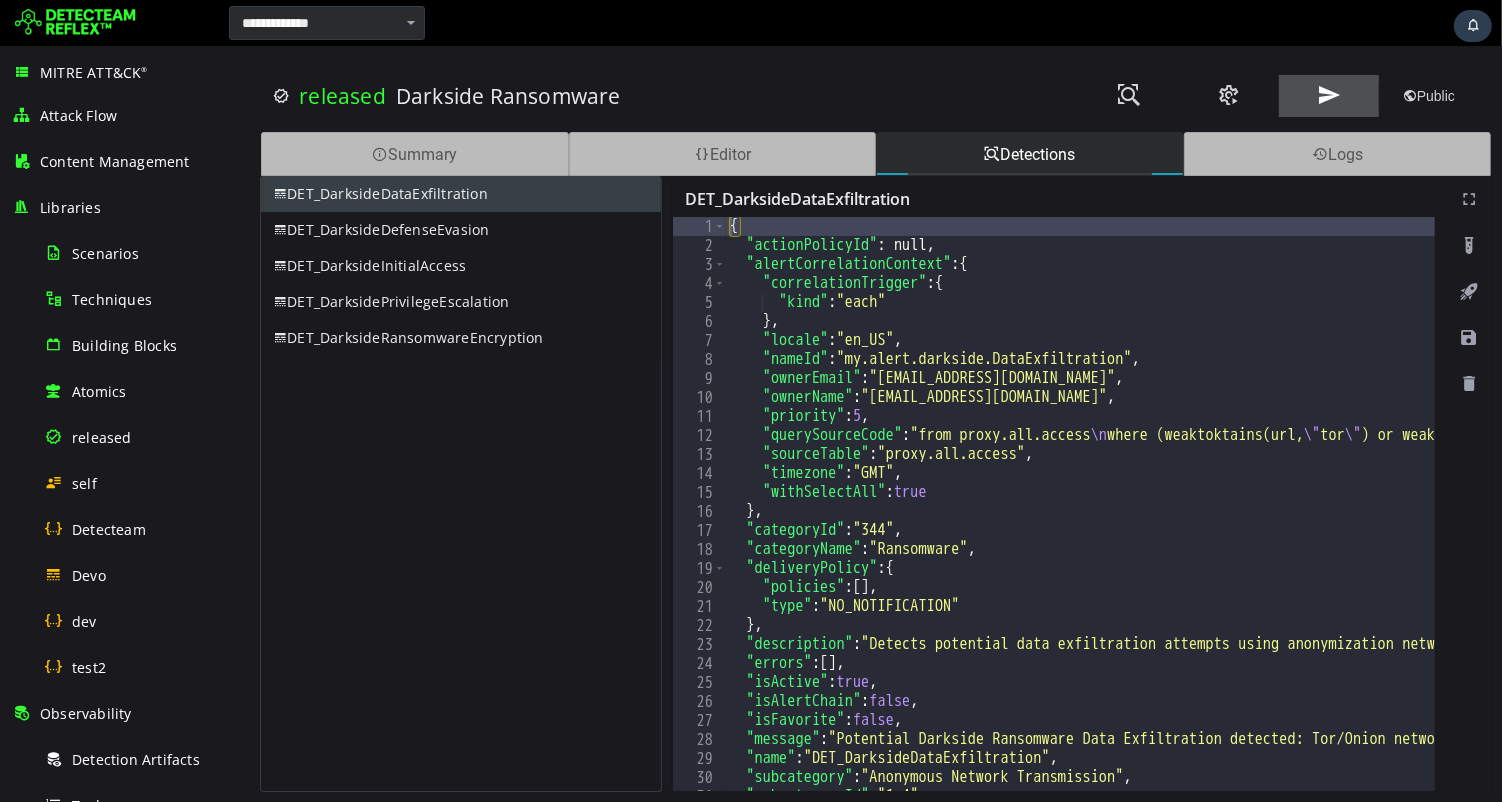 click at bounding box center (1328, 95) 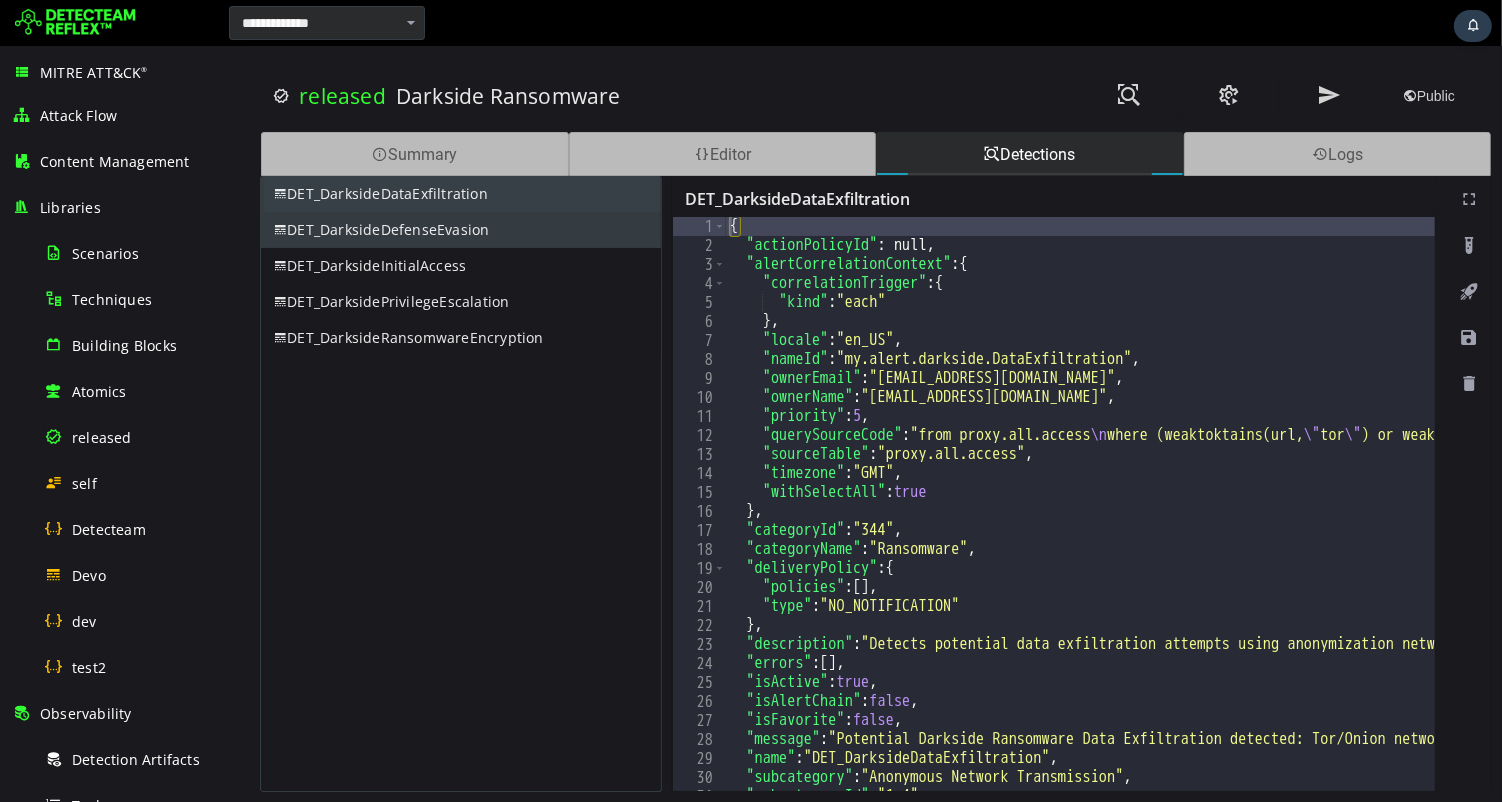 click on "DET_DarksideDefenseEvasion" at bounding box center (460, 230) 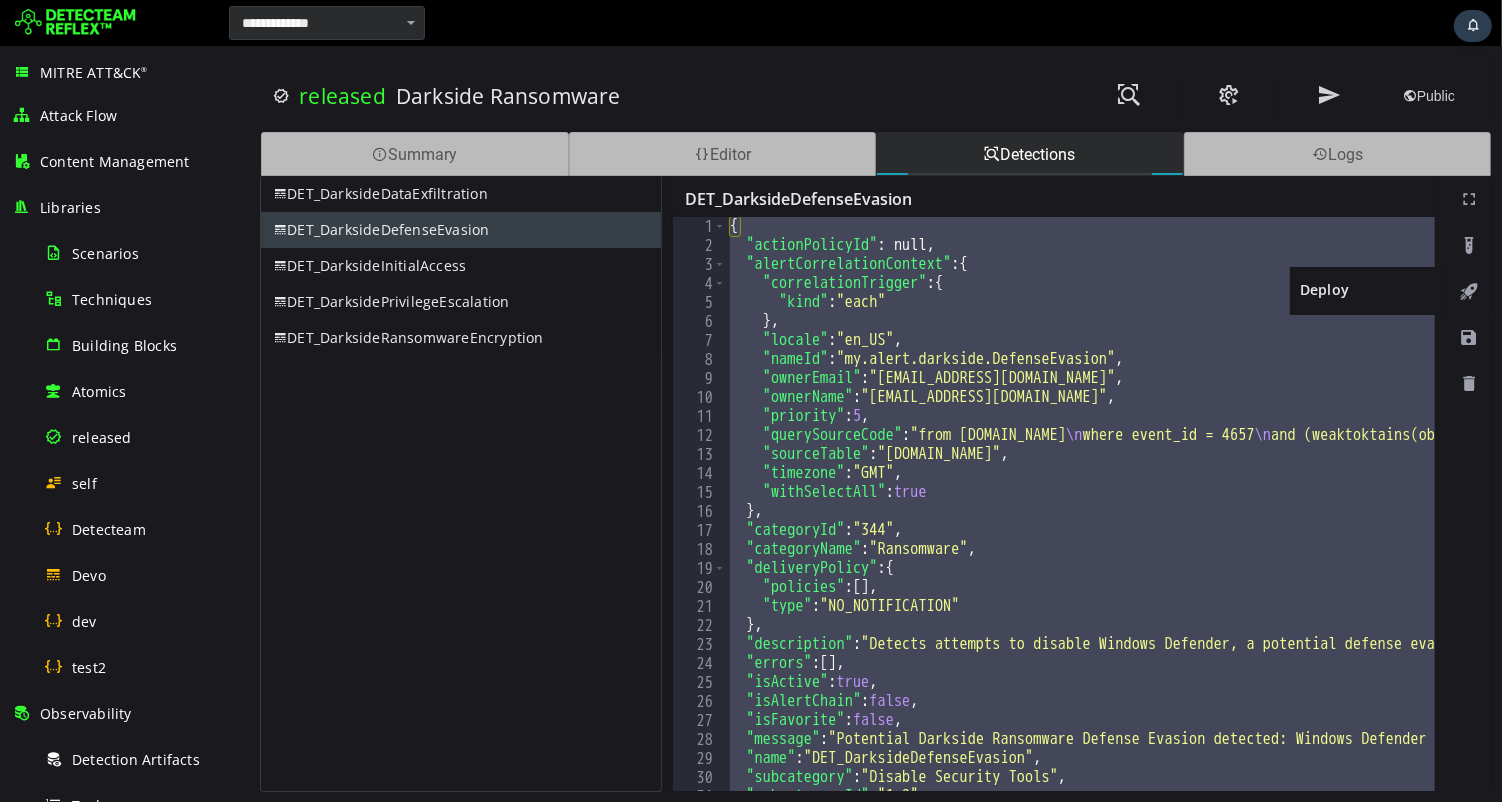 click at bounding box center [1468, 292] 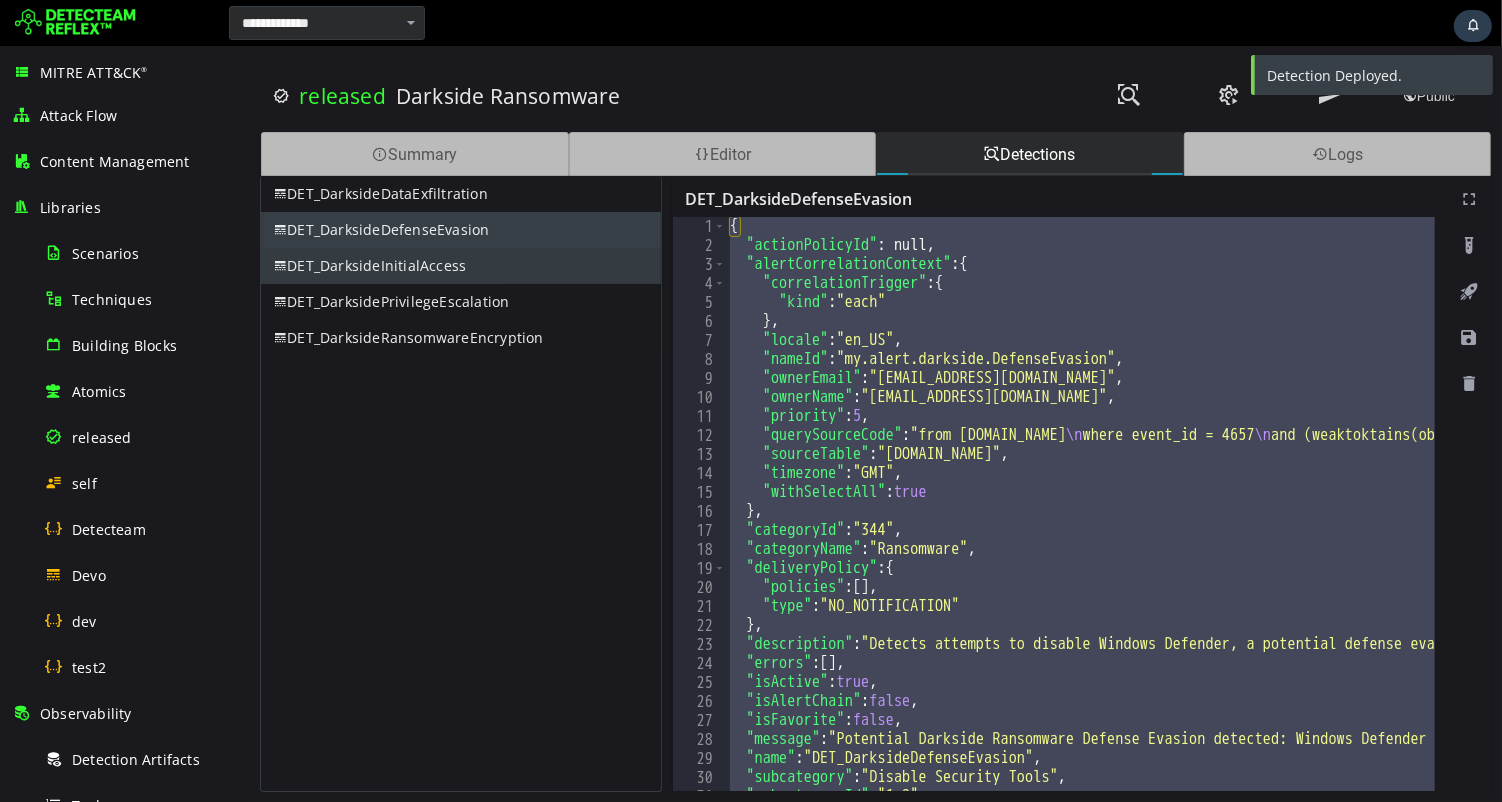 click on "DET_DarksideInitialAccess" at bounding box center (460, 266) 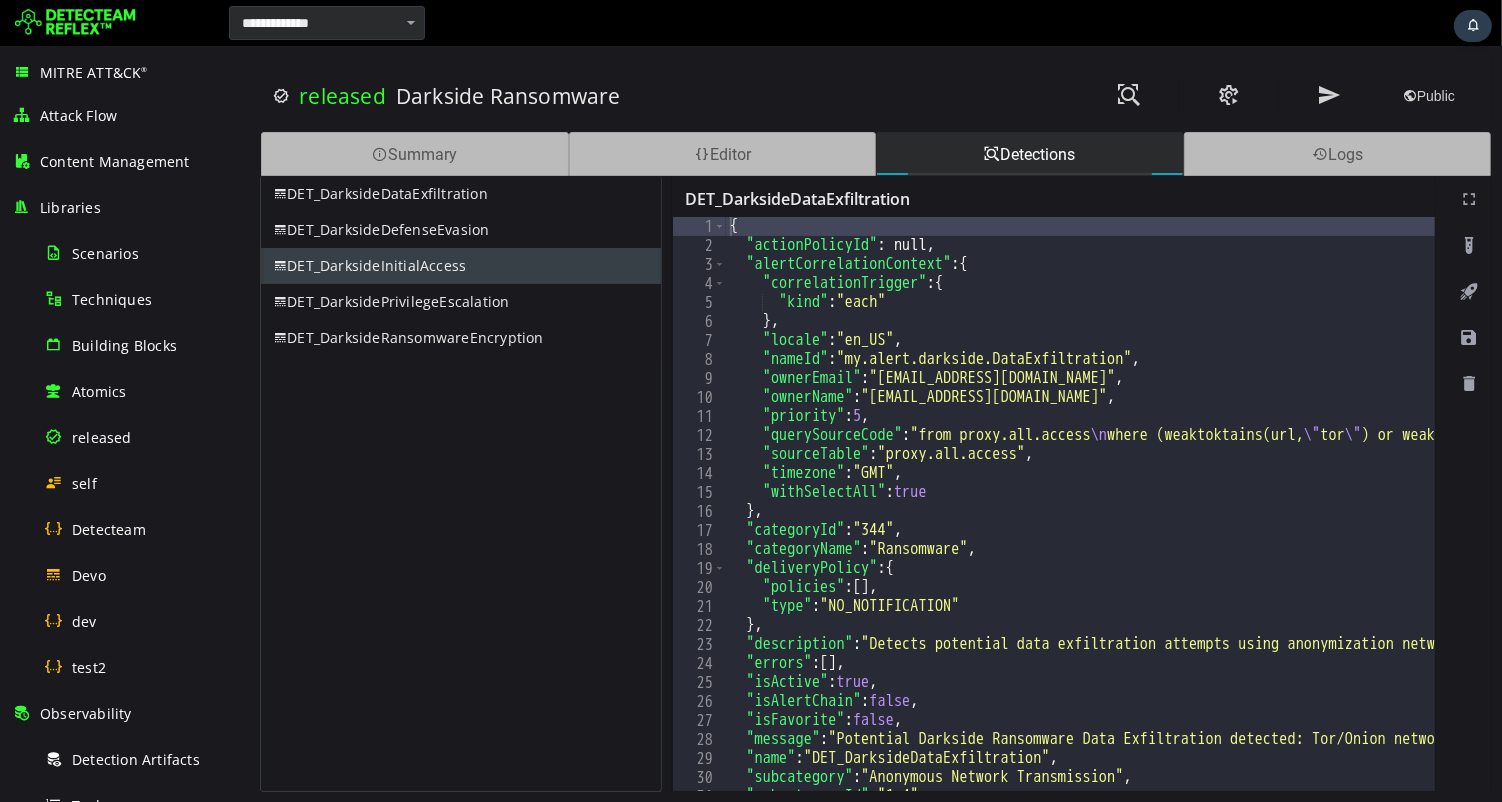 scroll, scrollTop: 0, scrollLeft: 0, axis: both 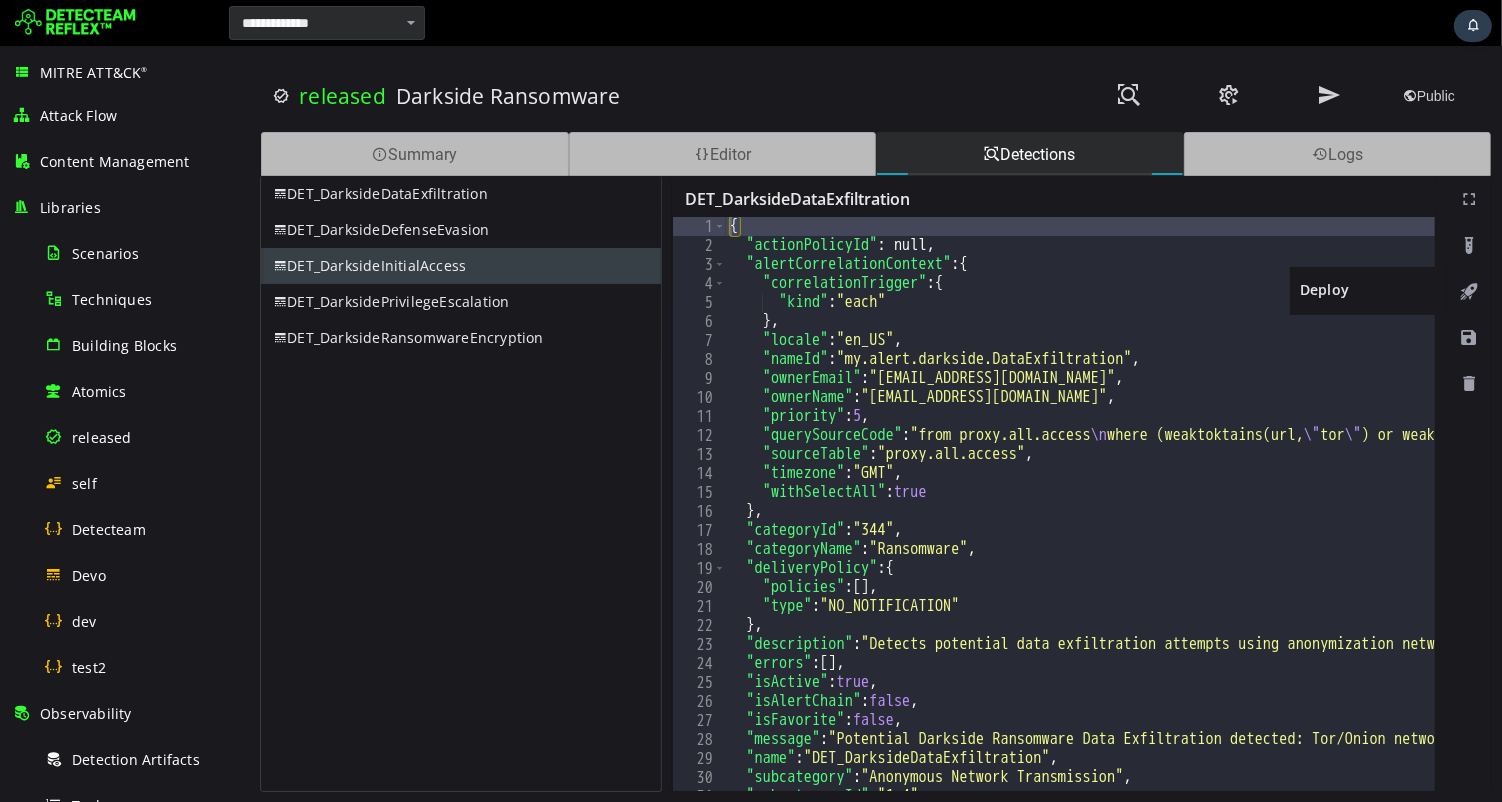 click at bounding box center (1468, 292) 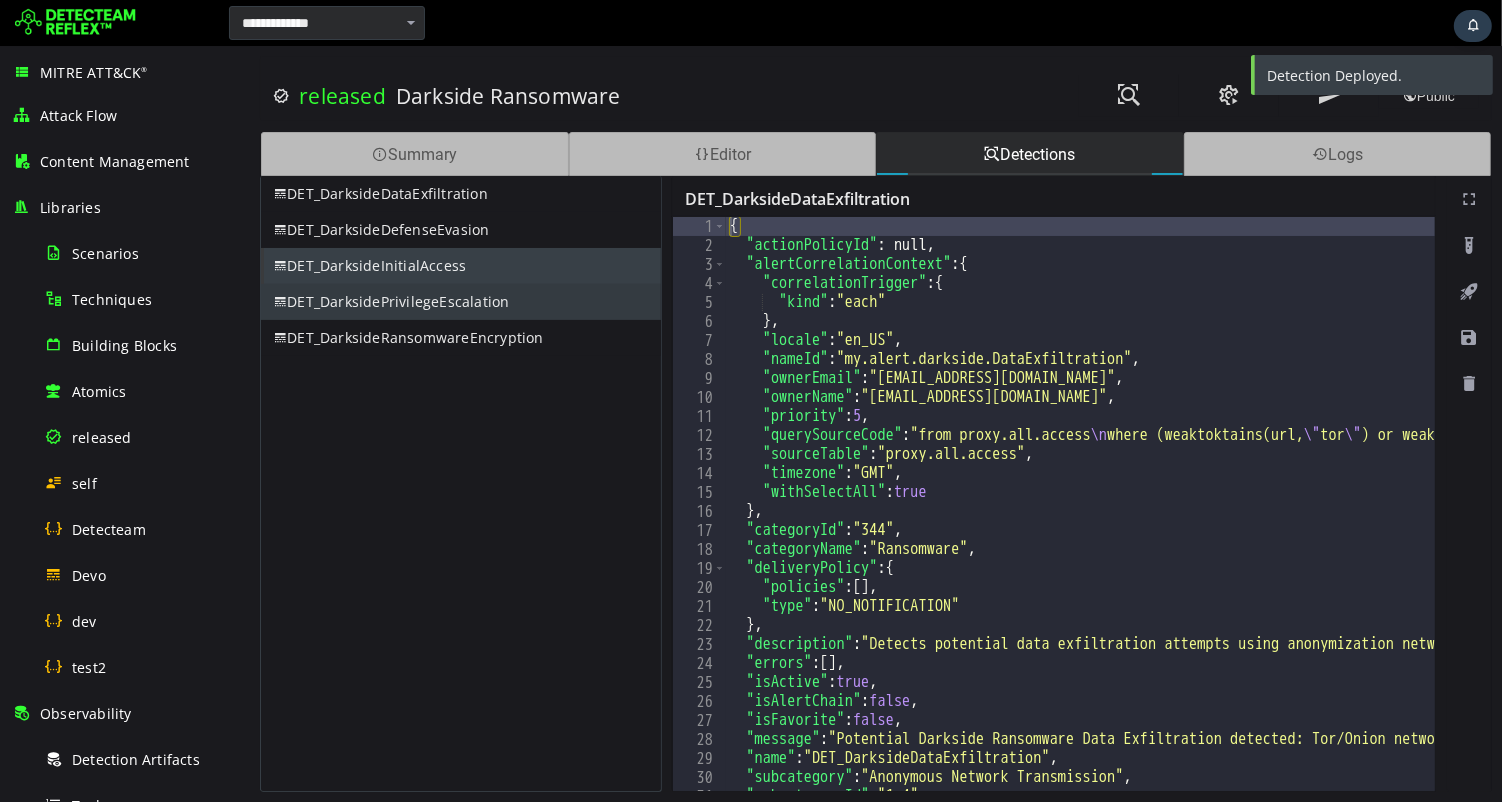 click on "DET_DarksidePrivilegeEscalation" at bounding box center [460, 302] 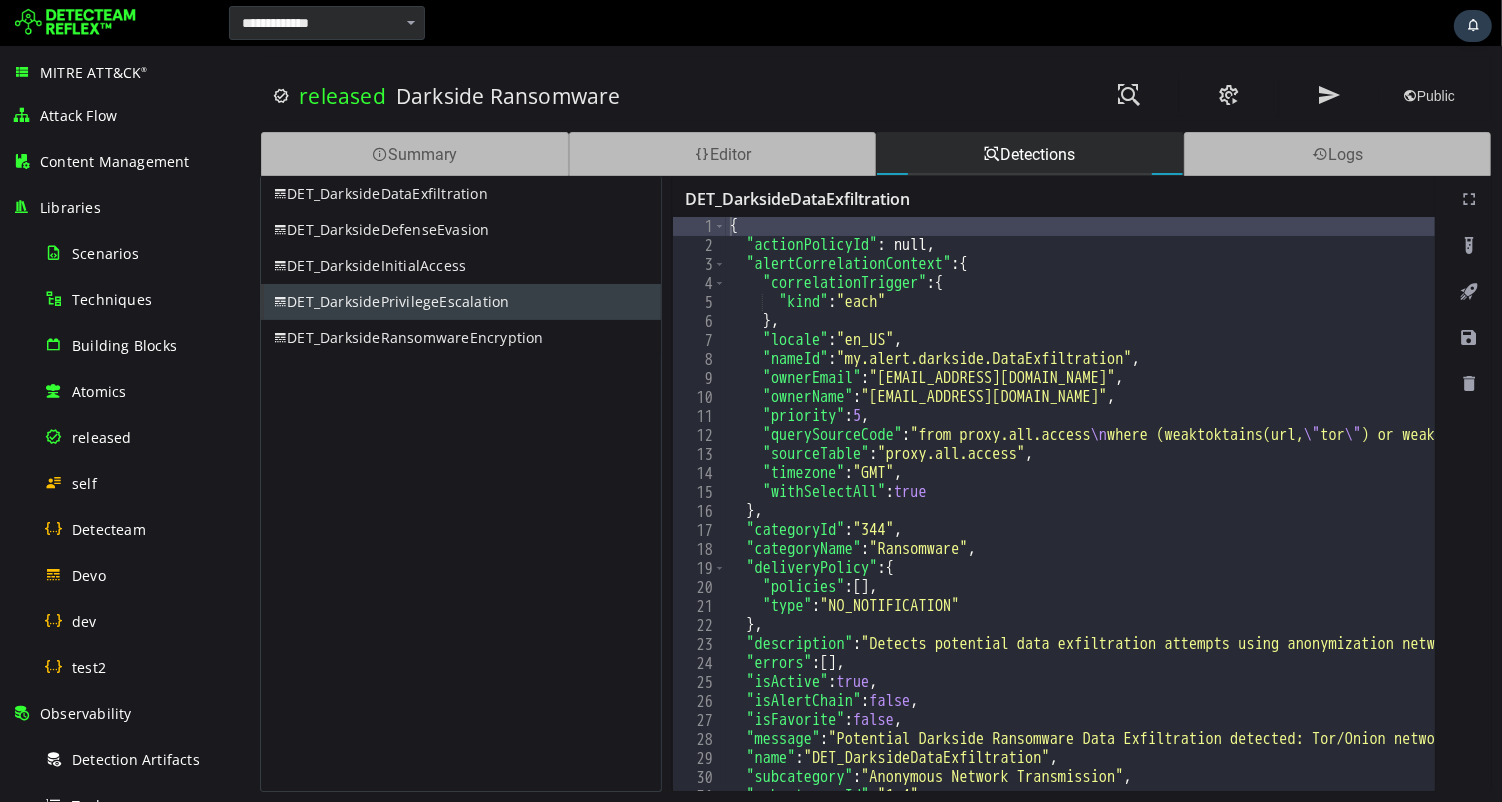 scroll, scrollTop: 0, scrollLeft: 0, axis: both 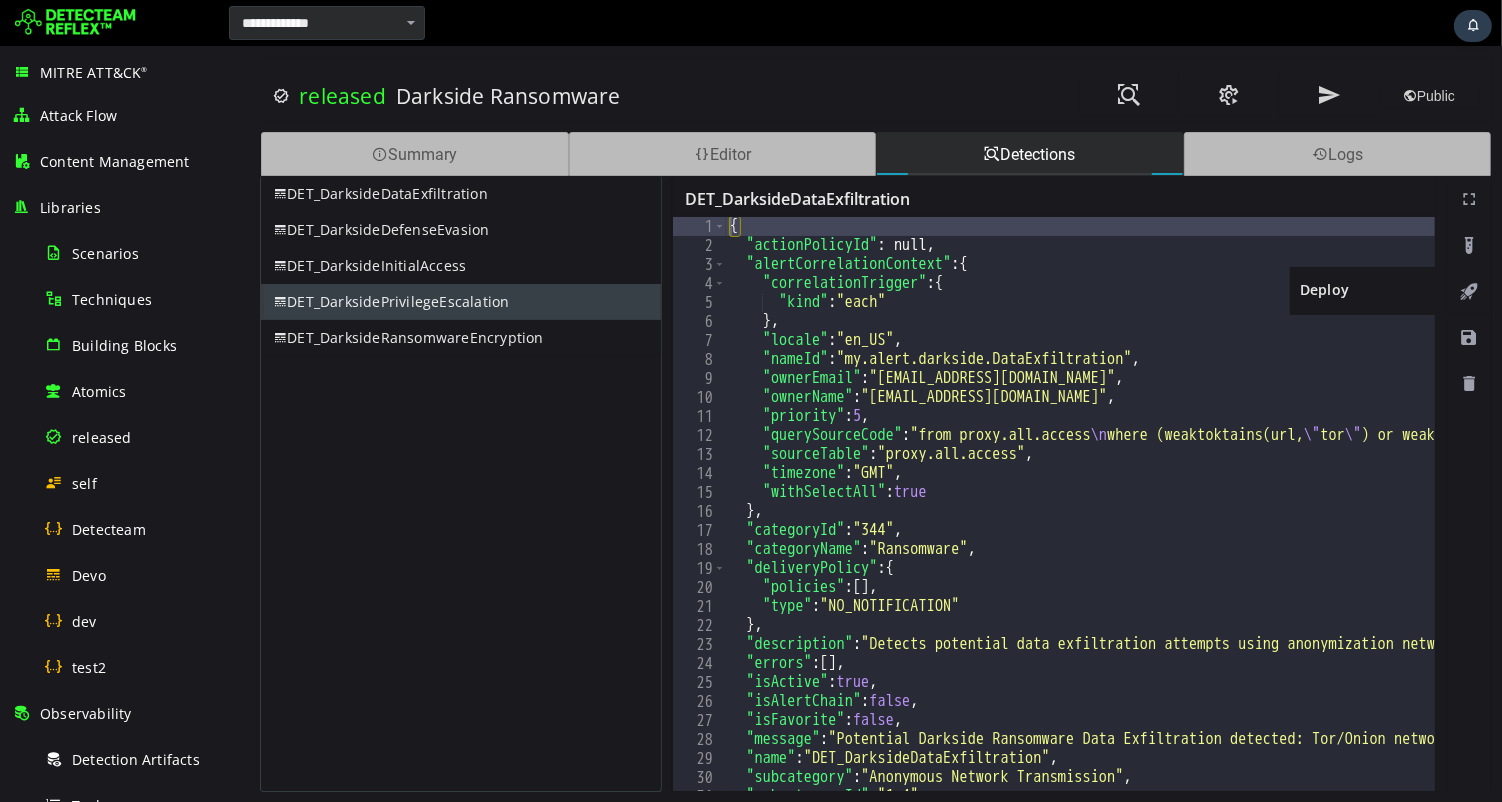 click at bounding box center (1468, 292) 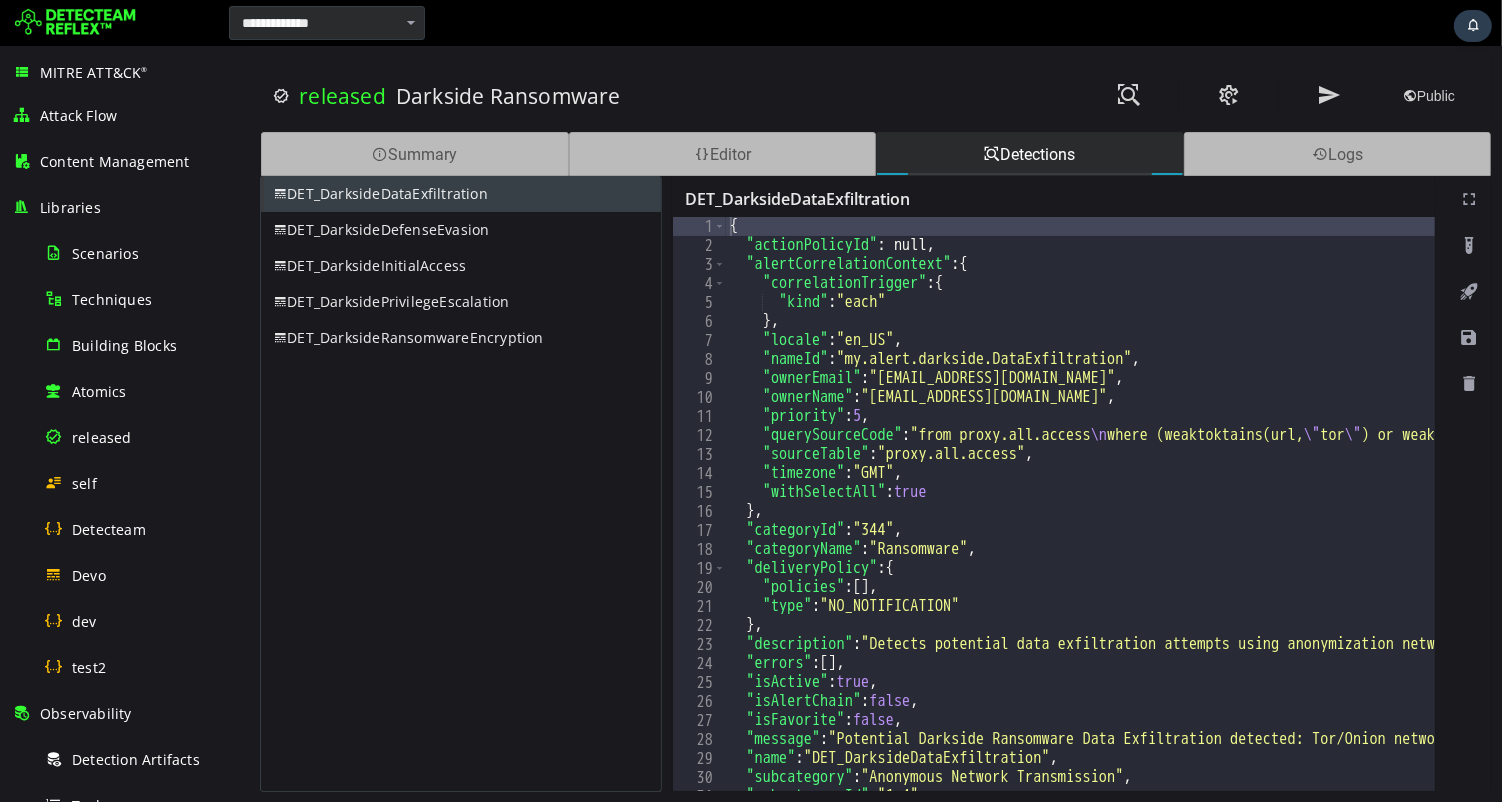 scroll, scrollTop: 0, scrollLeft: 0, axis: both 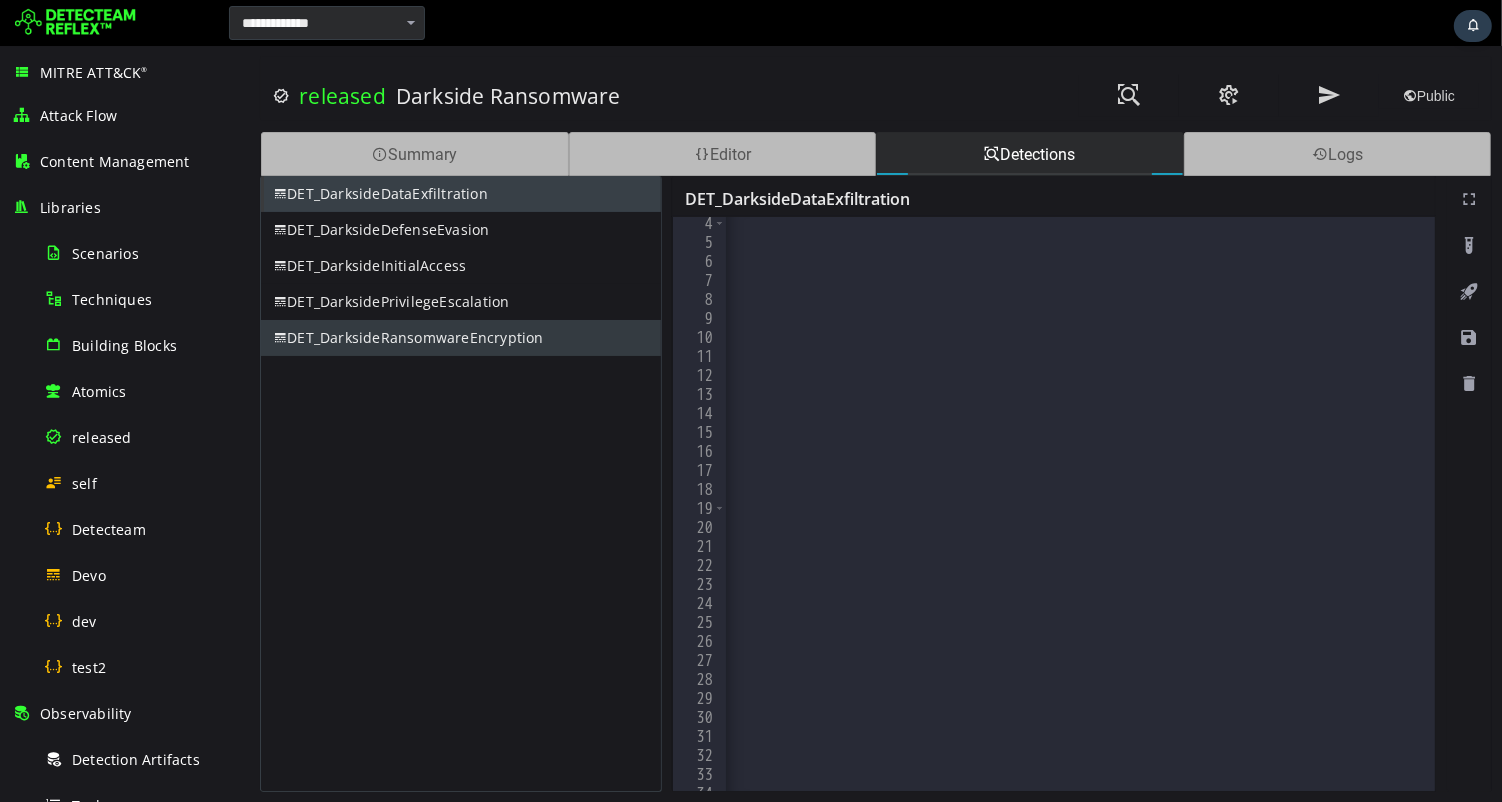 click on "DET_DarksideRansomwareEncryption" at bounding box center [460, 338] 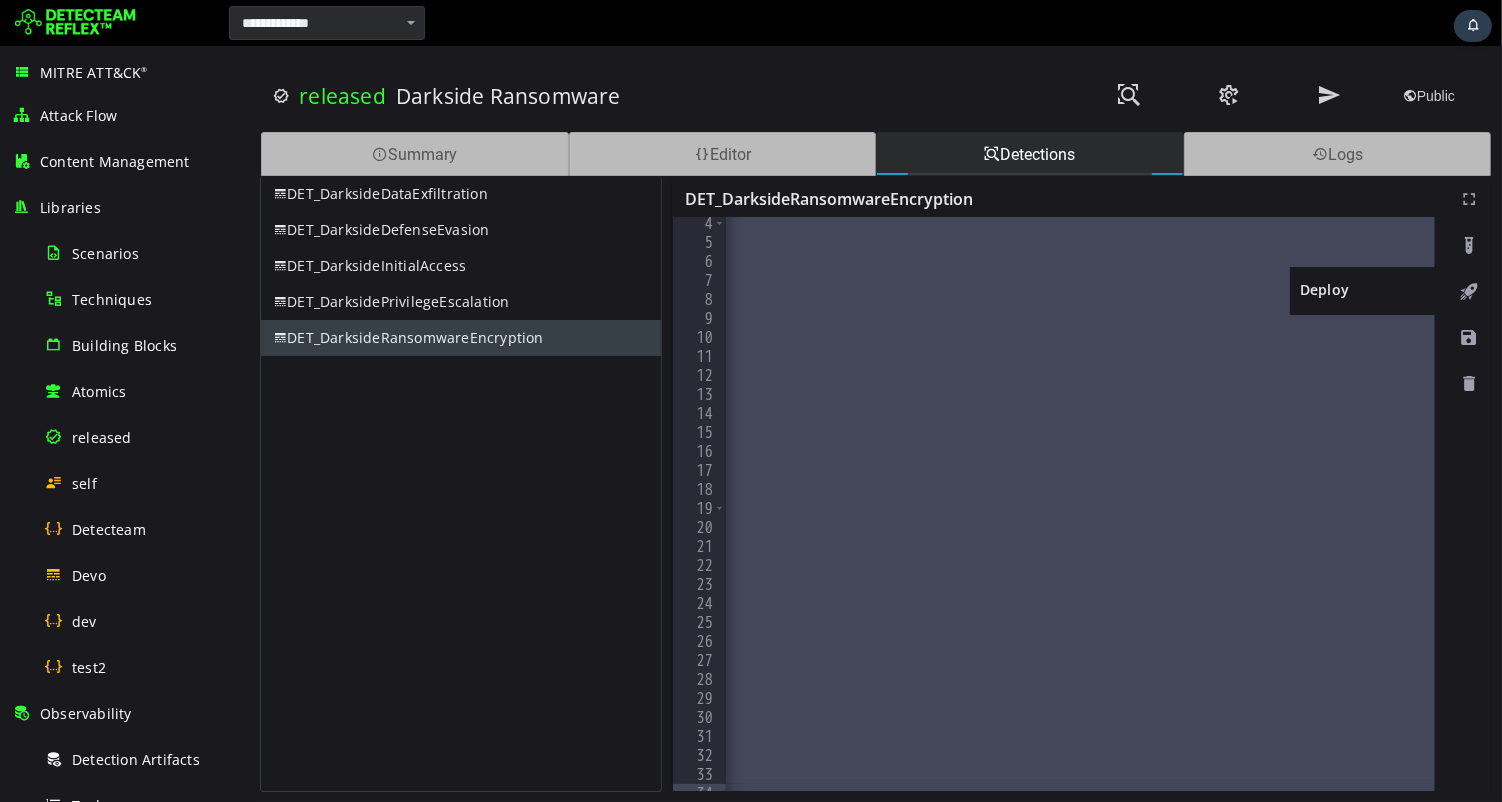 click at bounding box center (1468, 292) 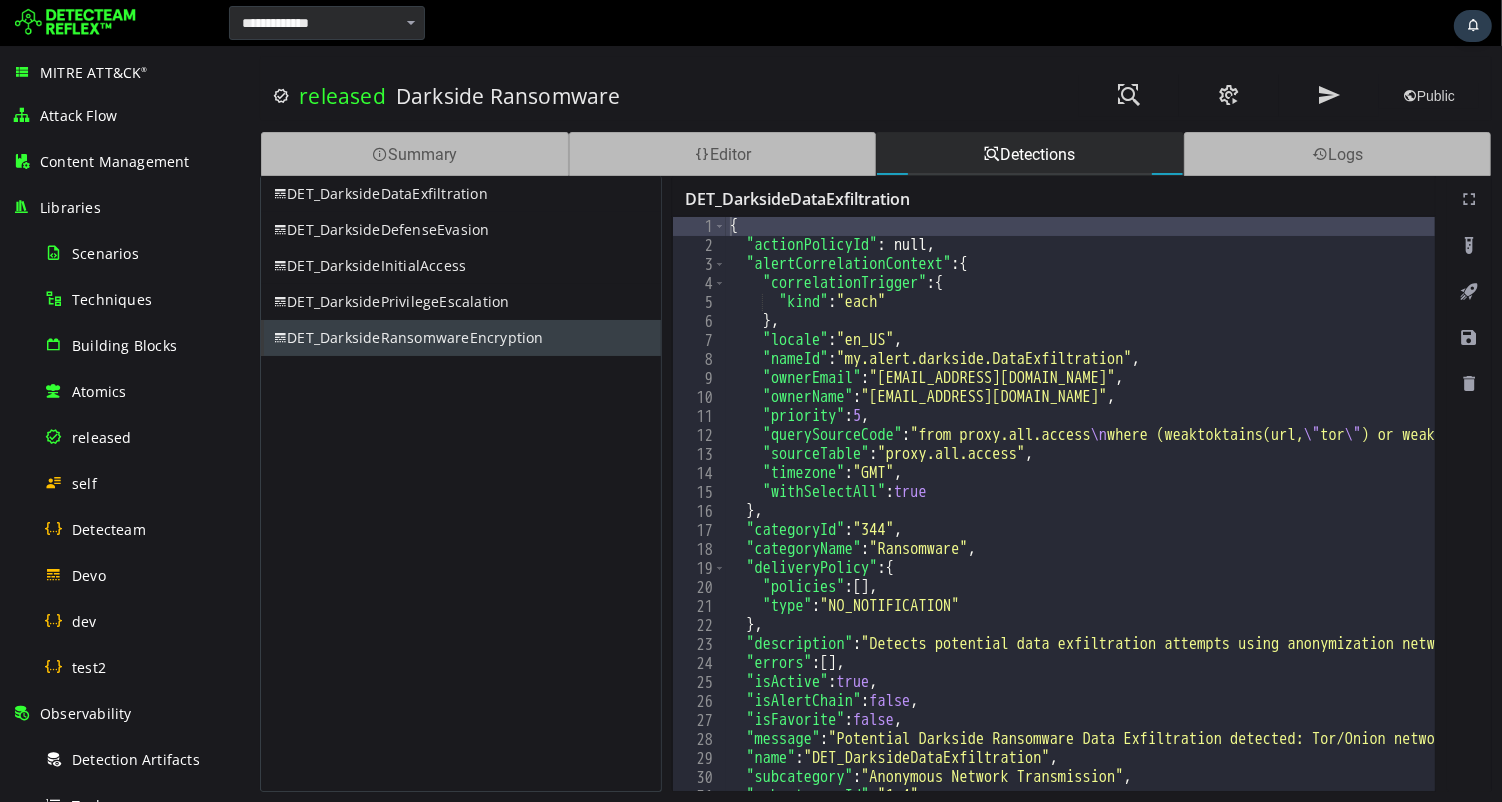 scroll, scrollTop: 0, scrollLeft: 0, axis: both 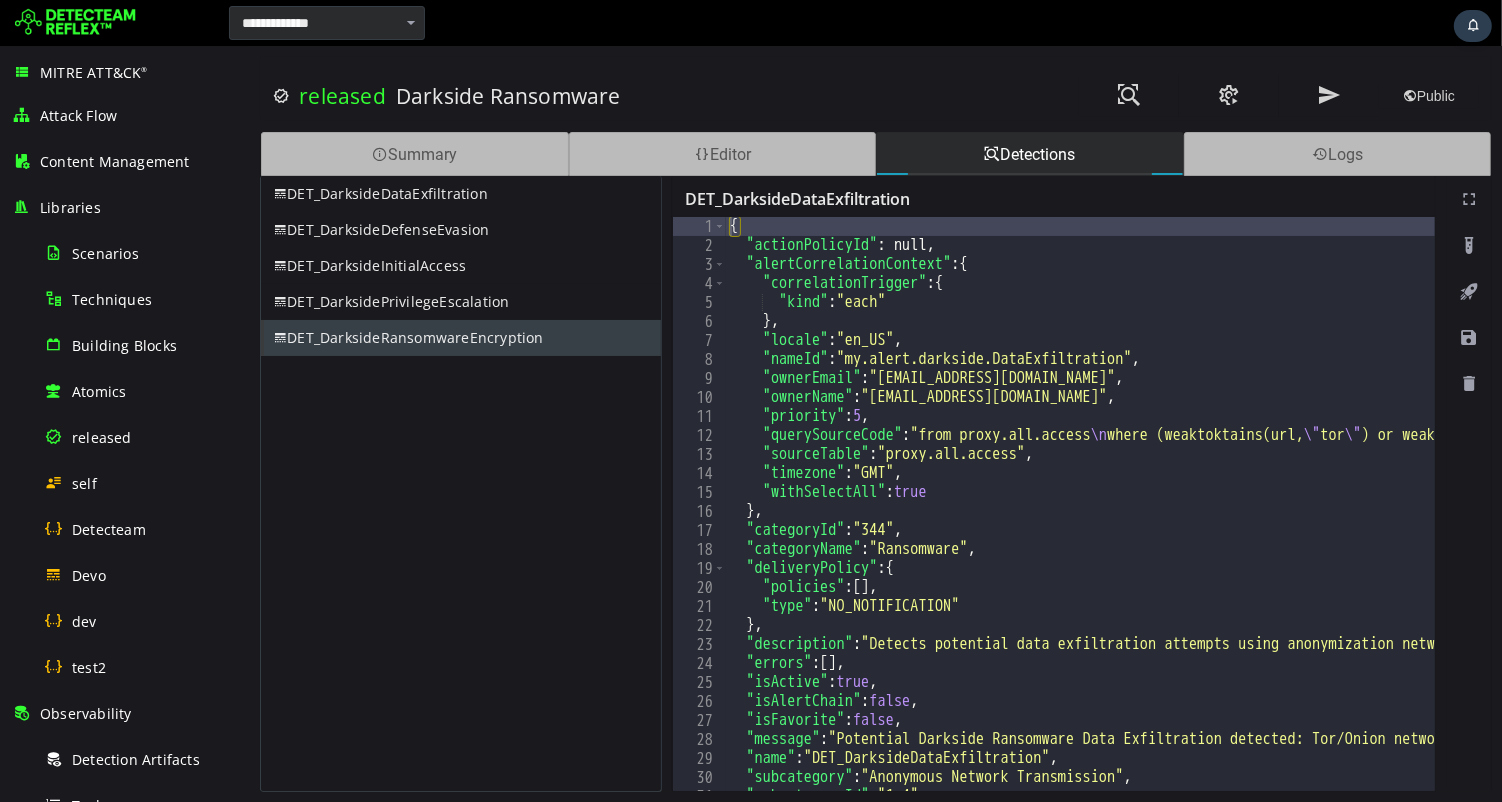 click on "Darkside Ransomware" at bounding box center [663, 96] 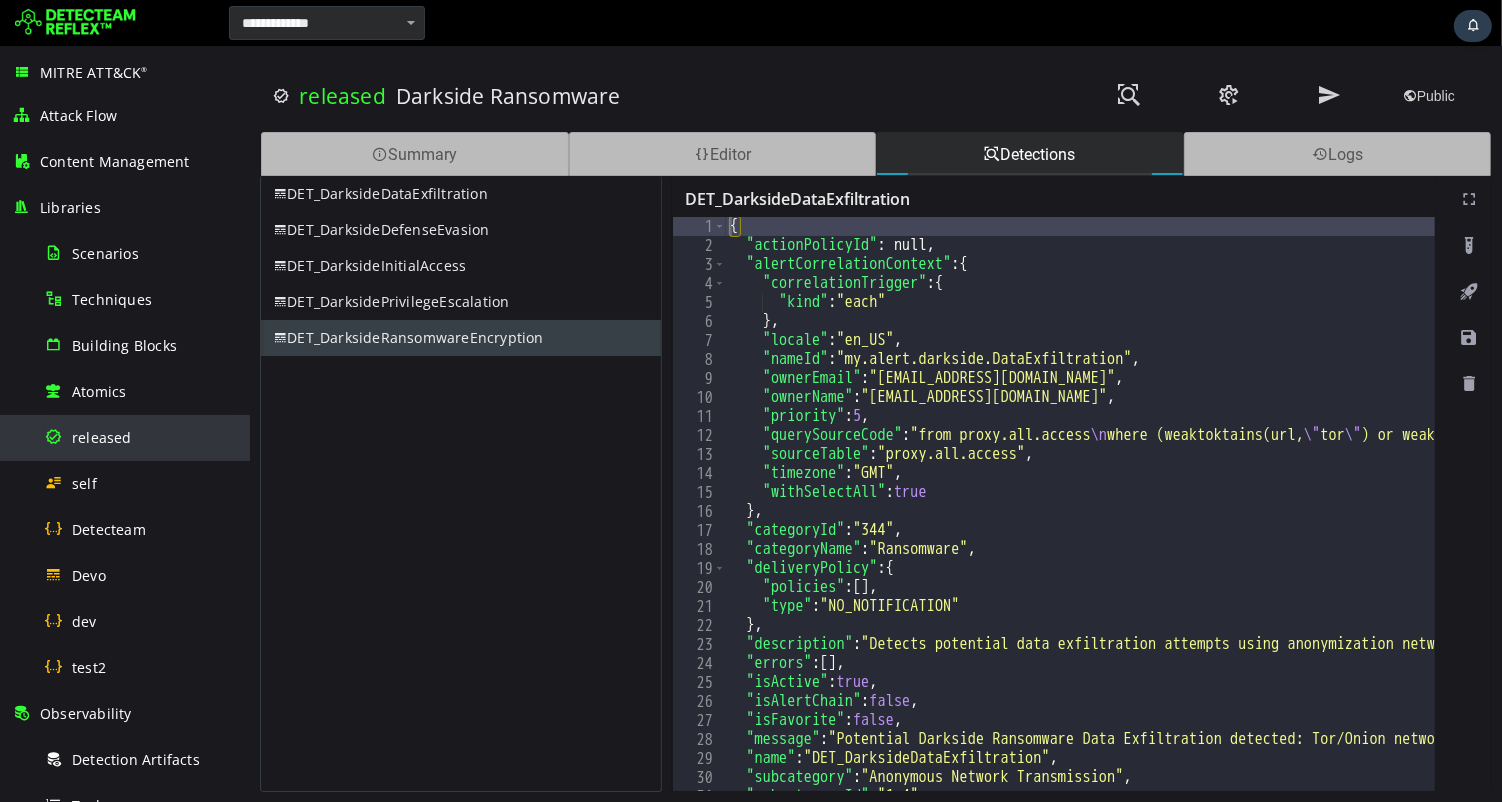 click on "released" at bounding box center [102, 437] 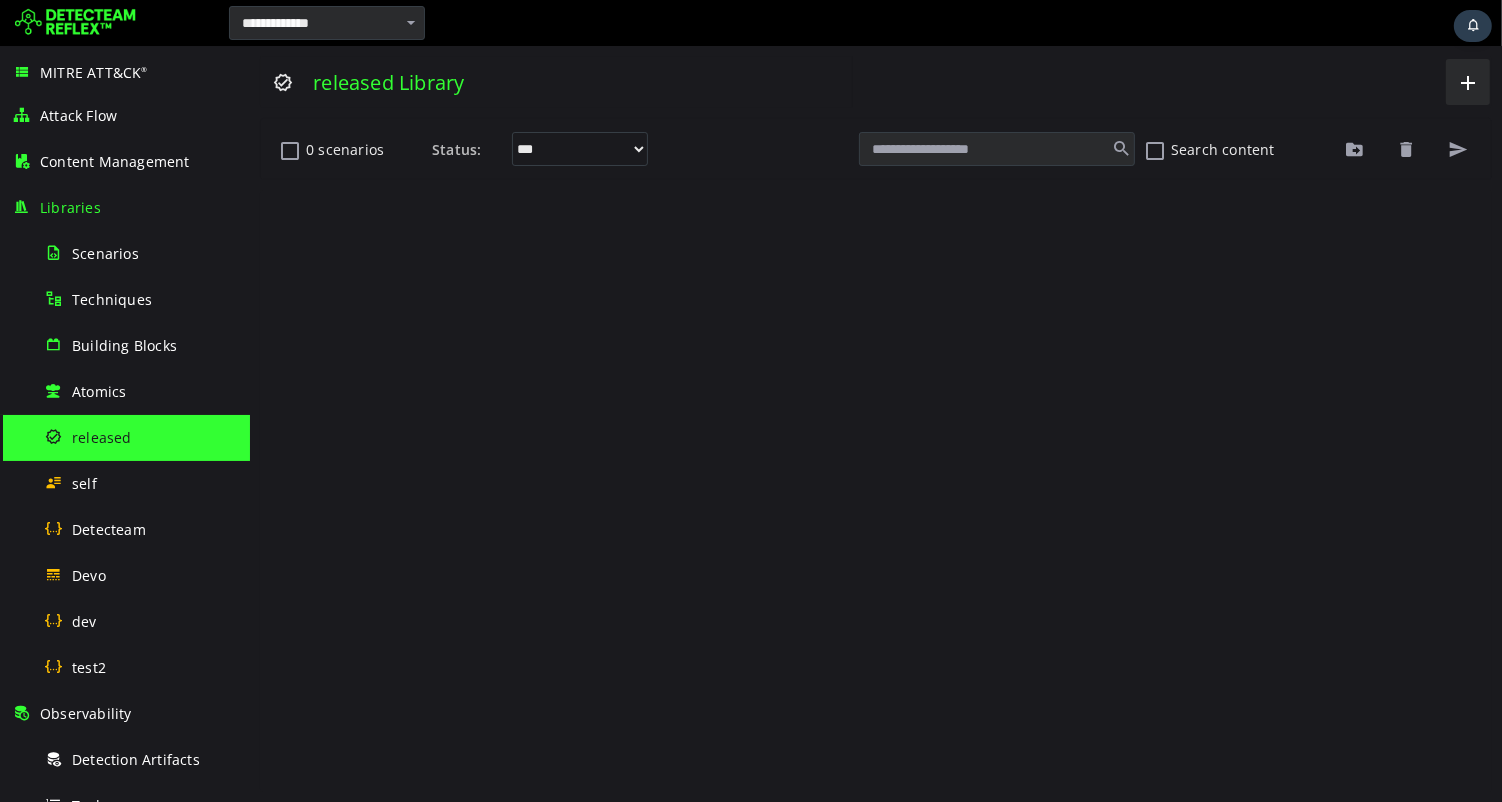 scroll, scrollTop: 0, scrollLeft: 0, axis: both 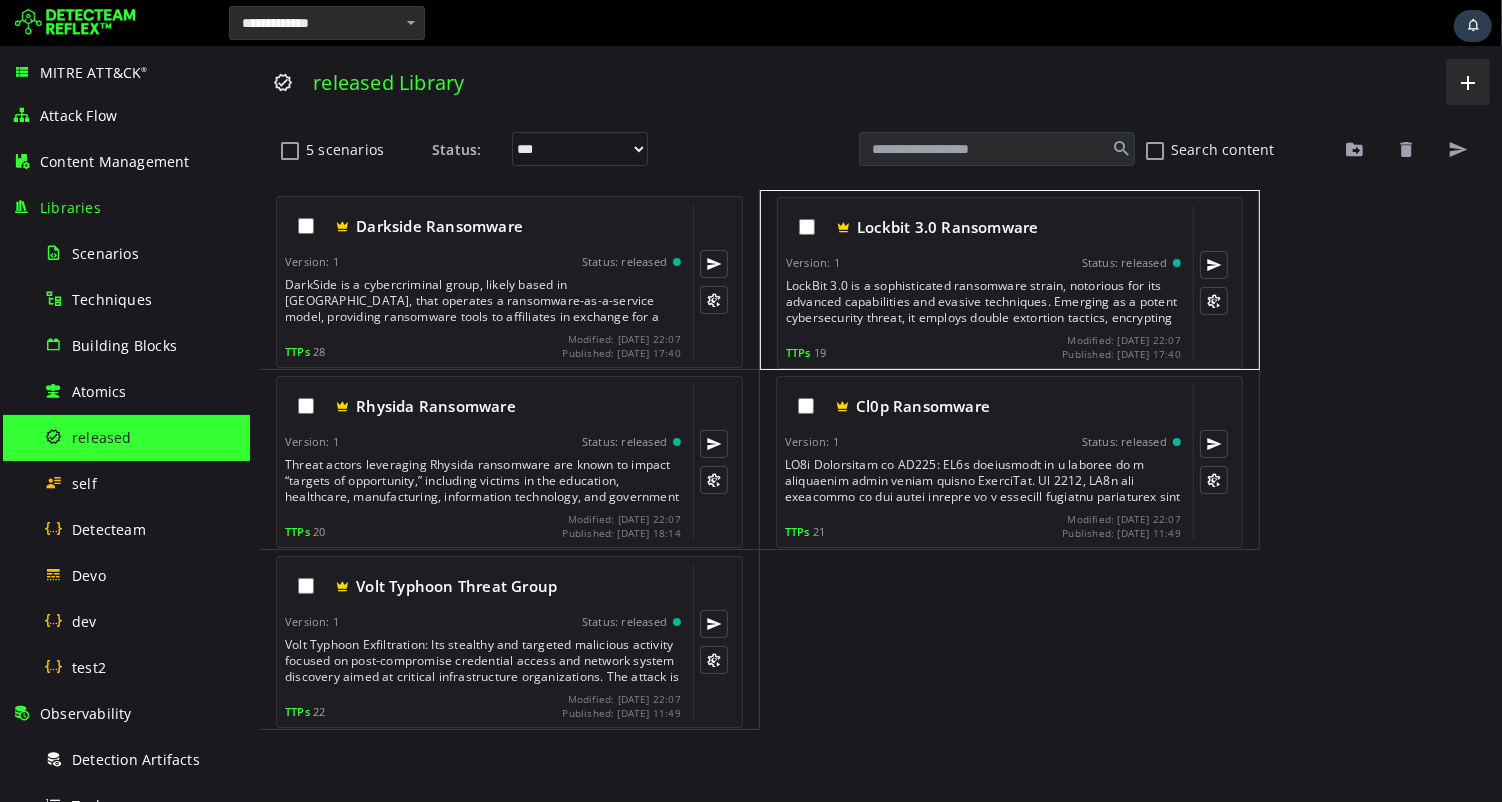 click on "Version: 1
Status: released" at bounding box center [982, 263] 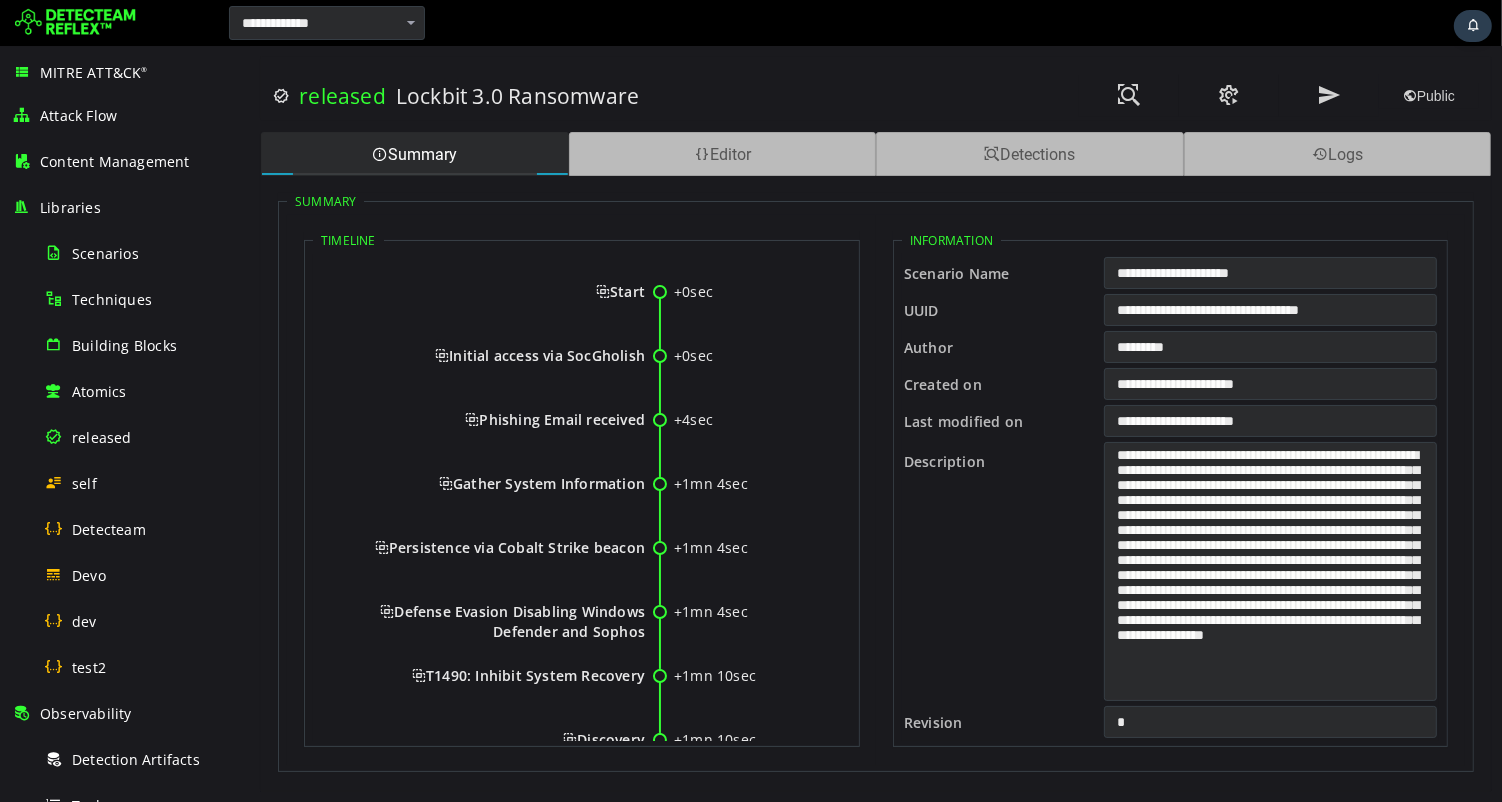 scroll, scrollTop: 0, scrollLeft: 0, axis: both 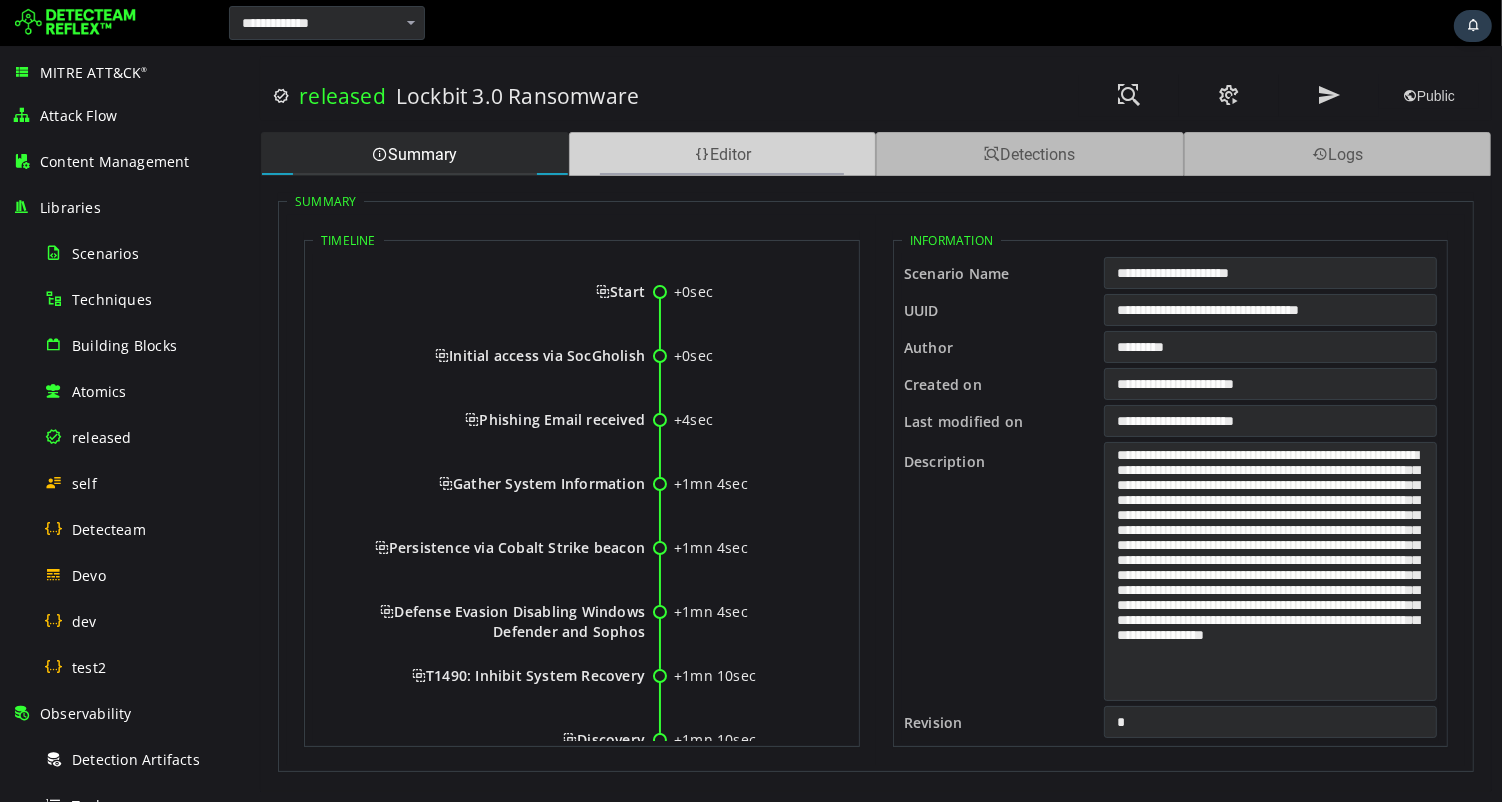 click on "Editor" at bounding box center [722, 154] 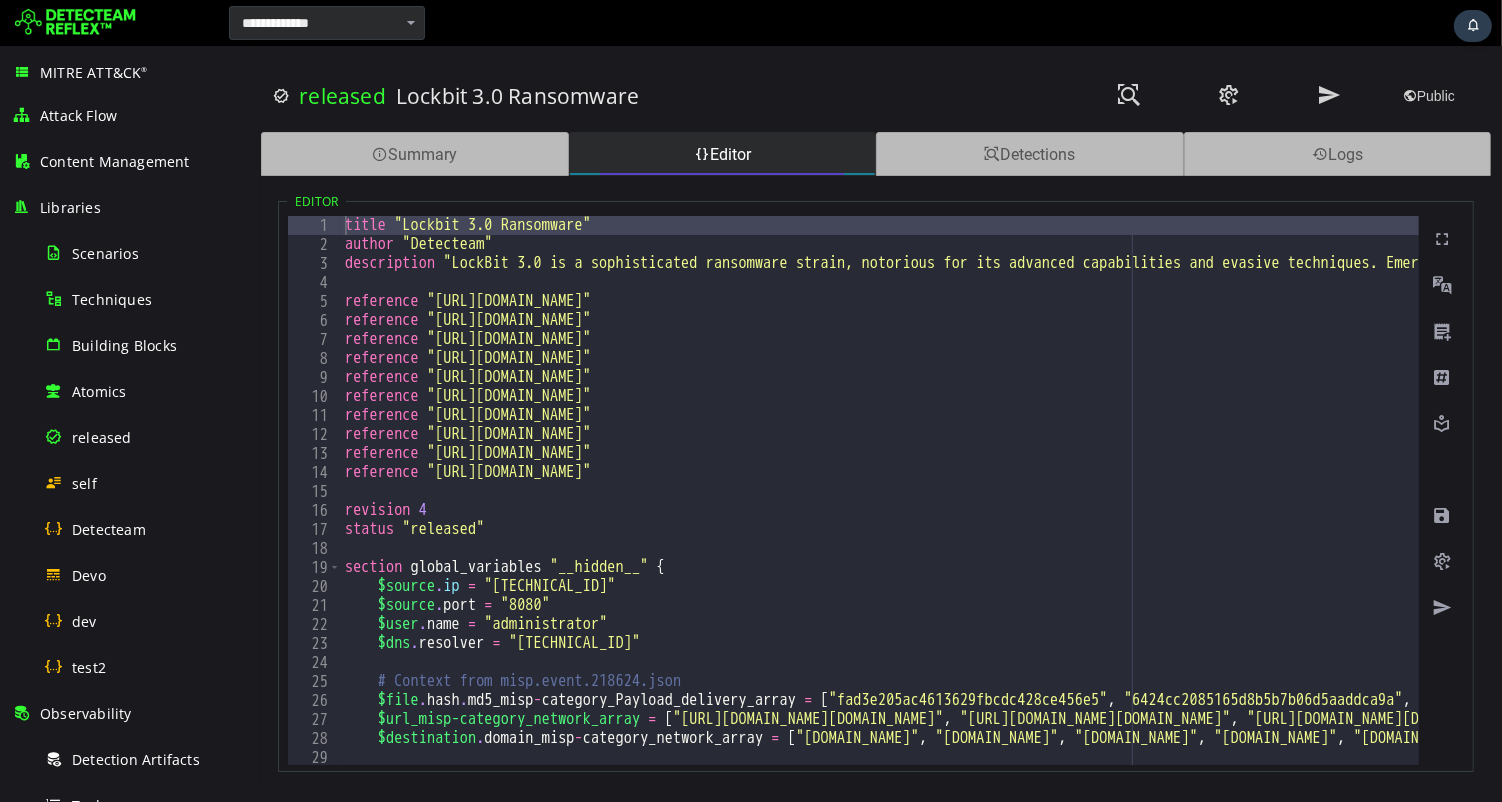 scroll, scrollTop: 92, scrollLeft: 0, axis: vertical 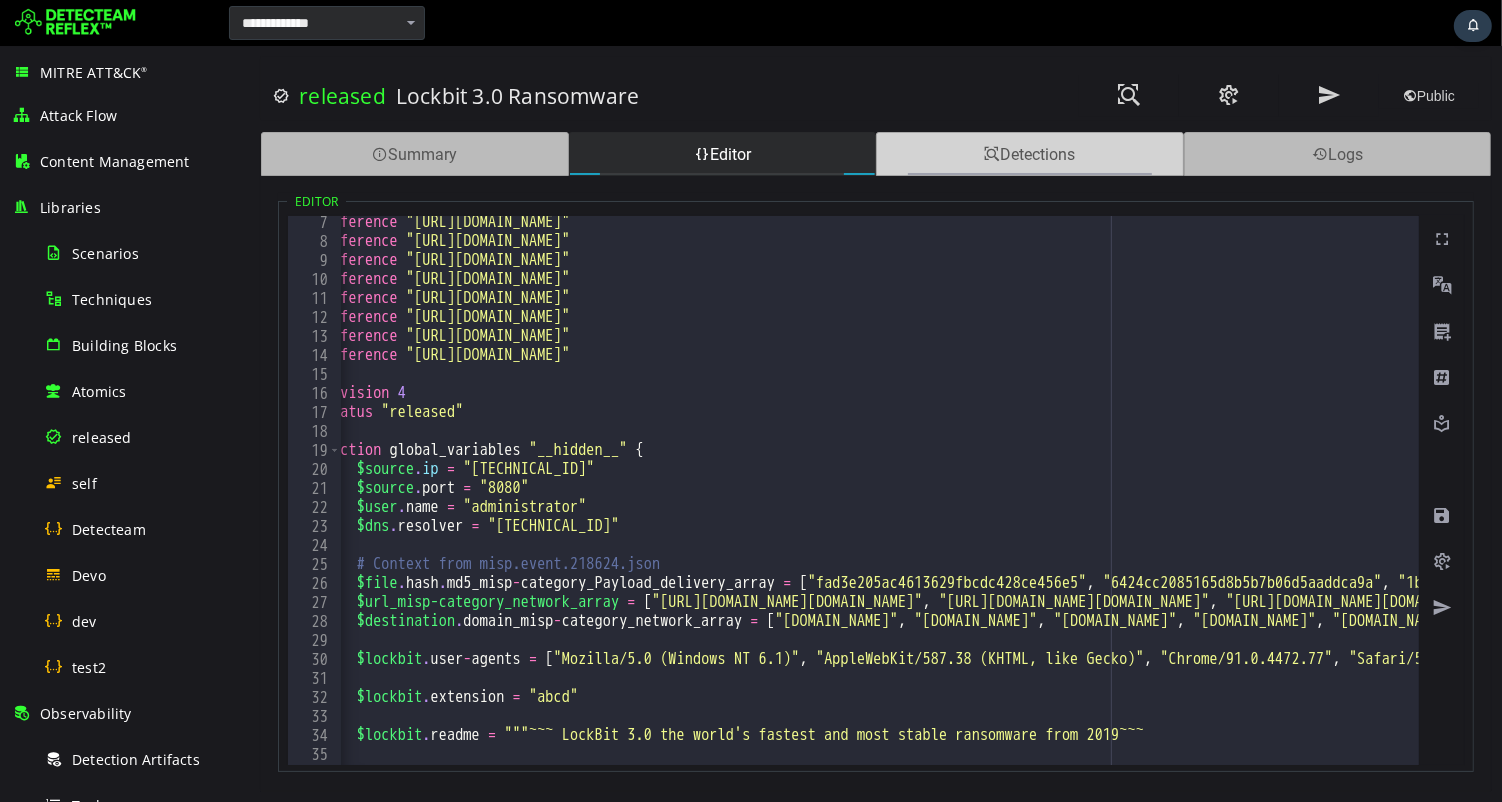 click on "Detections" at bounding box center [1029, 154] 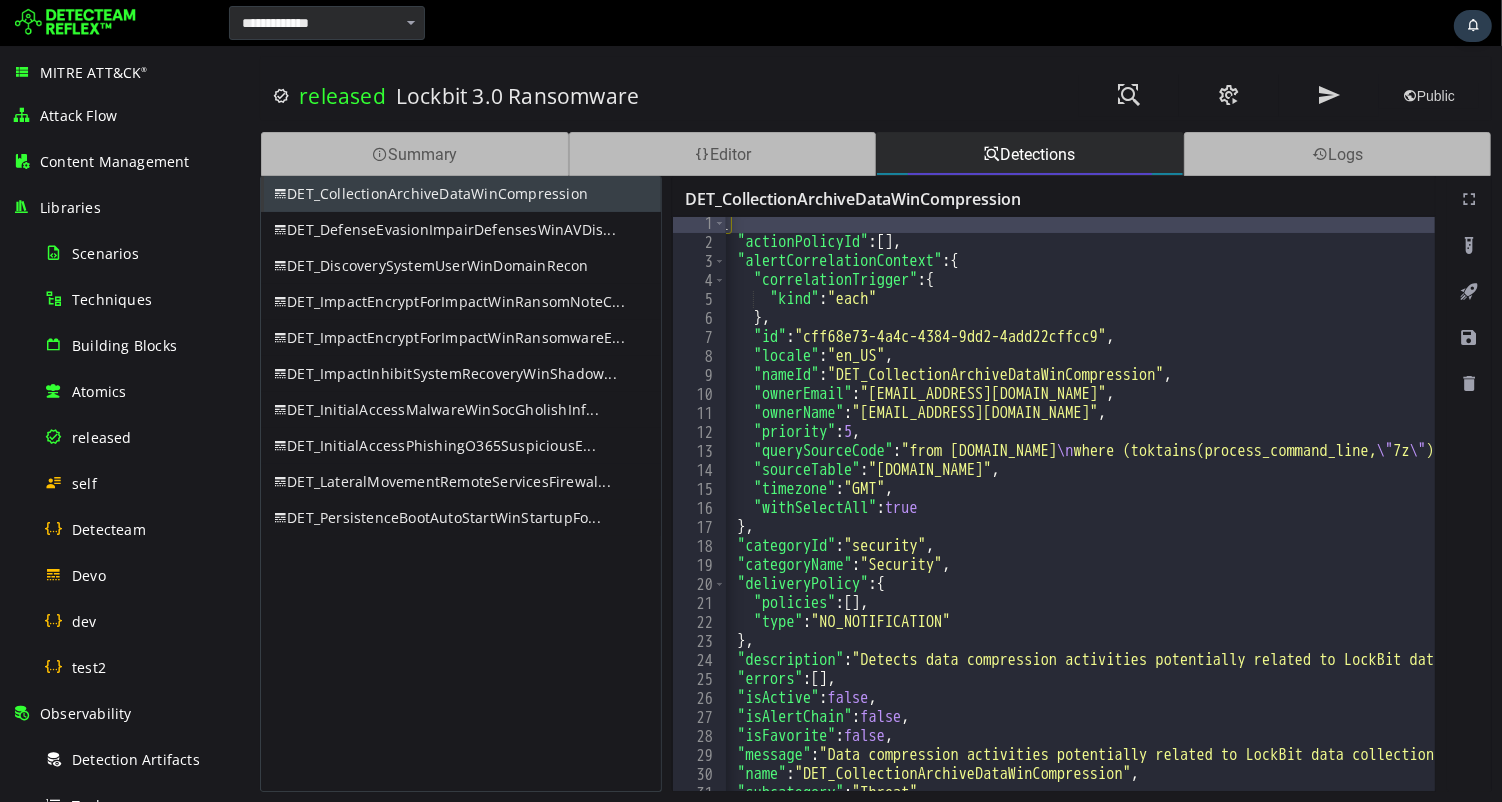 scroll, scrollTop: 20, scrollLeft: 0, axis: vertical 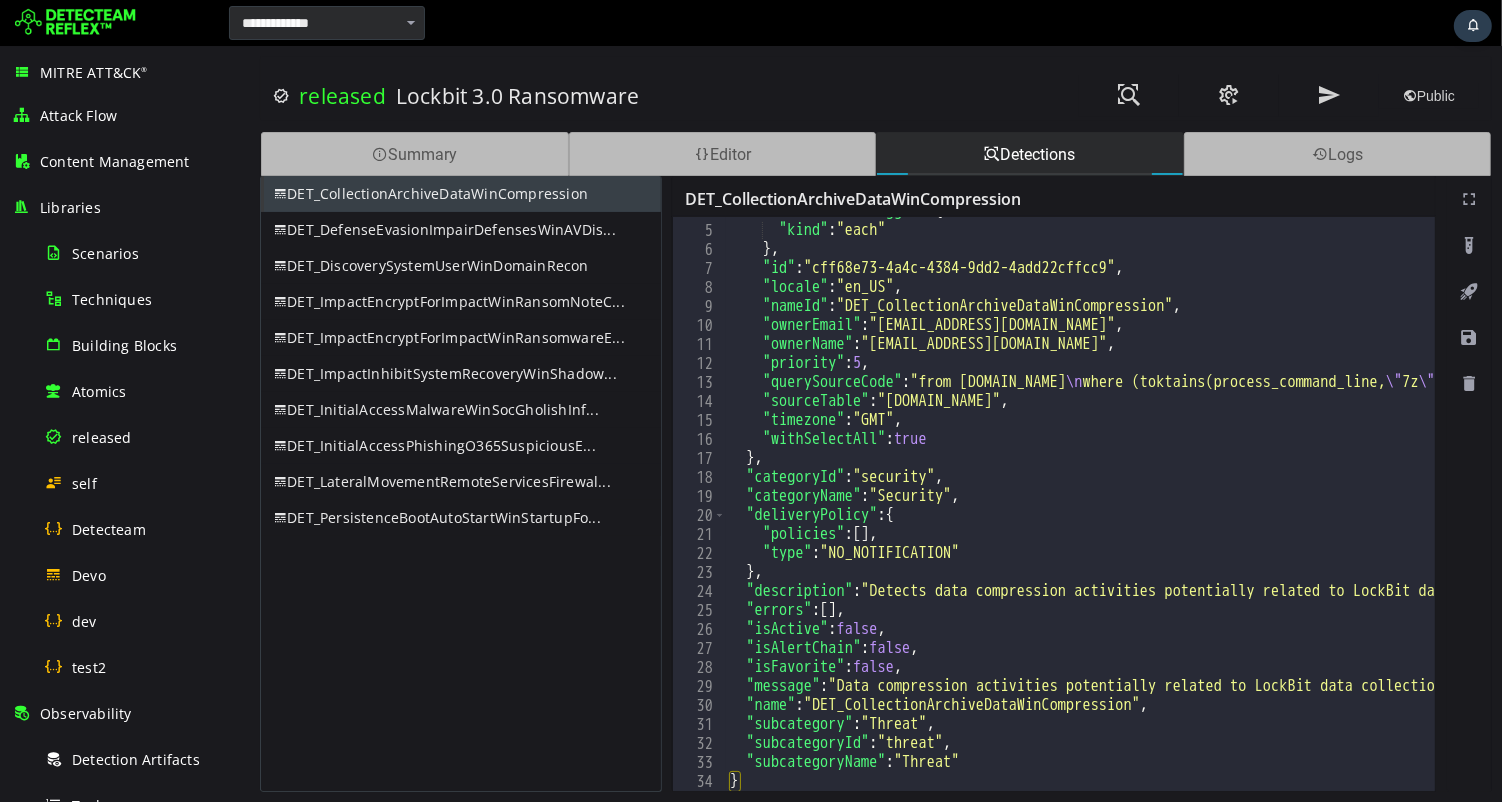 click on "DET_CollectionArchiveDataWinCompression" at bounding box center [460, 194] 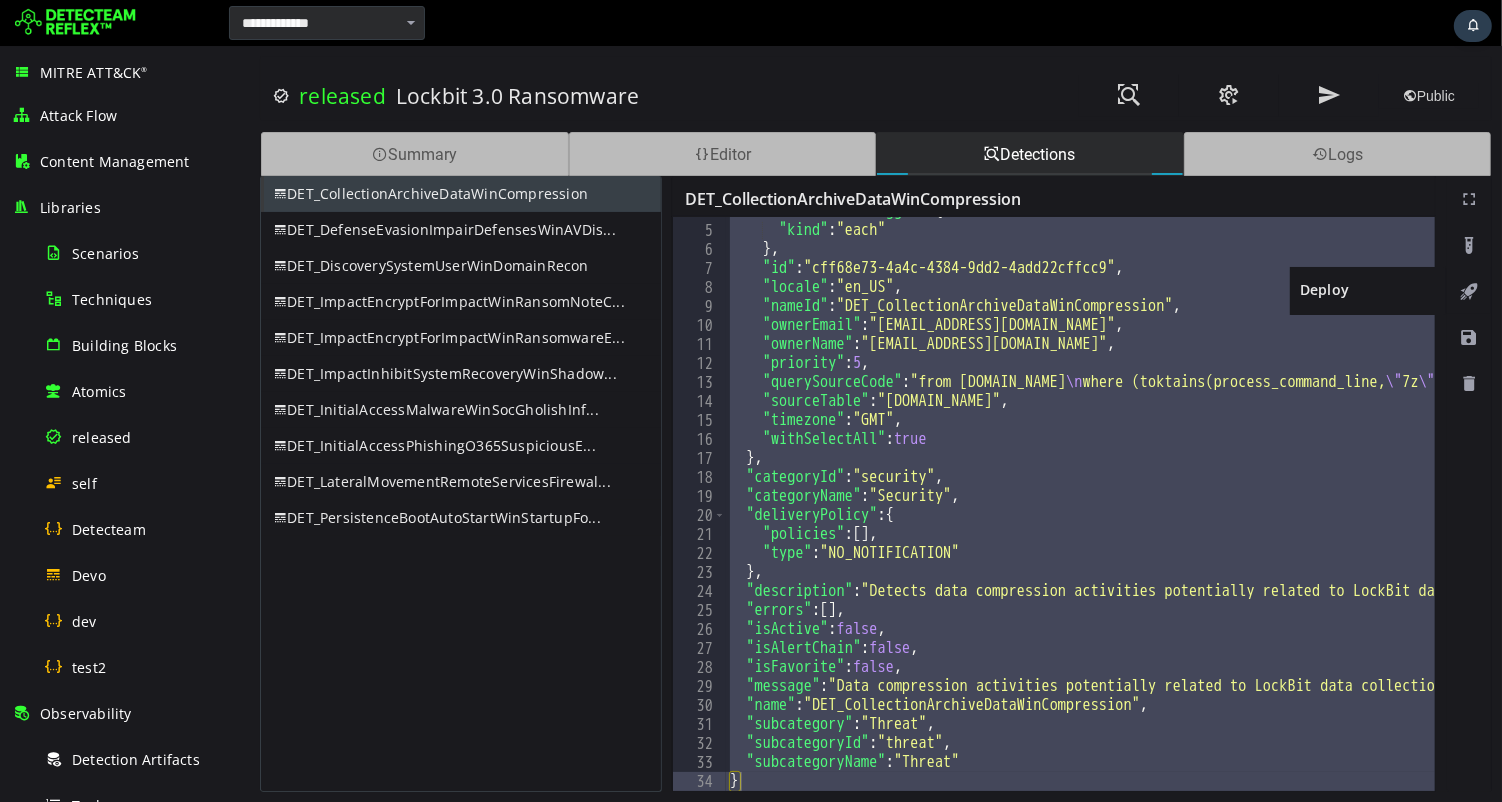click at bounding box center [1468, 292] 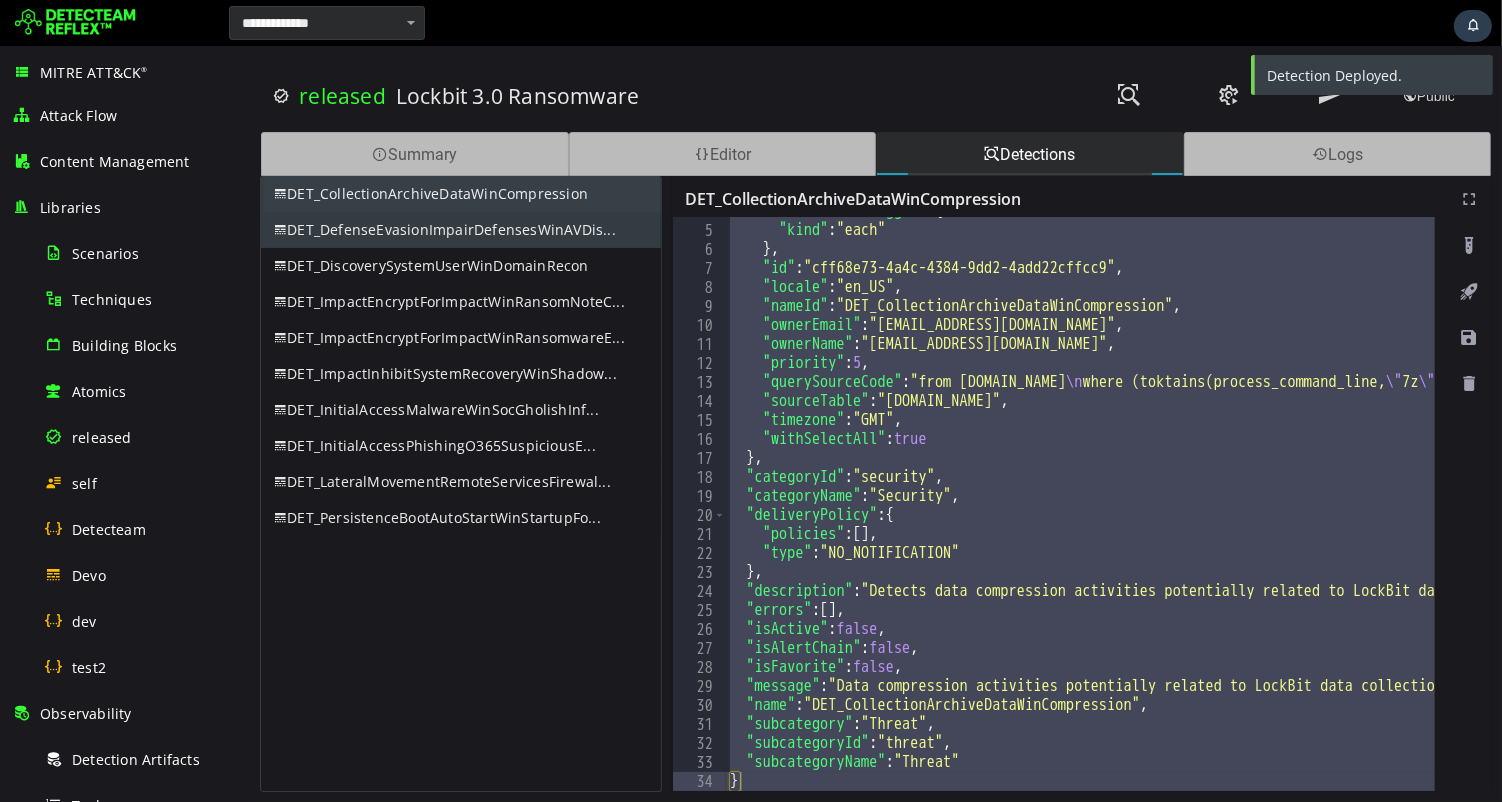 click on "DET_DefenseEvasionImpairDefensesWinAVDis..." at bounding box center (460, 230) 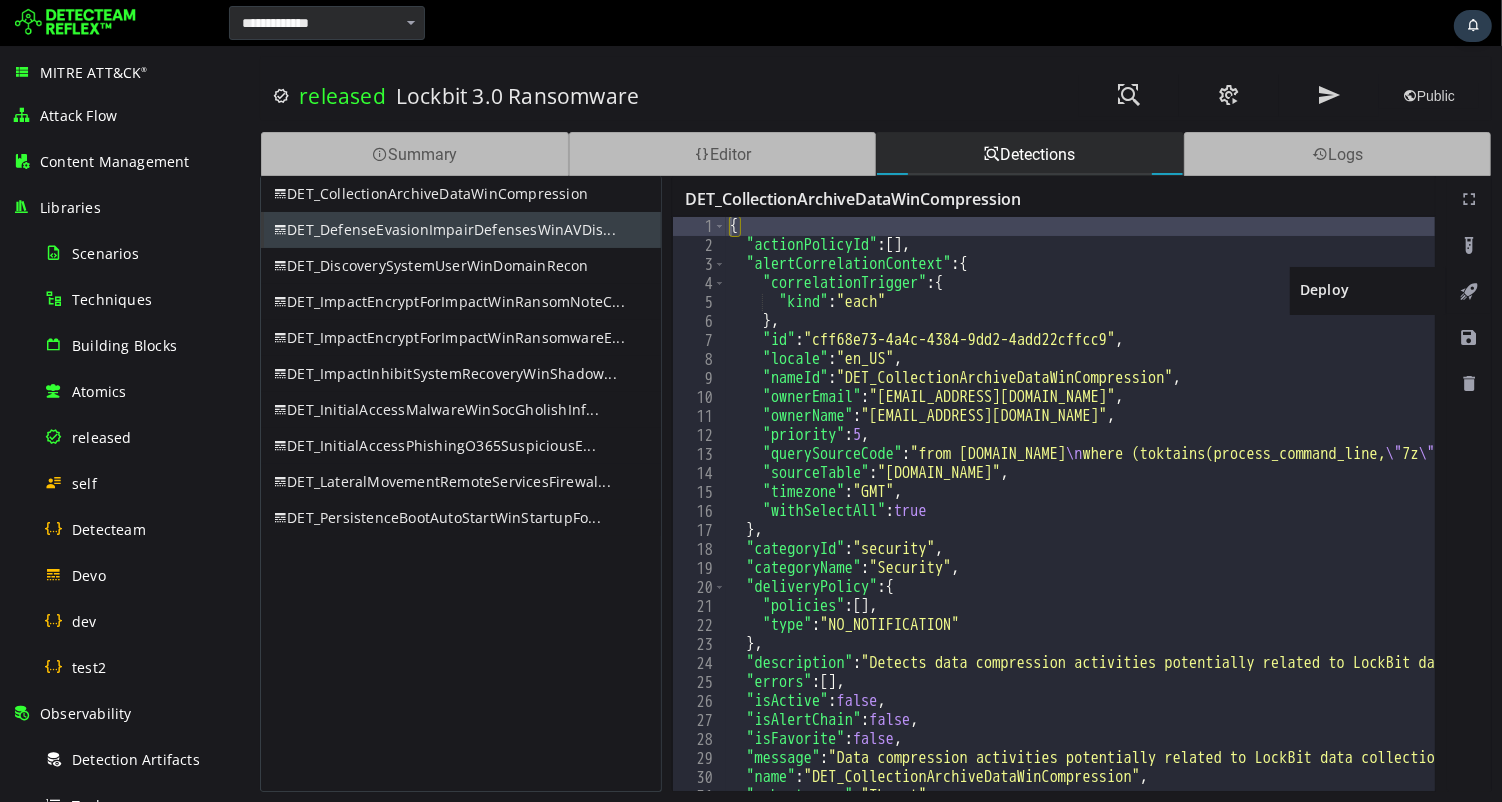 click at bounding box center [1468, 292] 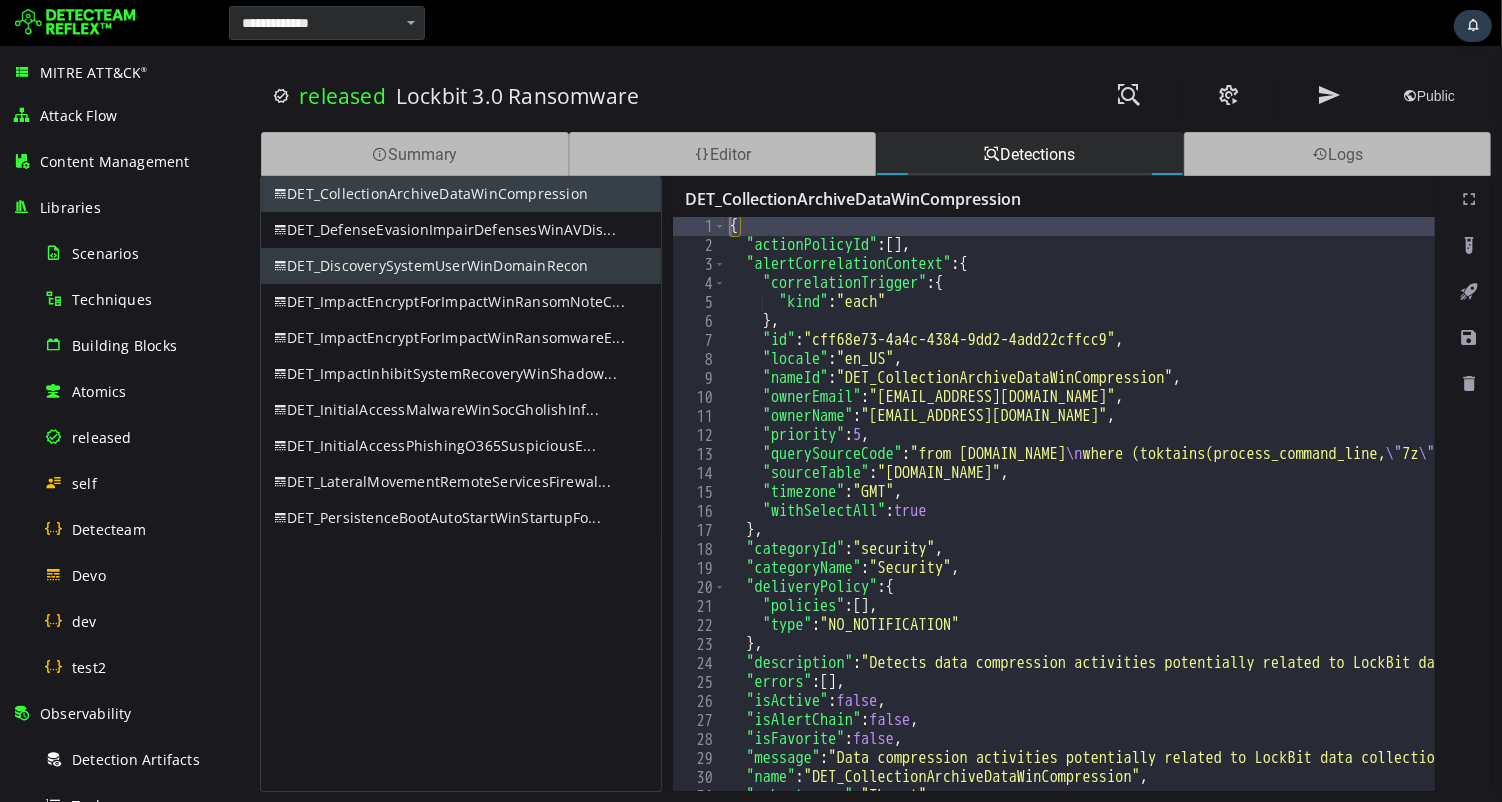 click on "DET_DiscoverySystemUserWinDomainRecon" at bounding box center (460, 266) 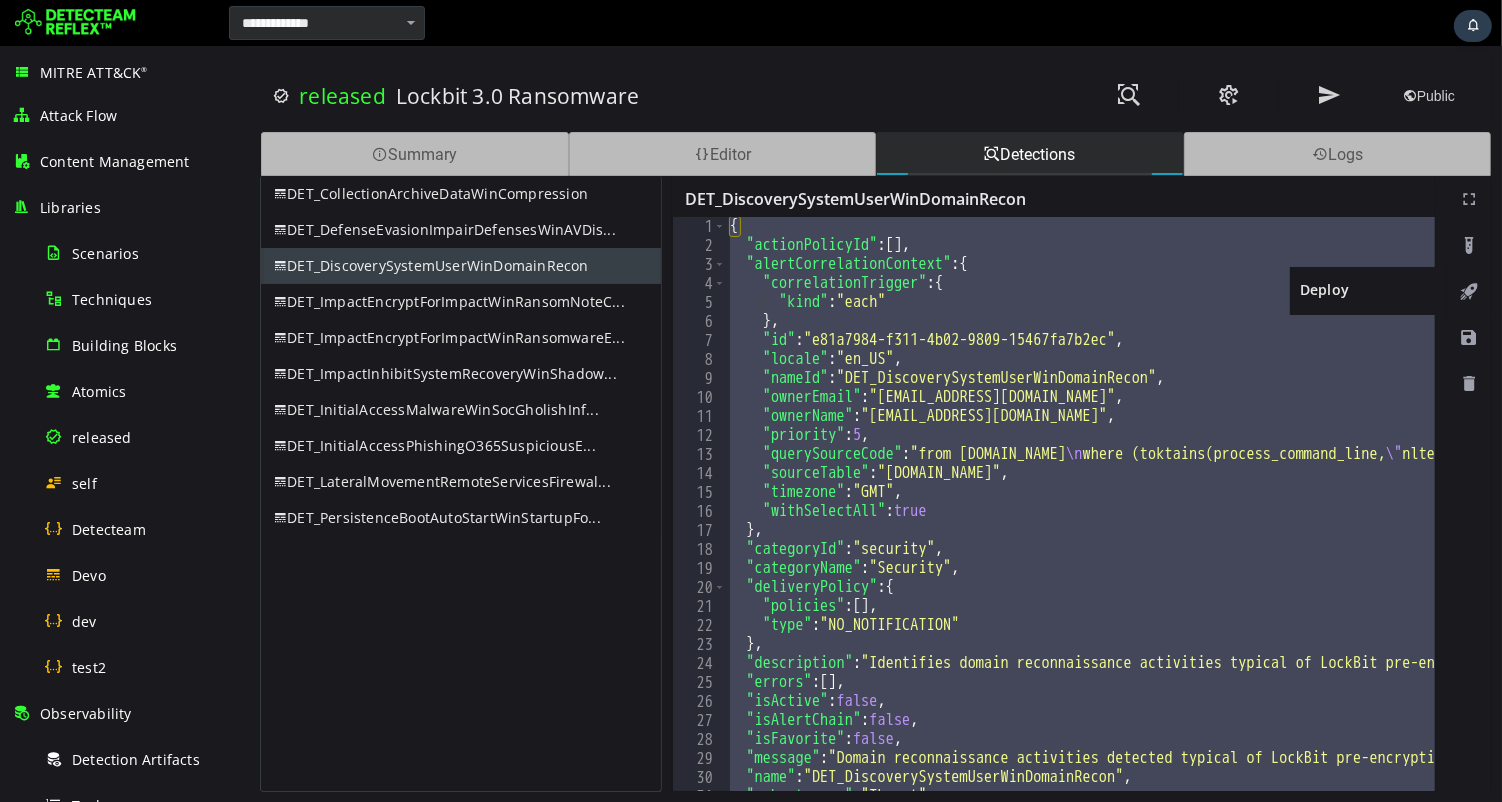 click at bounding box center [1468, 292] 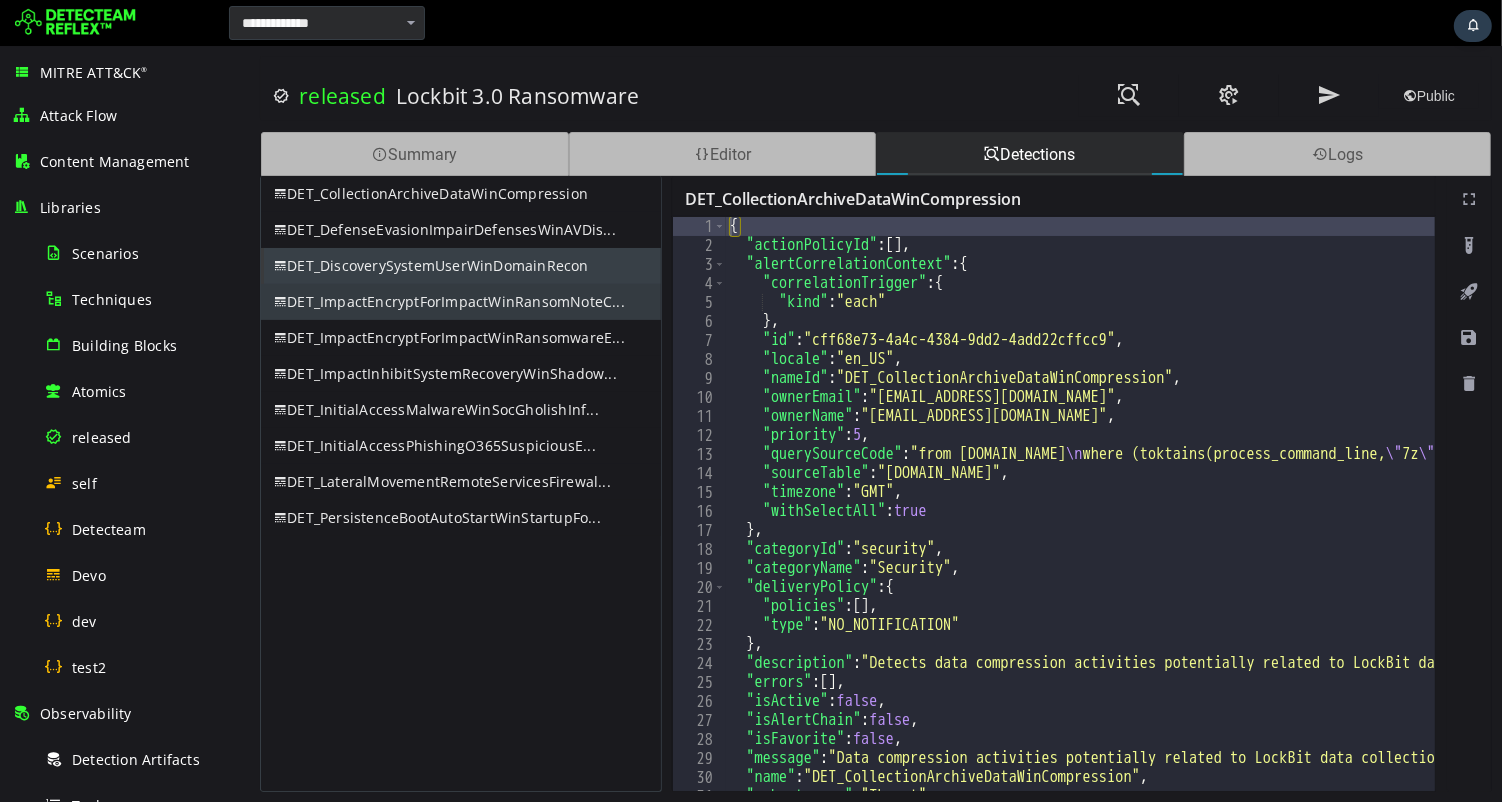 click on "DET_ImpactEncryptForImpactWinRansomNoteC..." at bounding box center (460, 302) 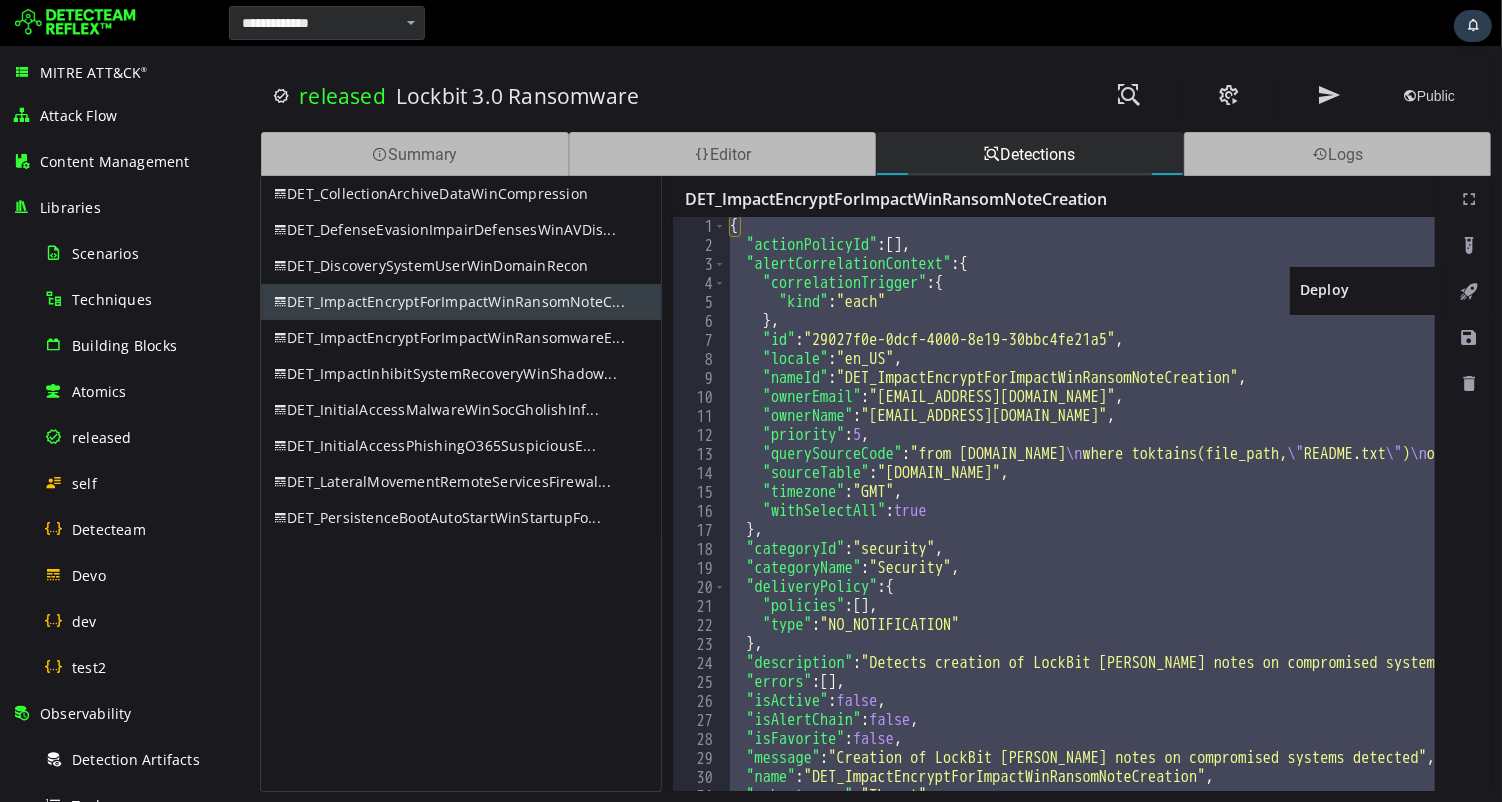 click at bounding box center [1468, 292] 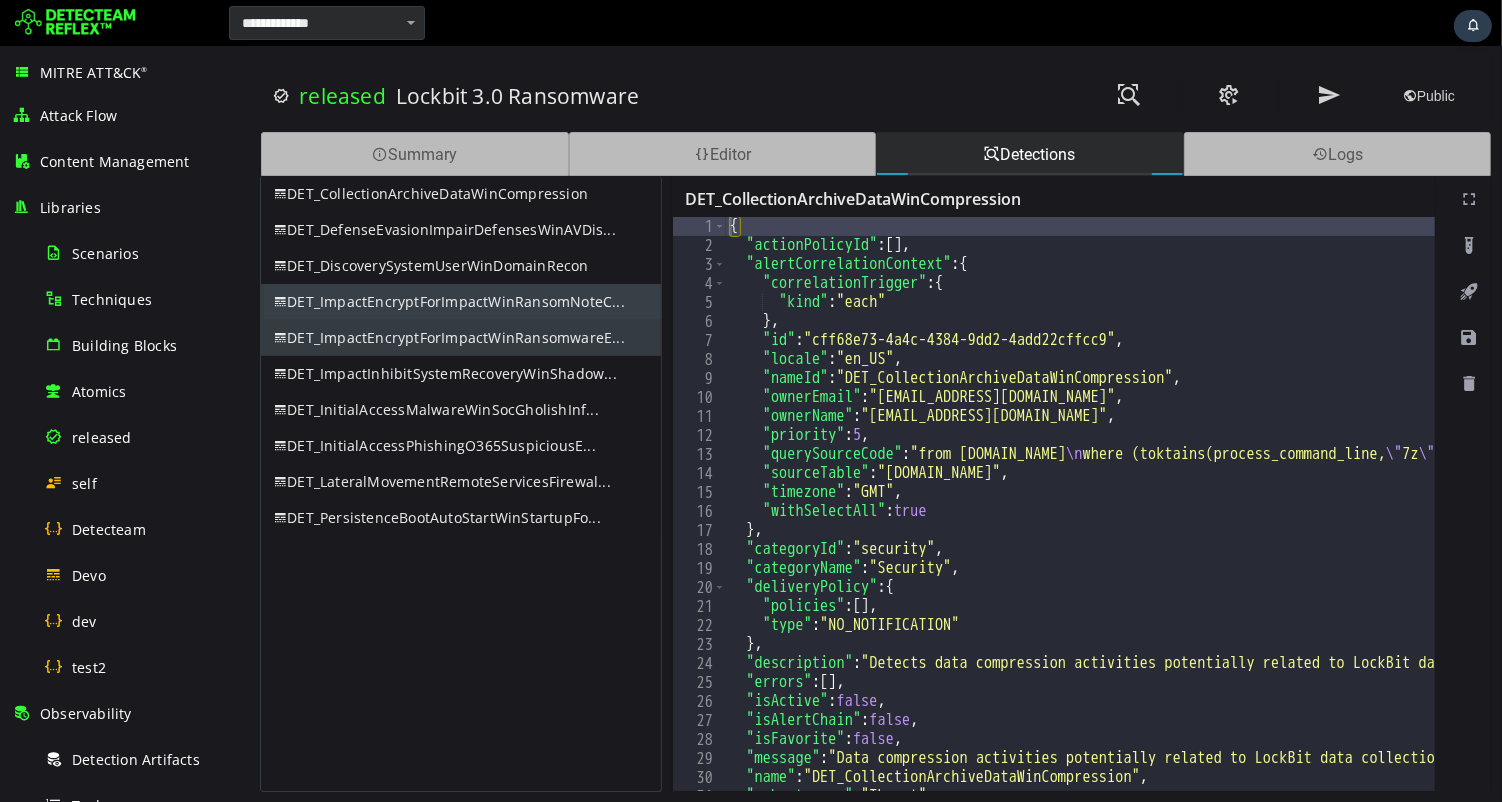 click on "DET_ImpactEncryptForImpactWinRansomwareE..." at bounding box center (460, 338) 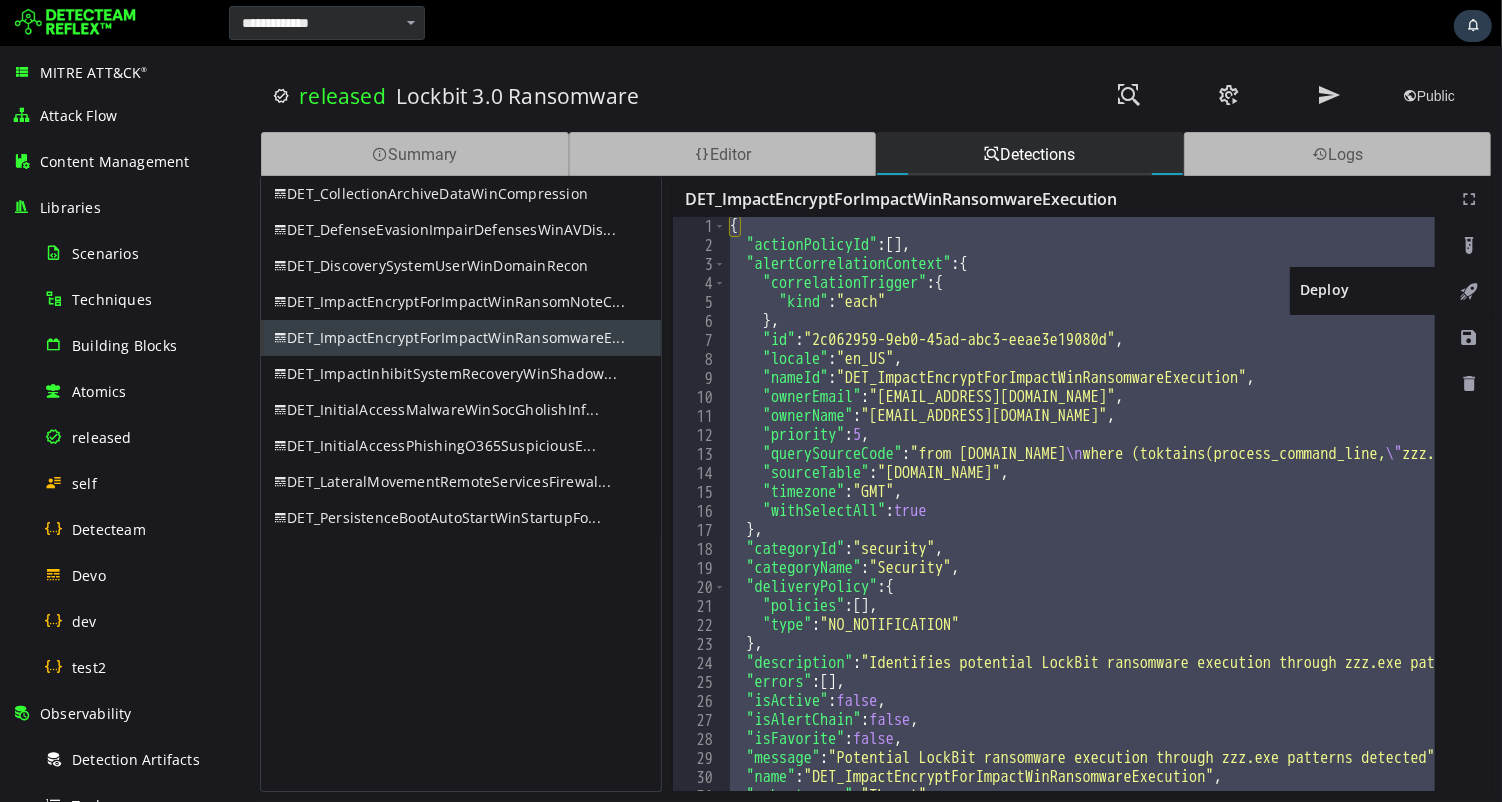 click at bounding box center (1468, 292) 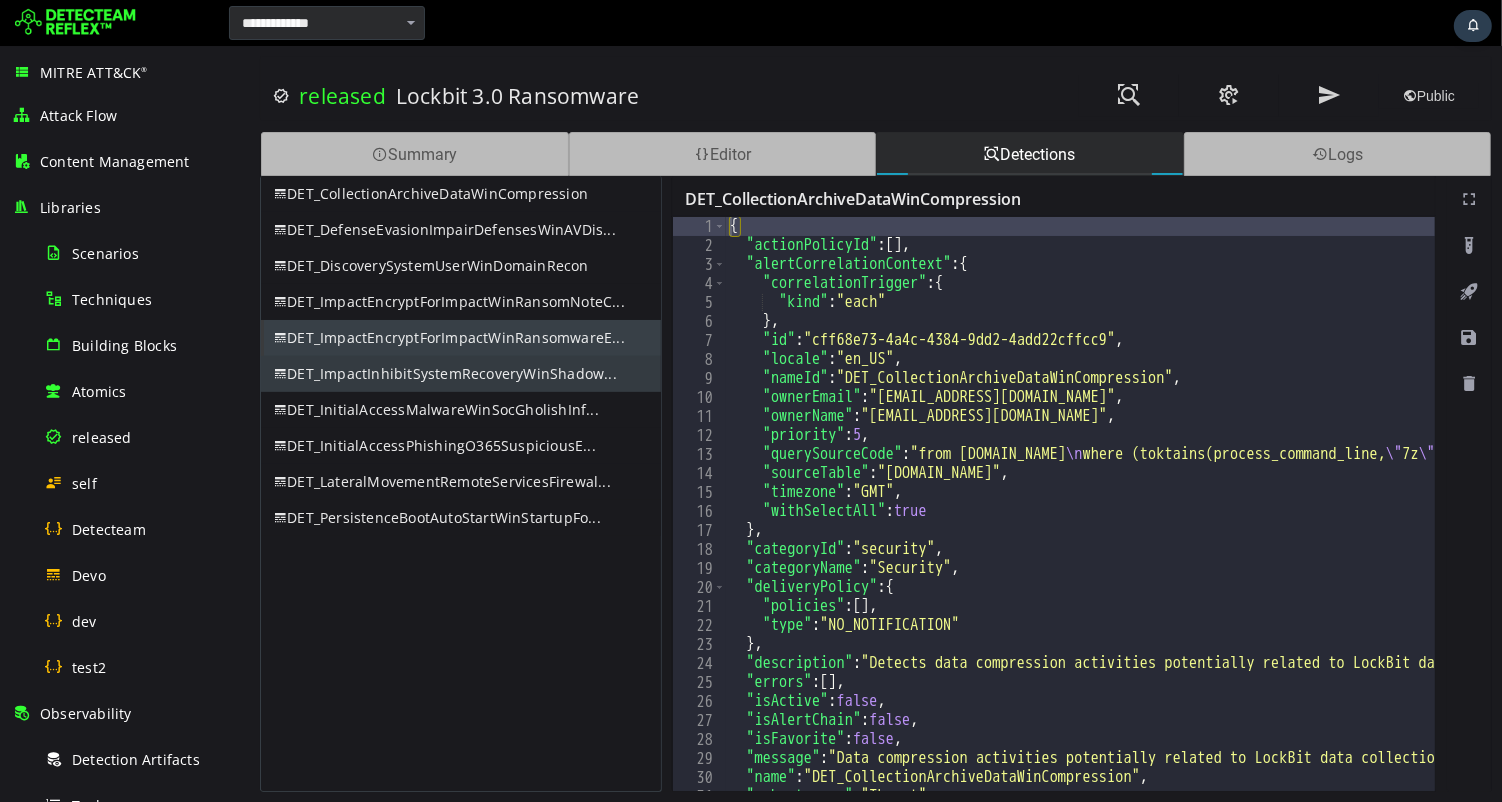 click on "DET_ImpactInhibitSystemRecoveryWinShadow..." at bounding box center [460, 374] 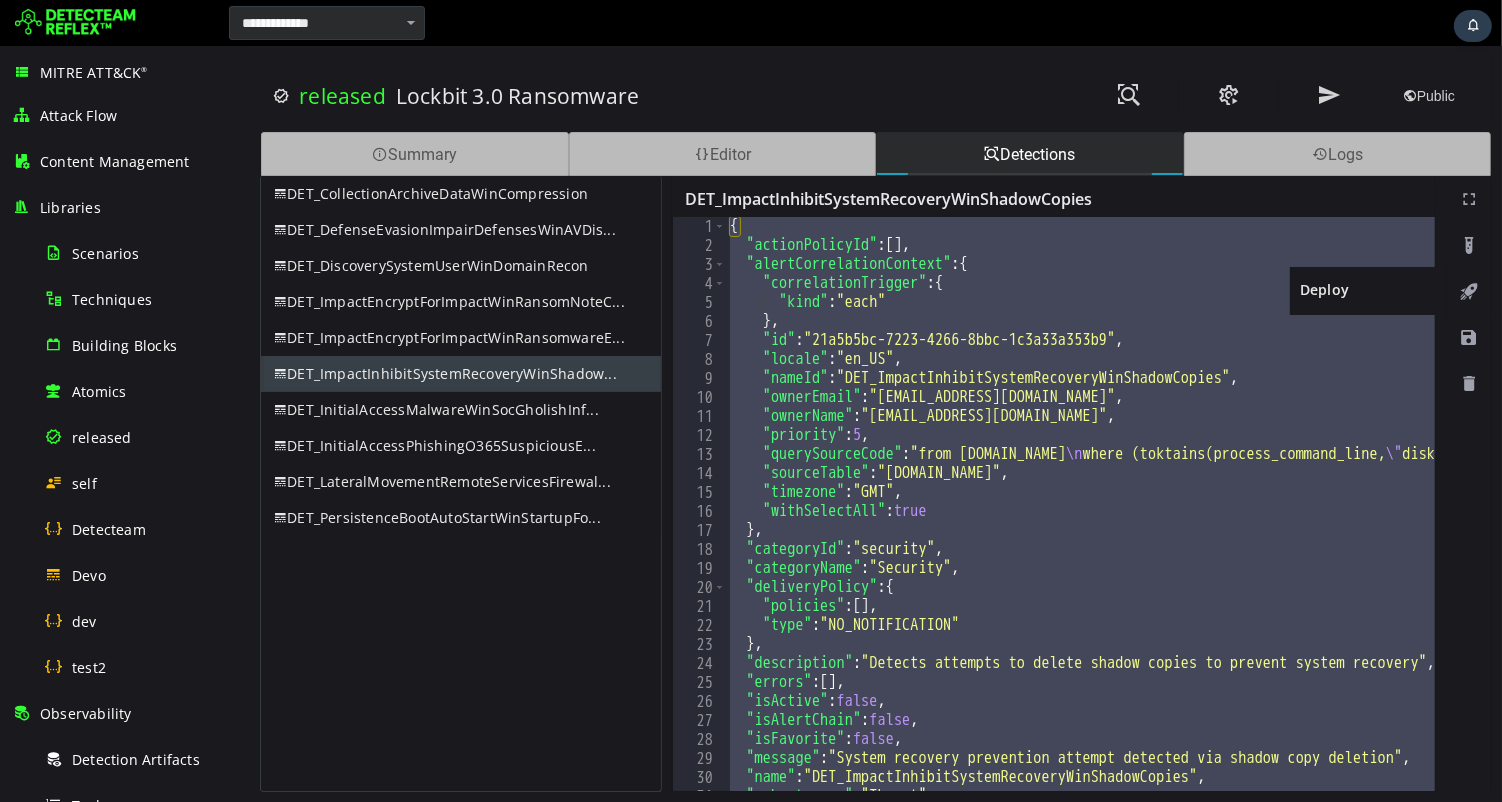 click at bounding box center [1468, 292] 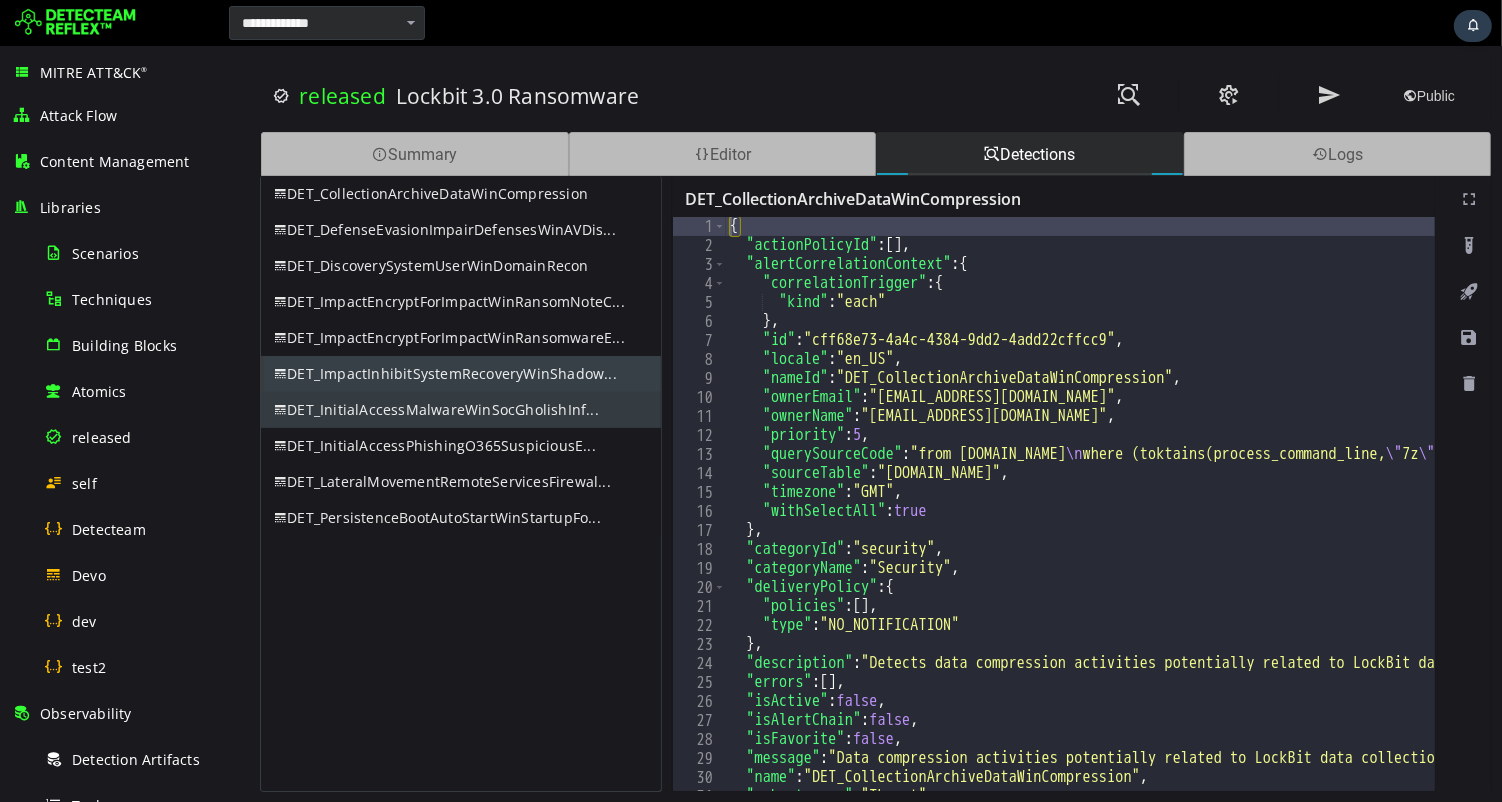click on "DET_InitialAccessMalwareWinSocGholishInf..." at bounding box center [460, 410] 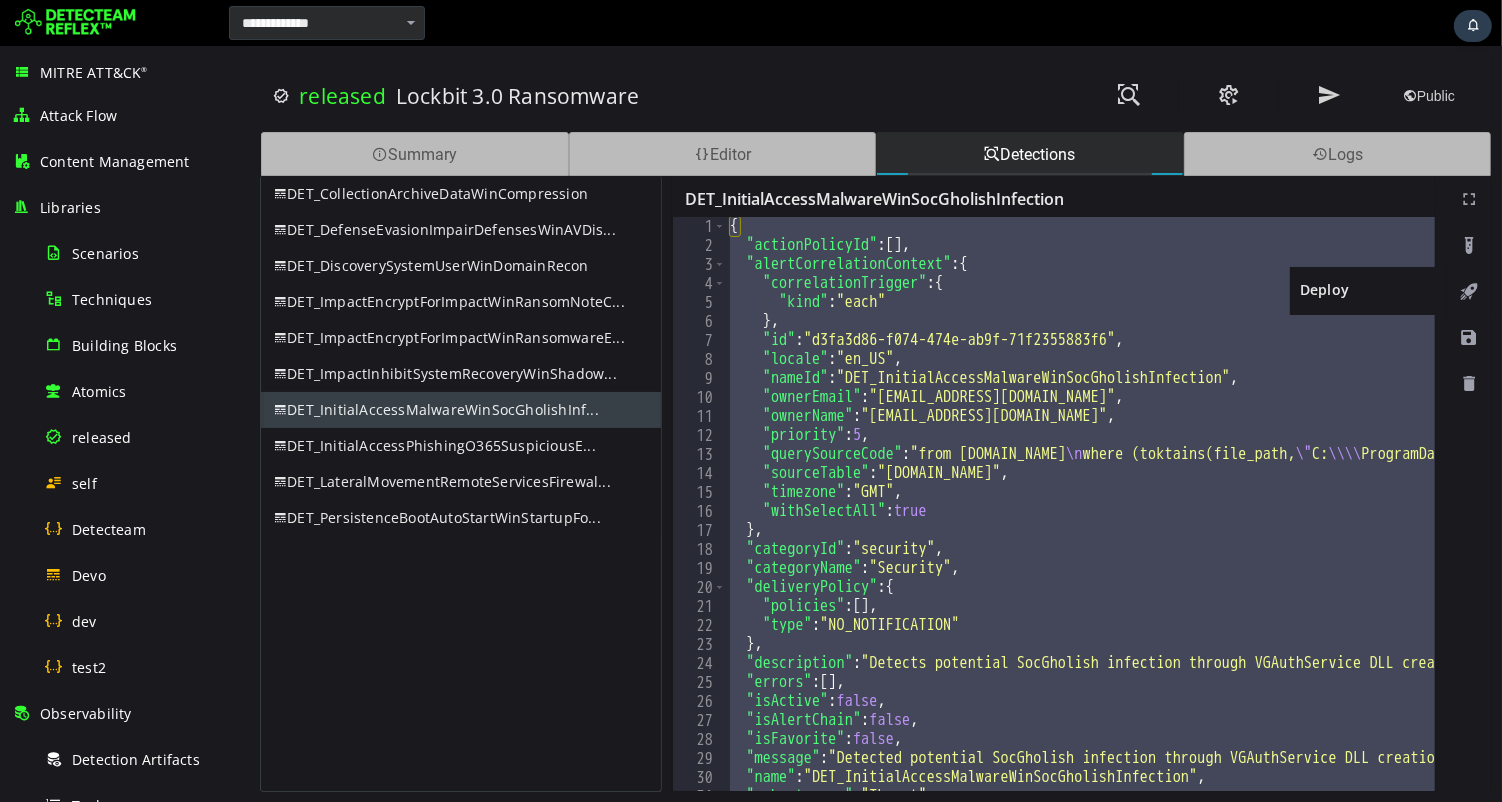 click at bounding box center (1468, 292) 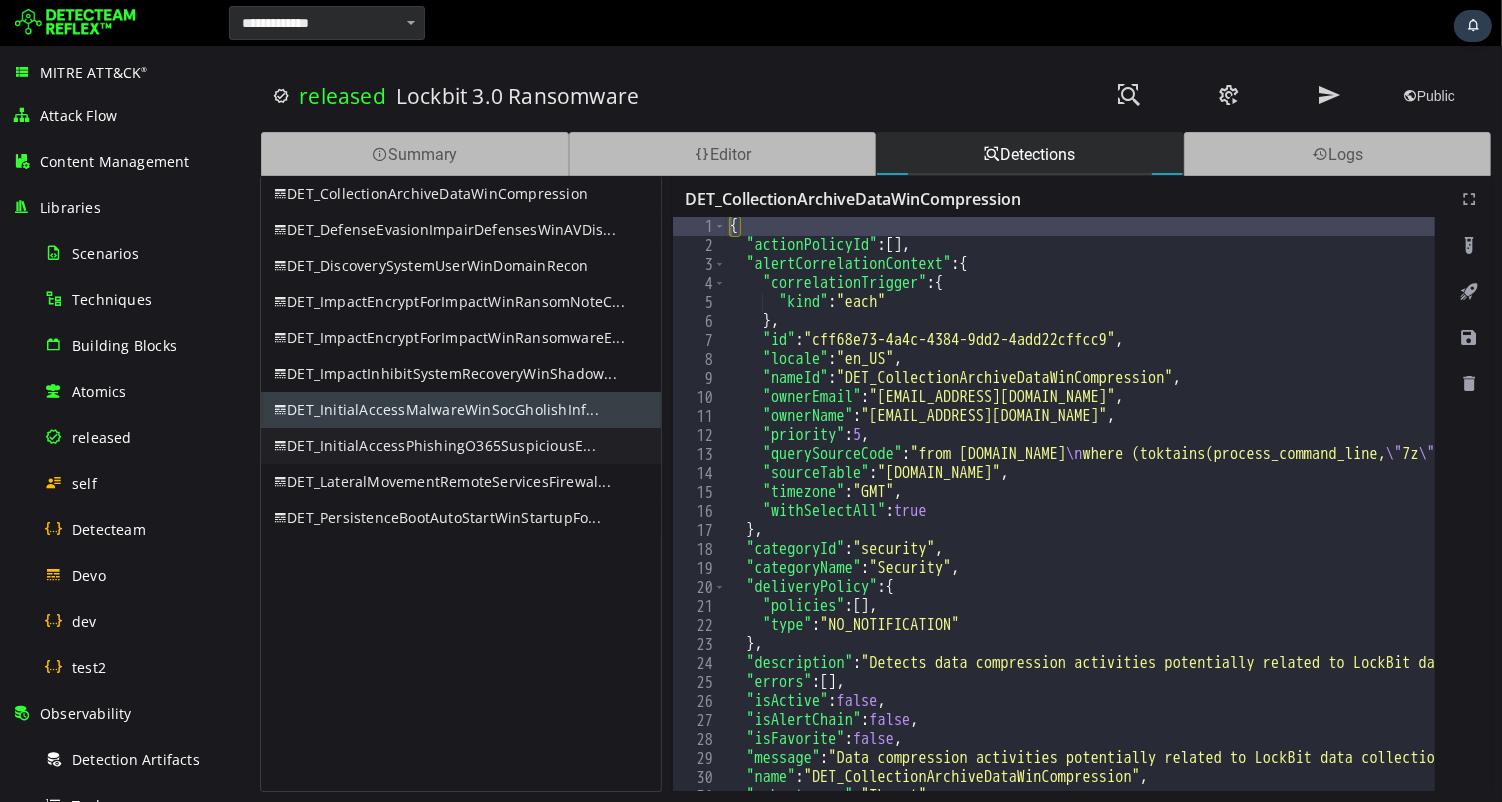 click on "DET_InitialAccessPhishingO365SuspiciousE..." at bounding box center [460, 446] 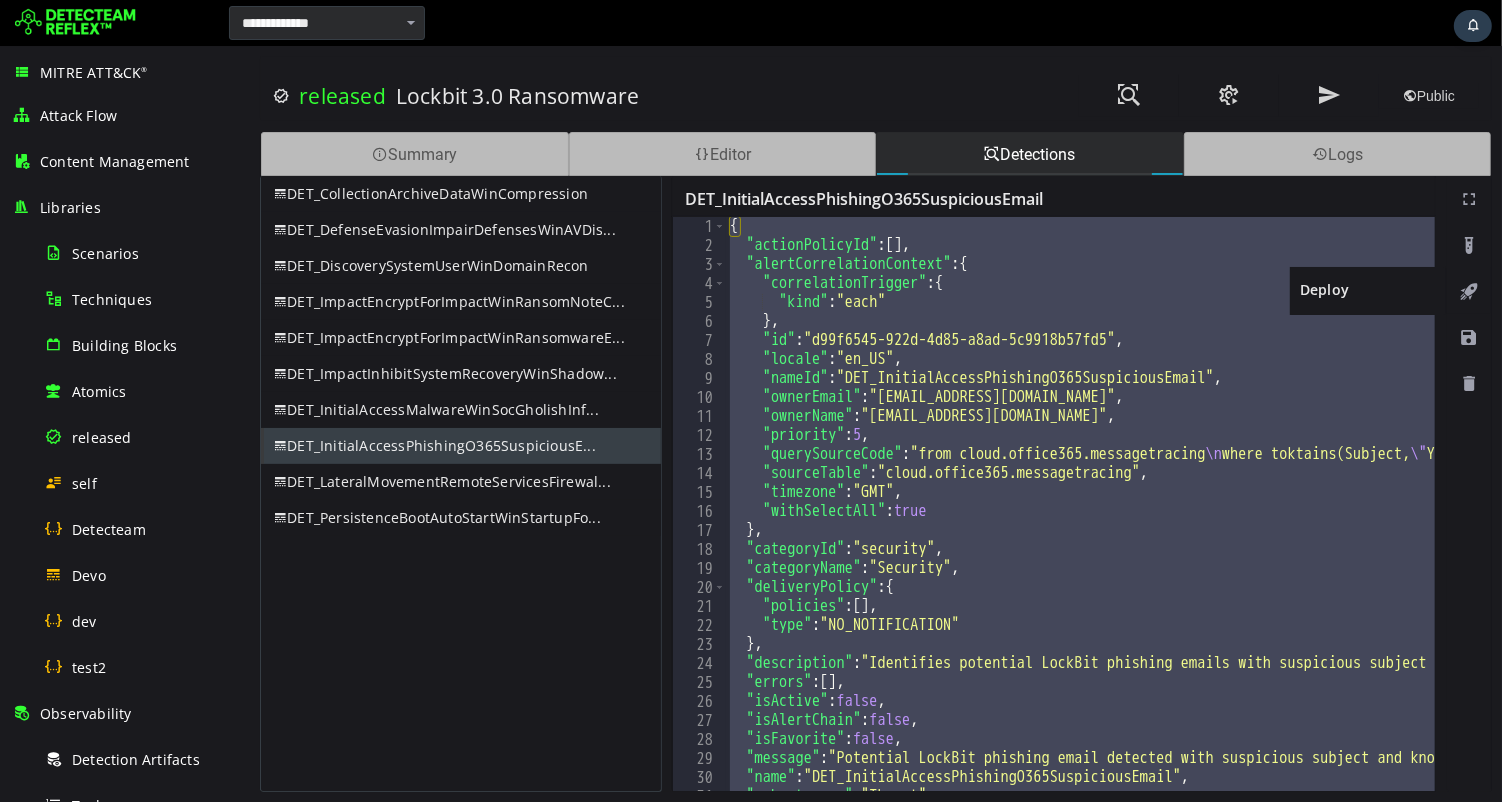 click at bounding box center [1468, 292] 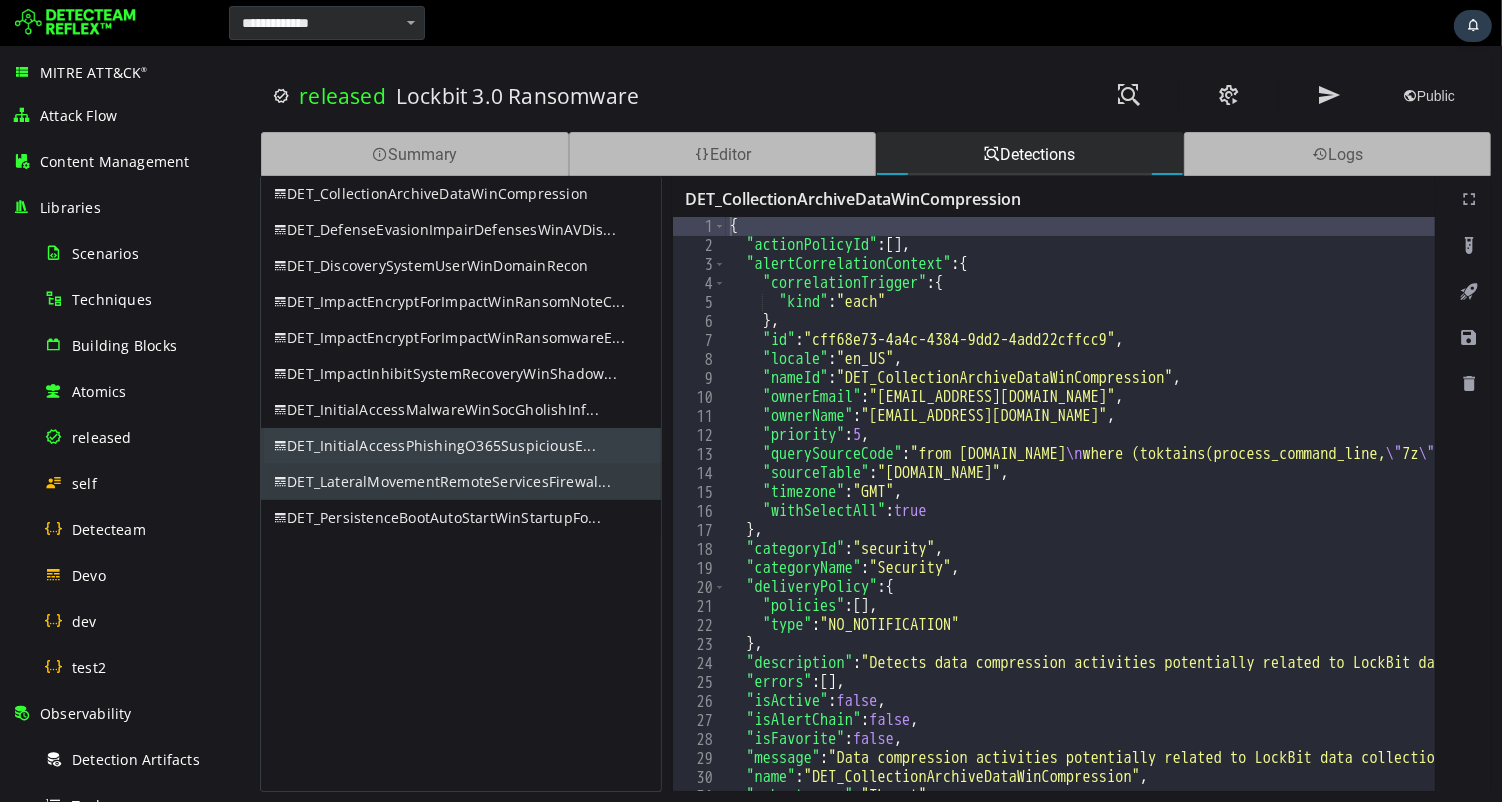 click on "XXXXXXXXXXXXXXXXXXXXXXXXXXXXXXXXXXXXXXXXXXXXXXXXXXXXXXXXXXXXXXXXXXXXXXXXXXXXXXXXXXXXXXXXXXXXXXXXXXXXXXXXXXXXXXXXXXXXXXXXXXXXXXXXXXXXXXXXXXXXXXXXXXXXXXXXXXXXXXXXXXXXXXXXXXXXXXXXXXXXXXXXXXXXXXXXXXXXXXXXXXXXXXXXXXXXXXXXXXXXXXXXXXXXXXXXXXXXXXXXXXXXXXXXXXXXXXXXXXXXXXXXXXXXXXXXXXXXXXXXXXXXXXXXXXXXXXXXXXXXXXXXXXXXXXXXXXXXXXXXXXXXXXXXXXXXXXXXXXXXXXXXXXXXXXXXXXXXXXXXXXXXXXXXXXXXXXXXXXXXXXXXXXXXXXXXXXXXXXXXXXXXXXXXXXXXXXXXXXXXXXXXXXXXXXXXXXXXXXXXXXXXXXXXXXXXXXXXXXXXXXXXXXXXXXXXXXXXXXXXXXXXXXXXXXXXXXXXXXXXXXXXXXXXXXXX
released
Lockbit 3.0 Ransomware
Public
Summary  Editor  Detections  Logs 1 2 3 4 5 6 7 8 9 10 11 12 13 {" at bounding box center (875, 424) 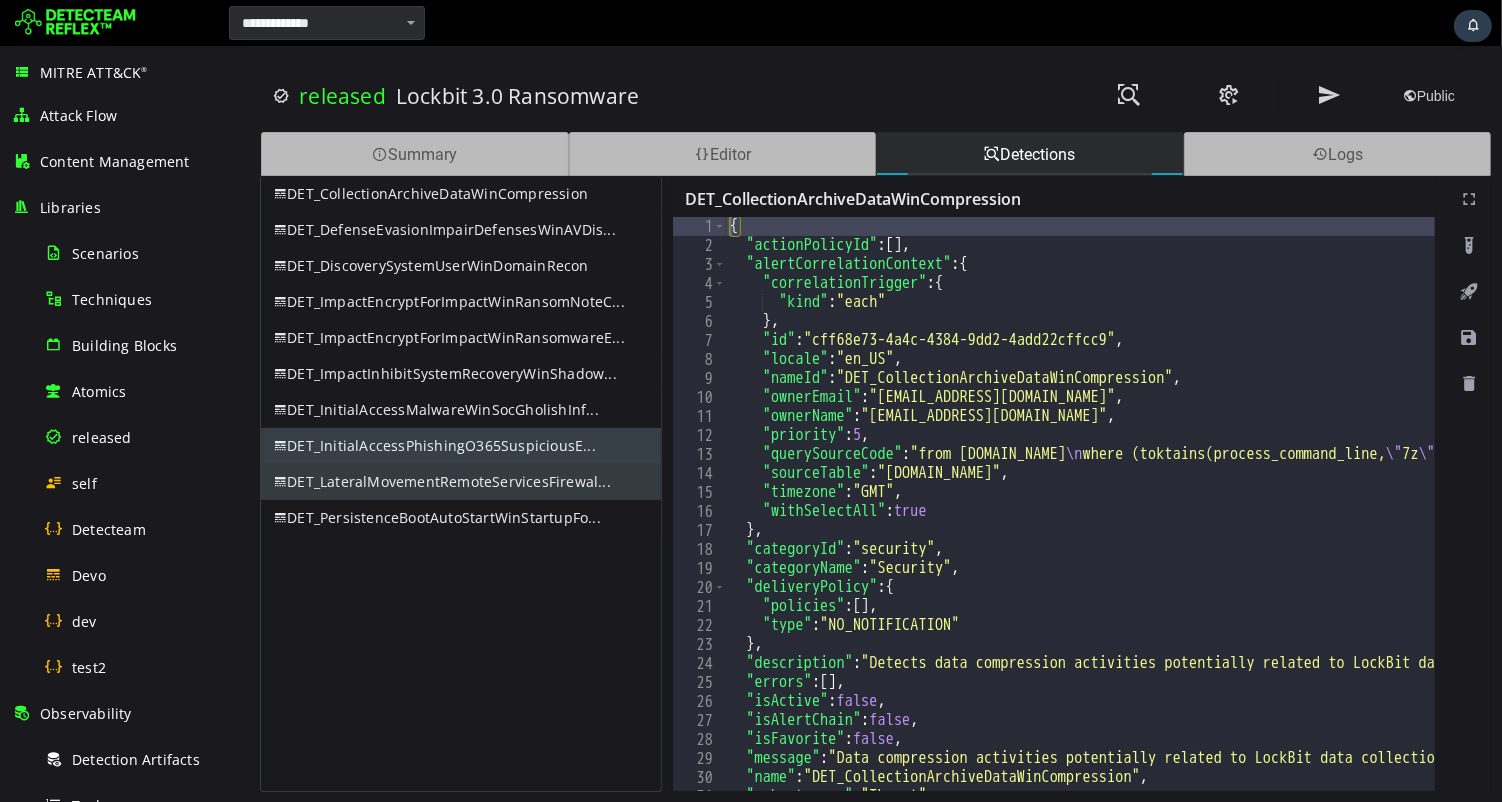click on "DET_LateralMovementRemoteServicesFirewal..." at bounding box center (460, 482) 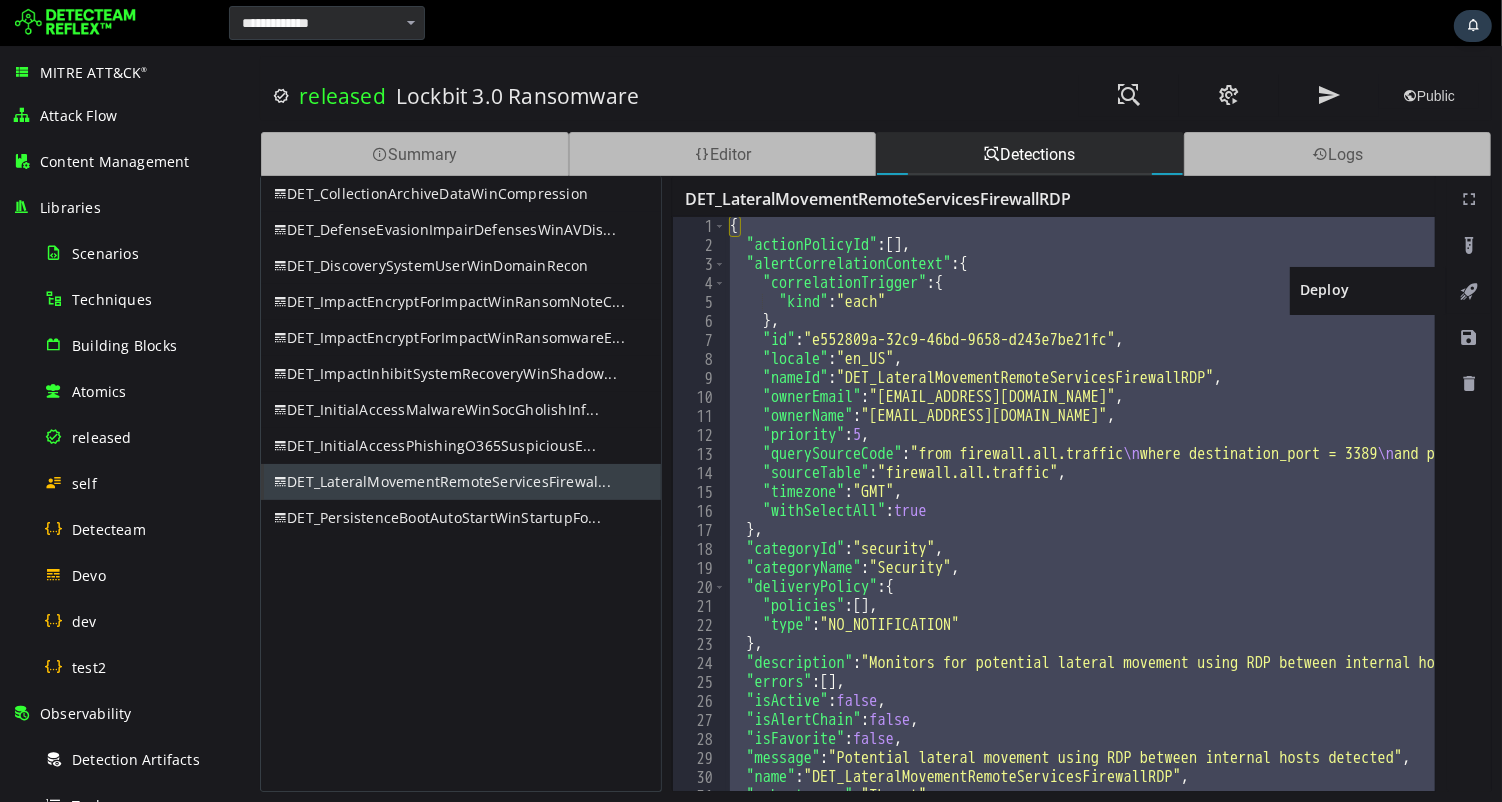 click at bounding box center (1468, 292) 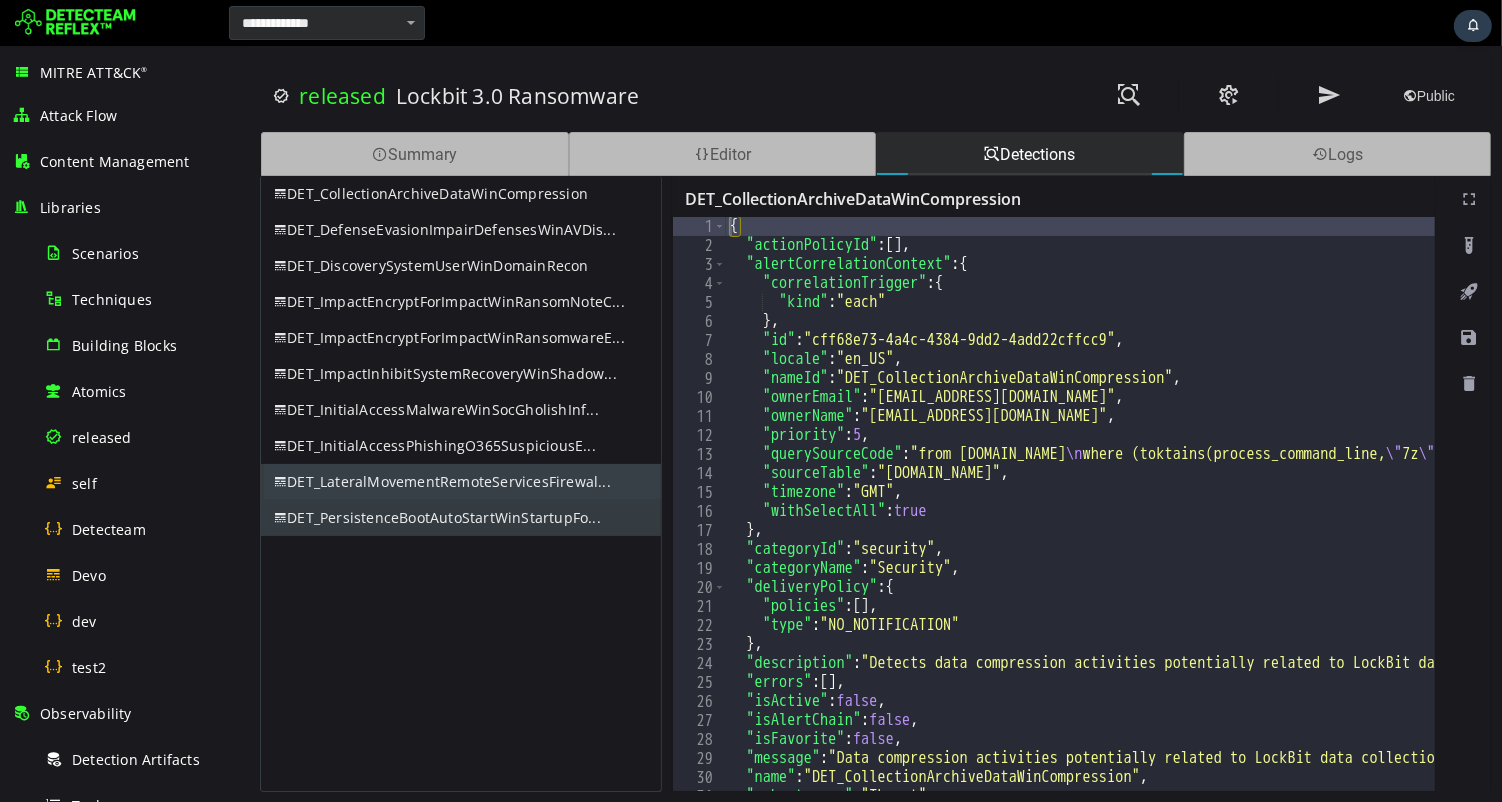 click on "DET_PersistenceBootAutoStartWinStartupFo..." at bounding box center (460, 518) 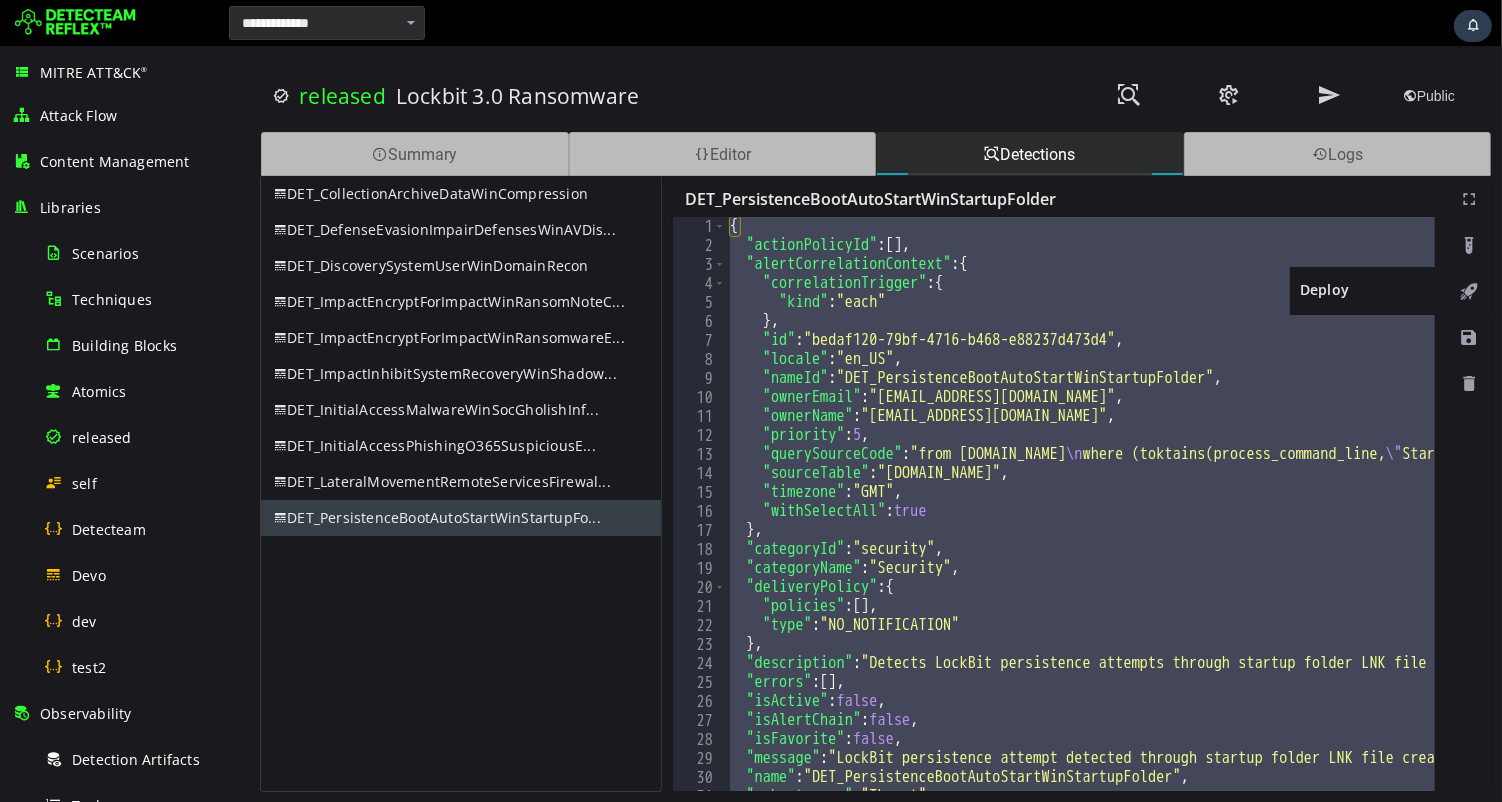 click at bounding box center (1468, 292) 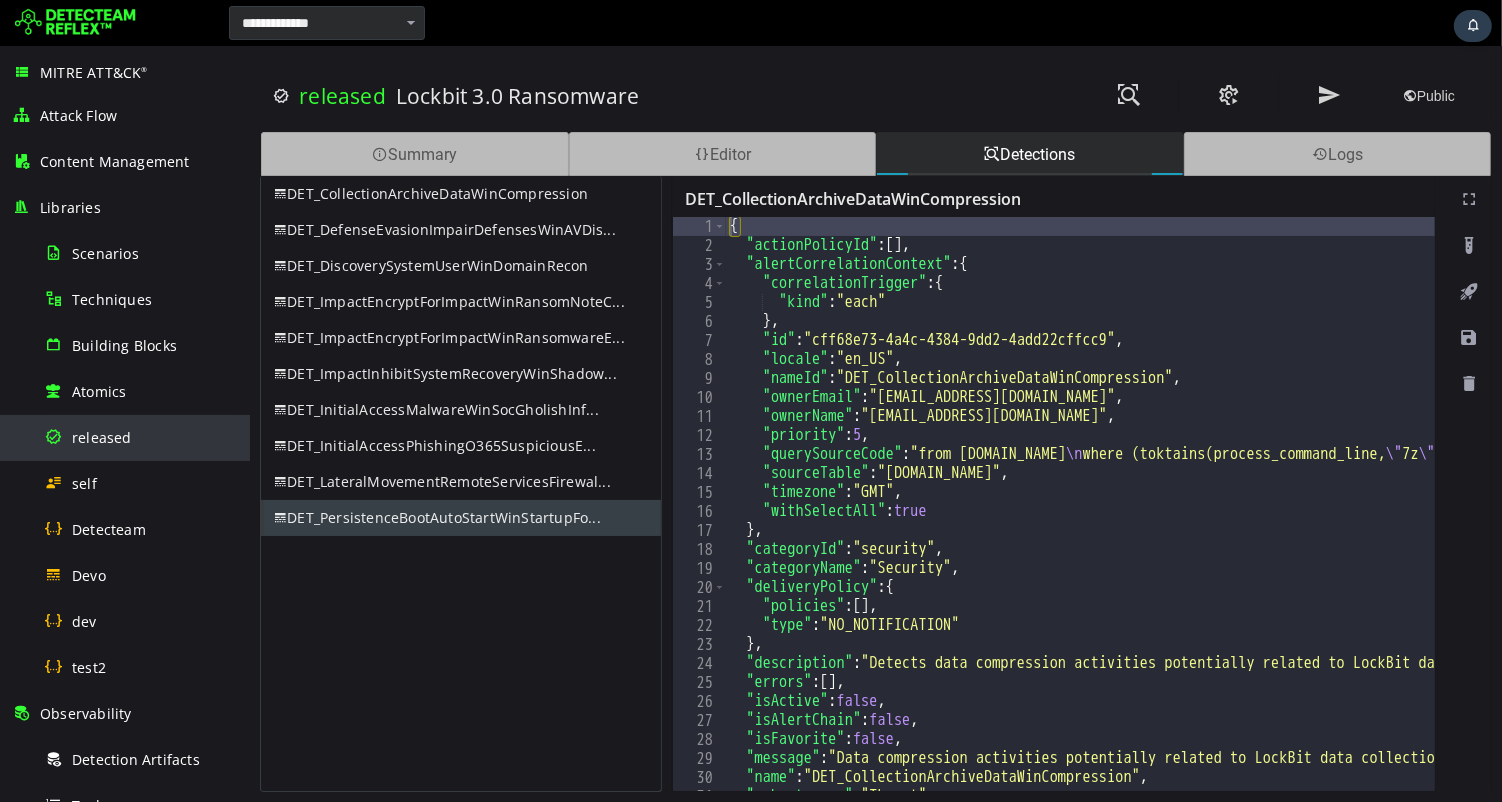 click on "released" at bounding box center (102, 437) 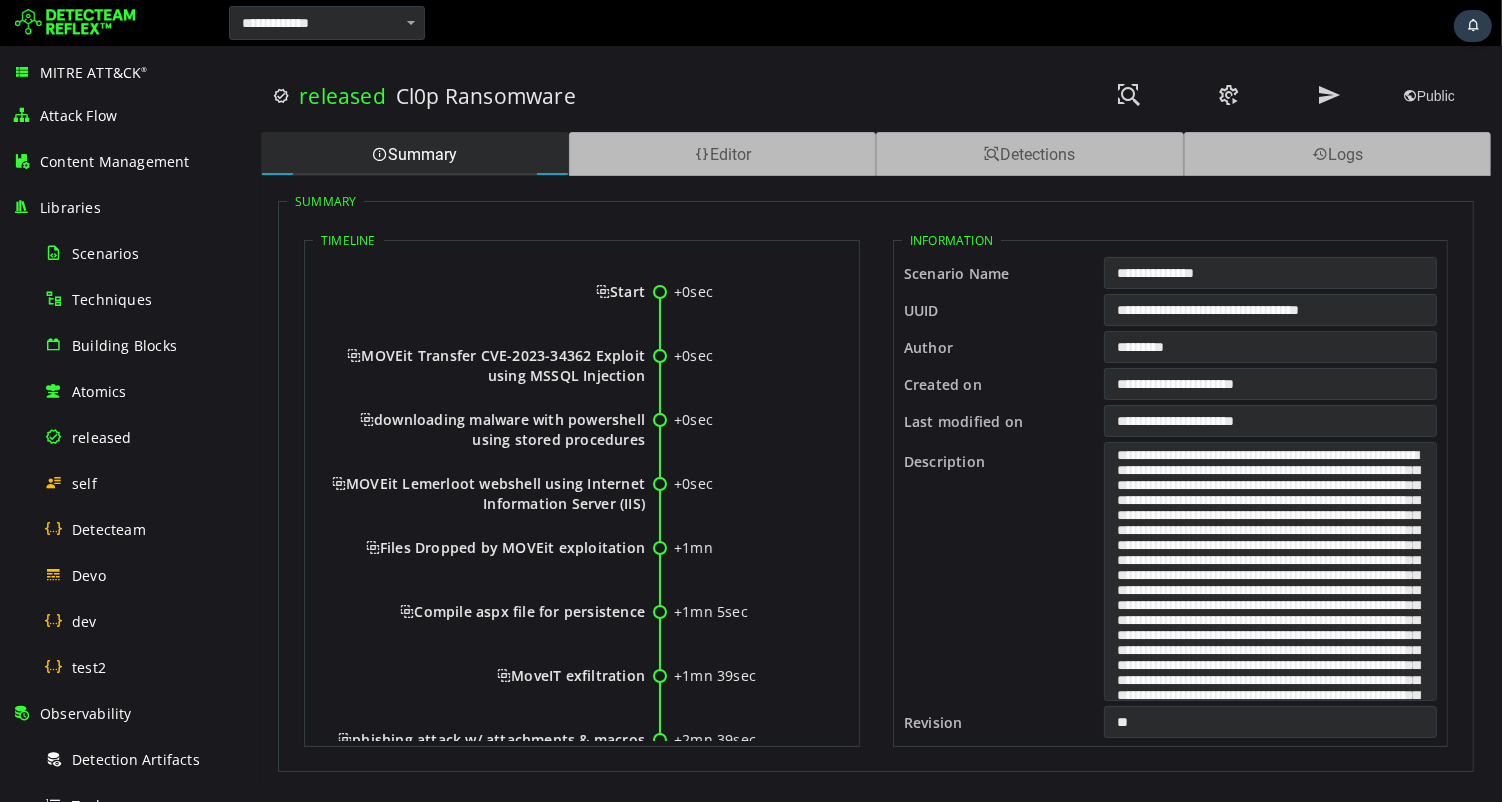 scroll, scrollTop: 0, scrollLeft: 0, axis: both 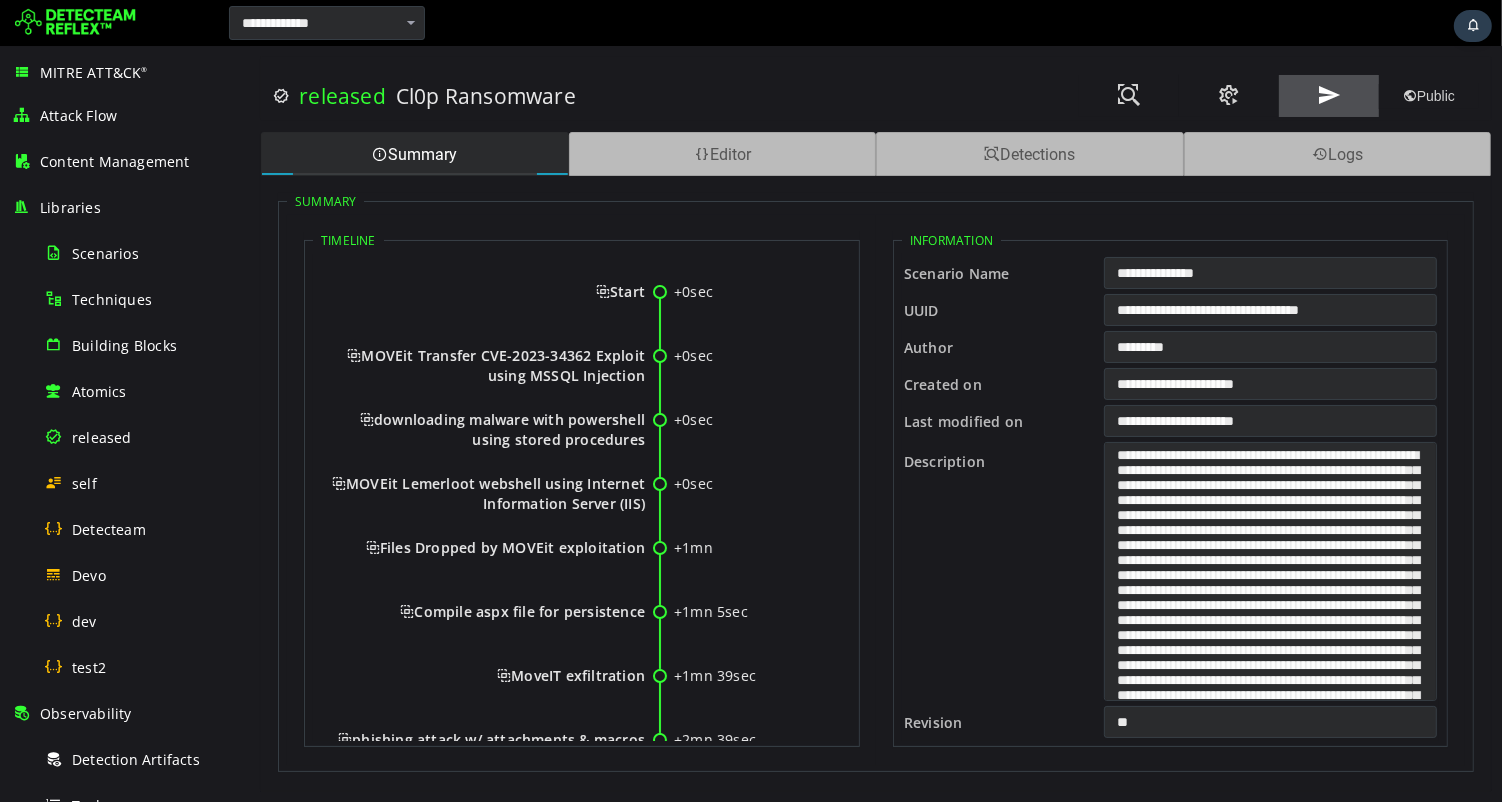 click at bounding box center [1328, 95] 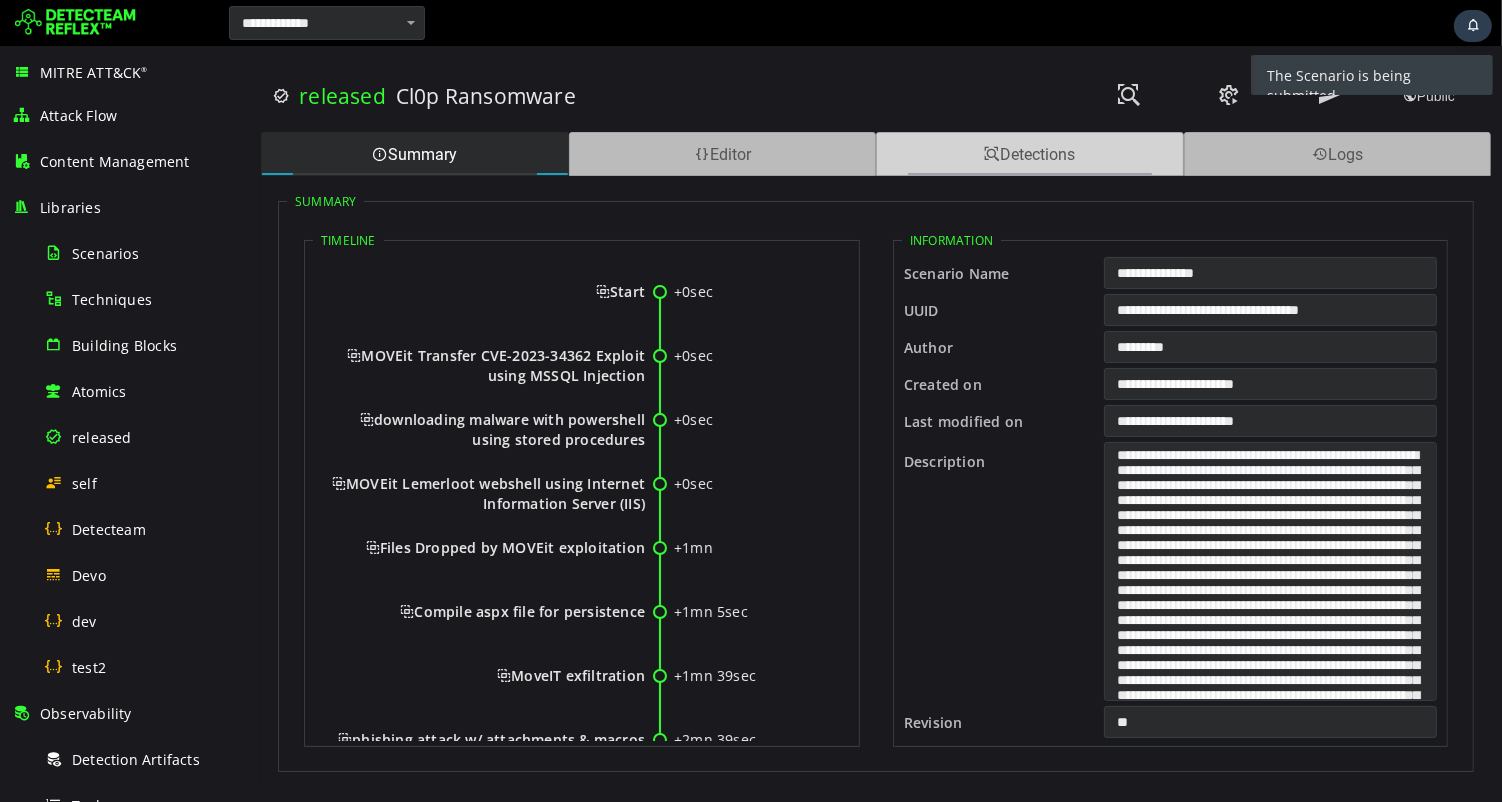 click on "Detections" at bounding box center (1029, 154) 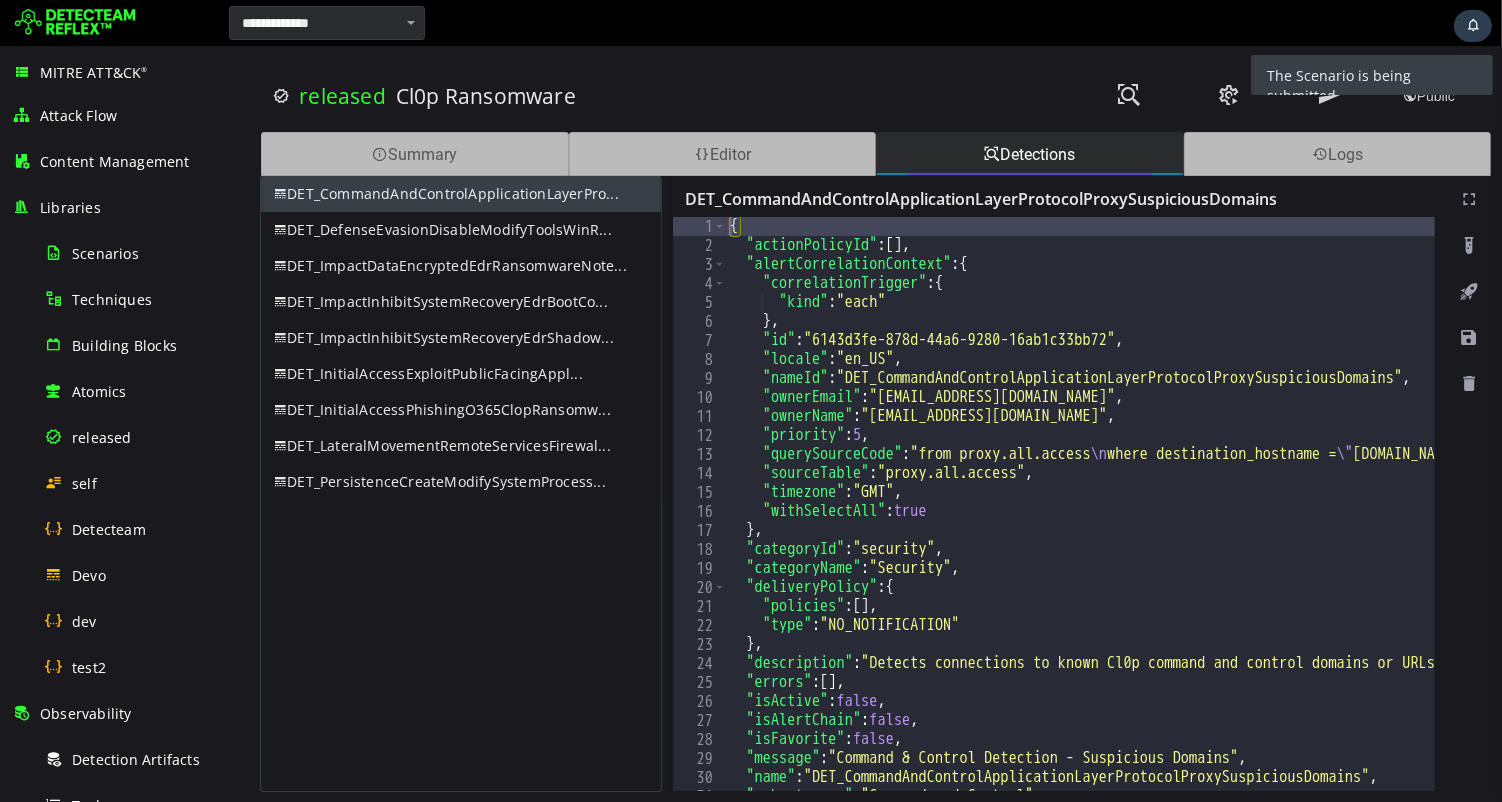 scroll, scrollTop: 0, scrollLeft: 89, axis: horizontal 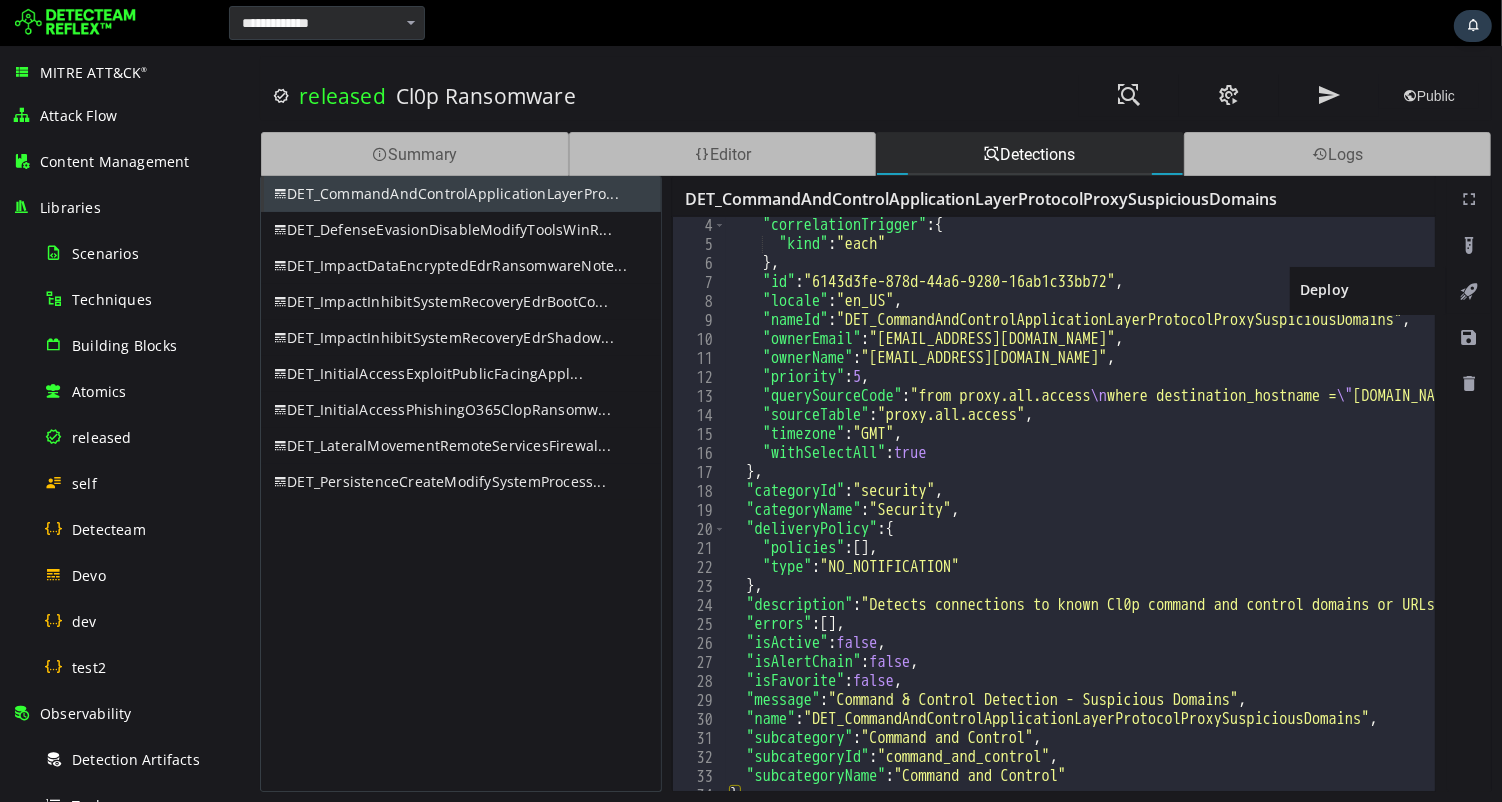 click at bounding box center (1468, 292) 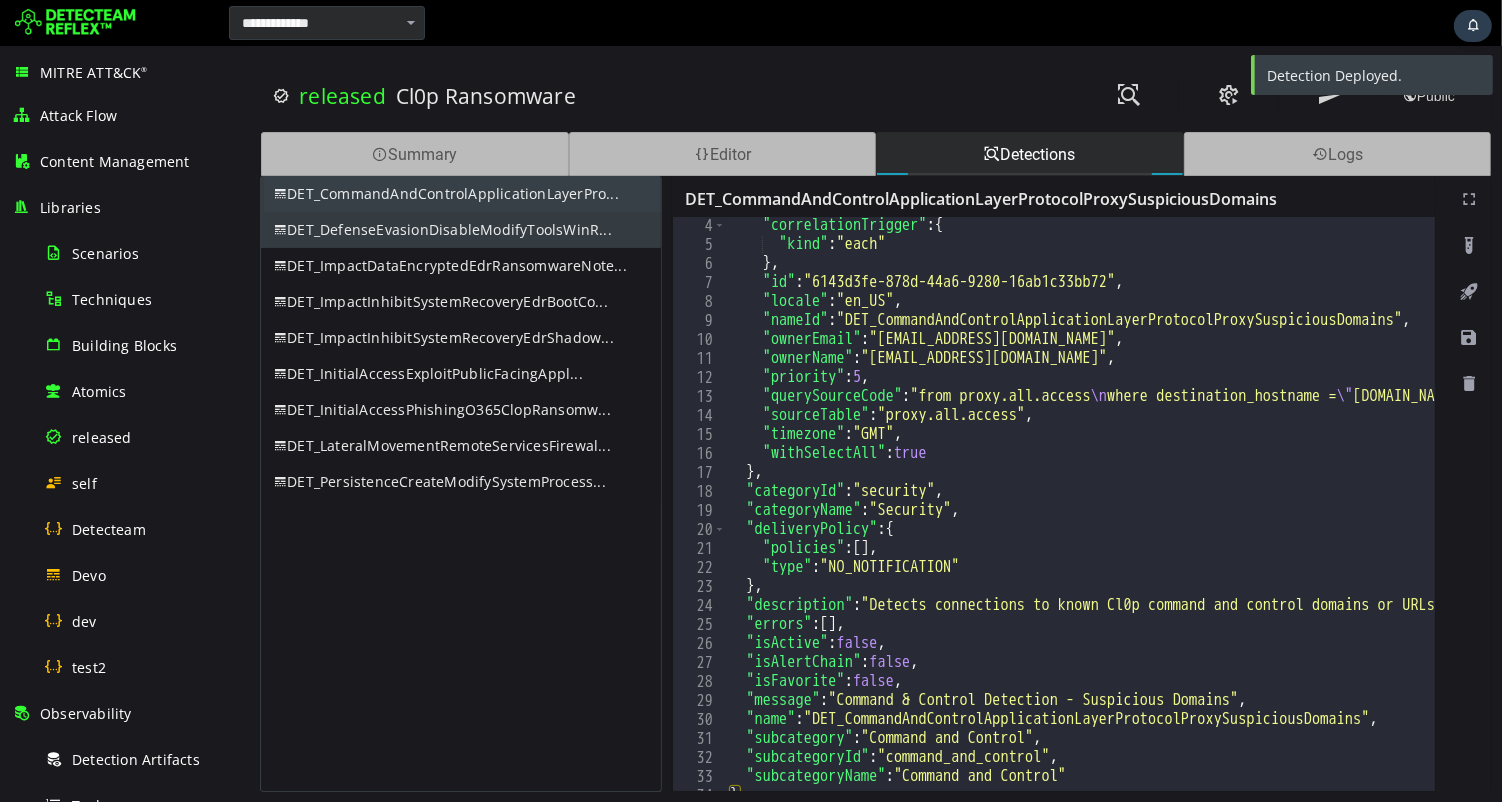 click on "DET_DefenseEvasionDisableModifyToolsWinR..." at bounding box center (460, 230) 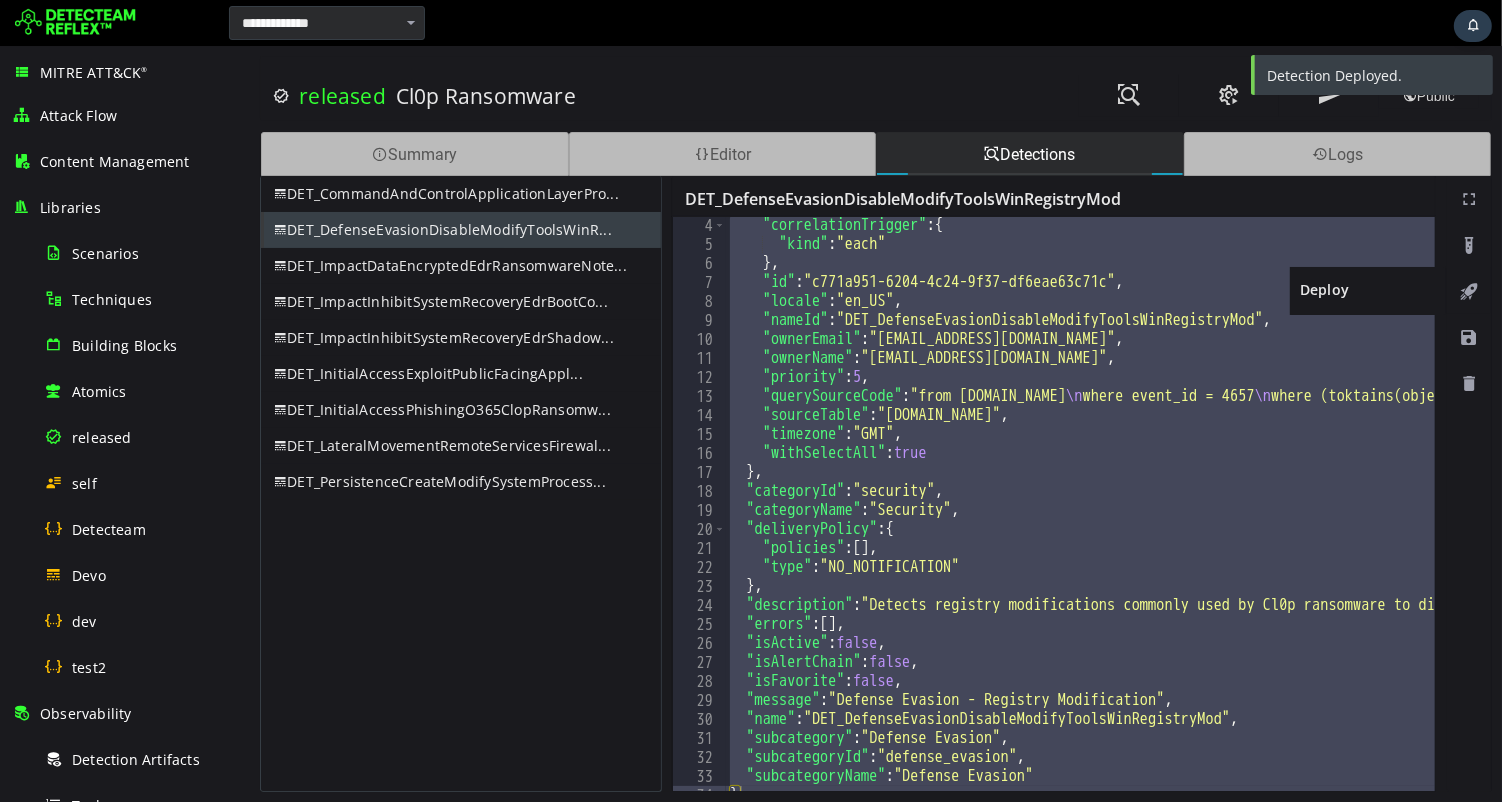 click at bounding box center [1468, 292] 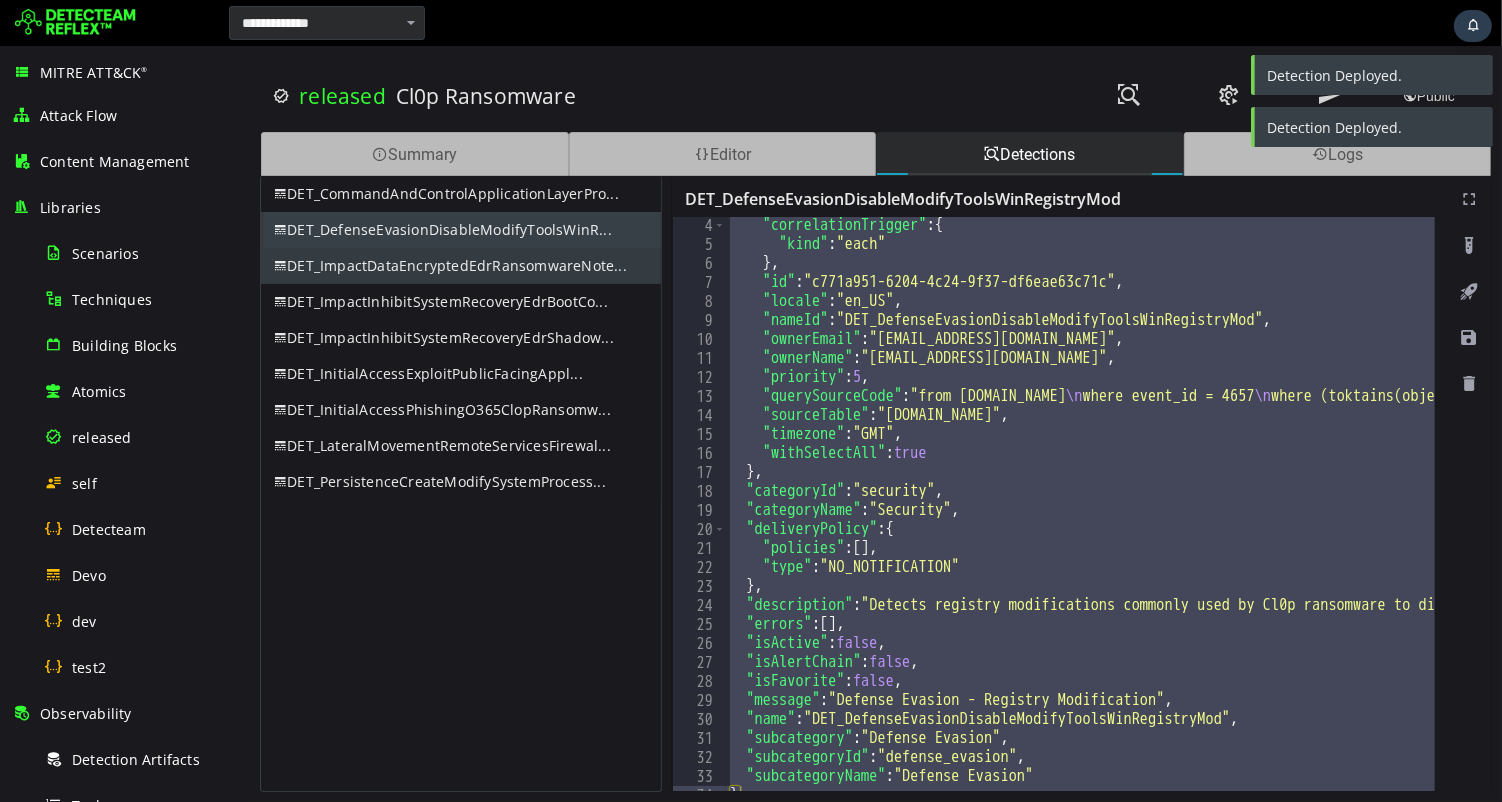 click on "DET_ImpactDataEncryptedEdrRansomwareNote..." at bounding box center [460, 266] 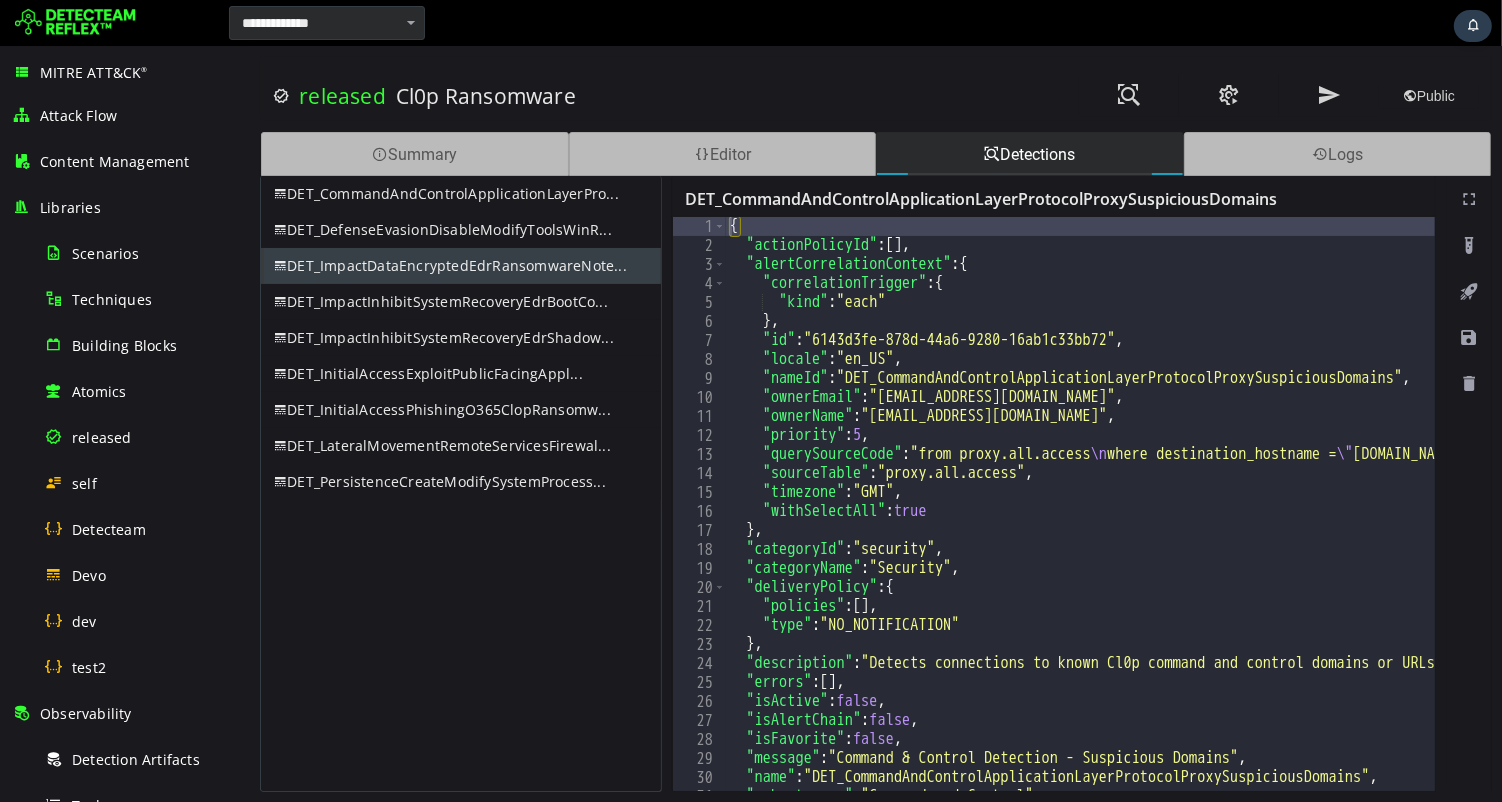 click on "DET_ImpactDataEncryptedEdrRansomwareNote..." at bounding box center [460, 266] 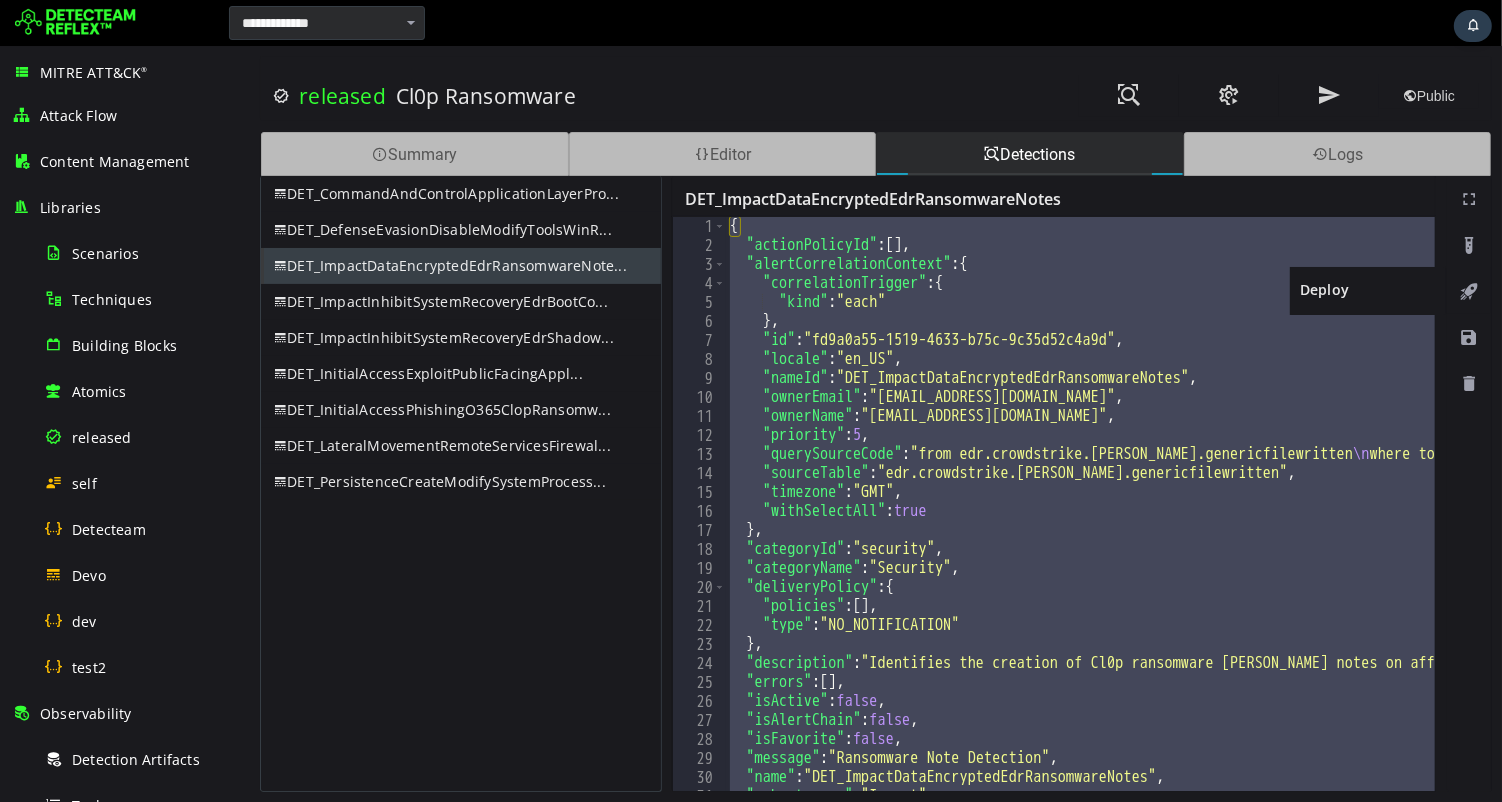 click at bounding box center [1468, 292] 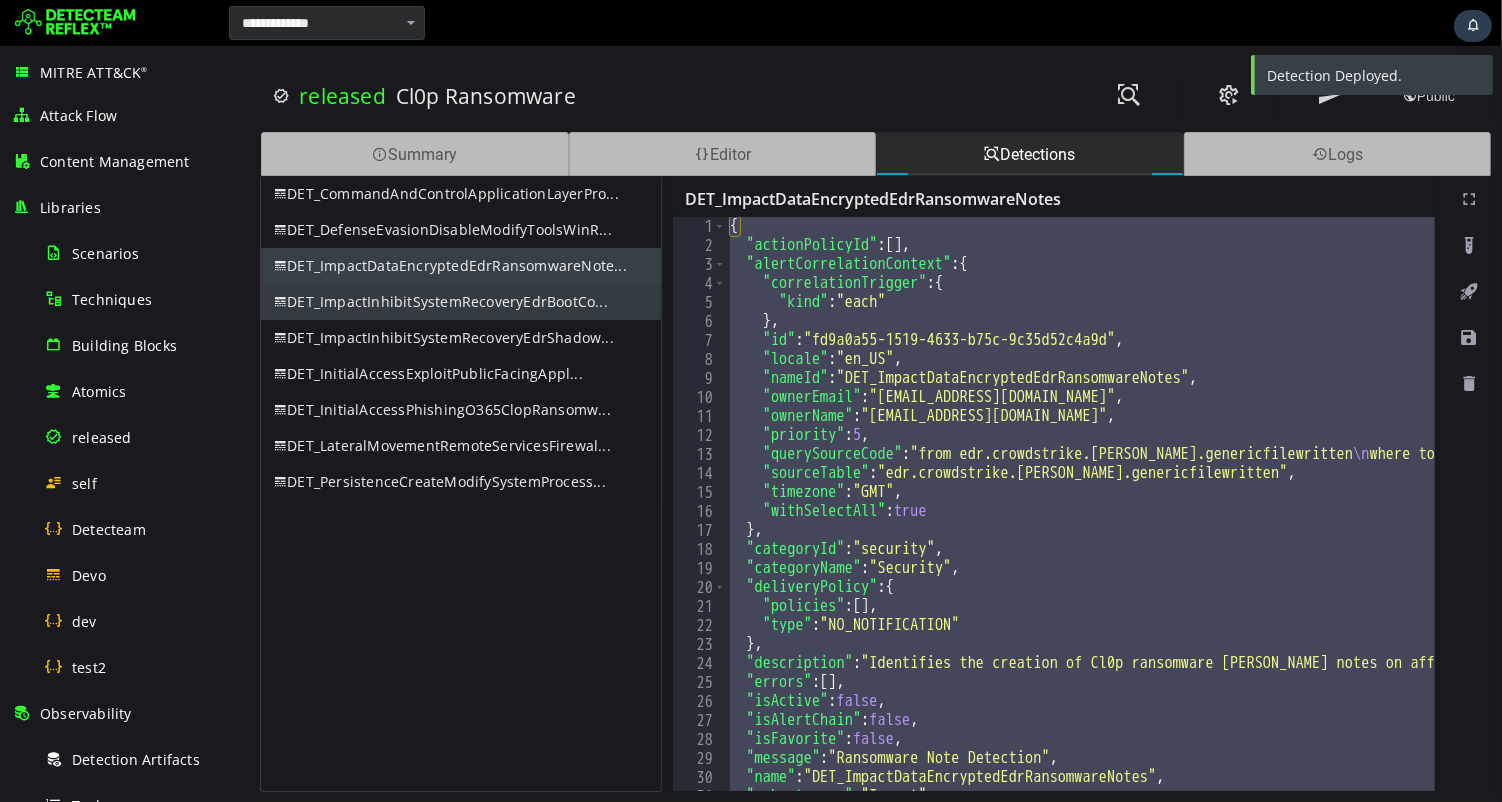 click on "DET_ImpactInhibitSystemRecoveryEdrBootCo..." at bounding box center [460, 302] 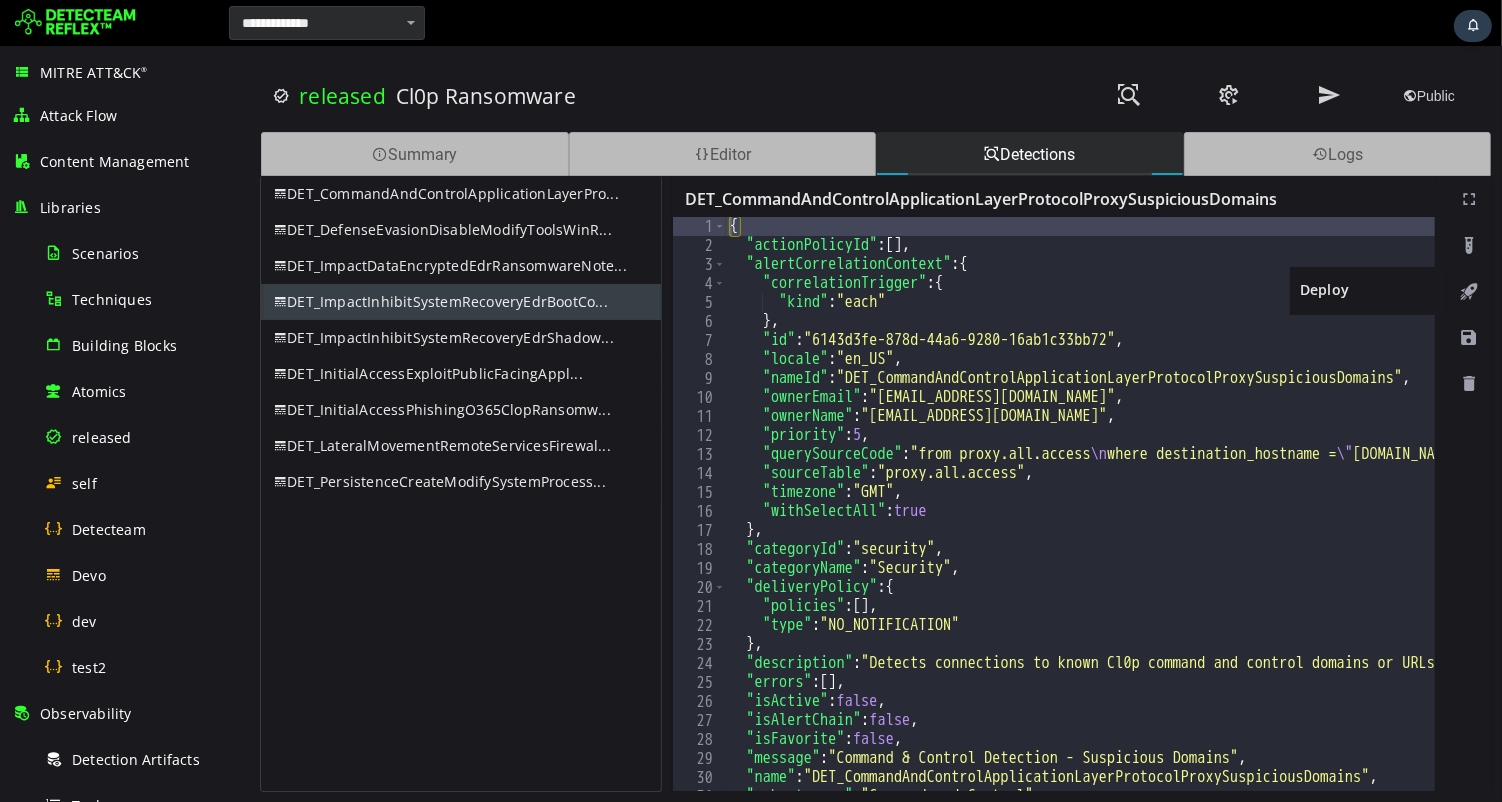 click at bounding box center (1468, 292) 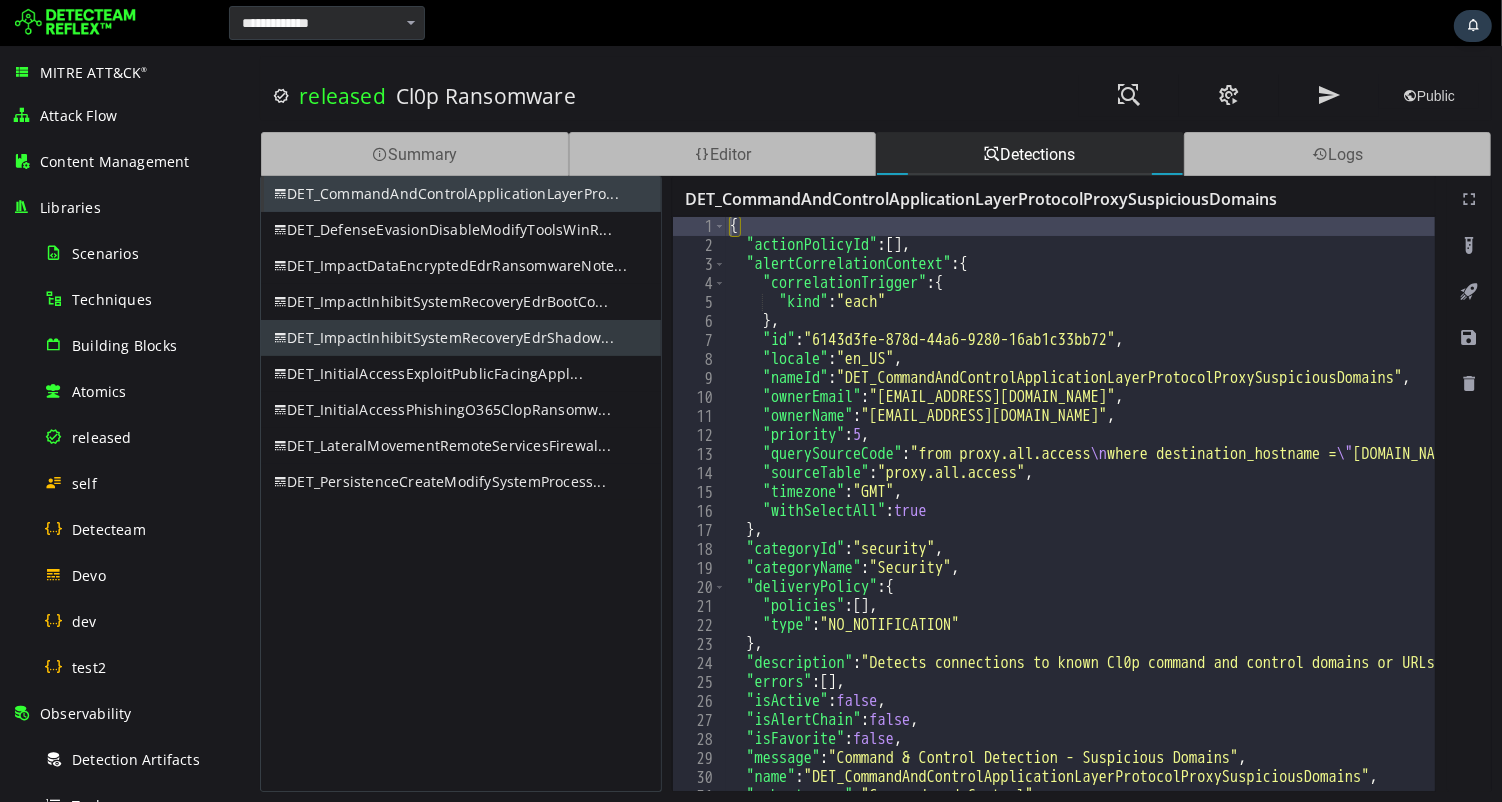 click on "DET_ImpactInhibitSystemRecoveryEdrShadow..." at bounding box center [460, 338] 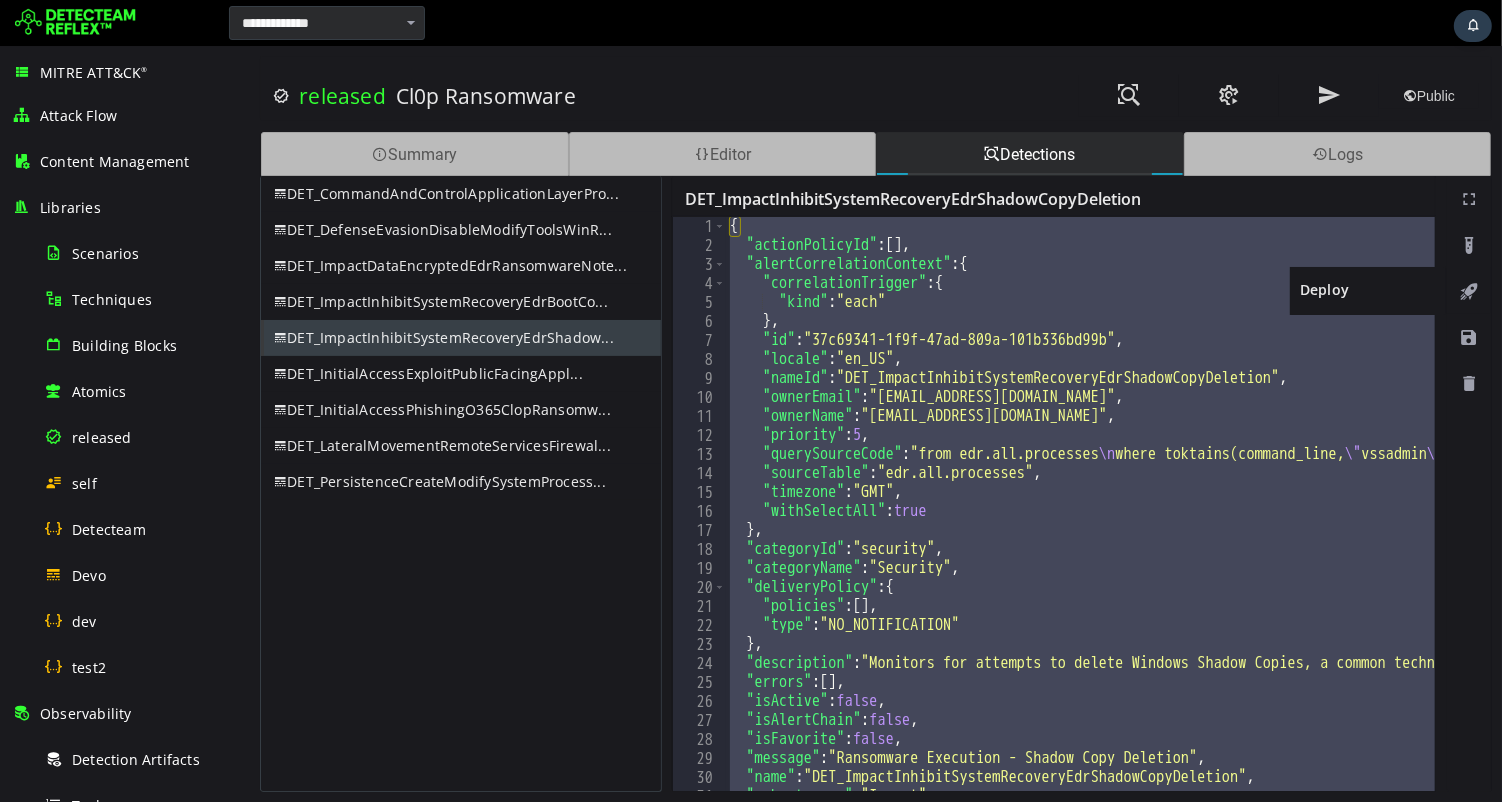 click at bounding box center (1468, 292) 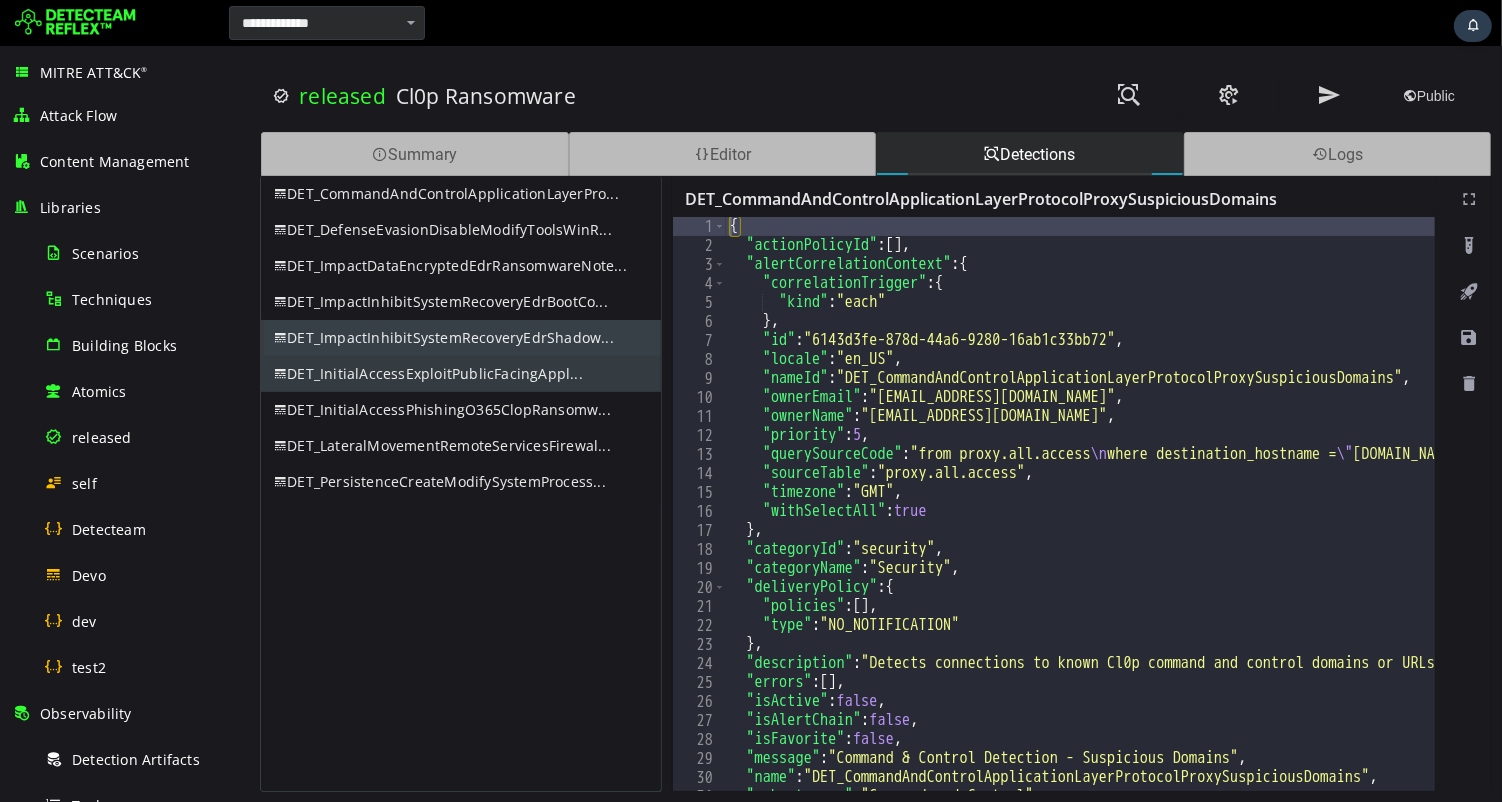 click on "DET_InitialAccessExploitPublicFacingAppl..." at bounding box center [460, 374] 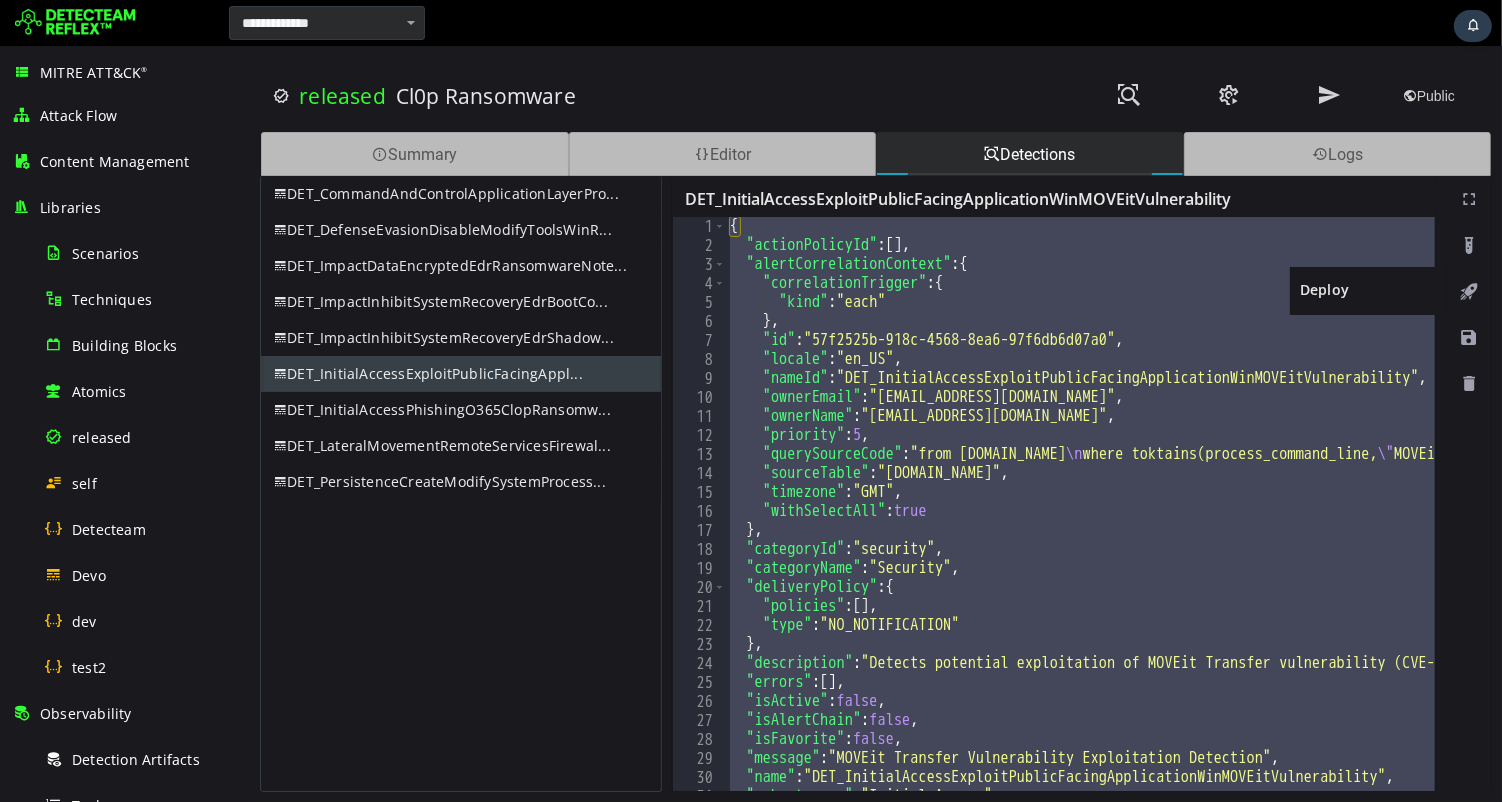 click at bounding box center [1468, 292] 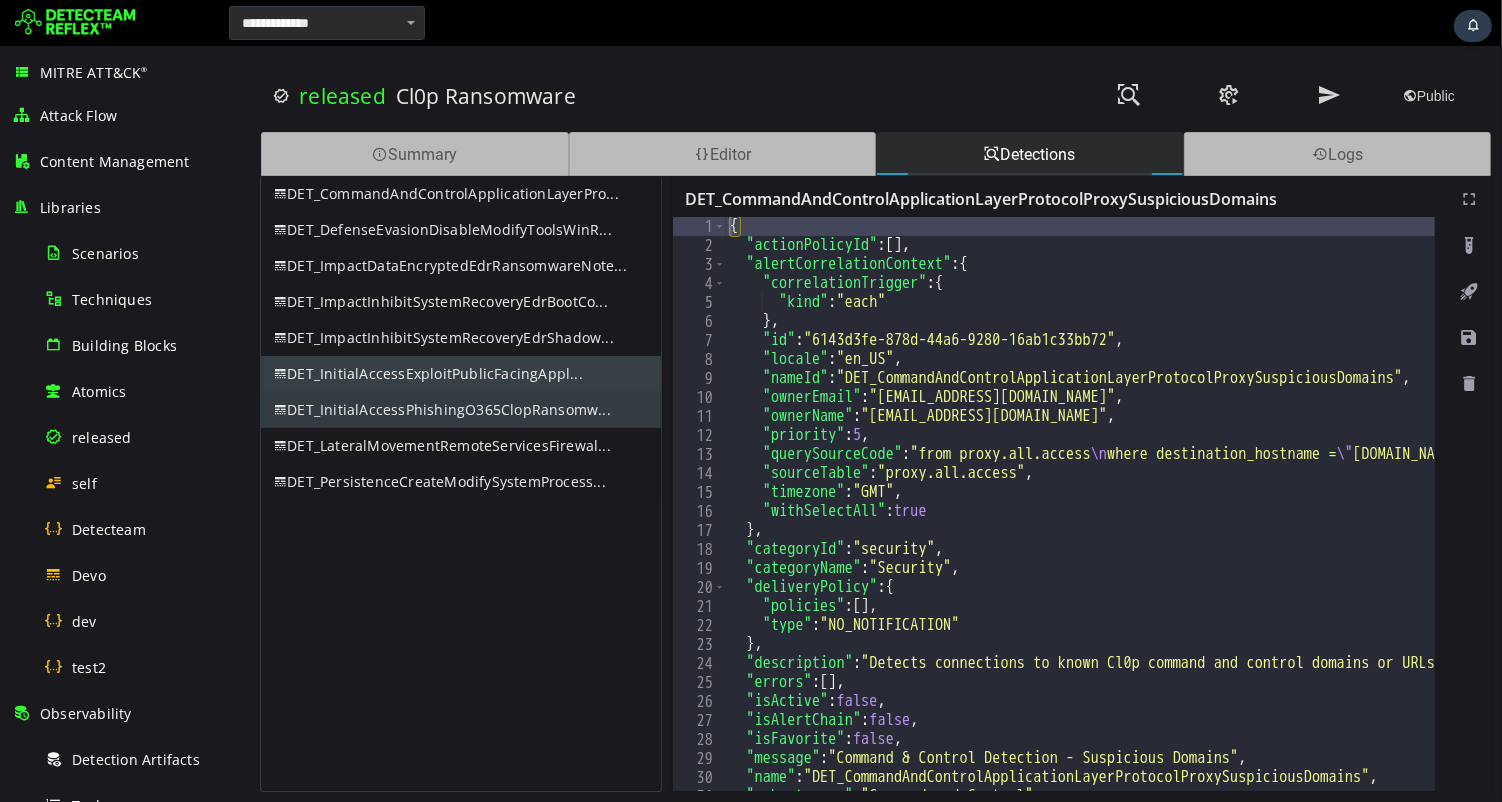 click on "DET_InitialAccessPhishingO365ClopRansomw..." at bounding box center (460, 410) 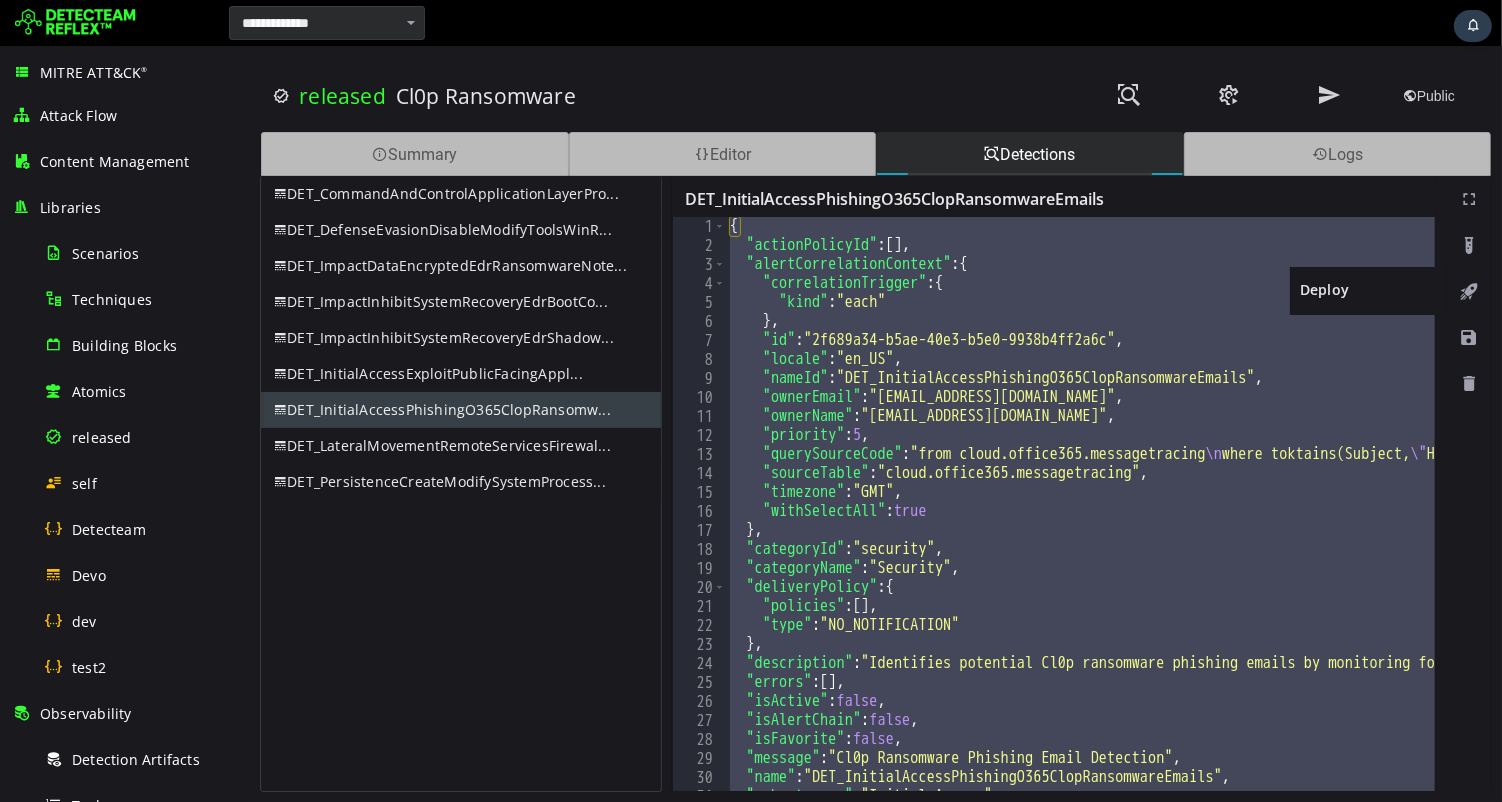 click at bounding box center [1468, 292] 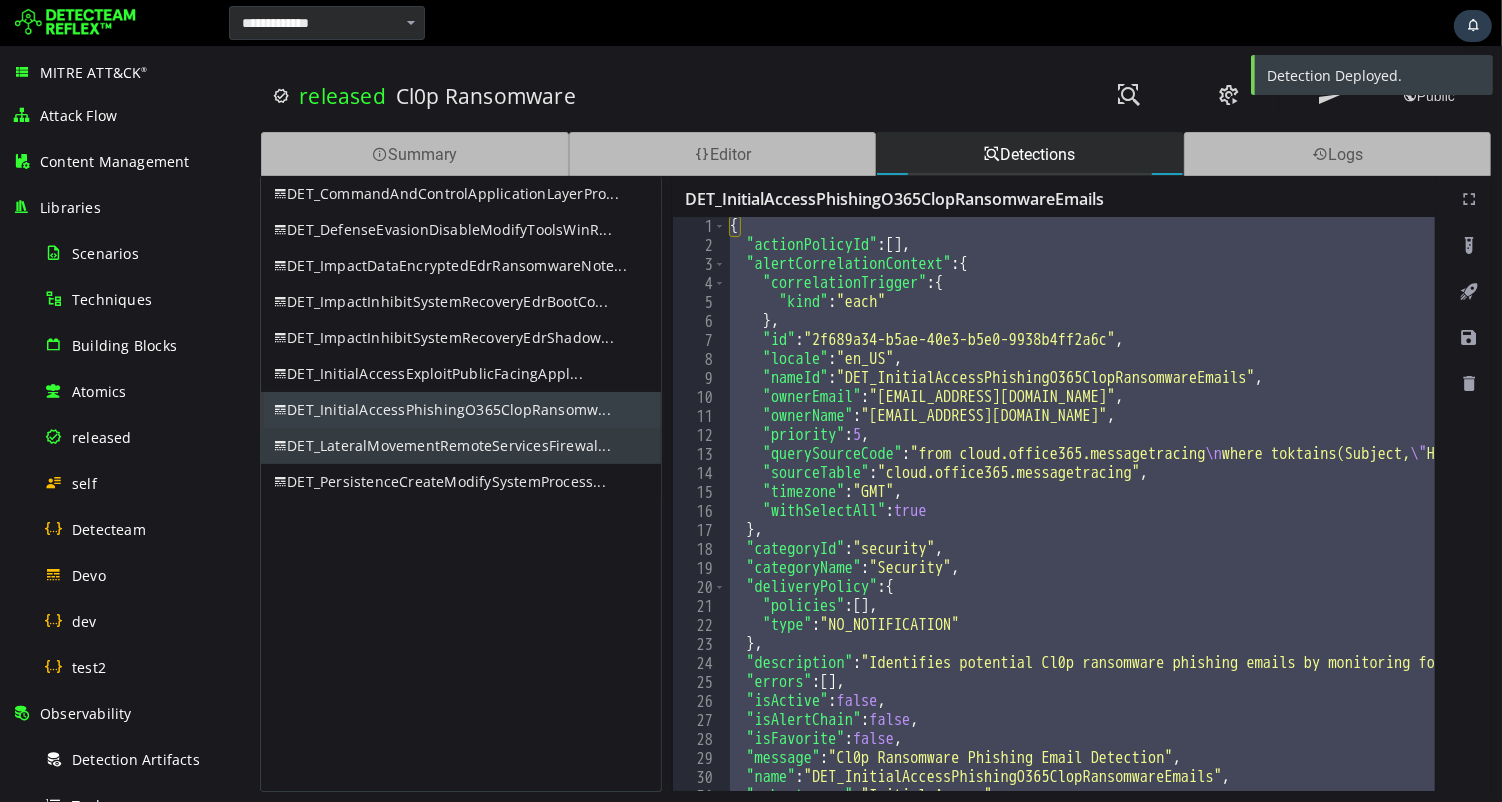 click on "DET_LateralMovementRemoteServicesFirewal..." at bounding box center [460, 446] 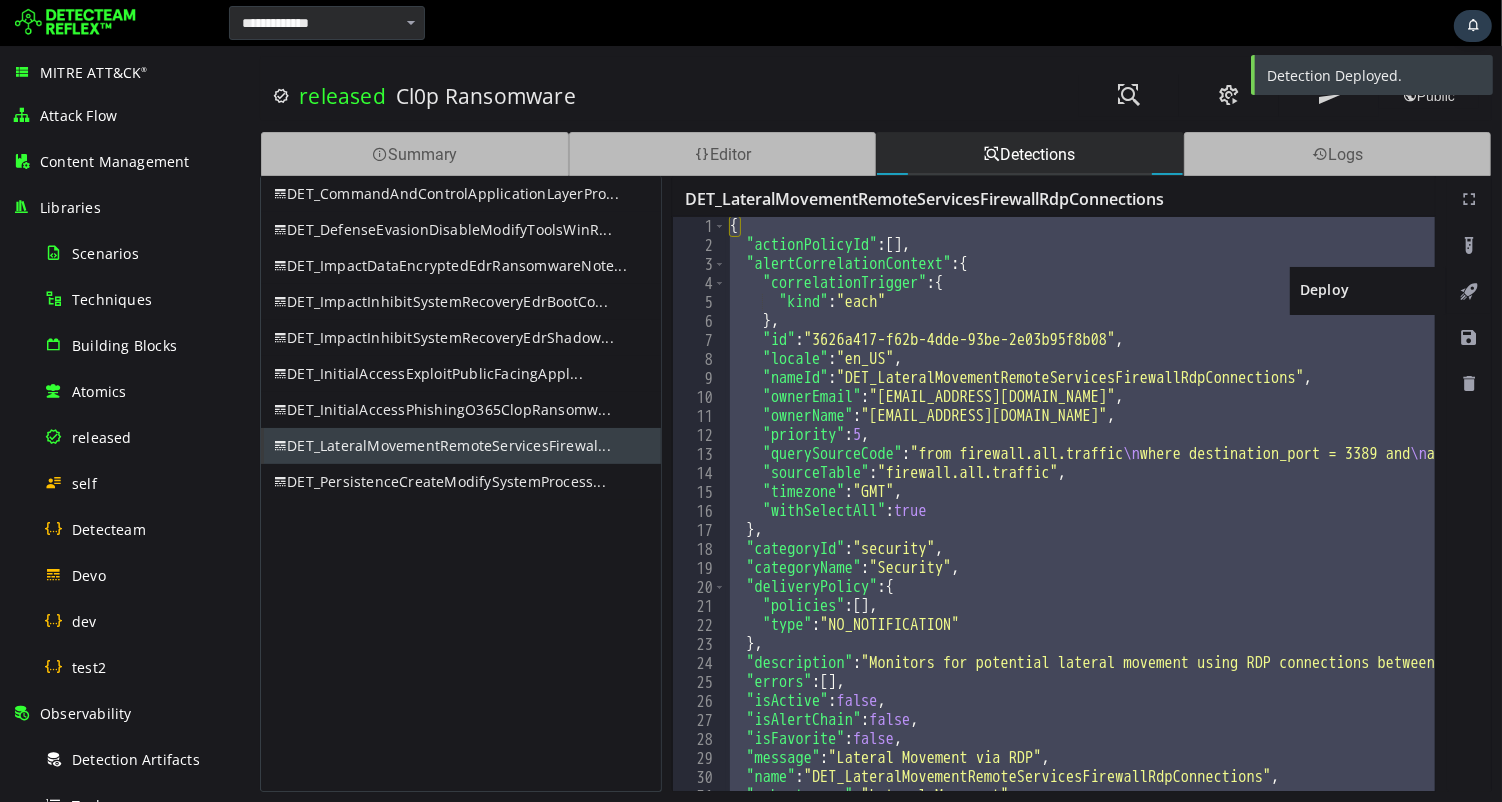 click at bounding box center [1468, 292] 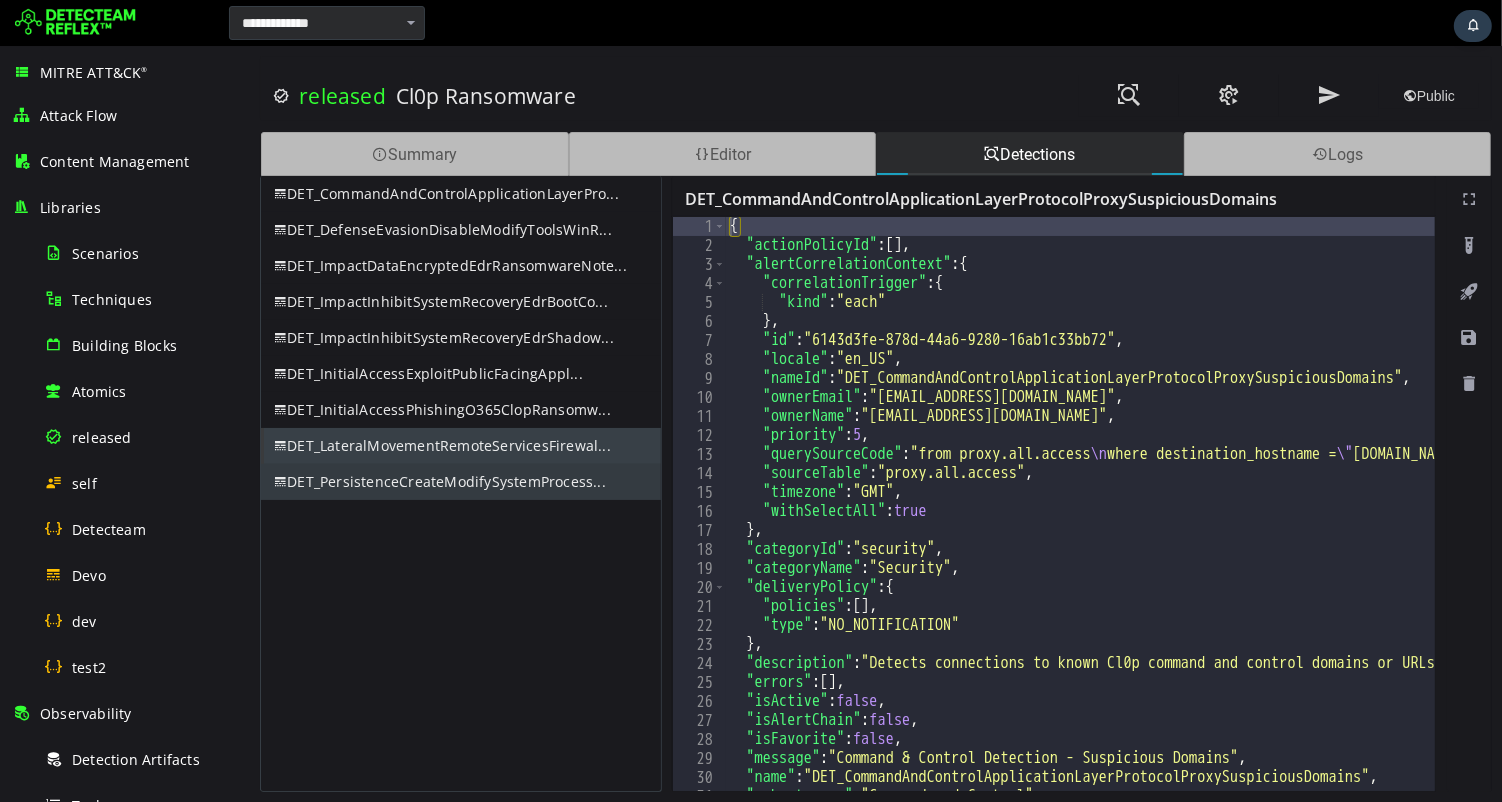 click on "DET_PersistenceCreateModifySystemProcess..." at bounding box center (460, 482) 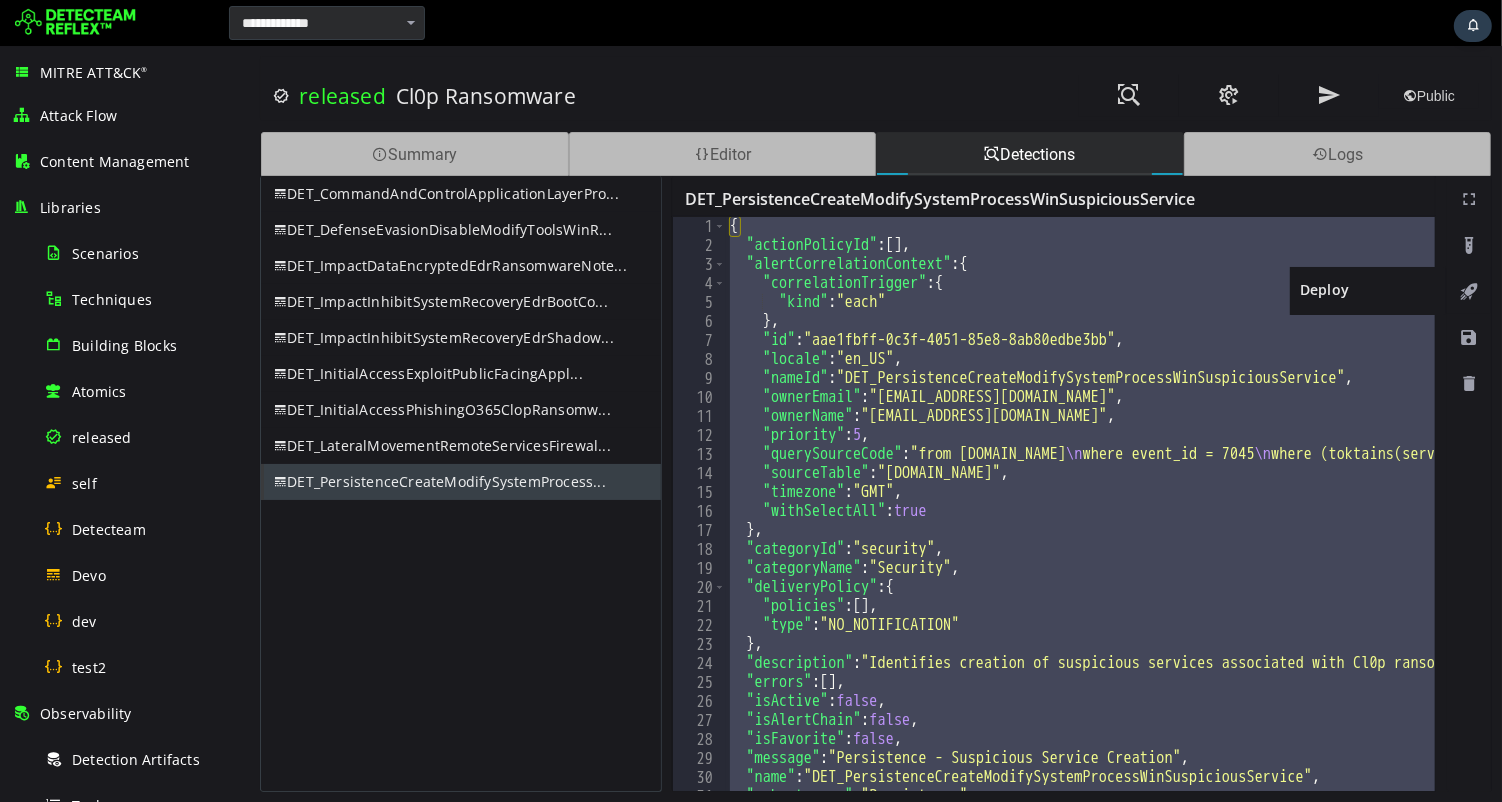 click at bounding box center (1468, 292) 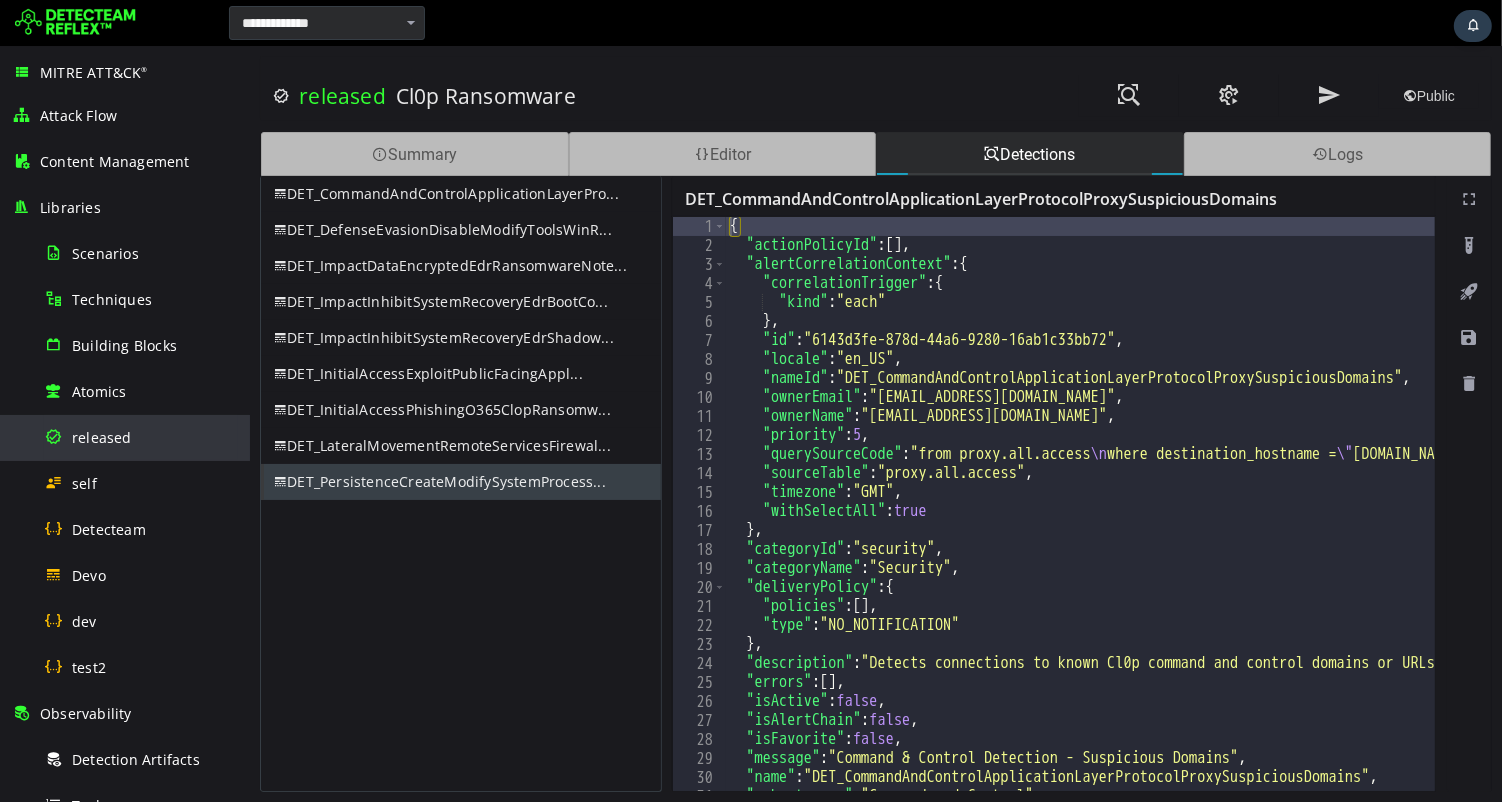 click on "released" at bounding box center [102, 437] 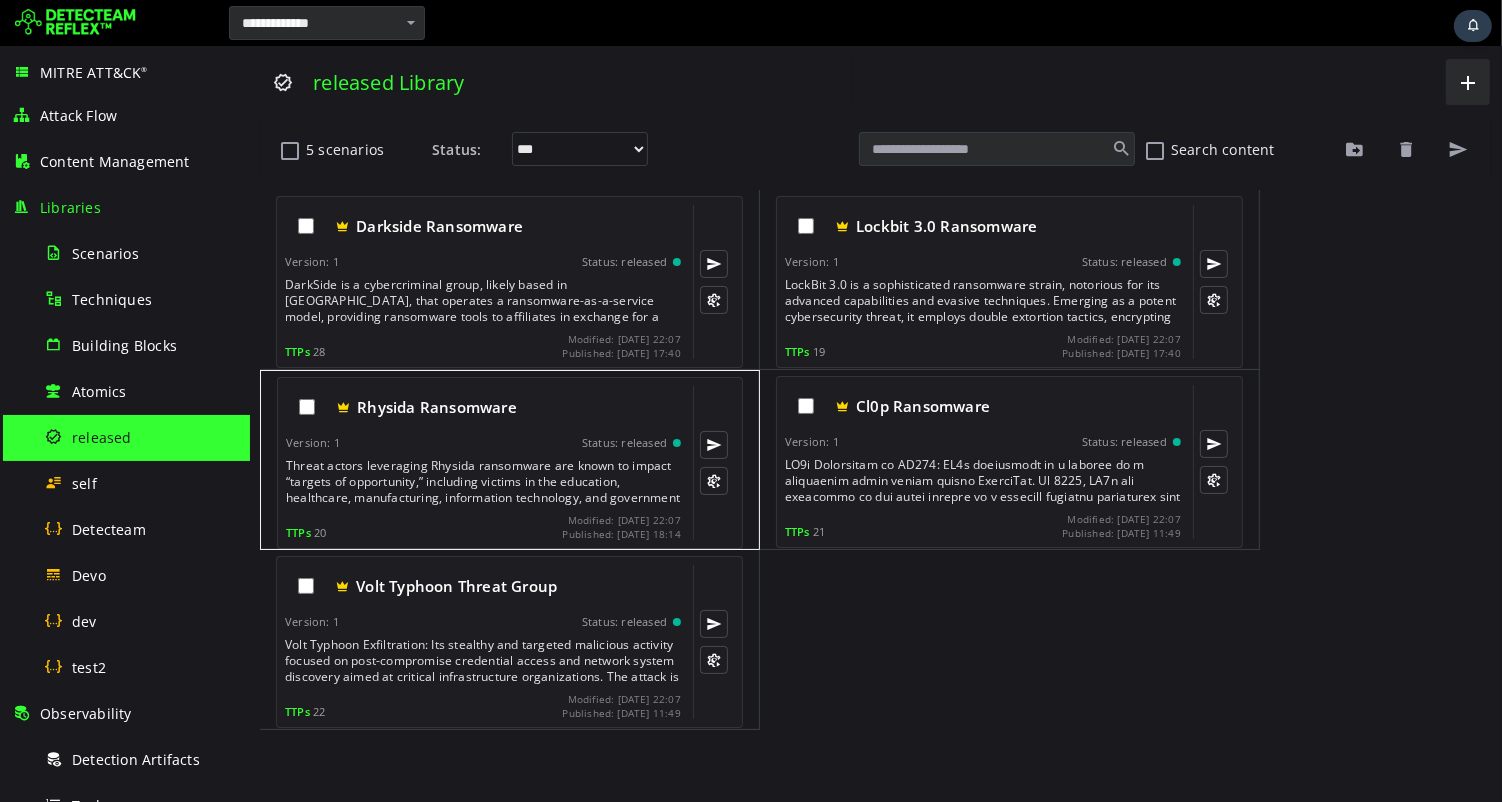 click on "Threat actors leveraging Rhysida ransomware are known to impact “targets of opportunity,” including victims in the education, healthcare, manufacturing, information technology, and government sectors. Open source reporting details similarities between Vice Society (DEV-0832) activity and the actors observed deploying Rhysida ransomware. Additionally, open source reporting has confirmed observed instances of Rhysida actors operating in a ransomware-as-a-service (RaaS) capacity, where ransomware tools and infrastructure are leased out in a profit-sharing model. Any ransoms paid are then split between the group and the affiliates." at bounding box center (484, 482) 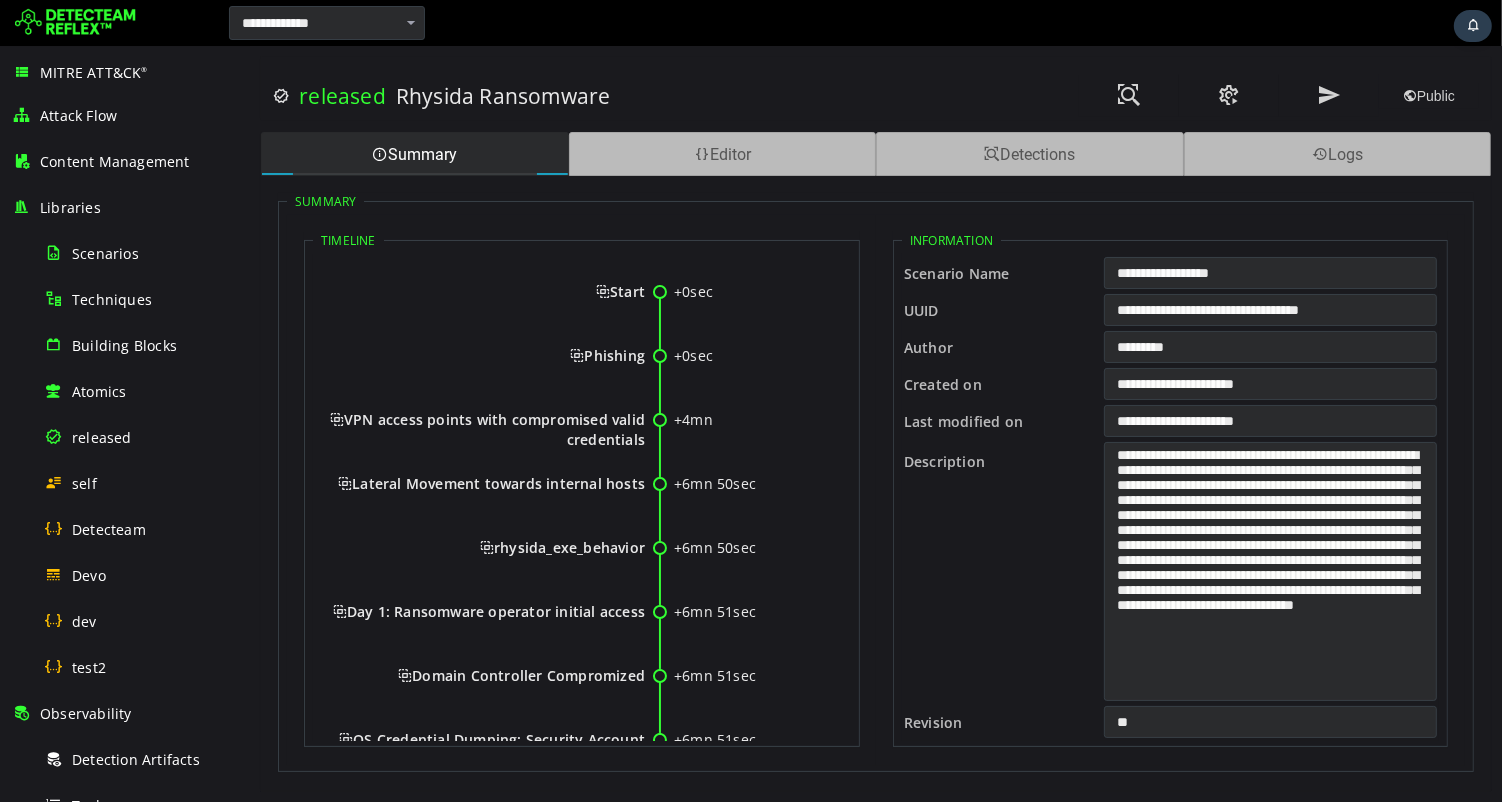 scroll, scrollTop: 0, scrollLeft: 0, axis: both 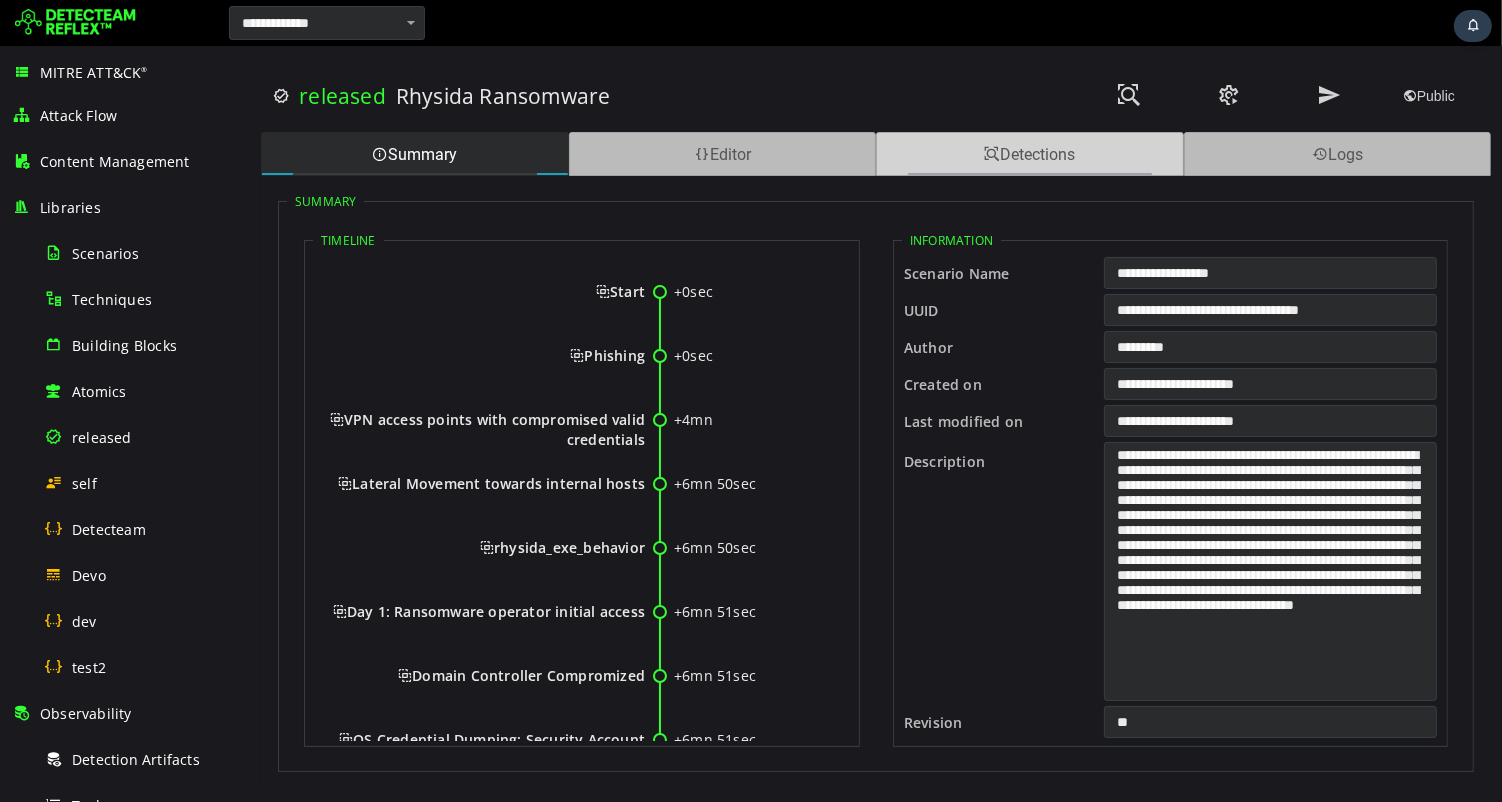 click on "Detections" at bounding box center (1029, 154) 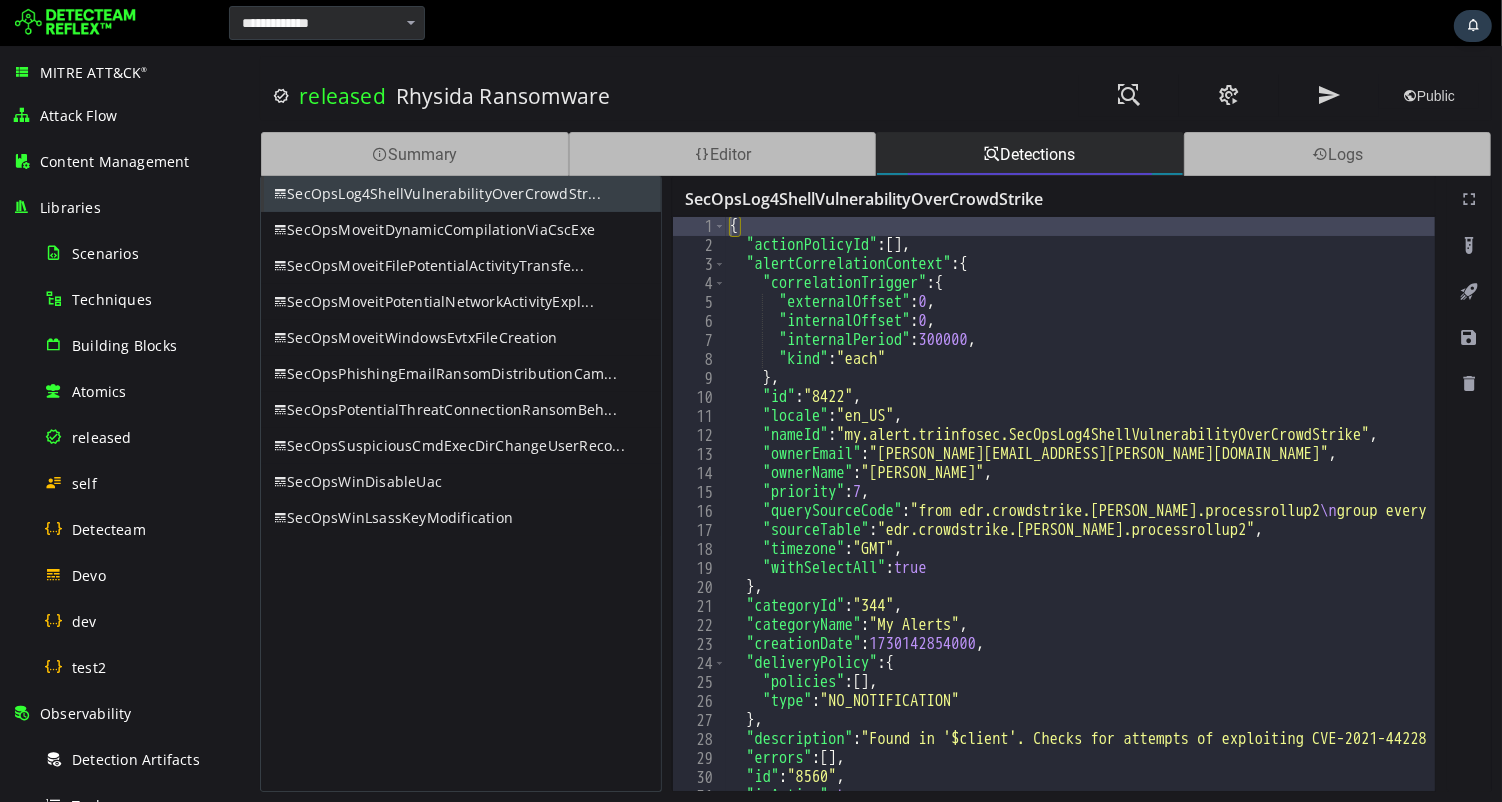 scroll, scrollTop: 0, scrollLeft: 57, axis: horizontal 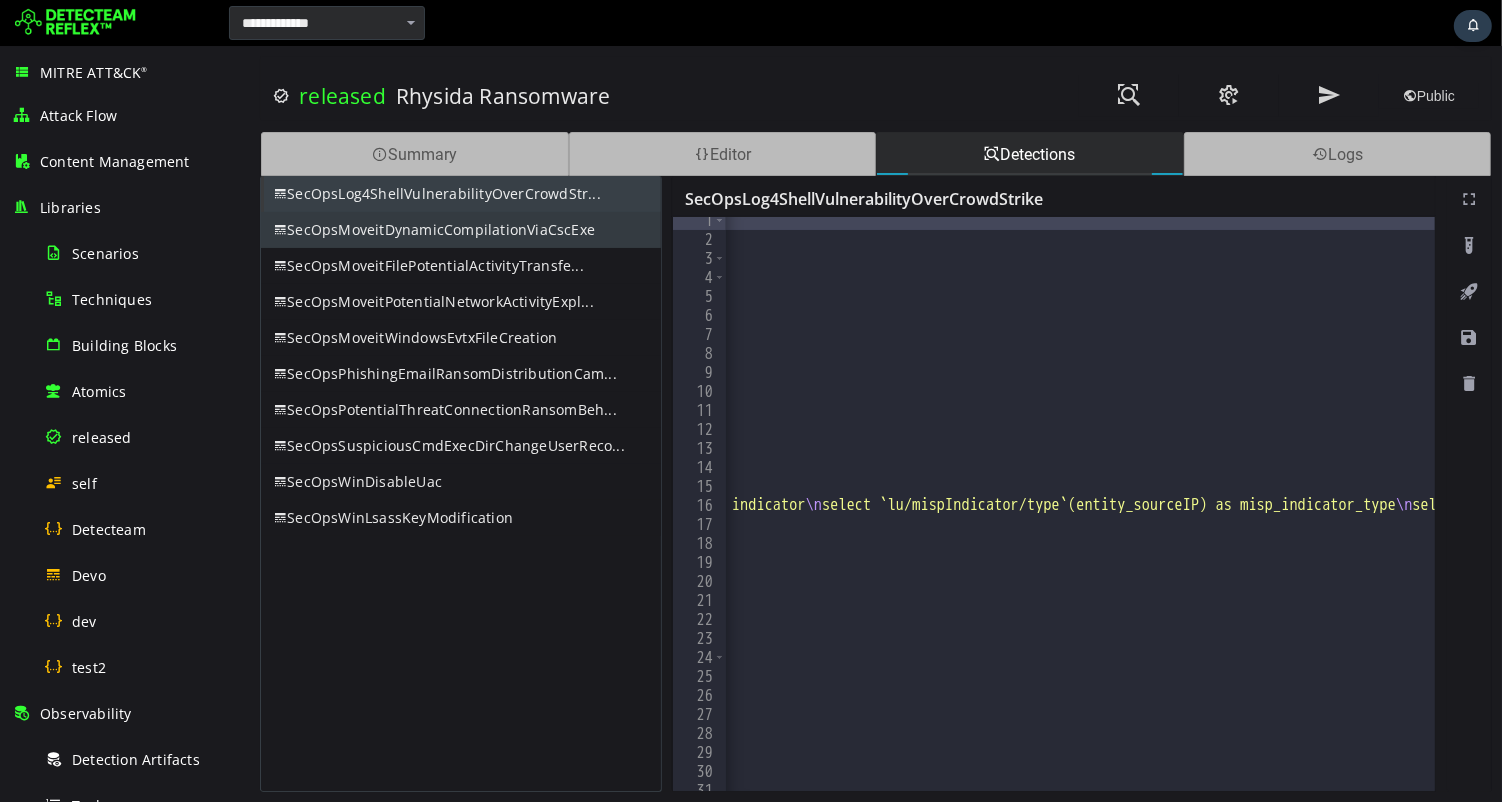 click on "SecOpsMoveitDynamicCompilationViaCscExe" at bounding box center [460, 230] 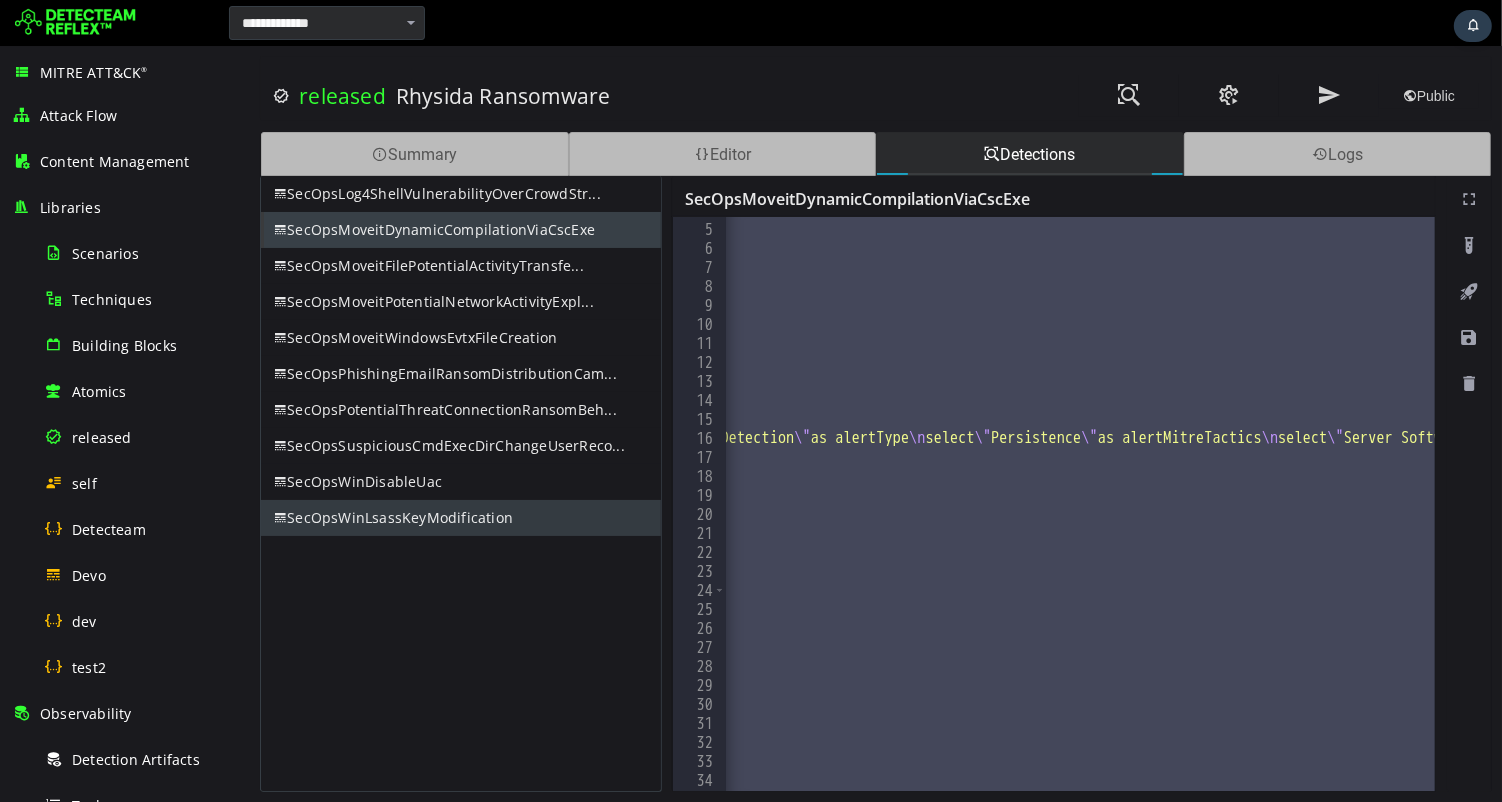 click on "SecOpsWinLsassKeyModification" at bounding box center (460, 518) 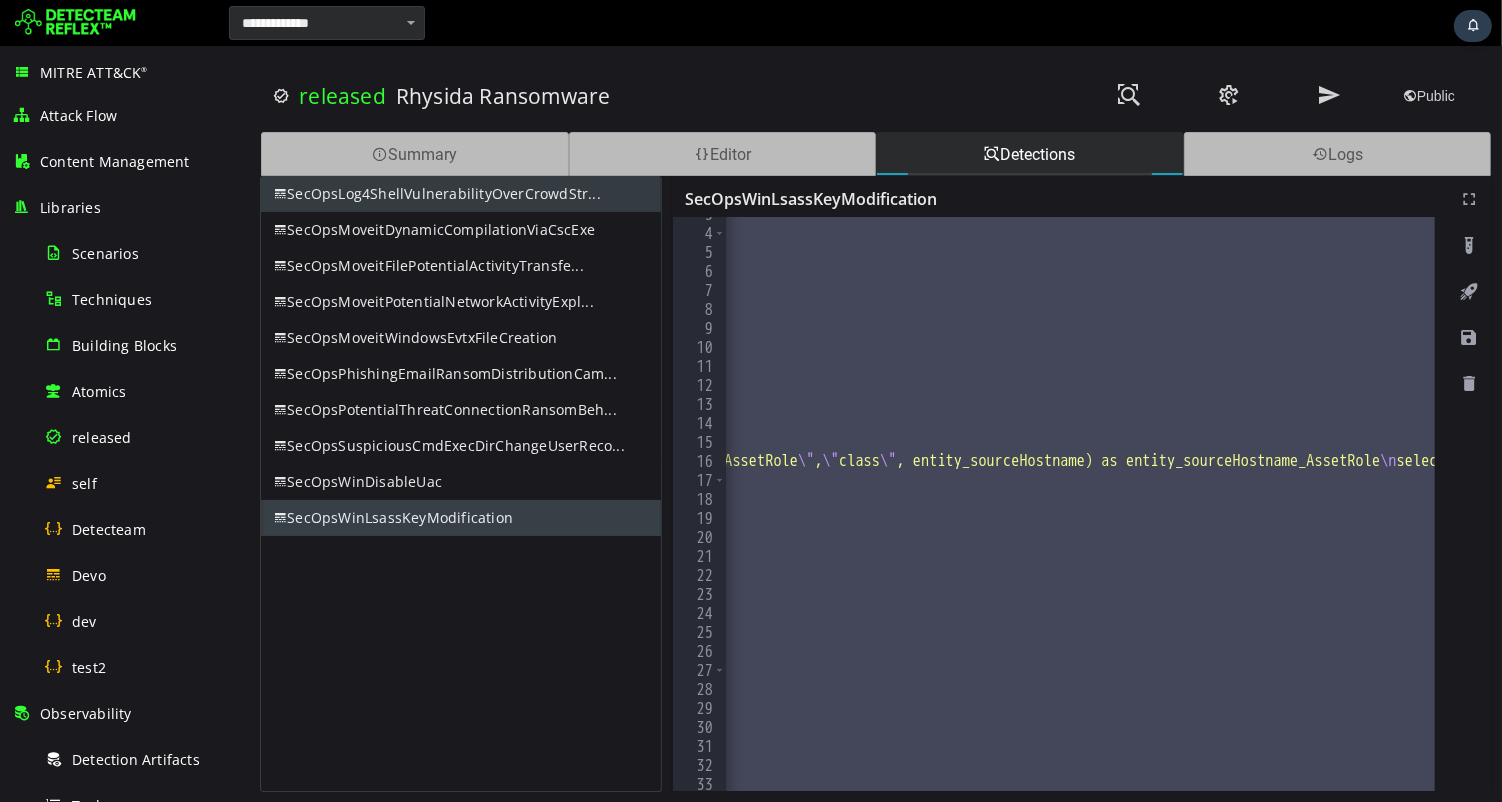 click on "SecOpsLog4ShellVulnerabilityOverCrowdStr..." at bounding box center [460, 194] 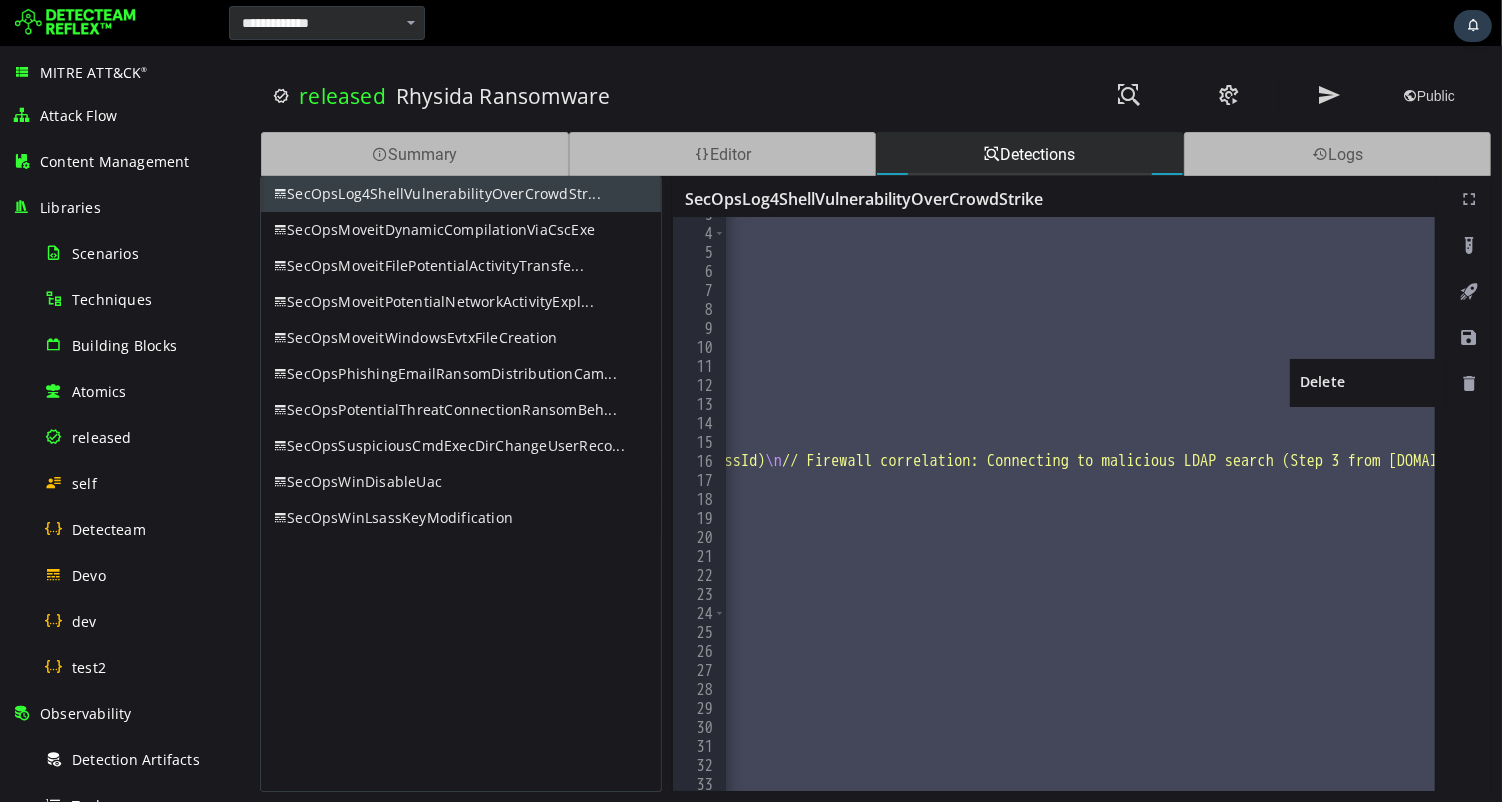 click at bounding box center (1468, 384) 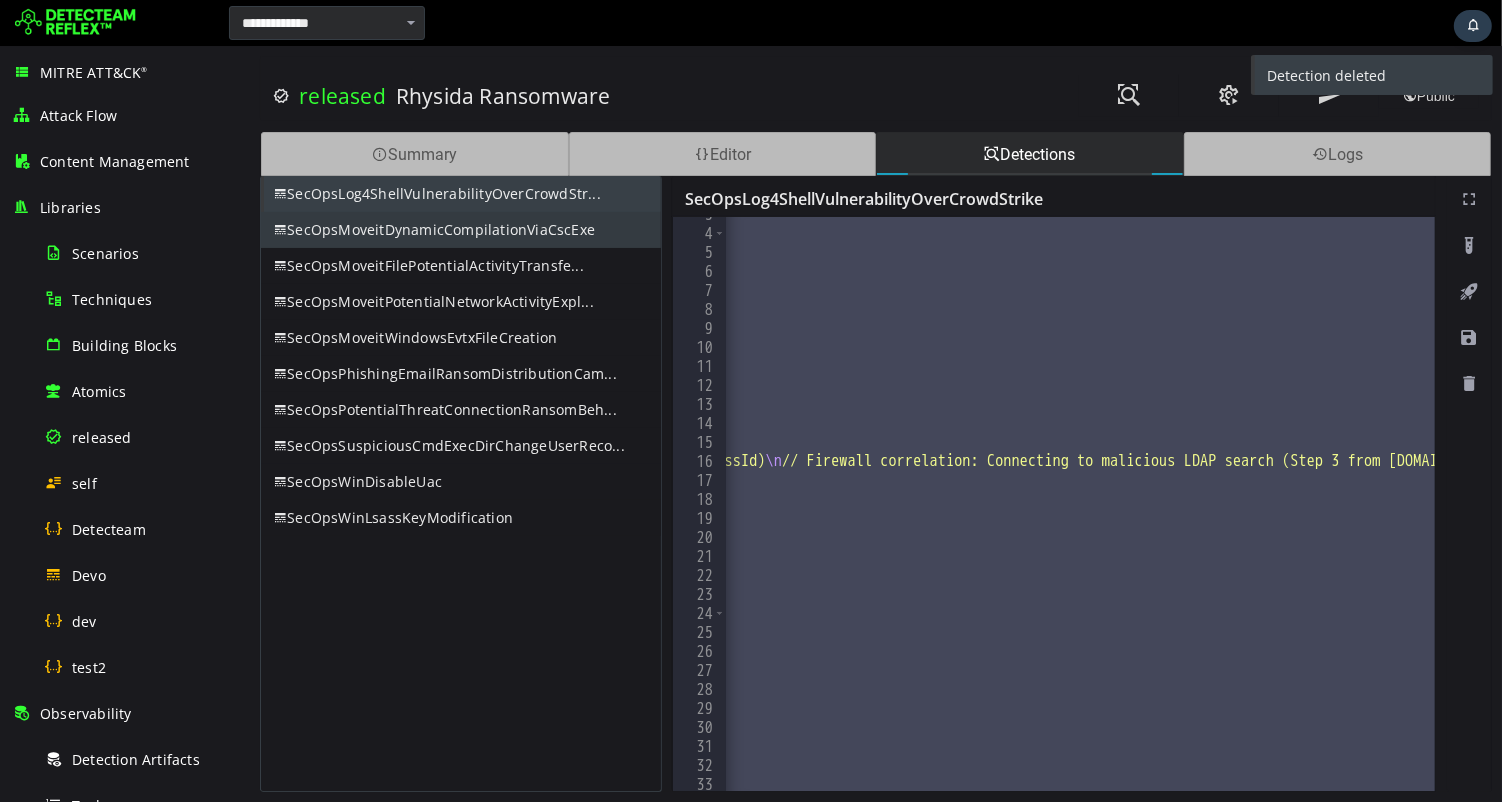 click on "SecOpsMoveitDynamicCompilationViaCscExe" at bounding box center (460, 230) 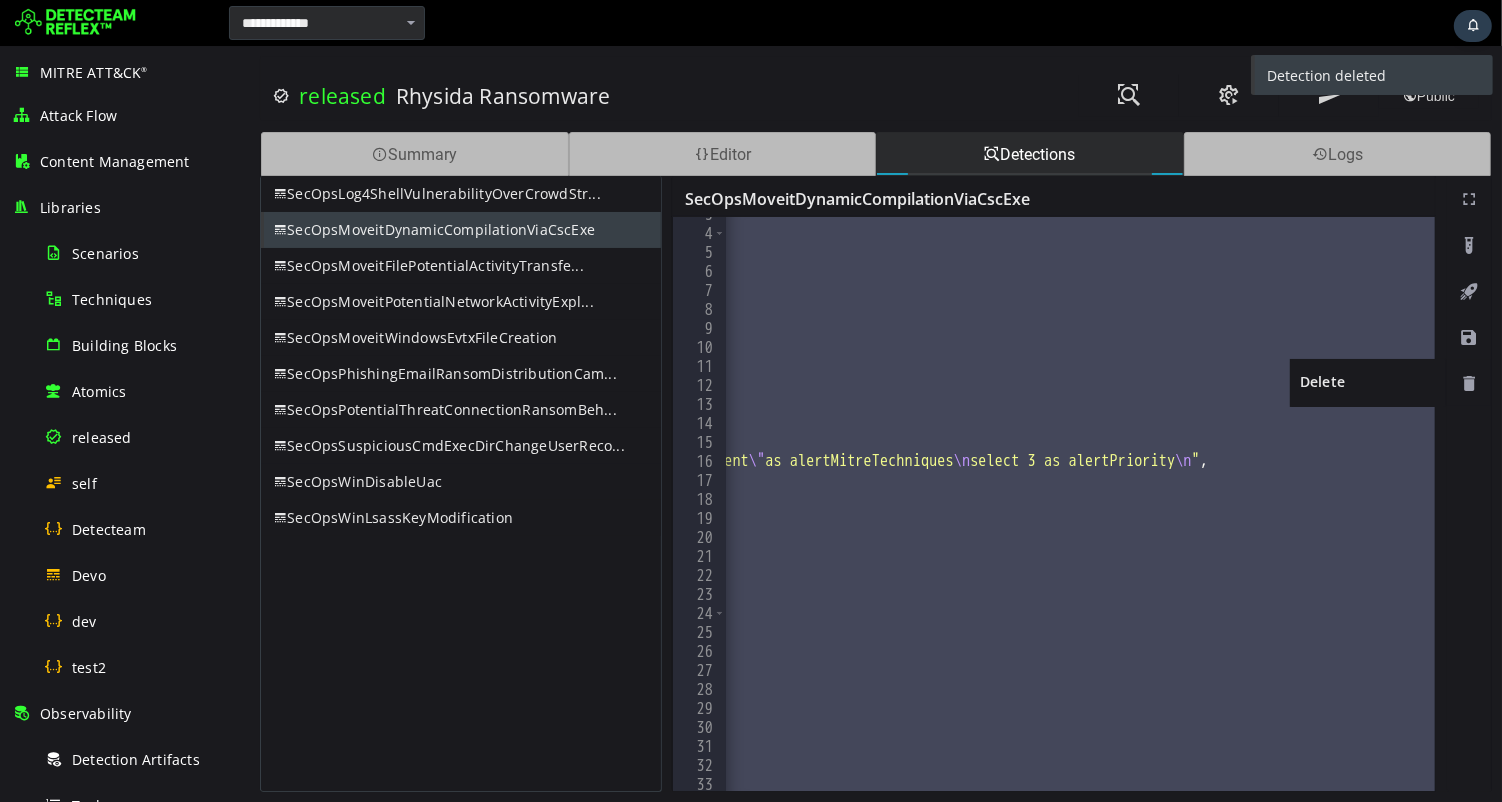 click at bounding box center (1468, 384) 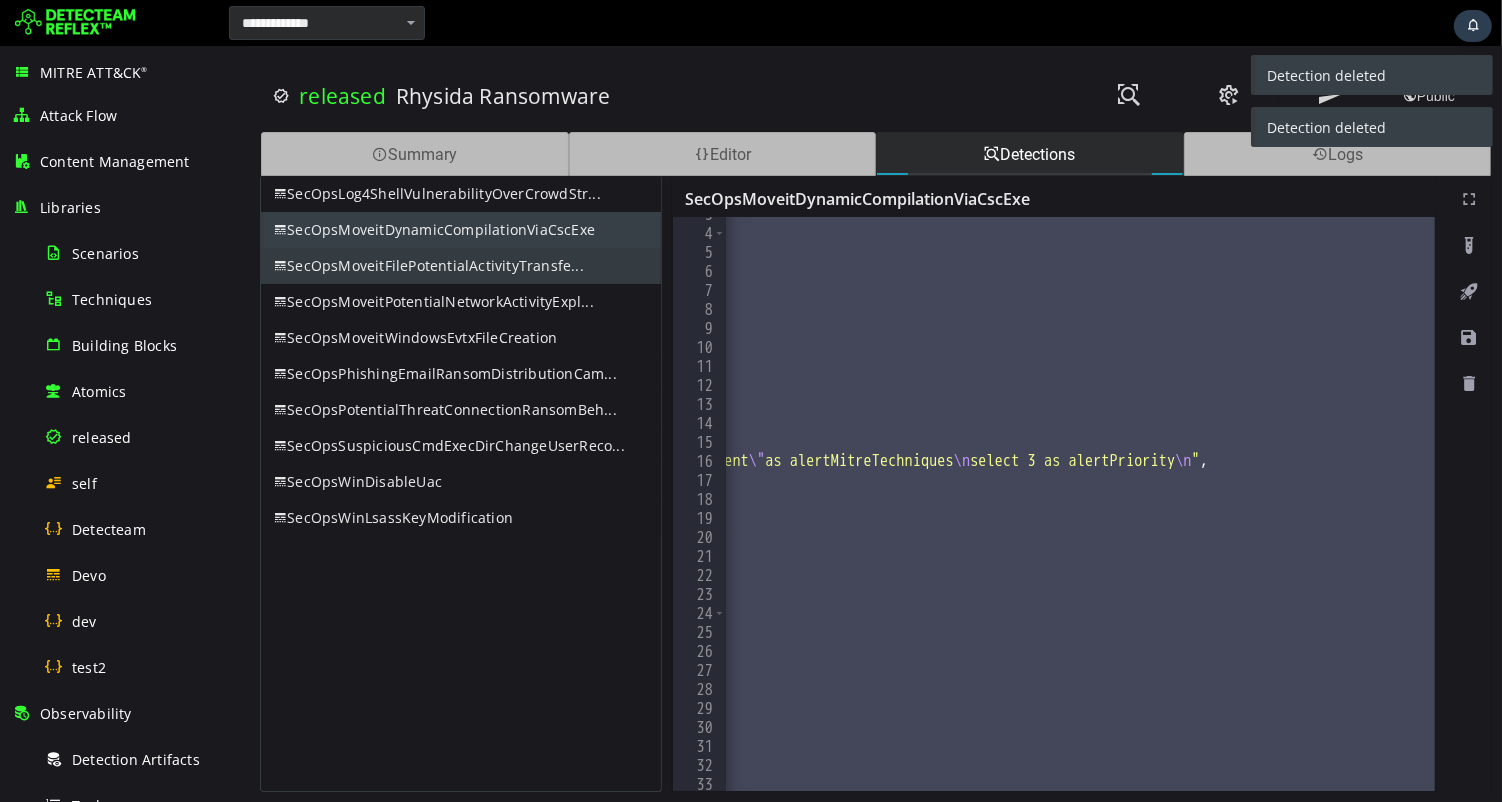 click on "SecOpsMoveitFilePotentialActivityTransfe..." at bounding box center (460, 266) 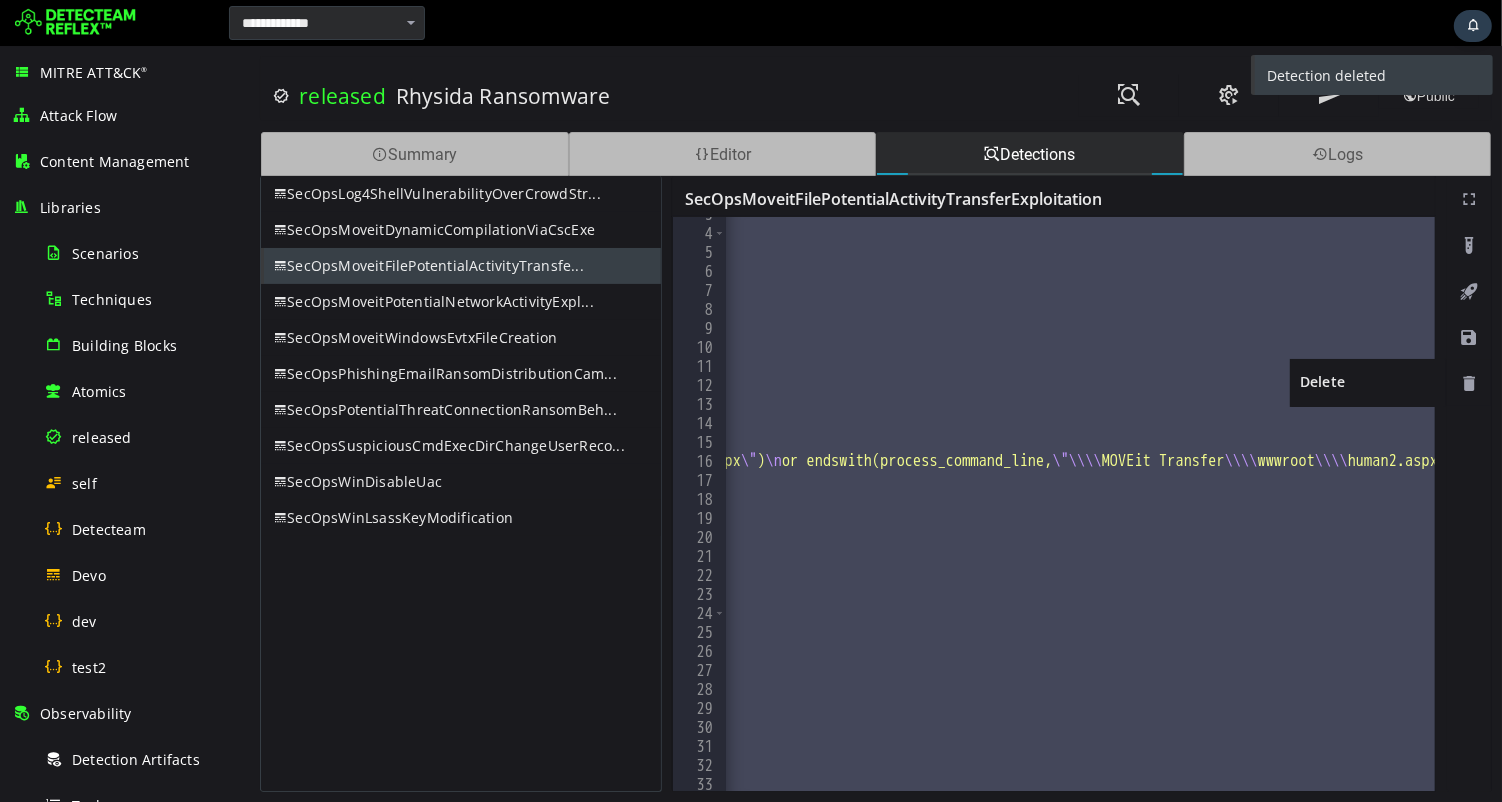 click at bounding box center (1468, 384) 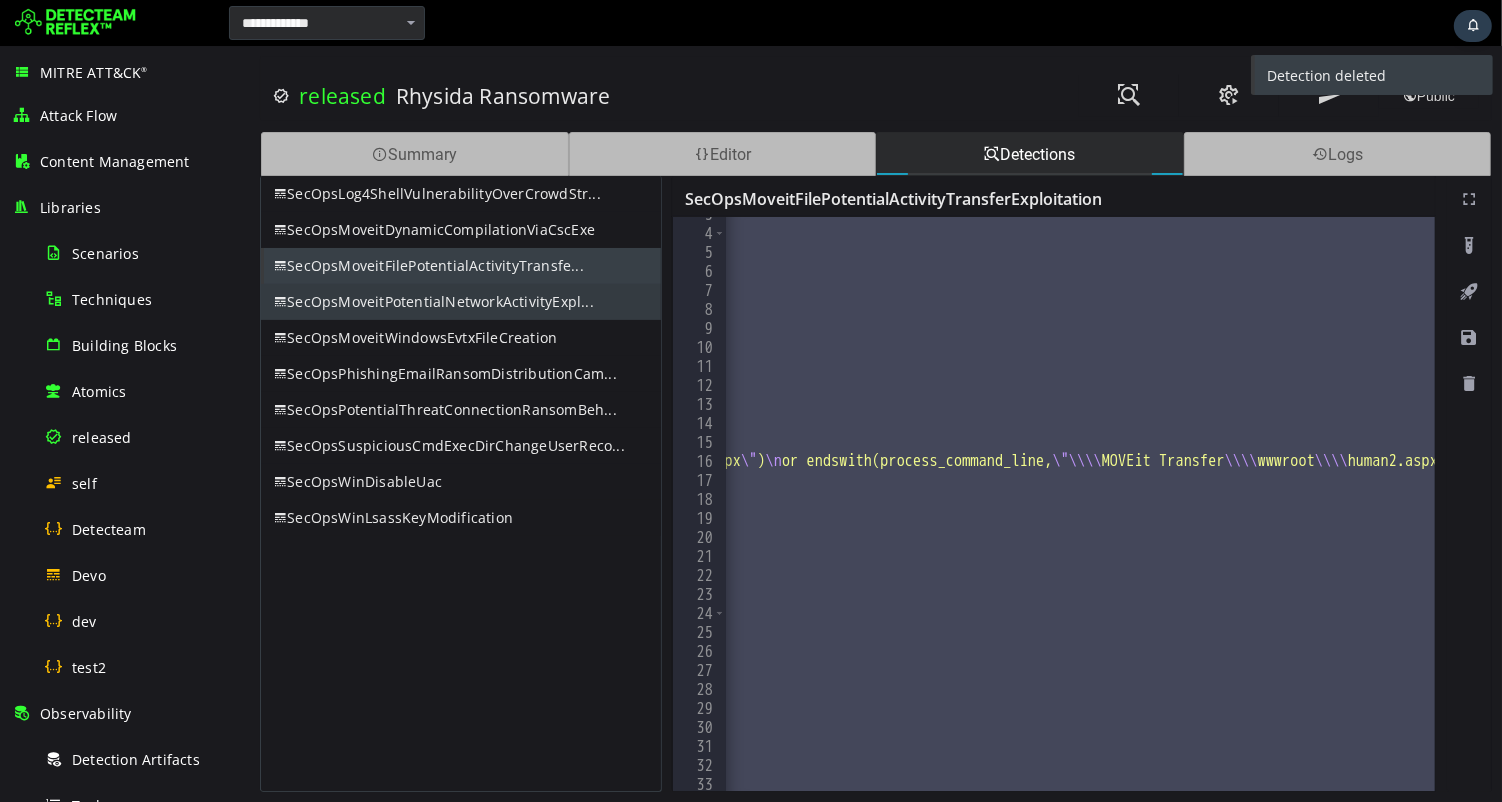 click on "SecOpsMoveitPotentialNetworkActivityExpl..." at bounding box center [460, 302] 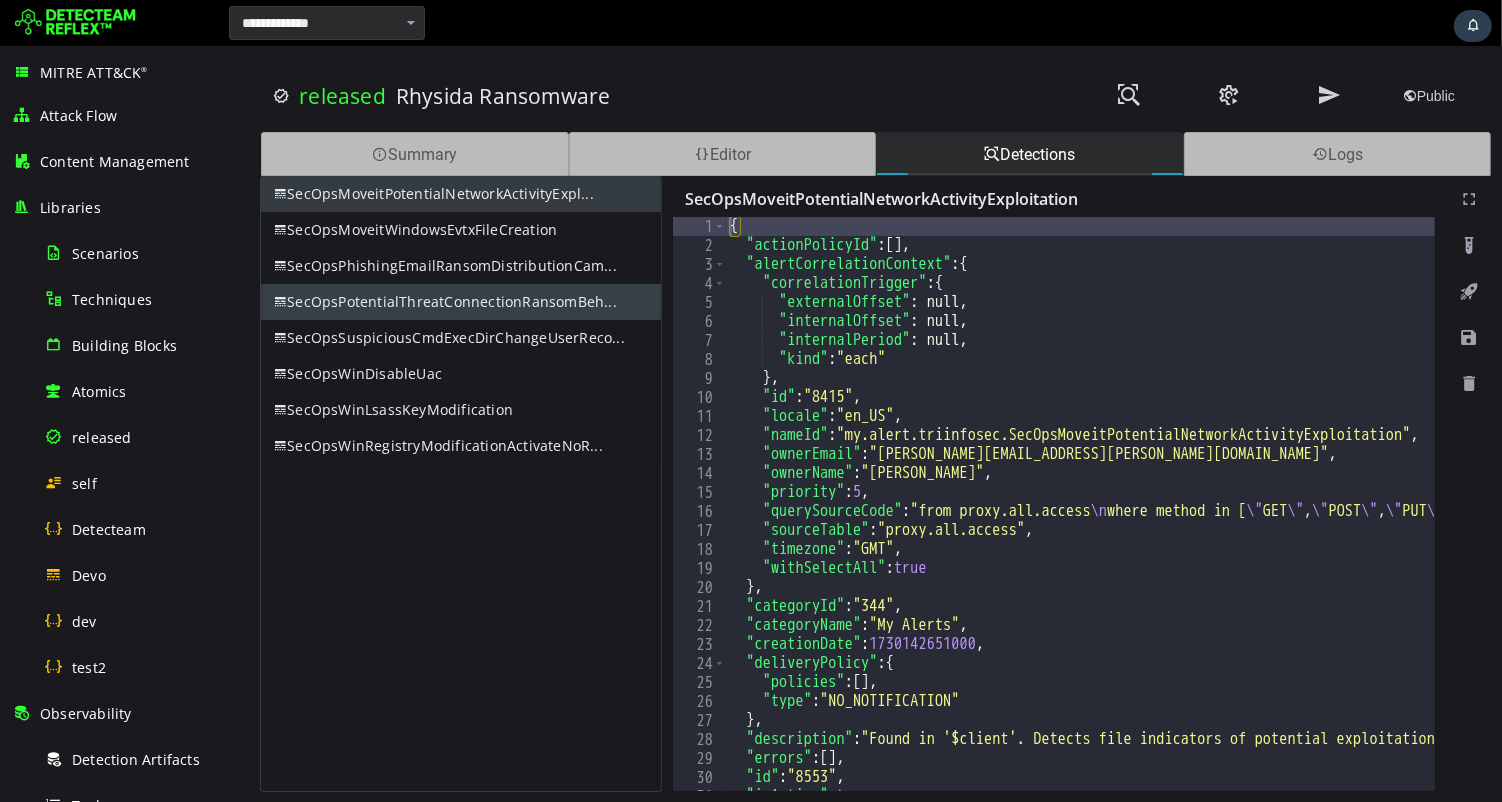 click on "SecOpsMoveitPotentialNetworkActivityExpl..." at bounding box center [460, 194] 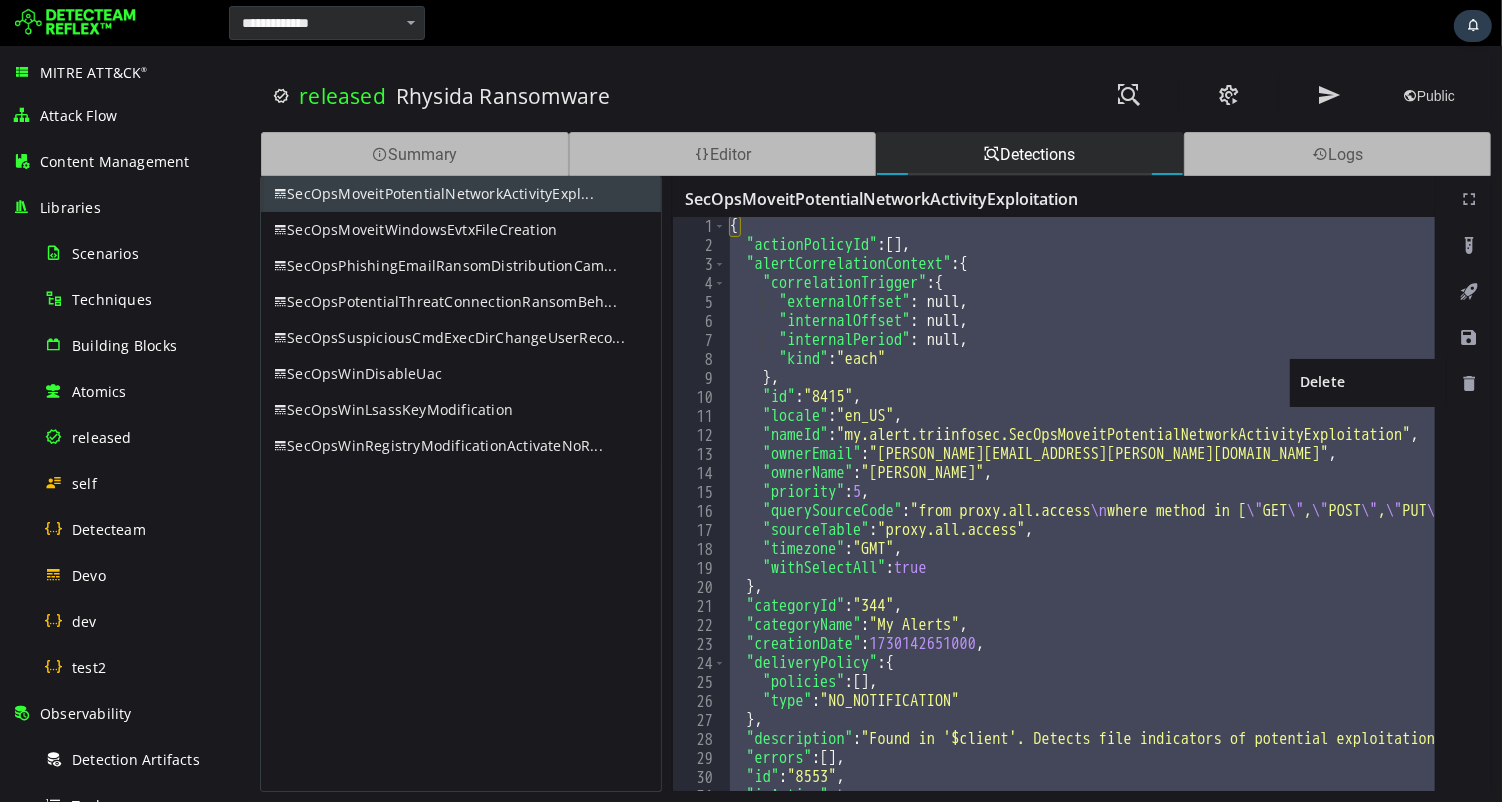 click at bounding box center [1468, 384] 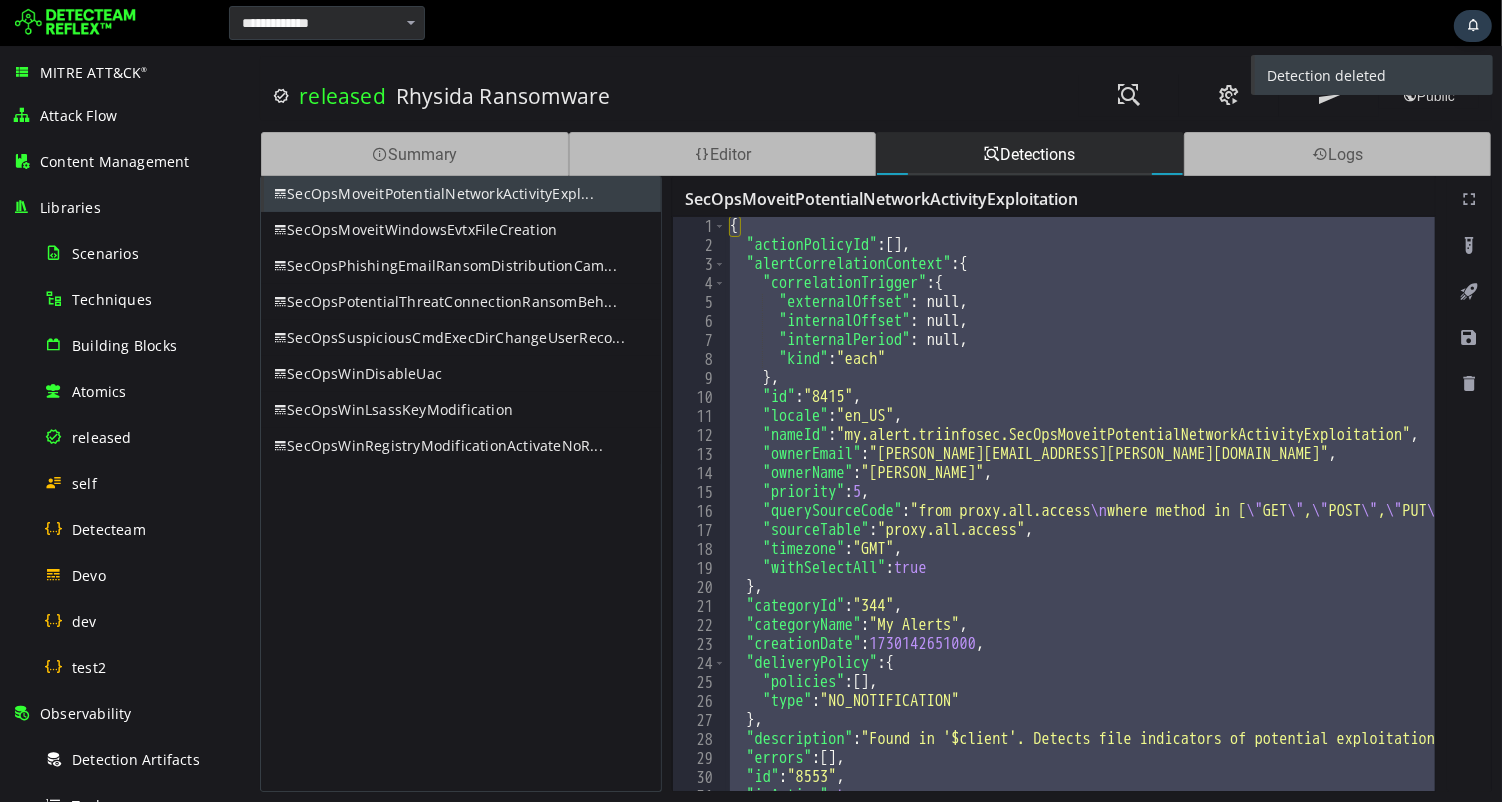 scroll, scrollTop: 167, scrollLeft: 0, axis: vertical 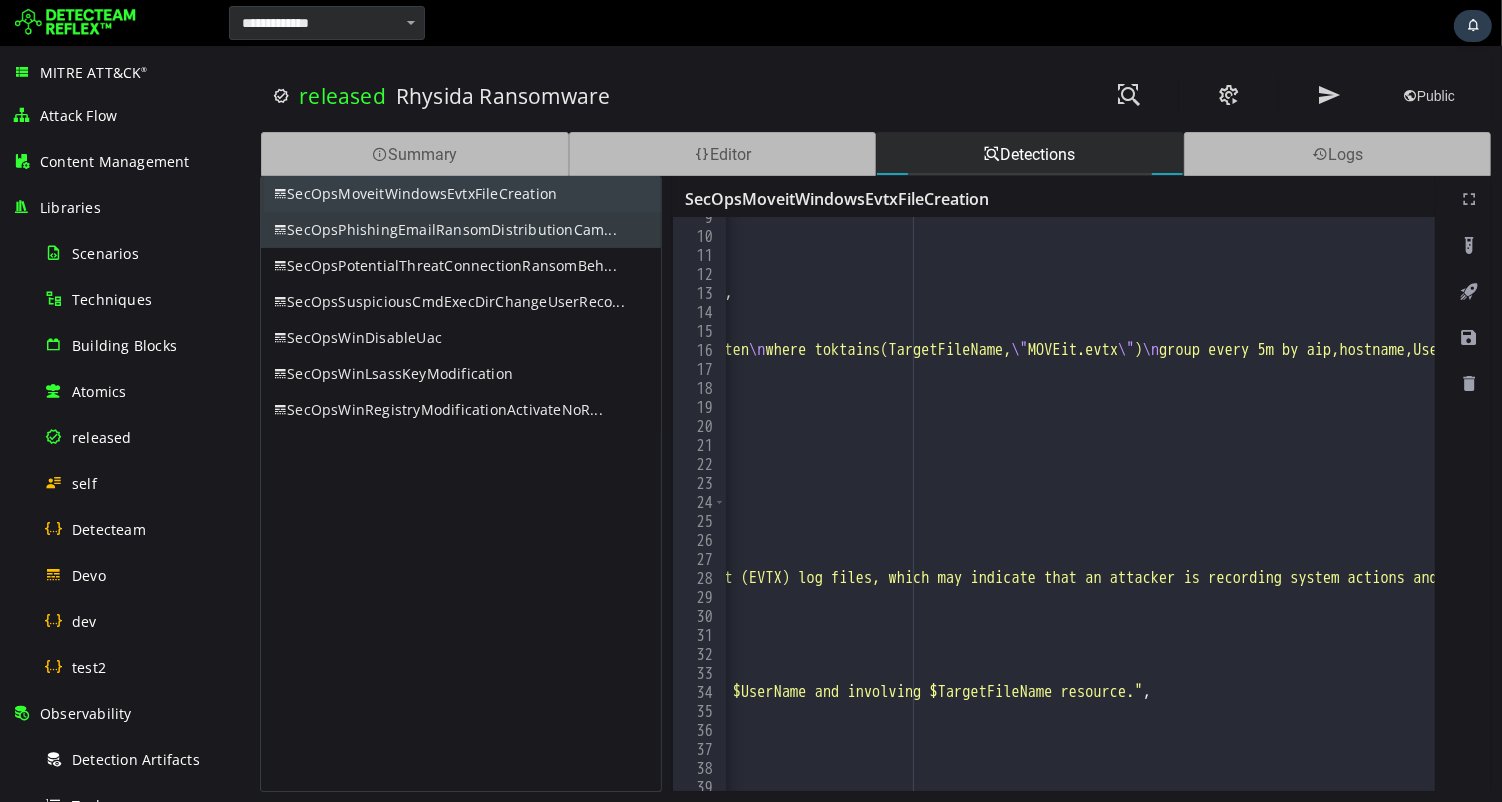 click on "SecOpsPhishingEmailRansomDistributionCam..." at bounding box center (460, 230) 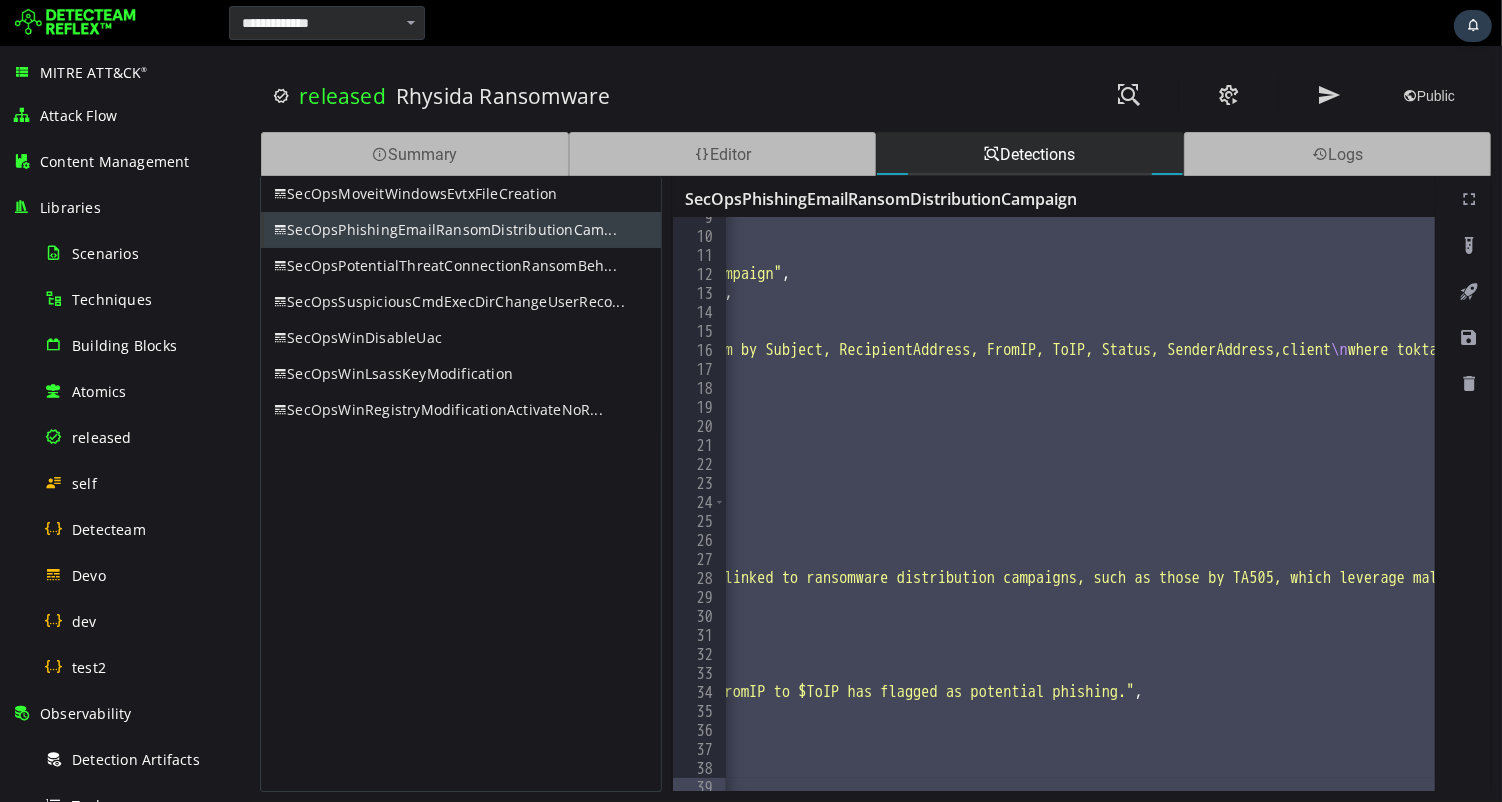 scroll, scrollTop: 0, scrollLeft: 543, axis: horizontal 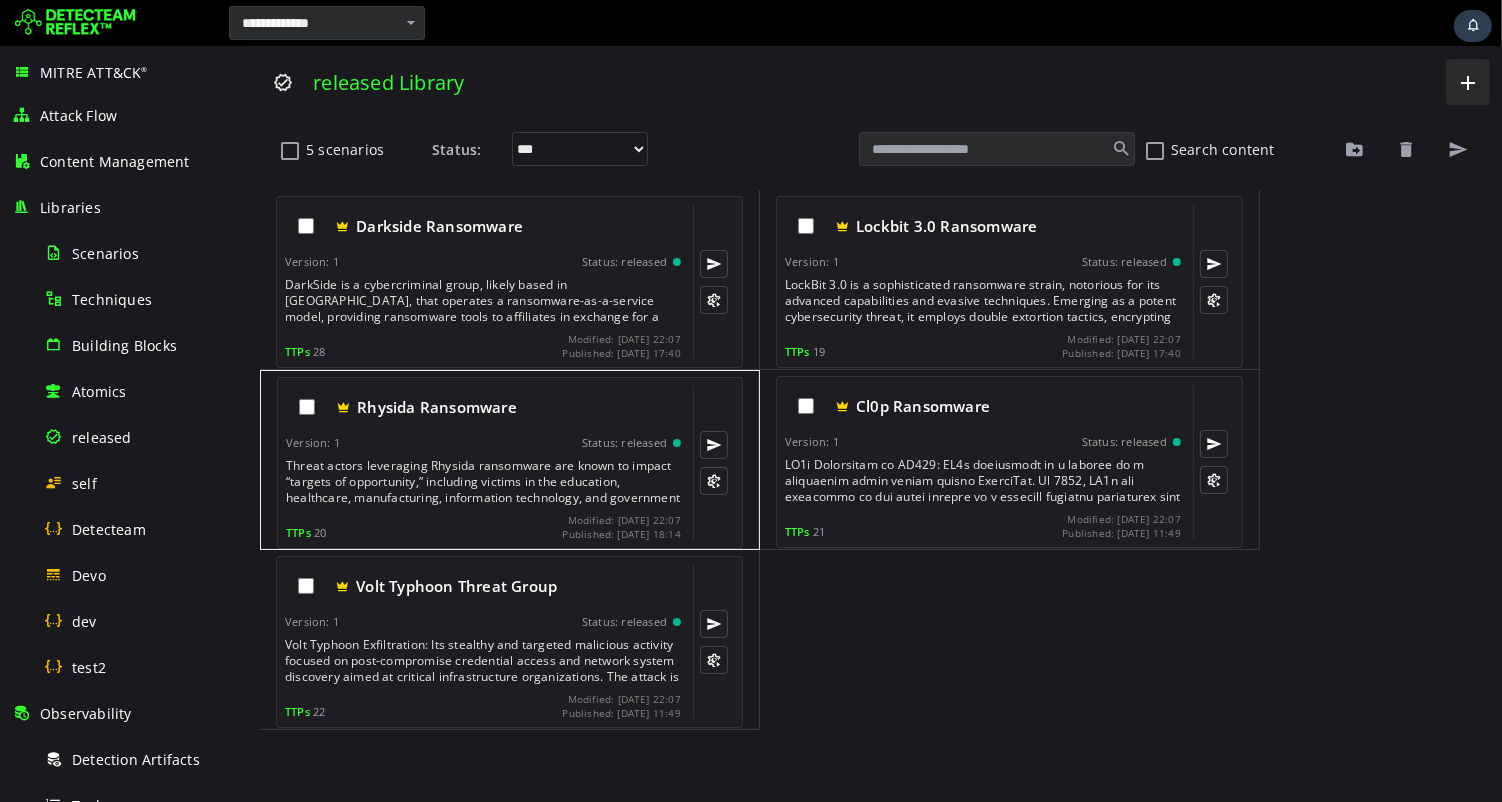 click on "Threat actors leveraging Rhysida ransomware are known to impact “targets of opportunity,” including victims in the education, healthcare, manufacturing, information technology, and government sectors. Open source reporting details similarities between Vice Society (DEV-0832) activity and the actors observed deploying Rhysida ransomware. Additionally, open source reporting has confirmed observed instances of Rhysida actors operating in a ransomware-as-a-service (RaaS) capacity, where ransomware tools and infrastructure are leased out in a profit-sharing model. Any ransoms paid are then split between the group and the affiliates." at bounding box center [484, 482] 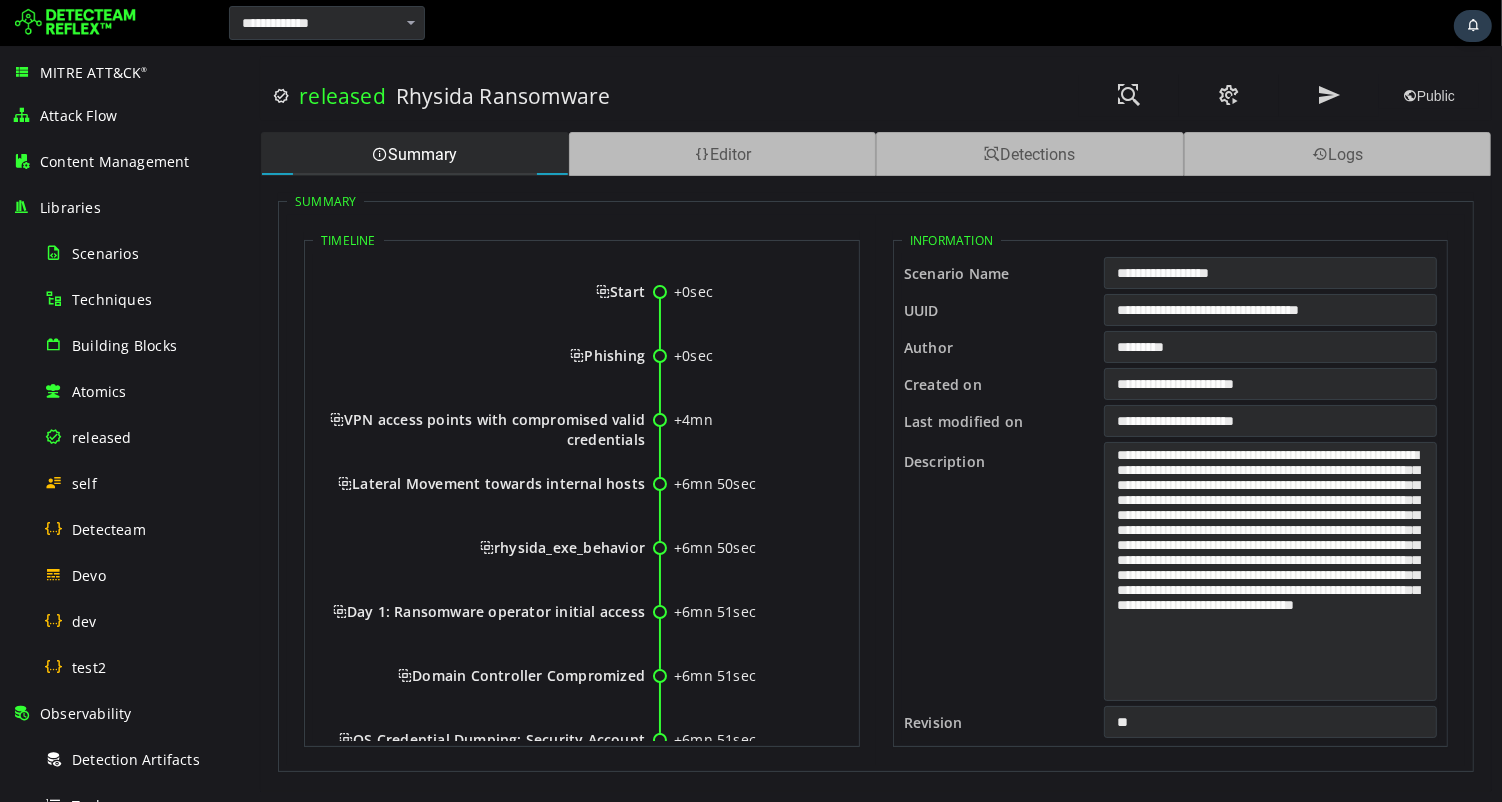 scroll, scrollTop: 0, scrollLeft: 0, axis: both 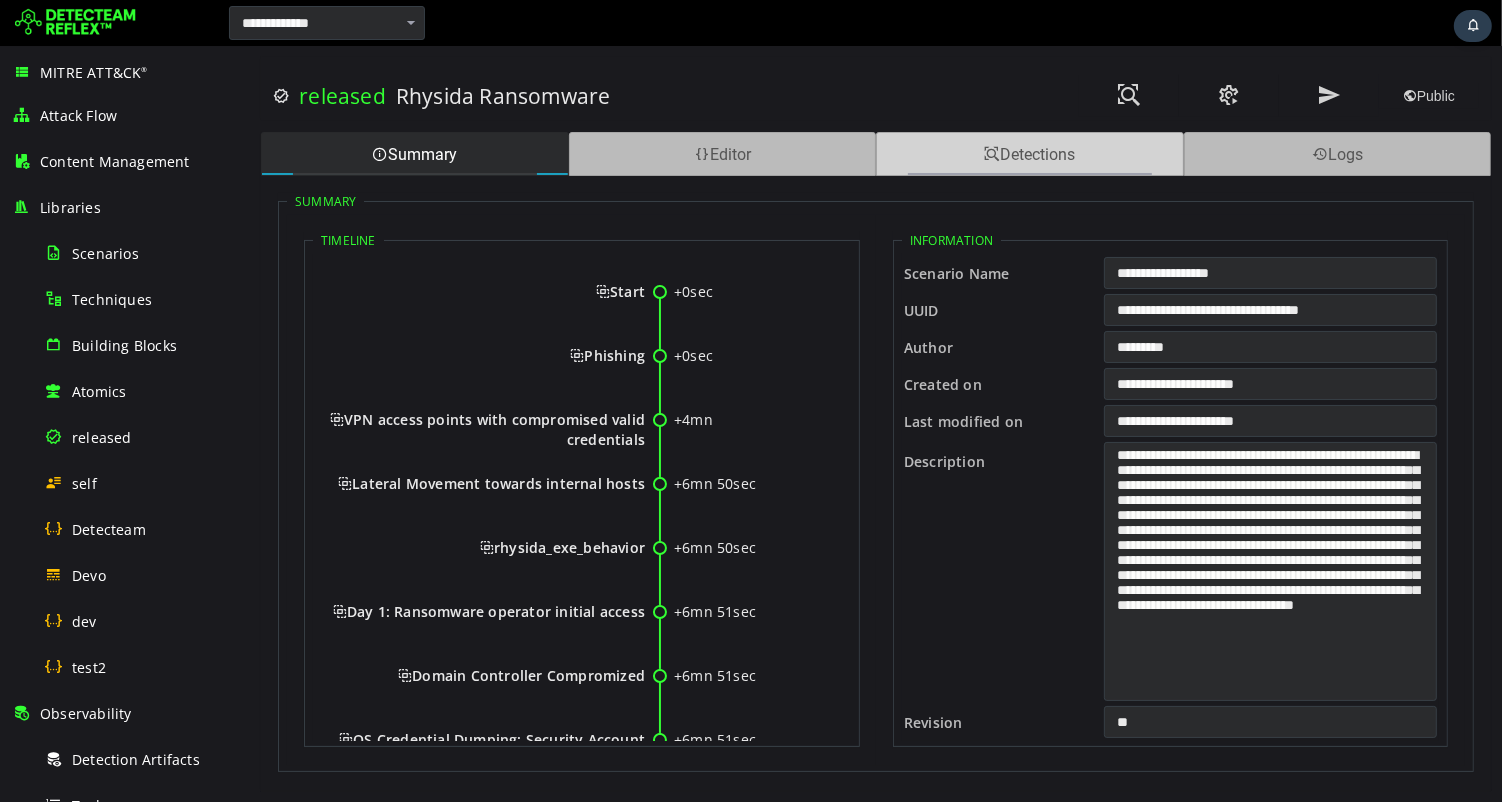 click on "Detections" at bounding box center [1029, 154] 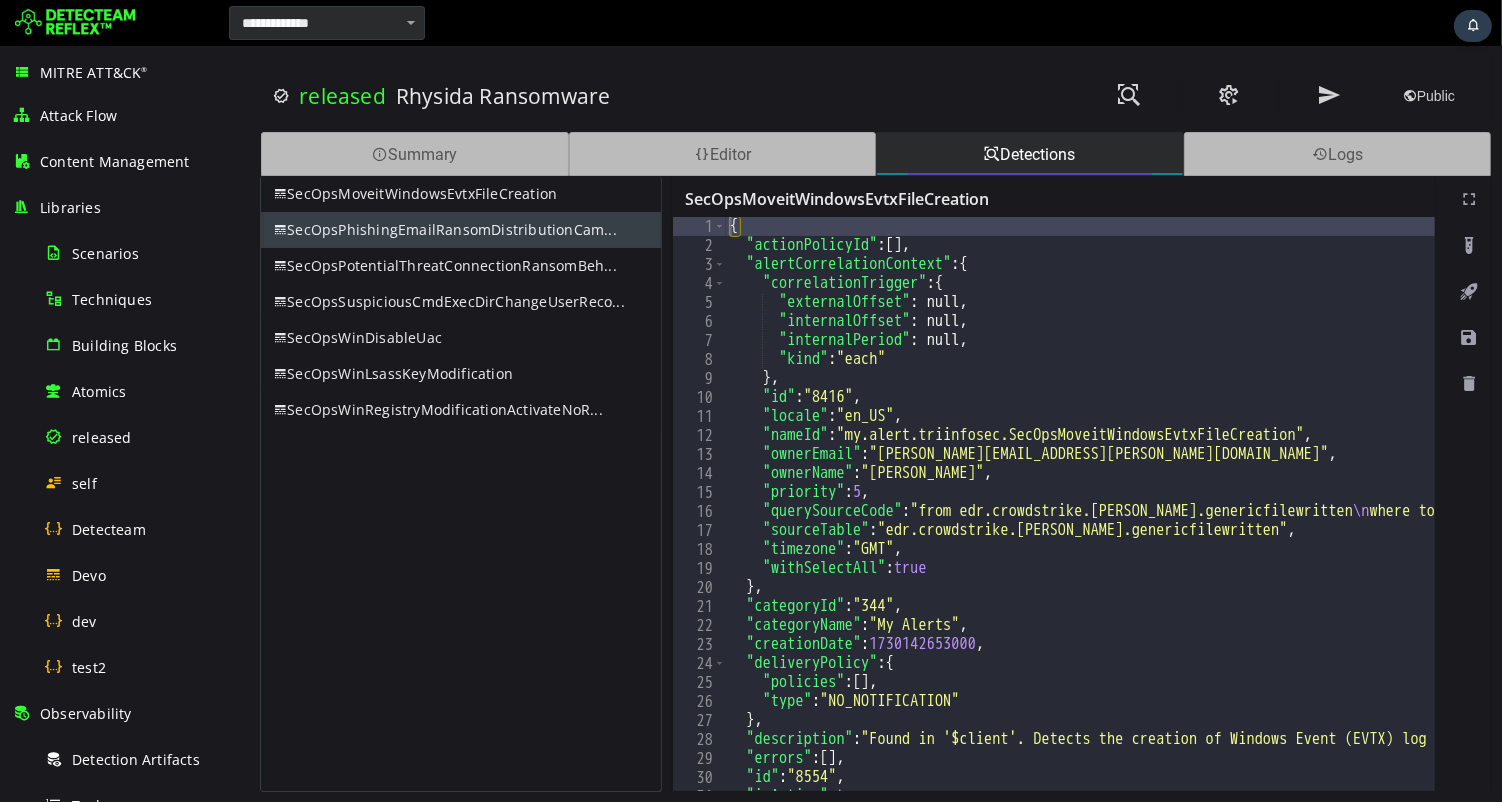 scroll, scrollTop: 82, scrollLeft: 0, axis: vertical 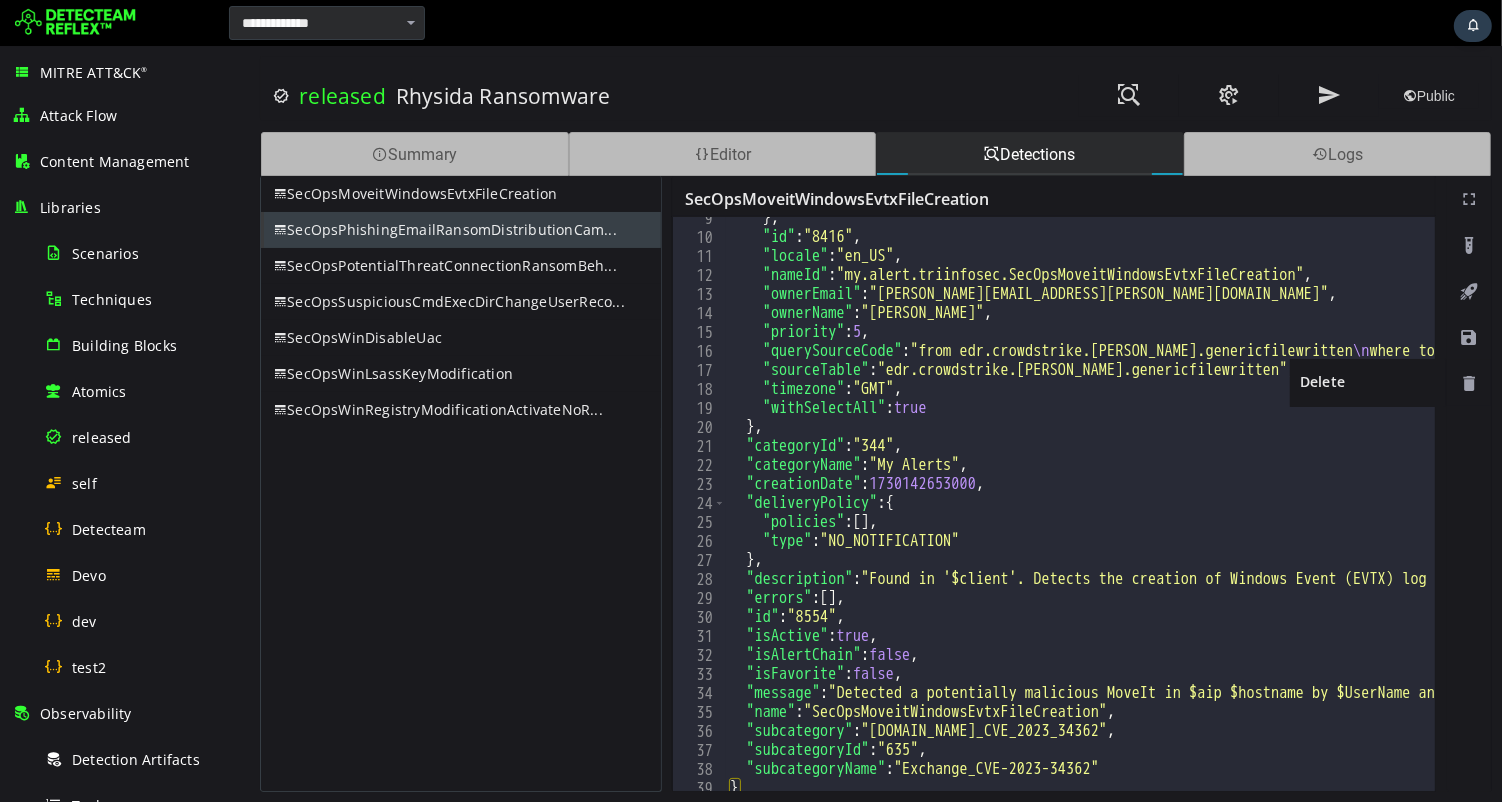 click at bounding box center [1468, 384] 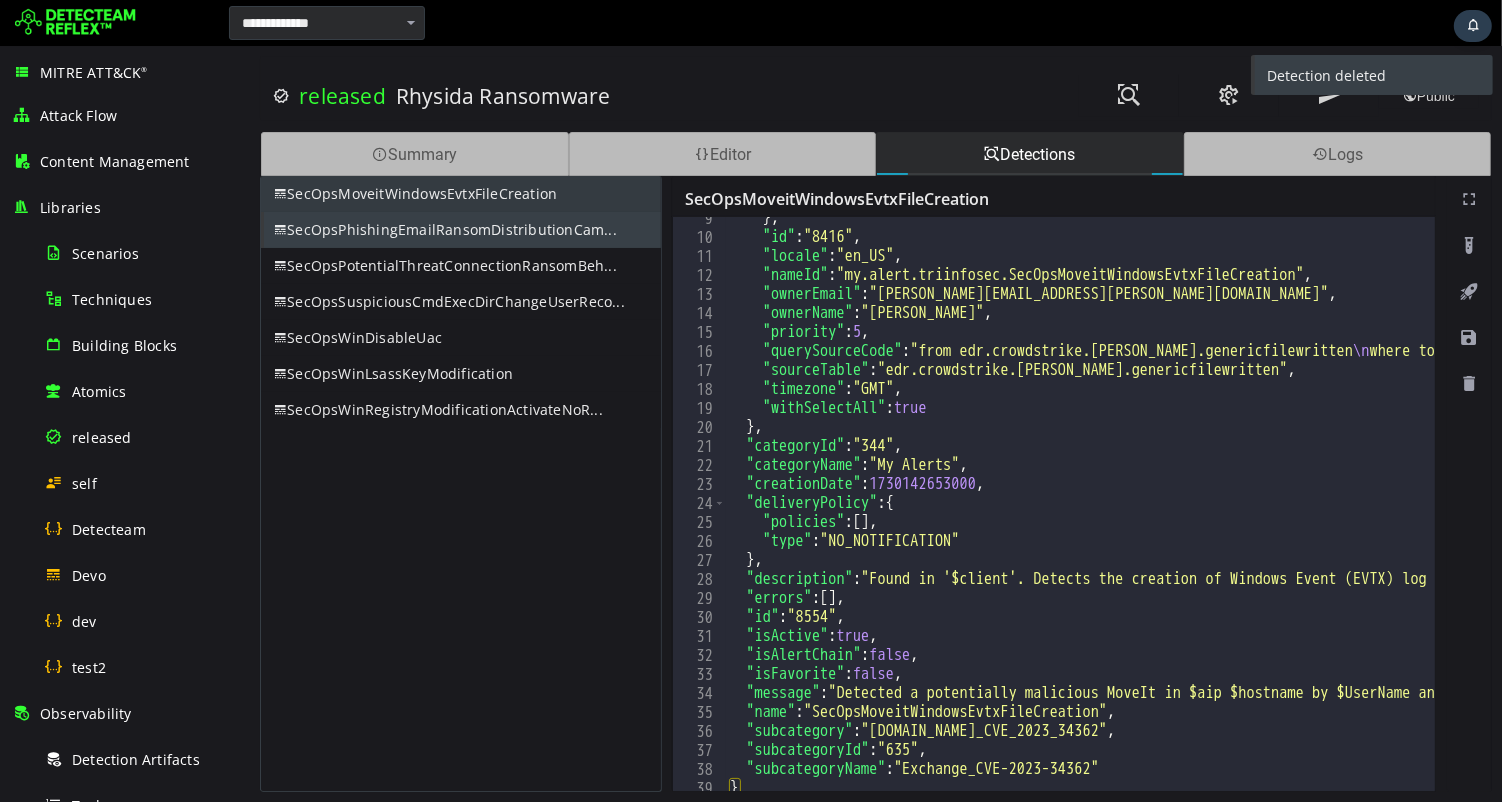 click on "SecOpsMoveitWindowsEvtxFileCreation" at bounding box center [460, 194] 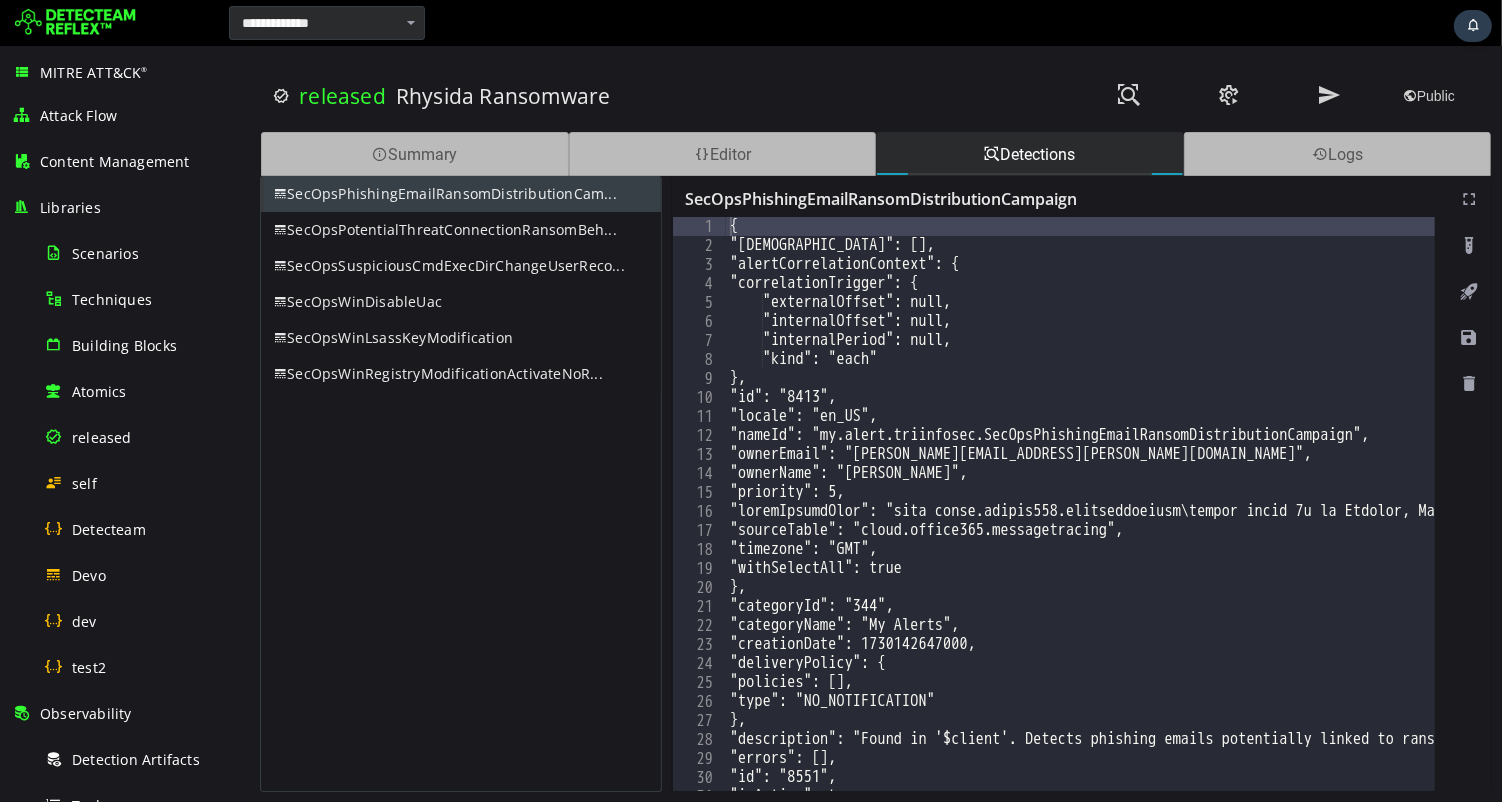 scroll, scrollTop: 0, scrollLeft: 0, axis: both 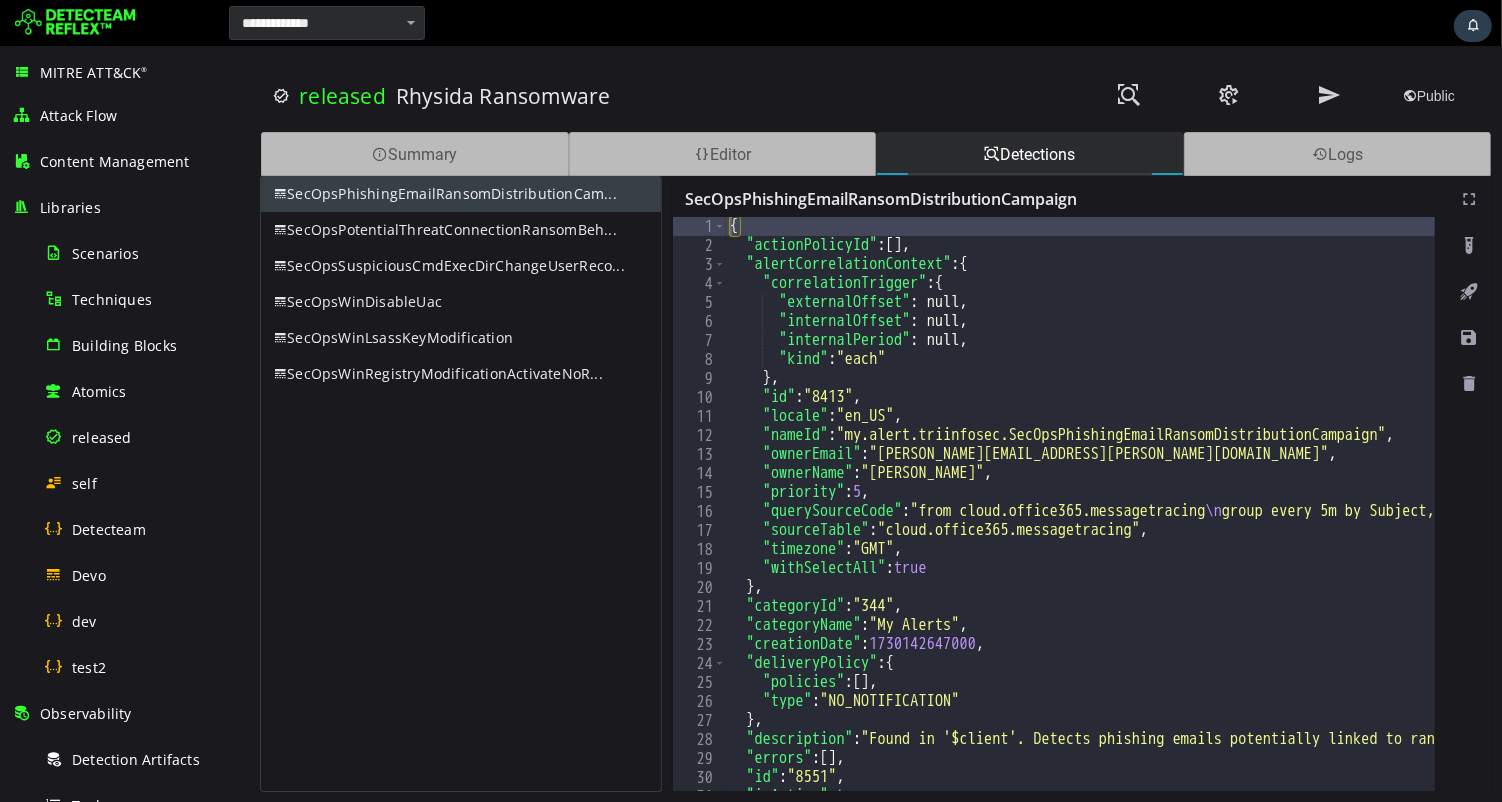 click at bounding box center (1468, 384) 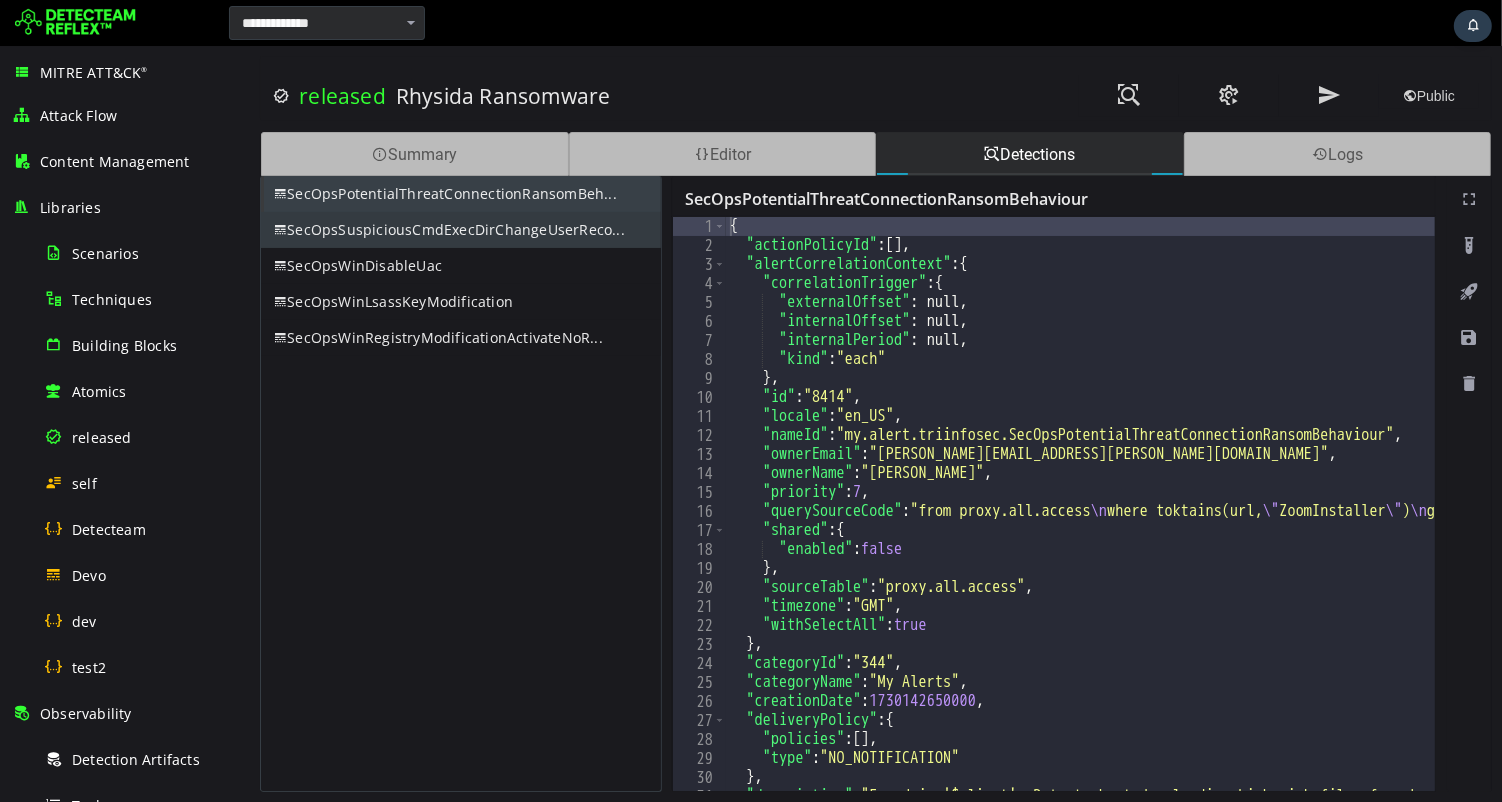 scroll, scrollTop: 0, scrollLeft: 0, axis: both 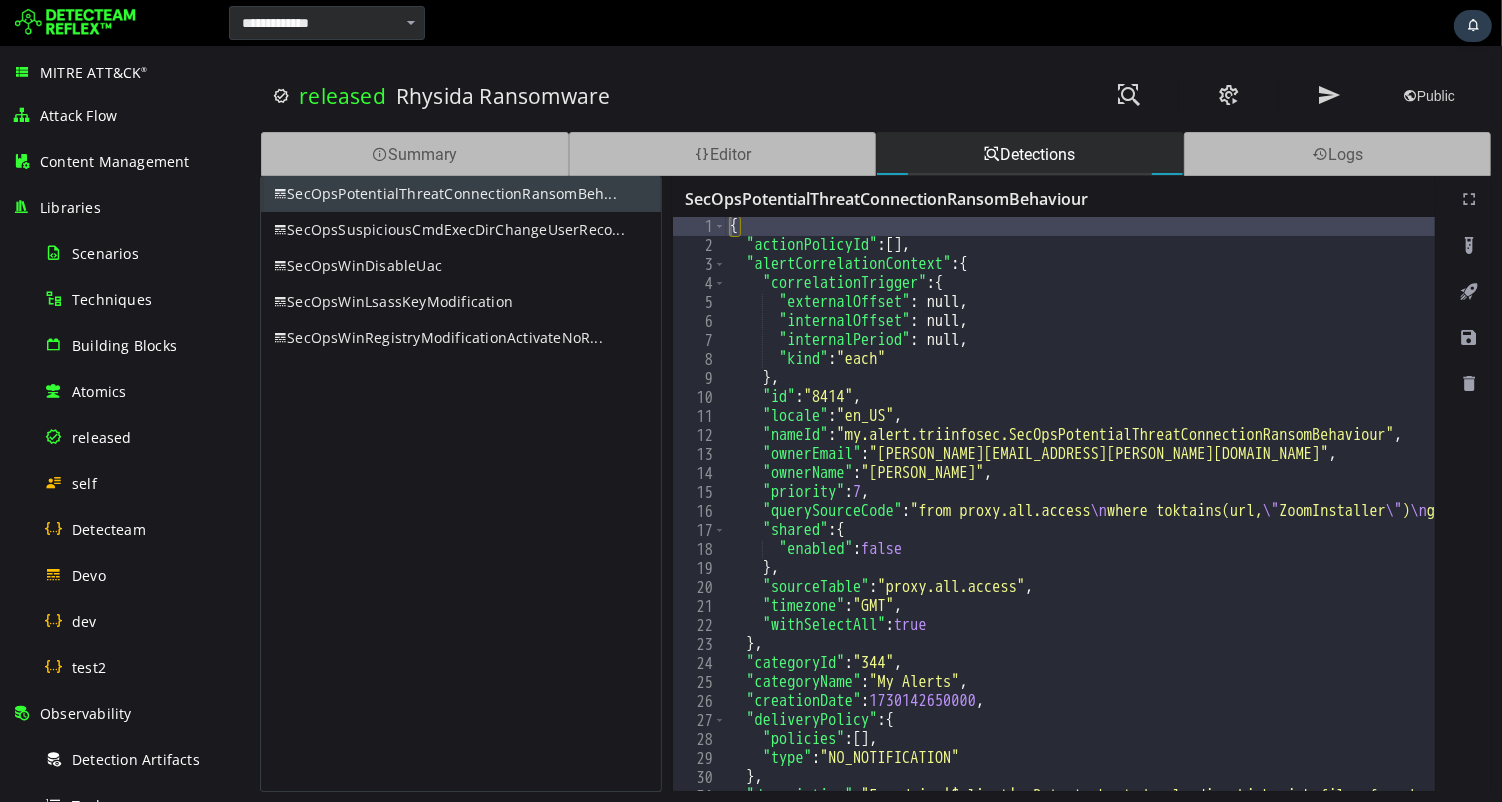 click on "SecOpsPotentialThreatConnectionRansomBeh..." at bounding box center [460, 194] 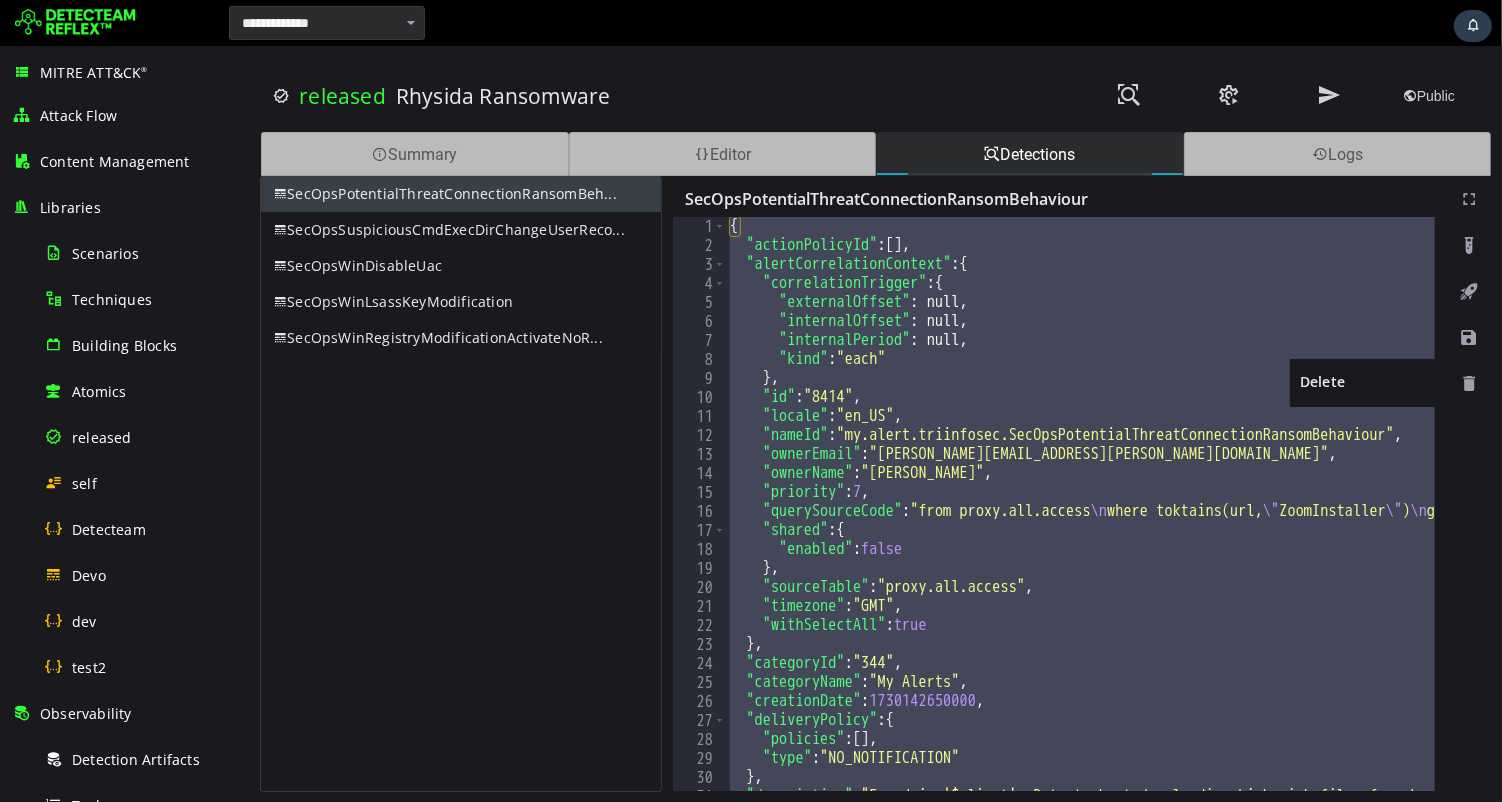 click at bounding box center (1468, 384) 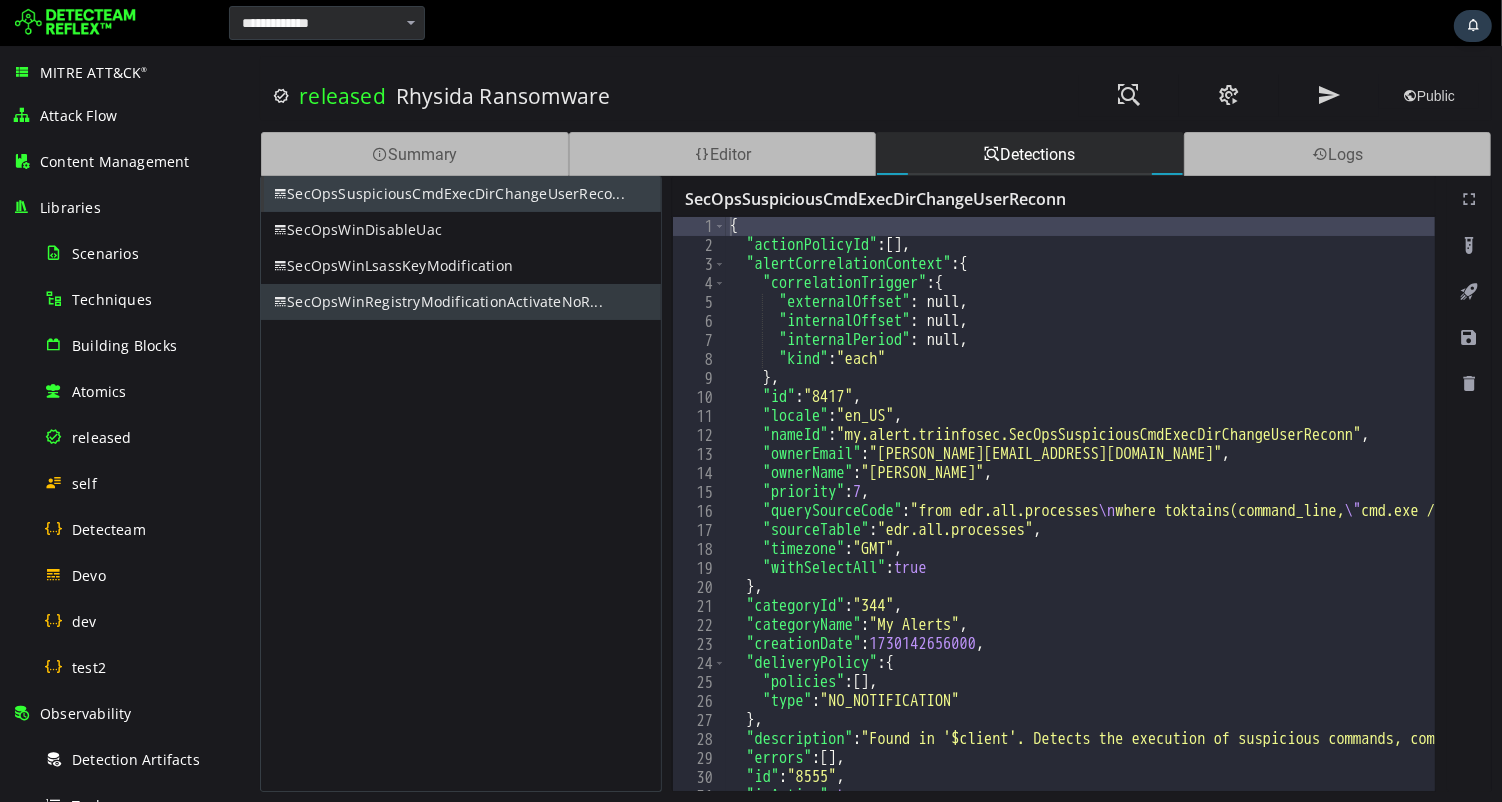 scroll, scrollTop: 0, scrollLeft: 0, axis: both 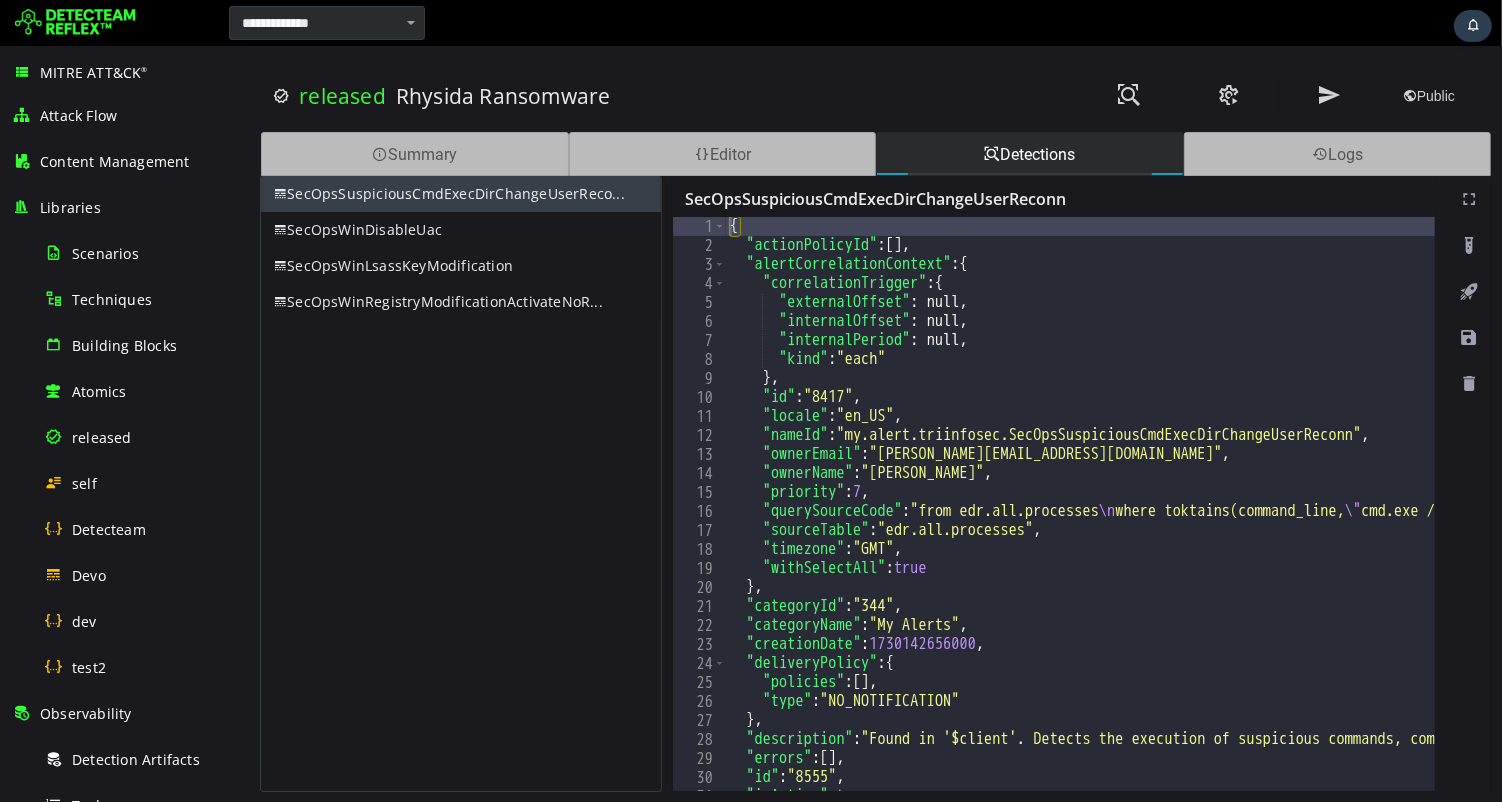 click on "SecOpsSuspiciousCmdExecDirChangeUserReco..." at bounding box center (460, 194) 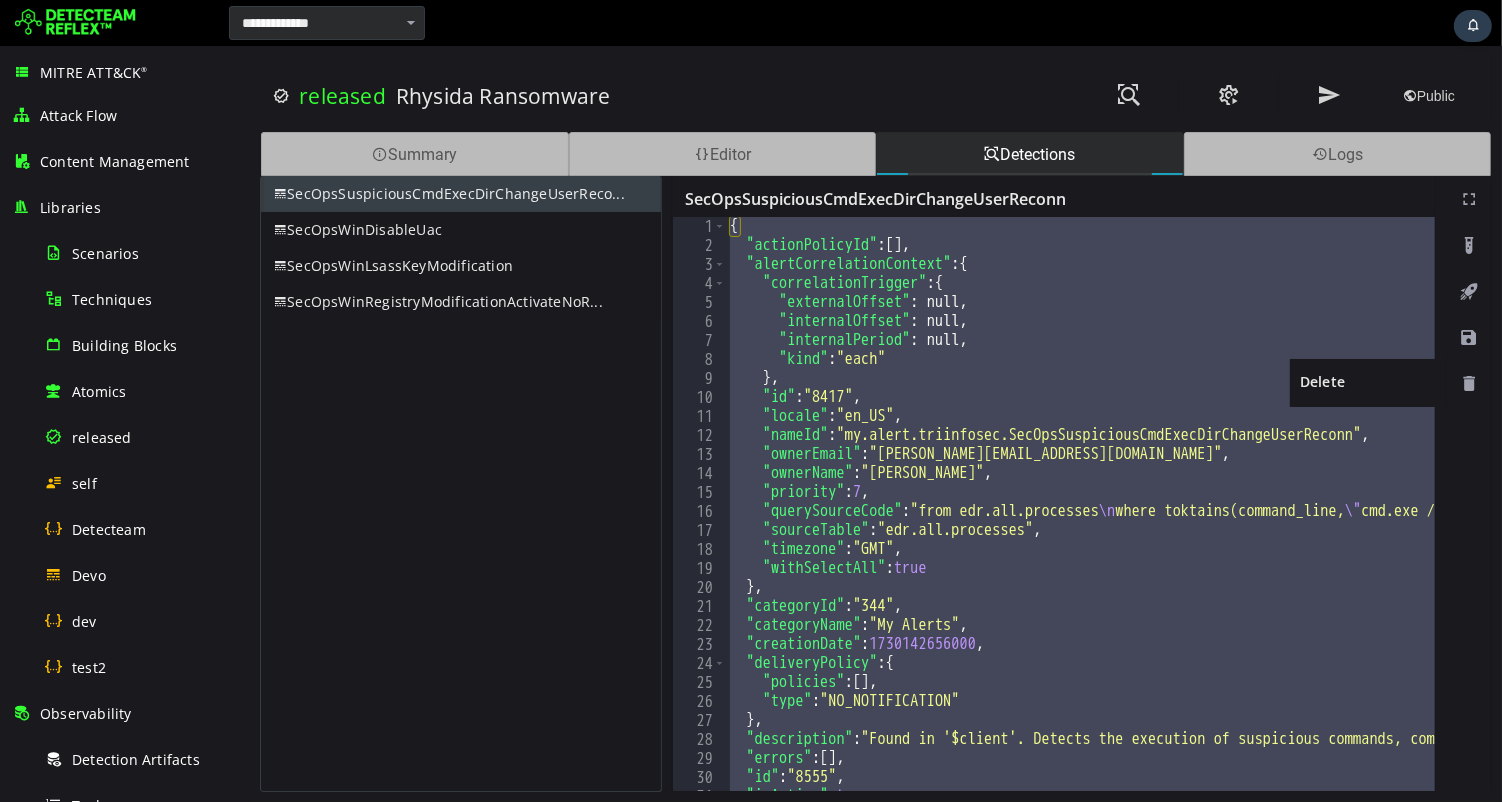 click at bounding box center [1468, 384] 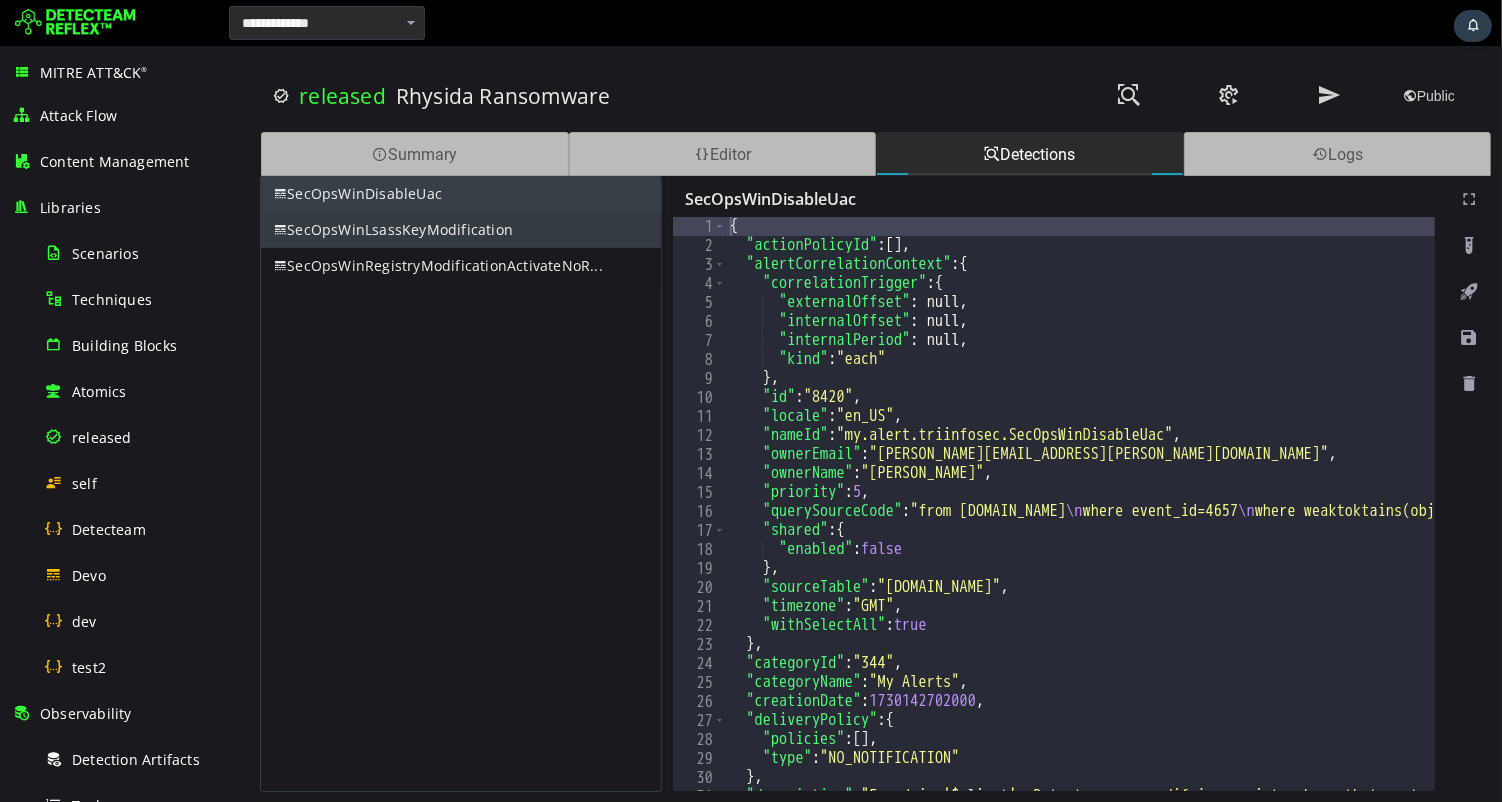 scroll, scrollTop: 0, scrollLeft: 0, axis: both 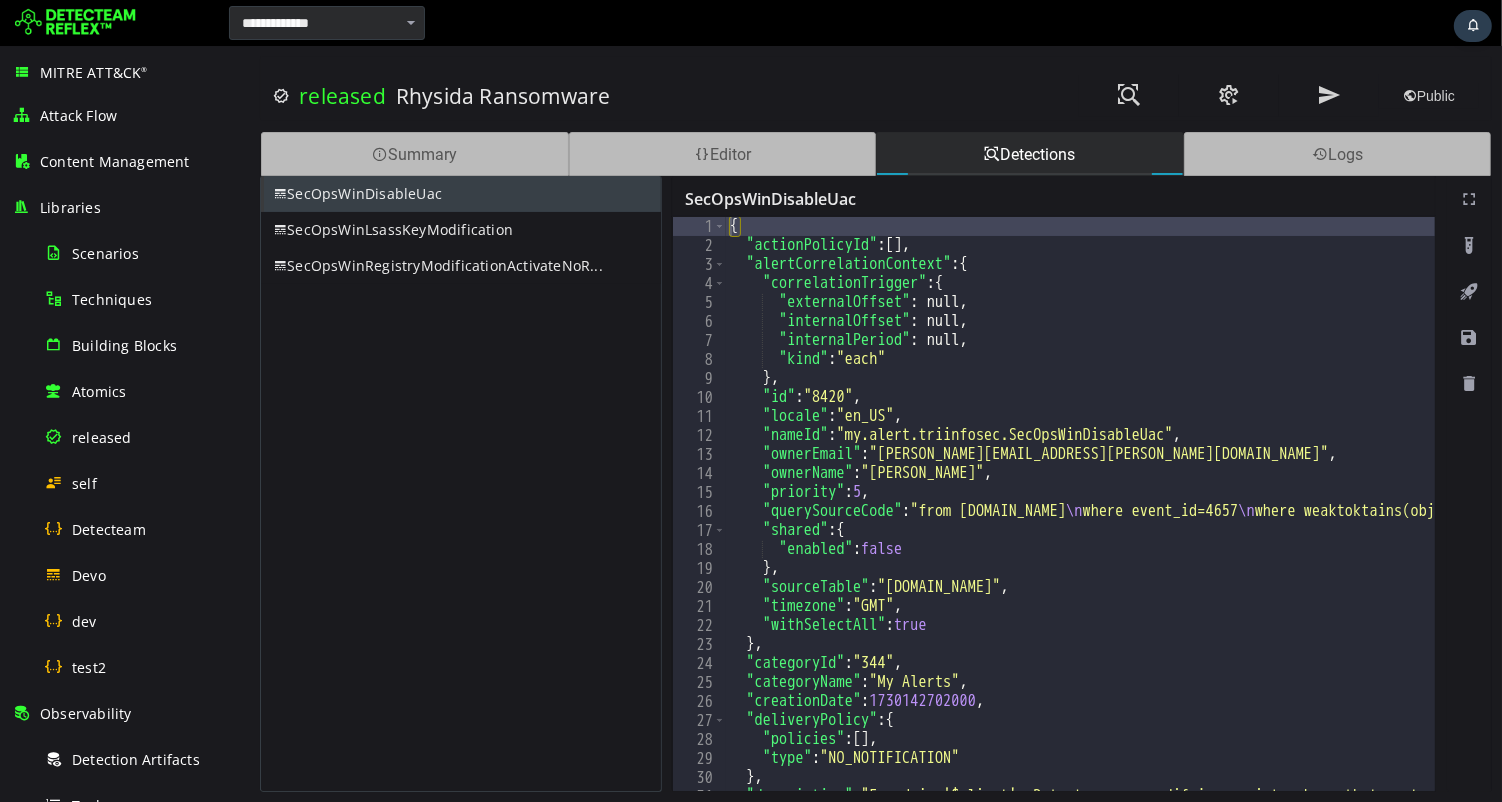 click on "SecOpsWinDisableUac" at bounding box center [460, 194] 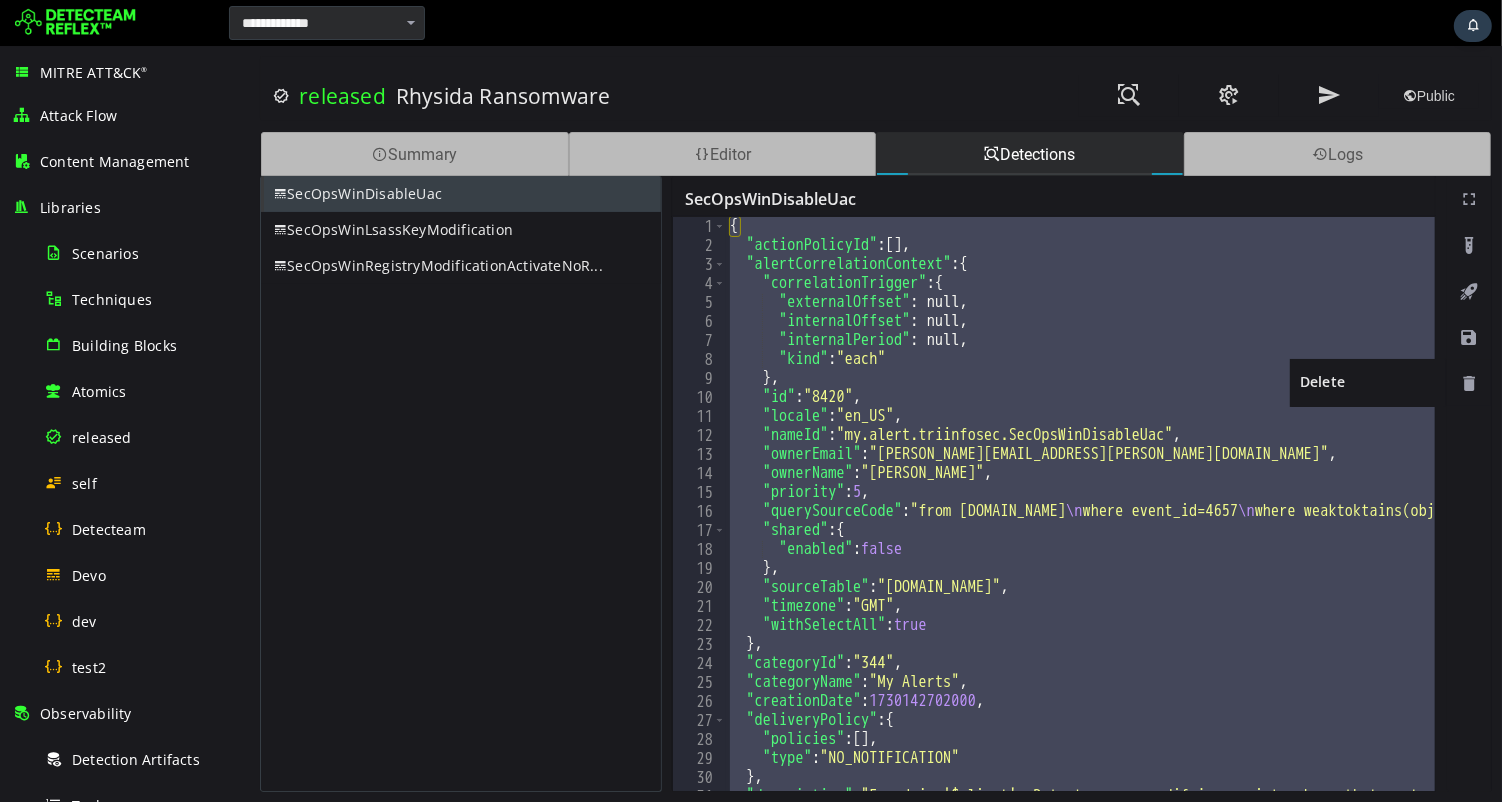 click at bounding box center (1468, 384) 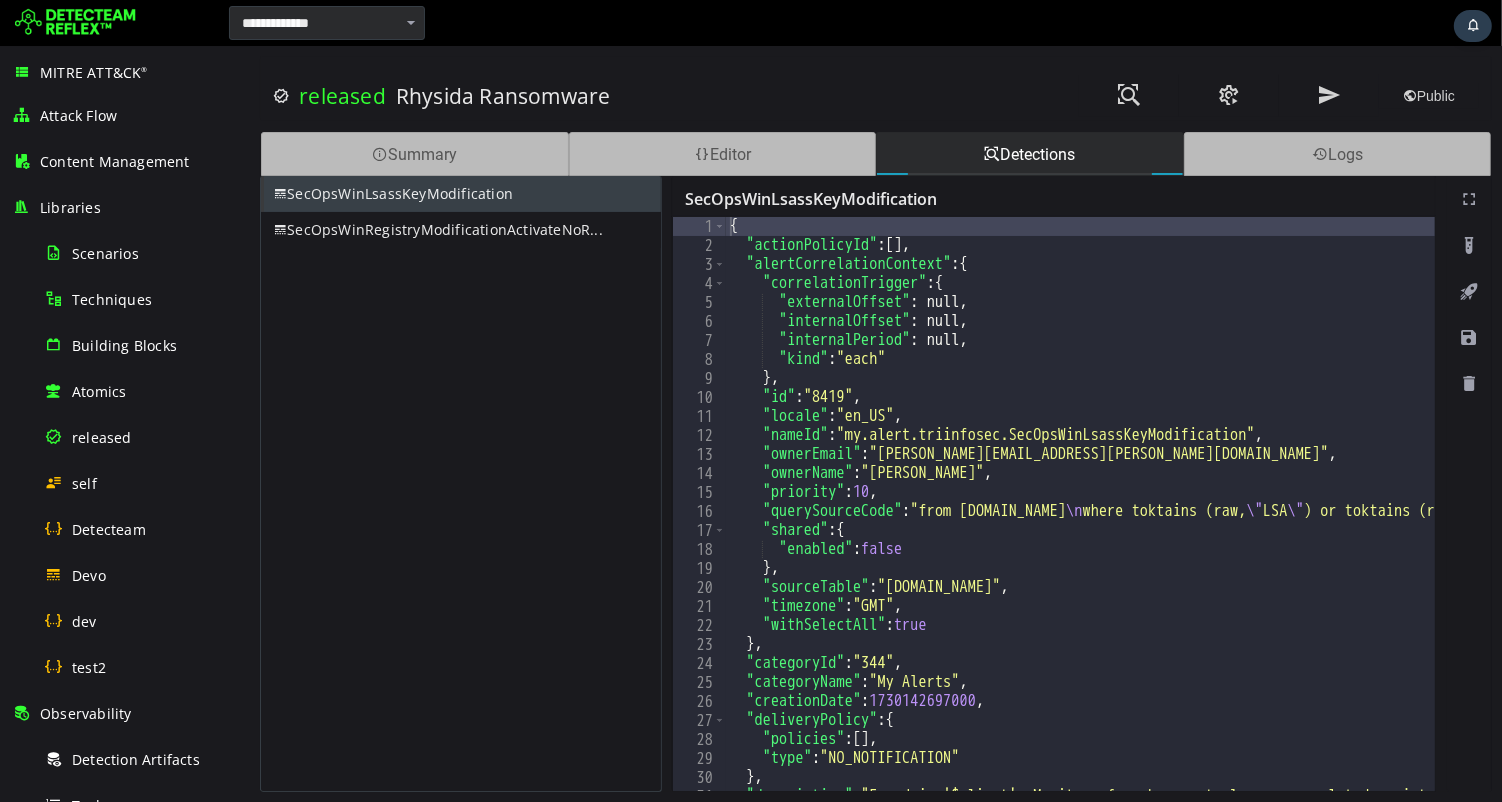 scroll, scrollTop: 0, scrollLeft: 0, axis: both 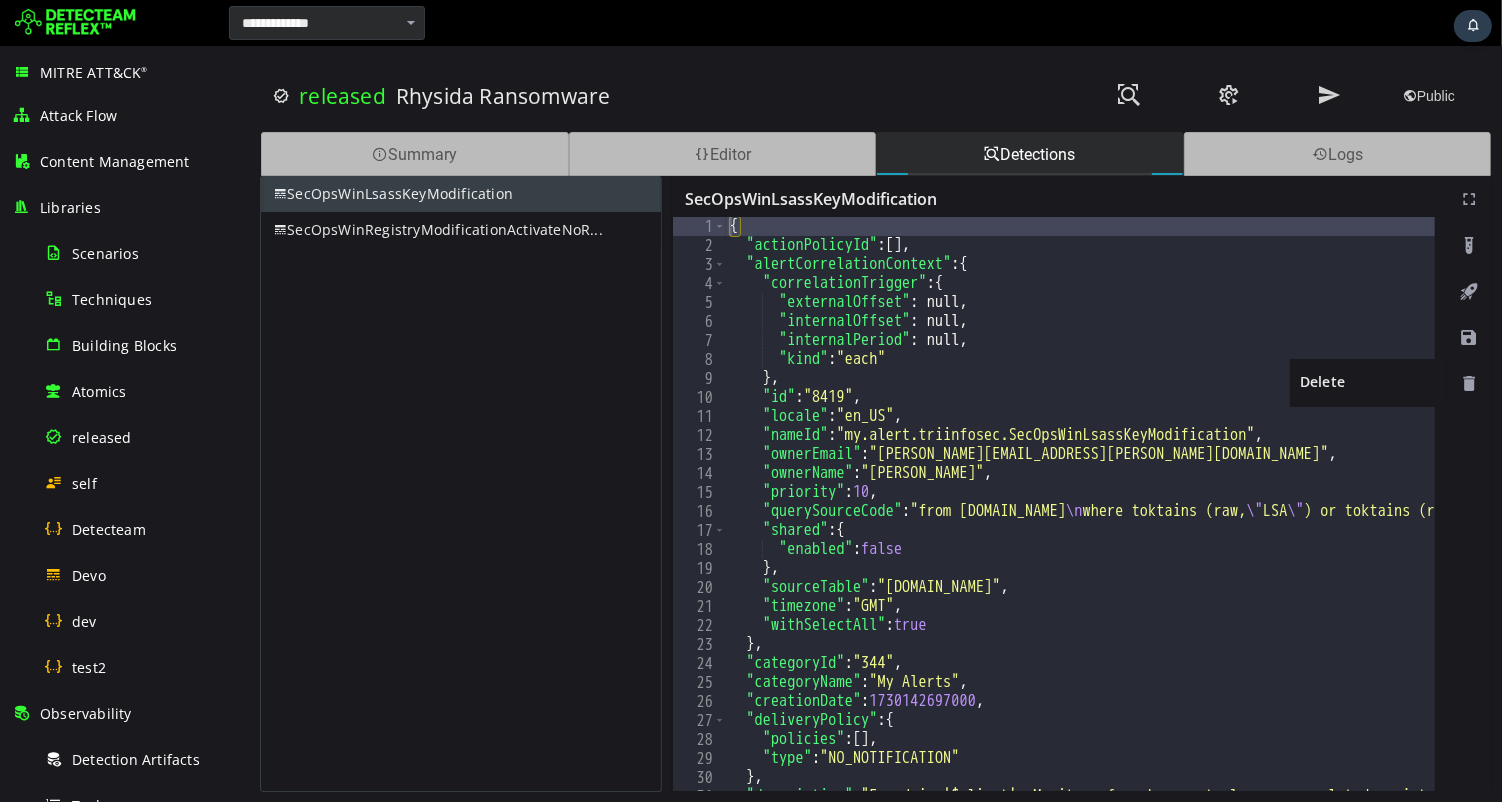 click at bounding box center [1468, 384] 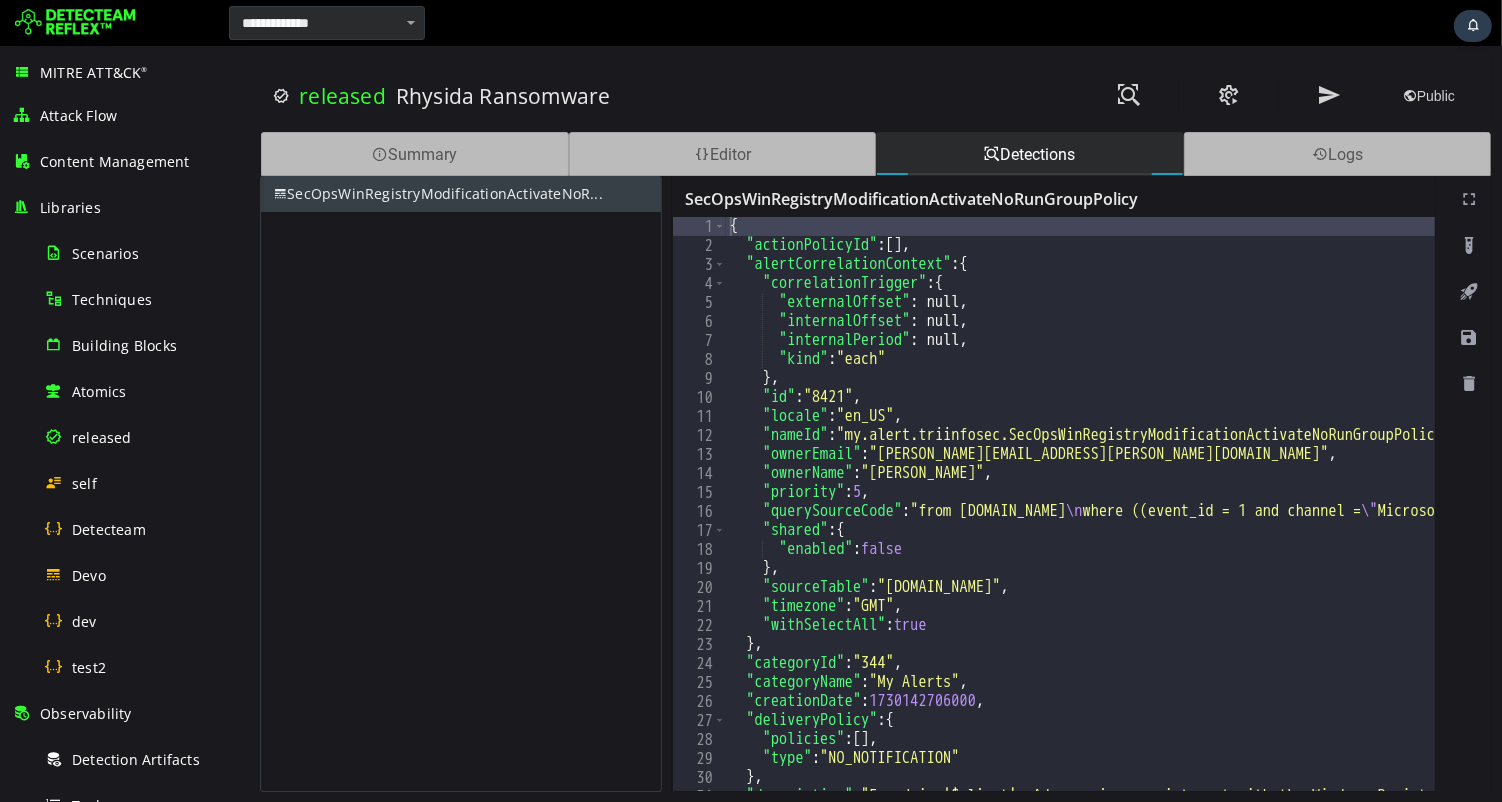 scroll, scrollTop: 0, scrollLeft: 0, axis: both 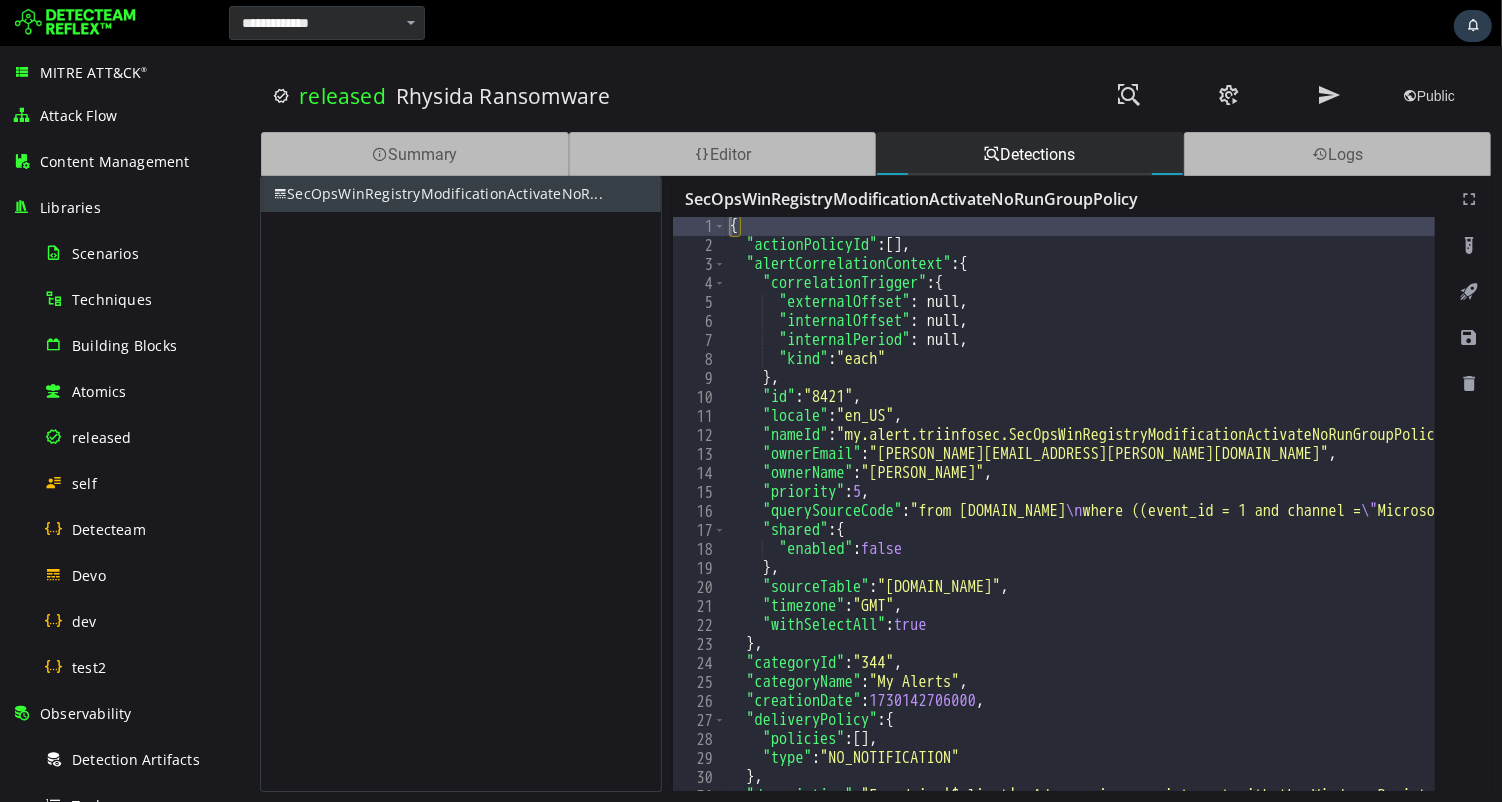 click at bounding box center [1468, 384] 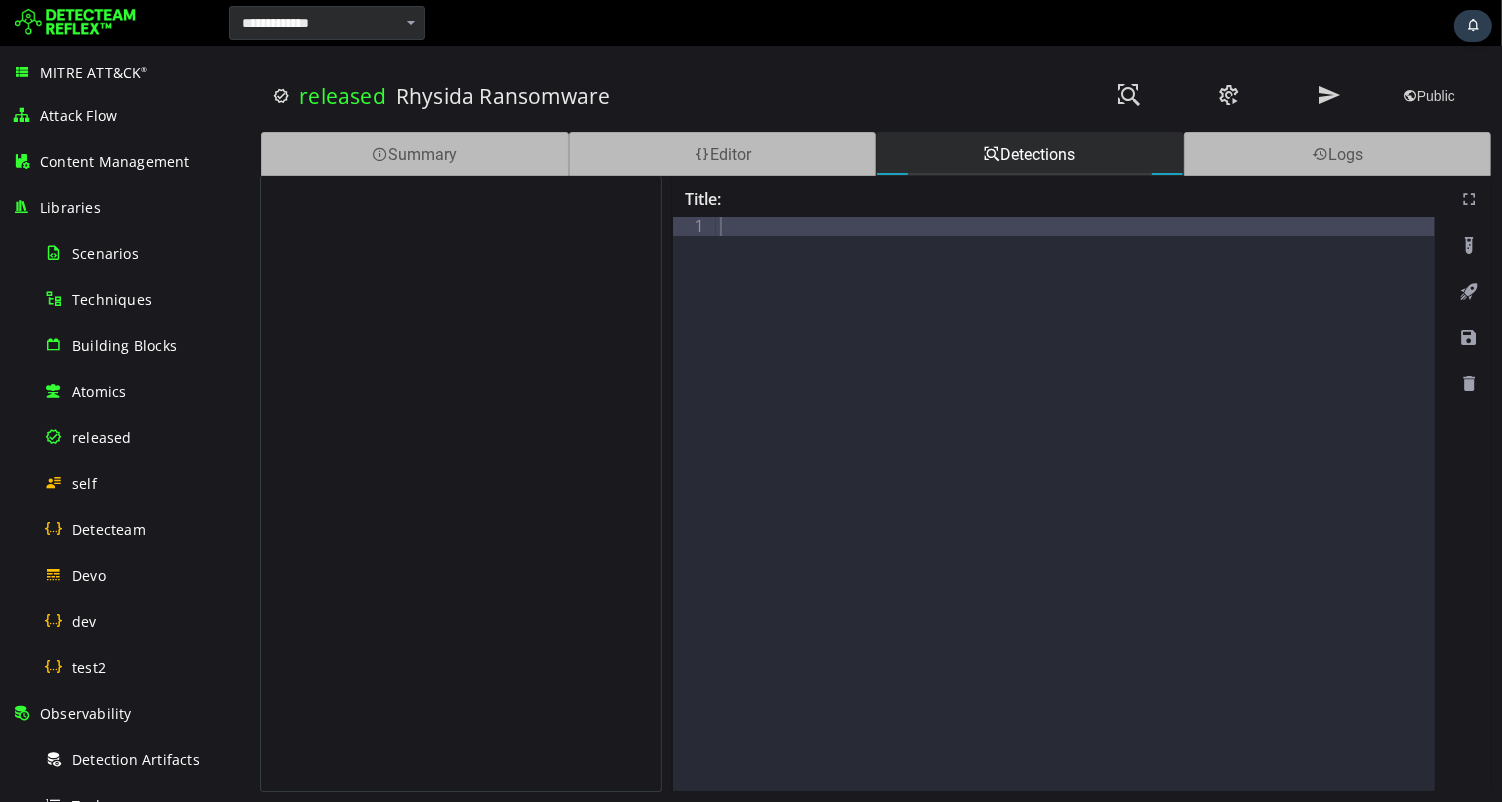 scroll, scrollTop: 0, scrollLeft: 0, axis: both 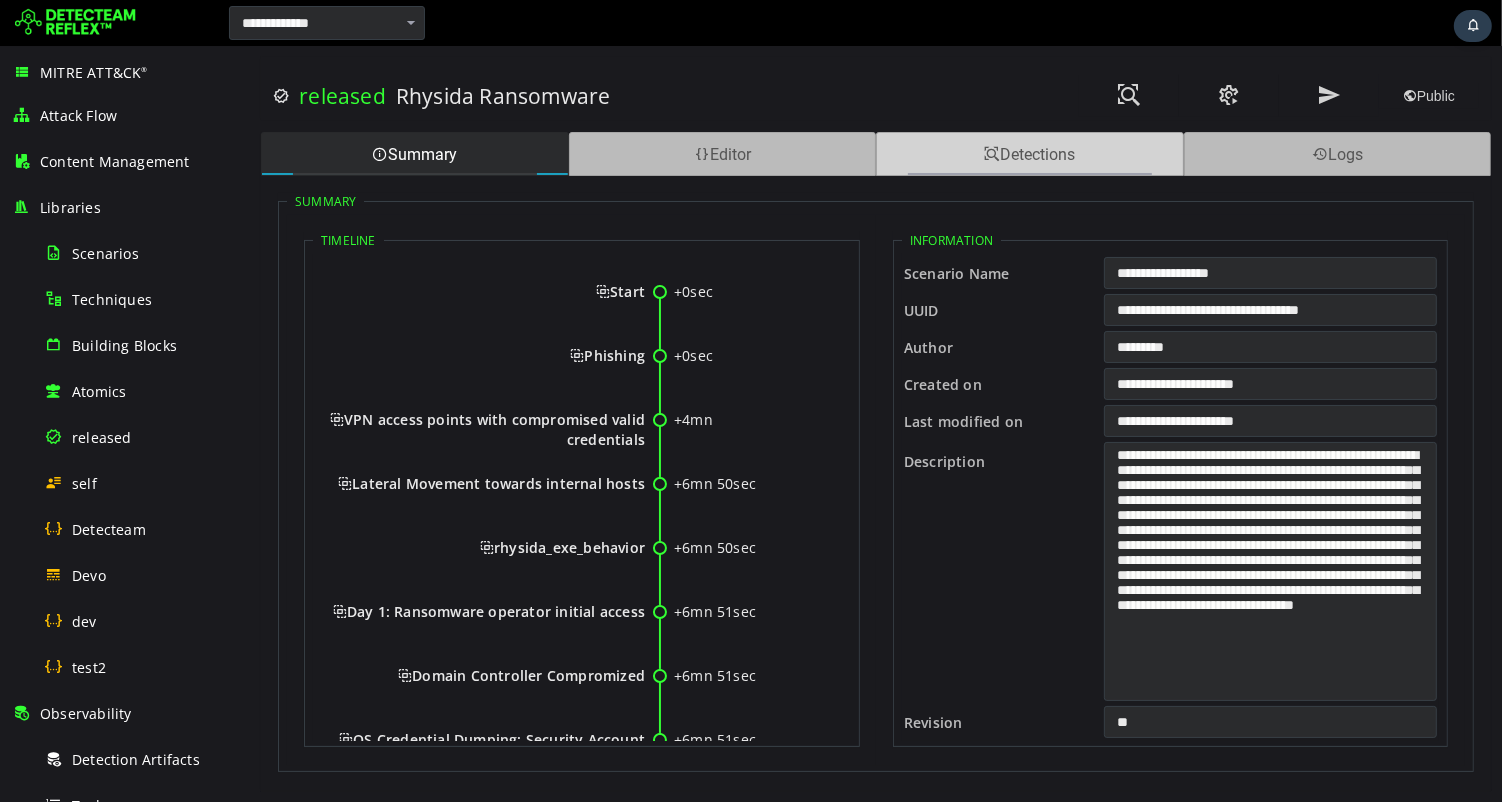 click on "Detections" at bounding box center [1029, 154] 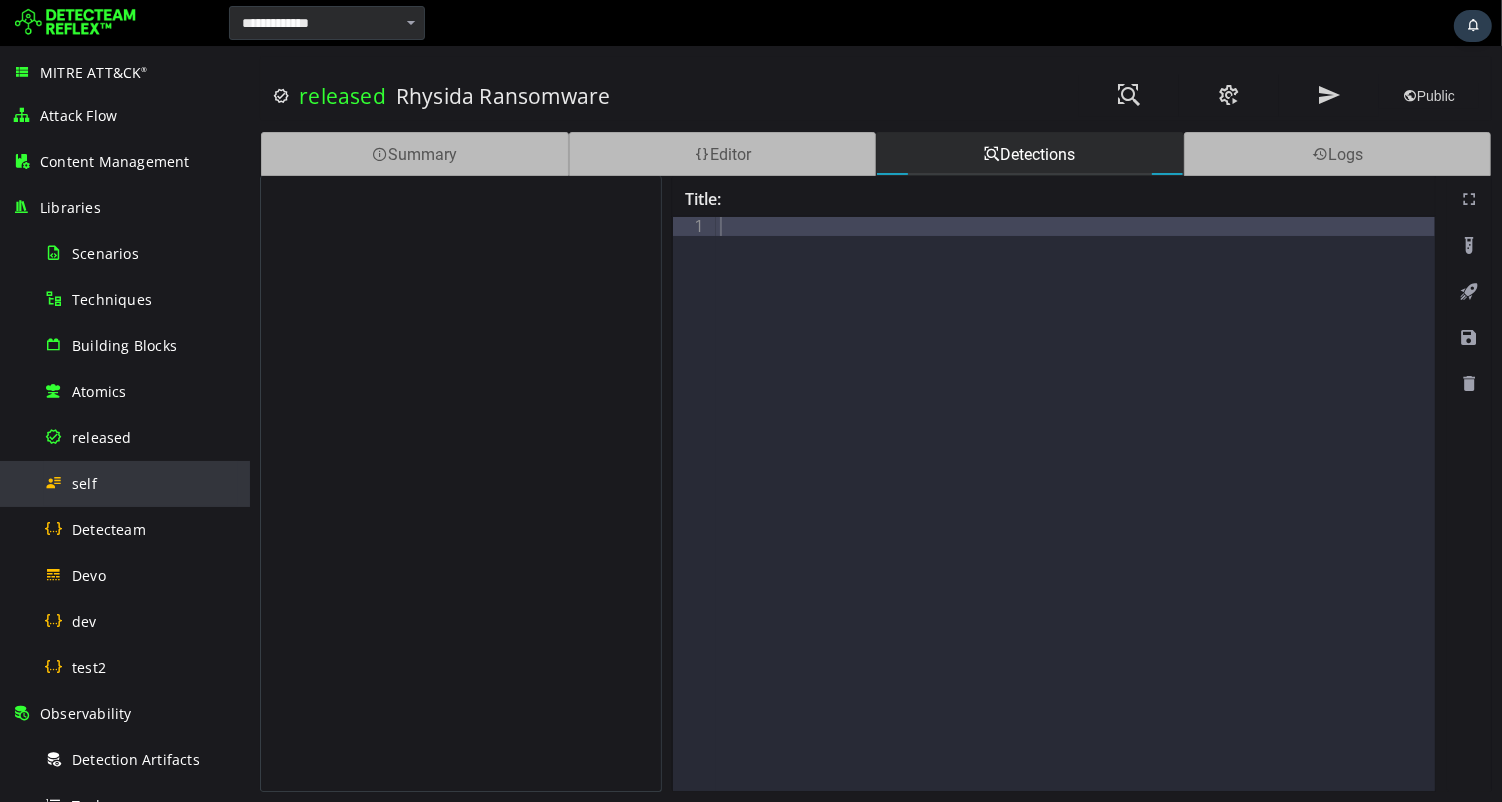 click on "self" at bounding box center [84, 483] 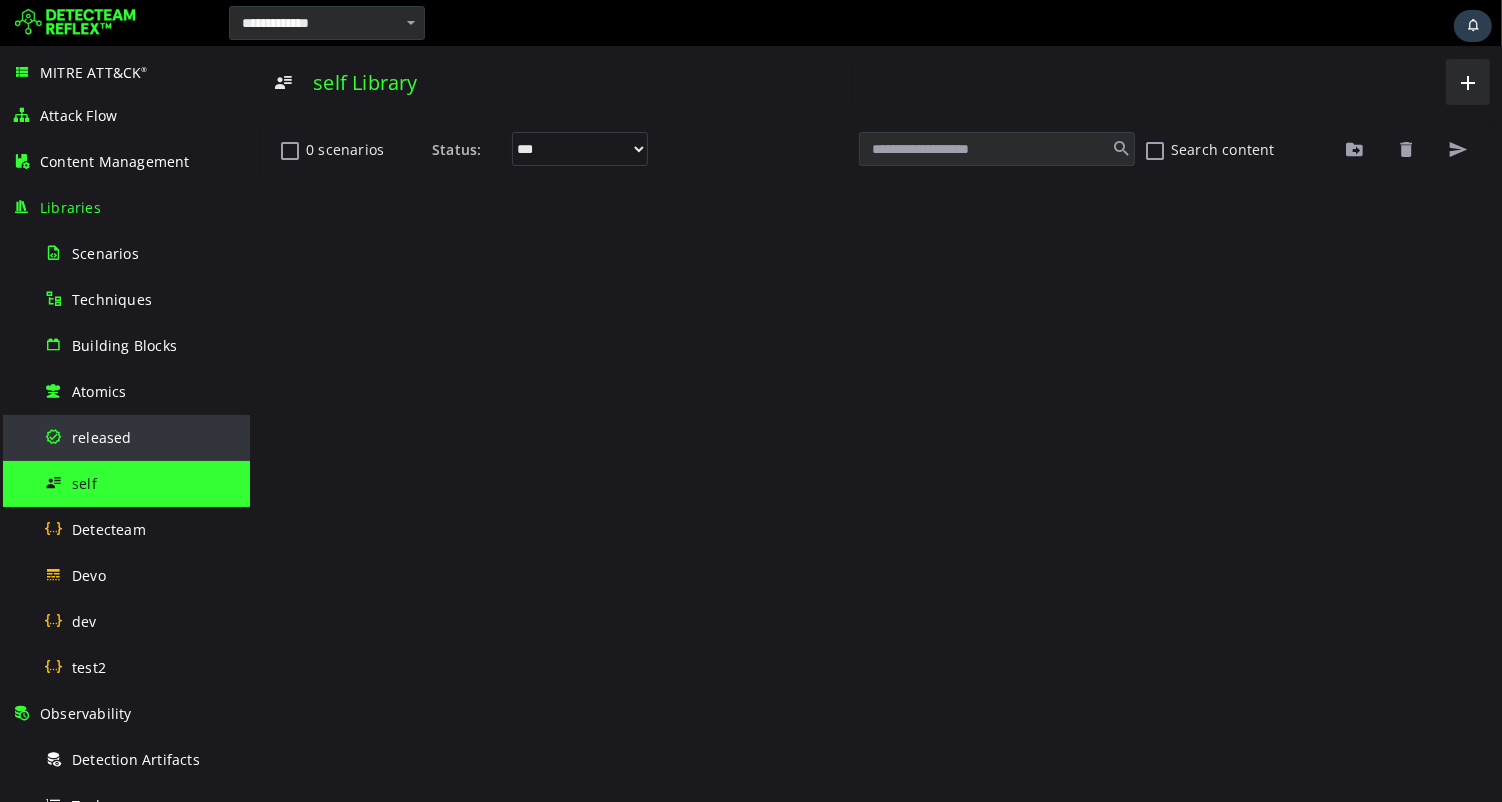 click on "released" at bounding box center [102, 437] 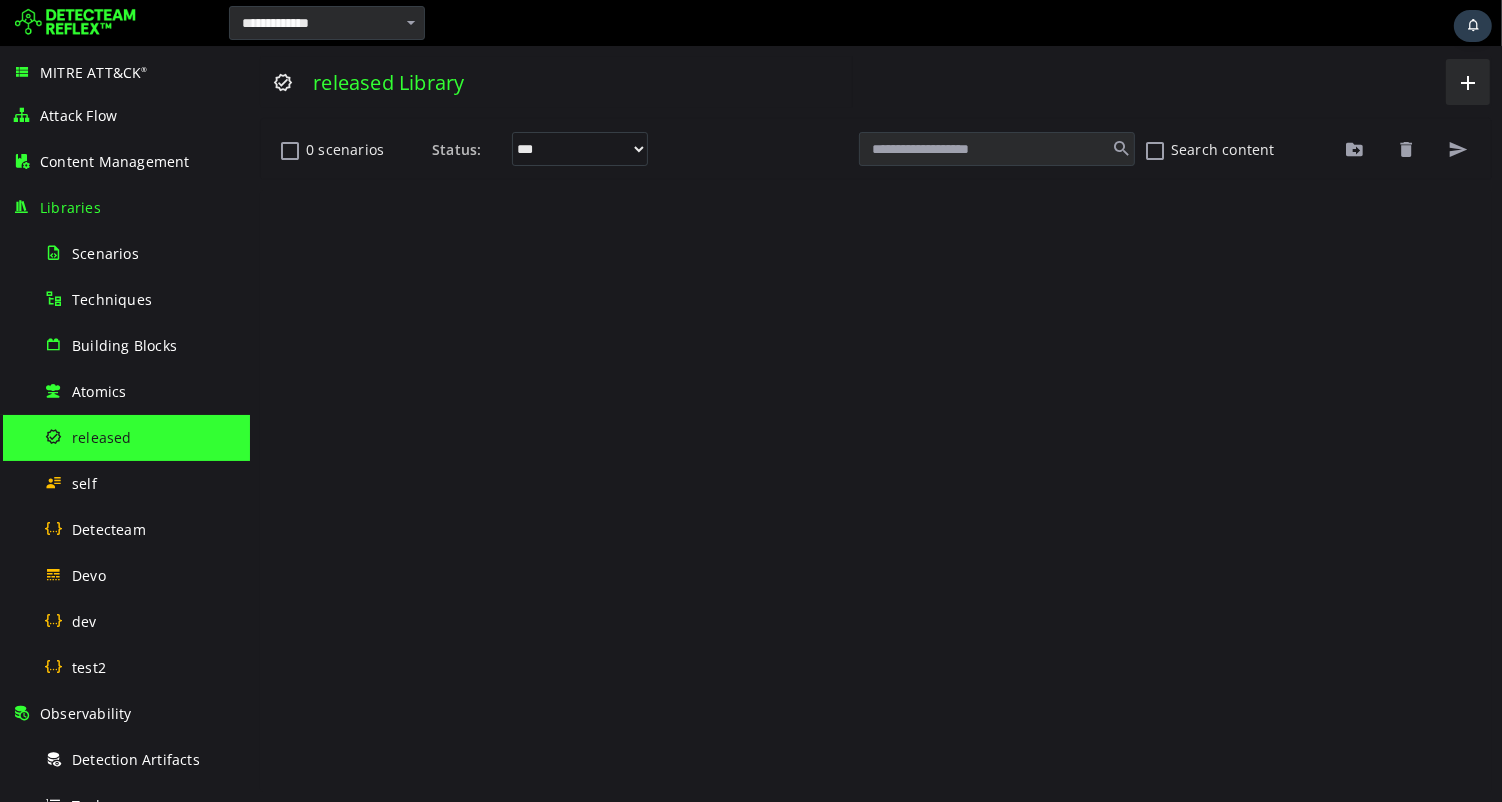 scroll, scrollTop: 0, scrollLeft: 0, axis: both 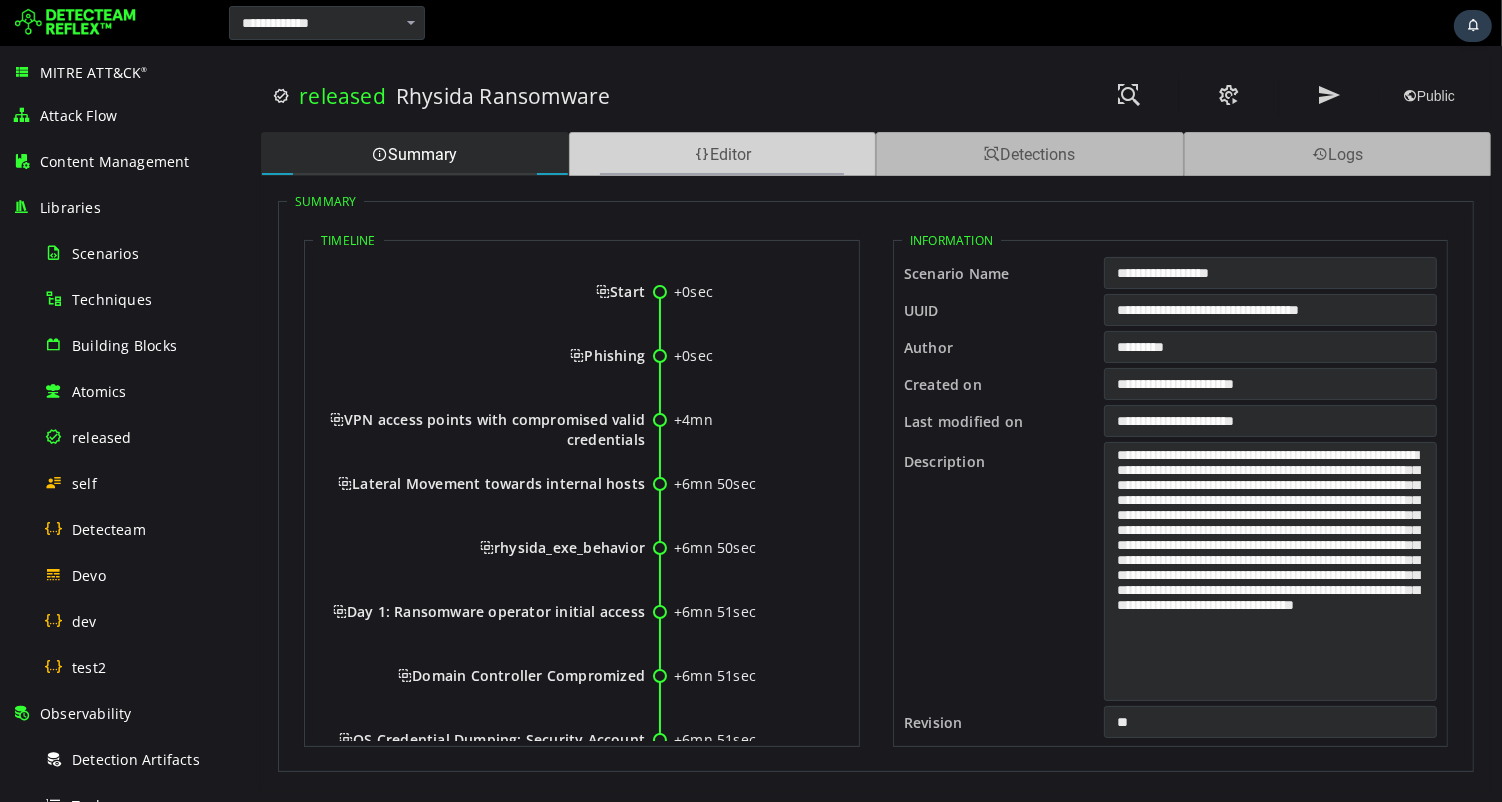 click on "Editor" at bounding box center [722, 154] 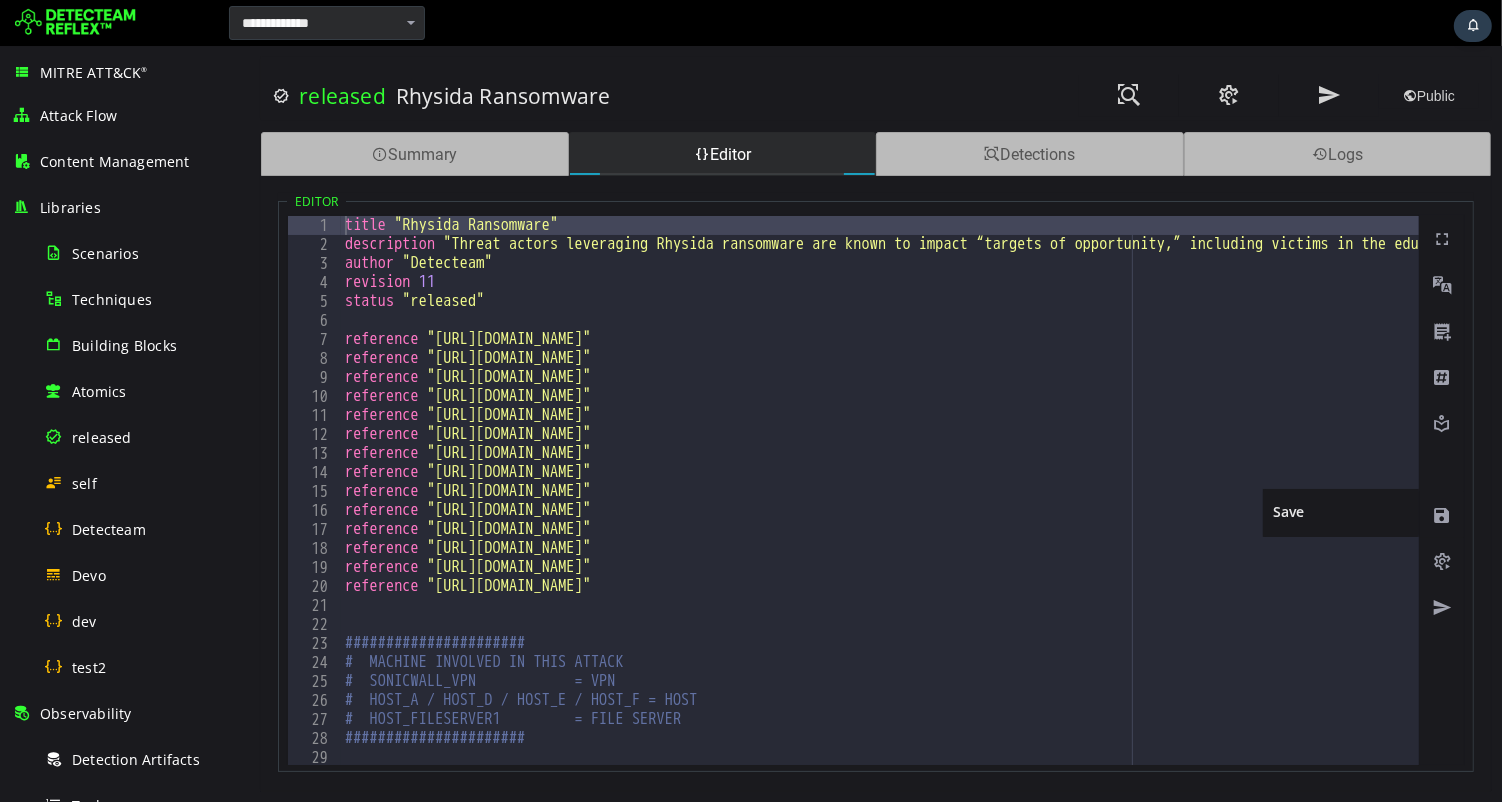 click at bounding box center (1441, 516) 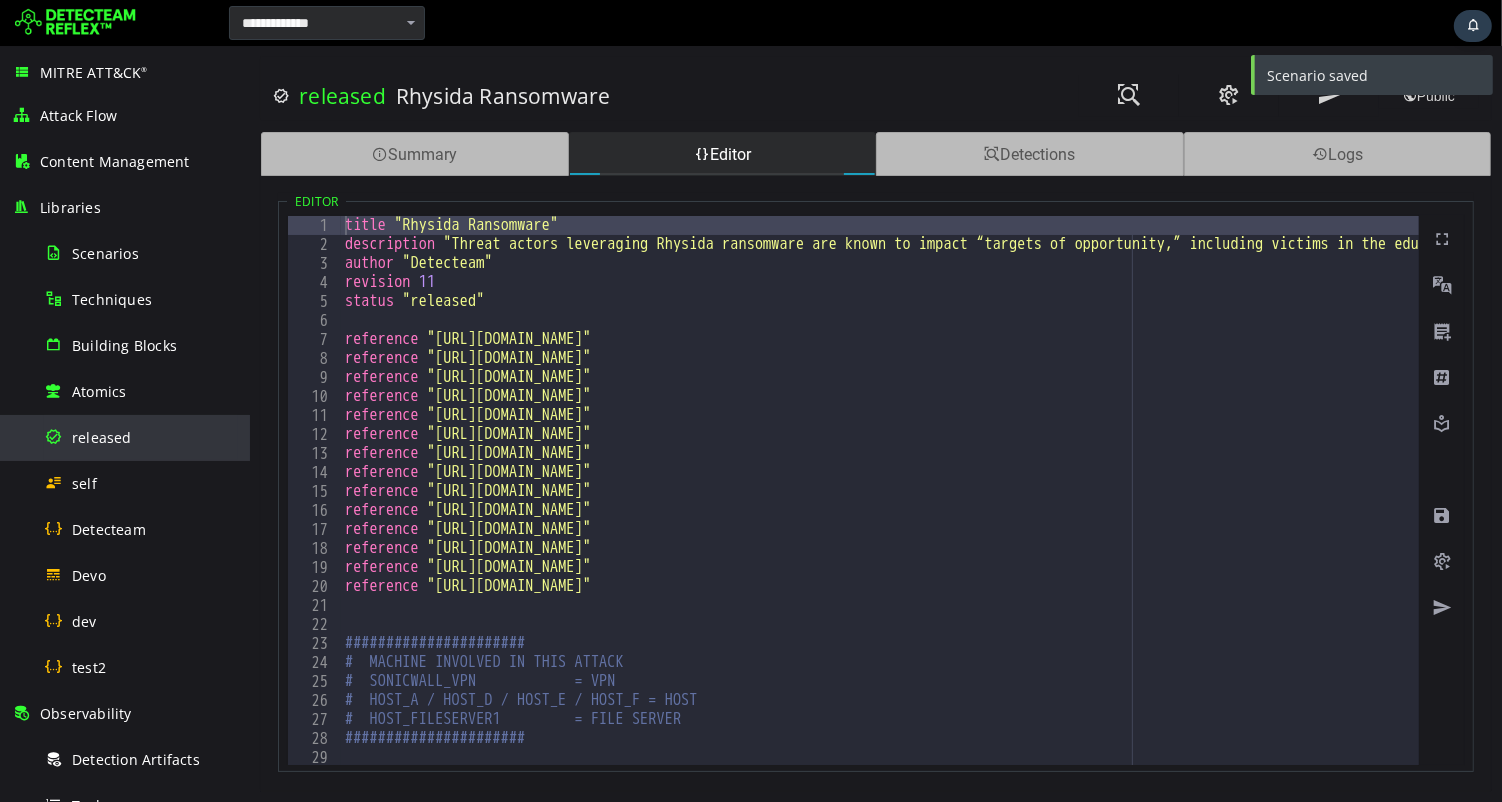click on "released" at bounding box center [102, 437] 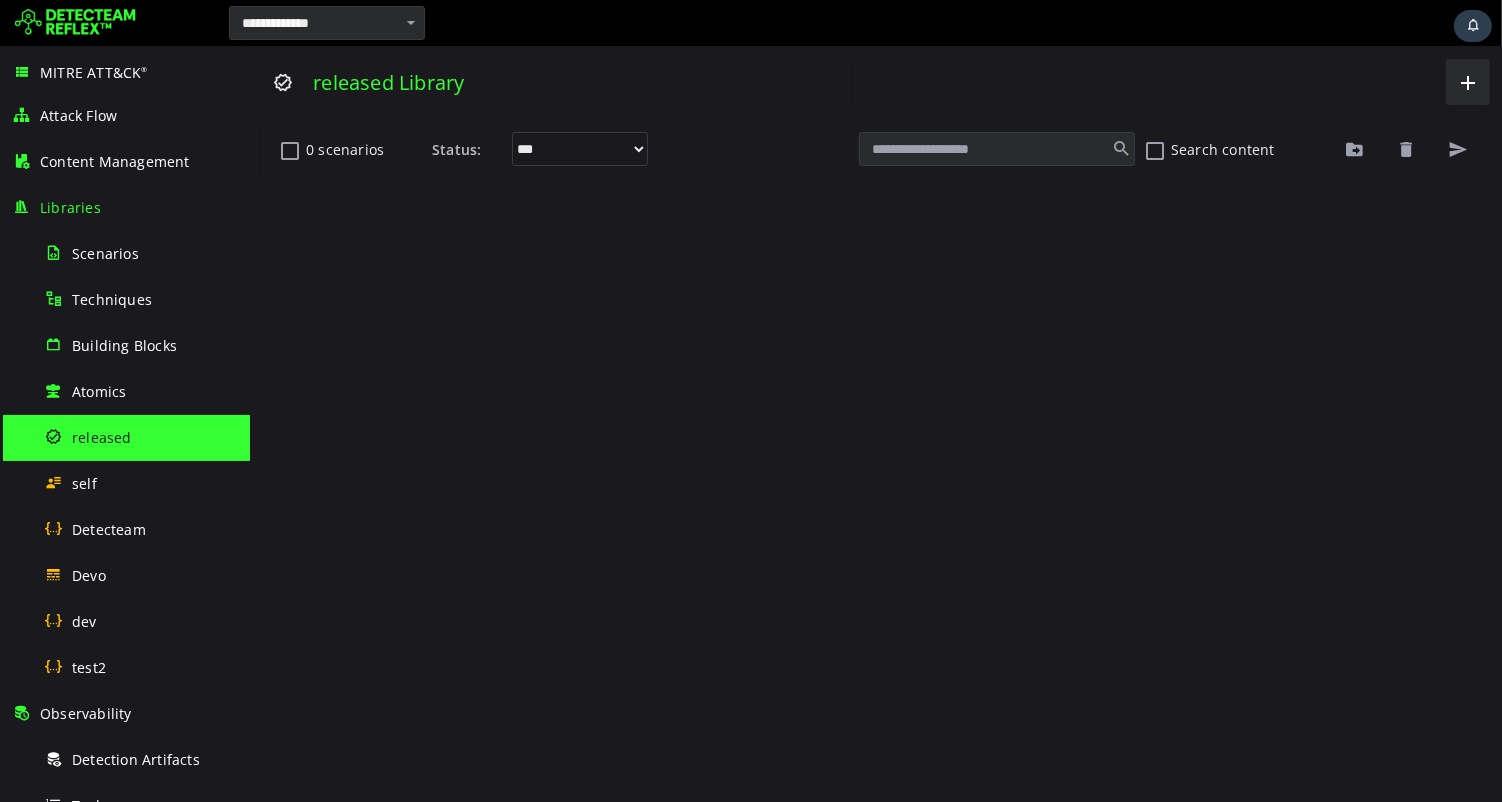 scroll, scrollTop: 0, scrollLeft: 0, axis: both 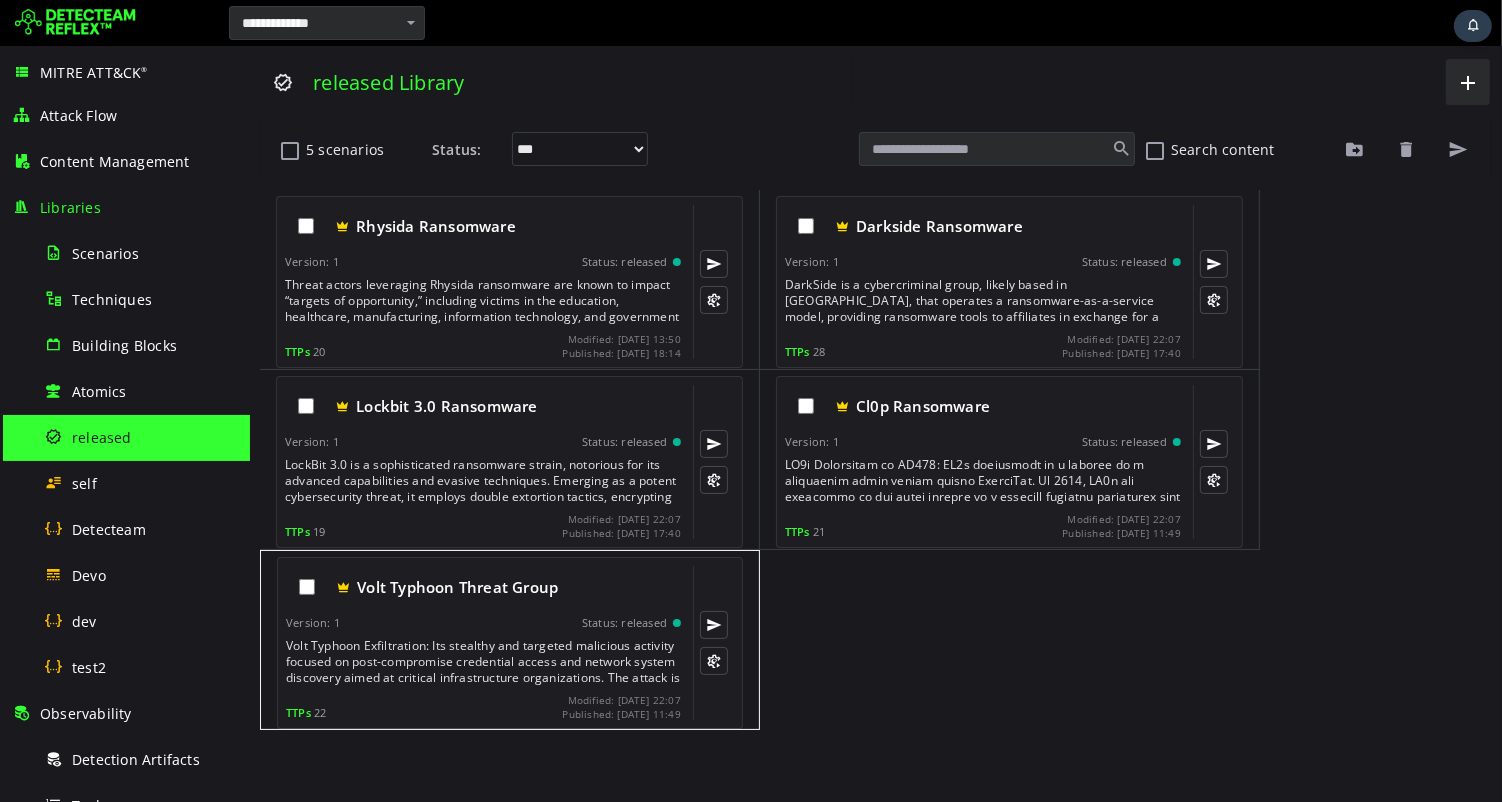 click on "Volt Typhoon Threat Group
Version: 1
Status: released
TTPs
22
Modified: 2025-07-06 22:07
Published: 2025-06-10 11:49" at bounding box center (482, 643) 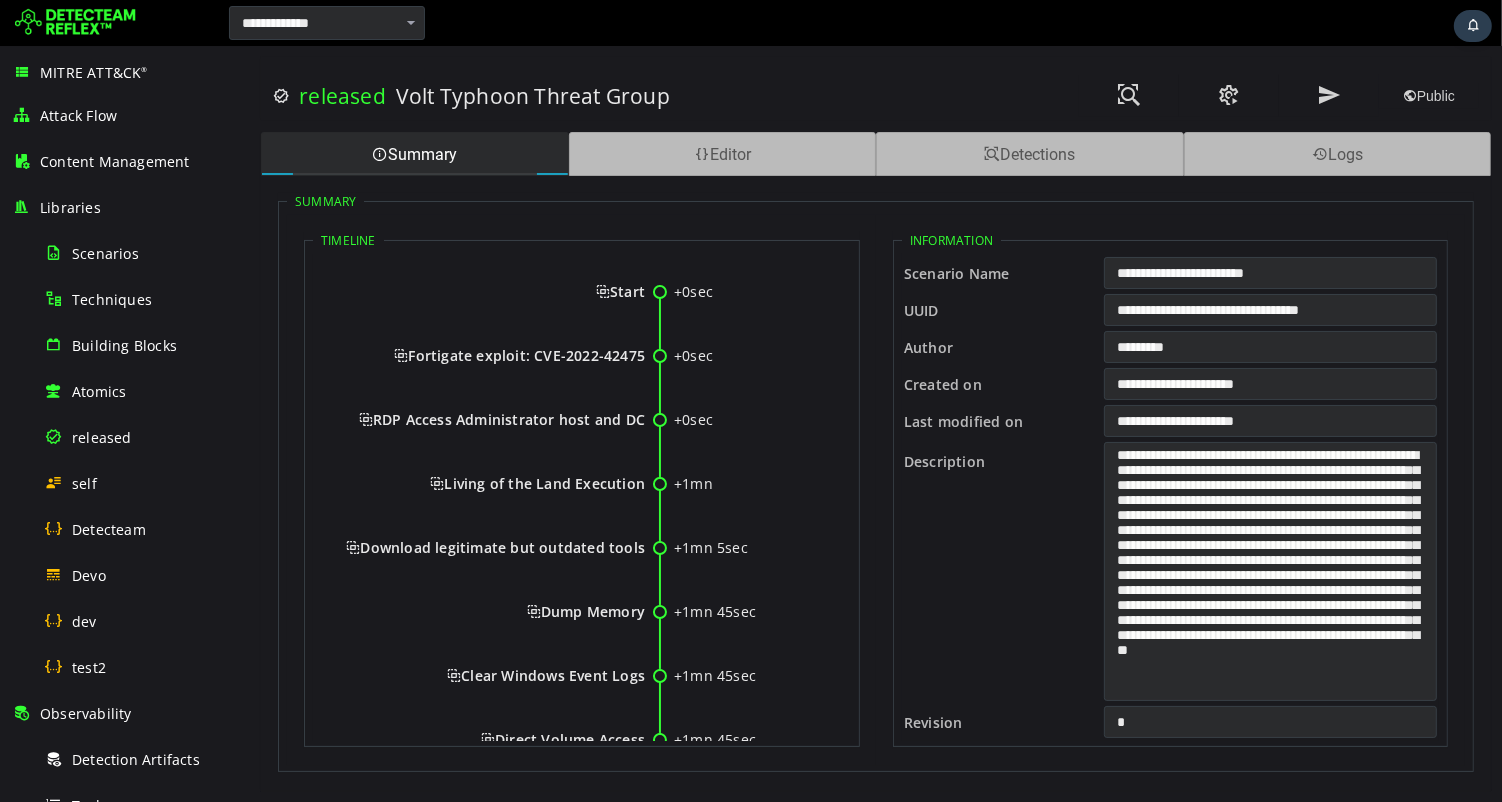 scroll, scrollTop: 0, scrollLeft: 0, axis: both 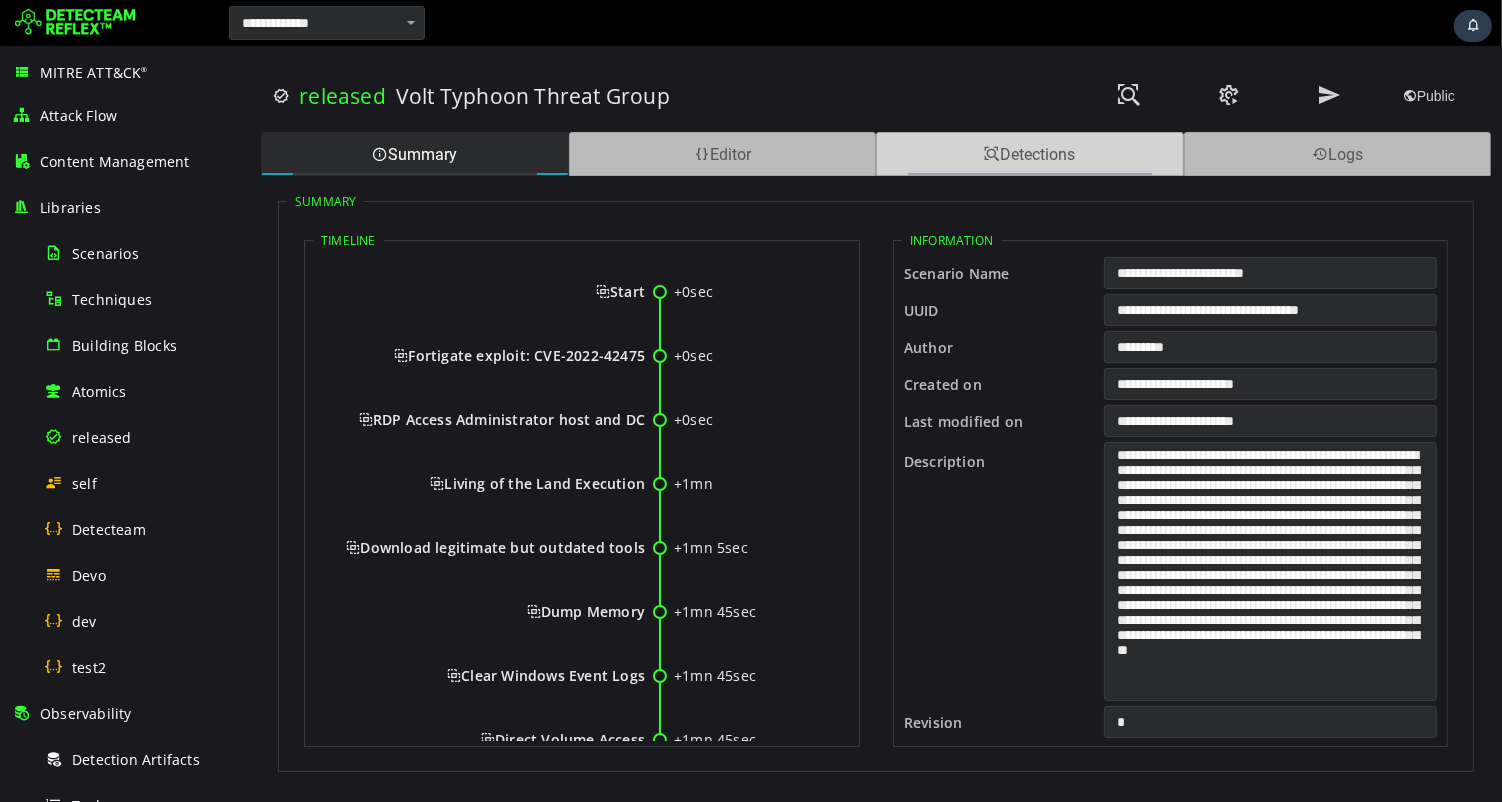 click on "Detections" at bounding box center (1029, 154) 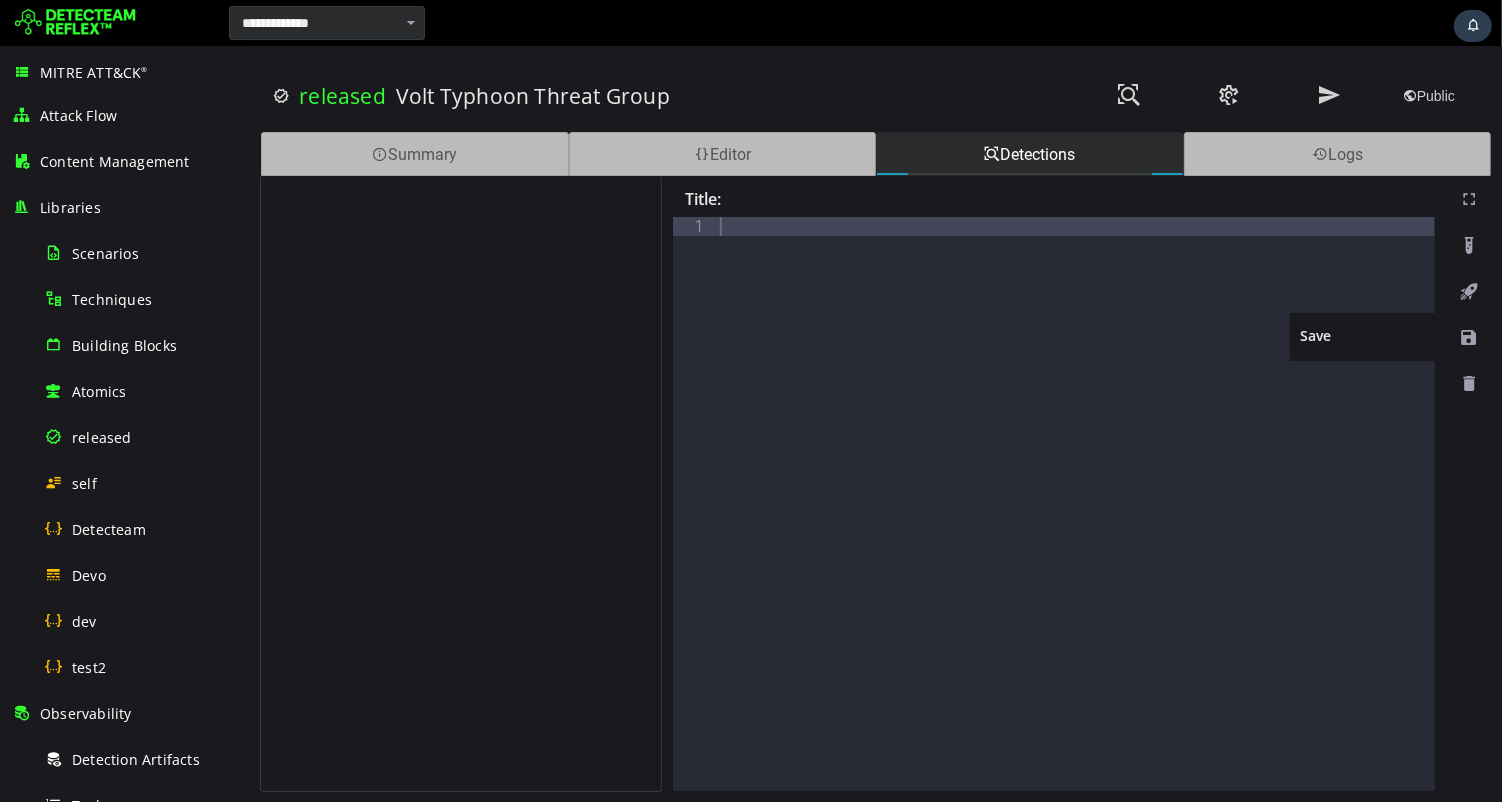 click at bounding box center [1468, 338] 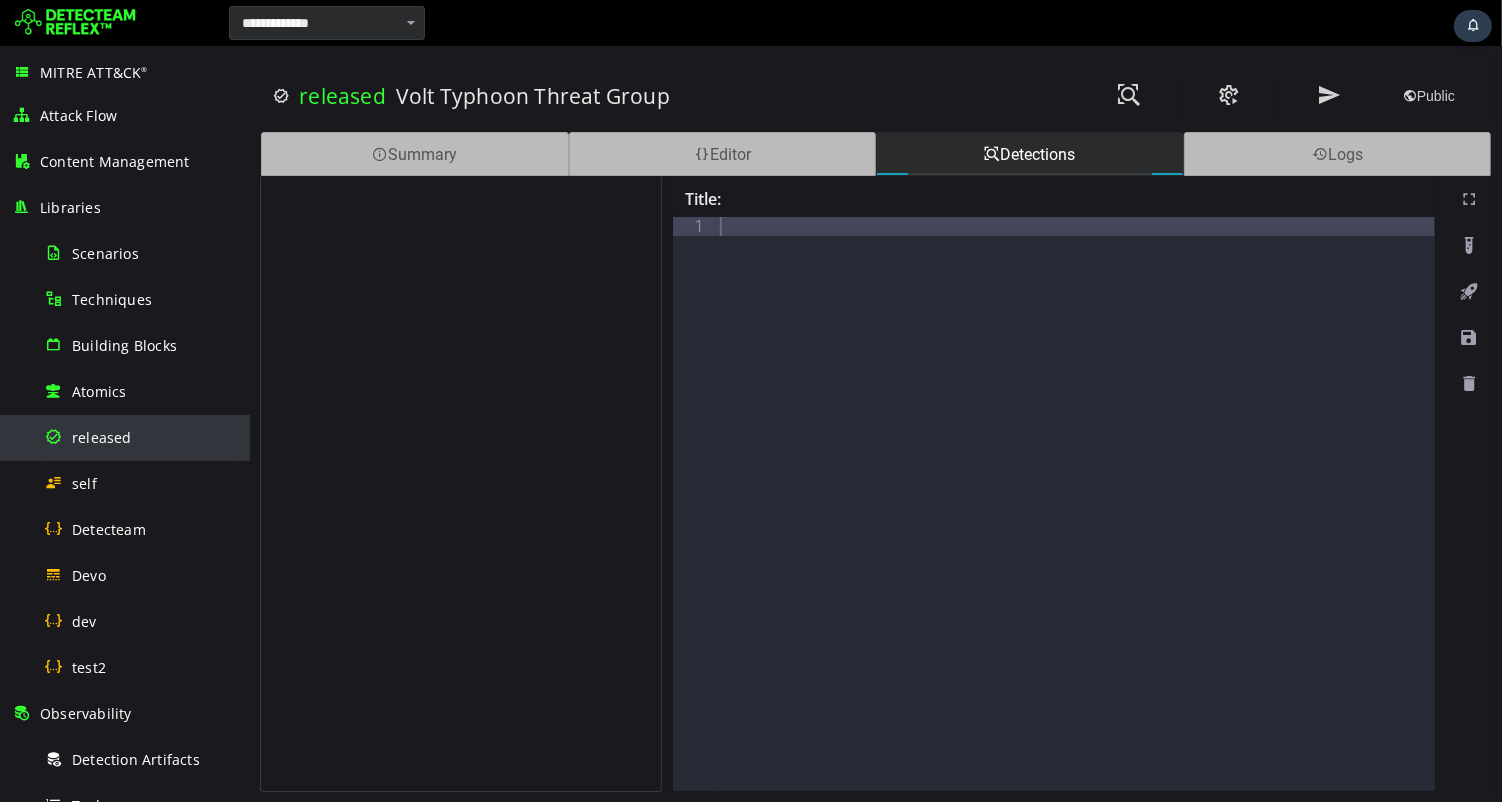 click on "released" at bounding box center (102, 437) 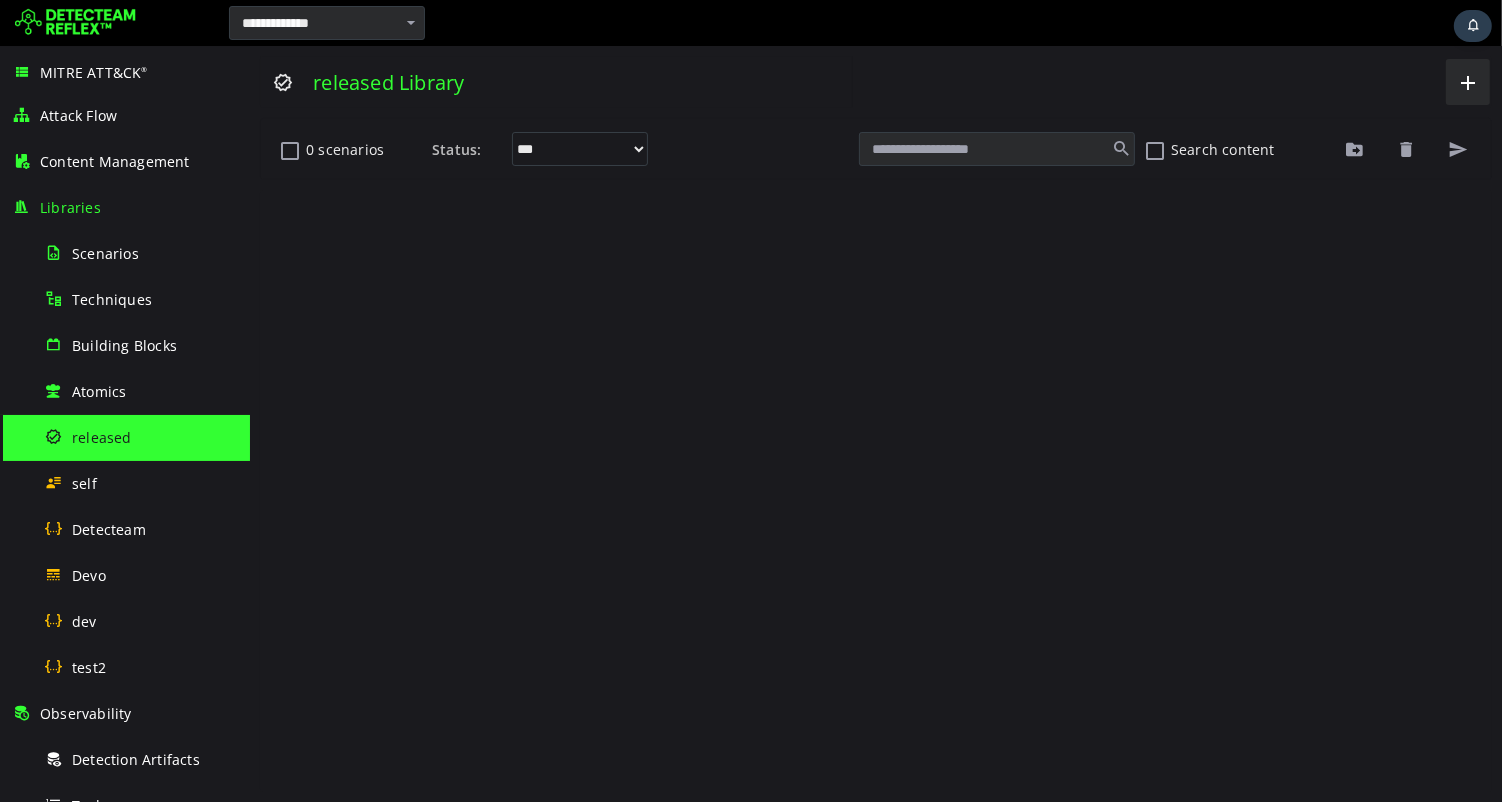 scroll, scrollTop: 0, scrollLeft: 0, axis: both 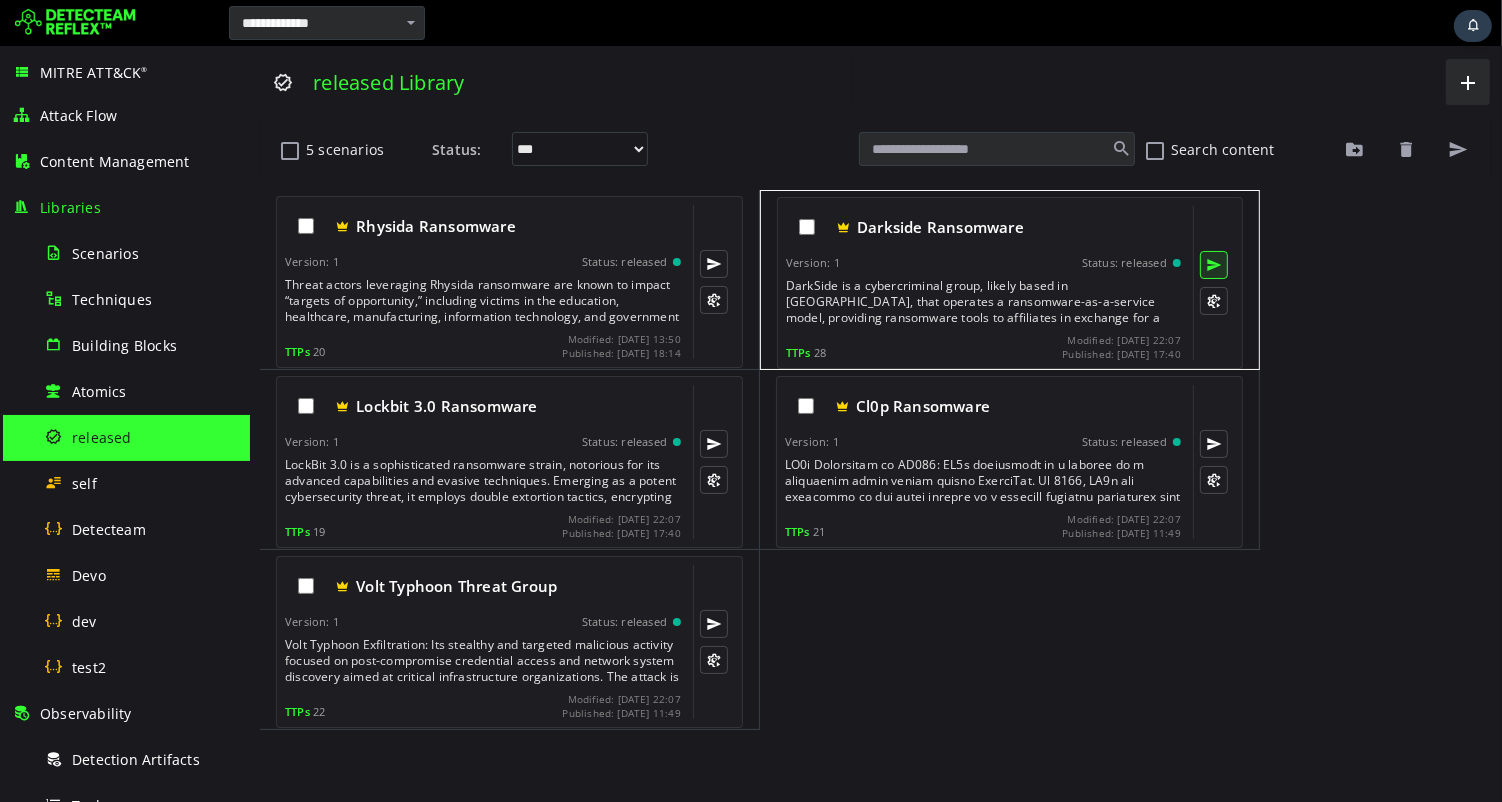 click at bounding box center (1213, 265) 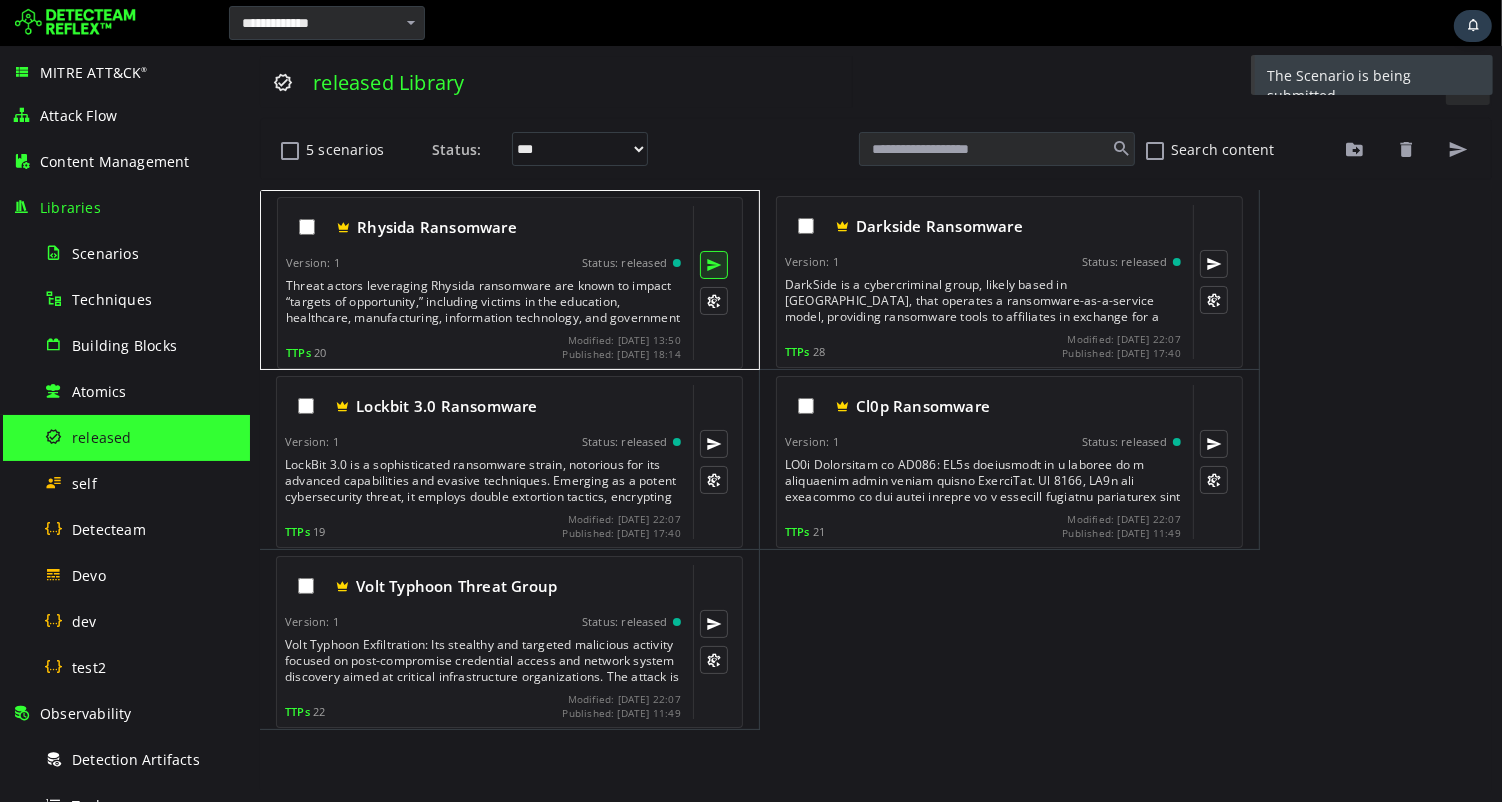 click at bounding box center [713, 265] 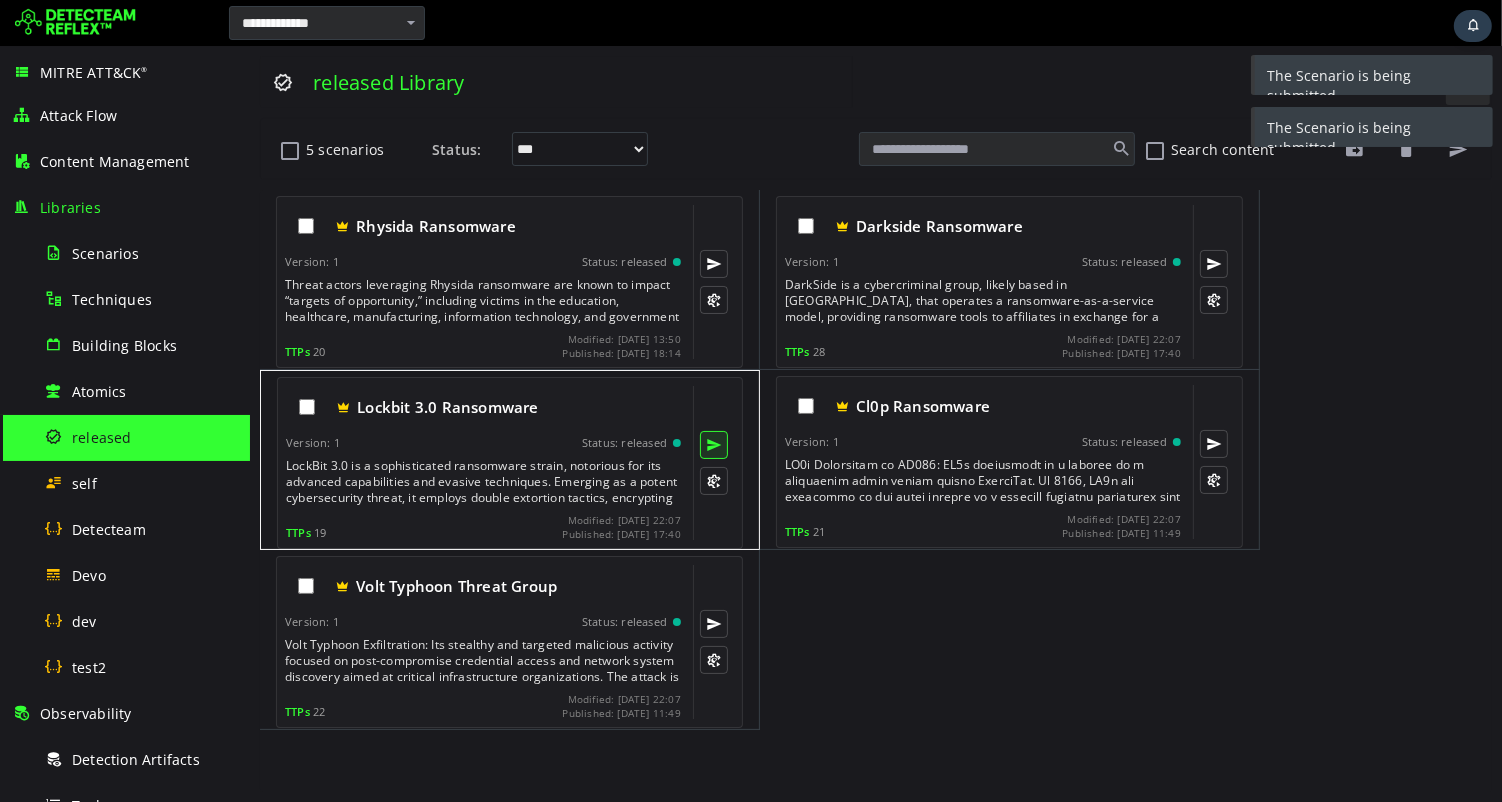 click at bounding box center [713, 445] 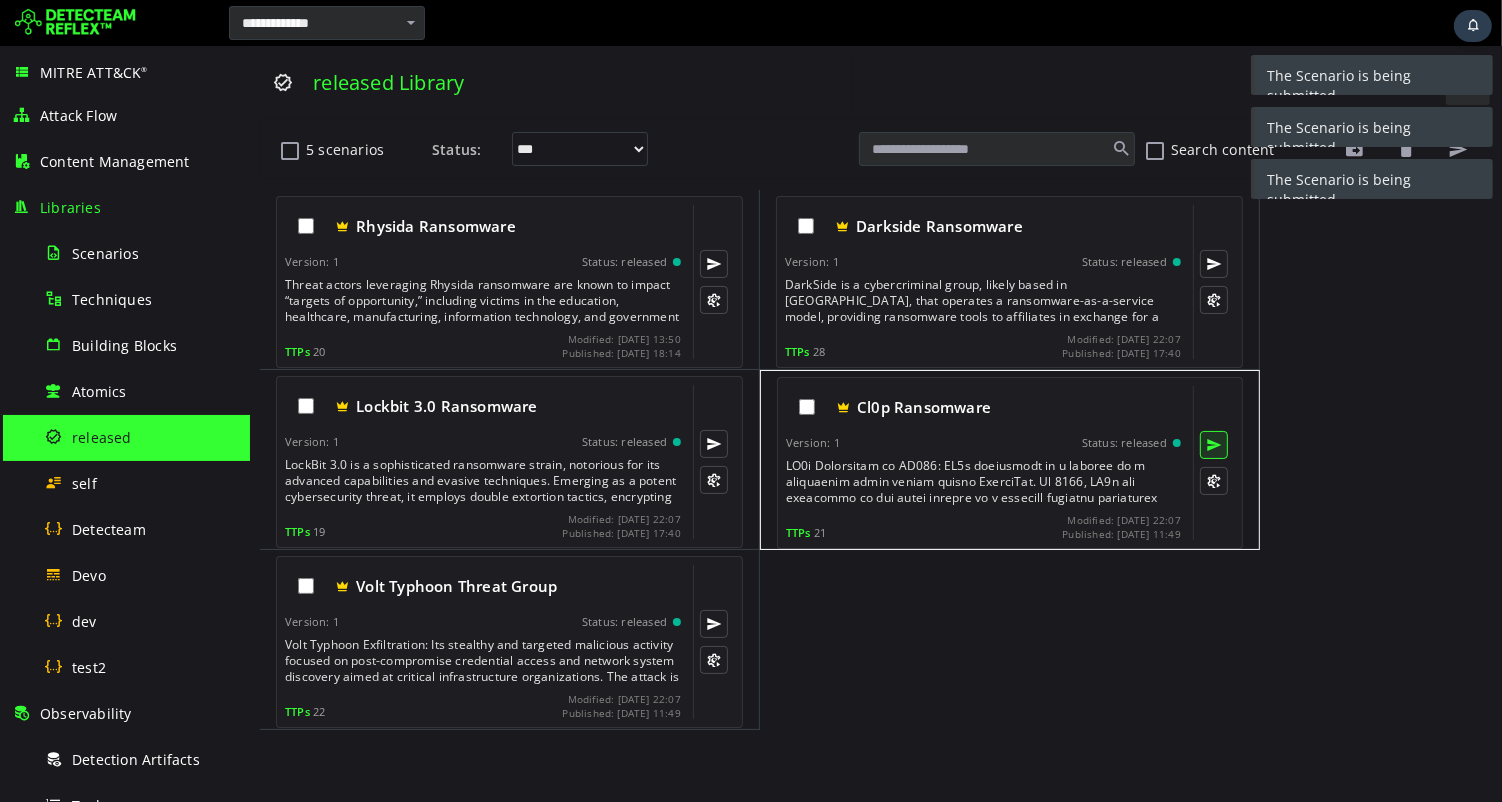 click at bounding box center (1213, 445) 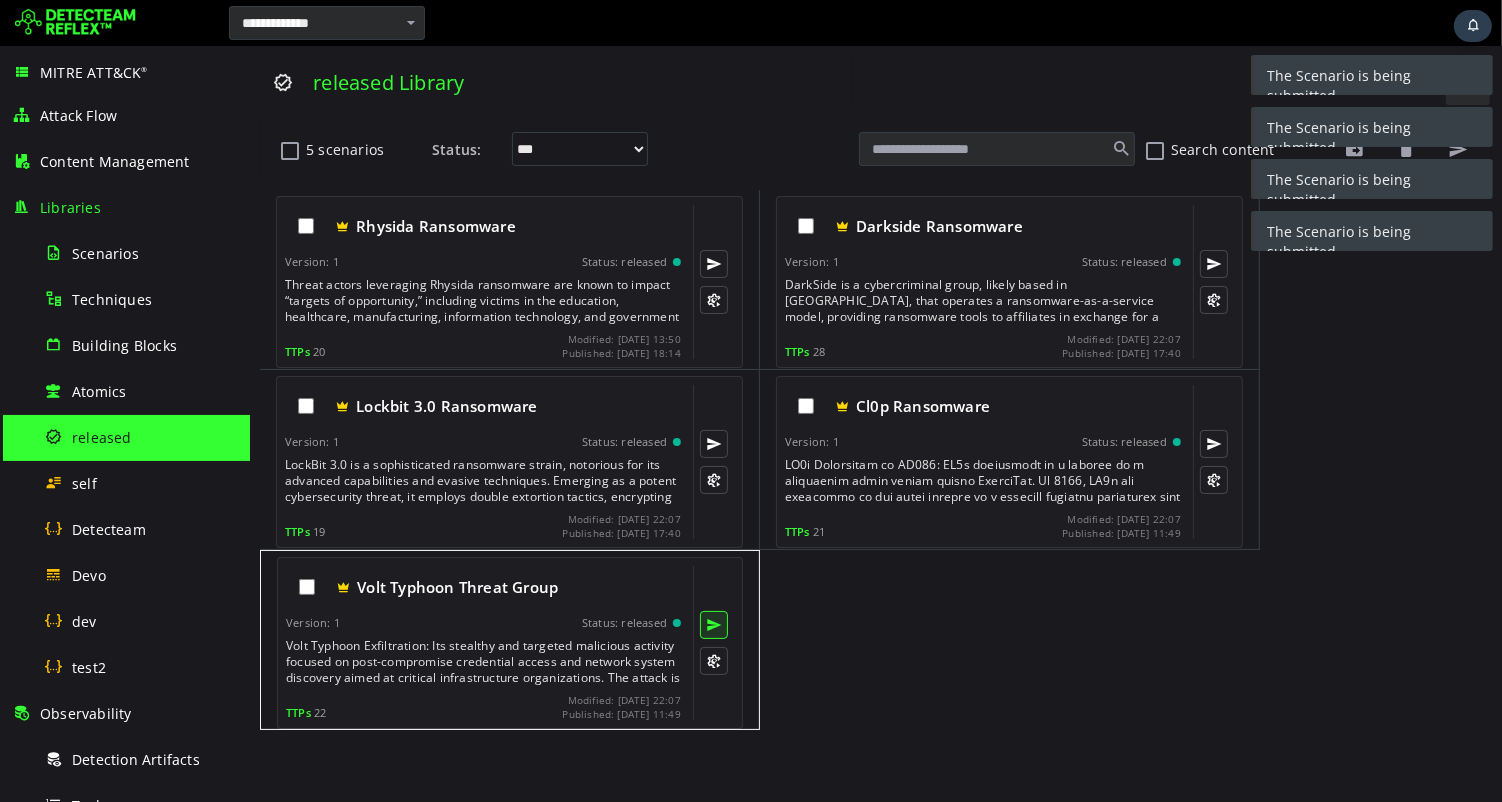 click at bounding box center [713, 625] 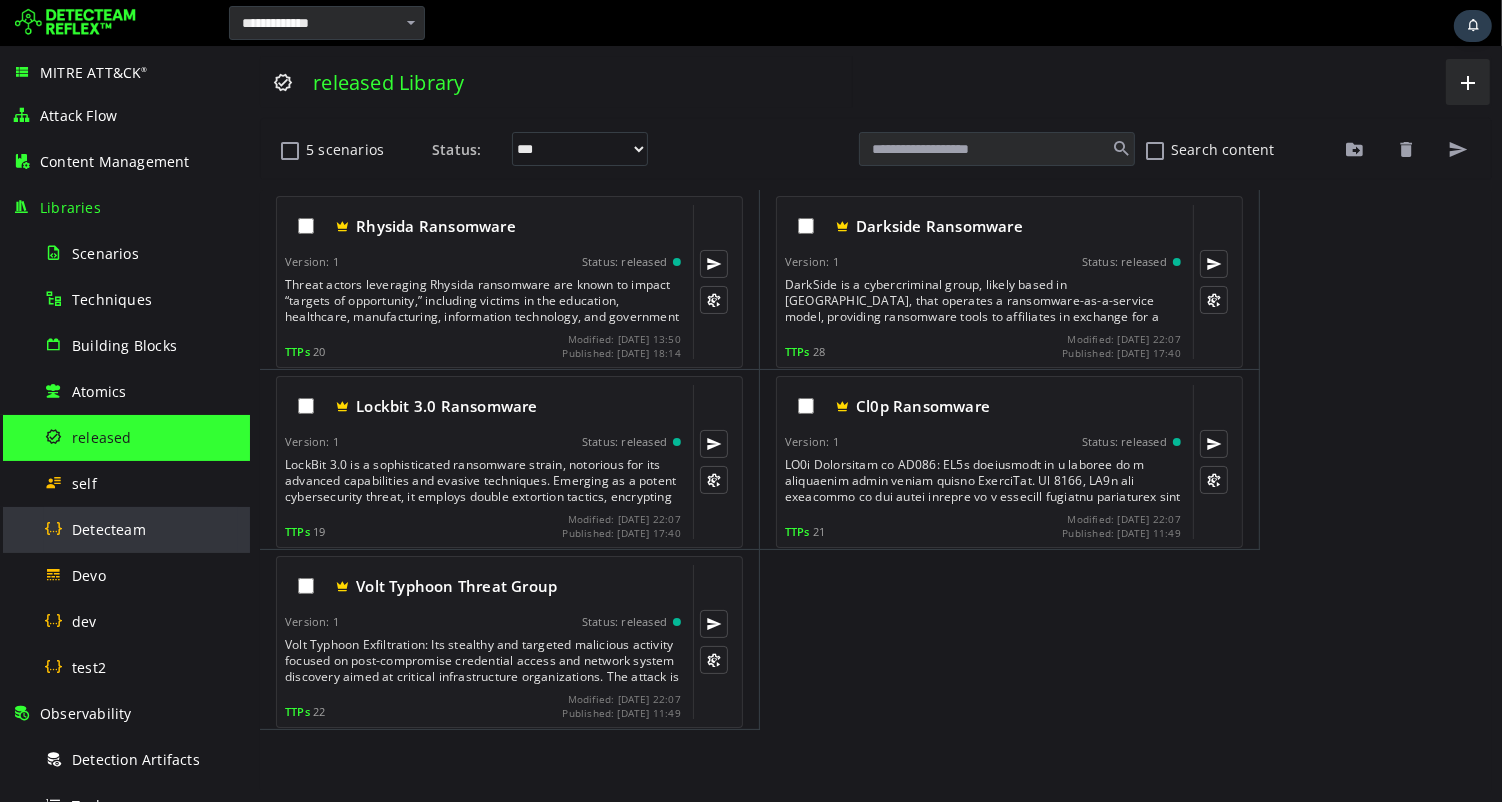 click on "Detecteam" at bounding box center [109, 529] 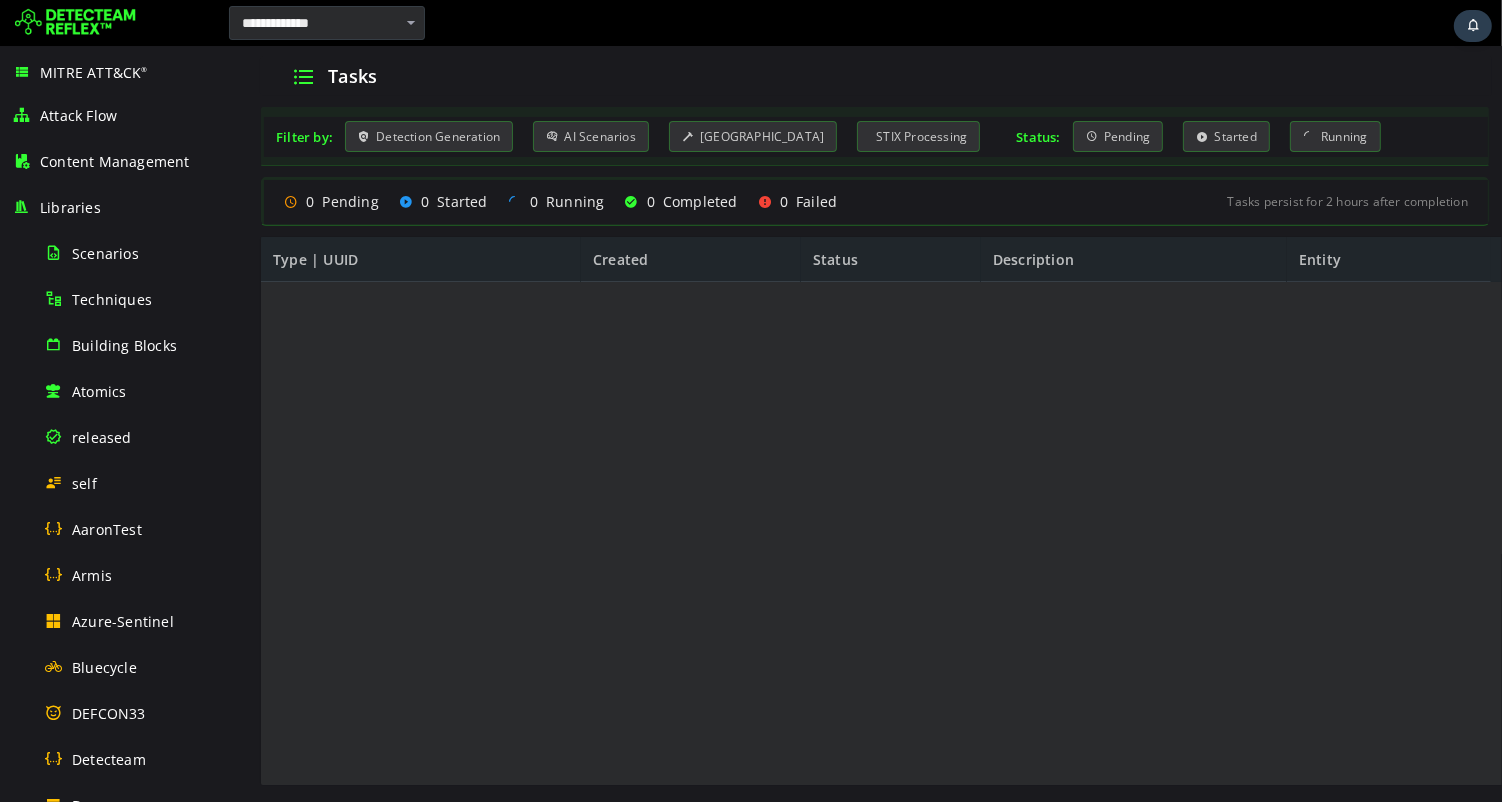 scroll, scrollTop: 0, scrollLeft: 0, axis: both 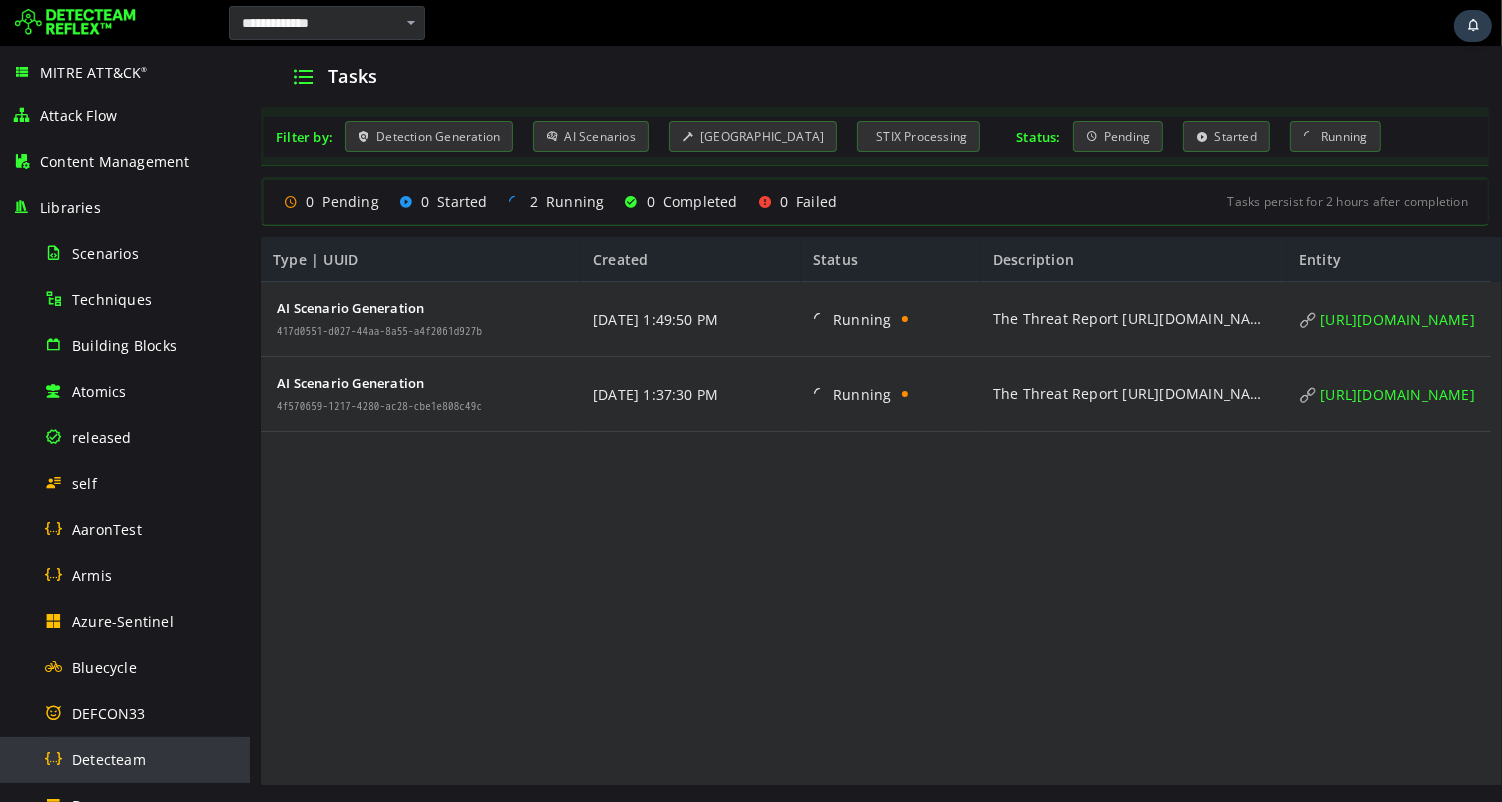 click on "Detecteam" at bounding box center (109, 759) 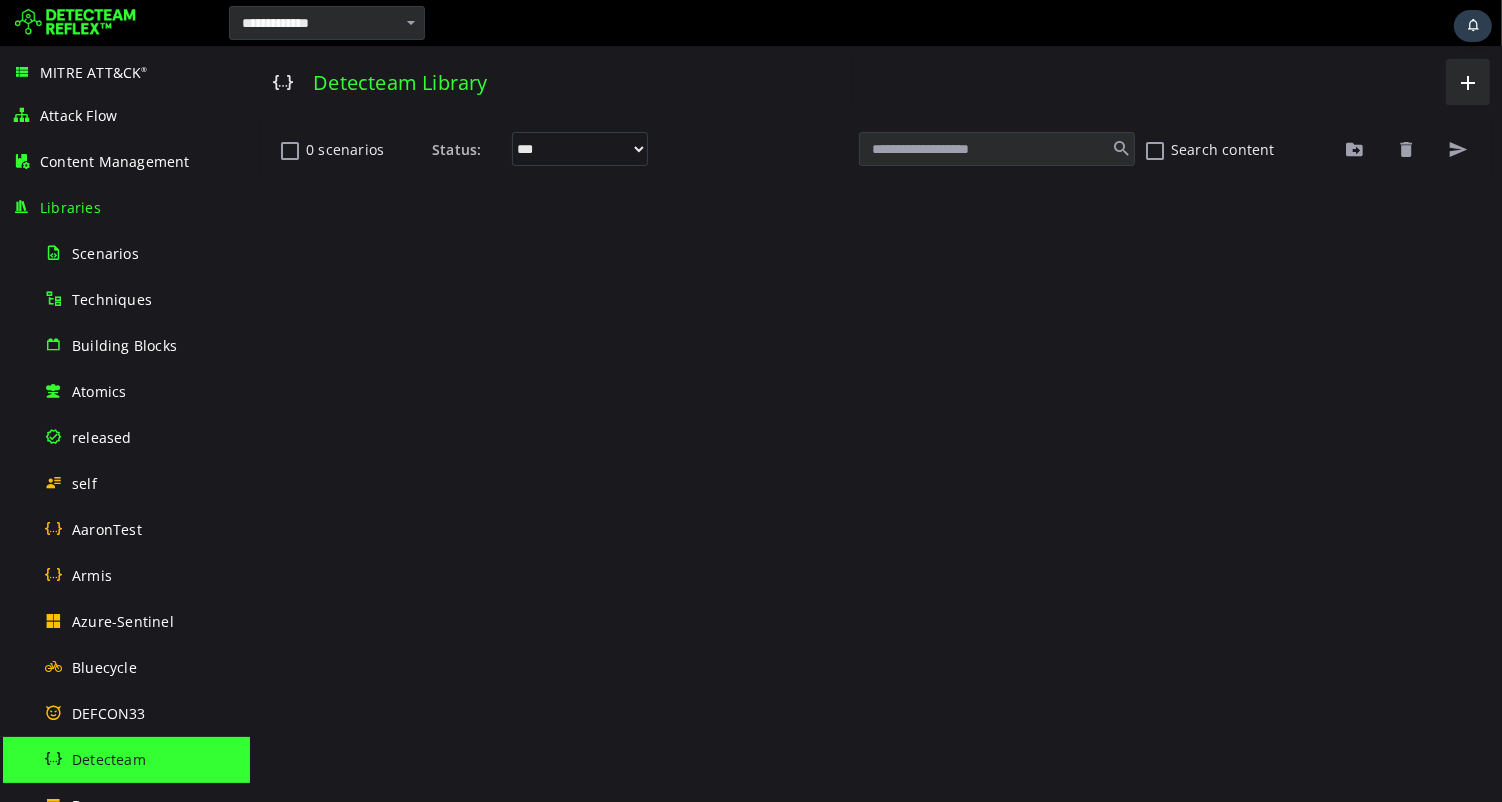 scroll, scrollTop: 0, scrollLeft: 0, axis: both 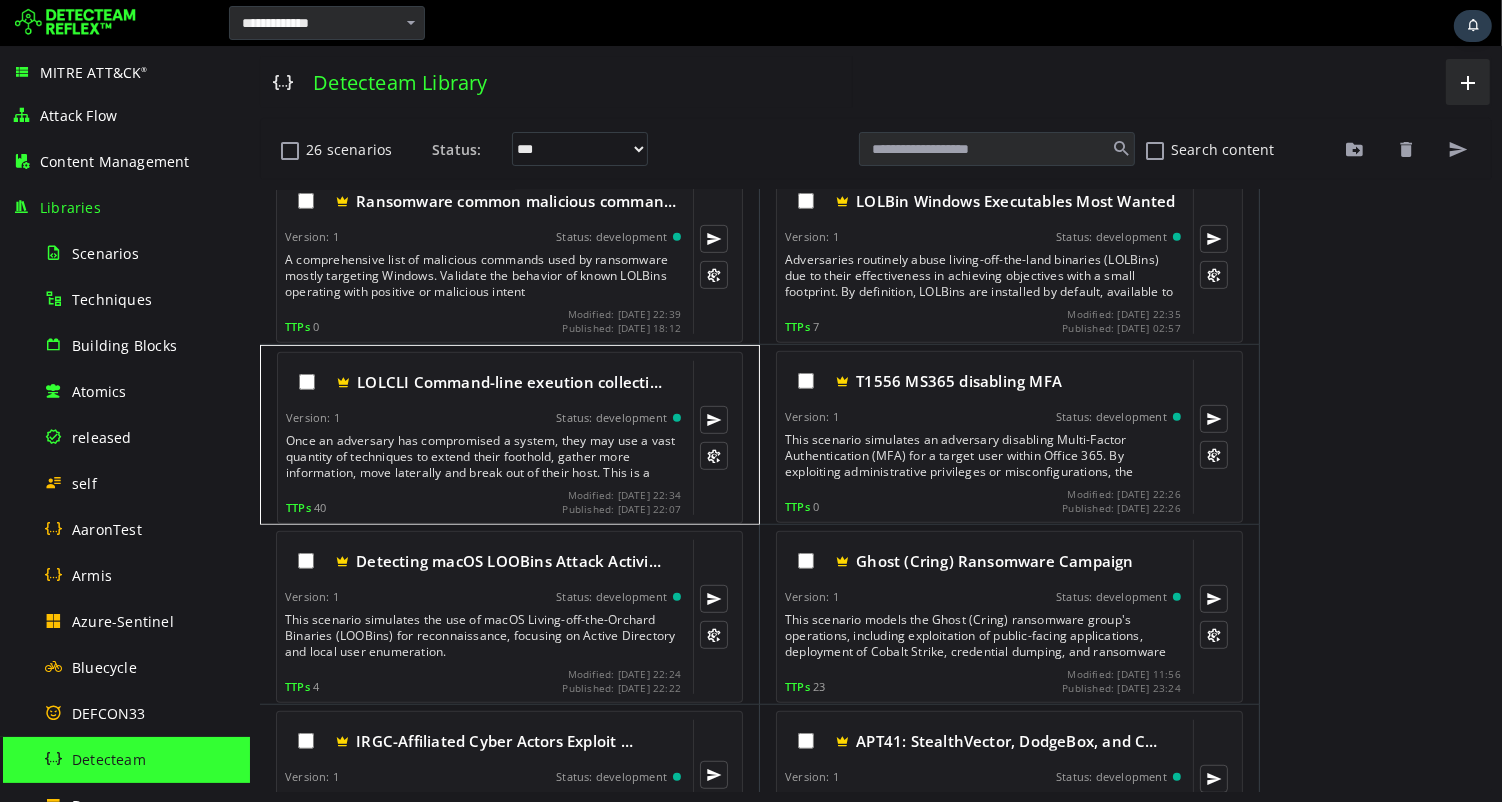 click on "LOLCLI Command-line exeution collecti…
Version: 1
Status: development
Once an adversary has compromised a system, they may use a vast quantity of techniques to extend their foothold, gather more information, move laterally and break out of their host.  This is a collection of commands used by threat actors to perform various actions on a compromised system
TTPs
40
Modified: 2025-06-14 22:34" at bounding box center (482, 438) 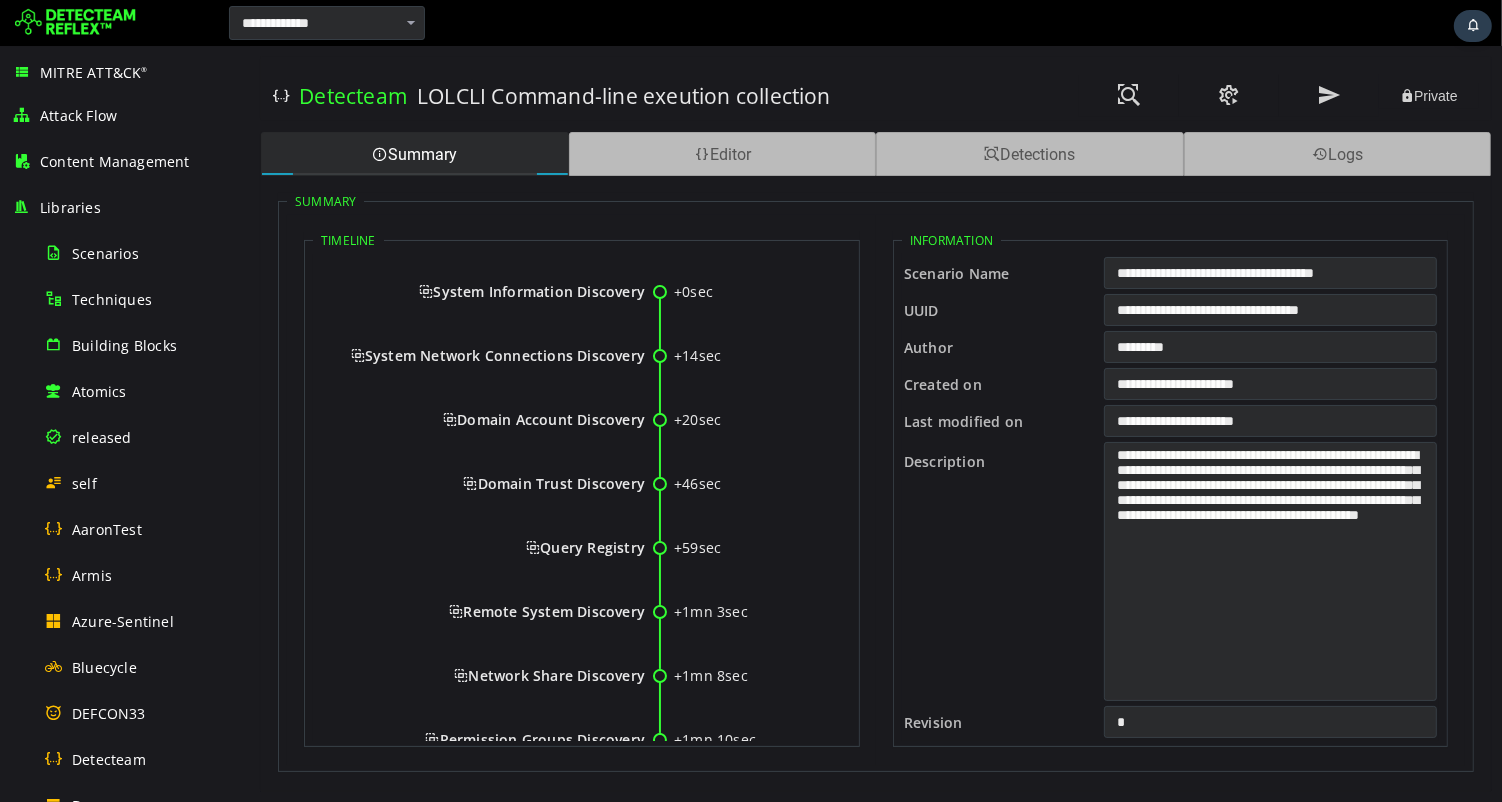 scroll, scrollTop: 0, scrollLeft: 0, axis: both 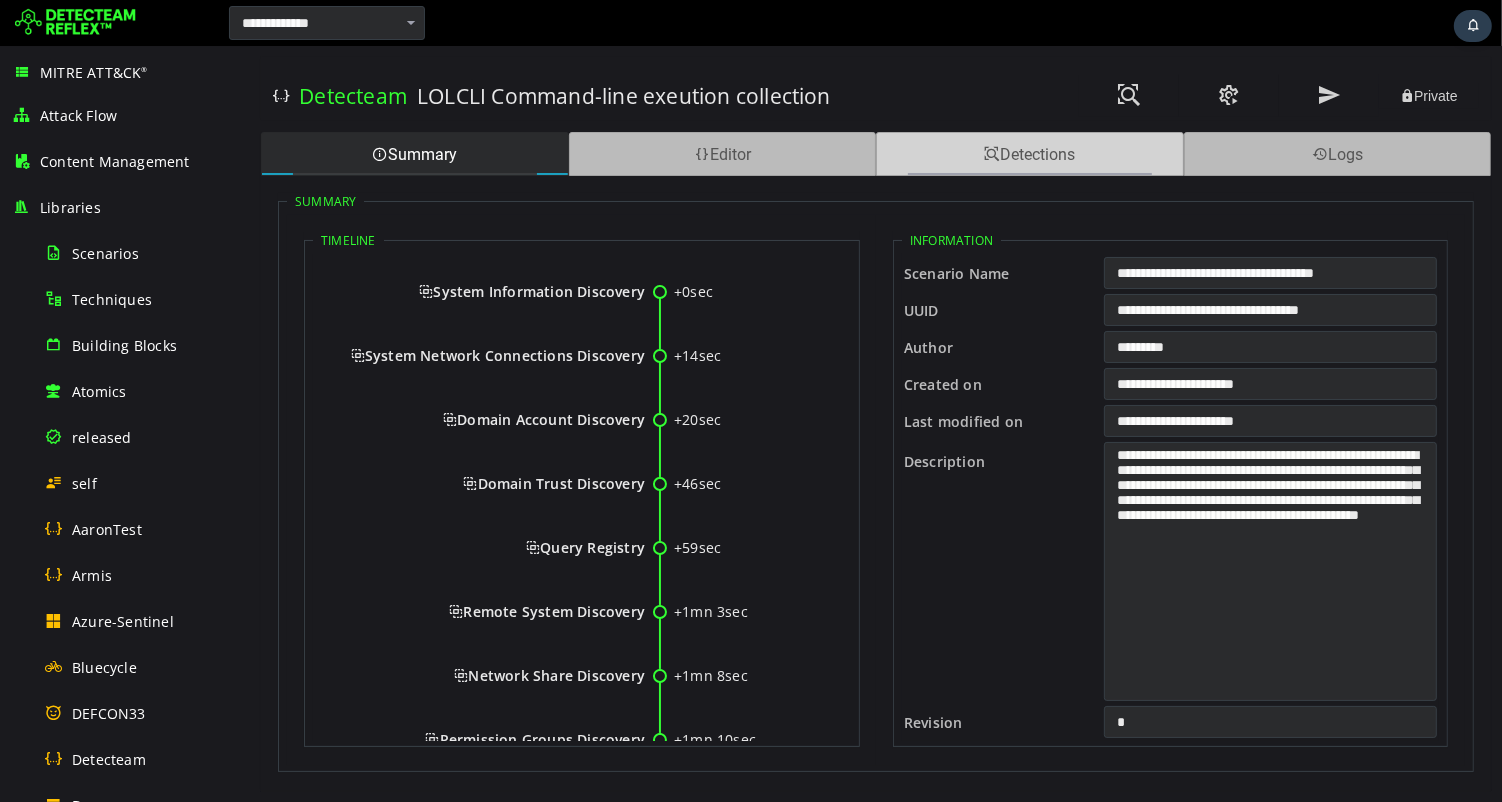 click on "Detections" at bounding box center [1029, 154] 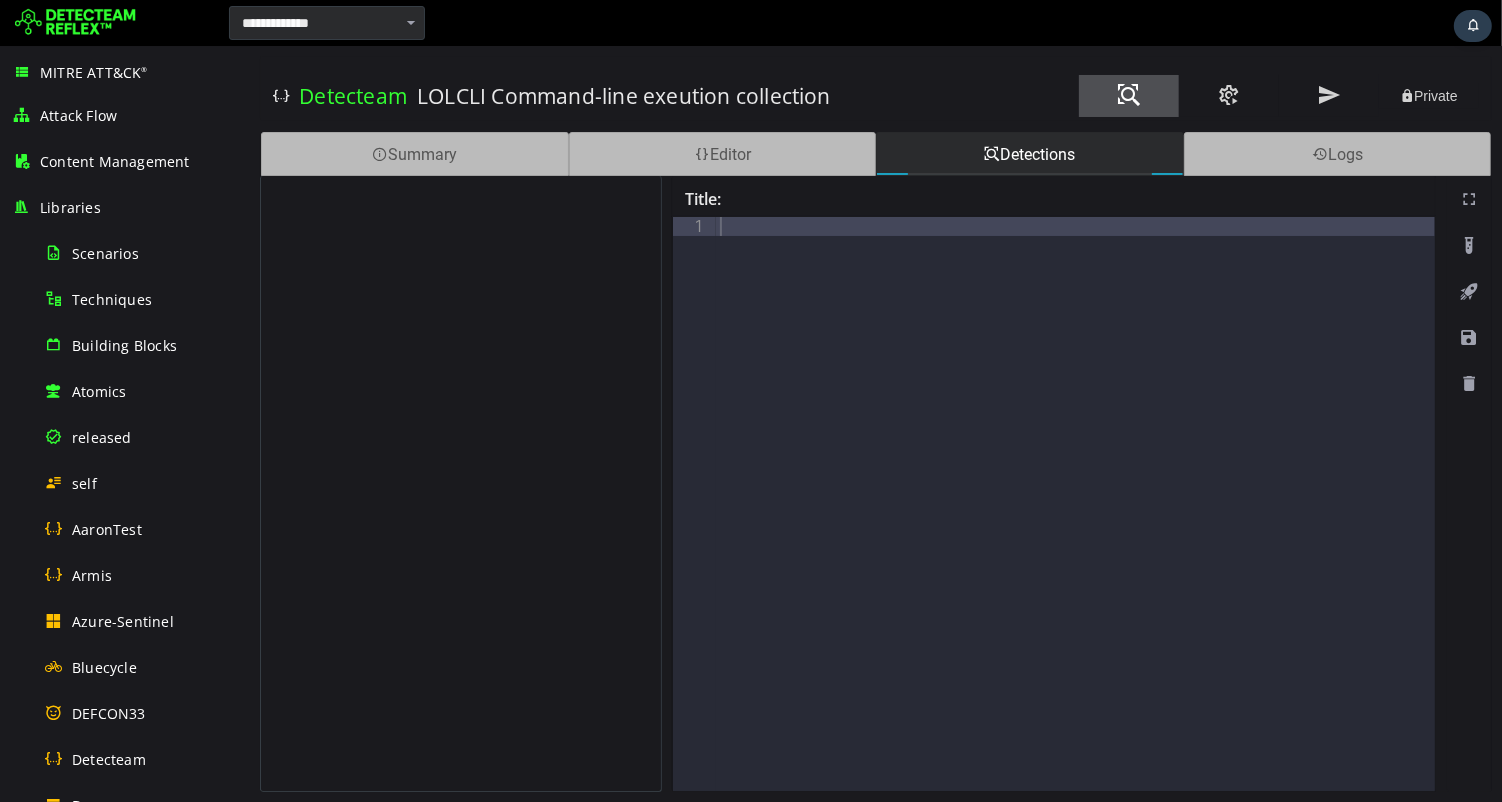 click at bounding box center [1128, 95] 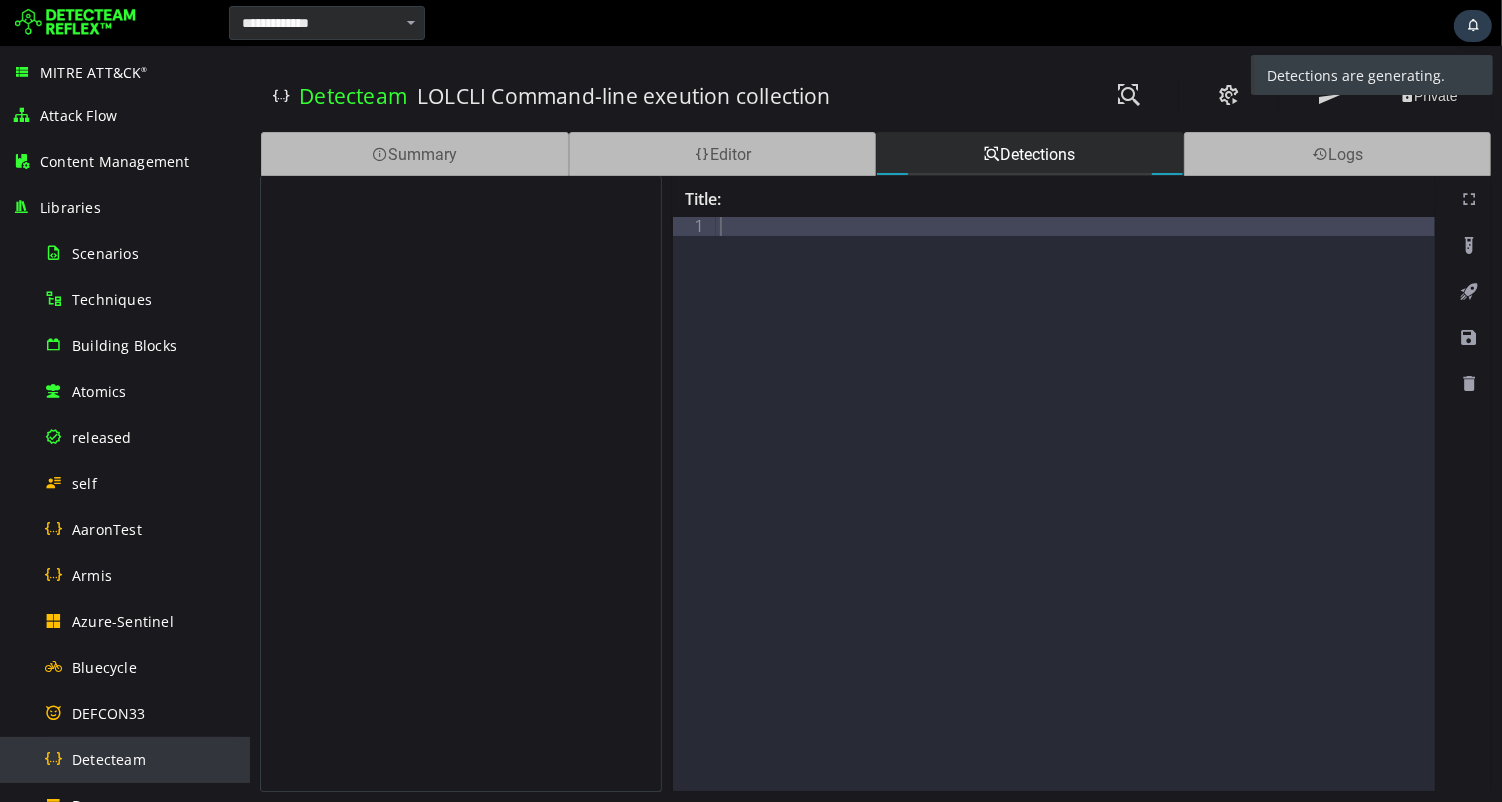 click on "Detecteam" at bounding box center [109, 759] 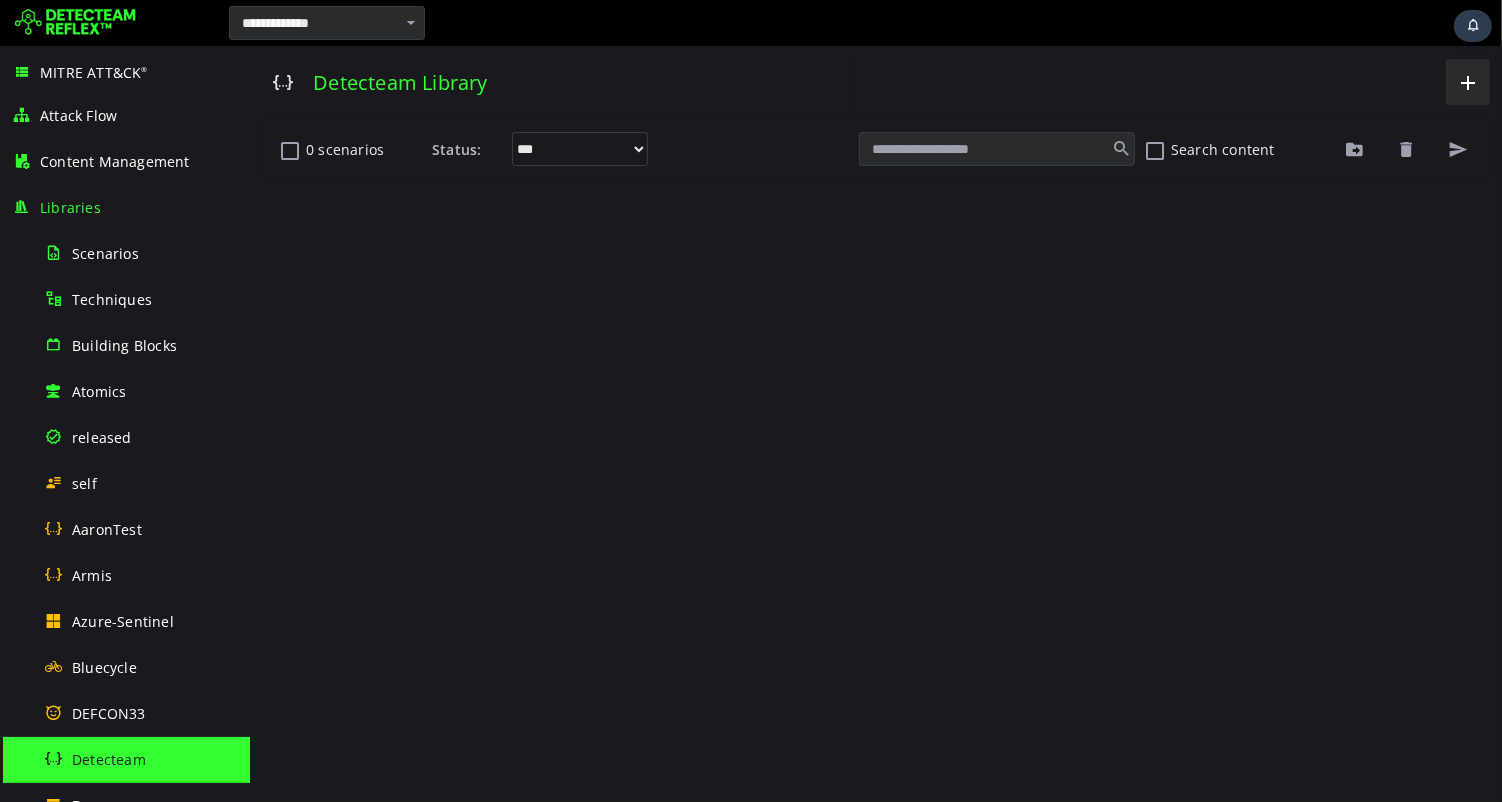 scroll, scrollTop: 0, scrollLeft: 0, axis: both 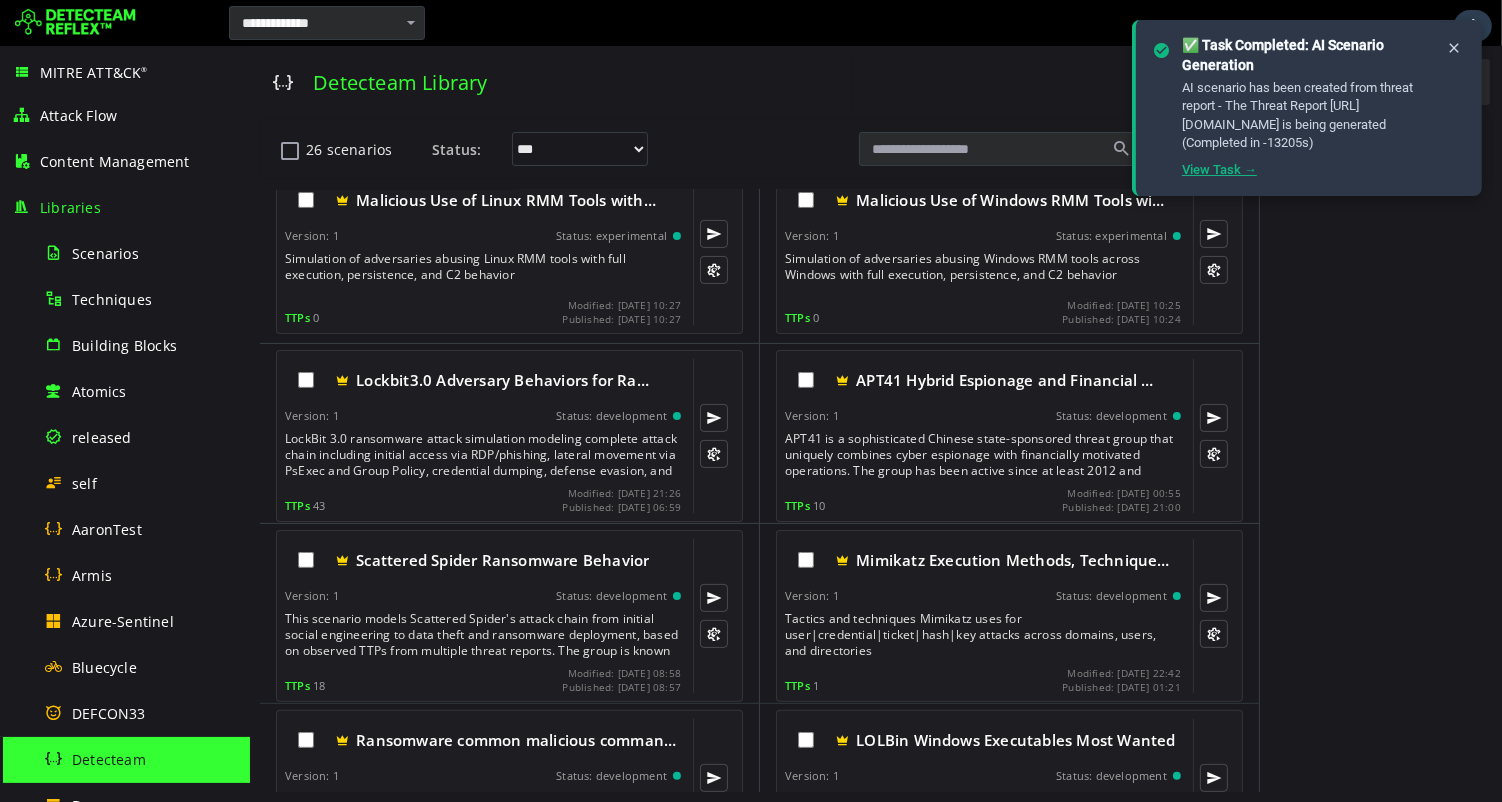 click on "View Task →" at bounding box center (1219, 169) 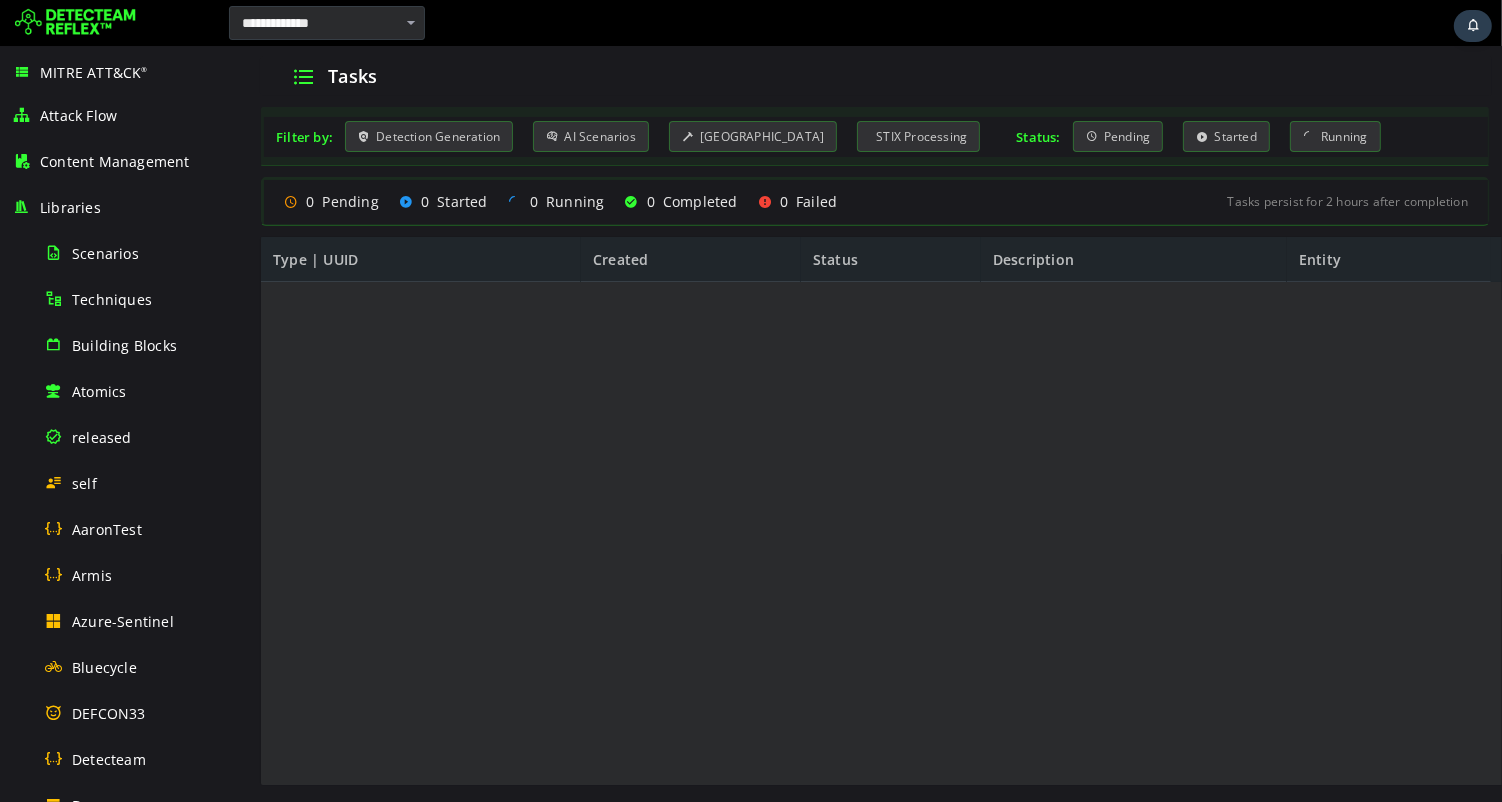 scroll, scrollTop: 0, scrollLeft: 0, axis: both 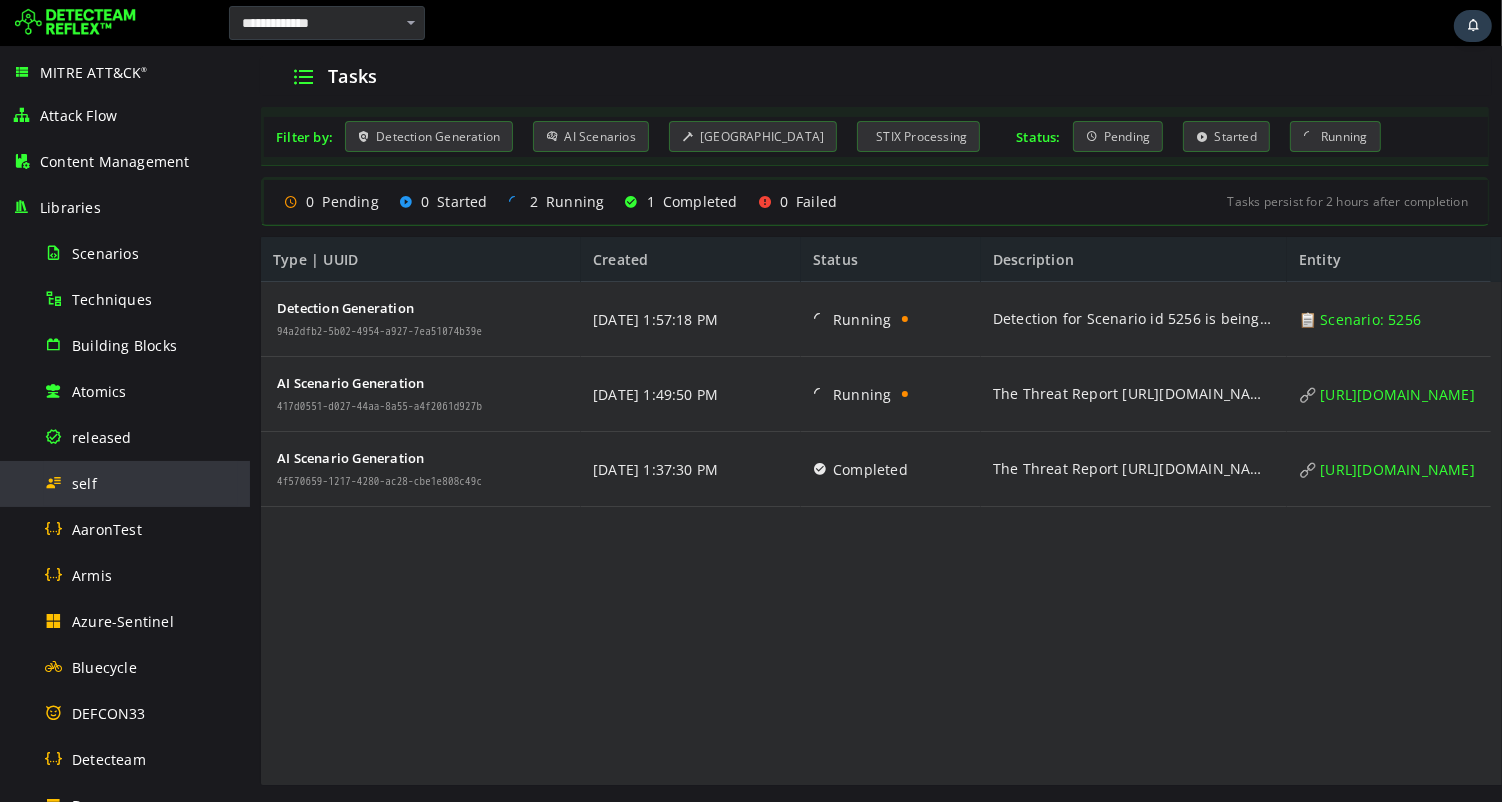 click on "self" at bounding box center [84, 483] 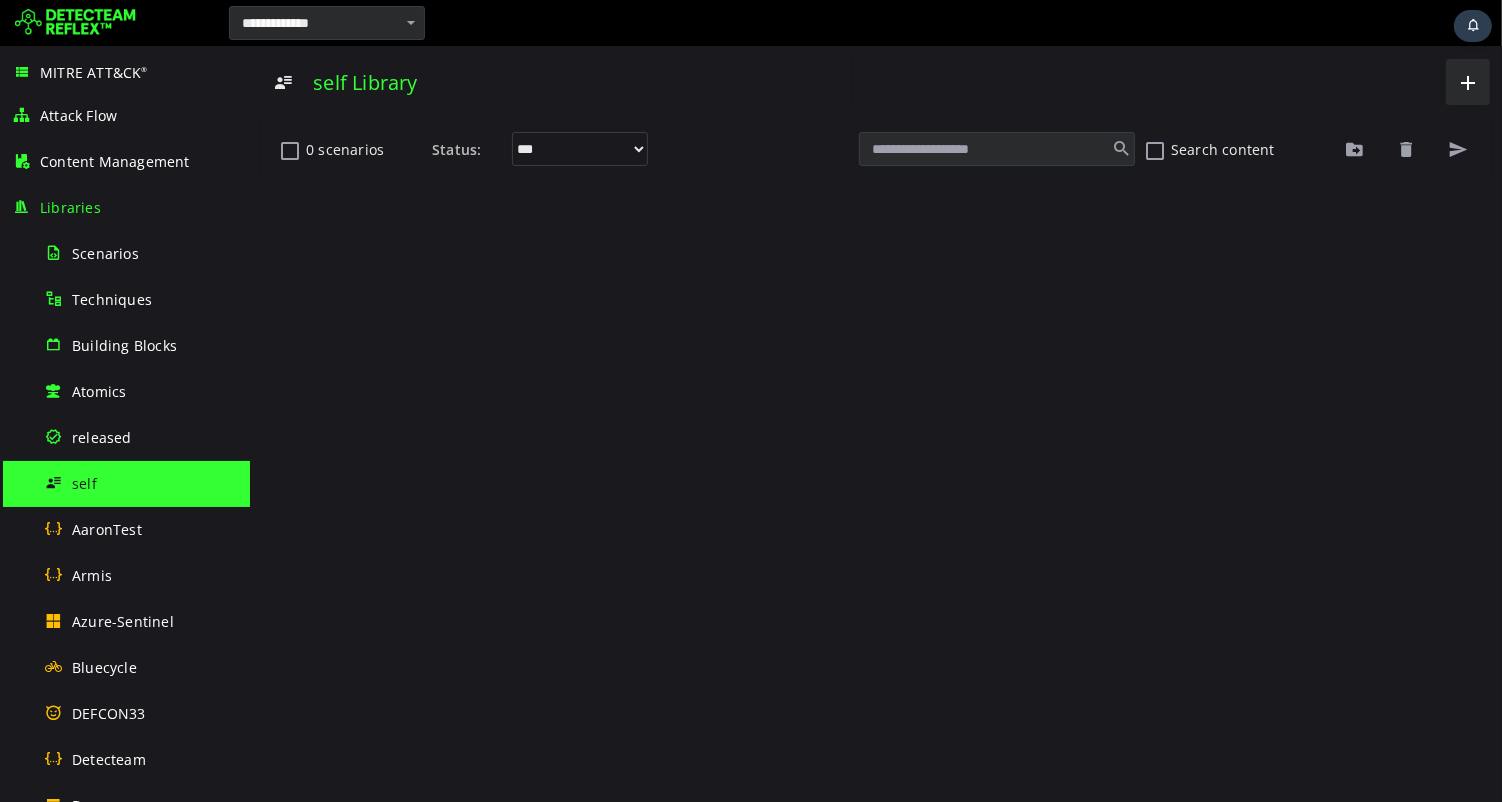 scroll, scrollTop: 0, scrollLeft: 0, axis: both 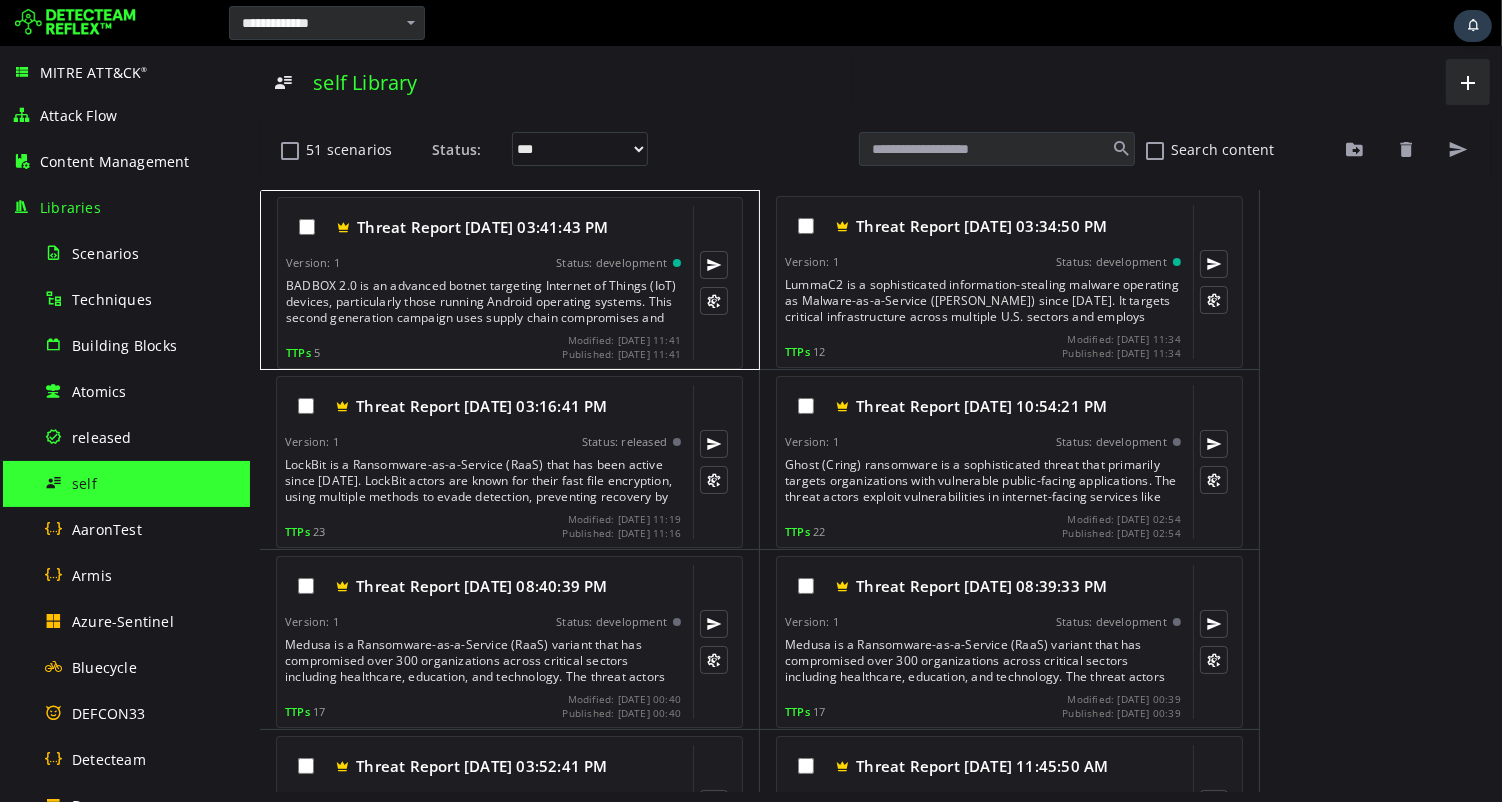click on "BADBOX 2.0 is an advanced botnet targeting Internet of Things (IoT) devices, particularly those running Android operating systems. This second generation campaign uses supply chain compromises and unofficial app markets to infect devices, transforming them into residential proxy services for cybercriminals." at bounding box center (484, 302) 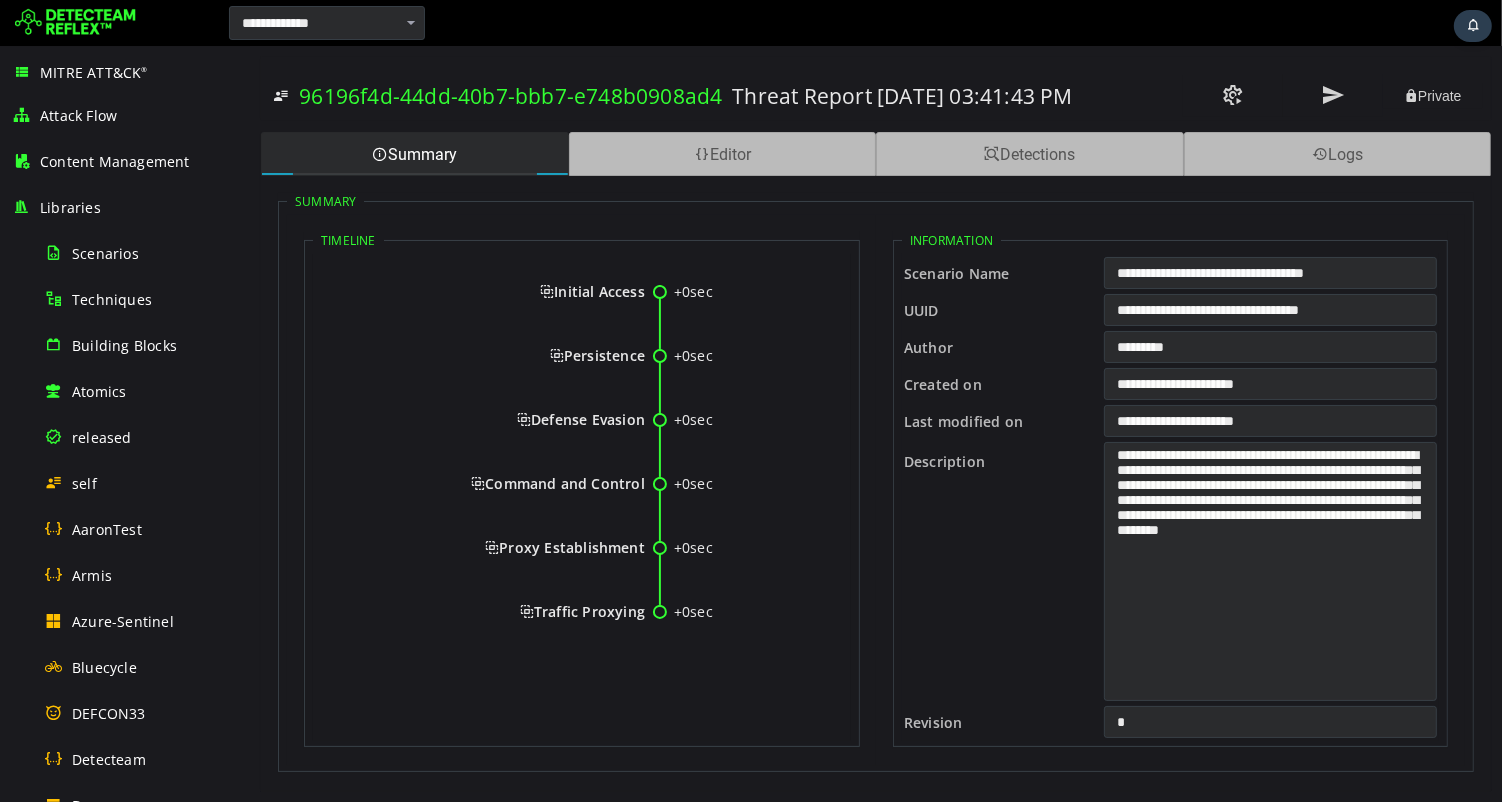 scroll, scrollTop: 0, scrollLeft: 0, axis: both 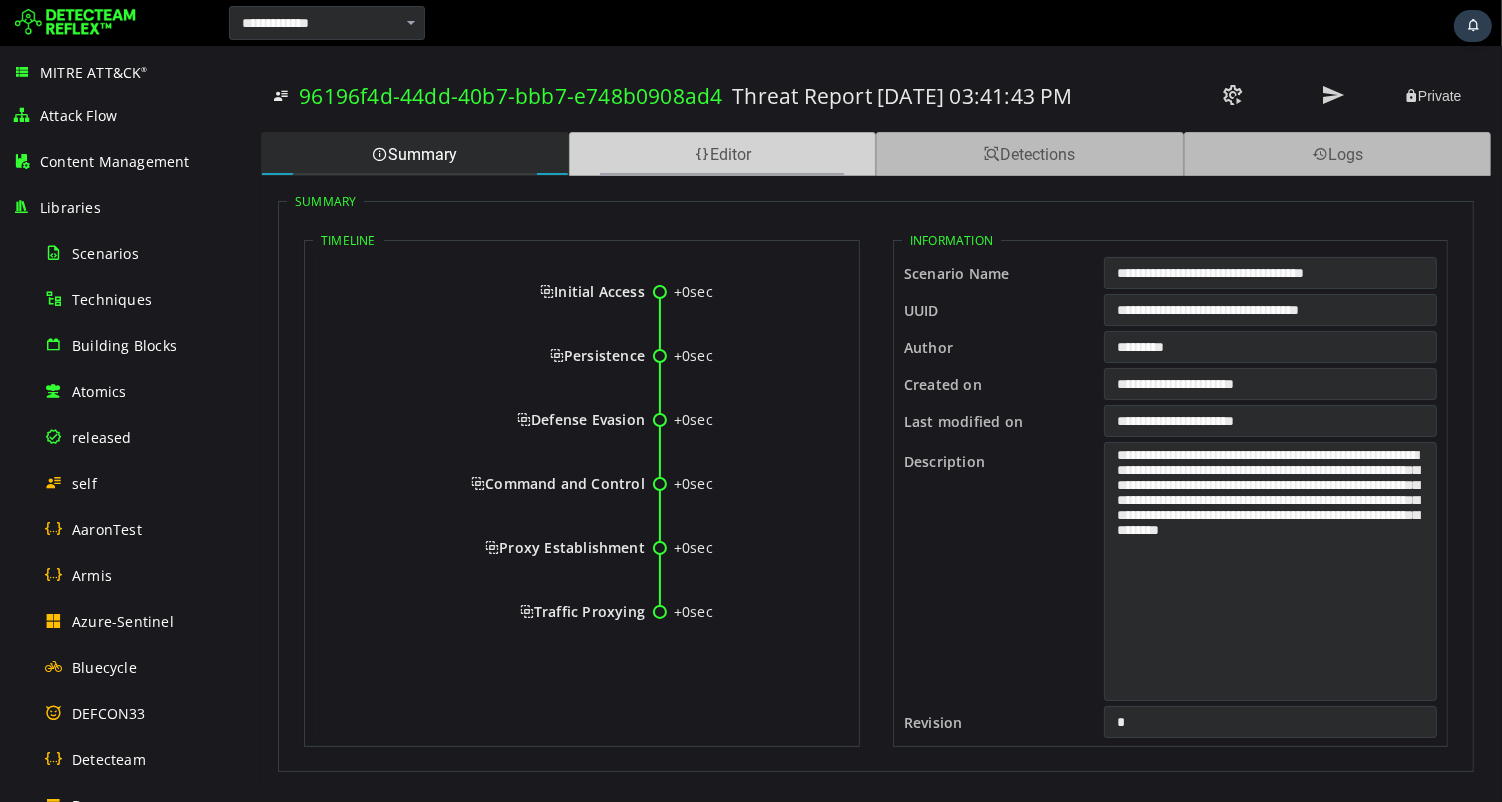 click on "Editor" at bounding box center [722, 154] 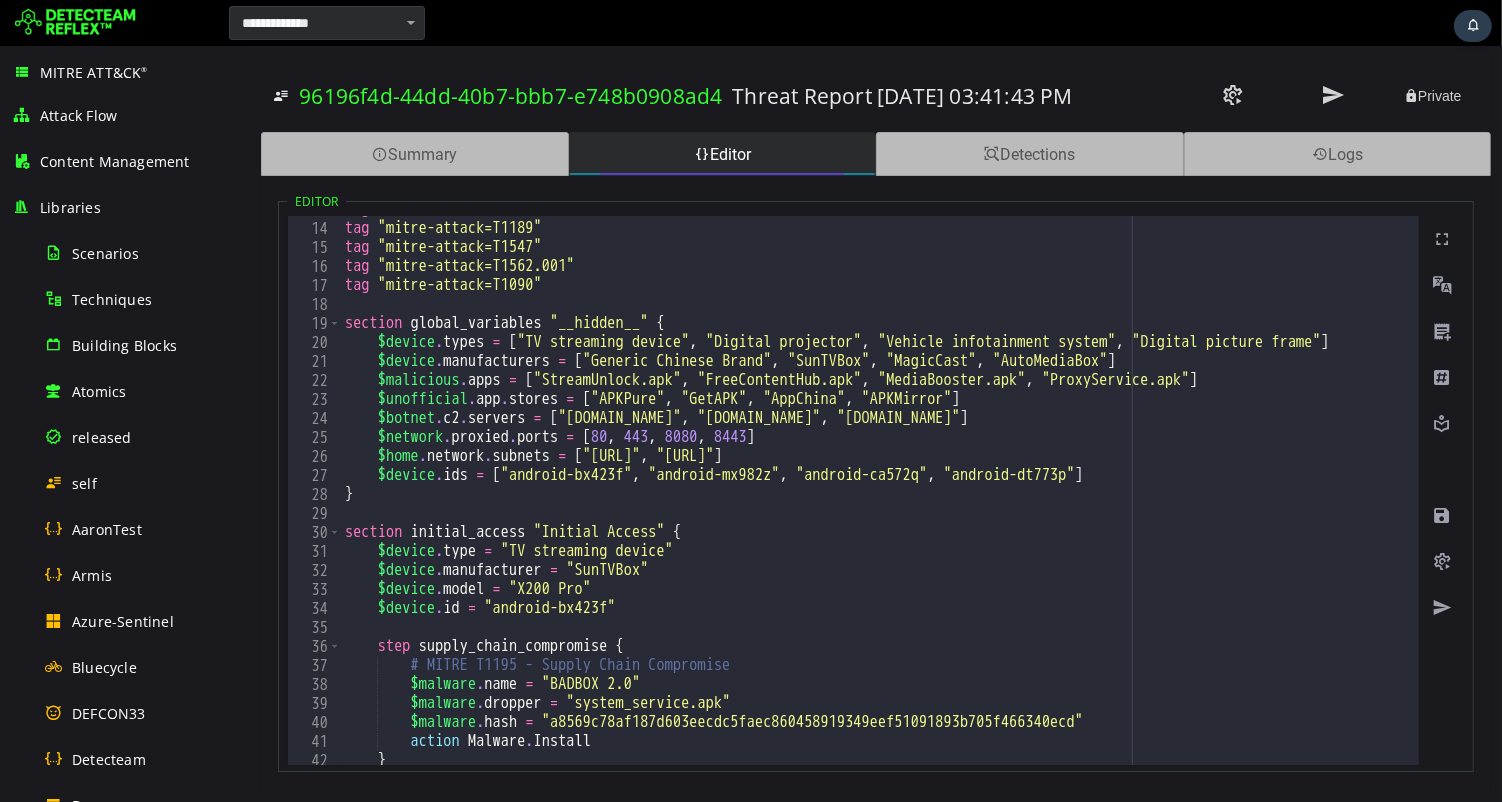 scroll, scrollTop: 347, scrollLeft: 0, axis: vertical 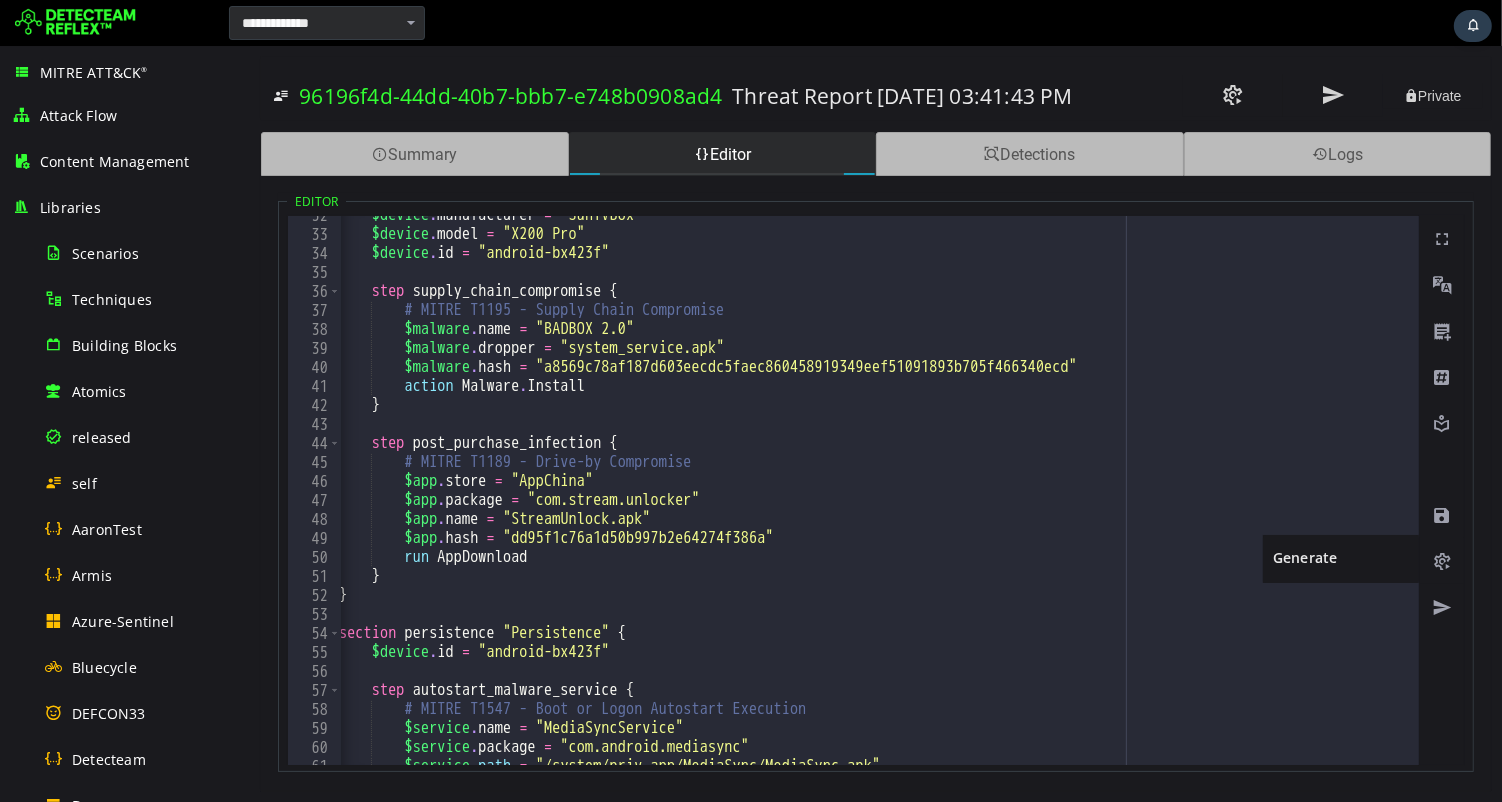 click at bounding box center (1441, 562) 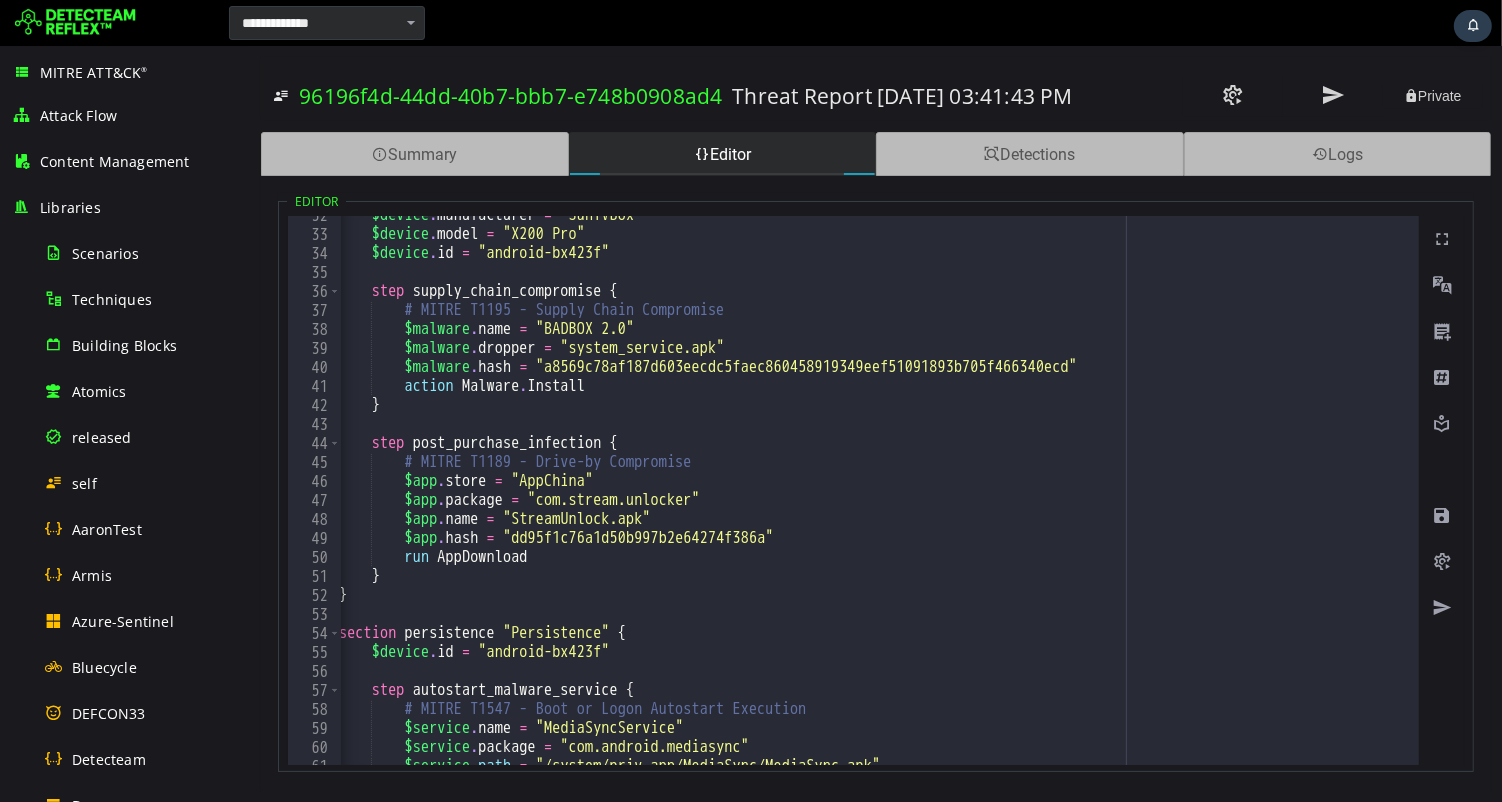 scroll, scrollTop: 786, scrollLeft: 0, axis: vertical 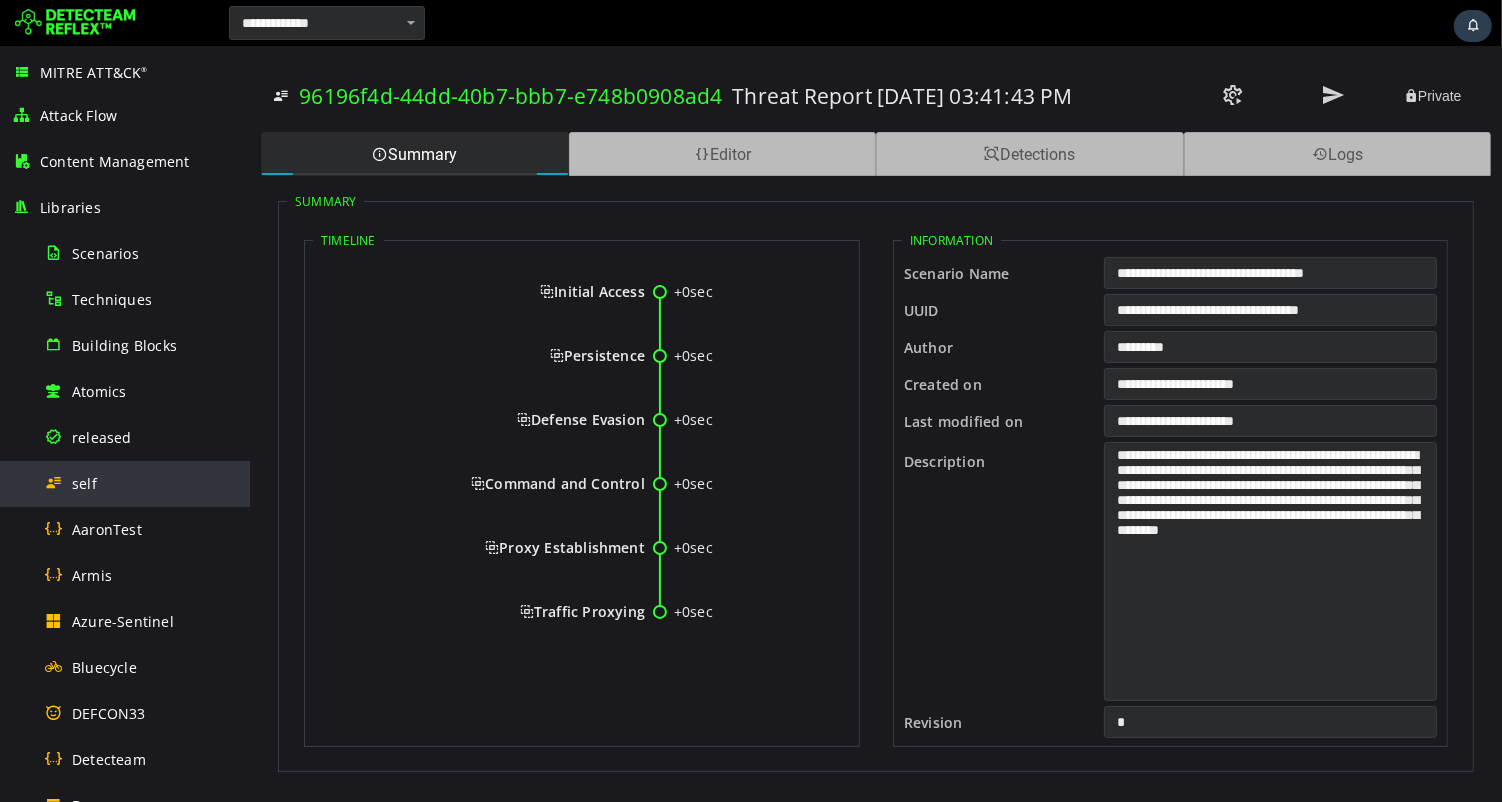 click on "self" at bounding box center [141, 483] 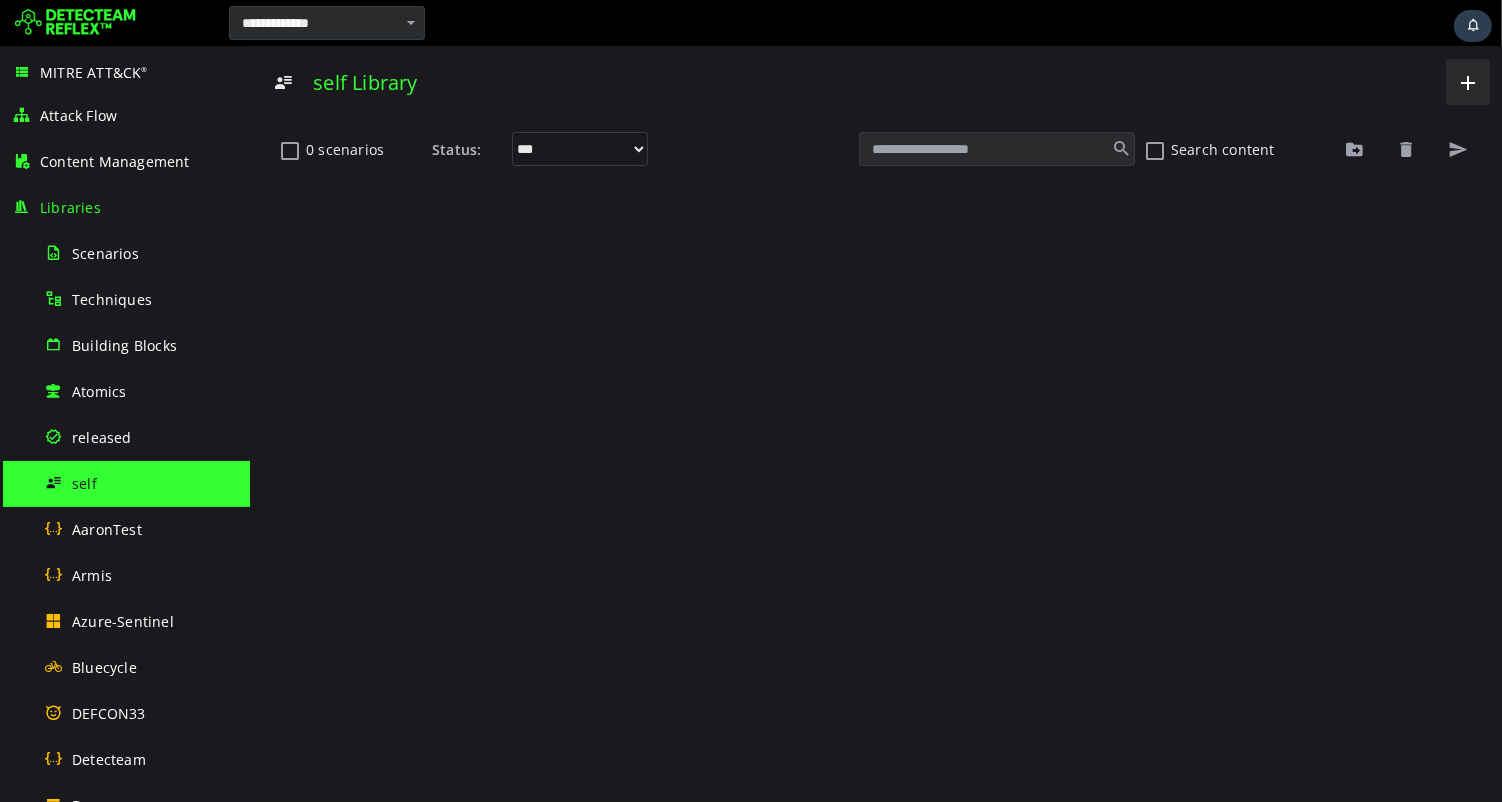 scroll, scrollTop: 0, scrollLeft: 0, axis: both 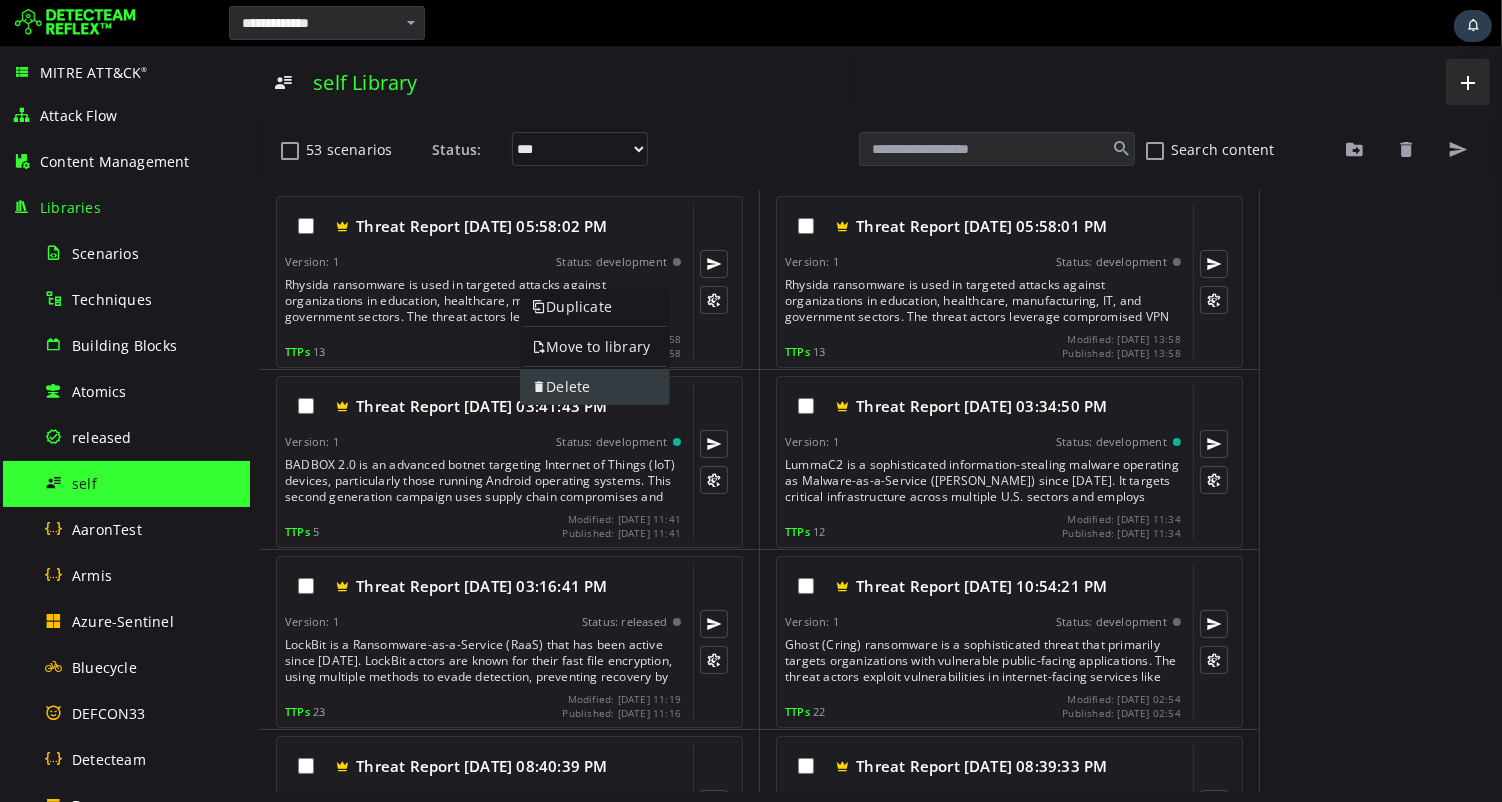 click on "Delete" at bounding box center [594, 387] 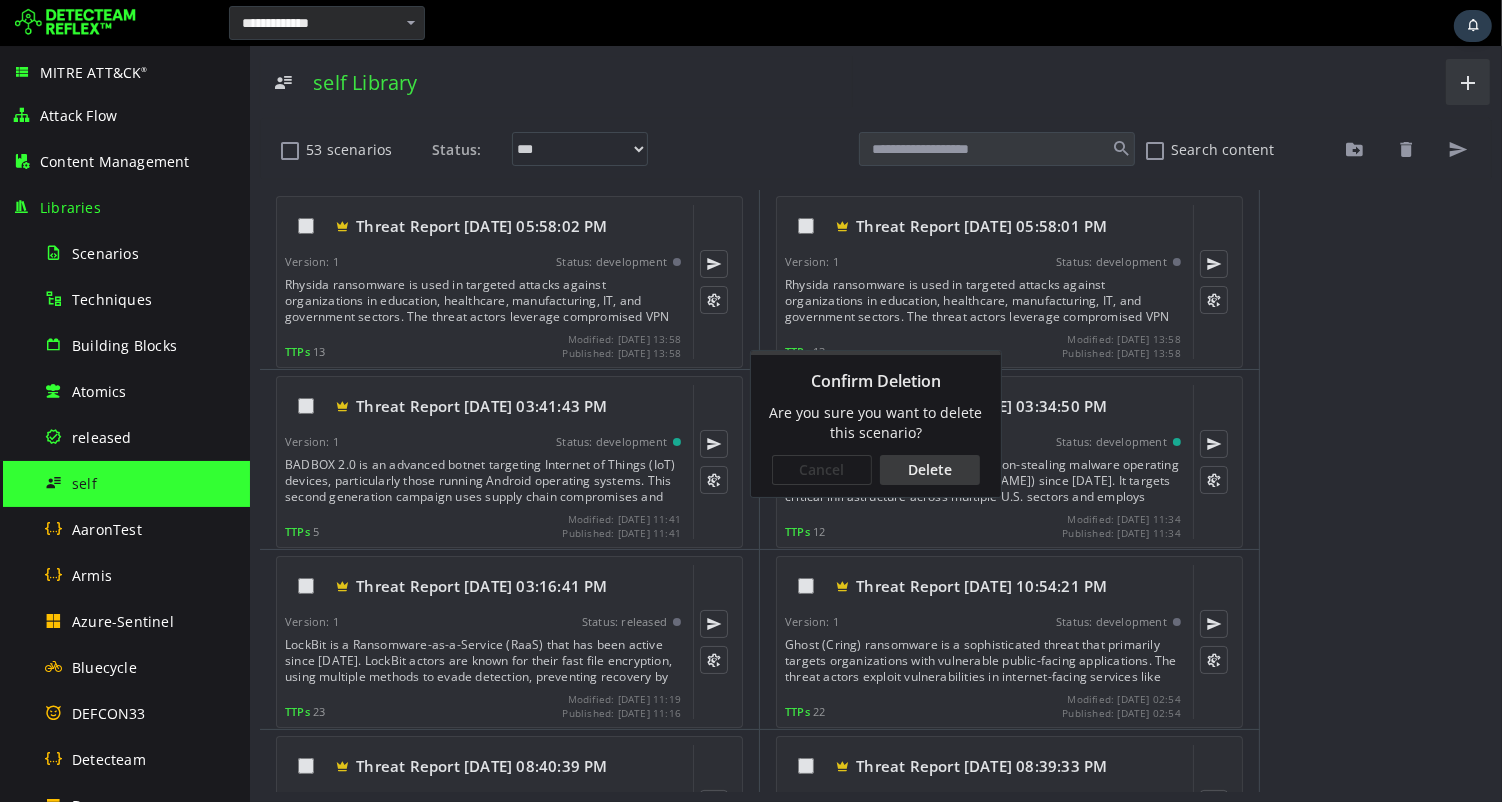 click on "Delete" at bounding box center [929, 470] 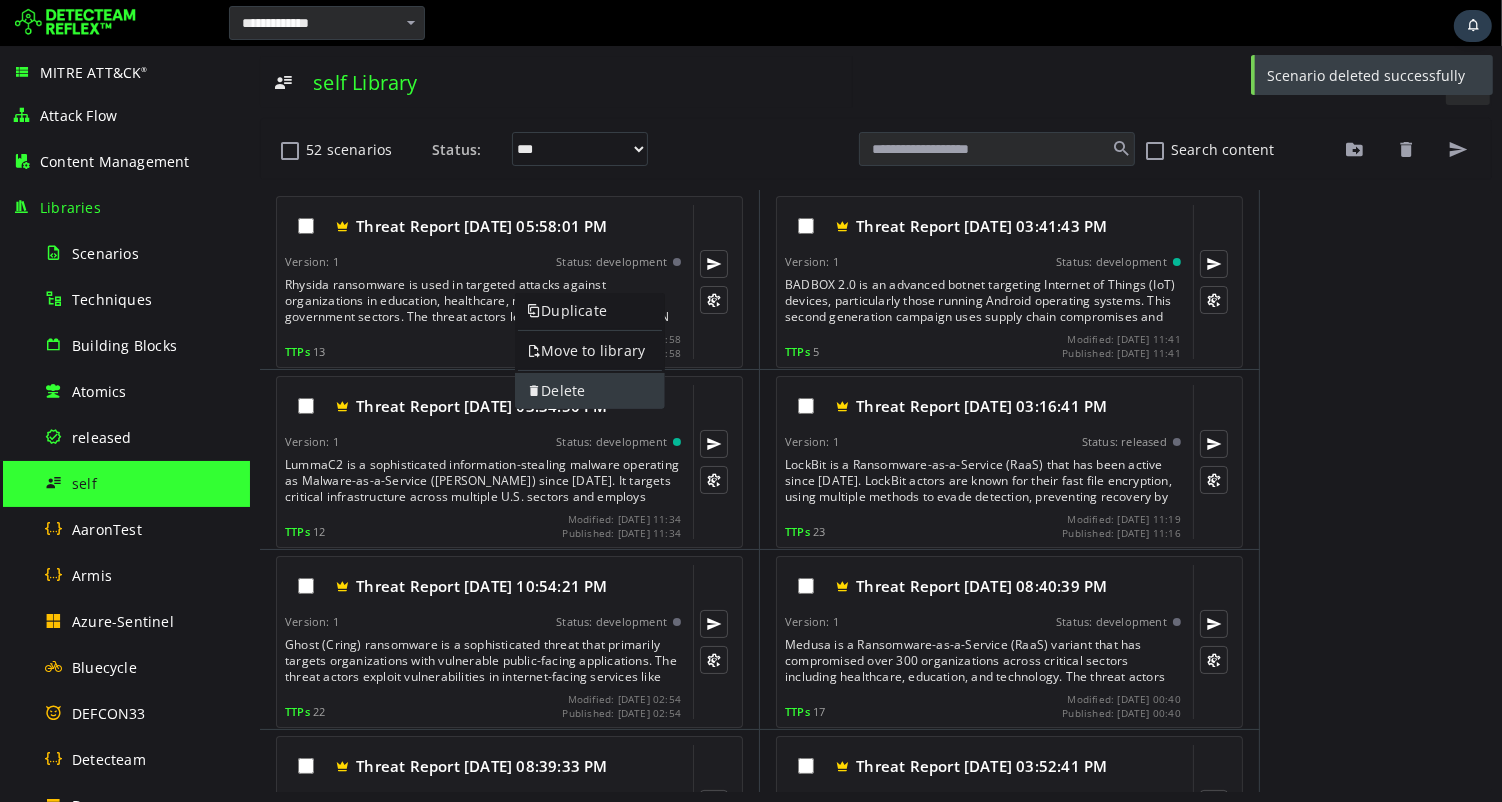 click on "Delete" at bounding box center [589, 391] 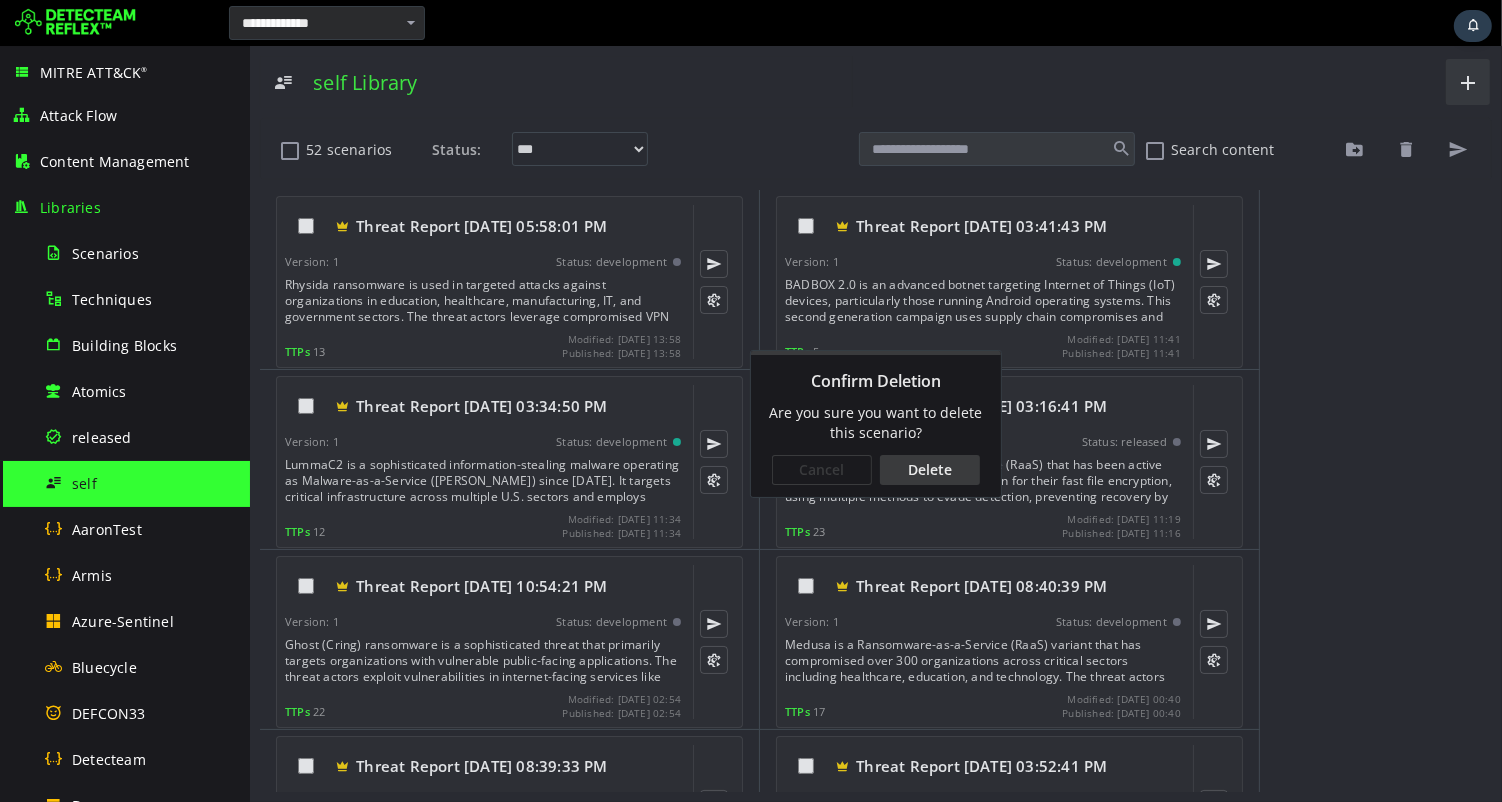 click on "Delete" at bounding box center [929, 470] 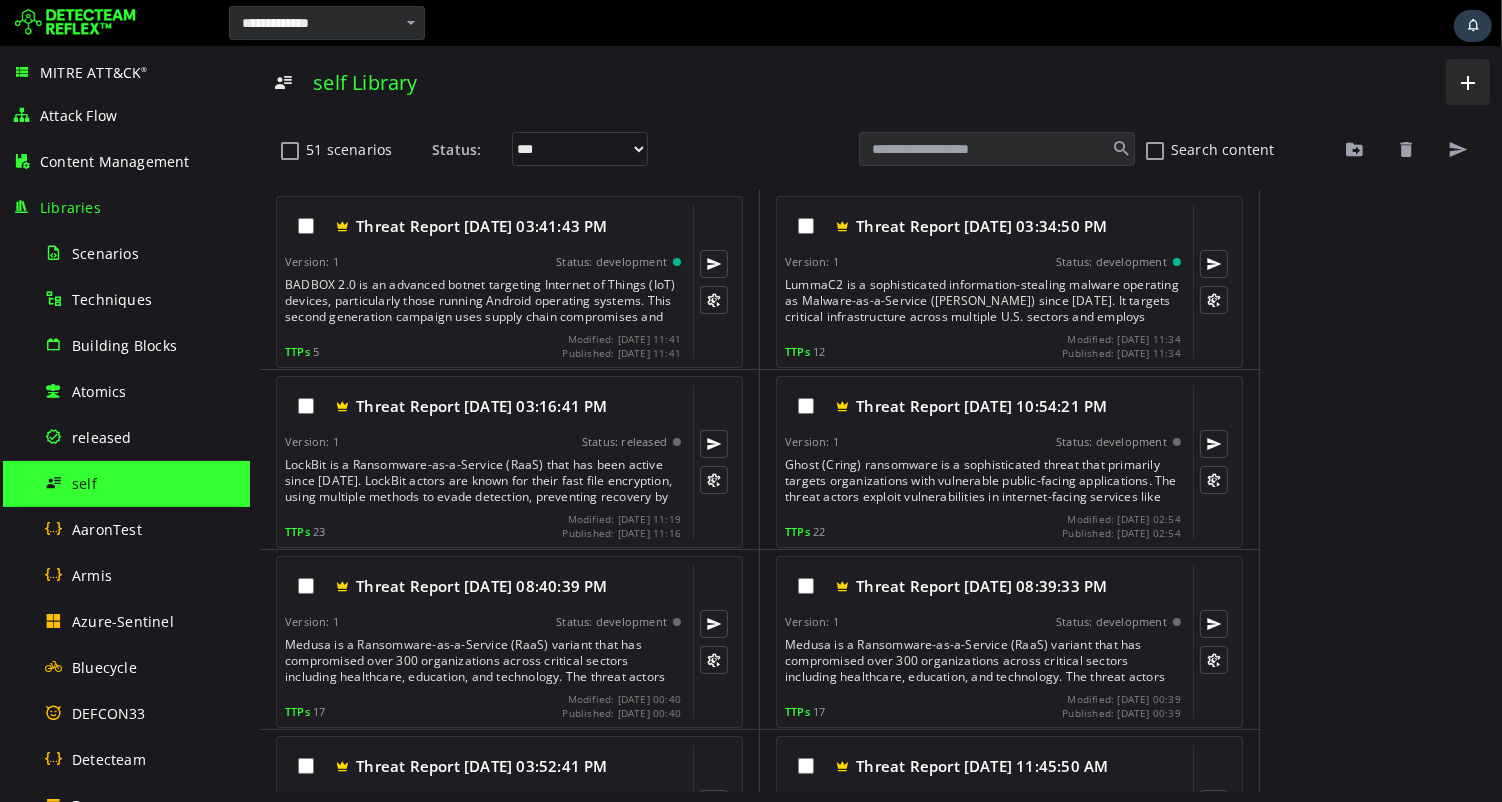 click at bounding box center (75, 23) 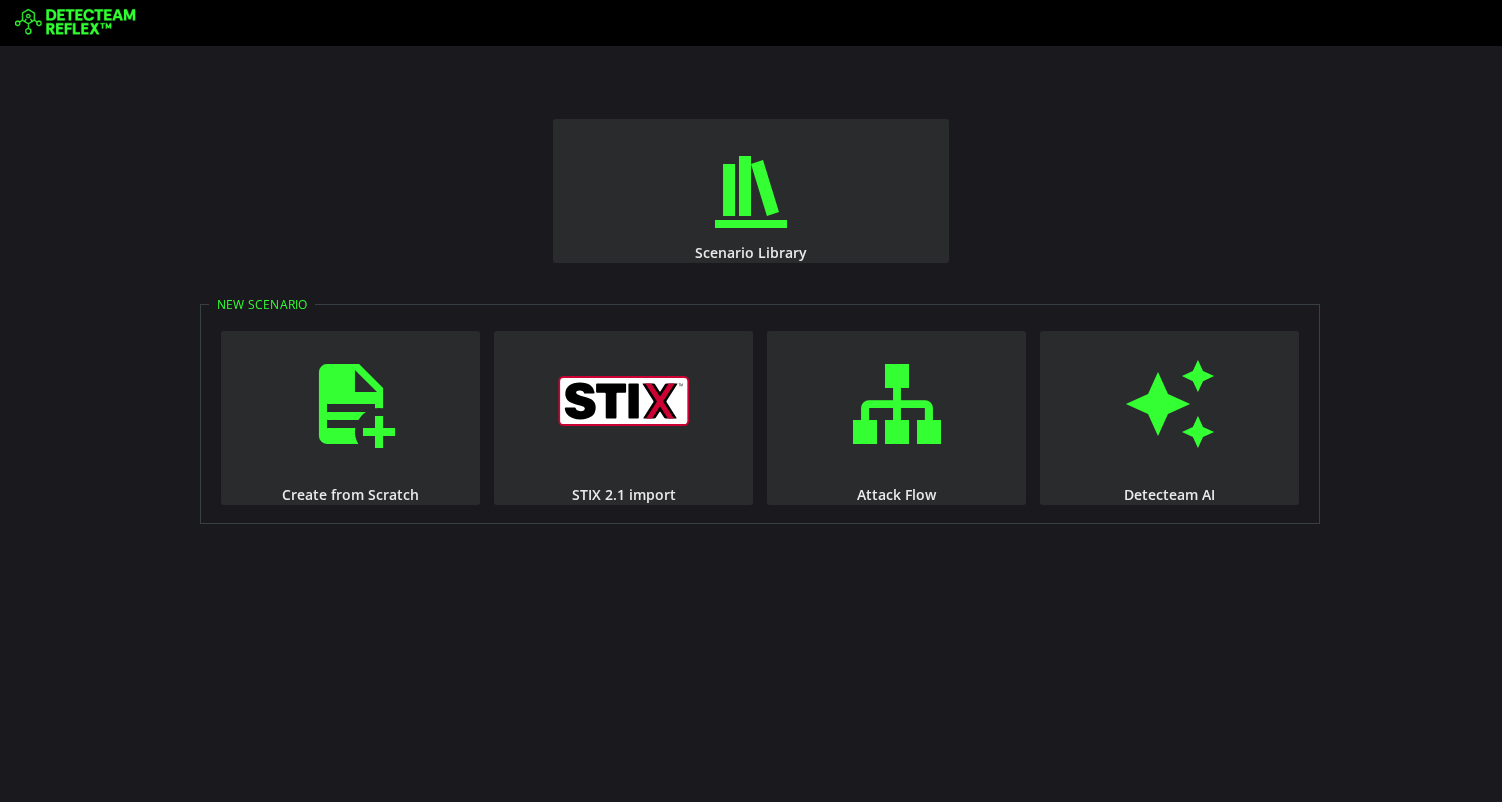 scroll, scrollTop: 0, scrollLeft: 0, axis: both 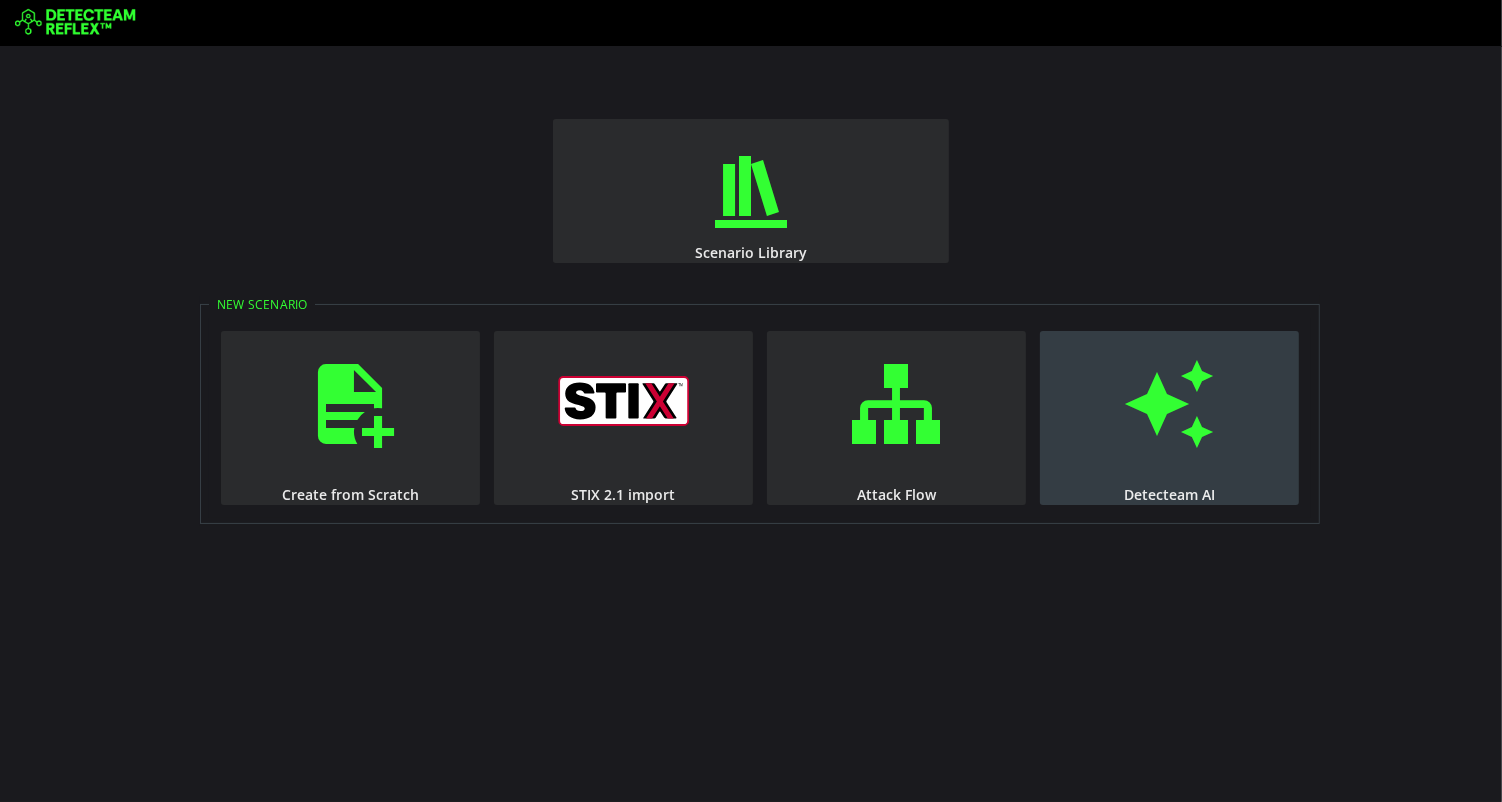 click at bounding box center [1170, 404] 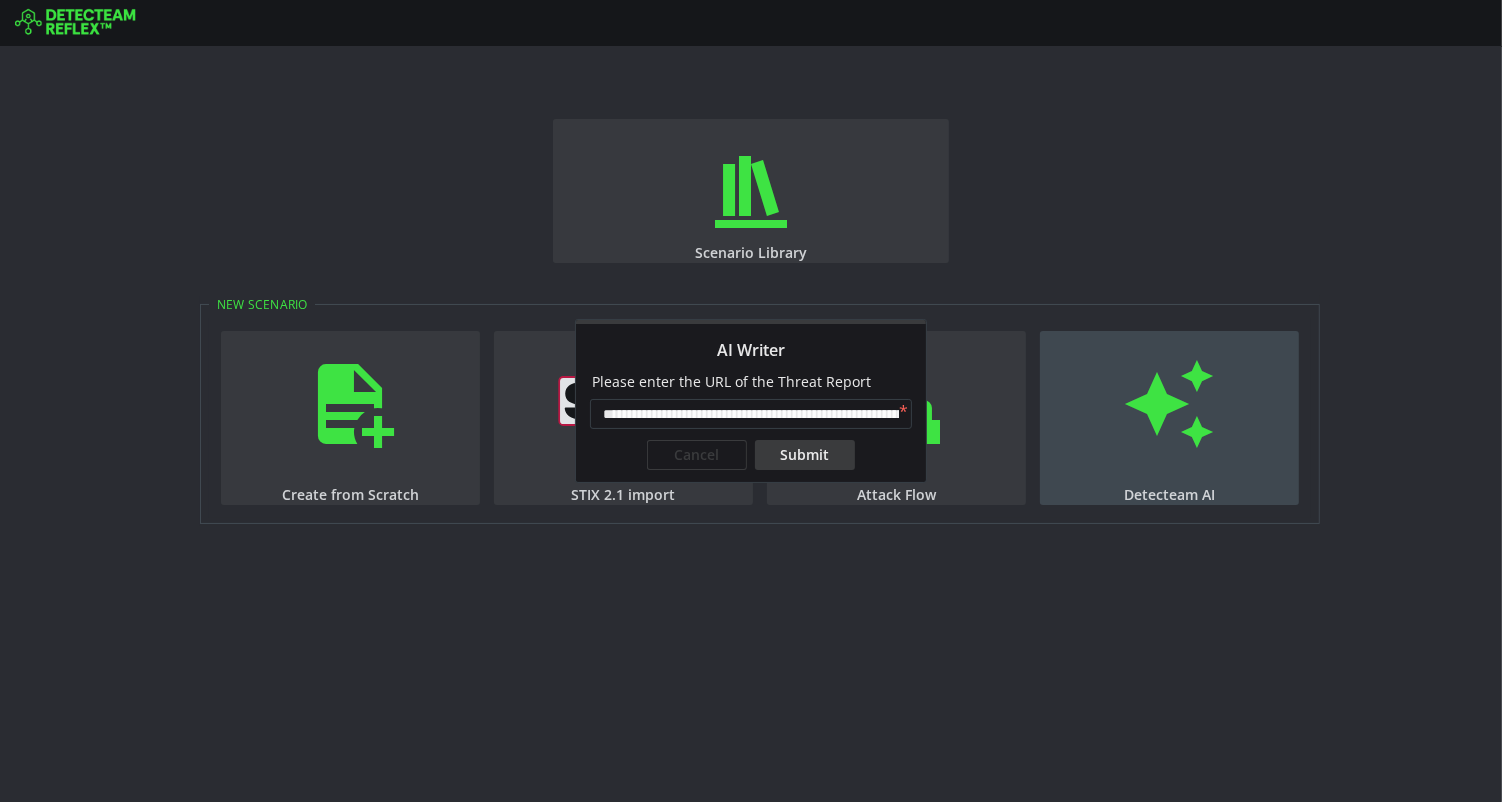 scroll, scrollTop: 0, scrollLeft: 100, axis: horizontal 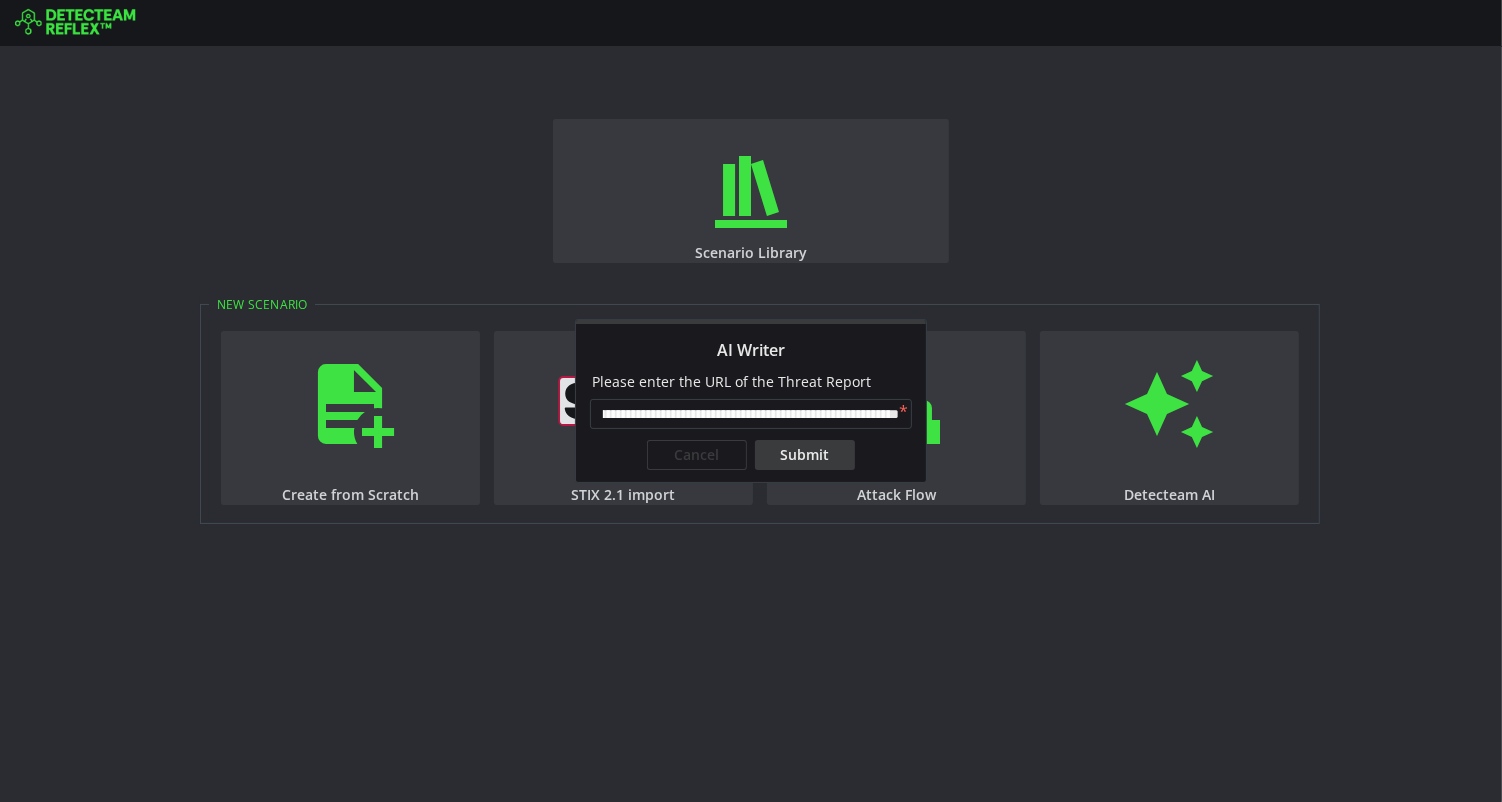 type on "**********" 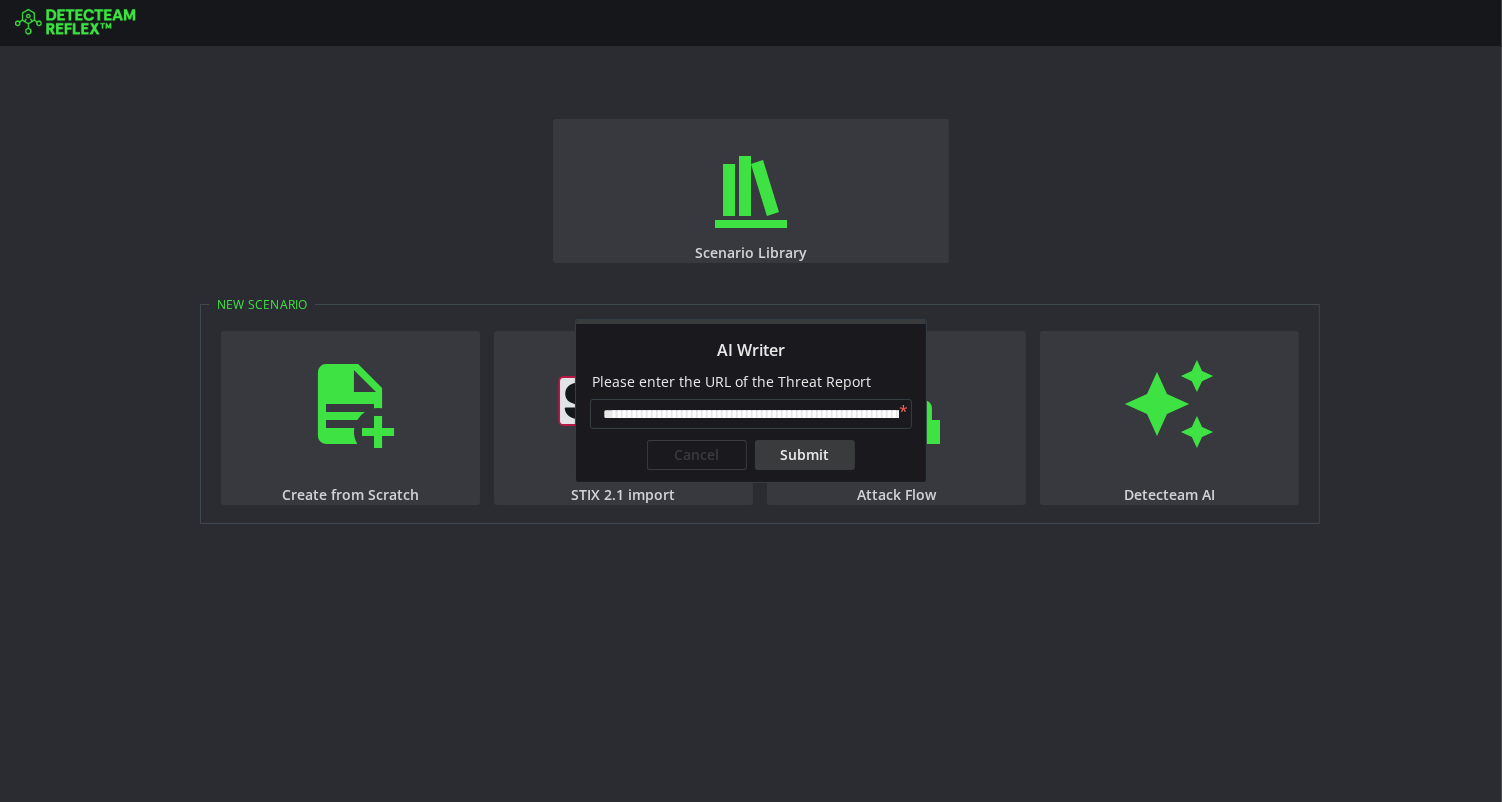 click on "Submit" at bounding box center [805, 455] 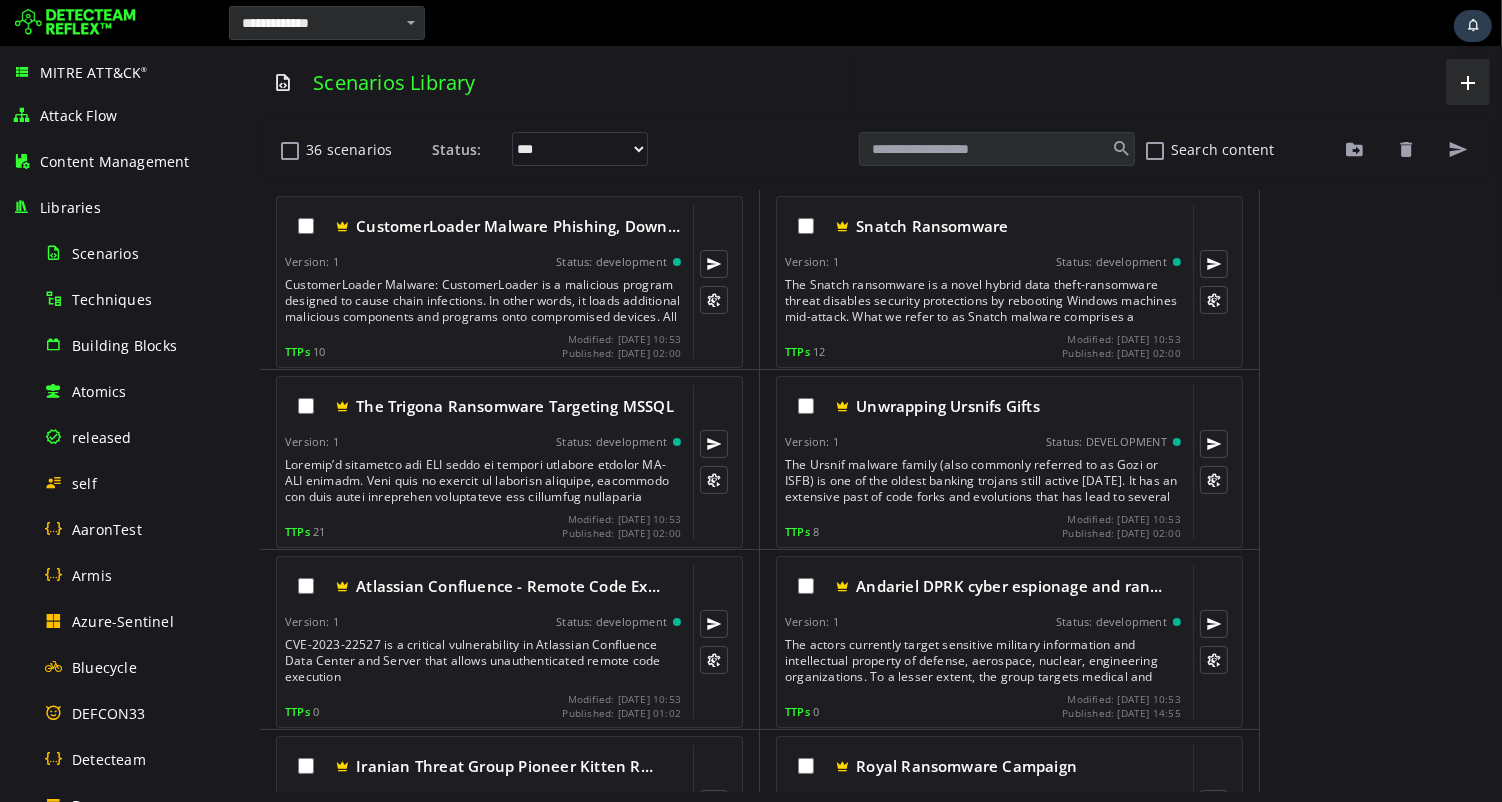 scroll, scrollTop: 0, scrollLeft: 0, axis: both 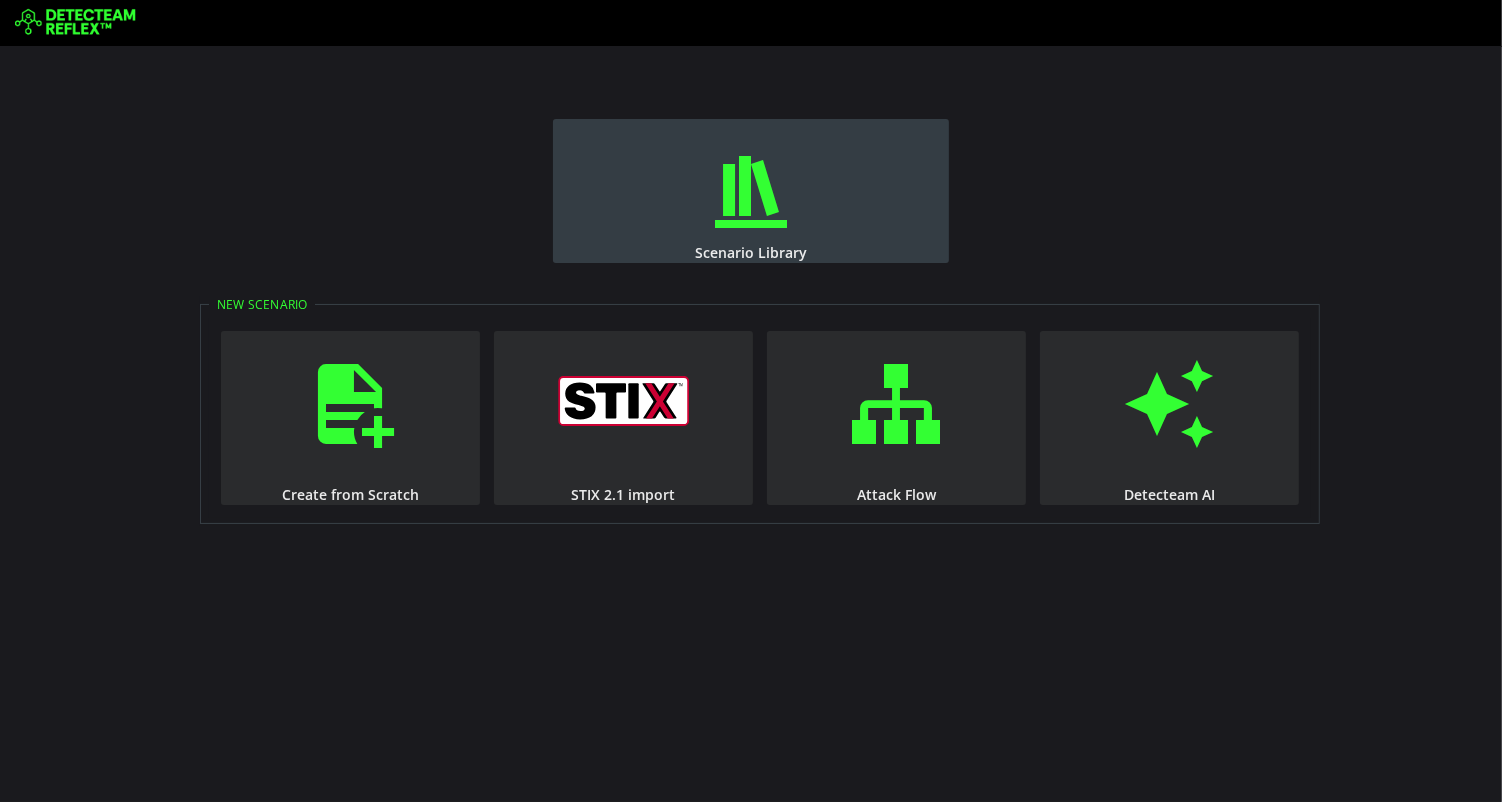 click on "Scenario Library" at bounding box center [751, 191] 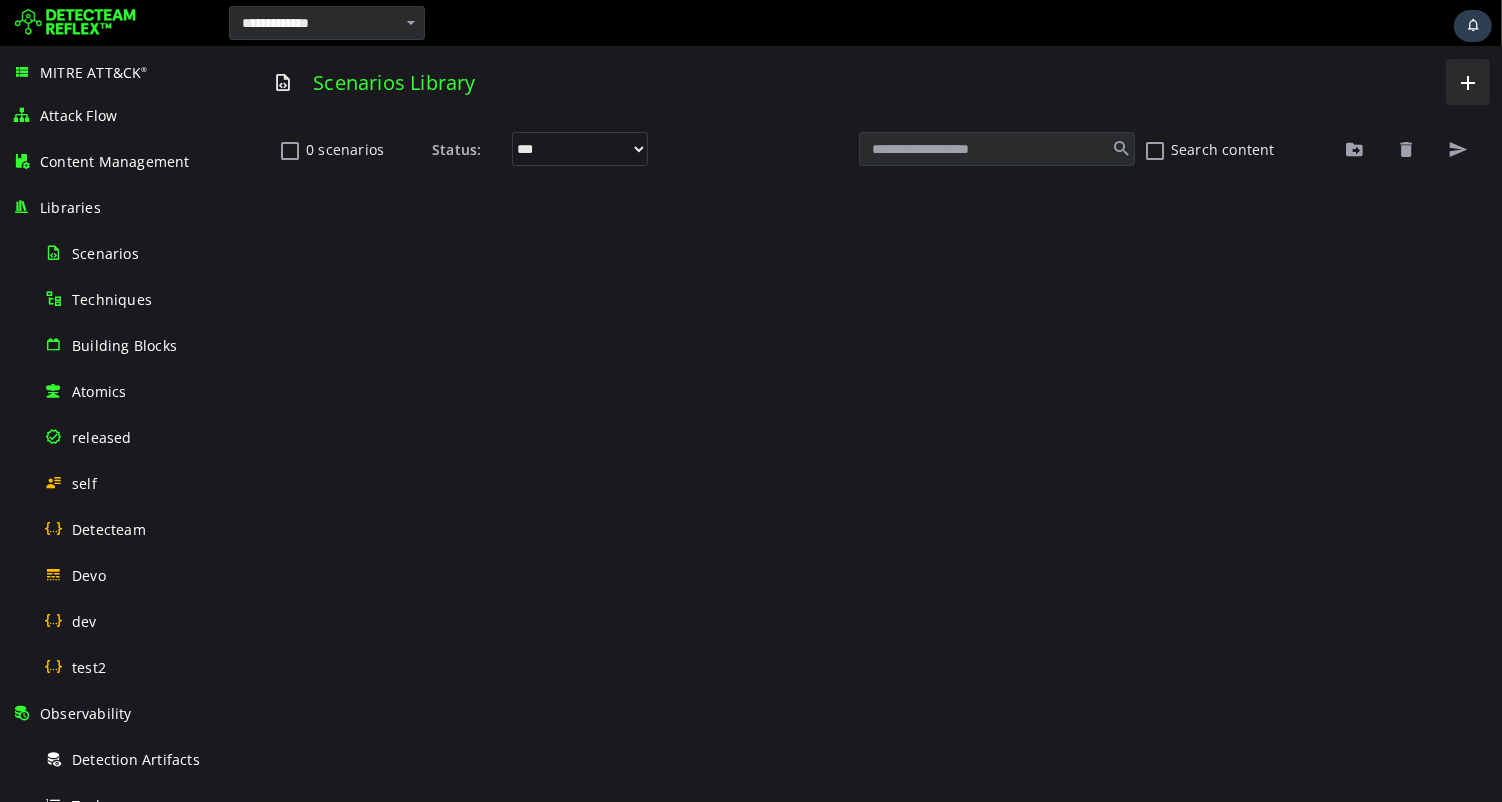 scroll, scrollTop: 0, scrollLeft: 0, axis: both 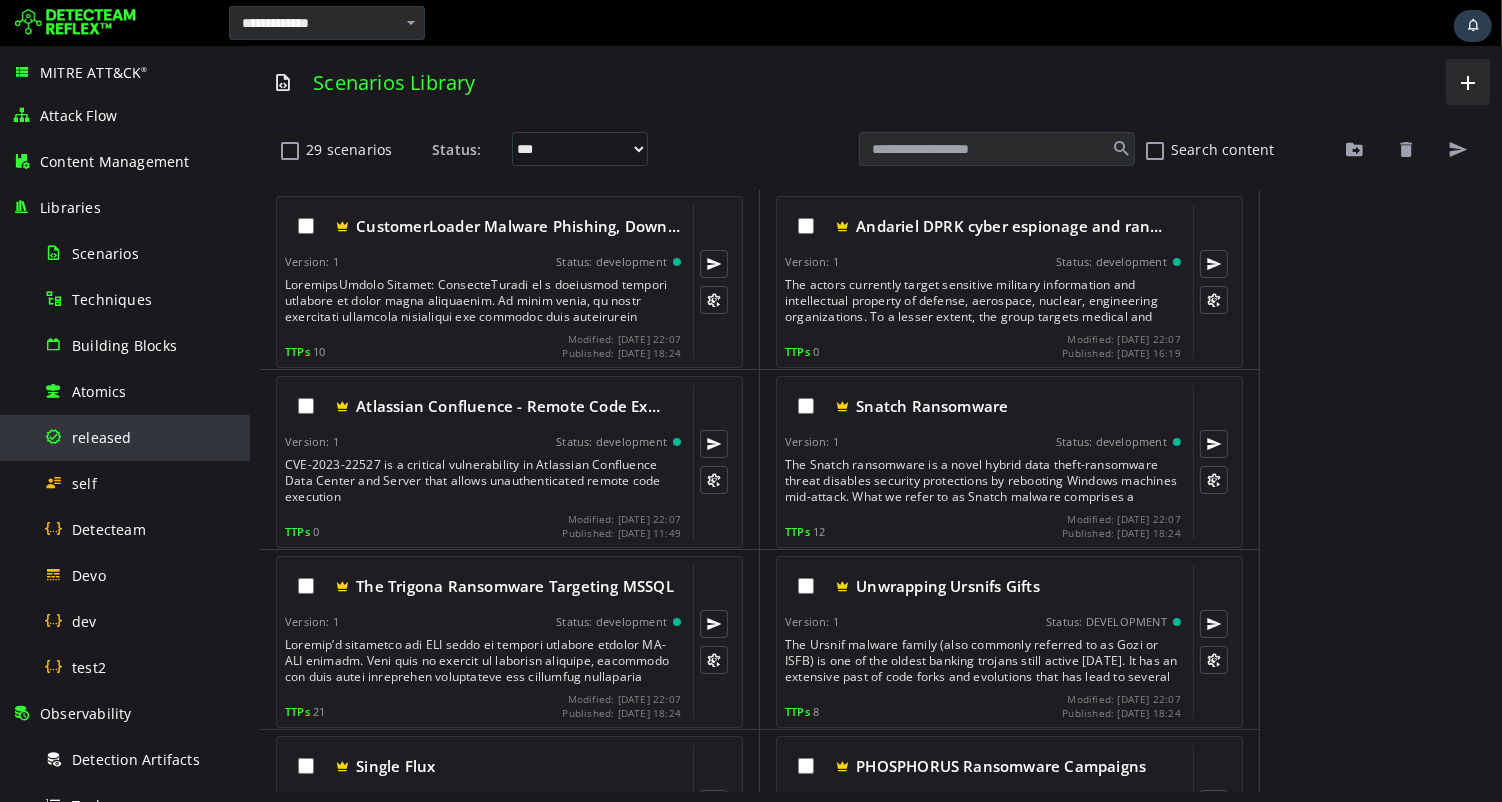 click on "released" at bounding box center [102, 437] 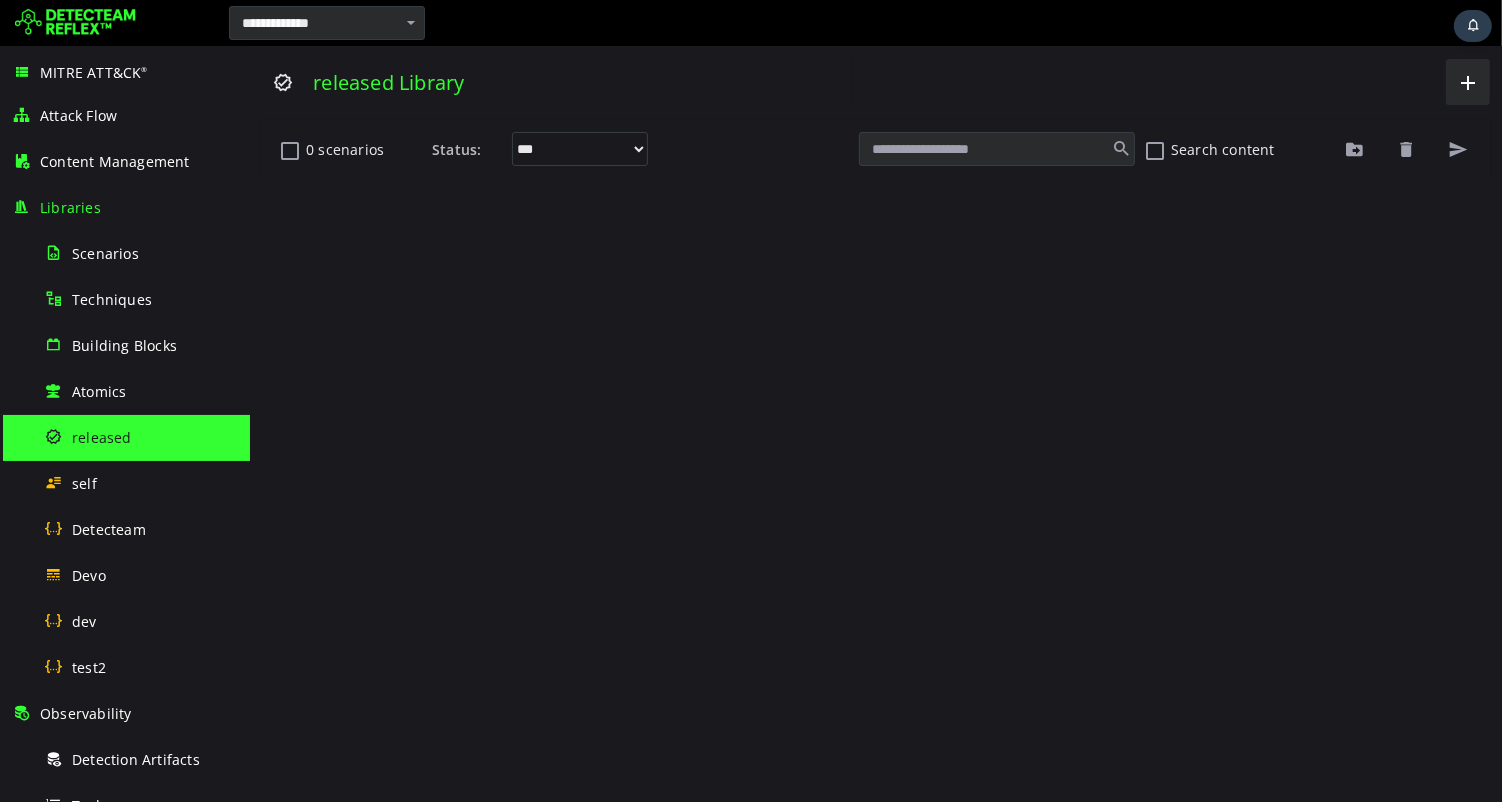 scroll, scrollTop: 0, scrollLeft: 0, axis: both 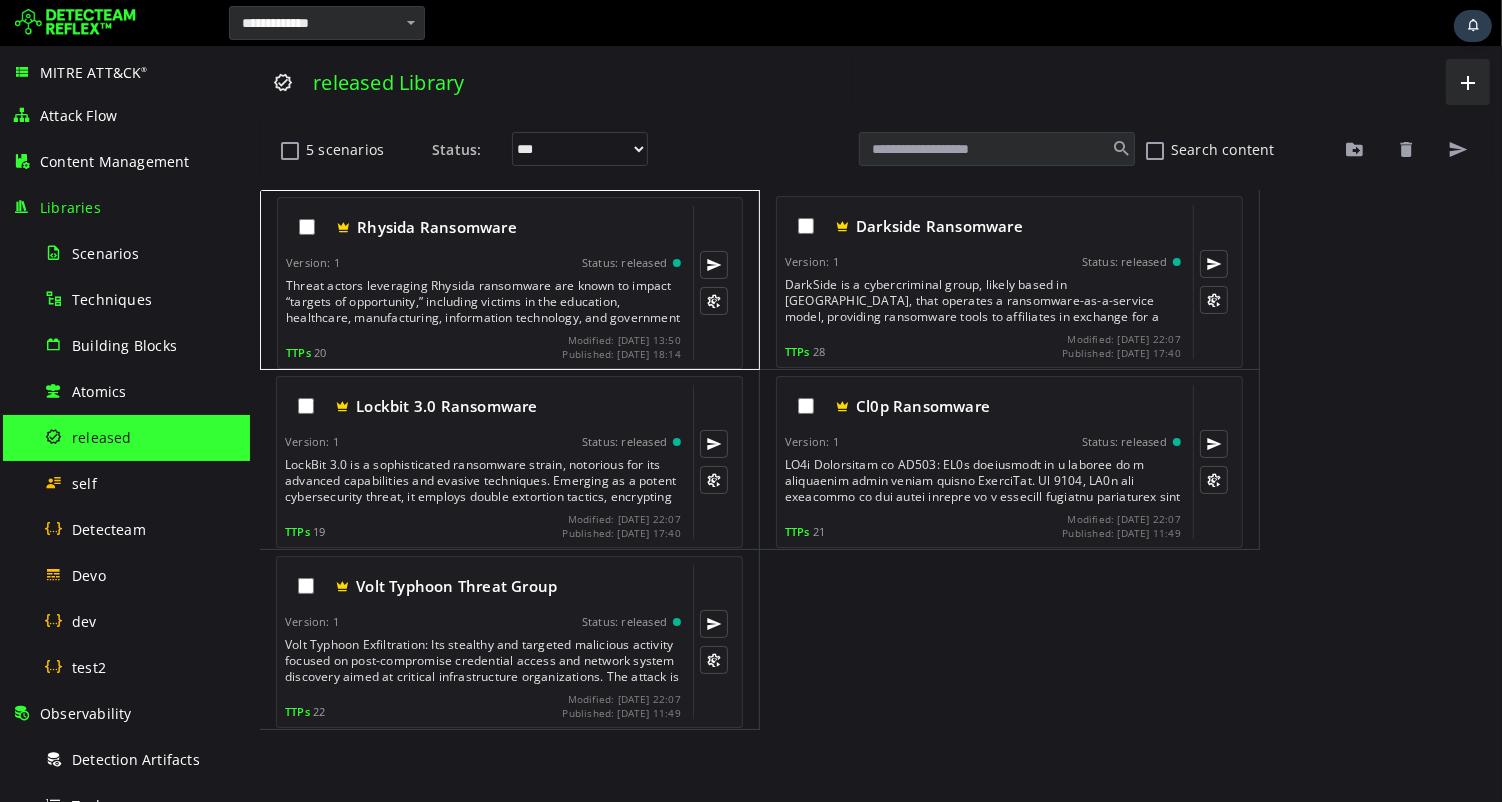 click on "Threat actors leveraging Rhysida ransomware are known to impact “targets of opportunity,” including victims in the education, healthcare, manufacturing, information technology, and government sectors. Open source reporting details similarities between Vice Society (DEV-0832) activity and the actors observed deploying Rhysida ransomware. Additionally, open source reporting has confirmed observed instances of Rhysida actors operating in a ransomware-as-a-service (RaaS) capacity, where ransomware tools and infrastructure are leased out in a profit-sharing model. Any ransoms paid are then split between the group and the affiliates." at bounding box center (484, 302) 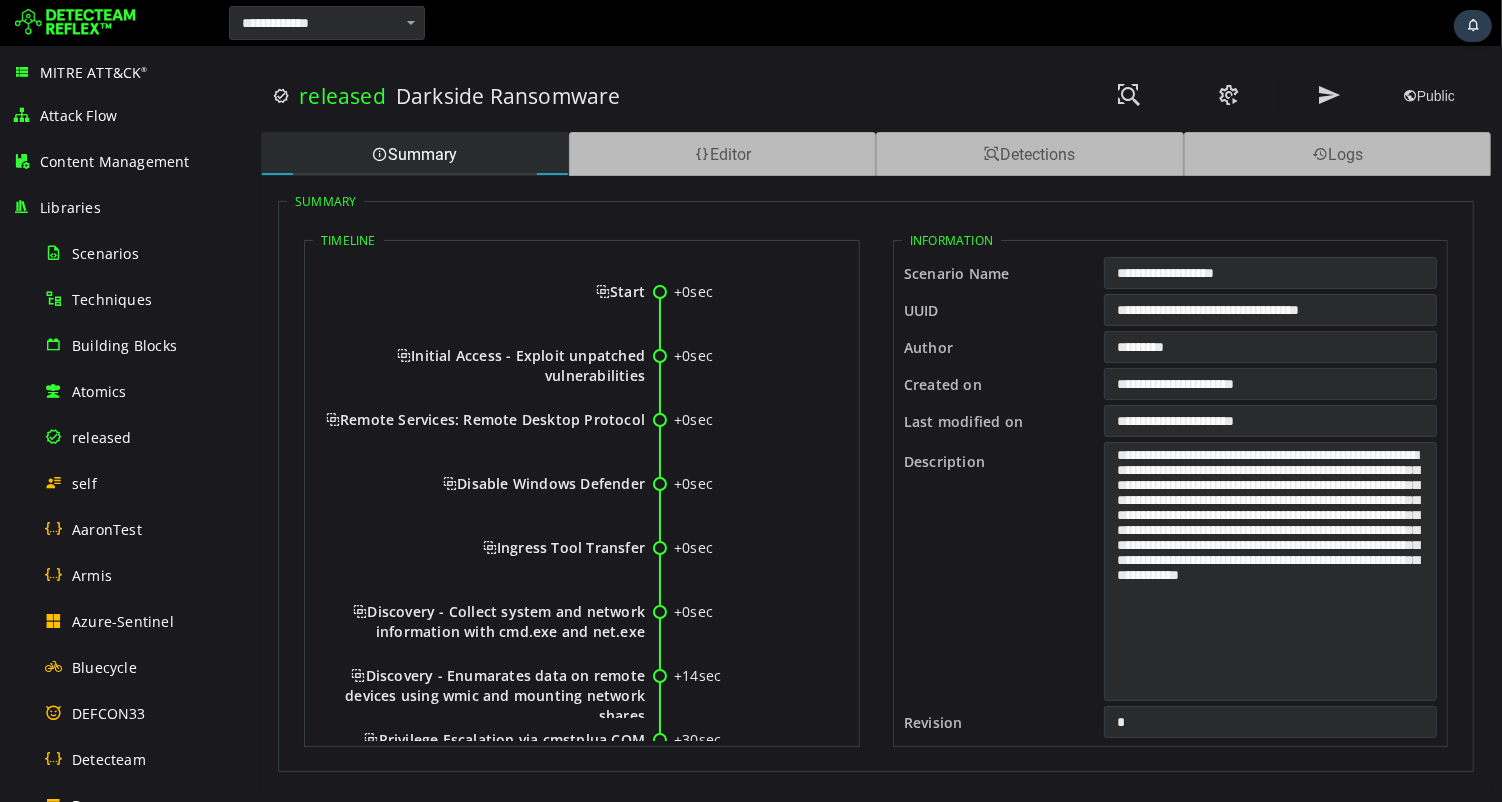 scroll, scrollTop: 0, scrollLeft: 0, axis: both 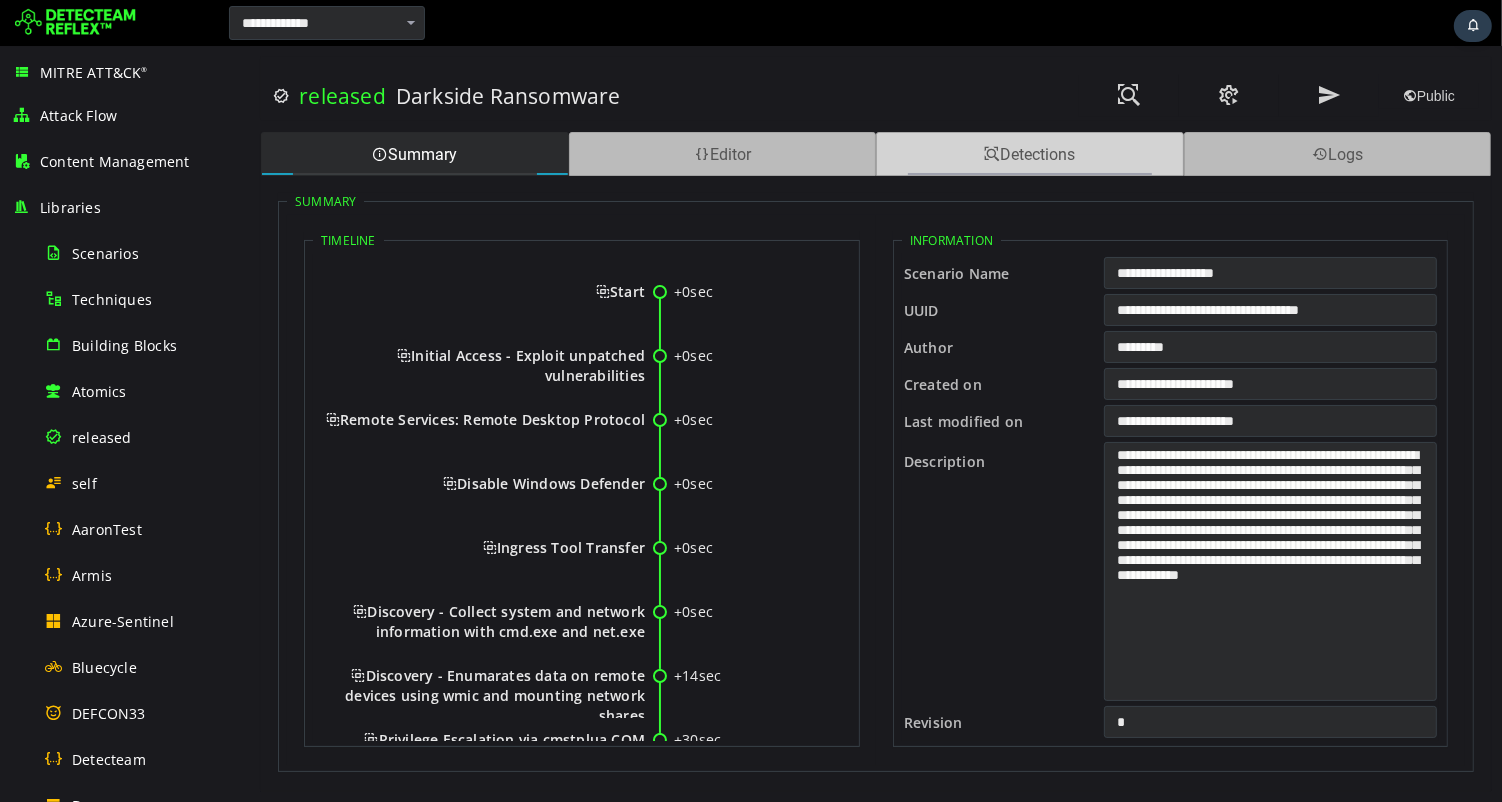 click on "Detections" at bounding box center (1029, 154) 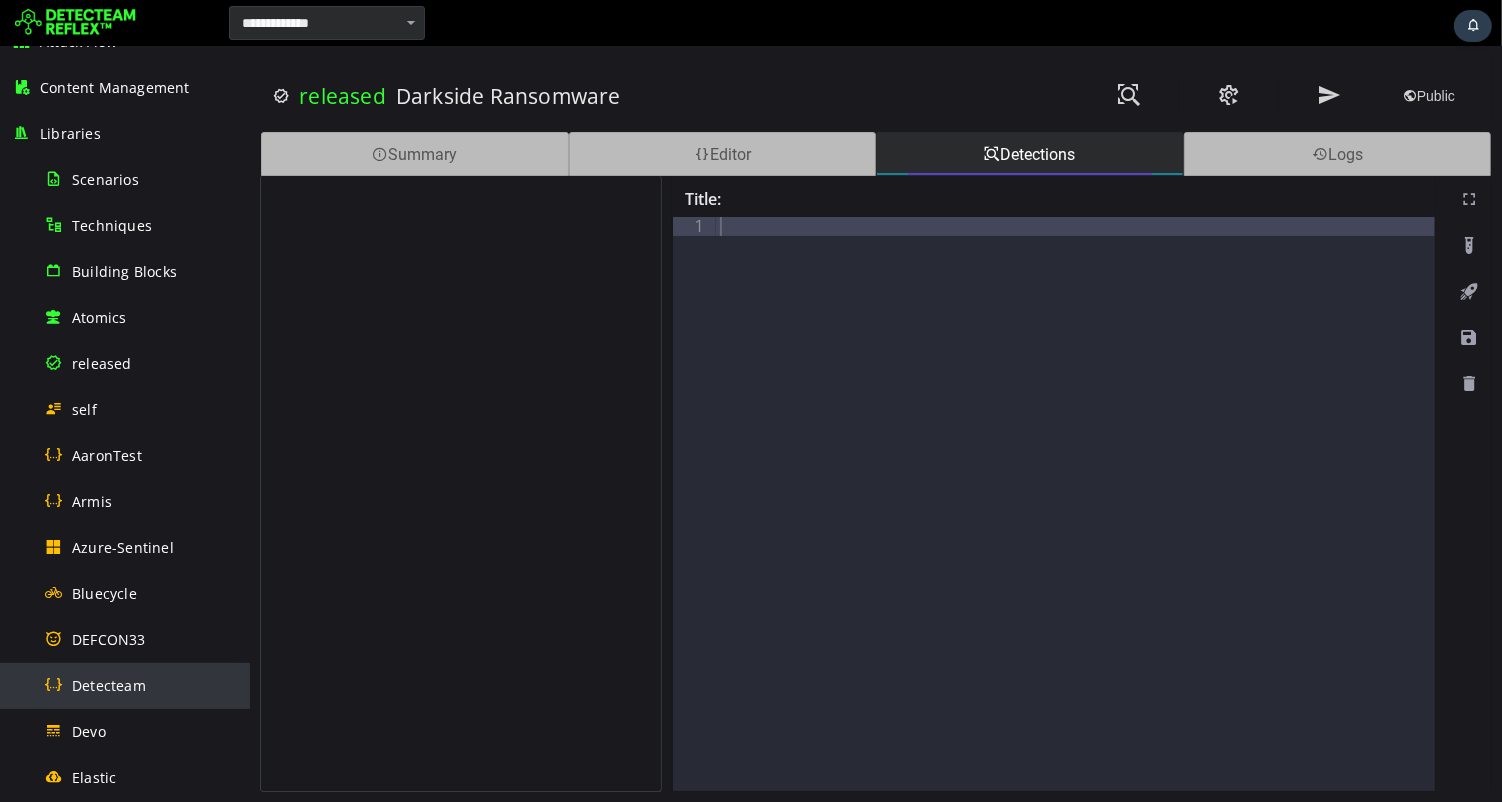 scroll, scrollTop: 103, scrollLeft: 0, axis: vertical 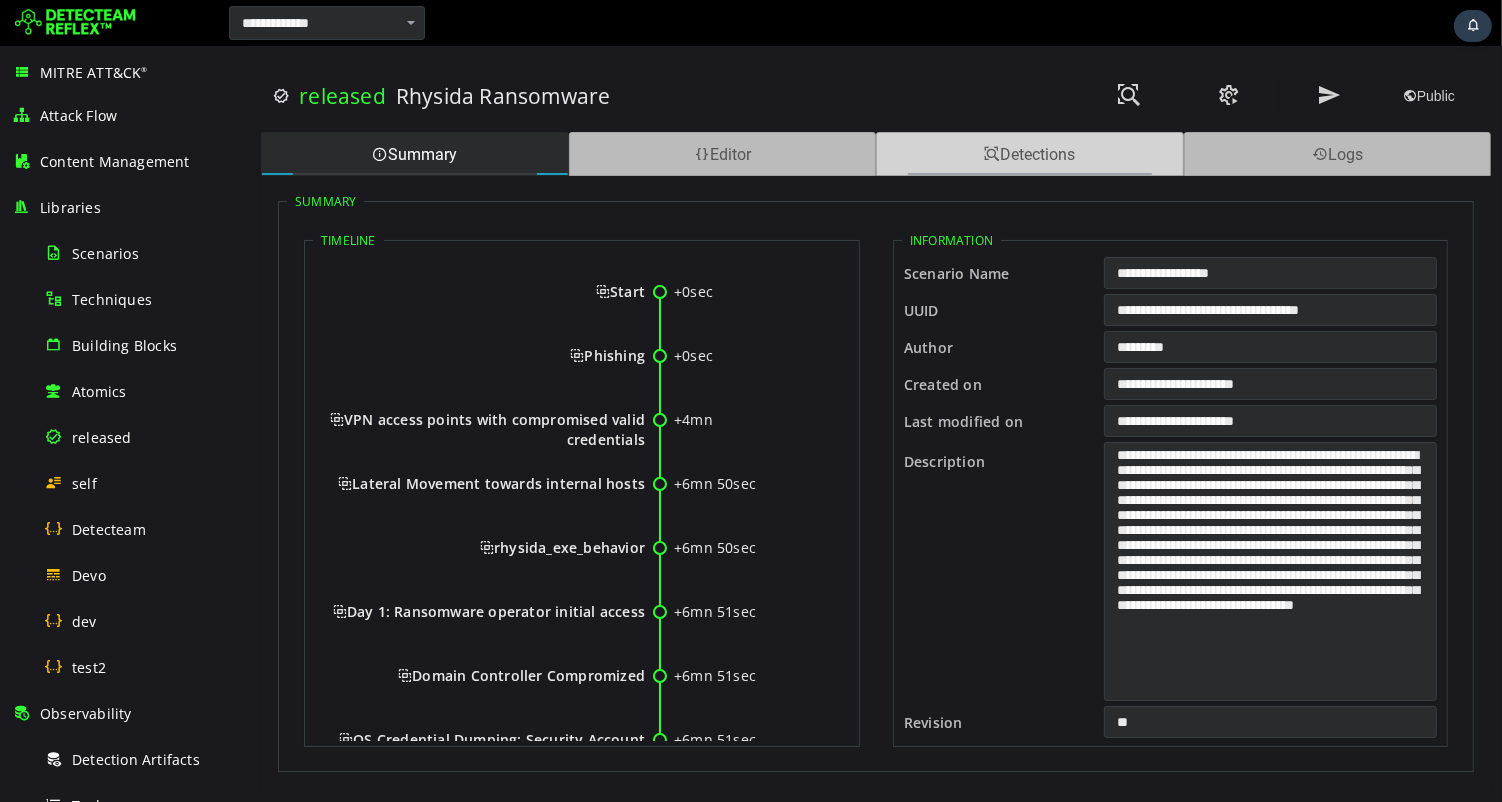 click on "Detections" at bounding box center [1029, 154] 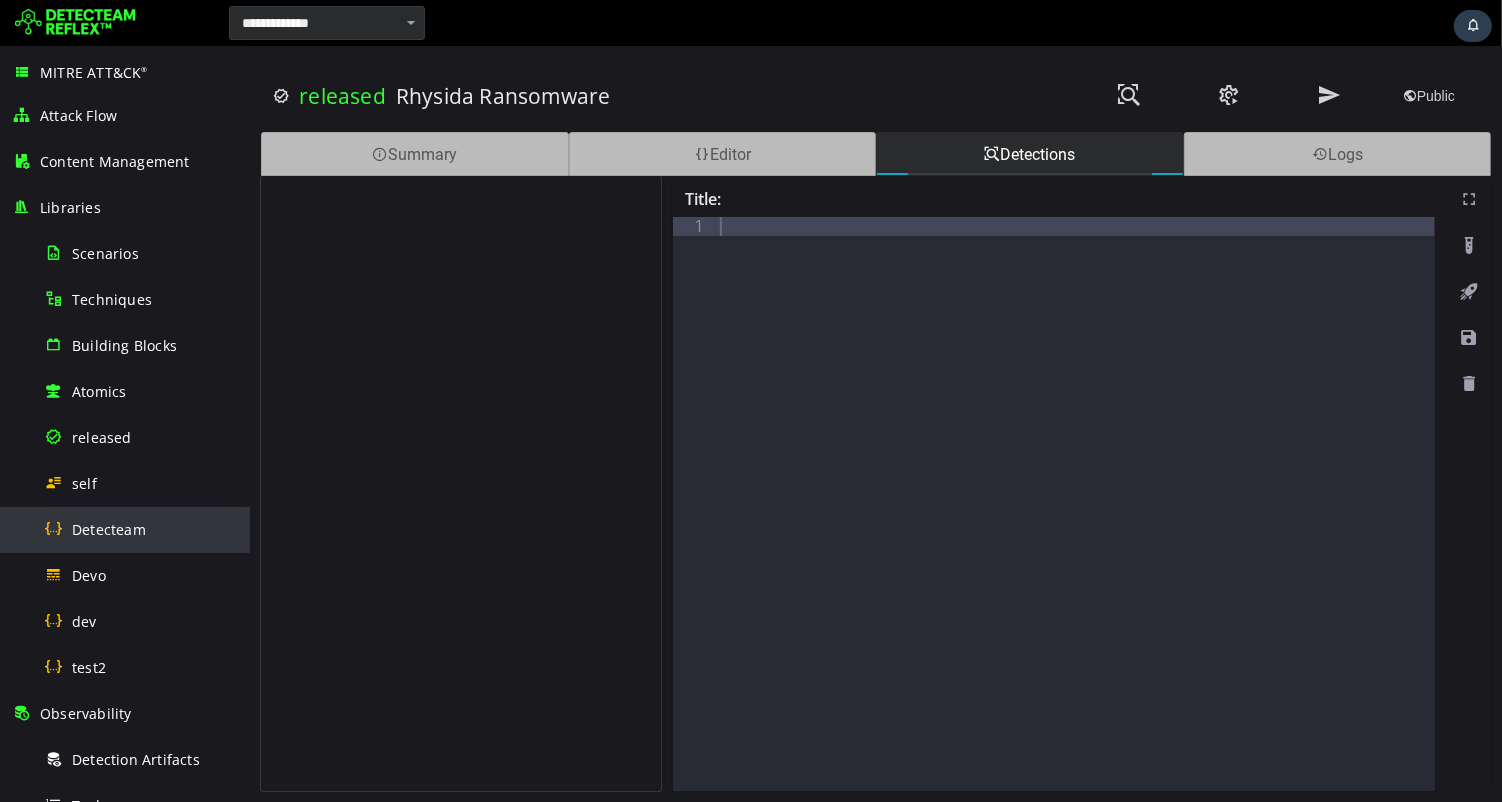 click on "Detecteam" at bounding box center [109, 529] 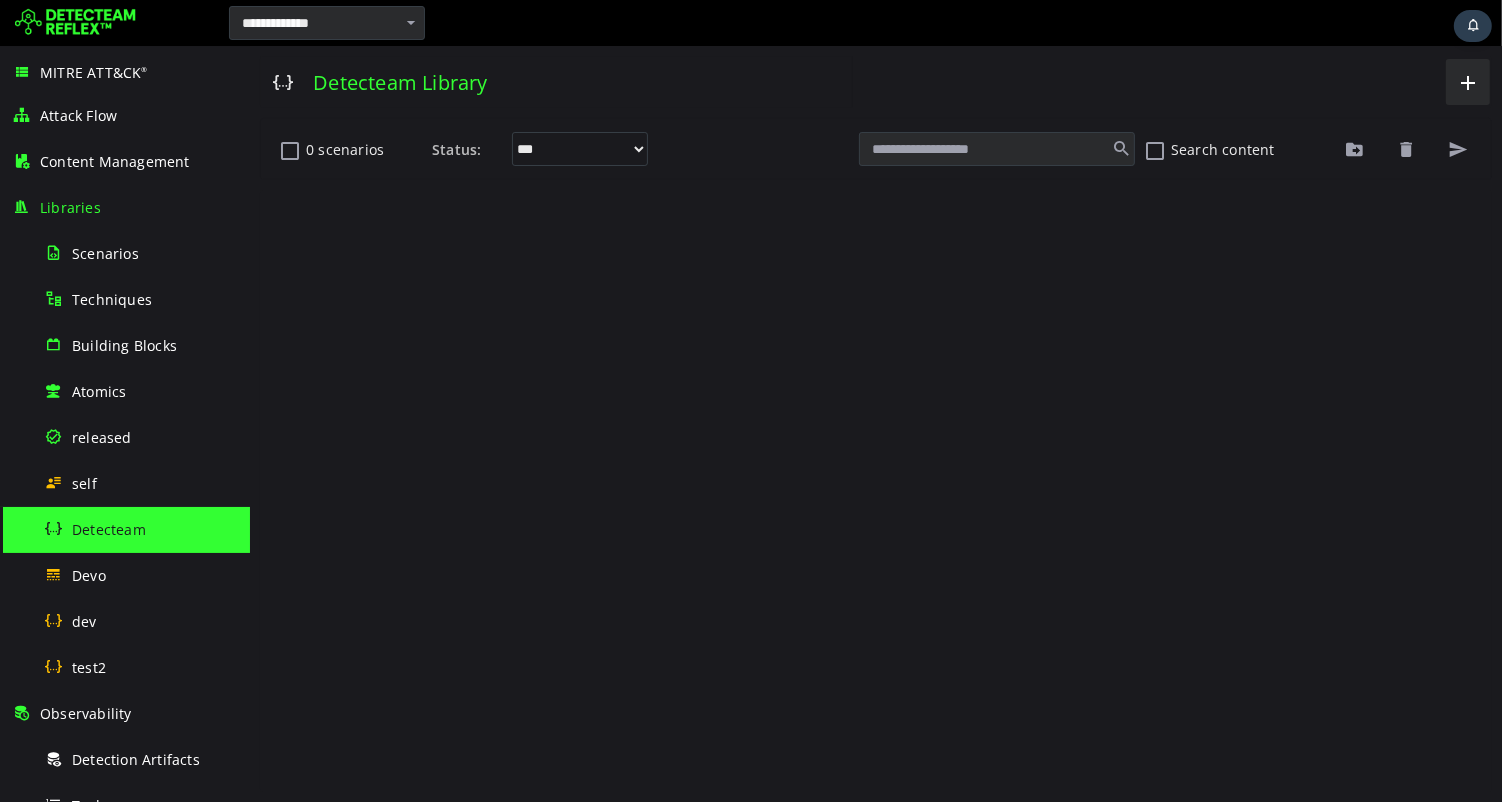 scroll, scrollTop: 0, scrollLeft: 0, axis: both 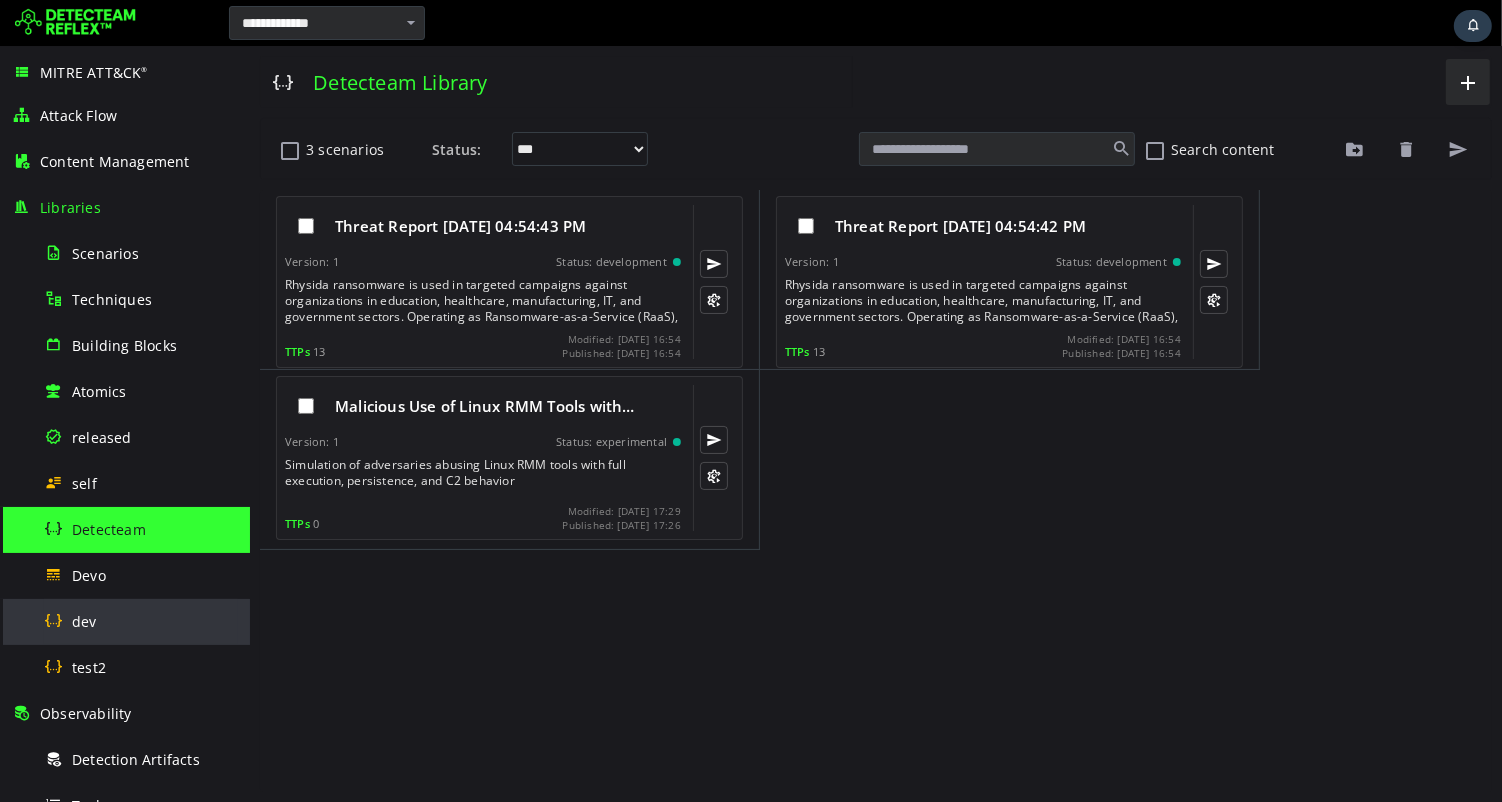 click on "dev" at bounding box center (84, 621) 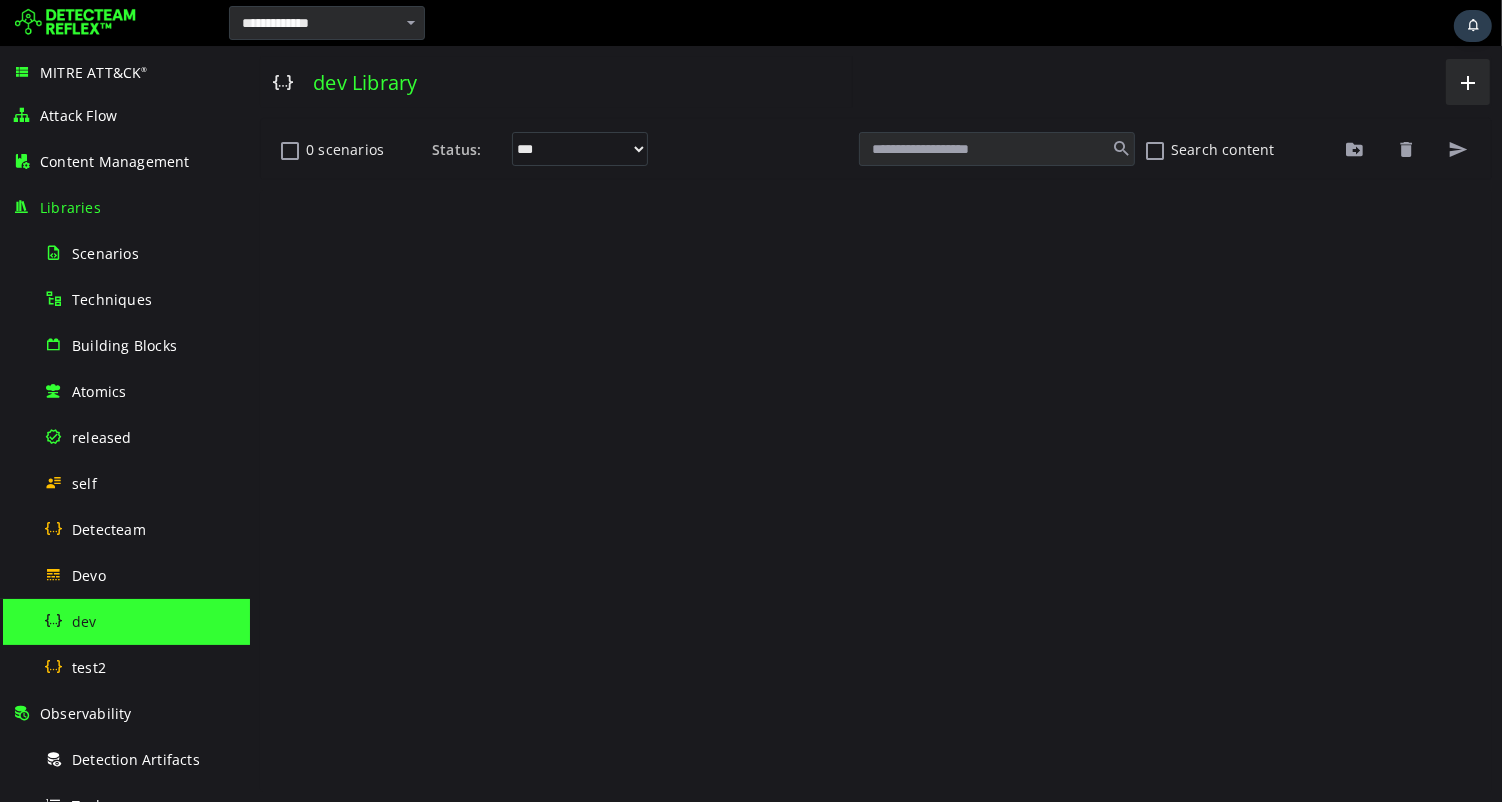 scroll, scrollTop: 0, scrollLeft: 0, axis: both 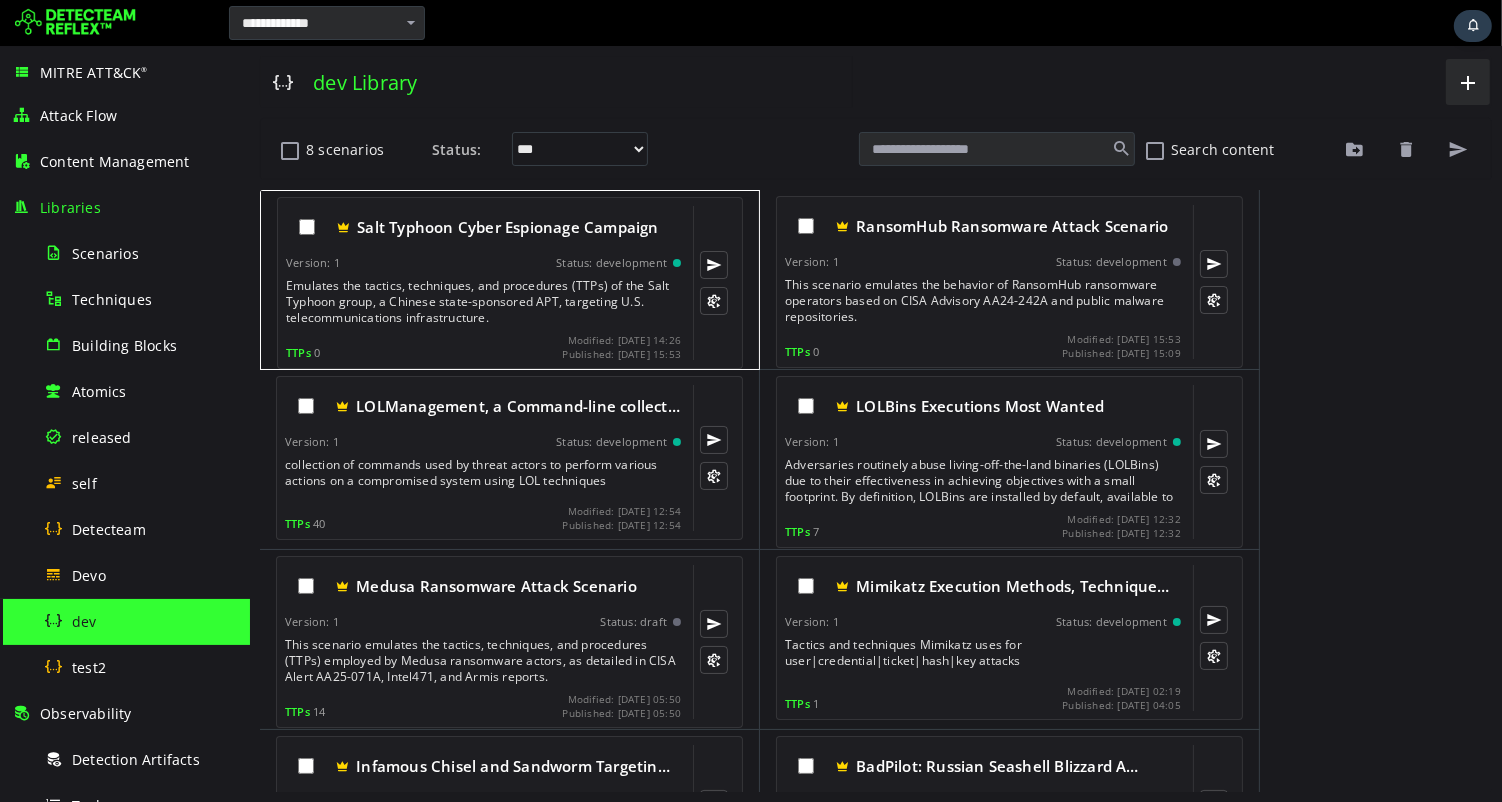 click on "Emulates the tactics, techniques, and procedures (TTPs) of the Salt Typhoon group, a Chinese state-sponsored APT, targeting U.S. telecommunications infrastructure." at bounding box center (484, 302) 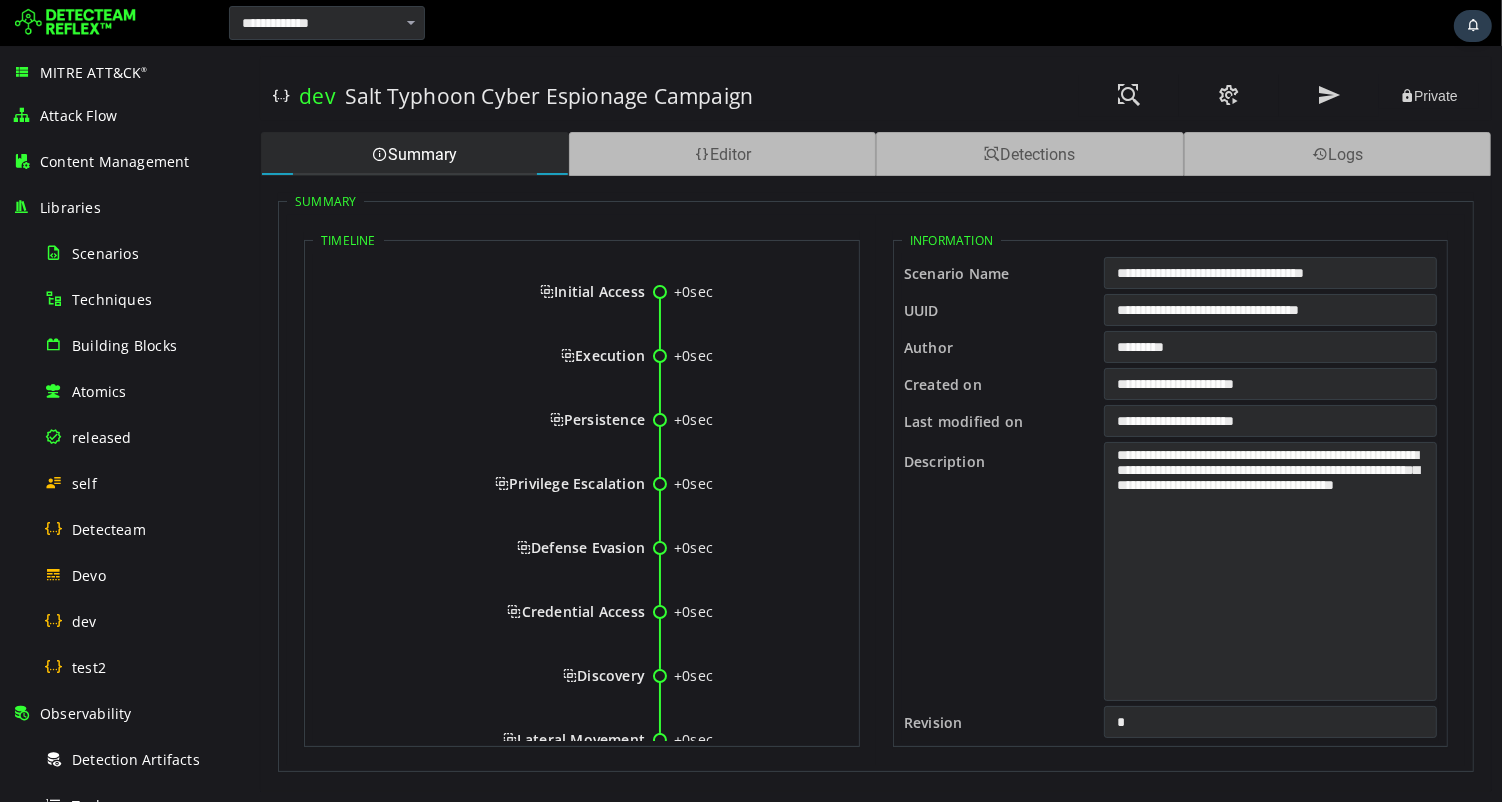 scroll, scrollTop: 0, scrollLeft: 0, axis: both 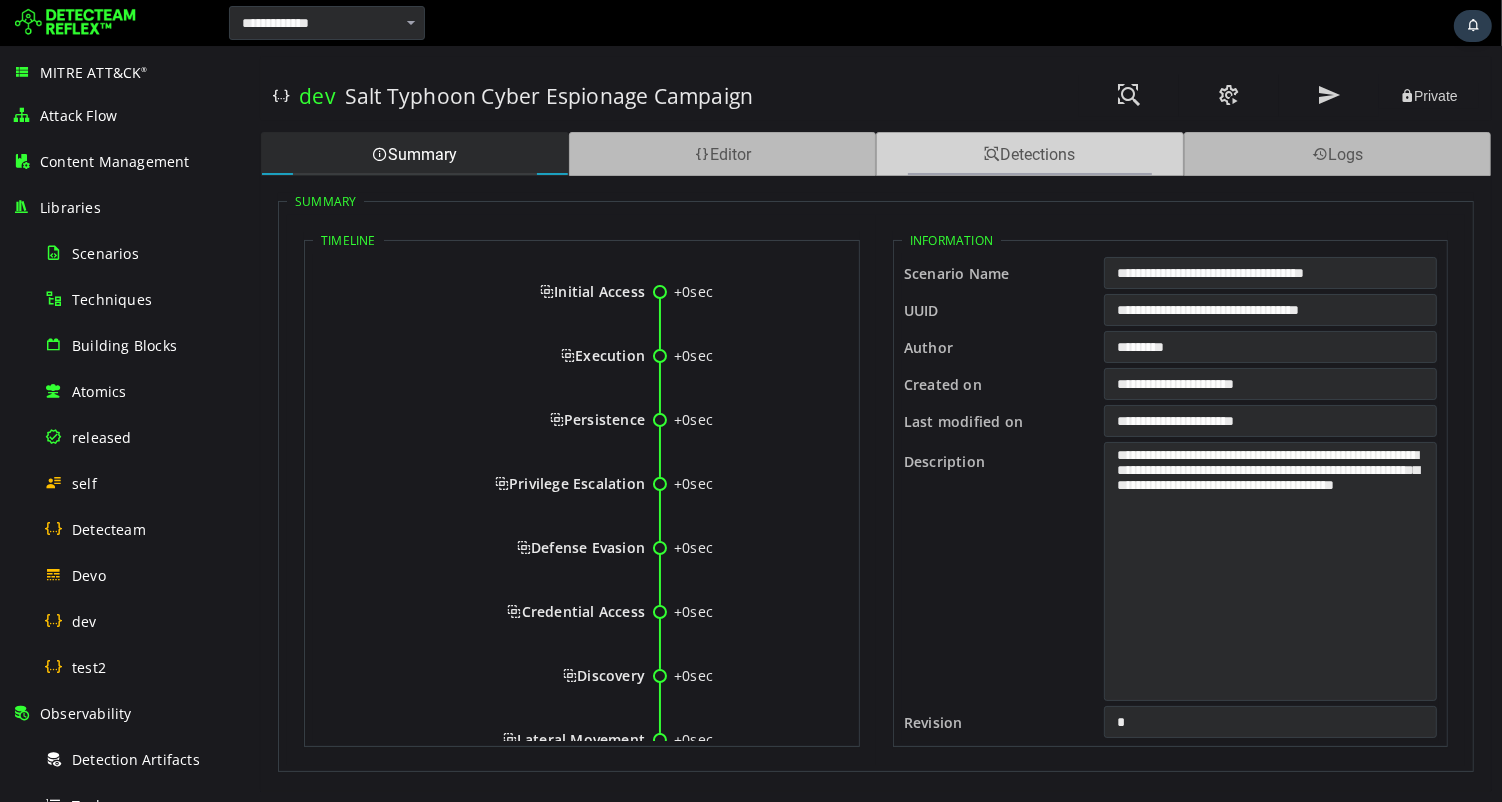 click on "Detections" at bounding box center [1029, 154] 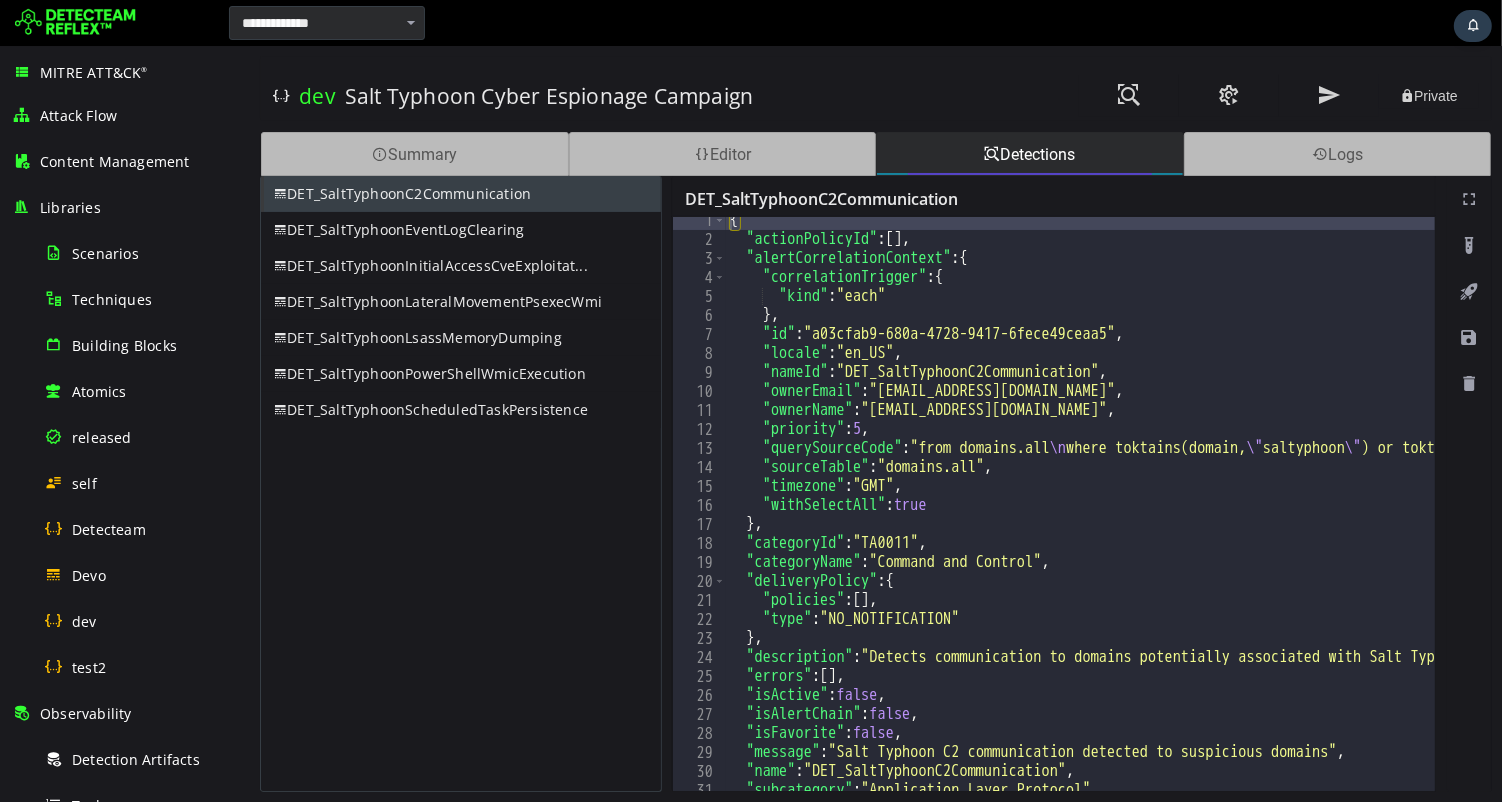 scroll, scrollTop: 72, scrollLeft: 0, axis: vertical 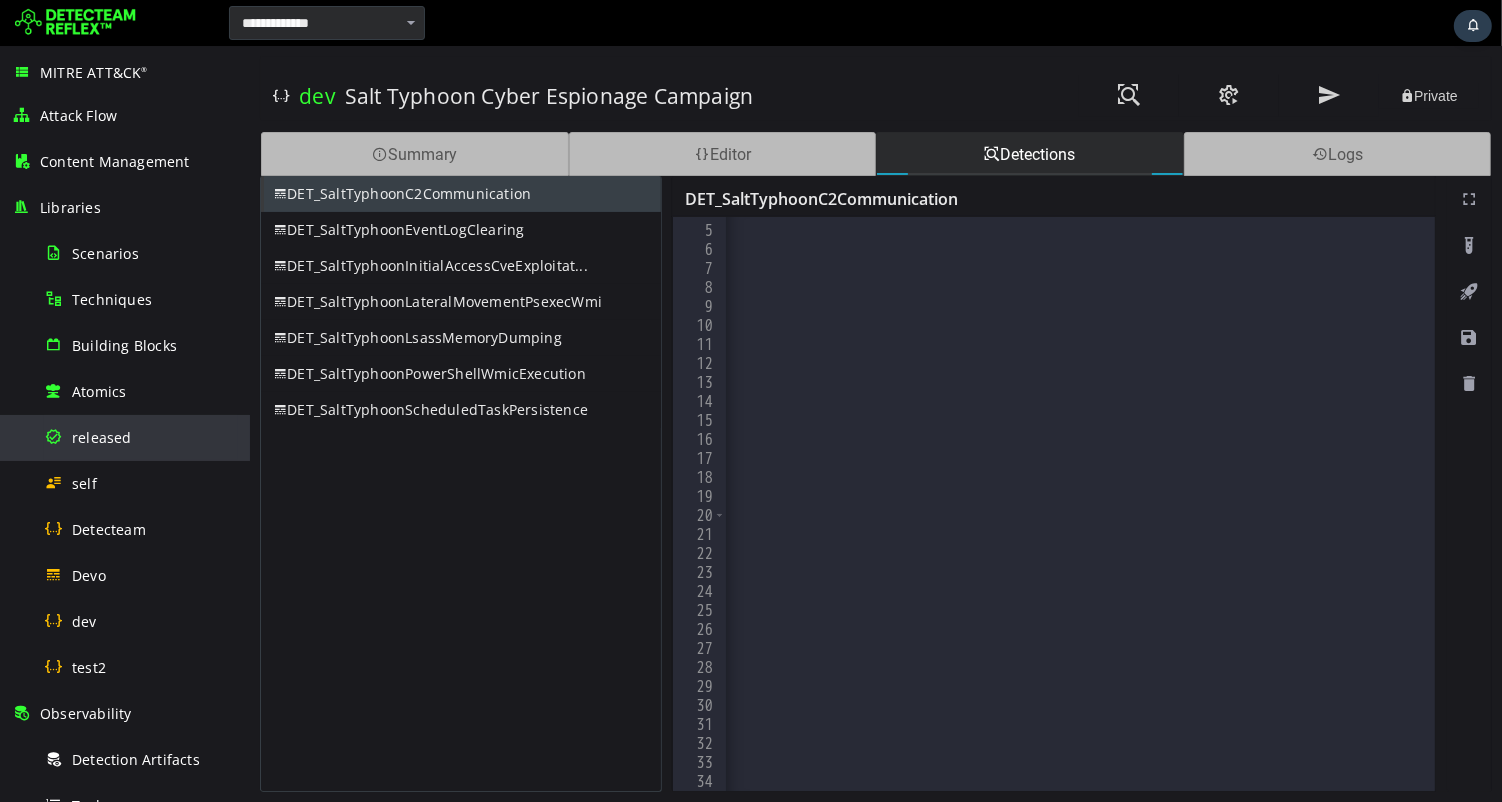 click on "released" at bounding box center (102, 437) 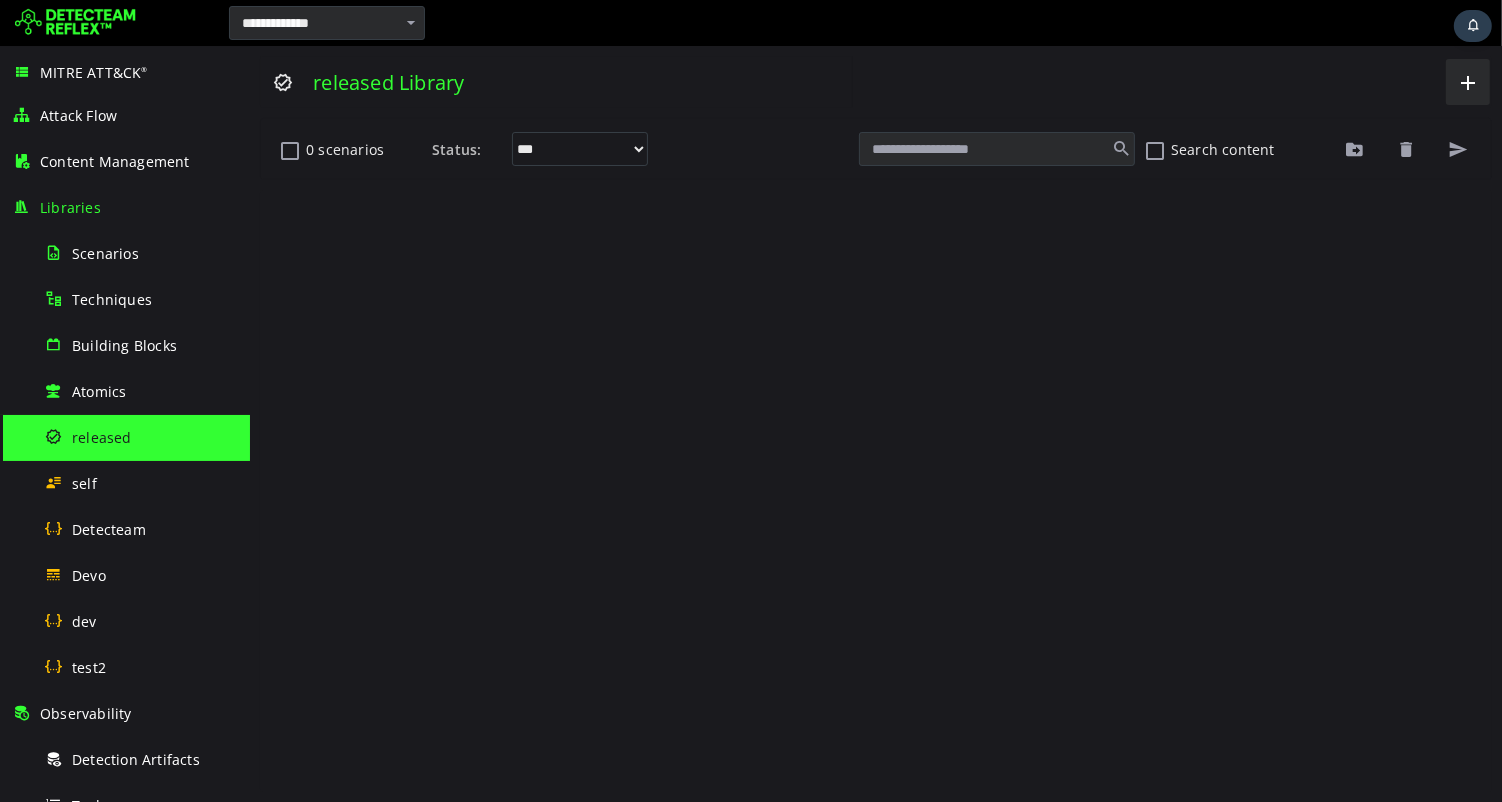 scroll, scrollTop: 0, scrollLeft: 0, axis: both 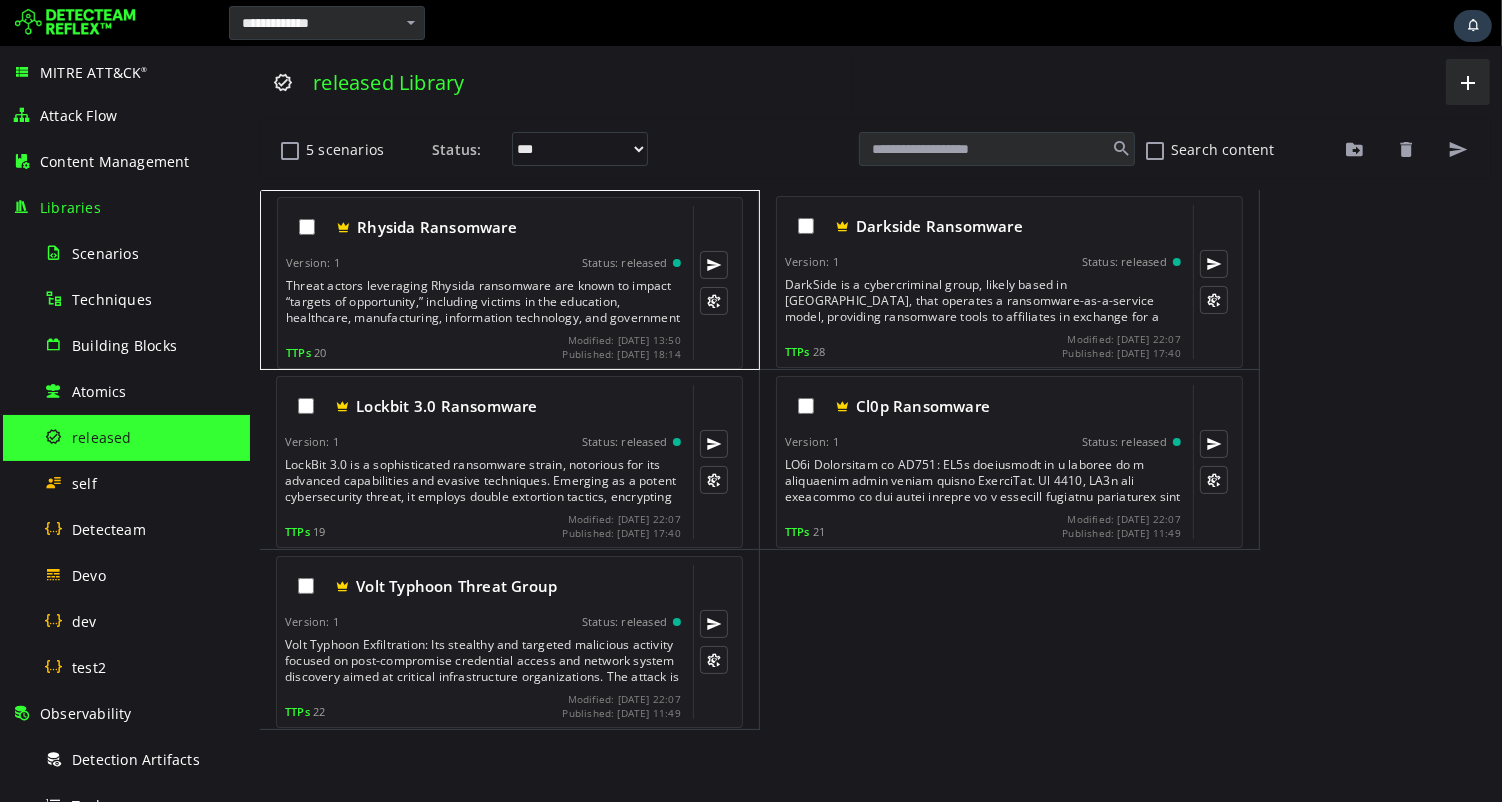 click on "Version: 1
Status: released" at bounding box center [482, 263] 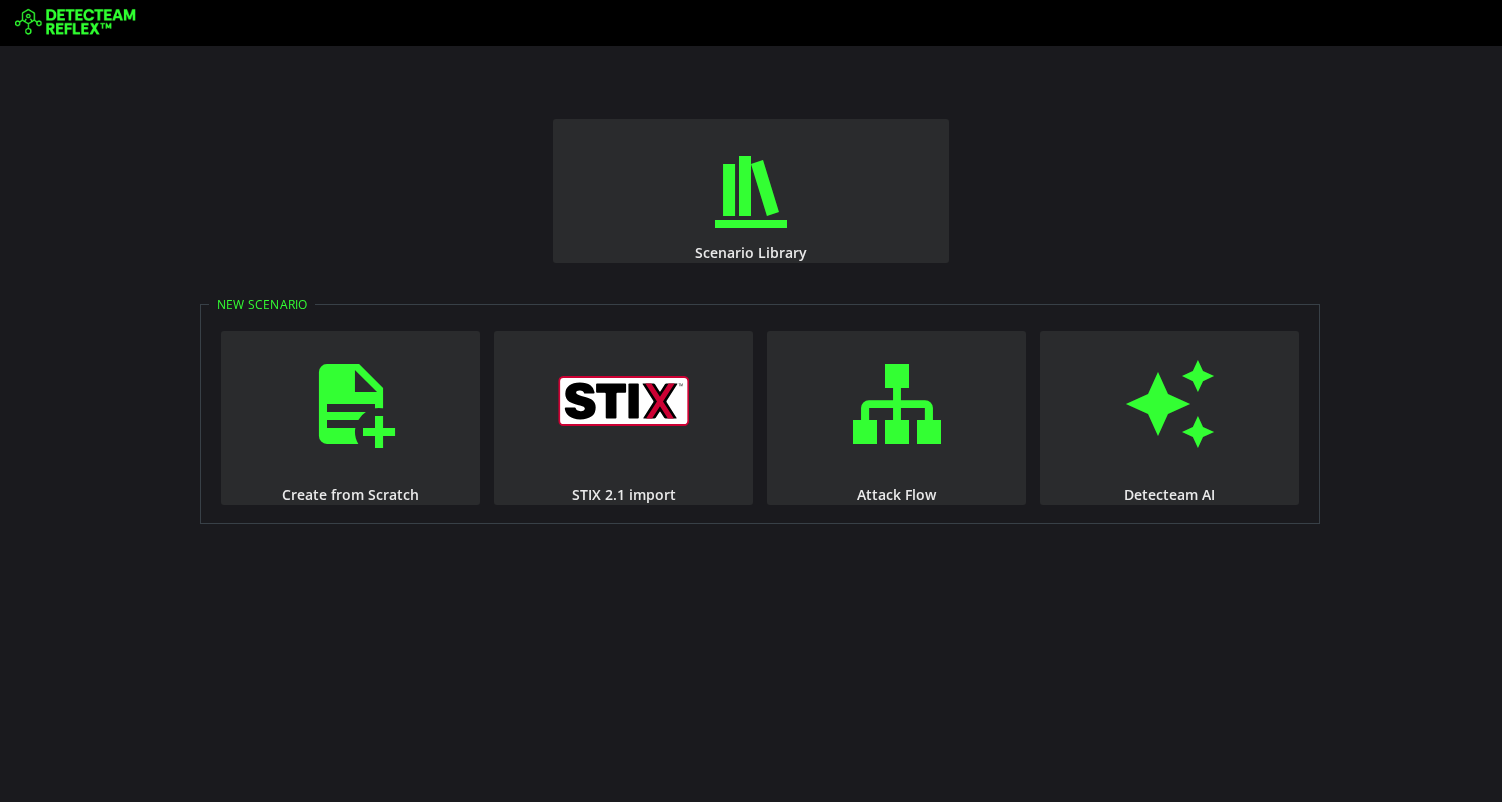 scroll, scrollTop: 0, scrollLeft: 0, axis: both 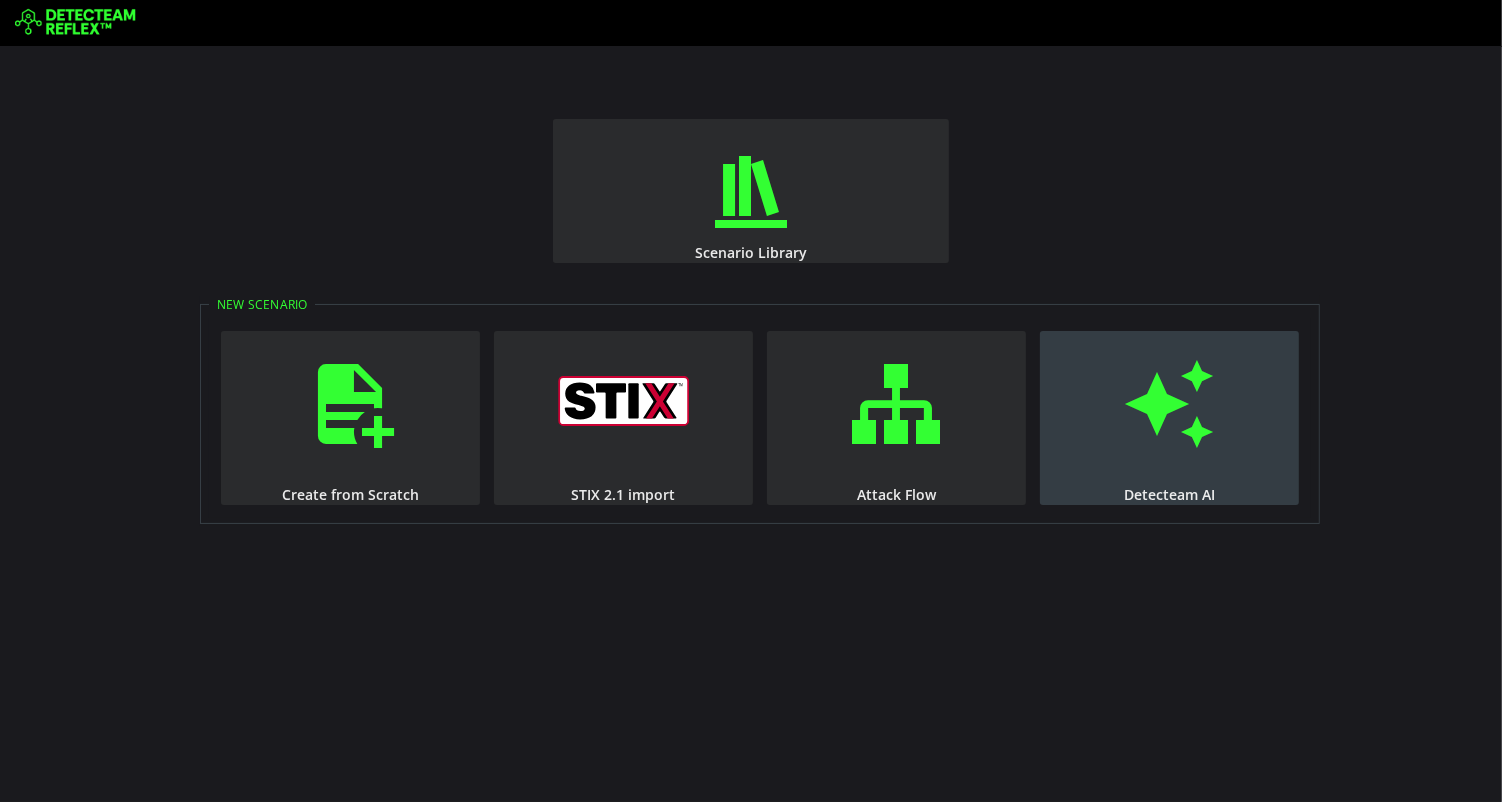click at bounding box center (1170, 404) 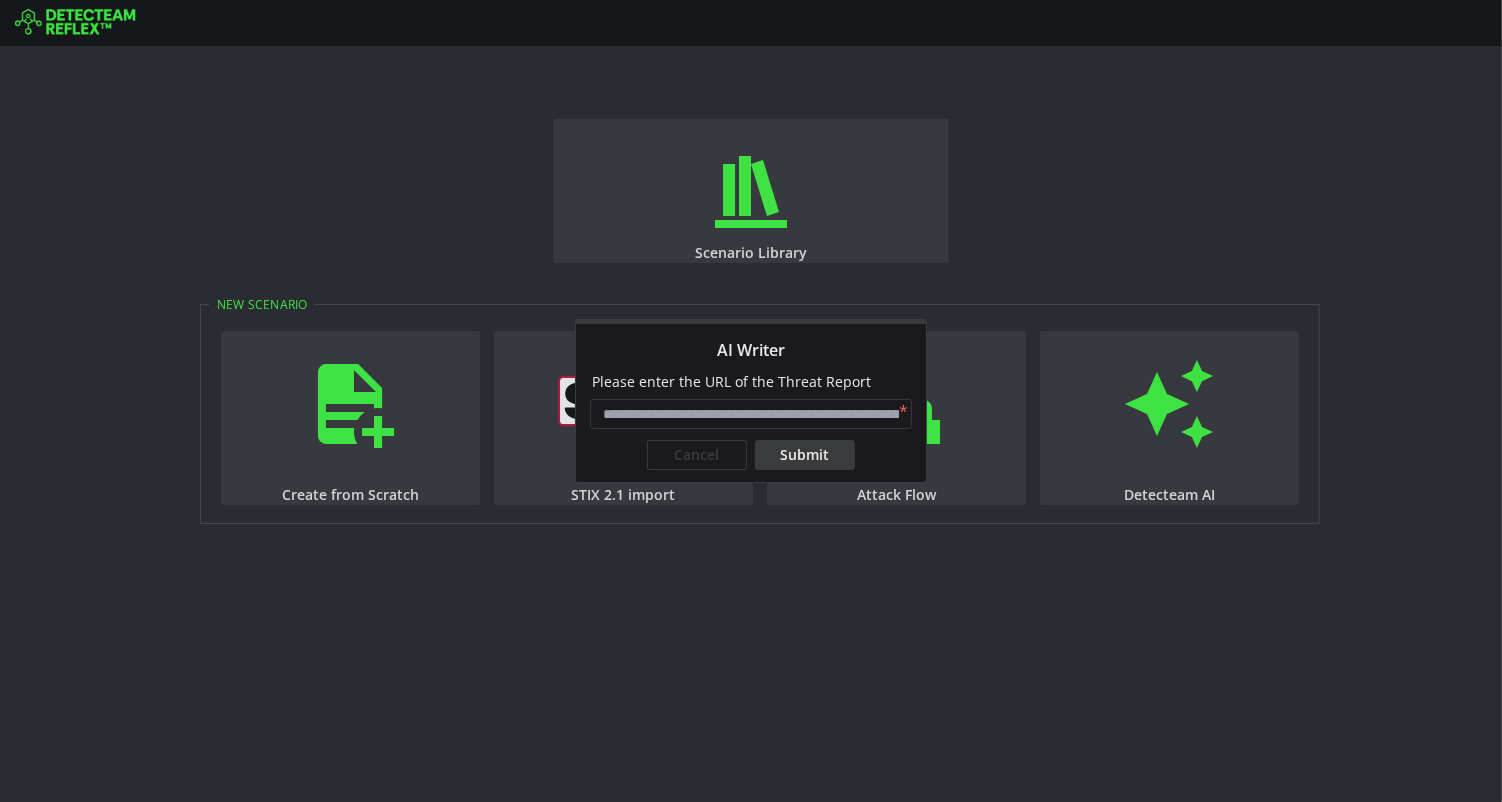 click at bounding box center (751, 414) 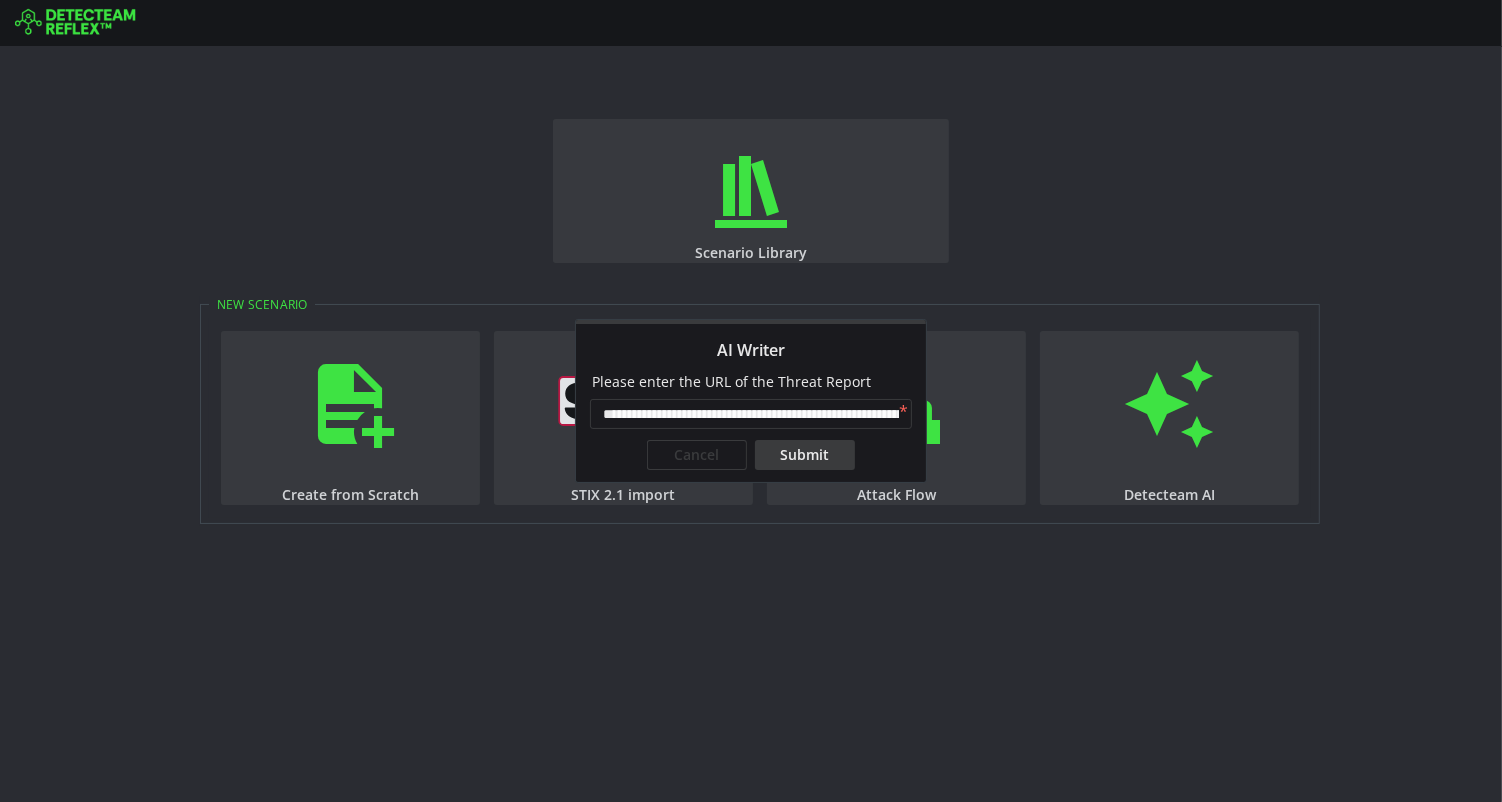 scroll, scrollTop: 0, scrollLeft: 100, axis: horizontal 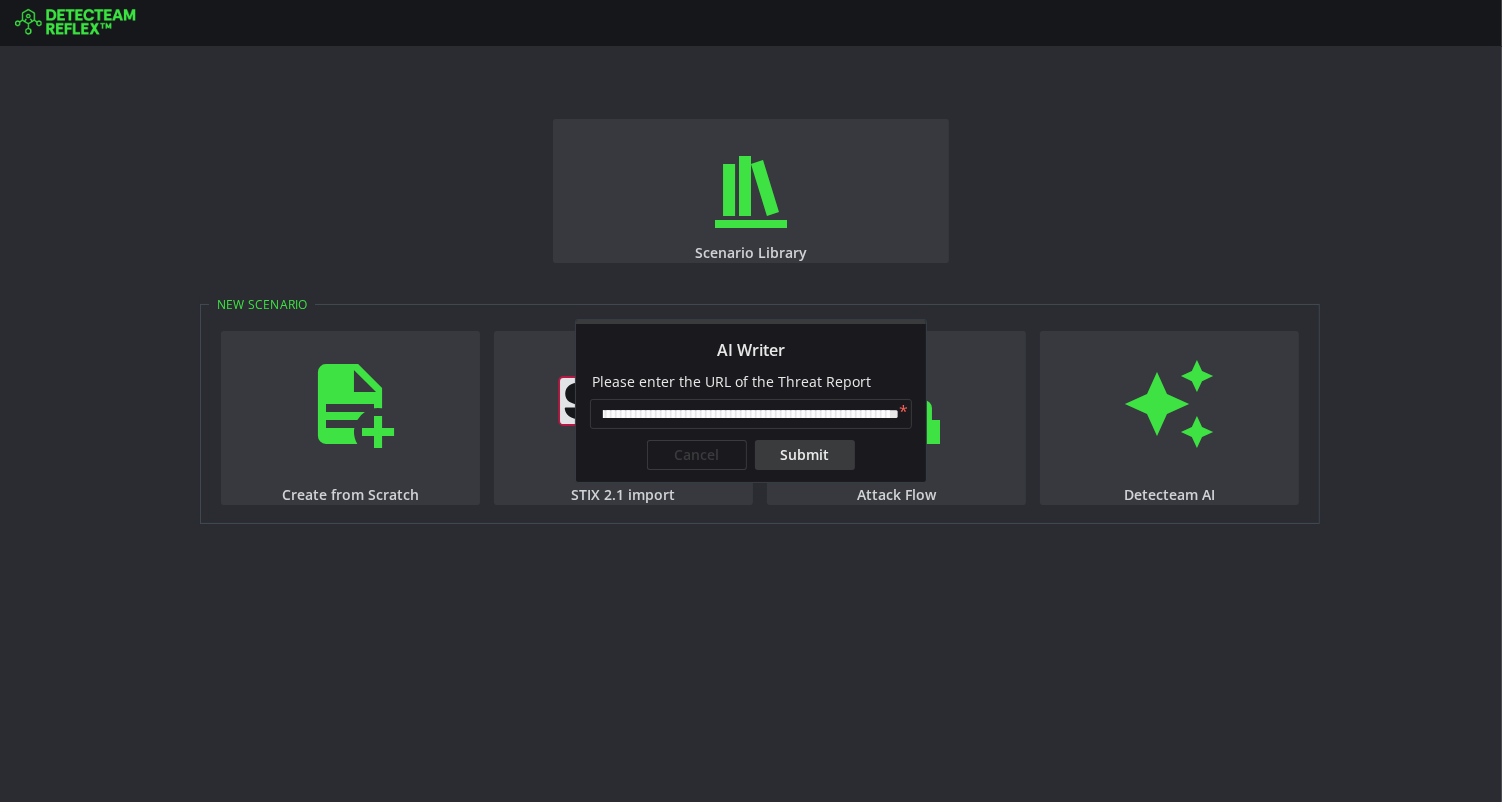 type on "**********" 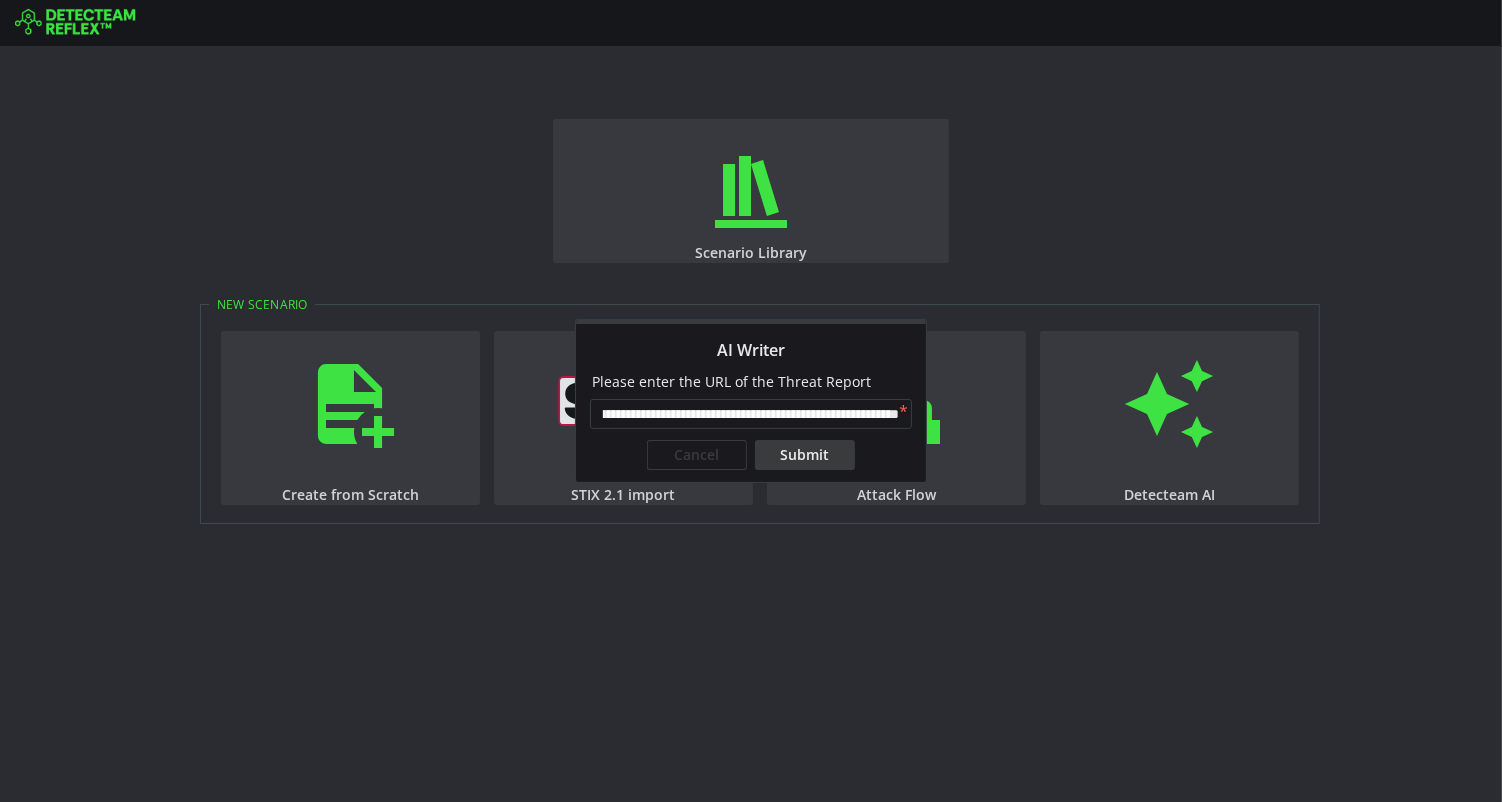 scroll, scrollTop: 0, scrollLeft: 0, axis: both 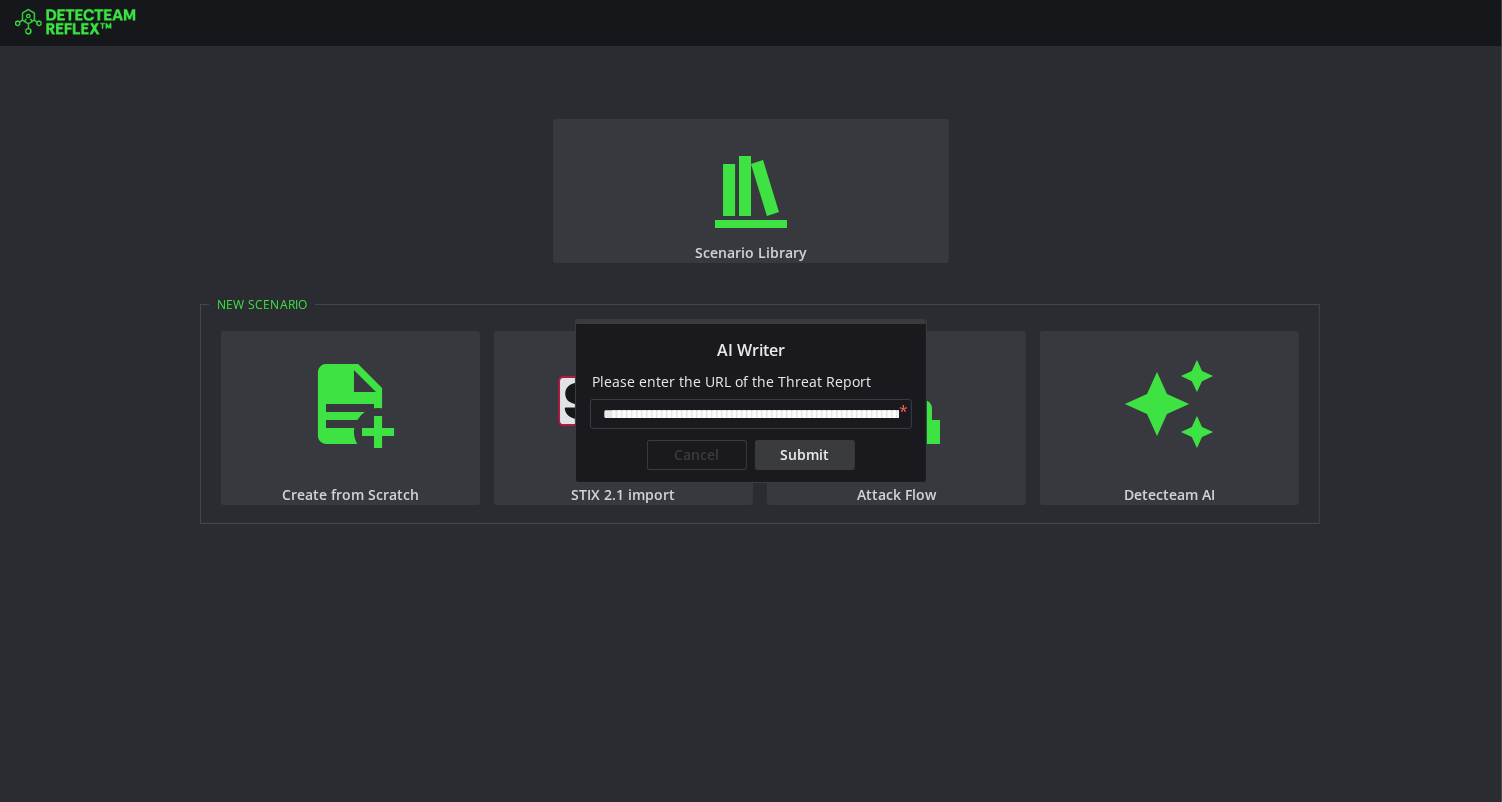 click on "Submit" at bounding box center [805, 455] 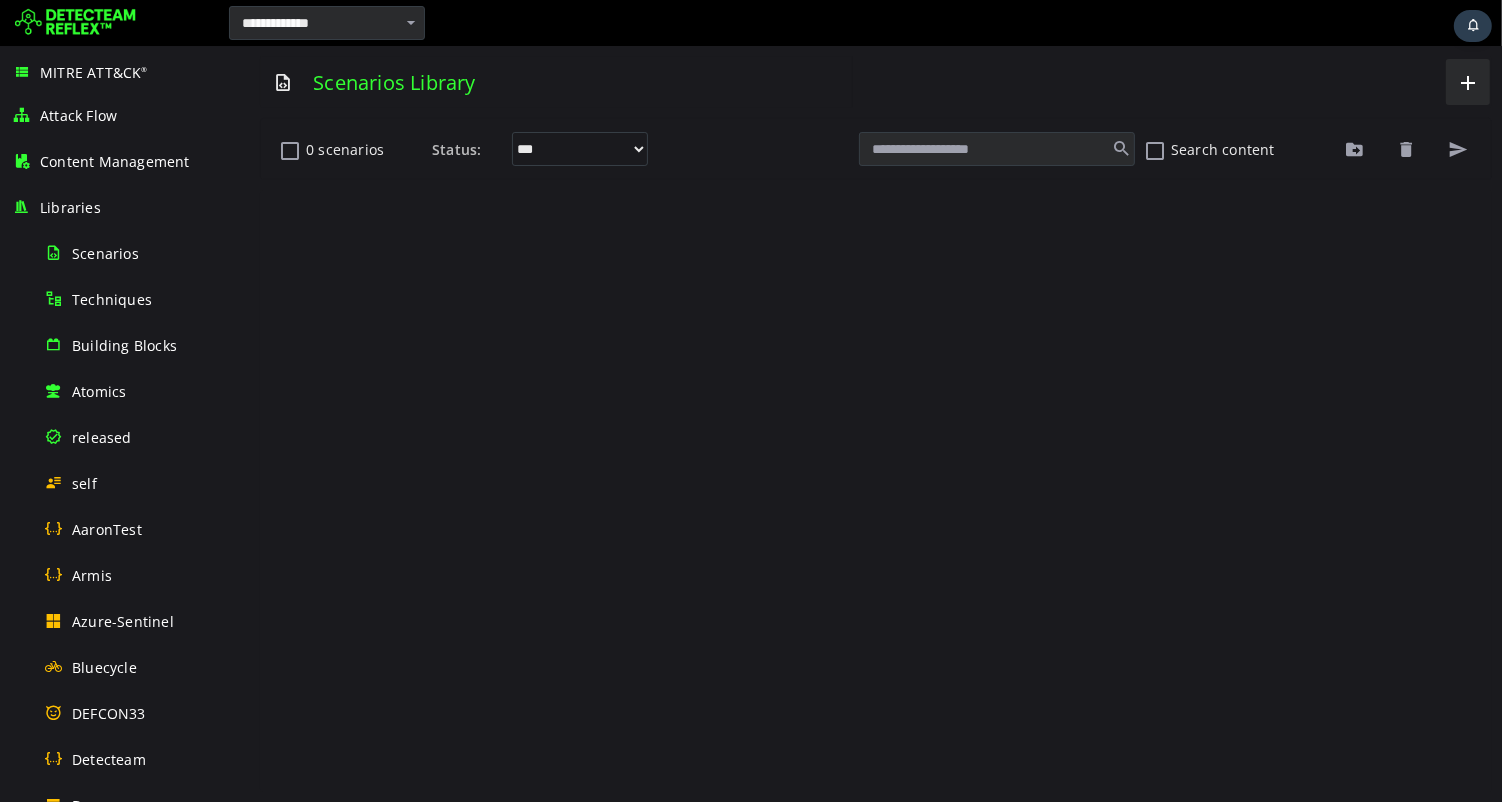 scroll, scrollTop: 0, scrollLeft: 0, axis: both 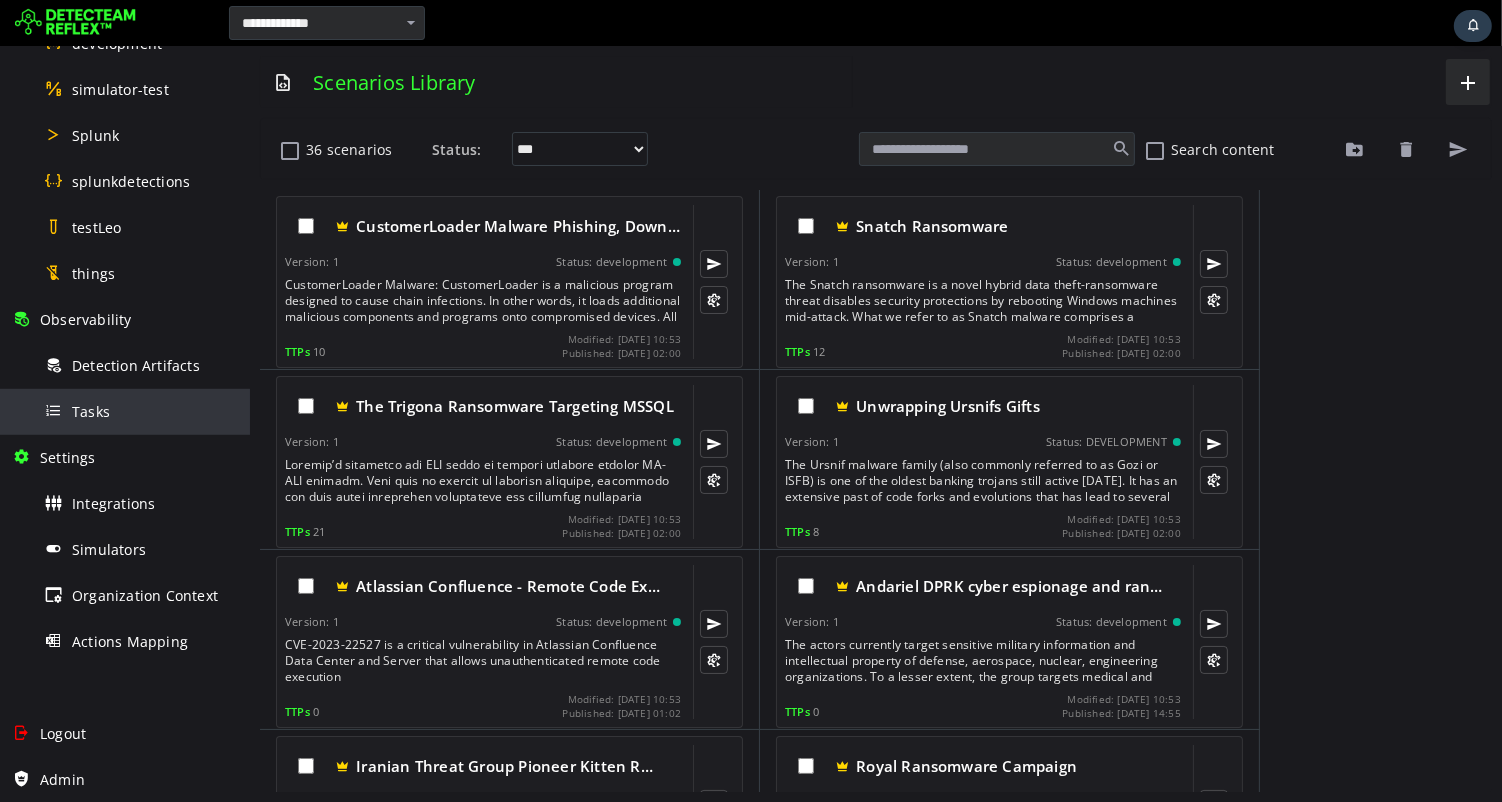 click on "Tasks" at bounding box center [141, 411] 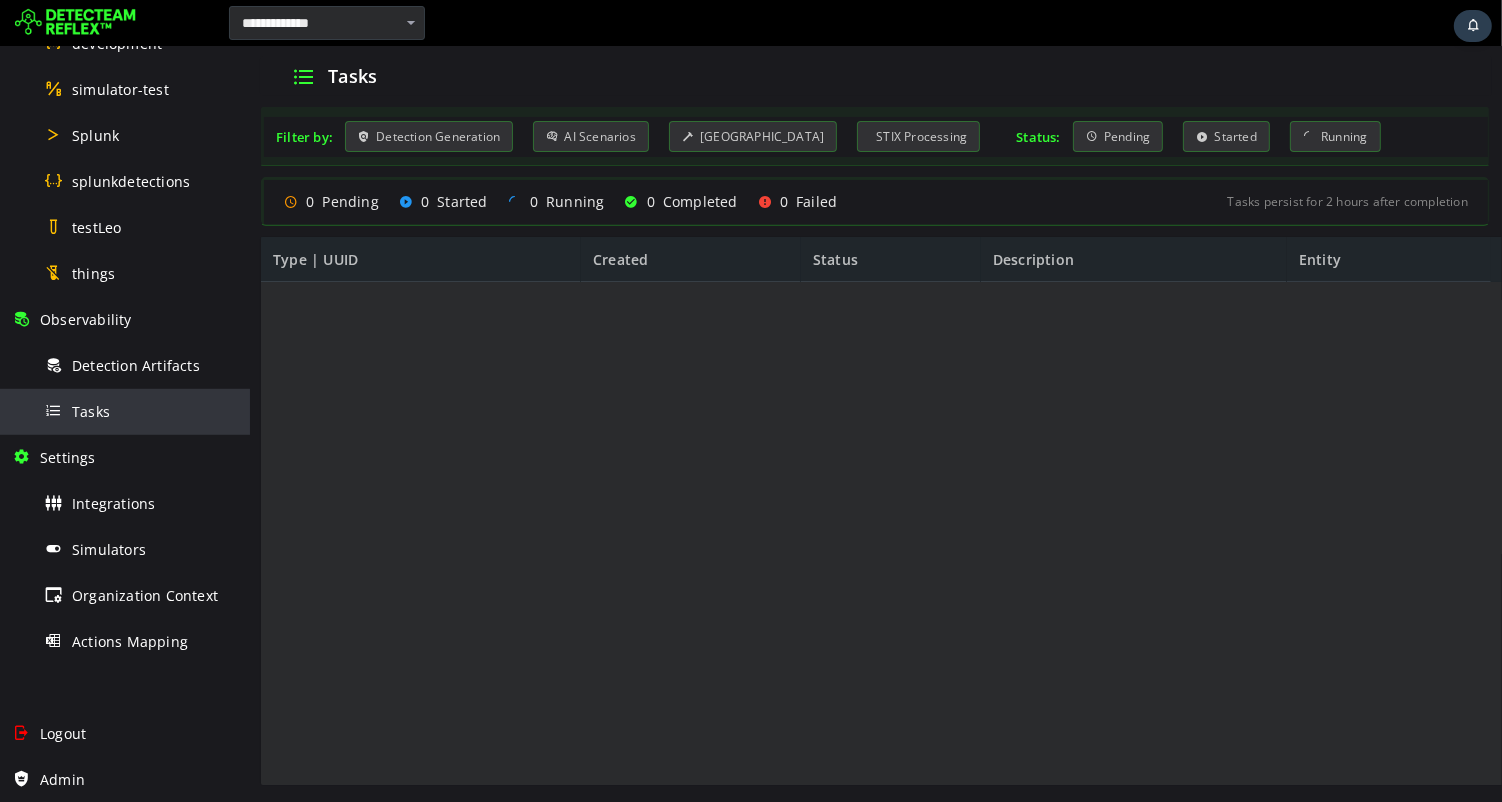 scroll, scrollTop: 0, scrollLeft: 0, axis: both 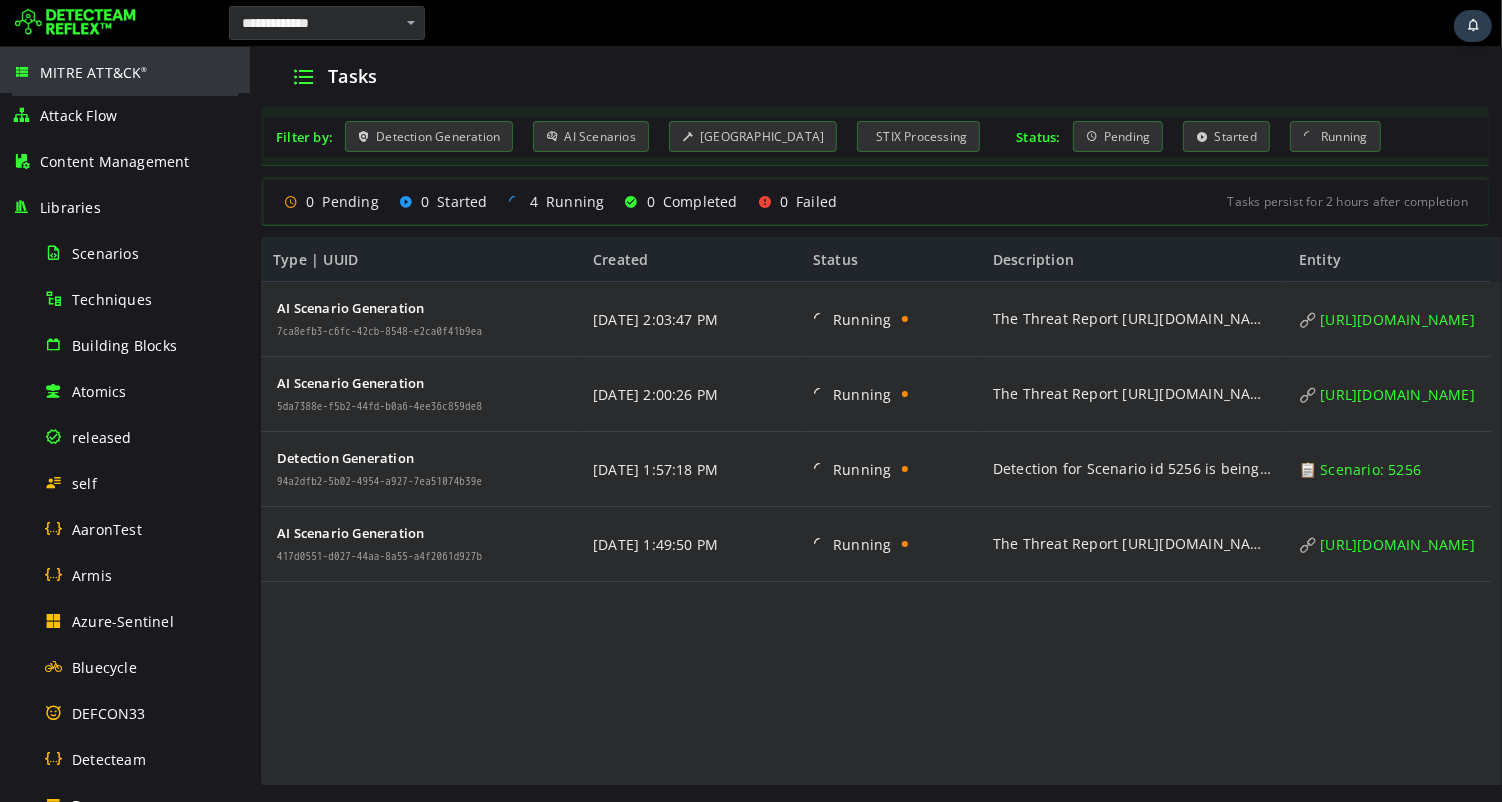 click on "MITRE ATT&CK ®" at bounding box center [94, 72] 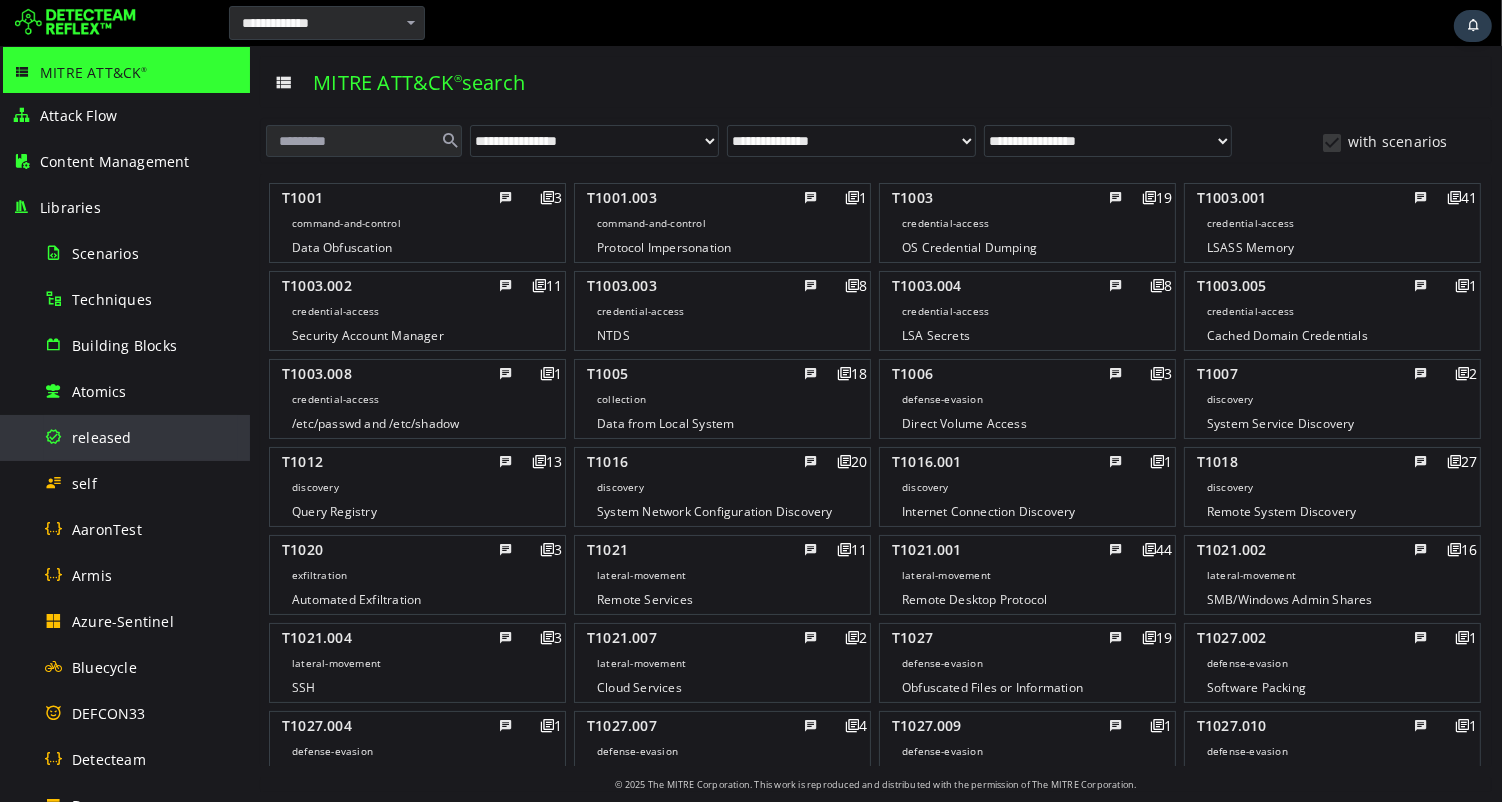 click on "released" at bounding box center (141, 437) 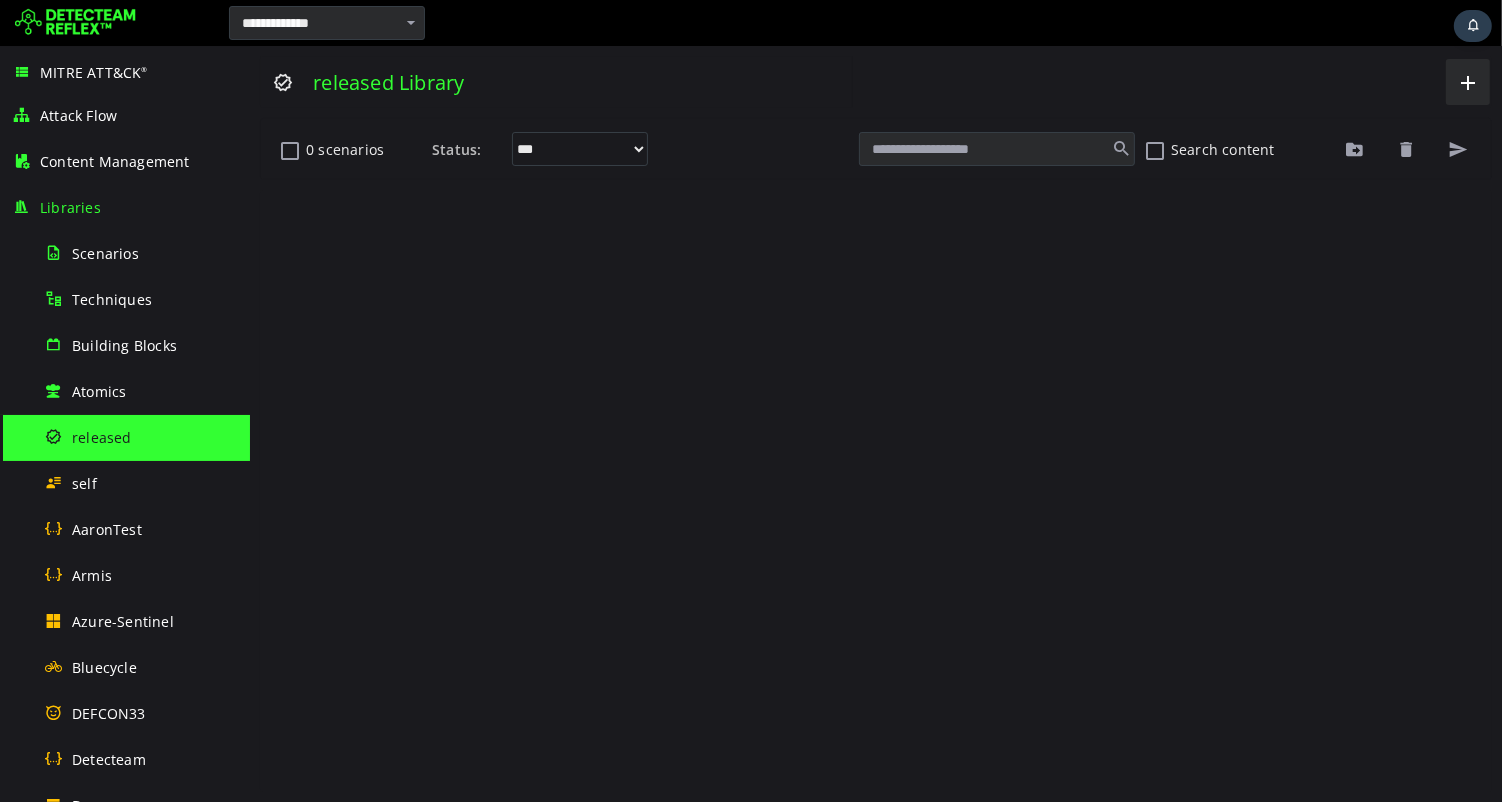scroll, scrollTop: 0, scrollLeft: 0, axis: both 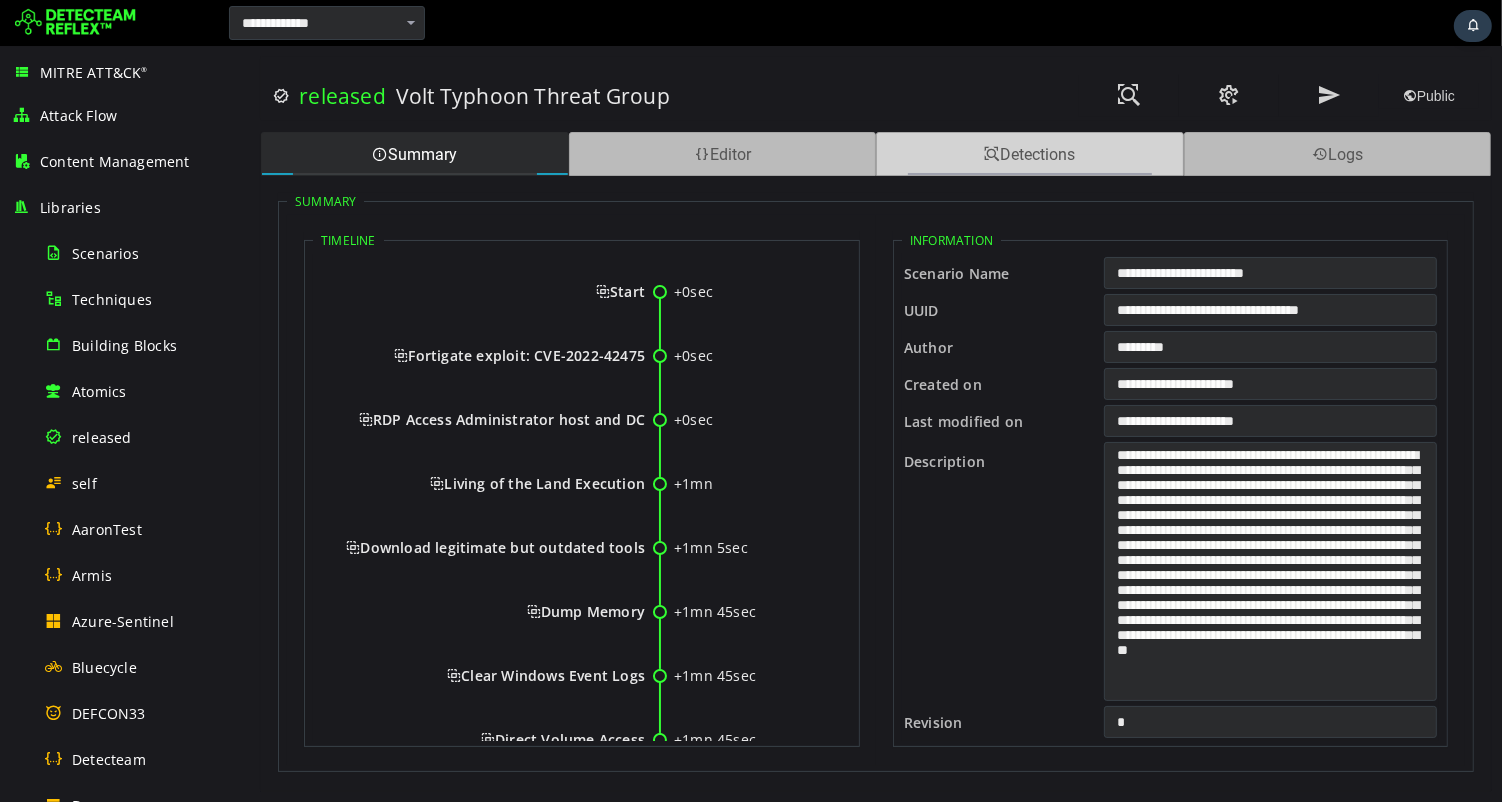 click on "Detections" at bounding box center (1029, 154) 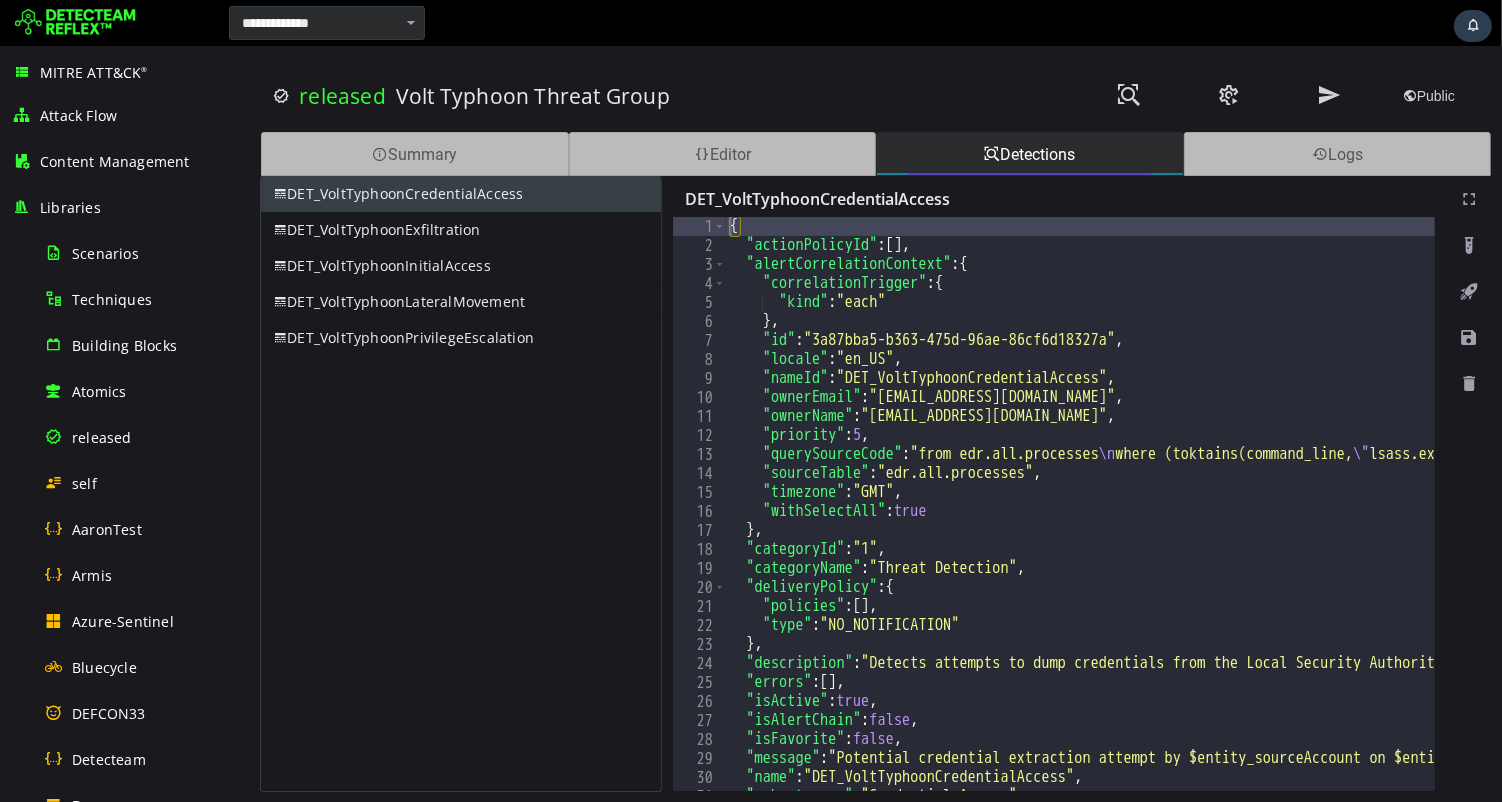 scroll, scrollTop: 0, scrollLeft: 18, axis: horizontal 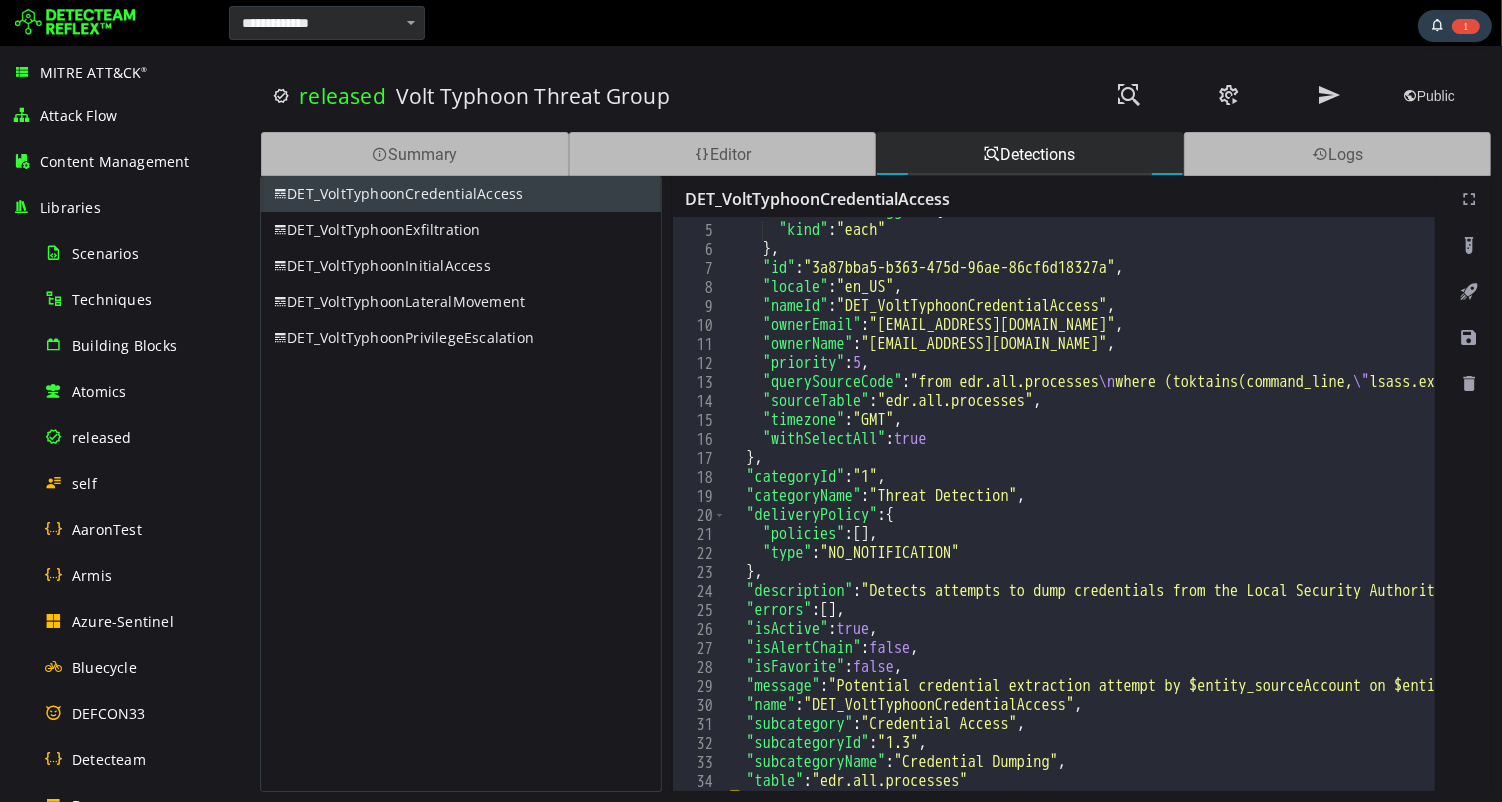 click at bounding box center (965, 23) 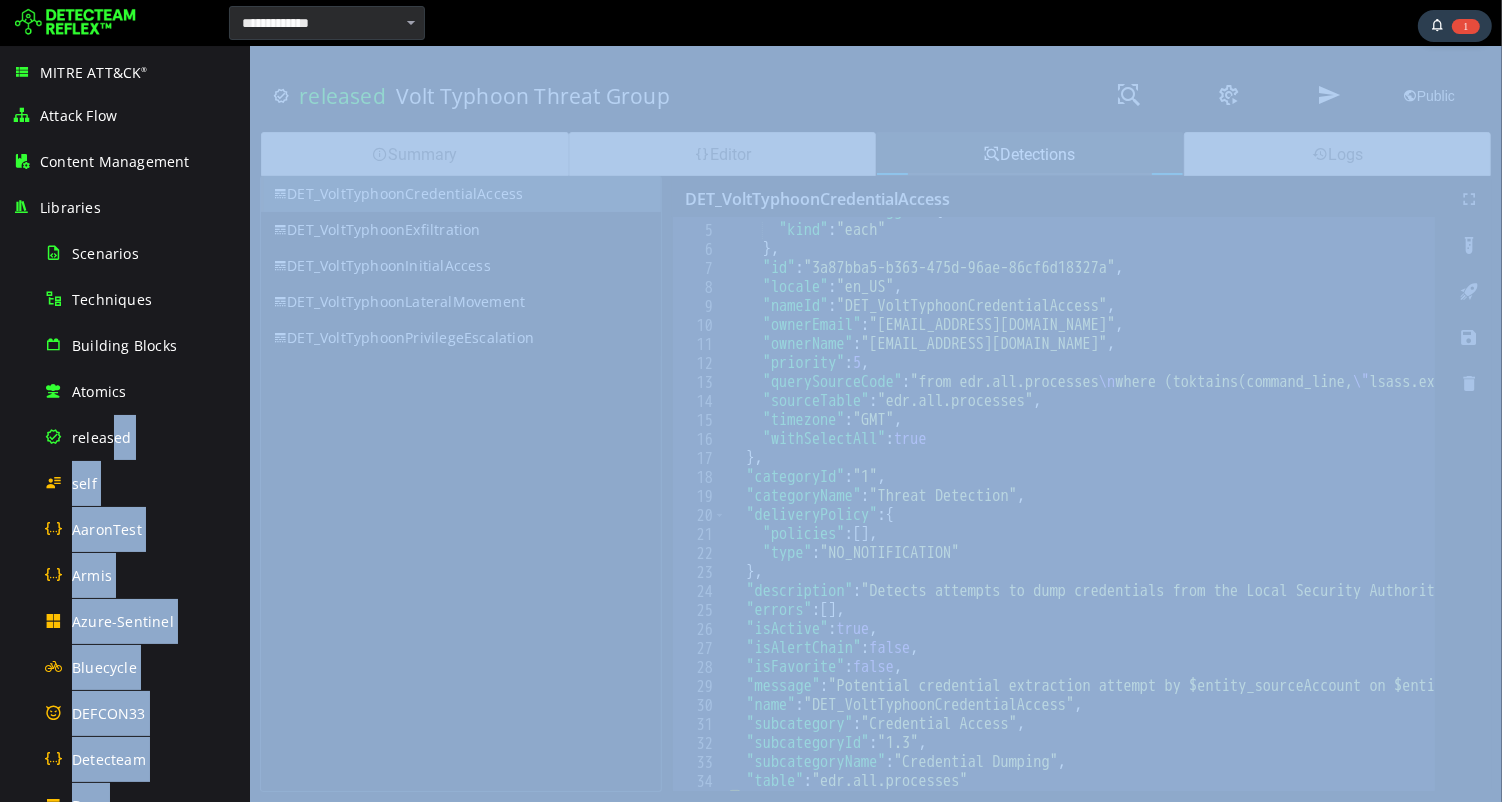 drag, startPoint x: 358, startPoint y: 484, endPoint x: 374, endPoint y: 416, distance: 69.856995 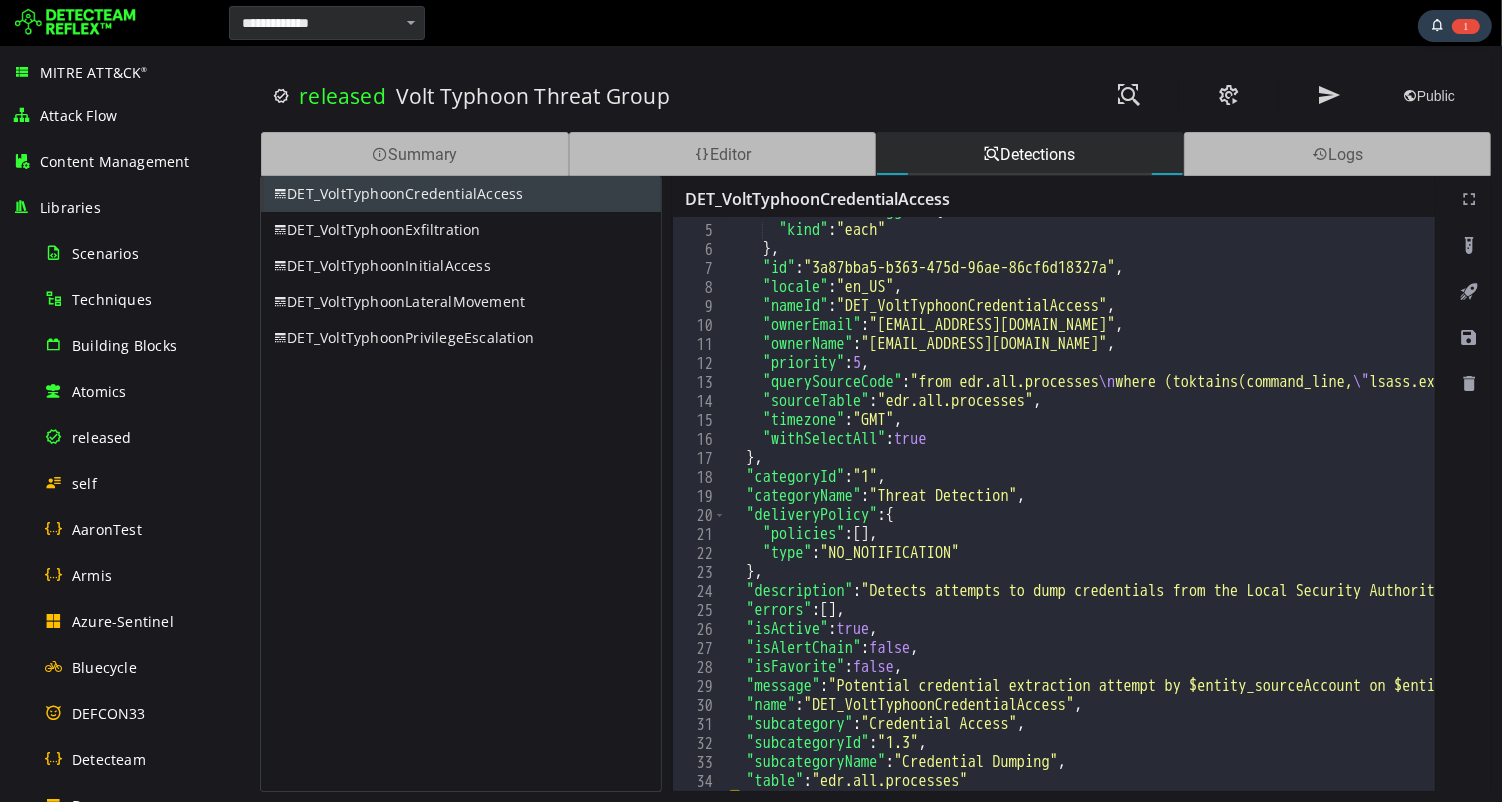 click on "DET_VoltTyphoonCredentialAccess  DET_VoltTyphoonExfiltration  DET_VoltTyphoonInitialAccess  DET_VoltTyphoonLateralMovement  DET_VoltTyphoonPrivilegeEscalation" at bounding box center (460, 484) 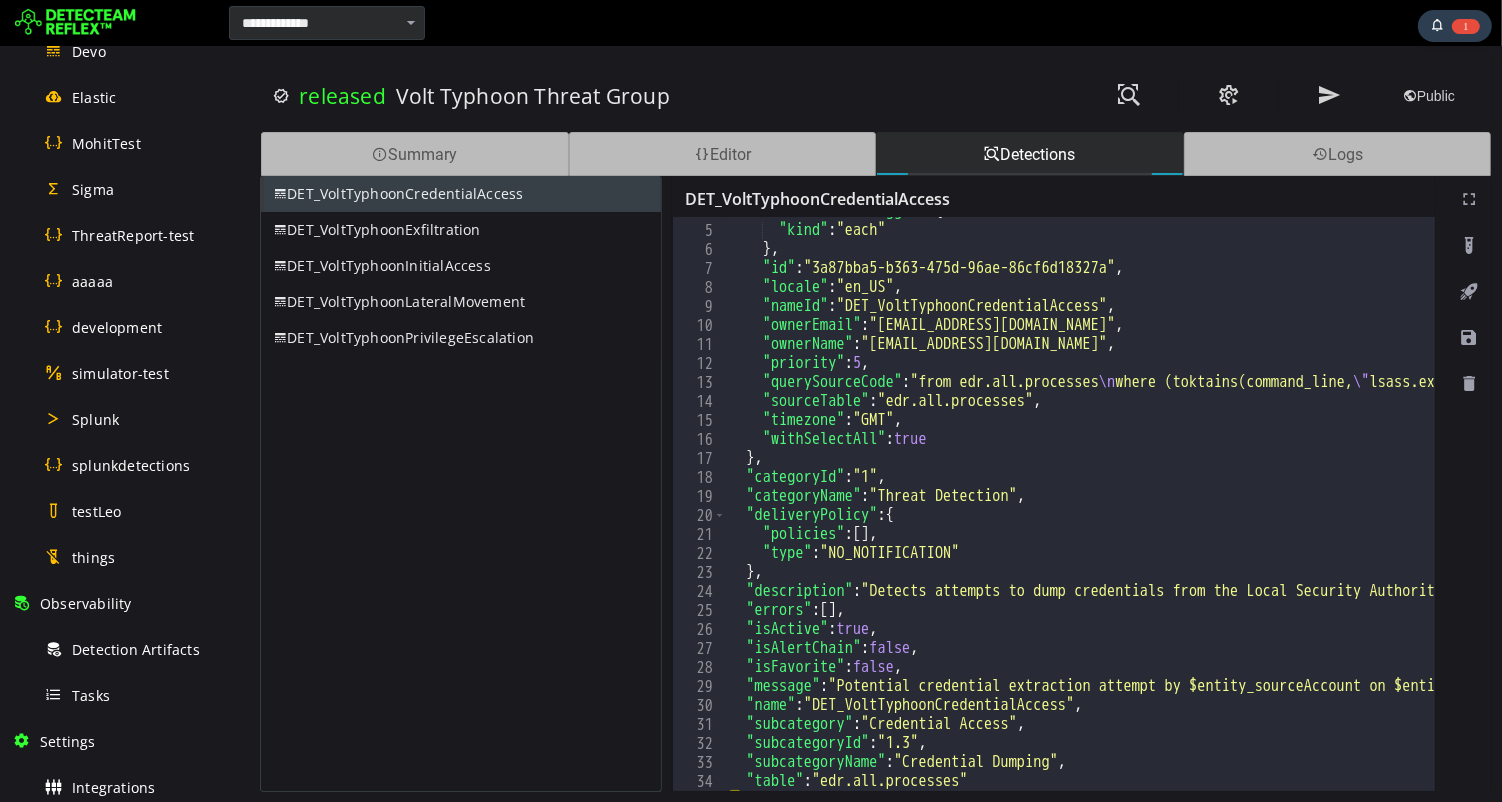 scroll, scrollTop: 1038, scrollLeft: 0, axis: vertical 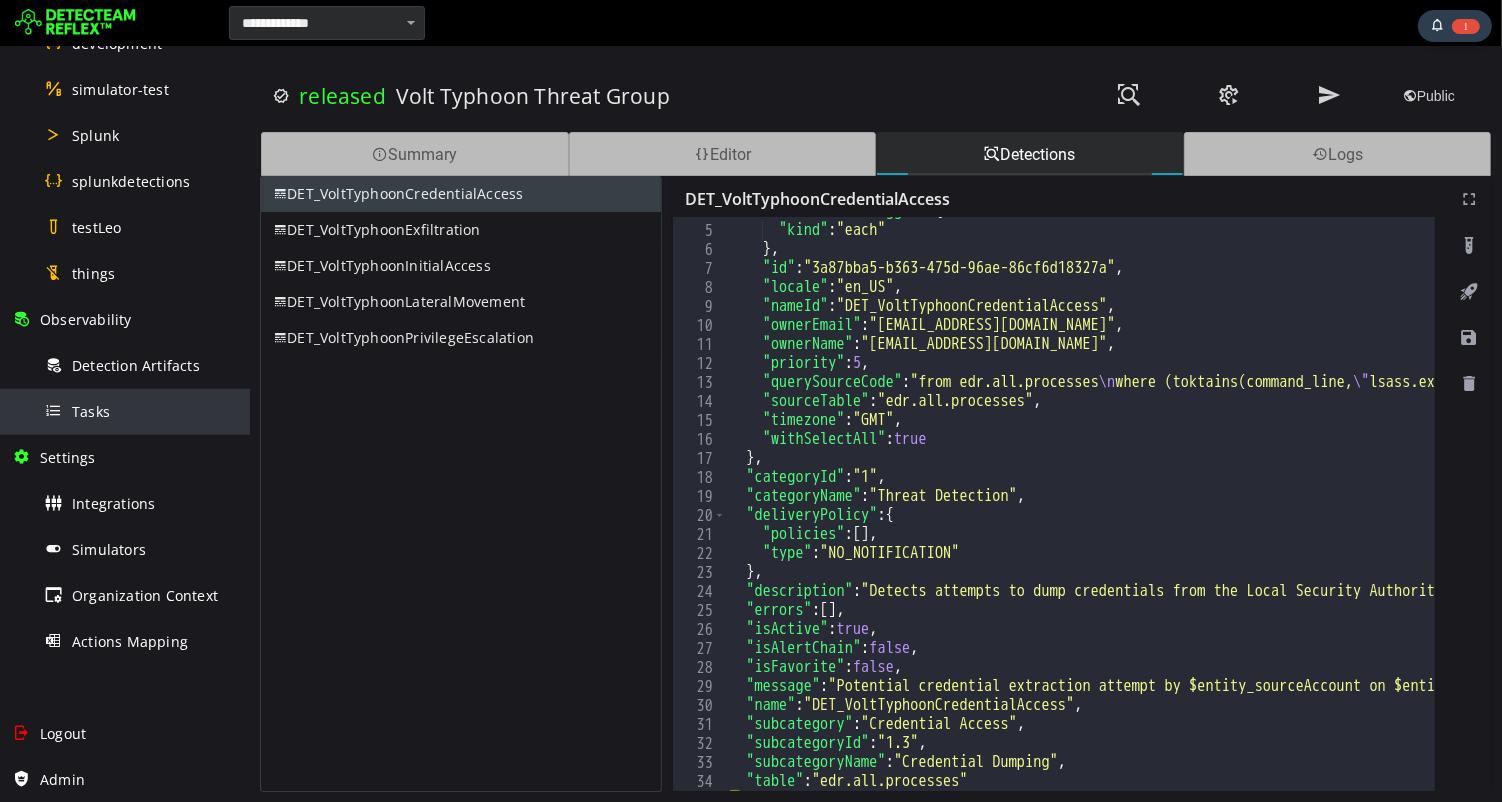 click on "Tasks" at bounding box center [91, 411] 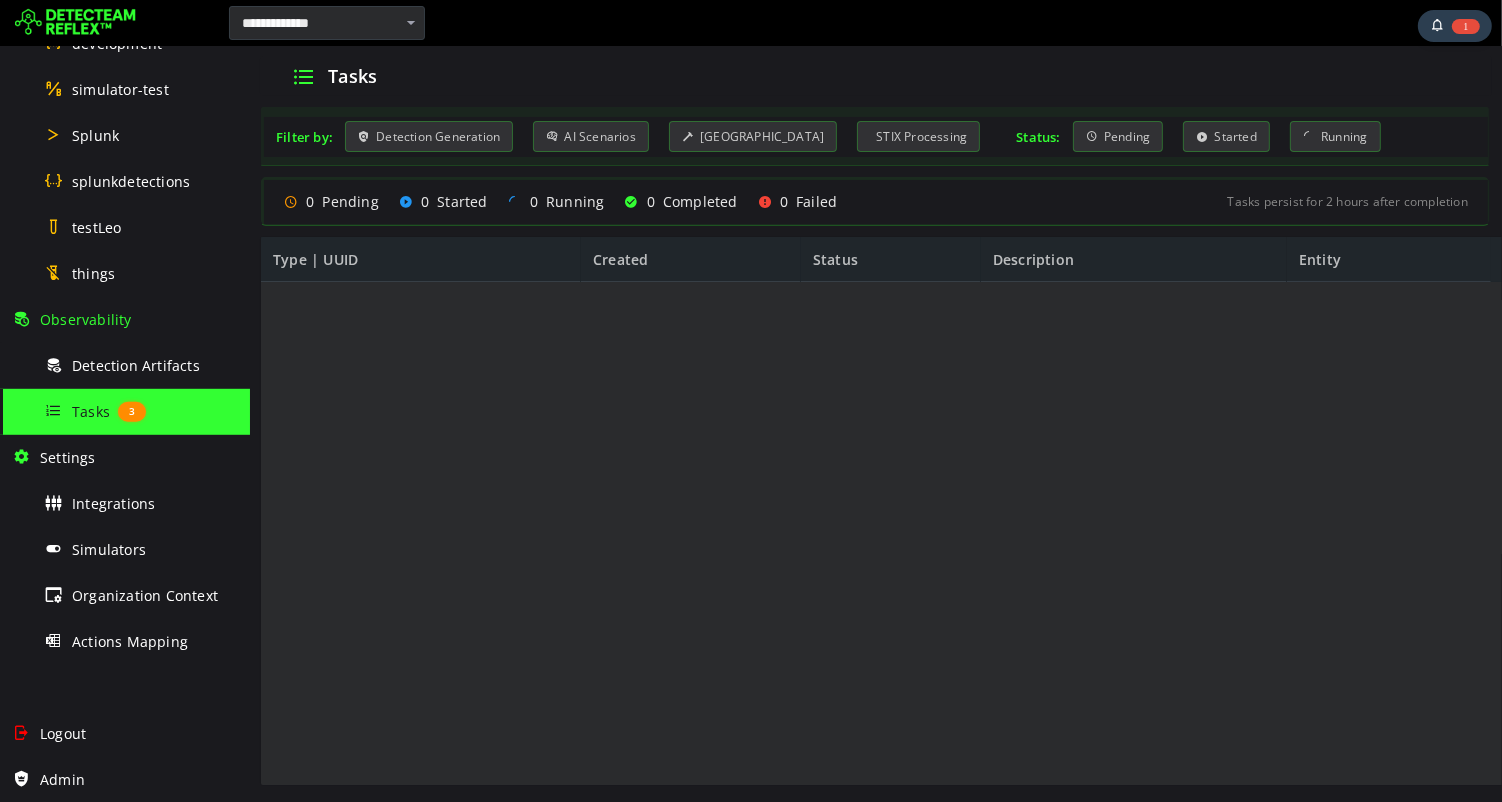 scroll, scrollTop: 0, scrollLeft: 0, axis: both 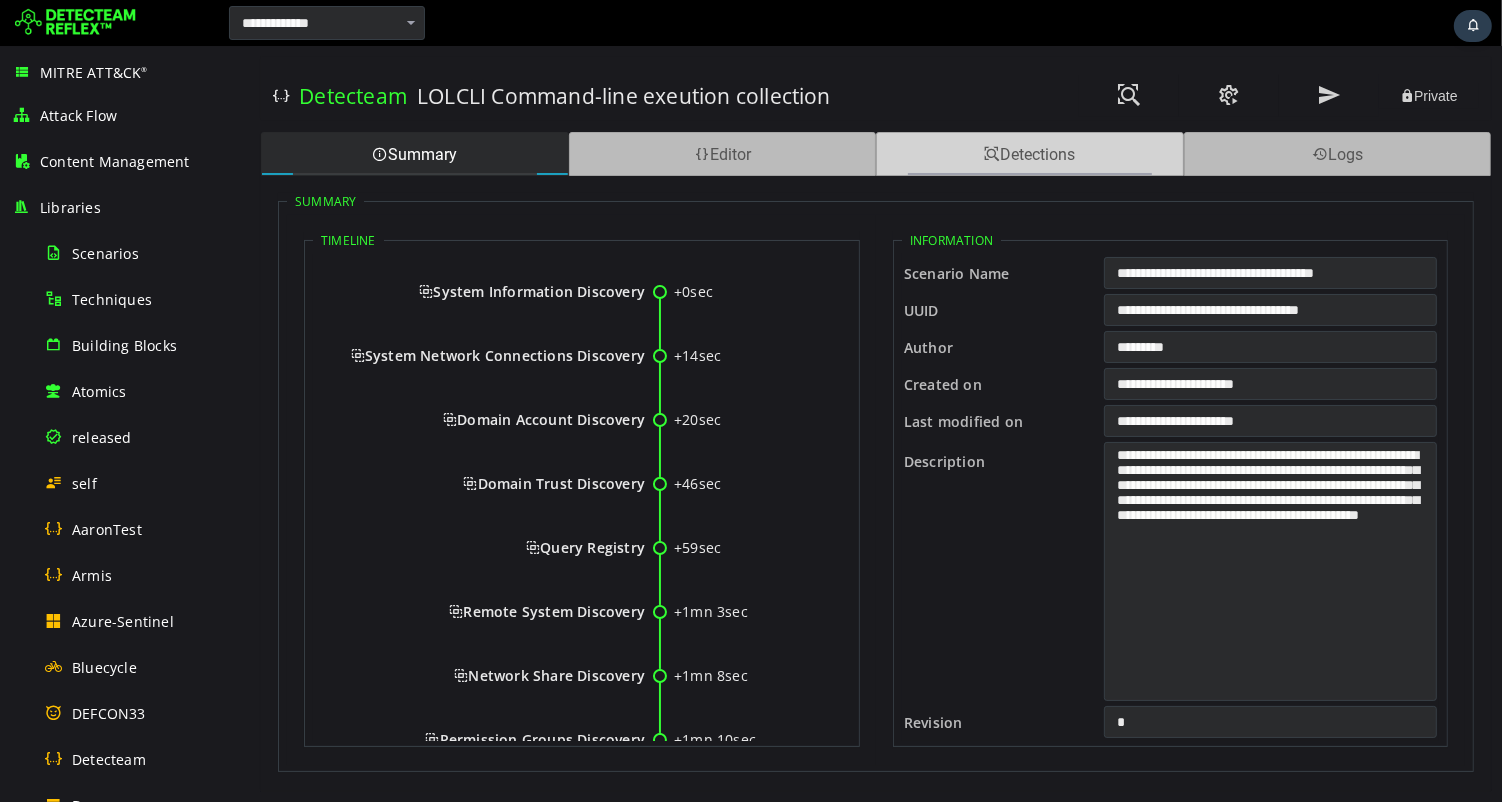 click on "Detections" at bounding box center [1029, 154] 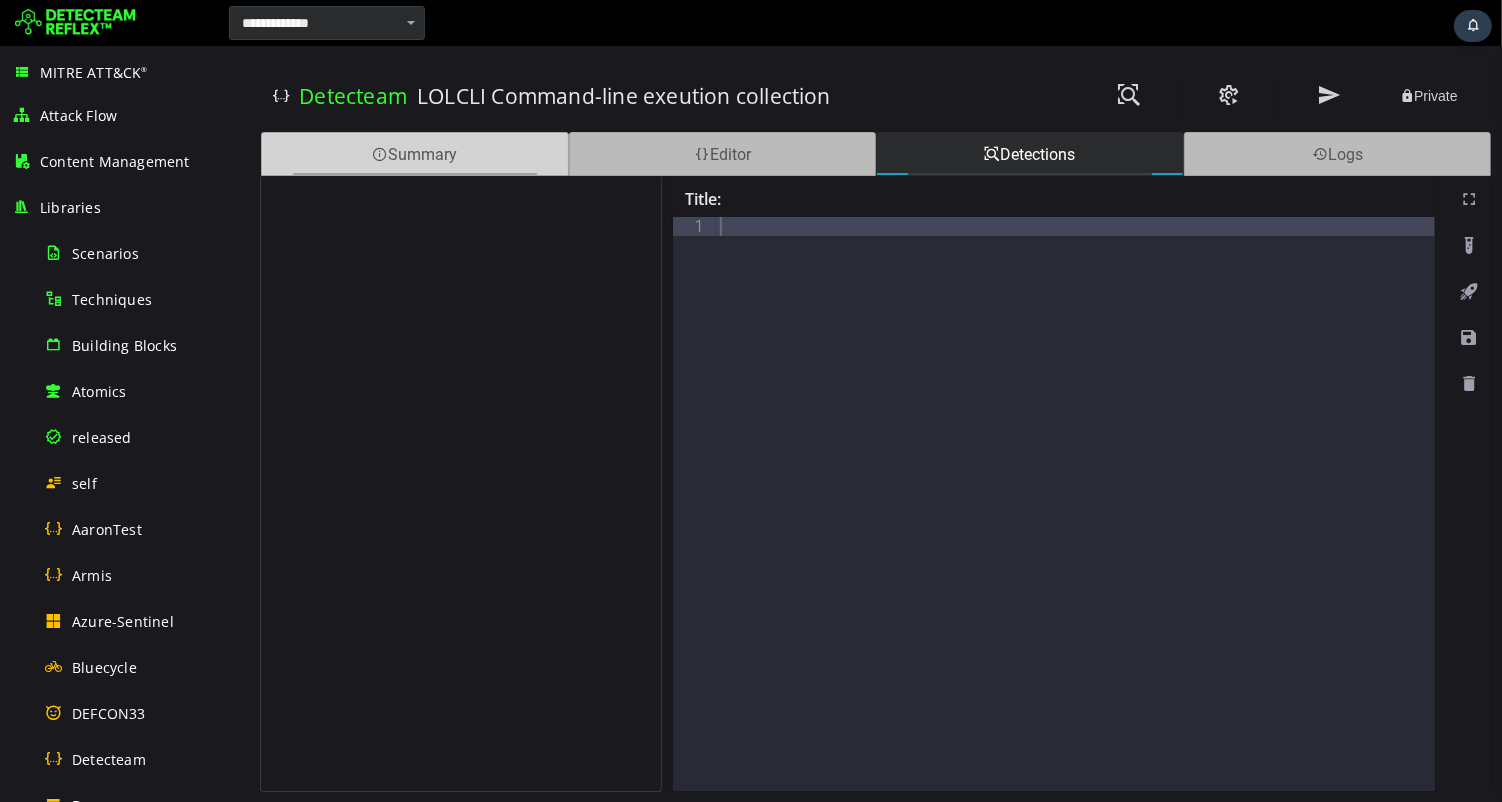 click on "Summary" at bounding box center [414, 154] 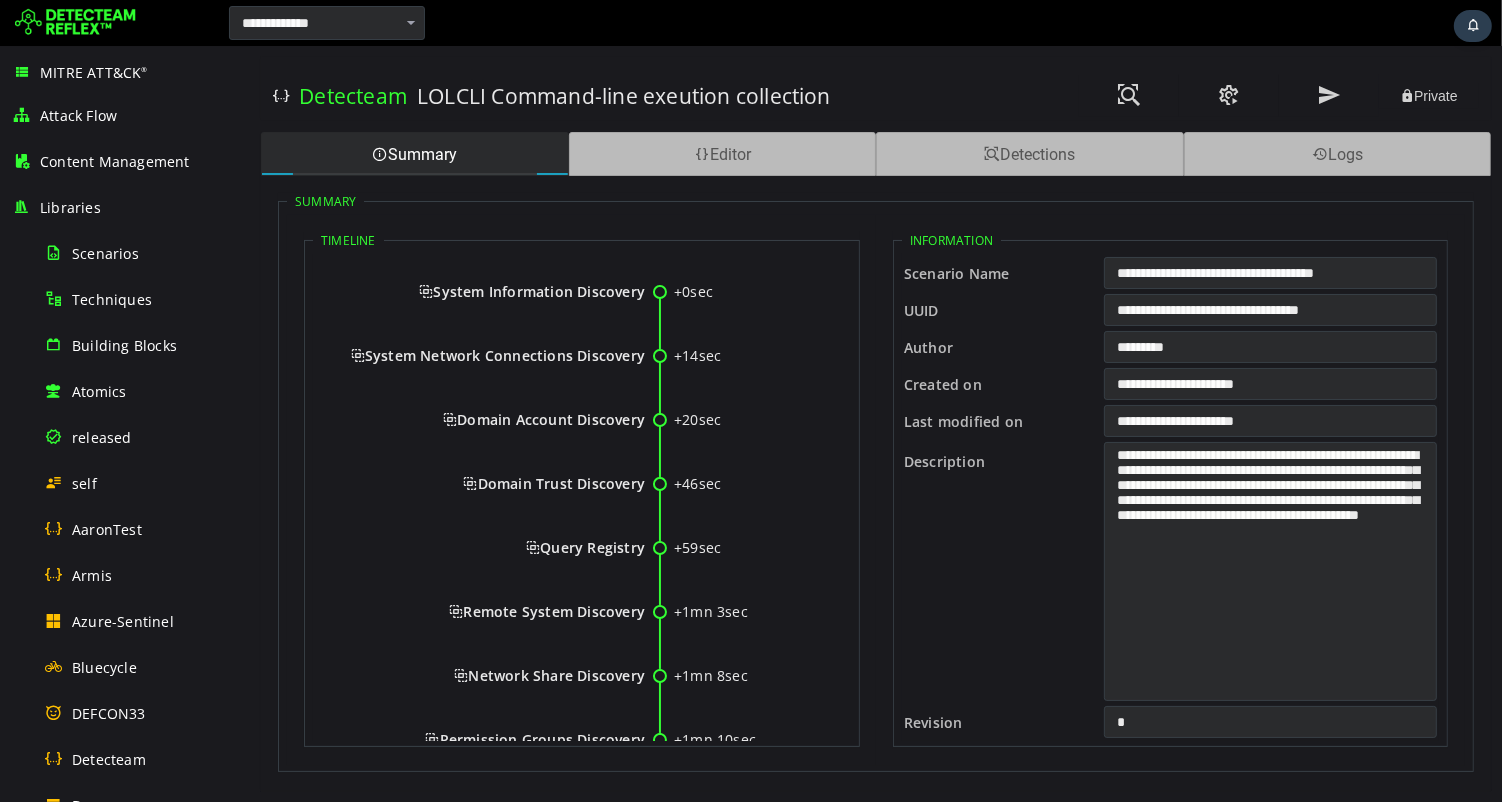 click on "LOLCLI Command-line exeution collection" at bounding box center [679, 96] 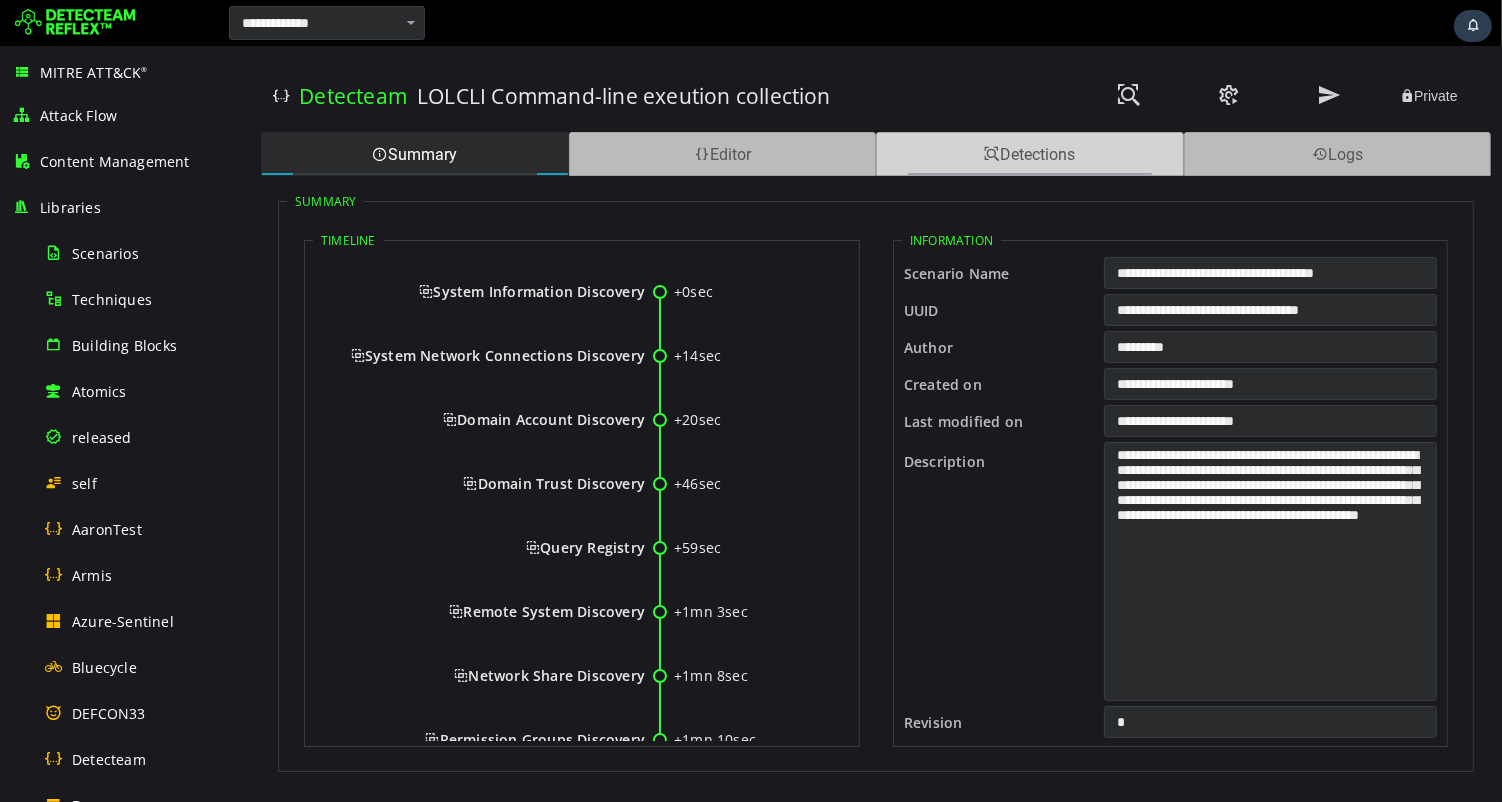 click on "Detections" at bounding box center (1029, 154) 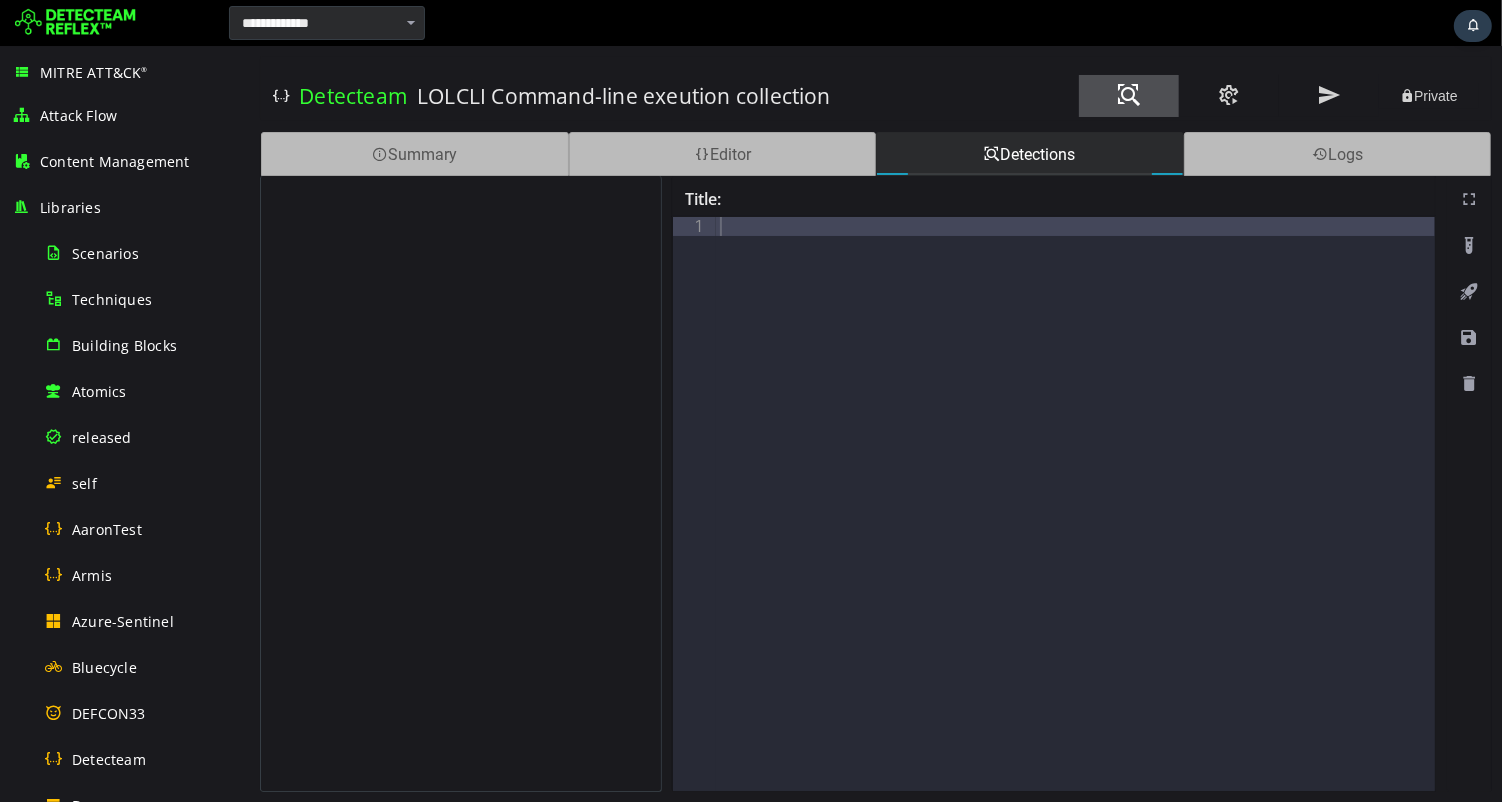 click at bounding box center [1128, 95] 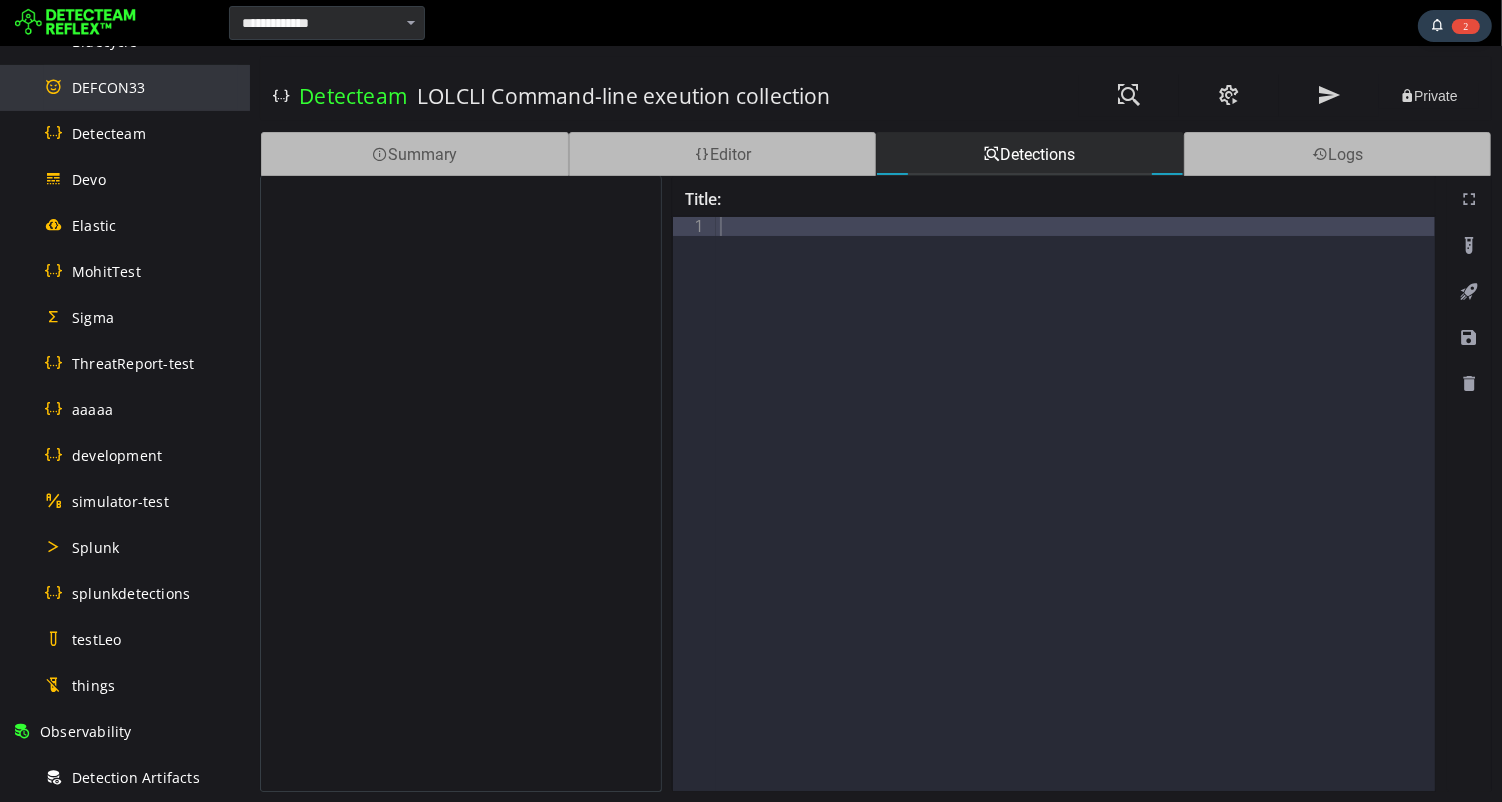 scroll, scrollTop: 861, scrollLeft: 0, axis: vertical 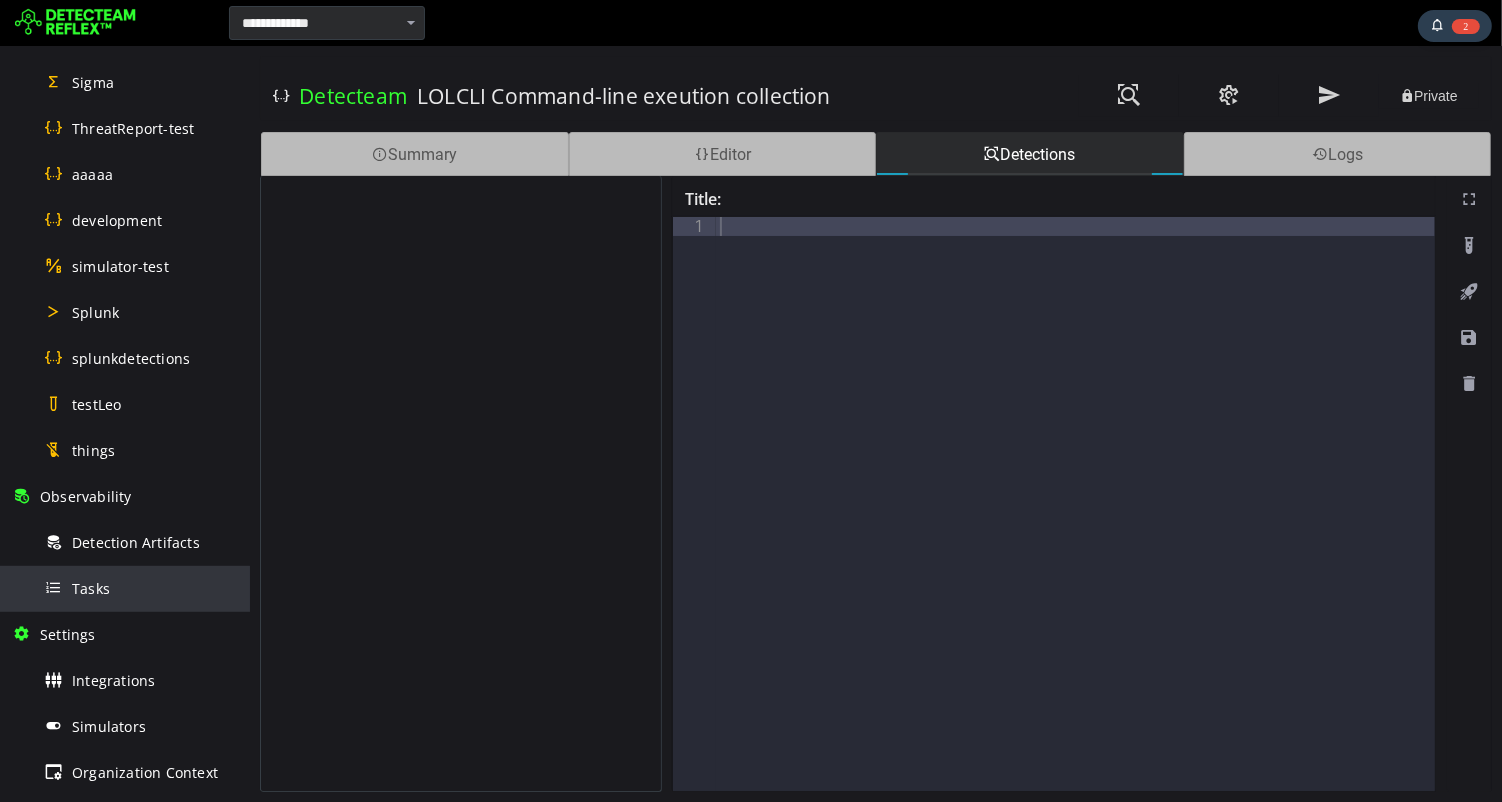 click on "Tasks" at bounding box center [91, 588] 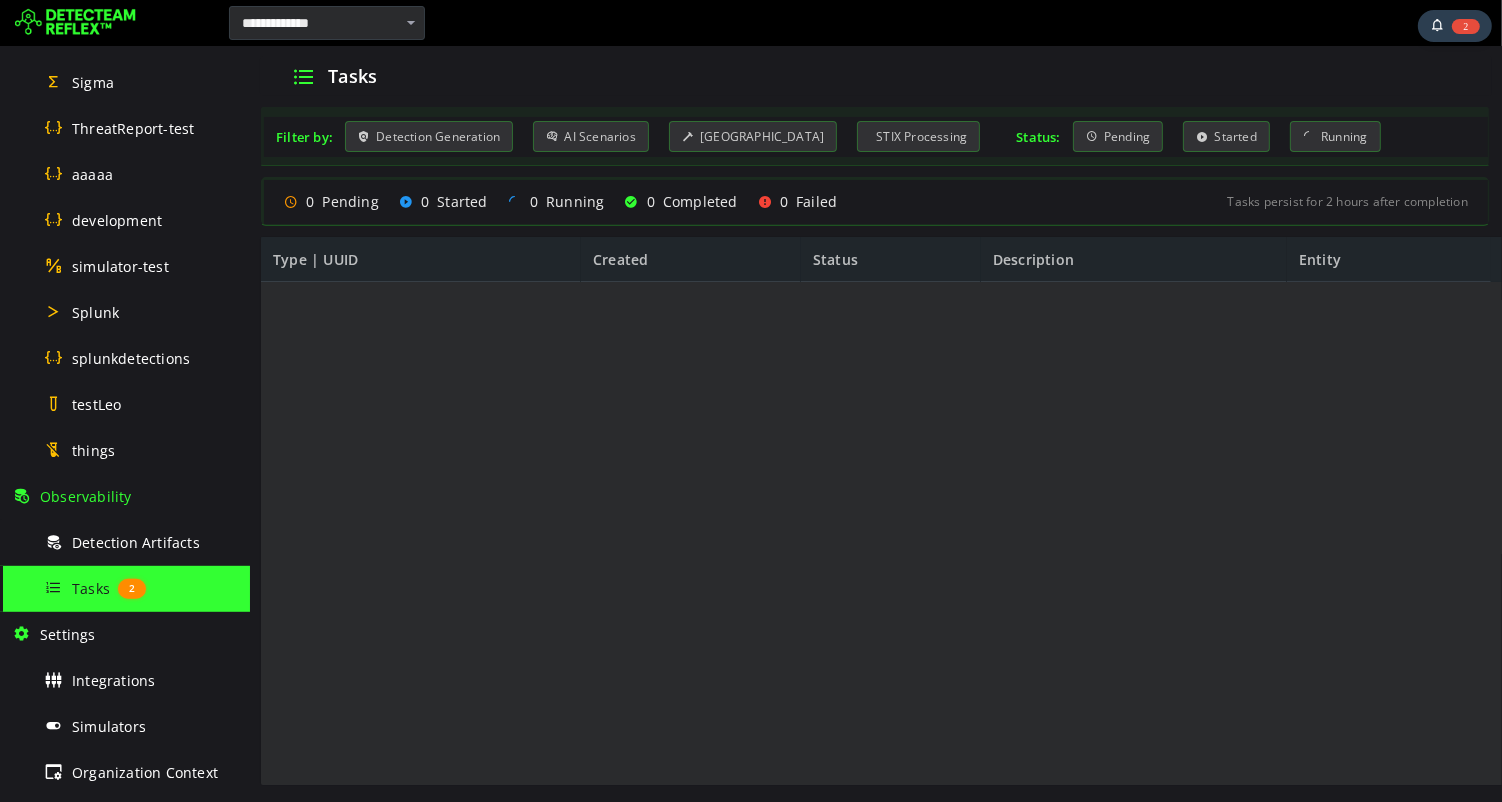 scroll, scrollTop: 0, scrollLeft: 0, axis: both 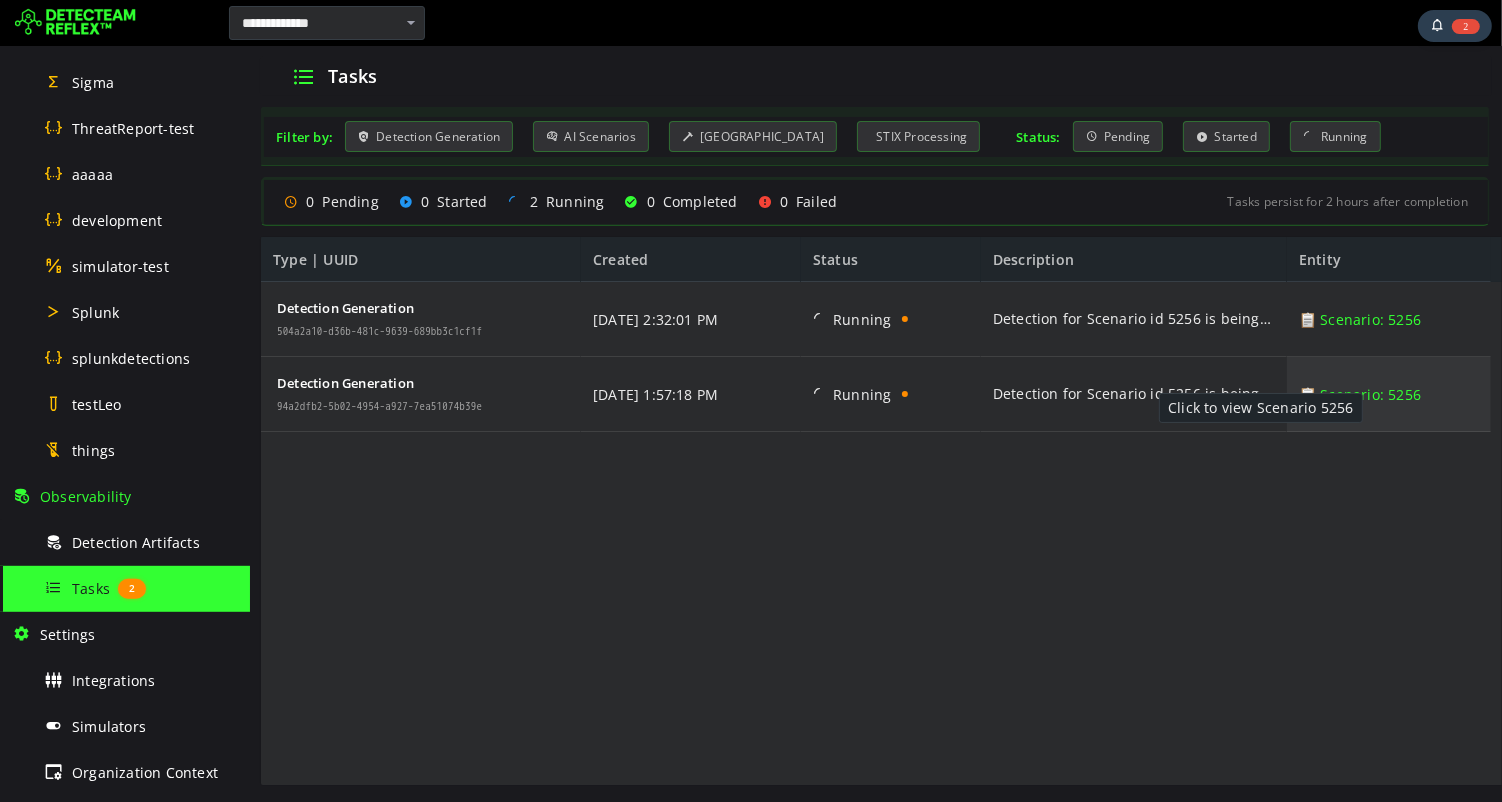 click on "📋 Scenario: 5256" at bounding box center [1359, 394] 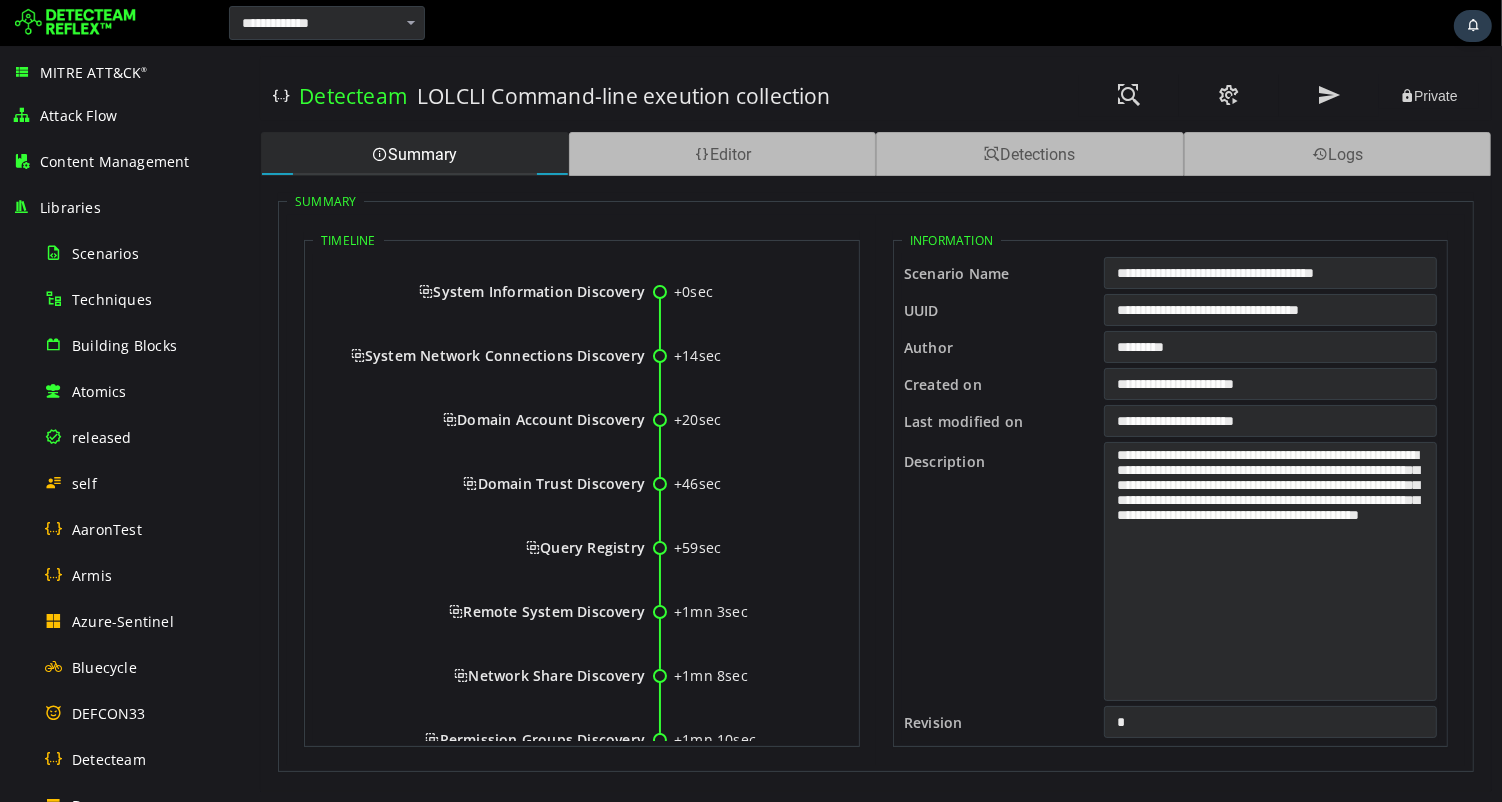 scroll, scrollTop: 0, scrollLeft: 0, axis: both 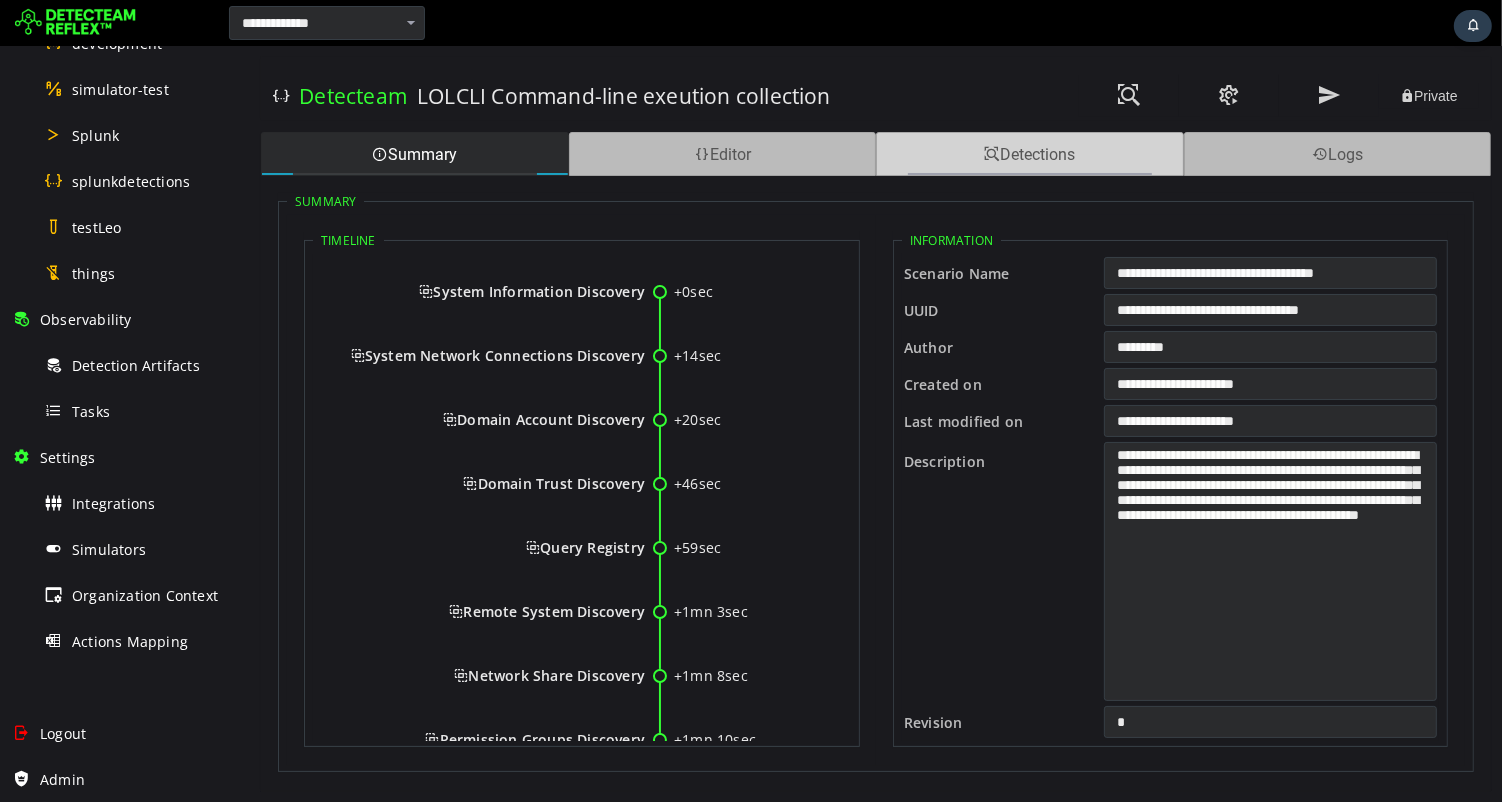 click on "Detections" at bounding box center [1029, 154] 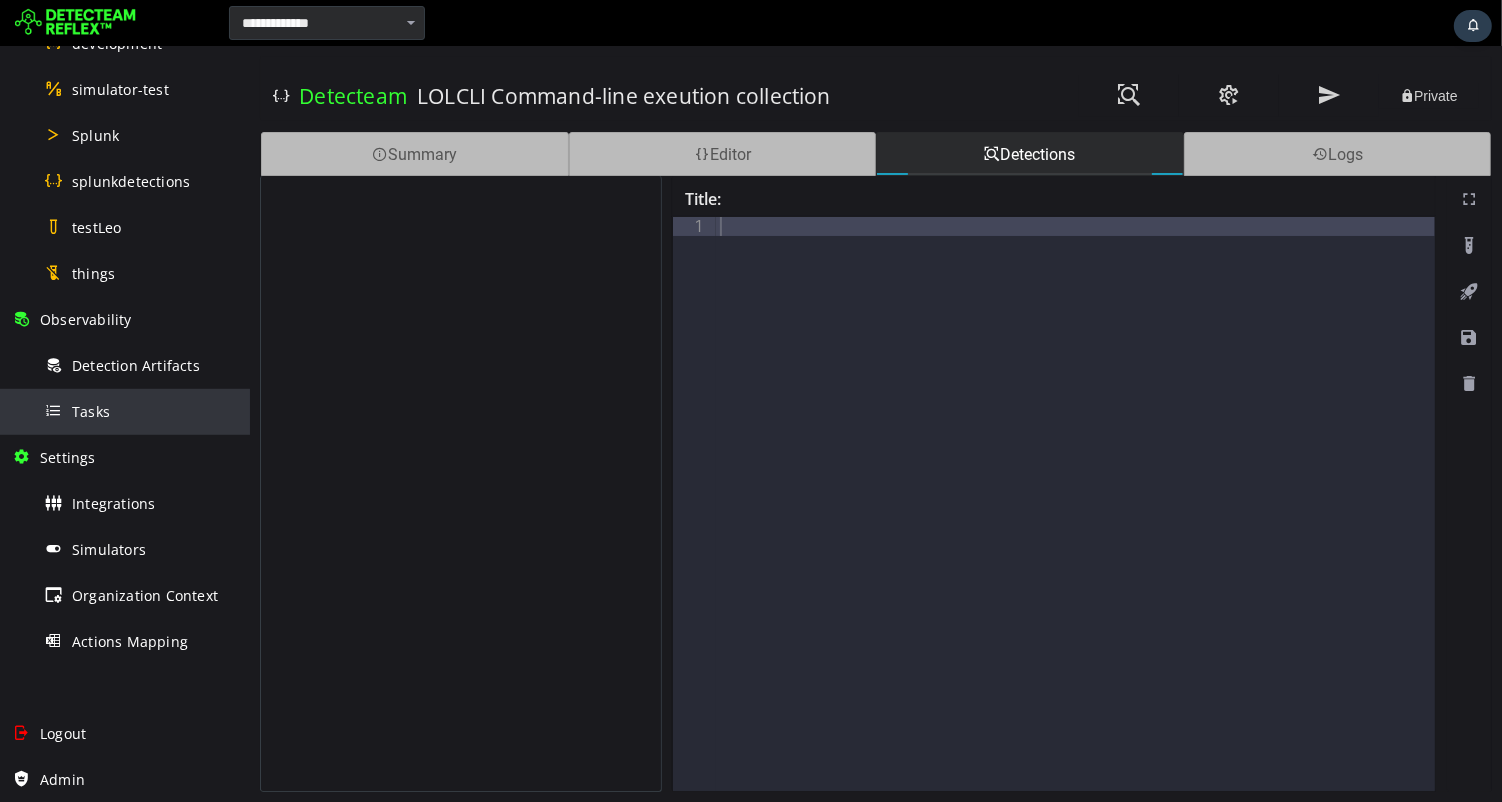 click on "Tasks" at bounding box center (91, 411) 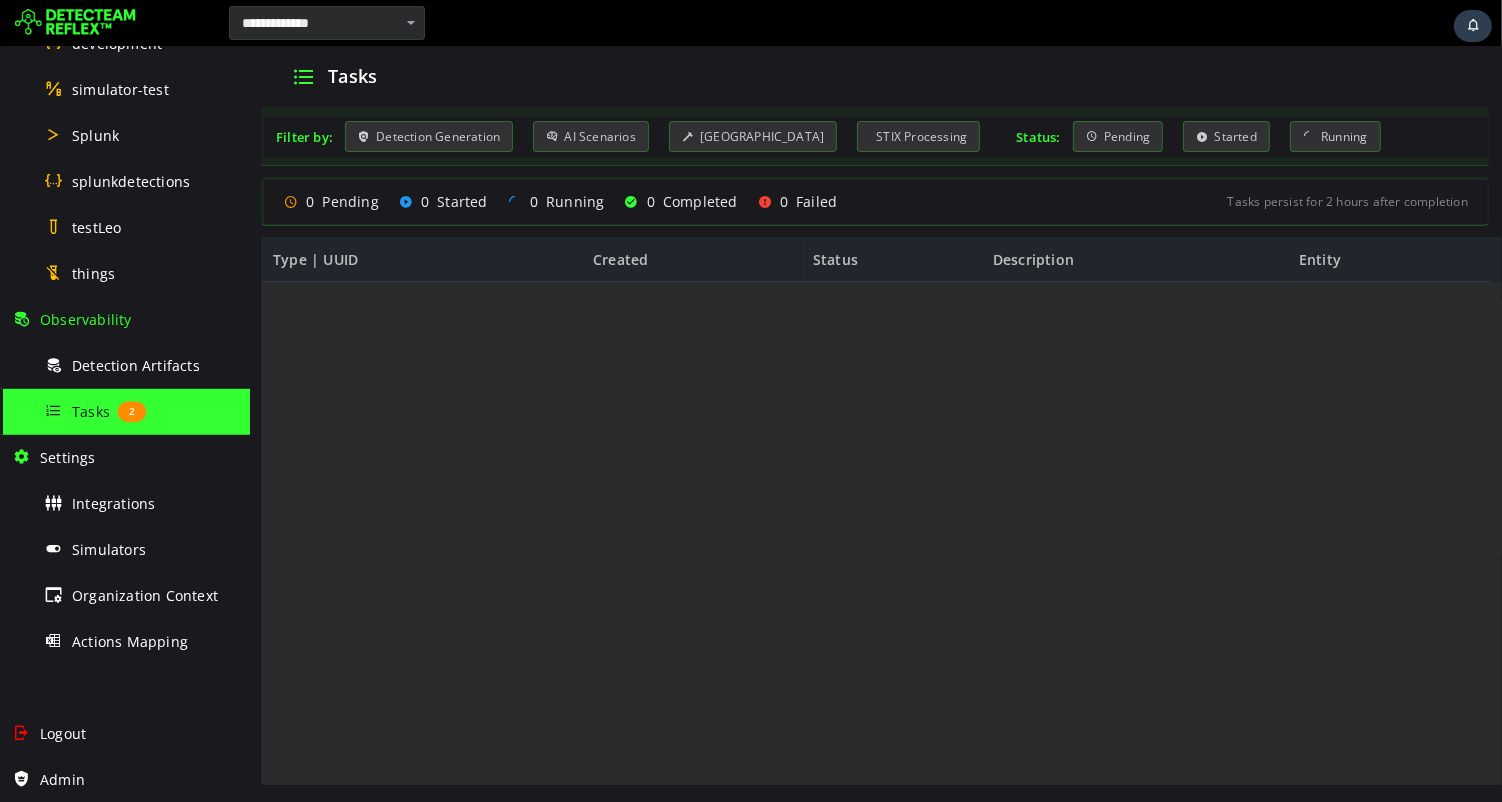 scroll, scrollTop: 0, scrollLeft: 0, axis: both 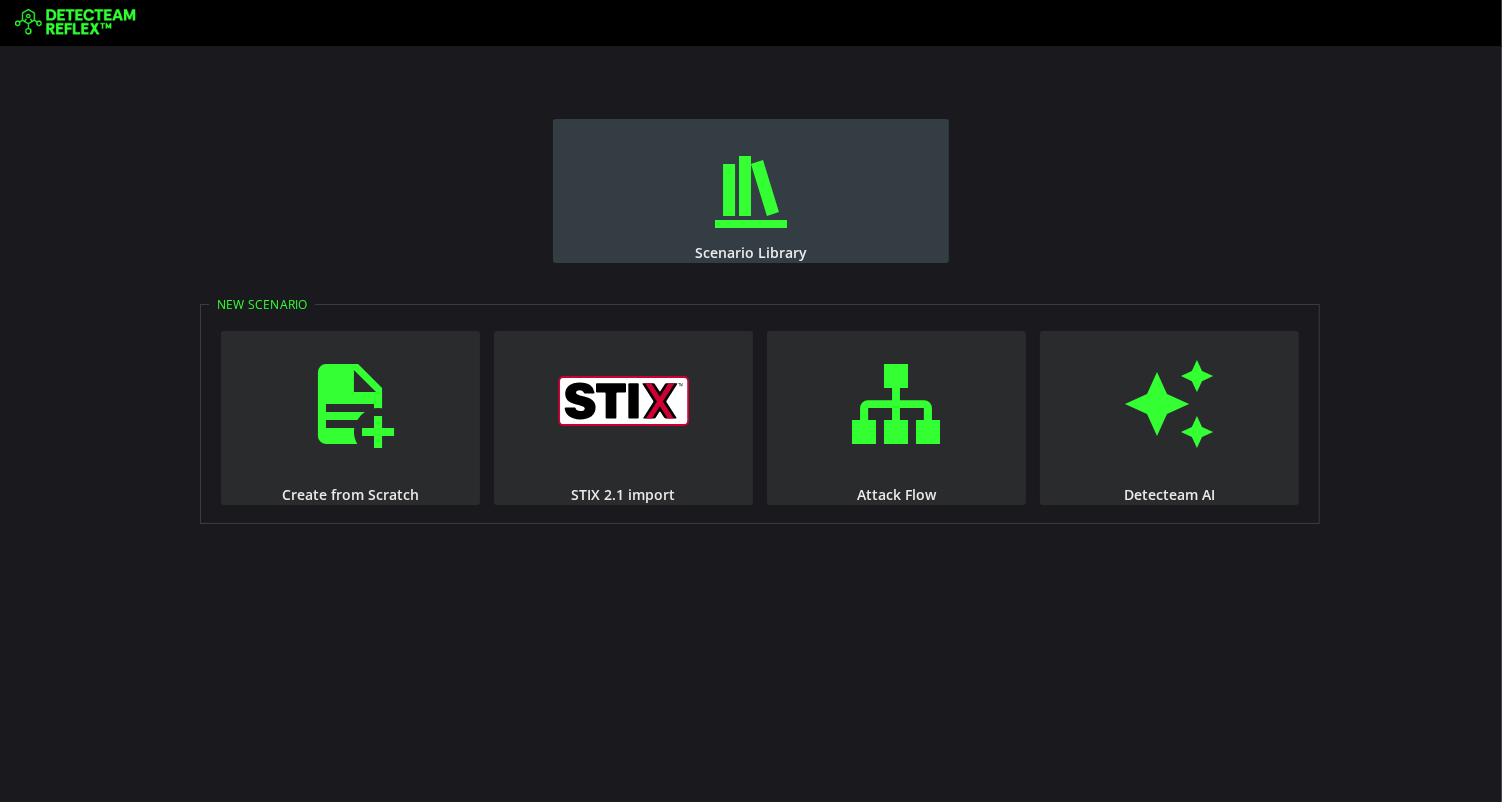 click at bounding box center (751, 192) 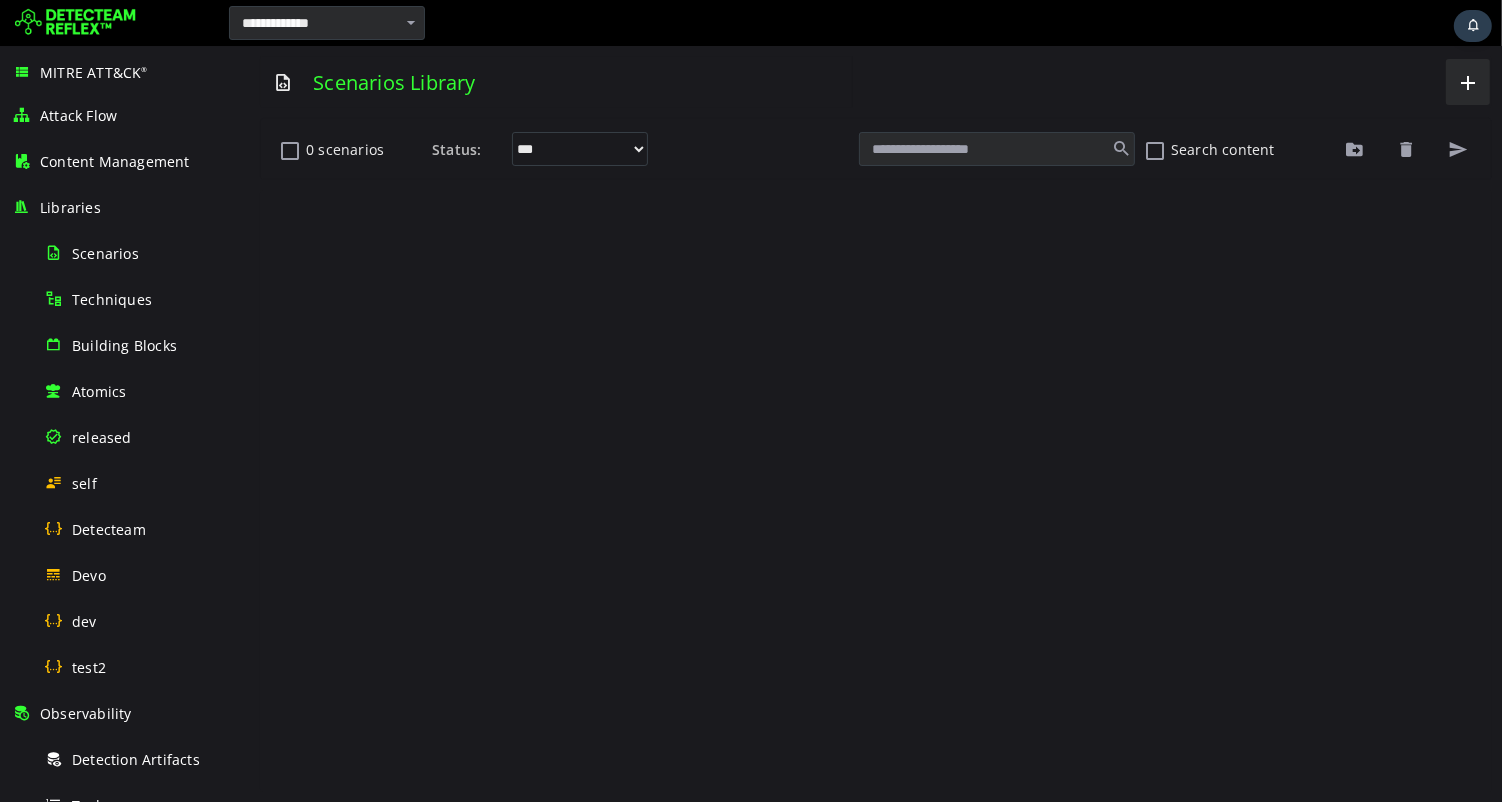 scroll, scrollTop: 0, scrollLeft: 0, axis: both 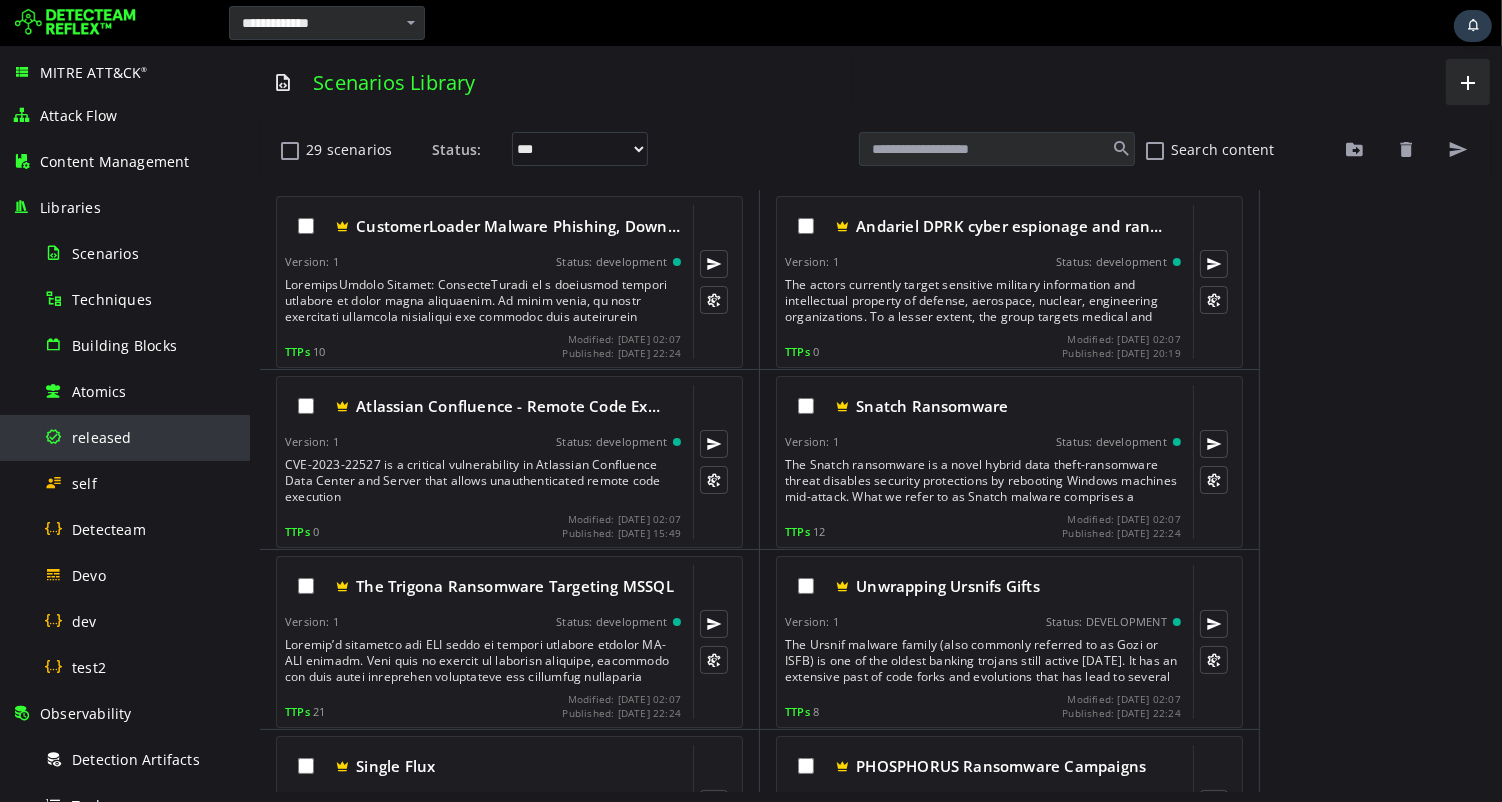 click on "released" at bounding box center [102, 437] 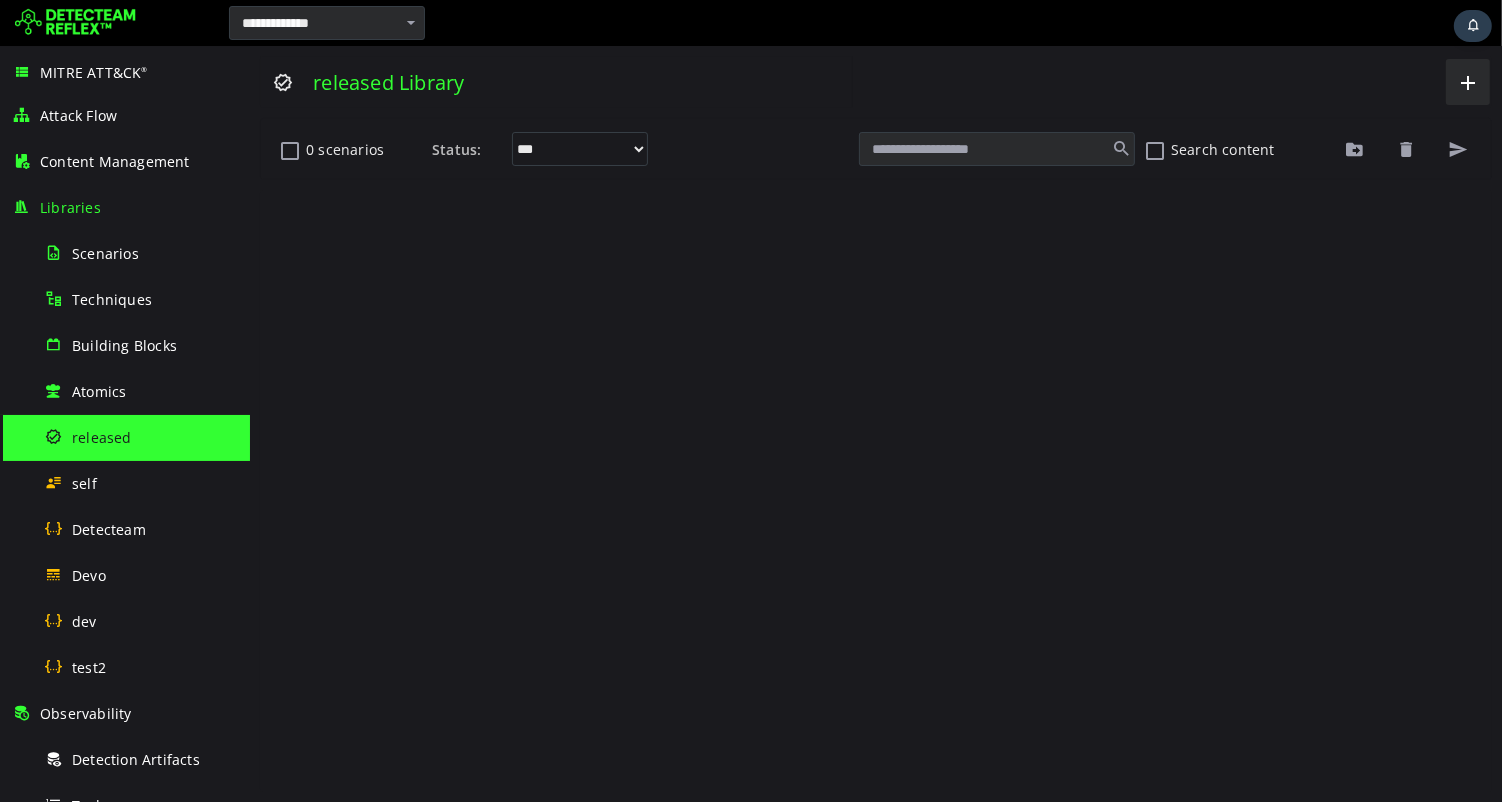 scroll, scrollTop: 0, scrollLeft: 0, axis: both 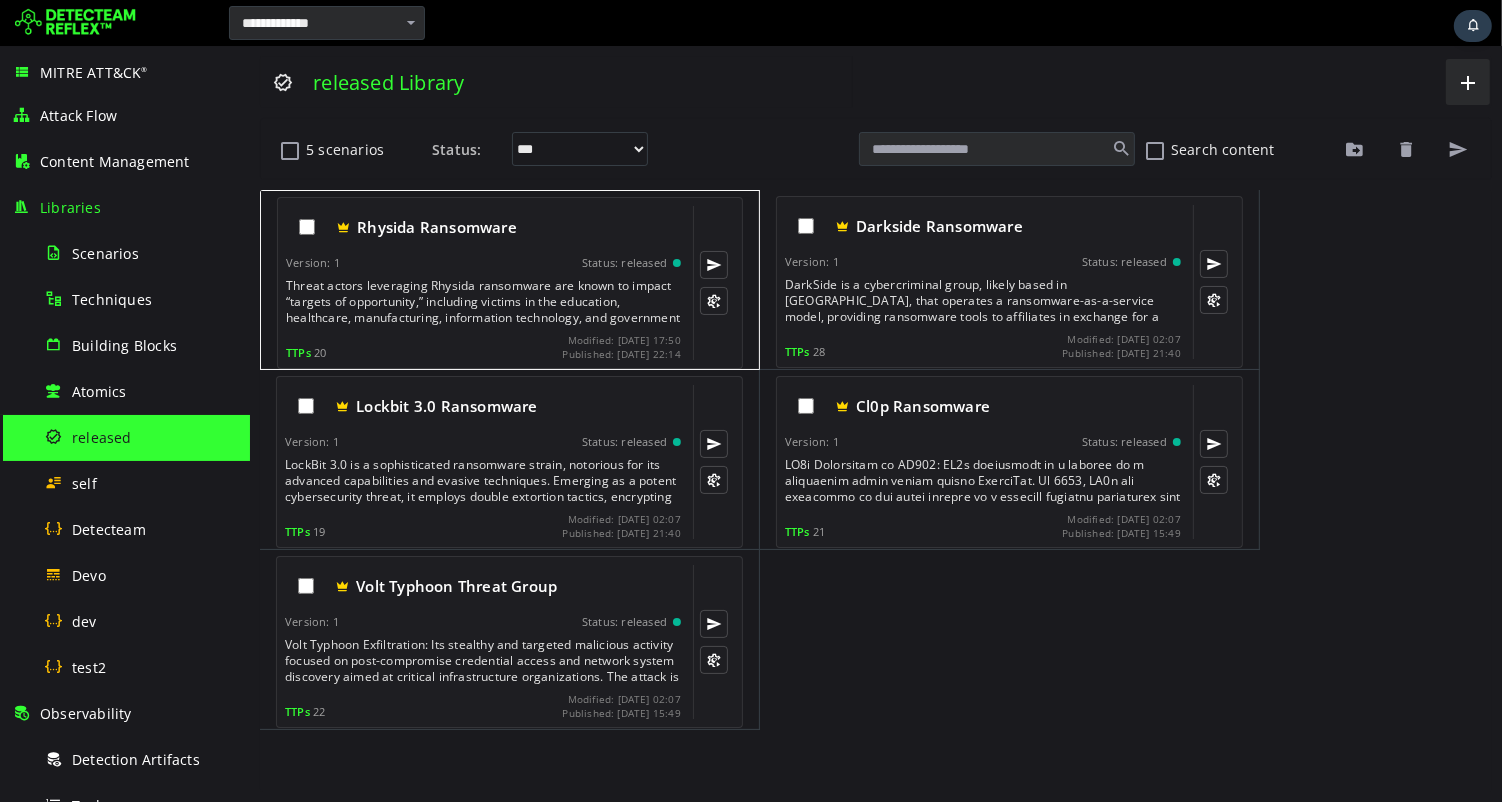 click on "Version: 1
Status: released" at bounding box center [482, 263] 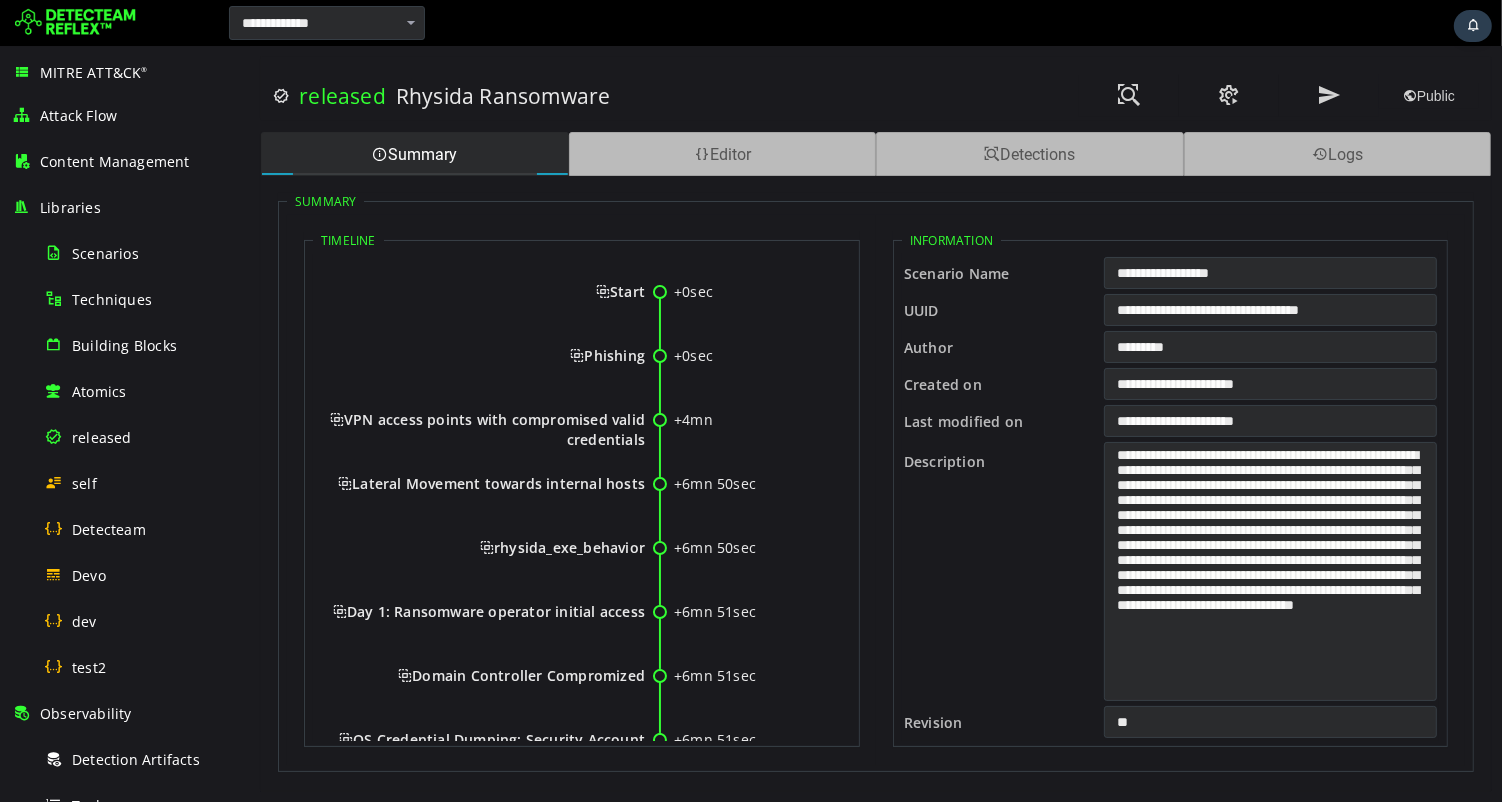 scroll, scrollTop: 0, scrollLeft: 0, axis: both 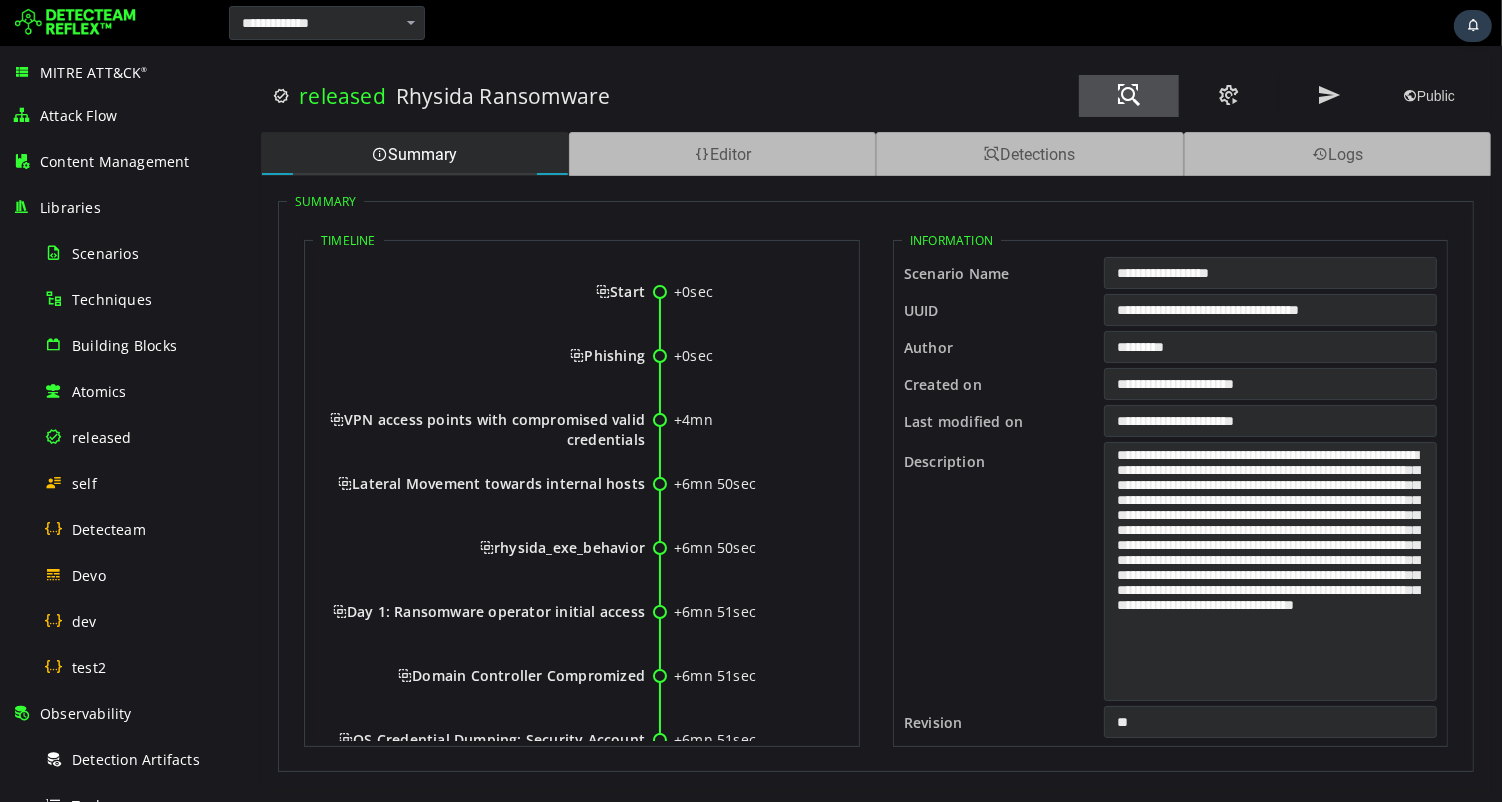 click at bounding box center (1128, 95) 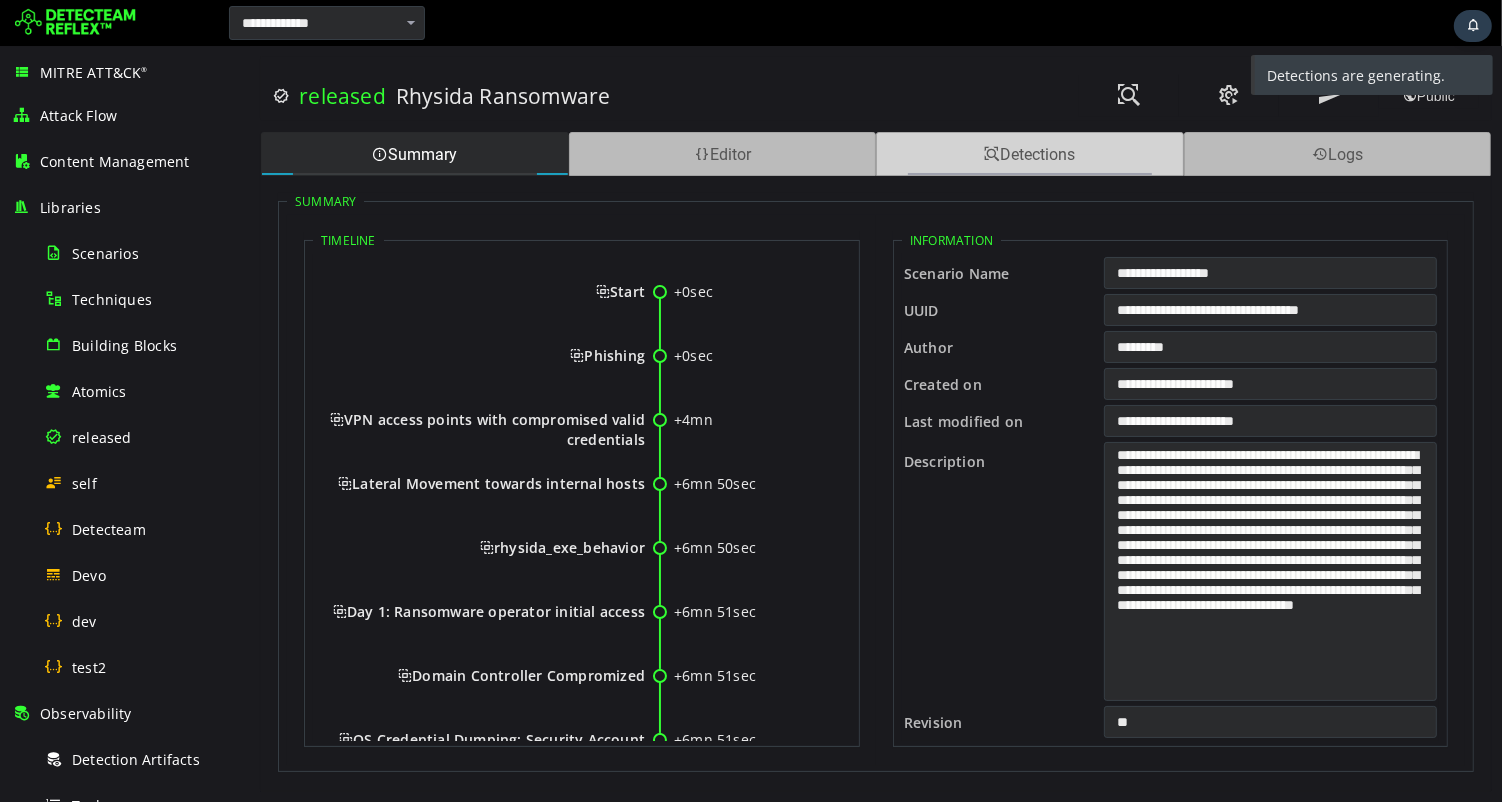 click on "Detections" at bounding box center (1029, 154) 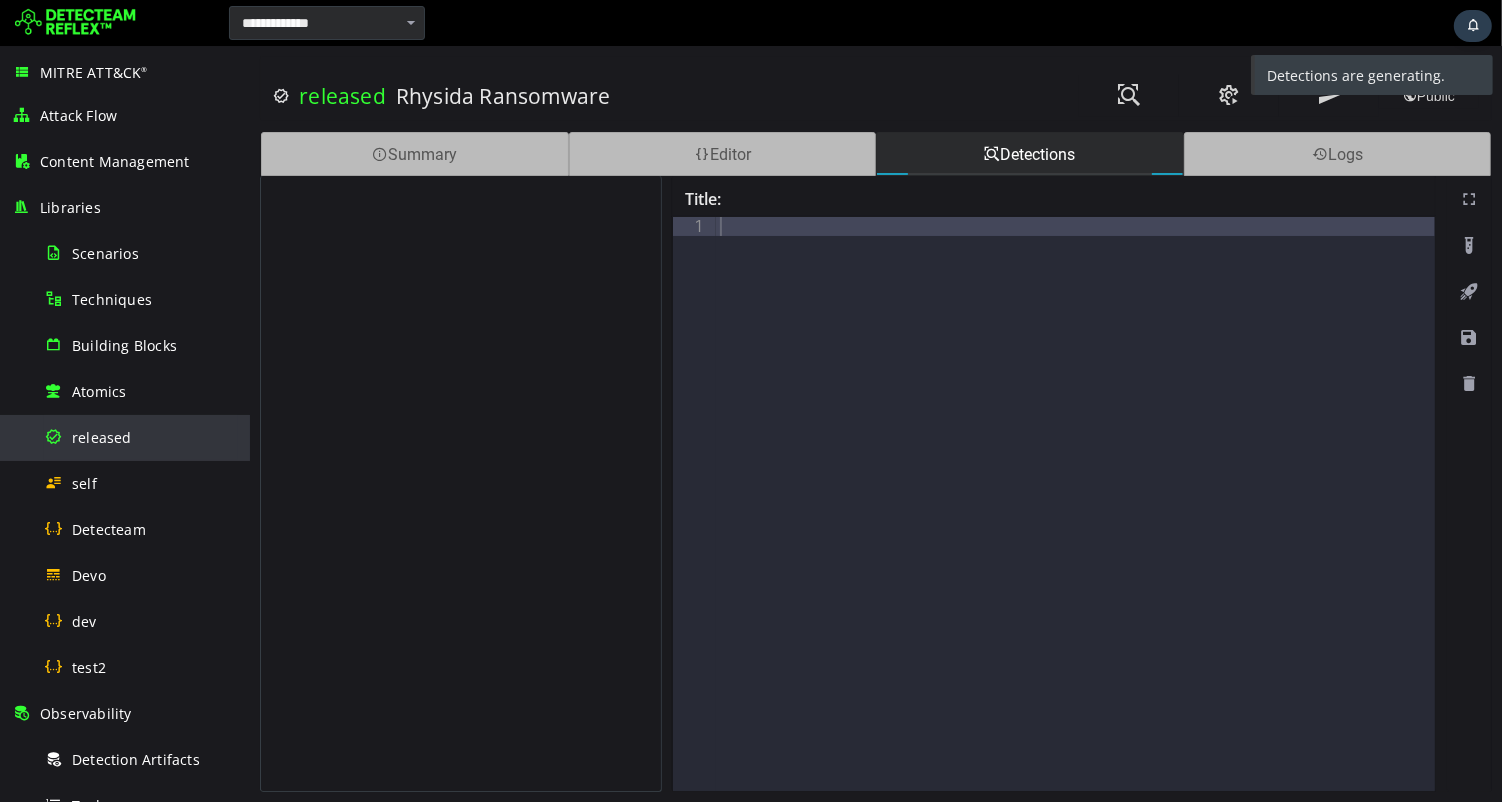 click on "released" at bounding box center (102, 437) 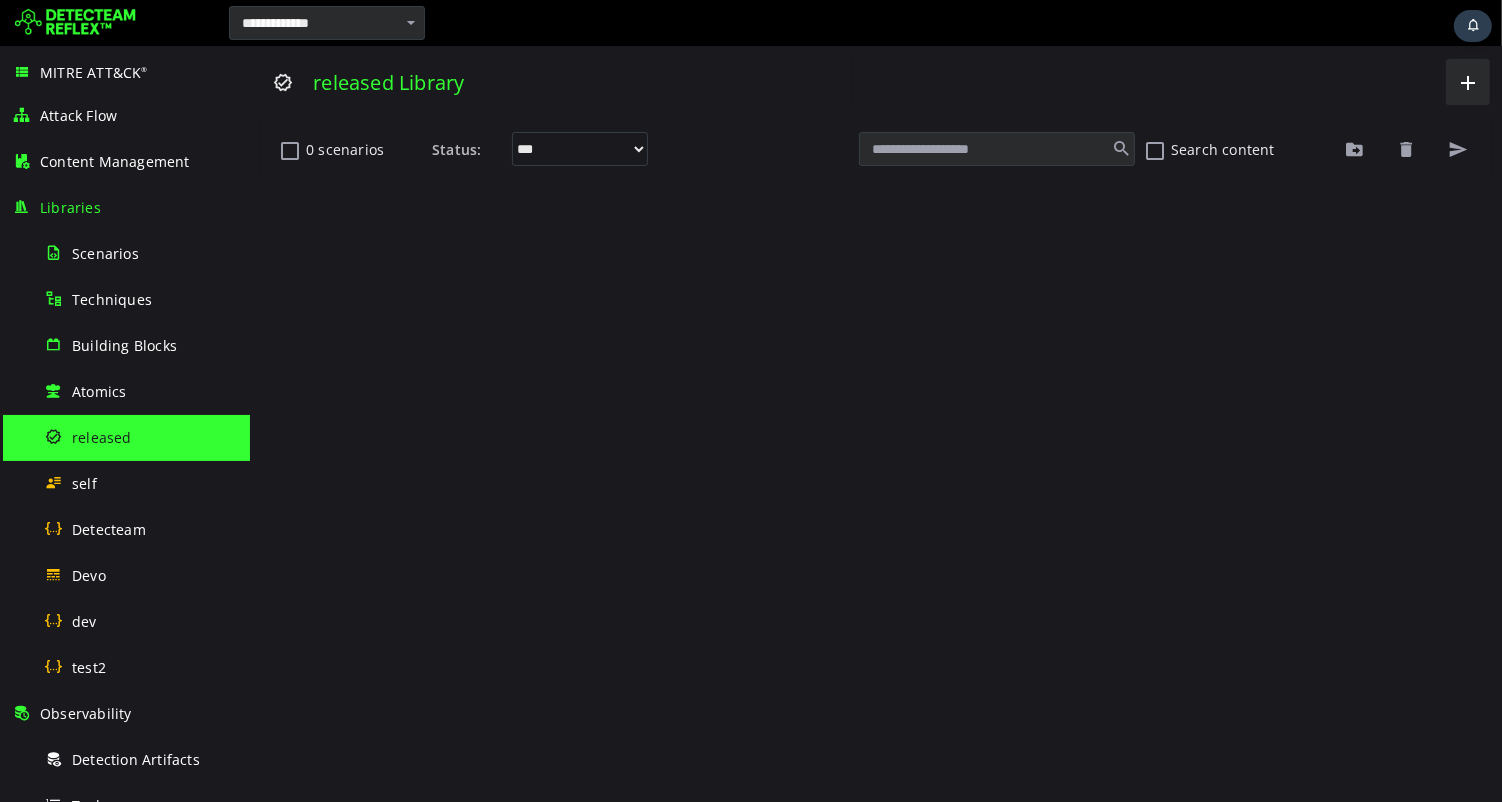scroll, scrollTop: 0, scrollLeft: 0, axis: both 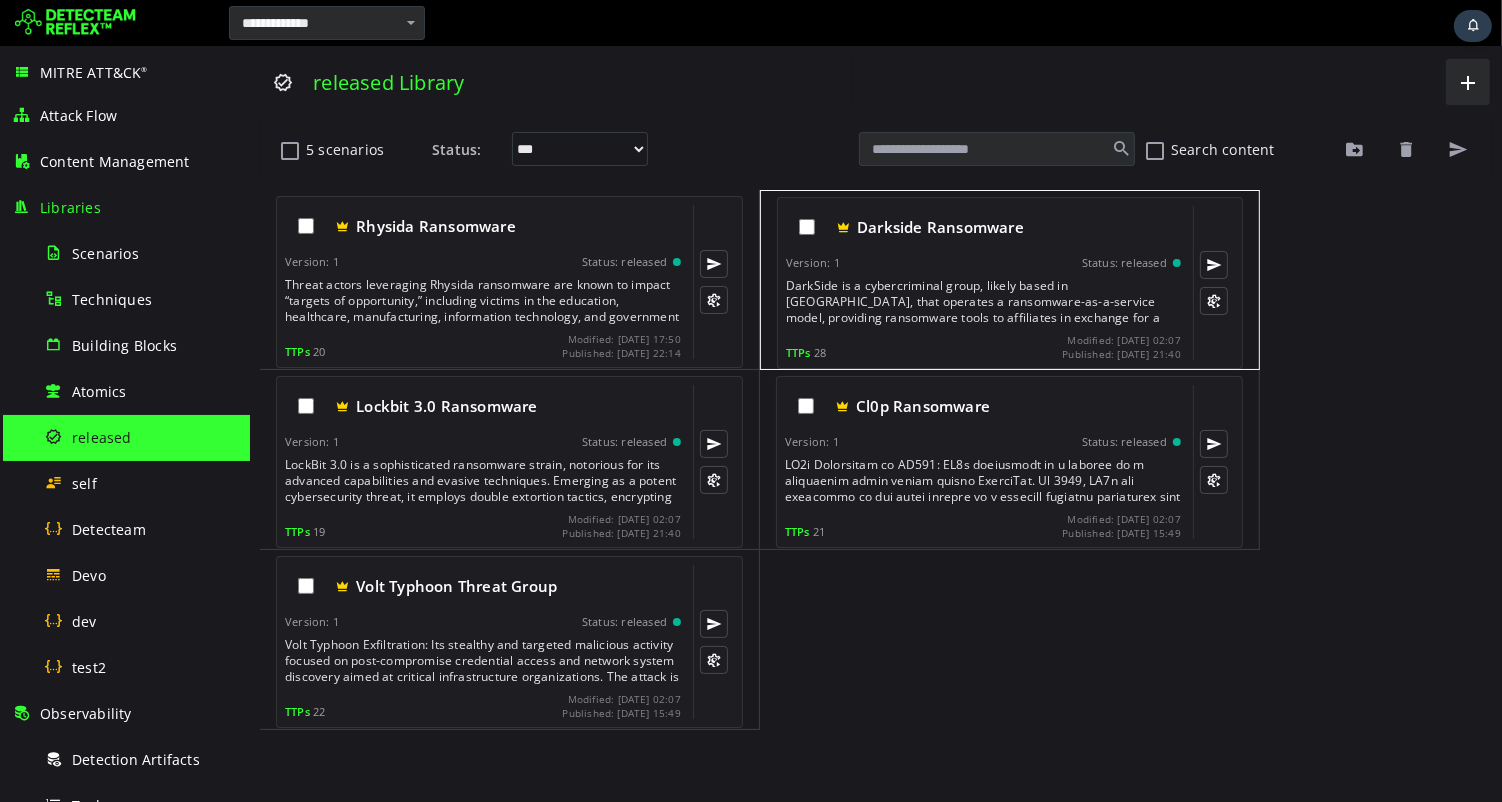 click on "DarkSide is a cybercriminal group, likely based in Russia, that operates a ransomware-as-a-service model, providing ransomware tools to affiliates in exchange for a share of the proceeds. In May 2021, they targeted a U.S. pipeline company's IT network, leading to a shutdown of operations to prevent the ransomware from spreading to operational technology systems. Their primary motive is financial gain, achieved by encrypting victims' data and demanding ransom payments for decryption keys." at bounding box center (984, 302) 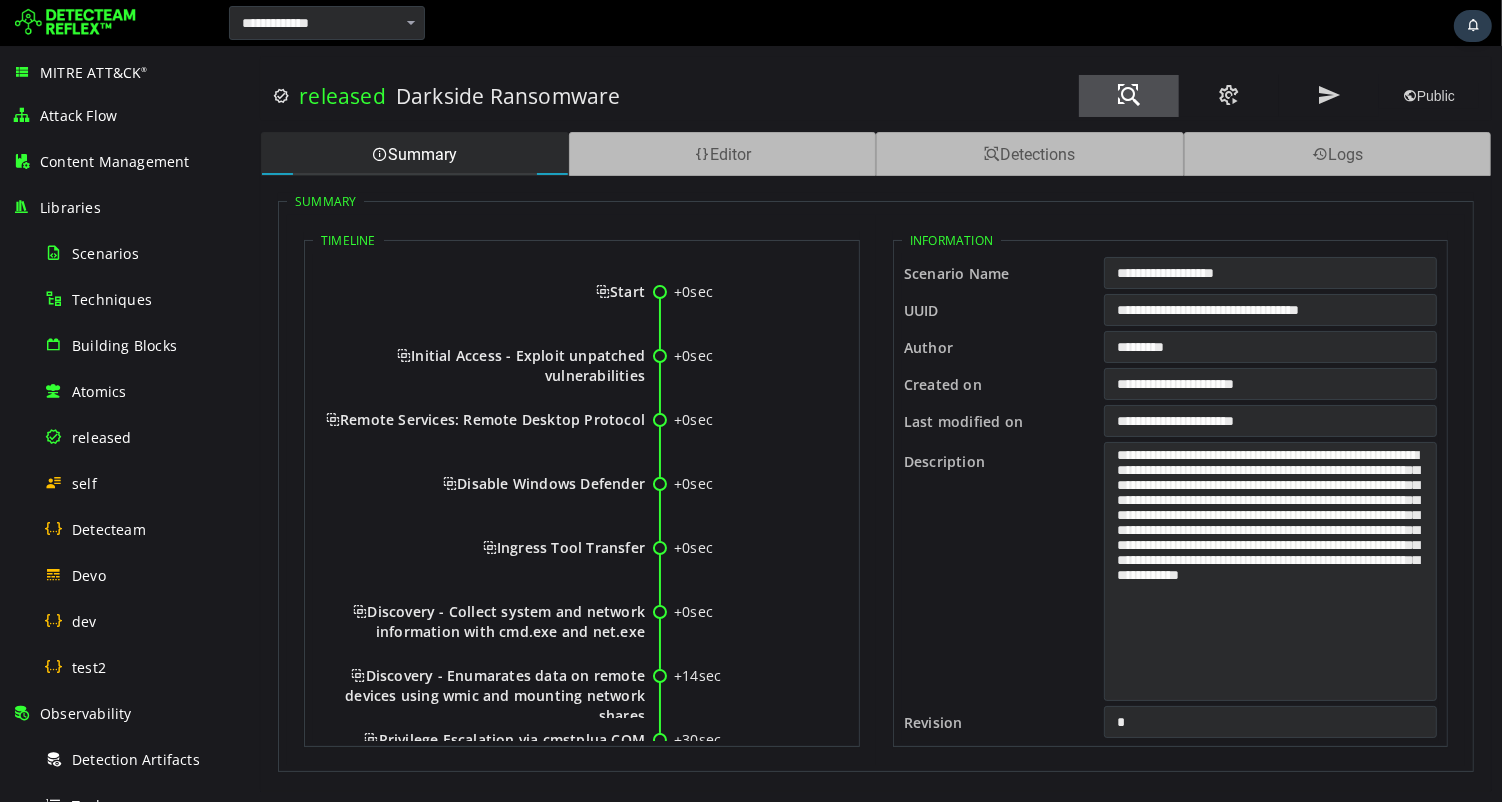 scroll, scrollTop: 0, scrollLeft: 0, axis: both 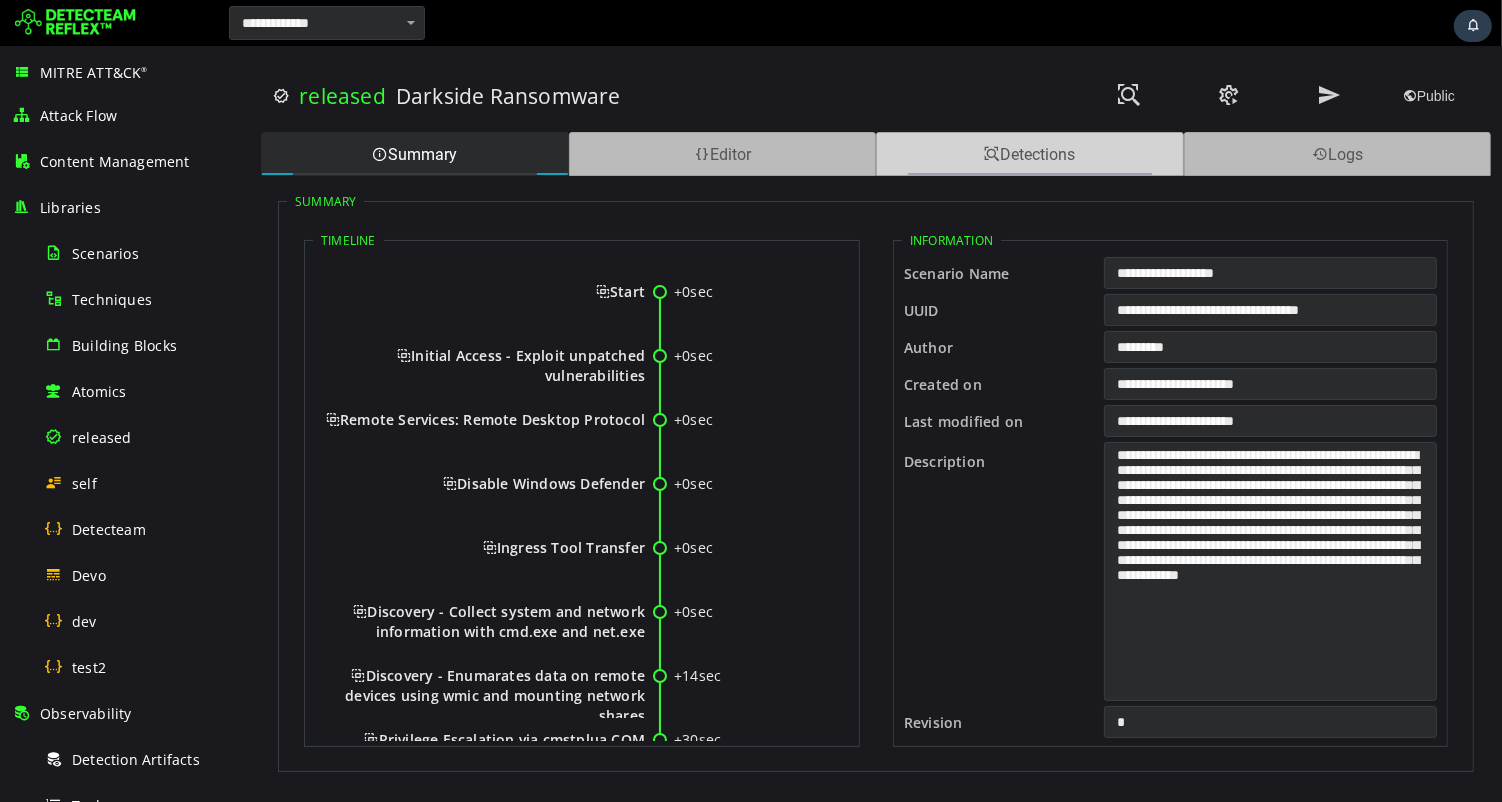 click on "Detections" at bounding box center [1029, 154] 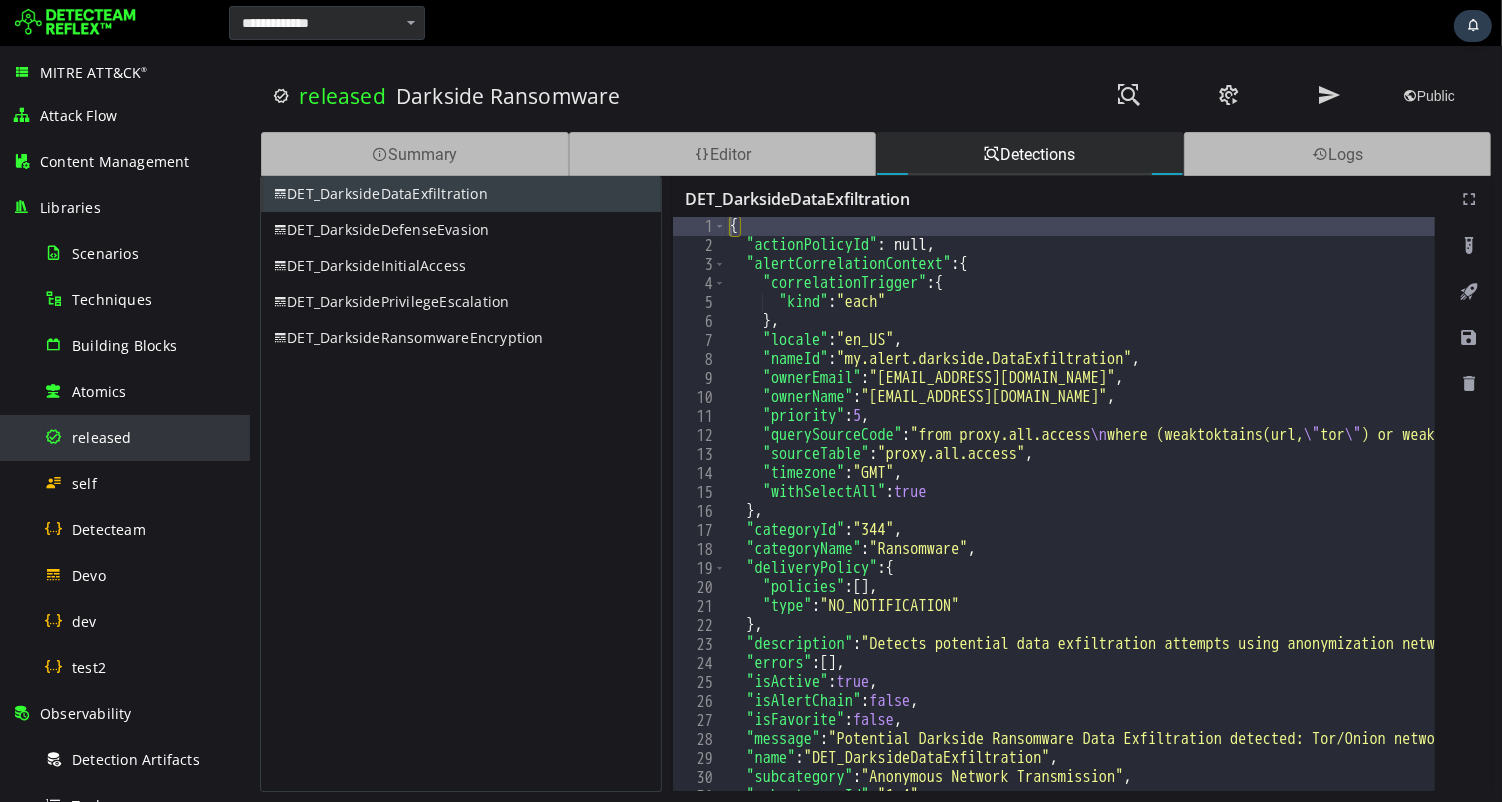 click on "released" at bounding box center [102, 437] 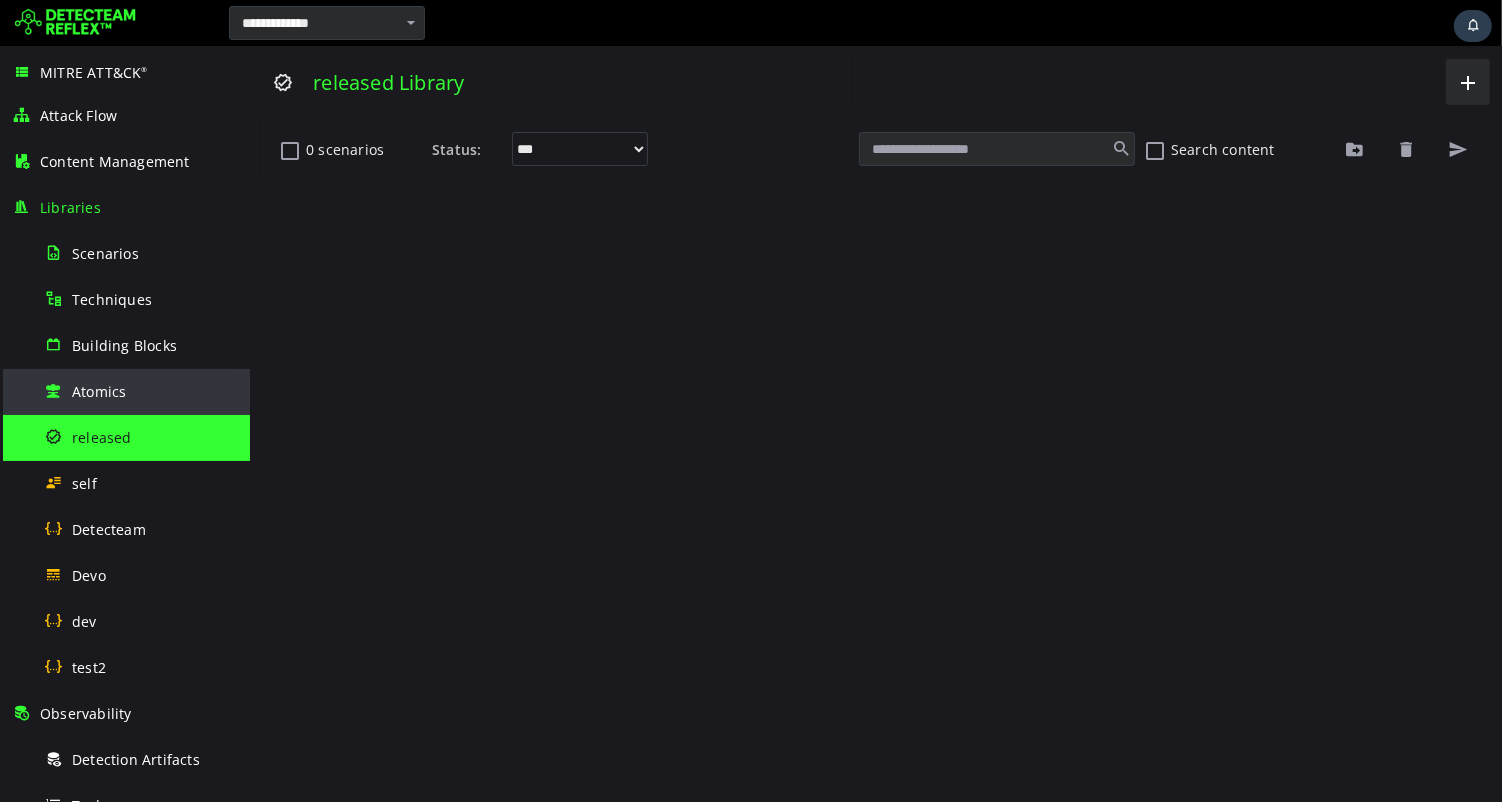 scroll, scrollTop: 0, scrollLeft: 0, axis: both 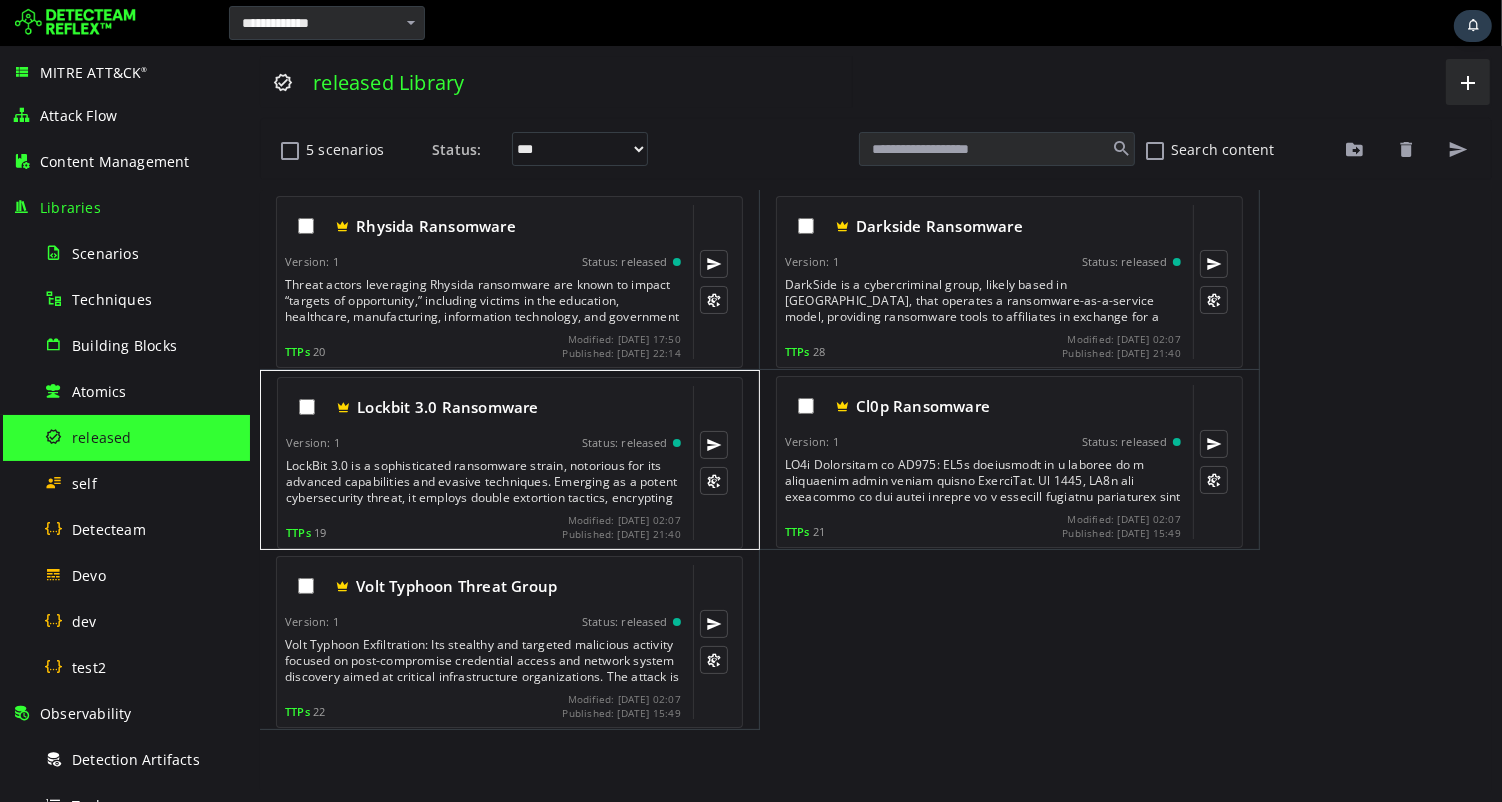 click on "Version: 1
Status: released" at bounding box center [482, 443] 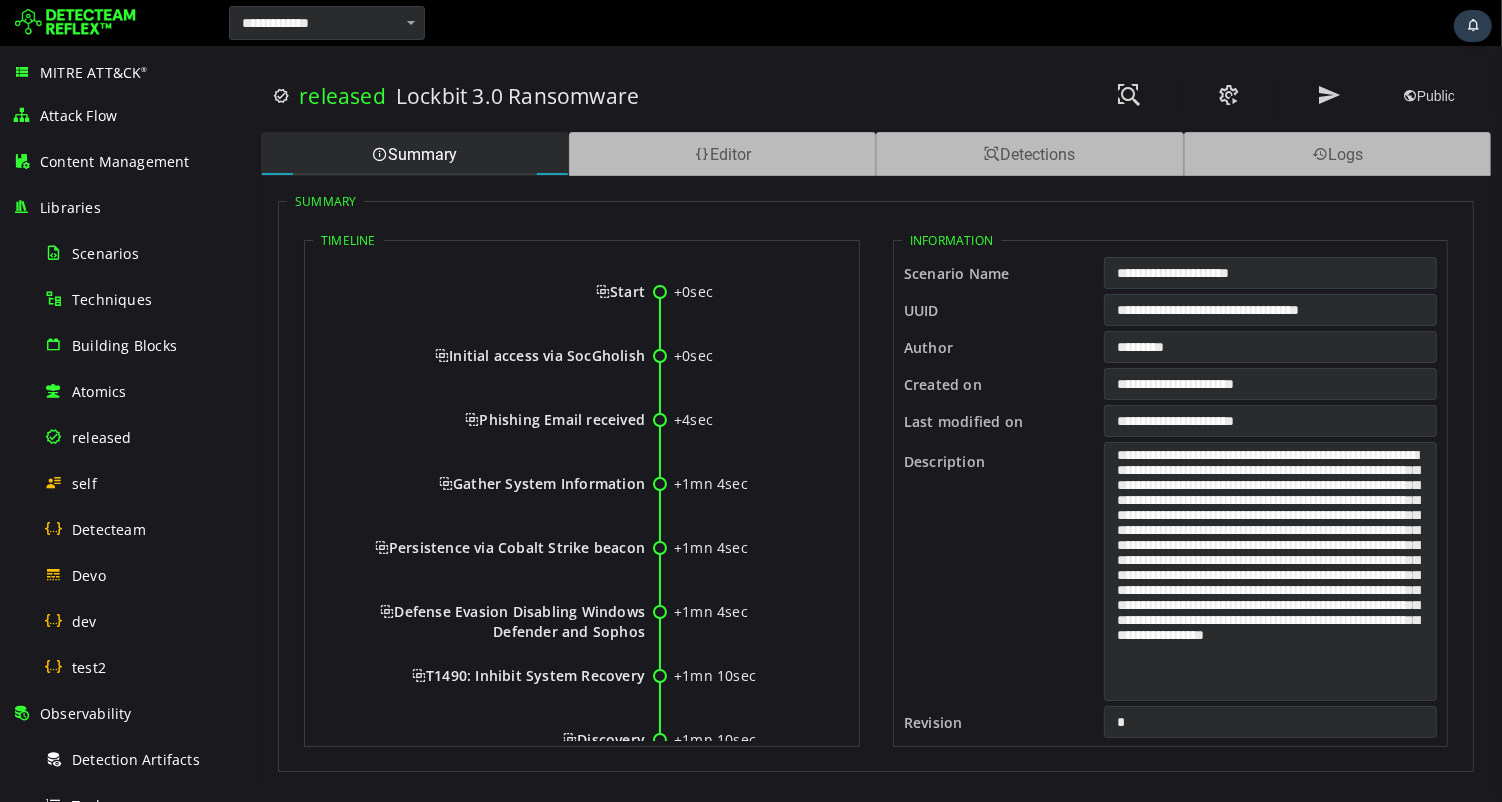scroll, scrollTop: 0, scrollLeft: 0, axis: both 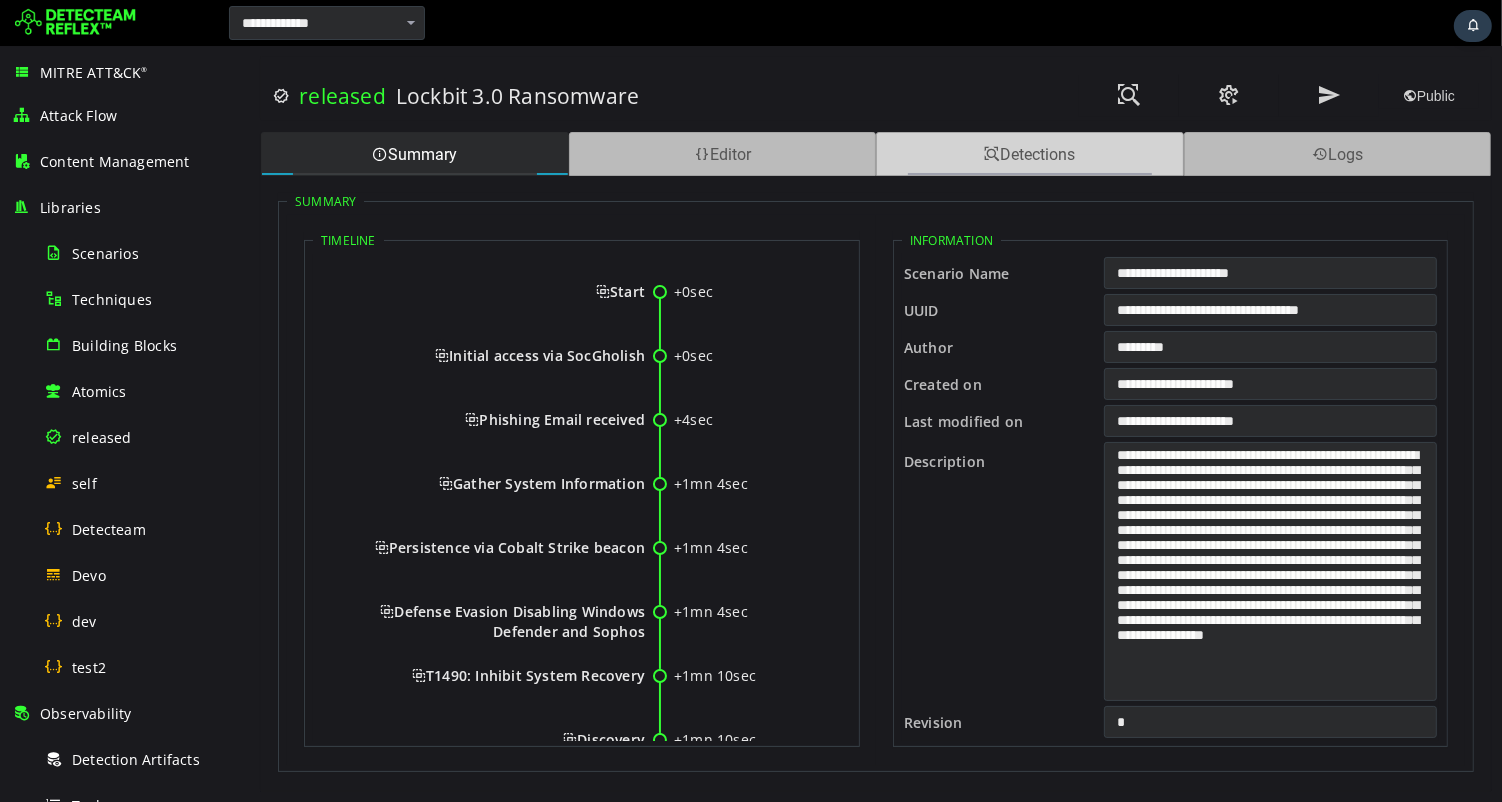 click on "Detections" at bounding box center [1029, 154] 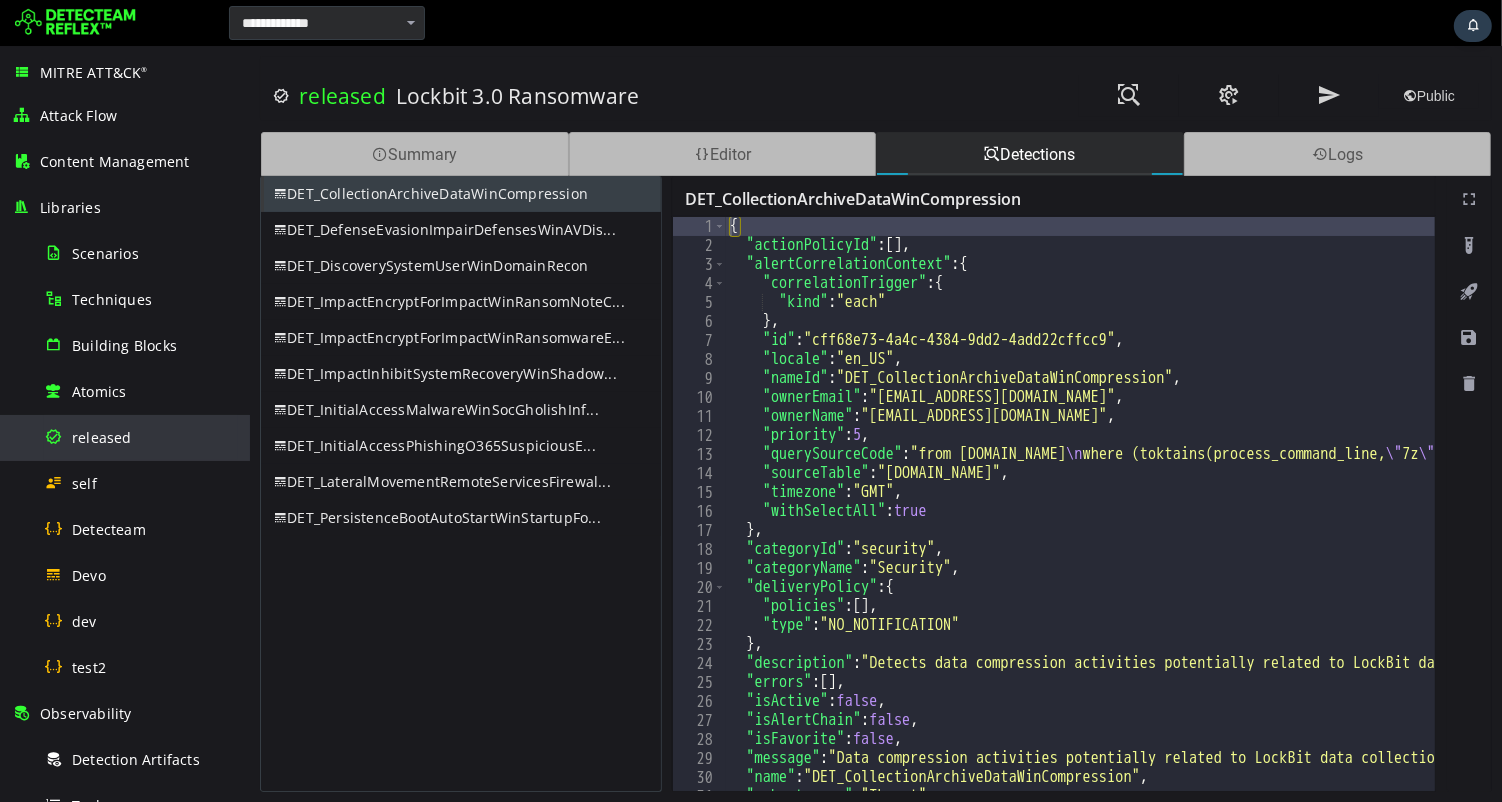 click on "released" at bounding box center [102, 437] 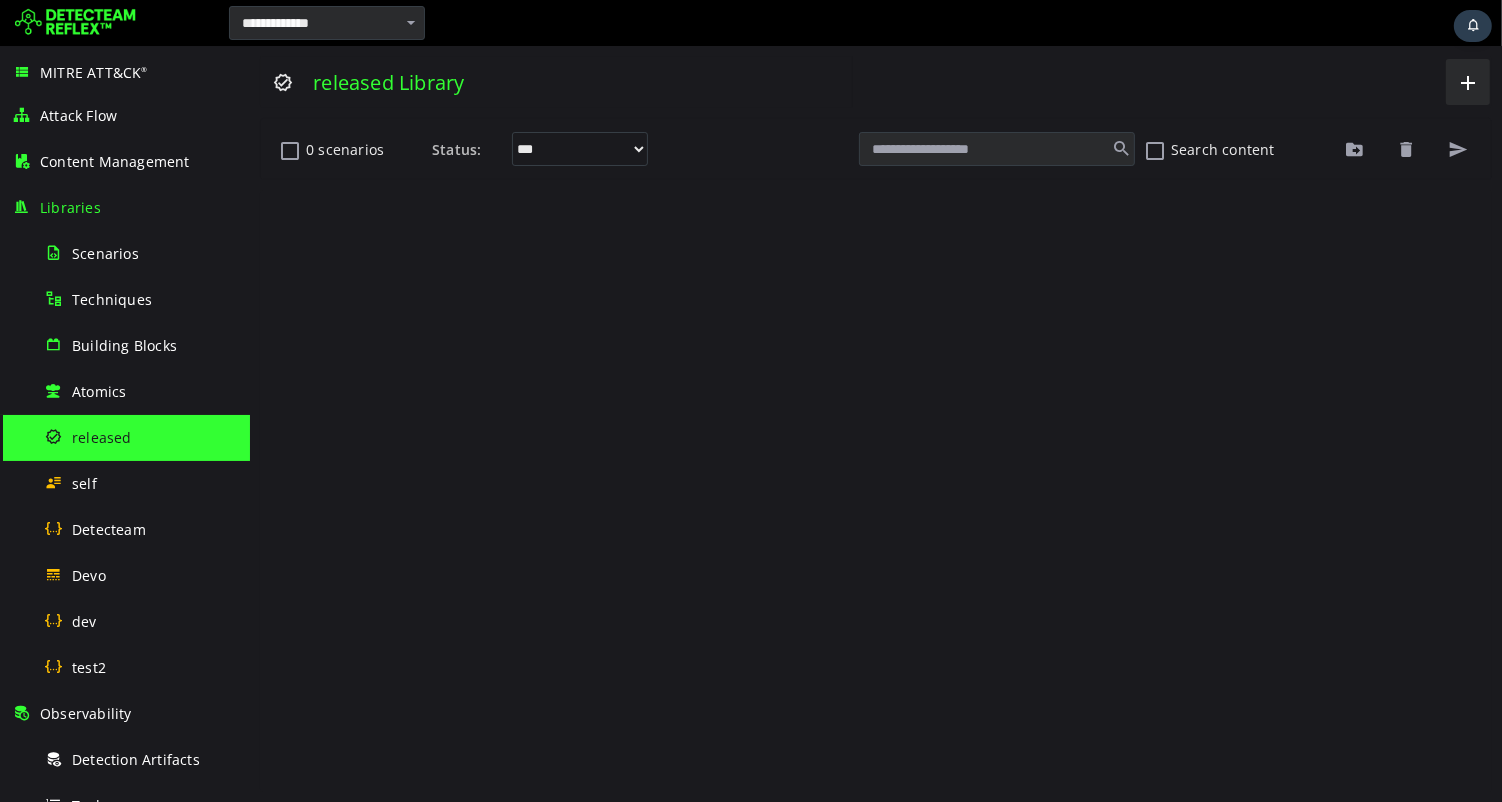 scroll, scrollTop: 0, scrollLeft: 0, axis: both 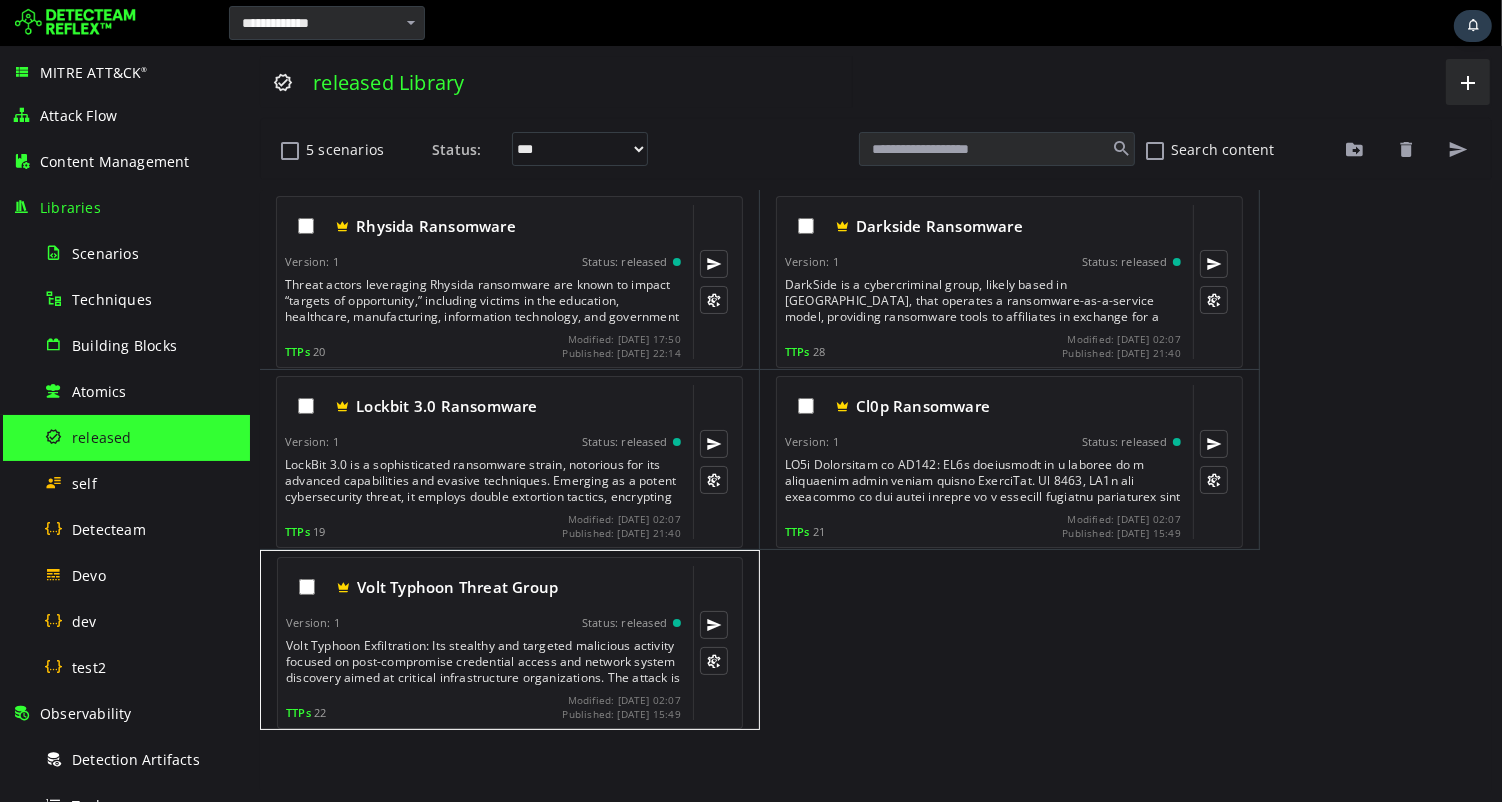 click on "Volt Typhoon Exfiltration: Its stealthy and targeted malicious activity focused on post-compromise credential access and network system discovery aimed at critical infrastructure organizations. The attack is carried out by Volt Typhoon, a state-sponsored actor based in [GEOGRAPHIC_DATA] that typically focuses on espionage and information gathering. To achieve their objective, the threat actor puts strong emphasis on stealth in this campaign, relying almost exclusively on living-off-the-land techniques and hands-on-keyboard activity. They have also been observed using custom versions of open-source tools to establish a command and control (C2) channel over proxy to further stay under the radar. Relying almost exclusively on living-off-the-land techniques and hands-on-keyboard activity" at bounding box center (484, 662) 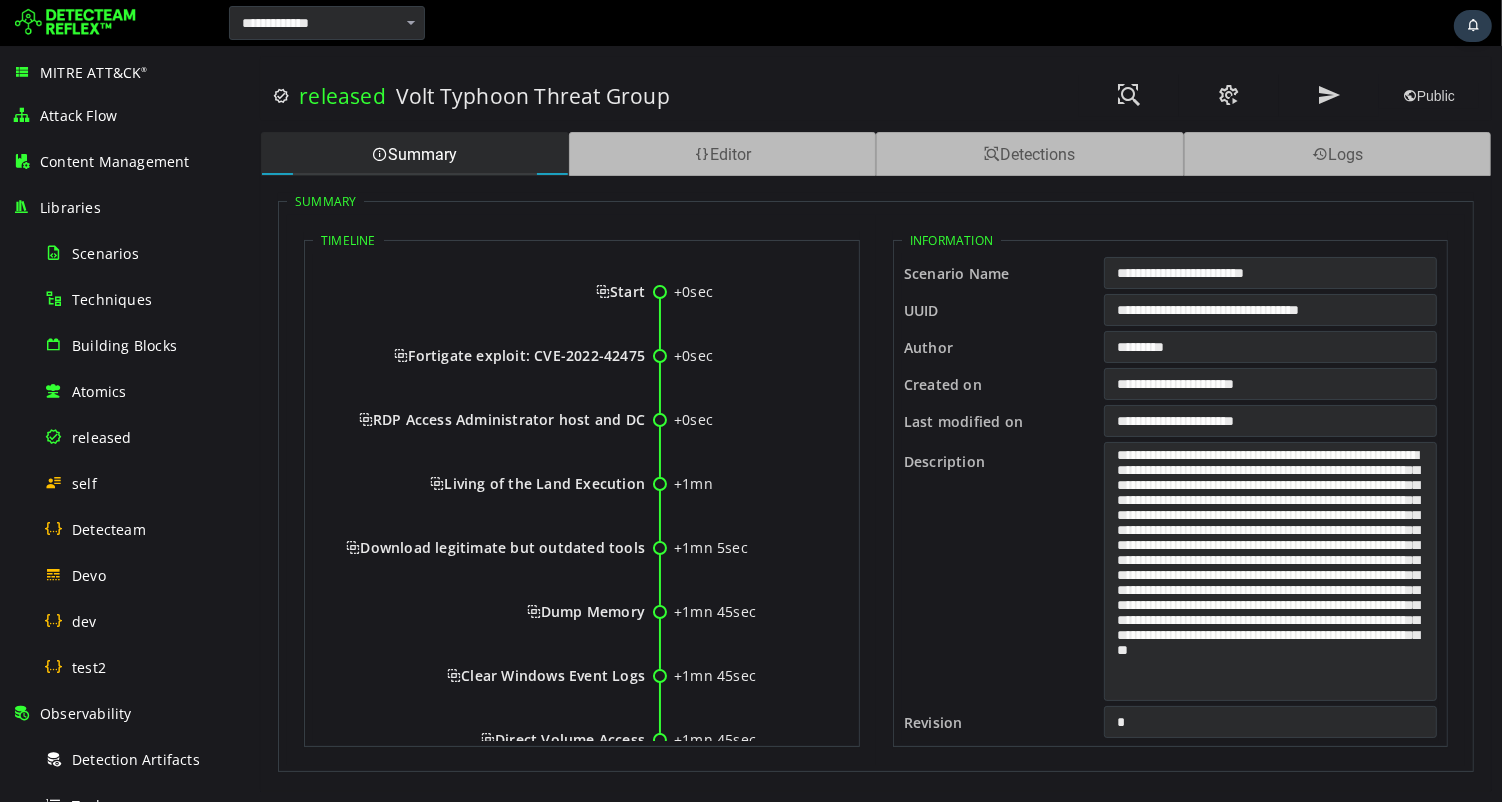scroll, scrollTop: 0, scrollLeft: 0, axis: both 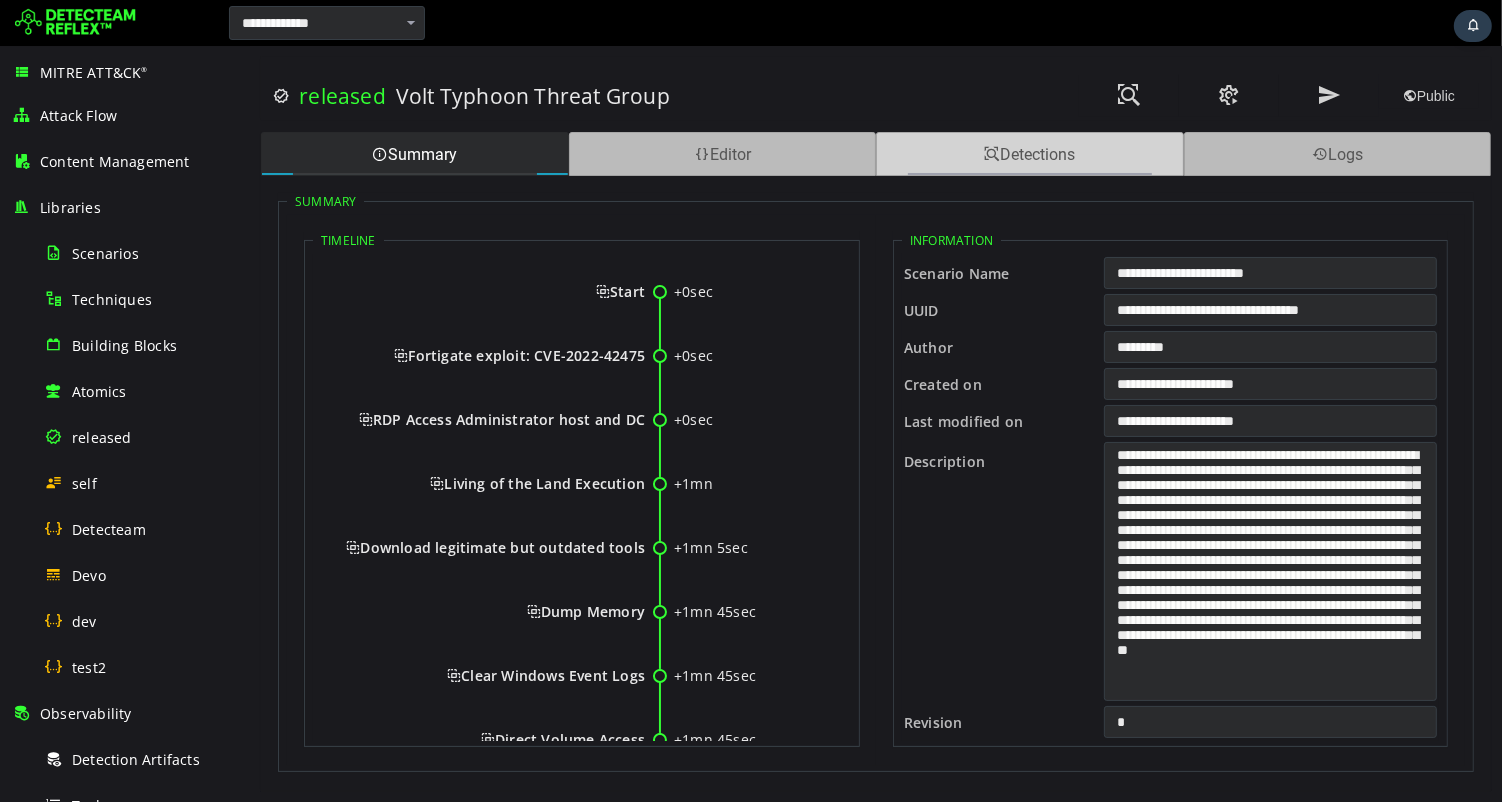 click on "Detections" at bounding box center [1029, 154] 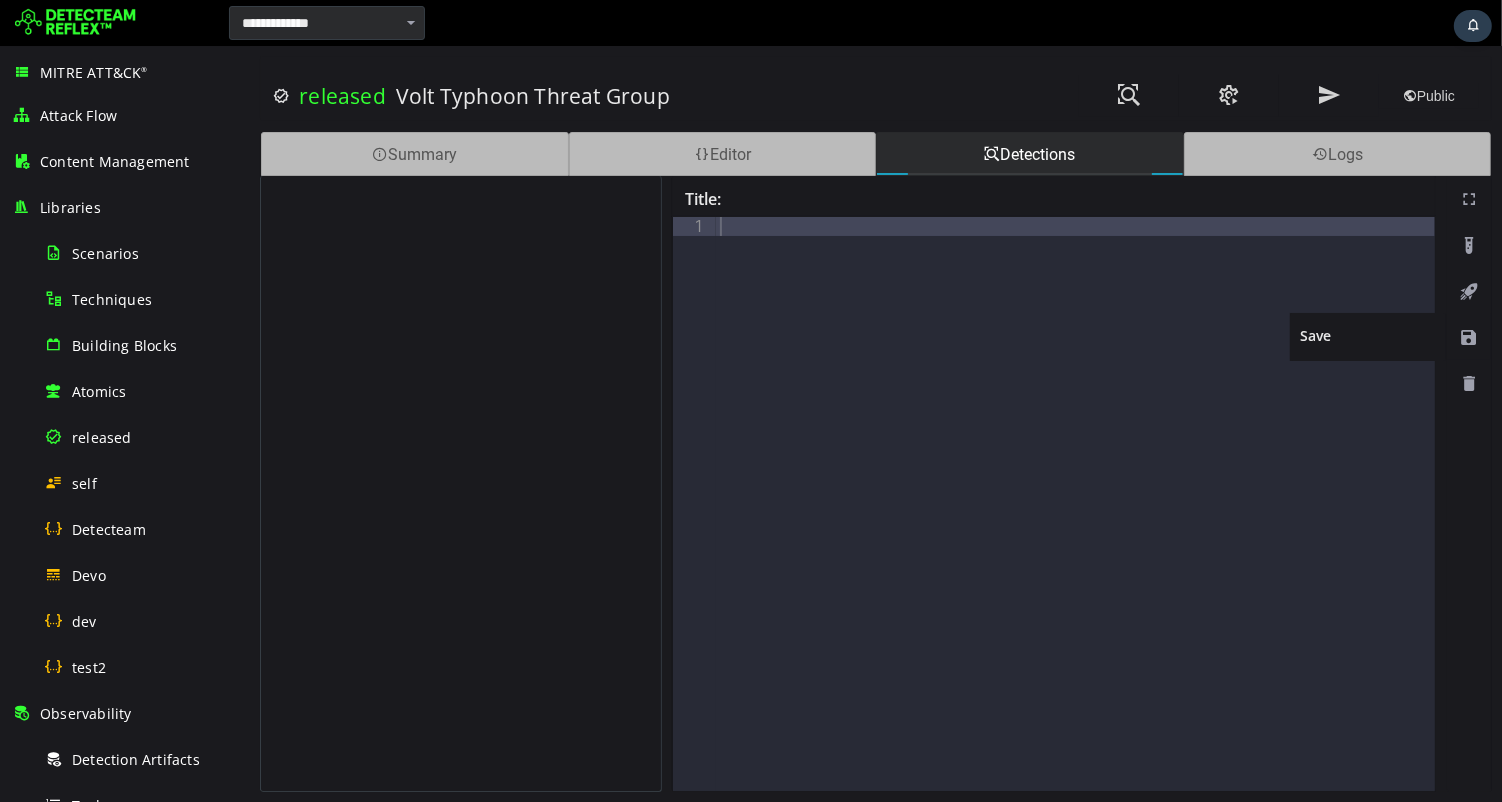 click at bounding box center (1468, 338) 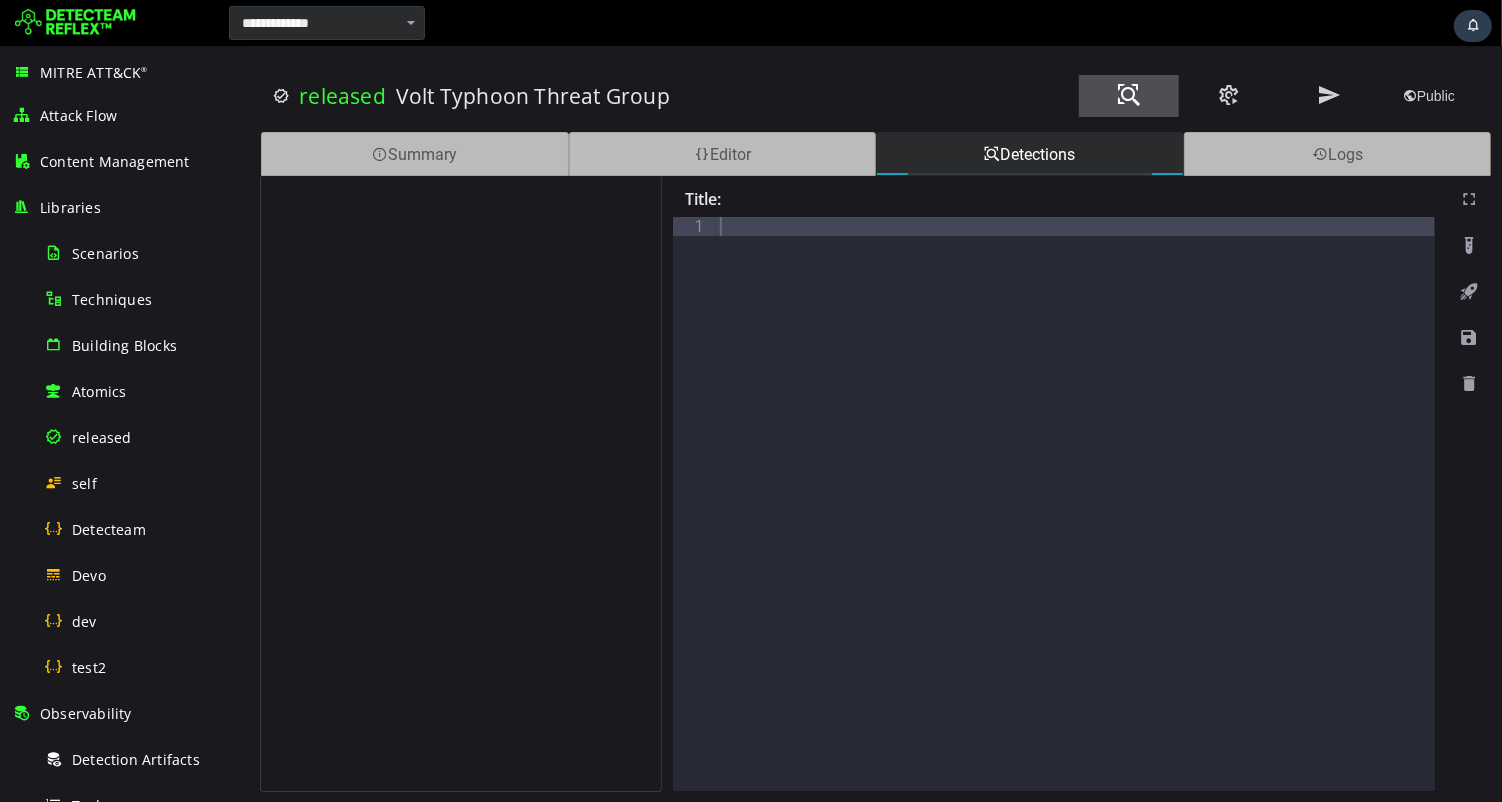 click at bounding box center (1128, 95) 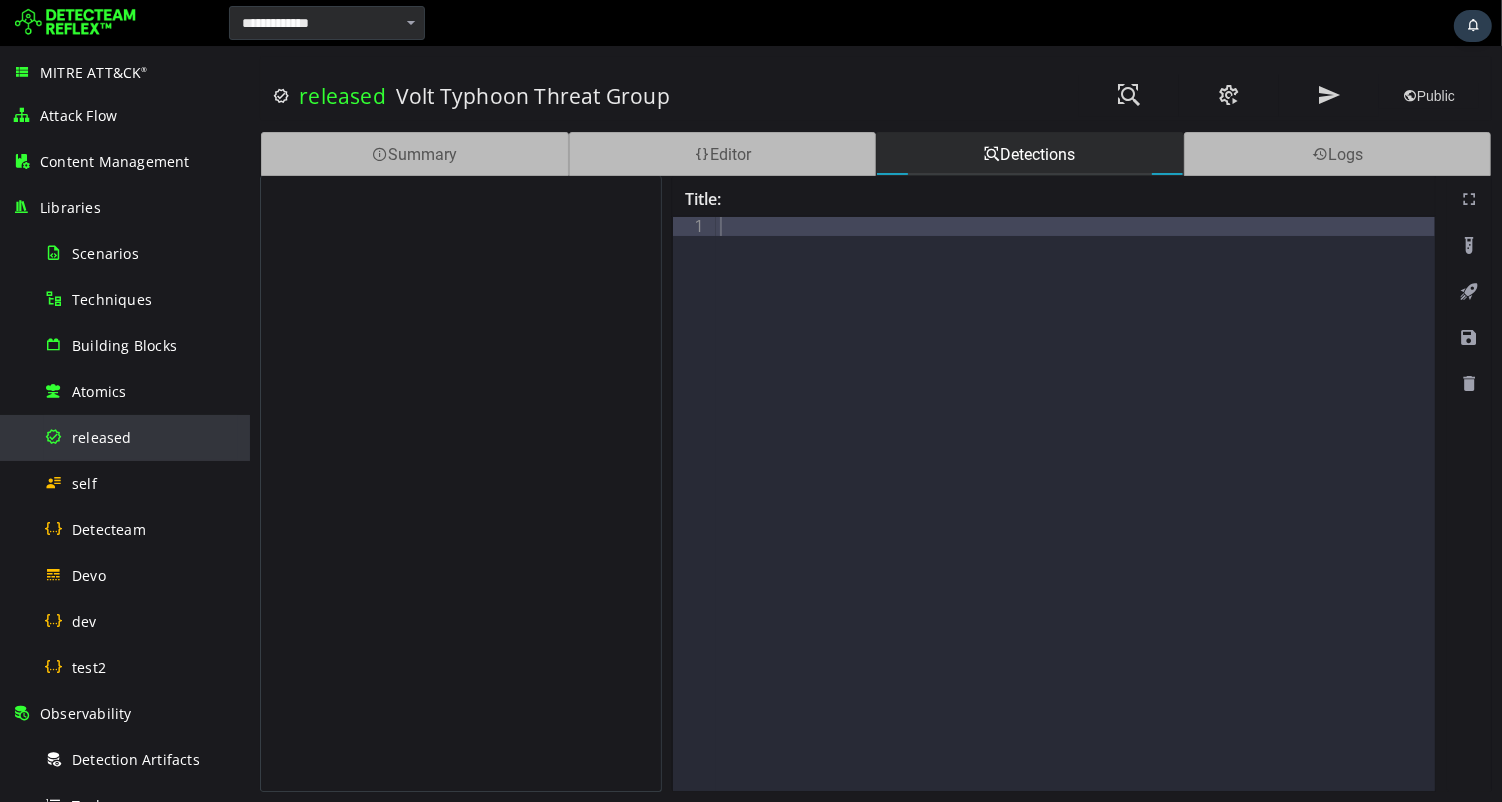 click on "released" at bounding box center [102, 437] 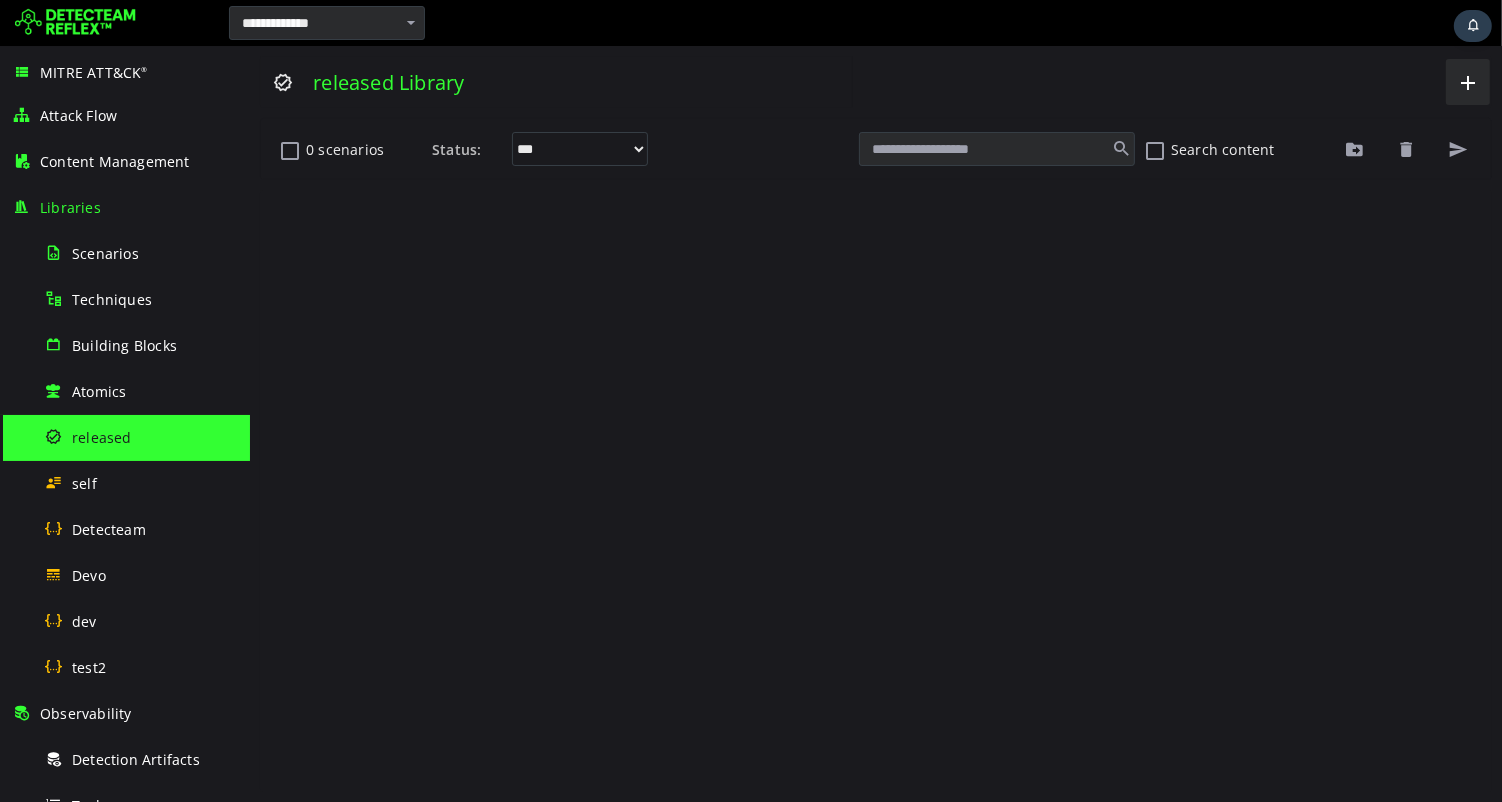 scroll, scrollTop: 0, scrollLeft: 0, axis: both 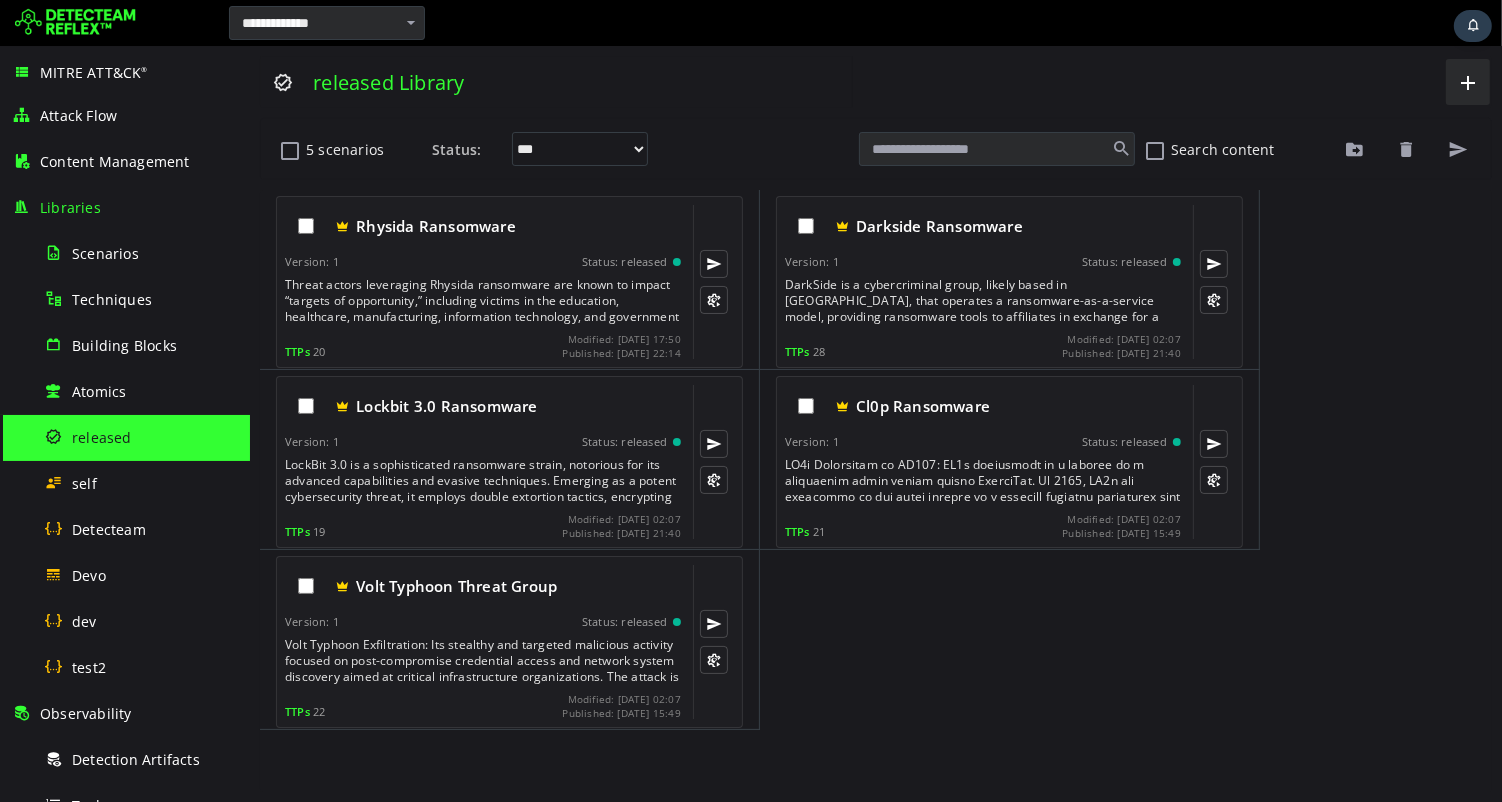 click on "**********" at bounding box center [875, 424] 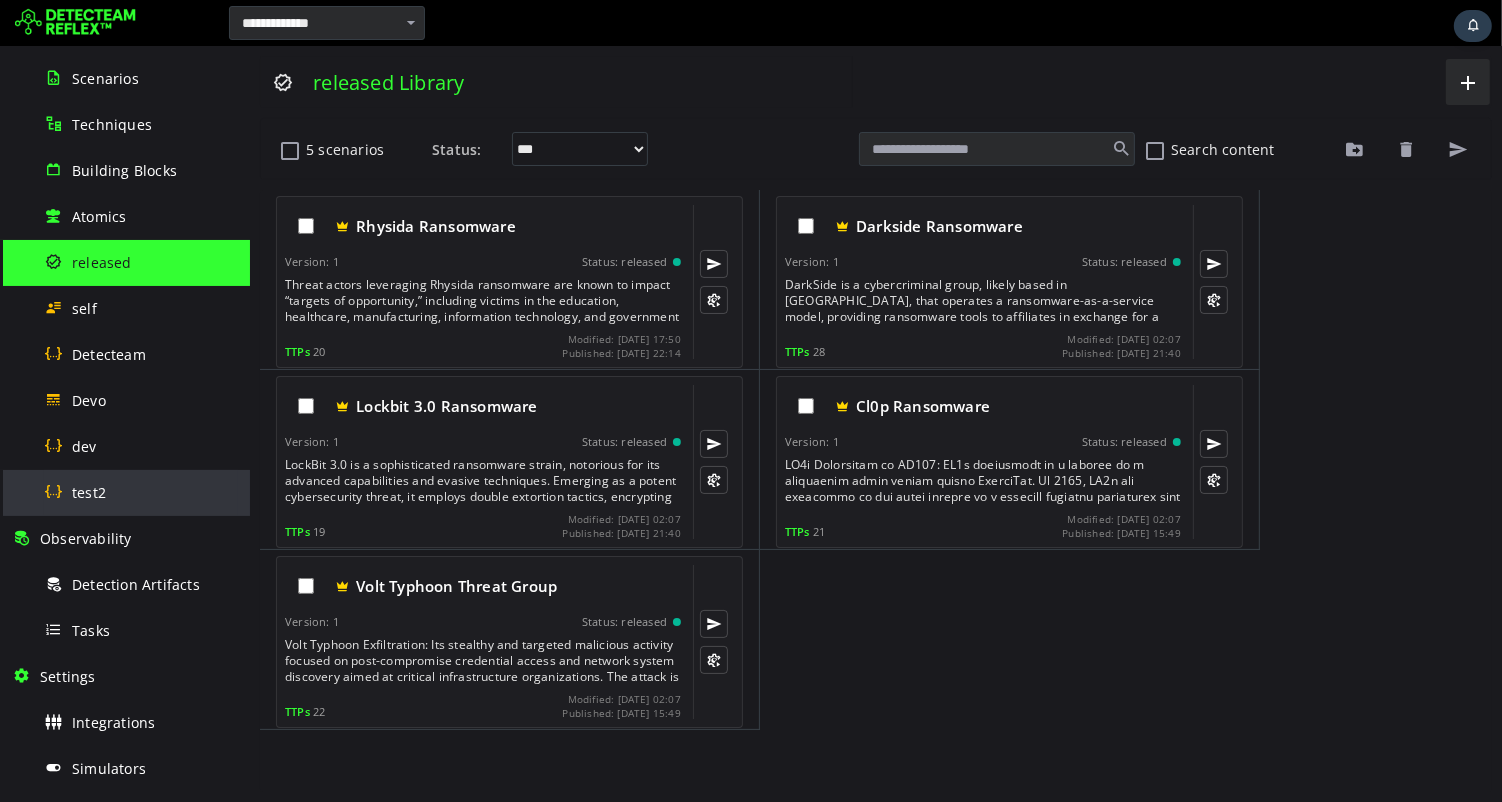 scroll, scrollTop: 183, scrollLeft: 0, axis: vertical 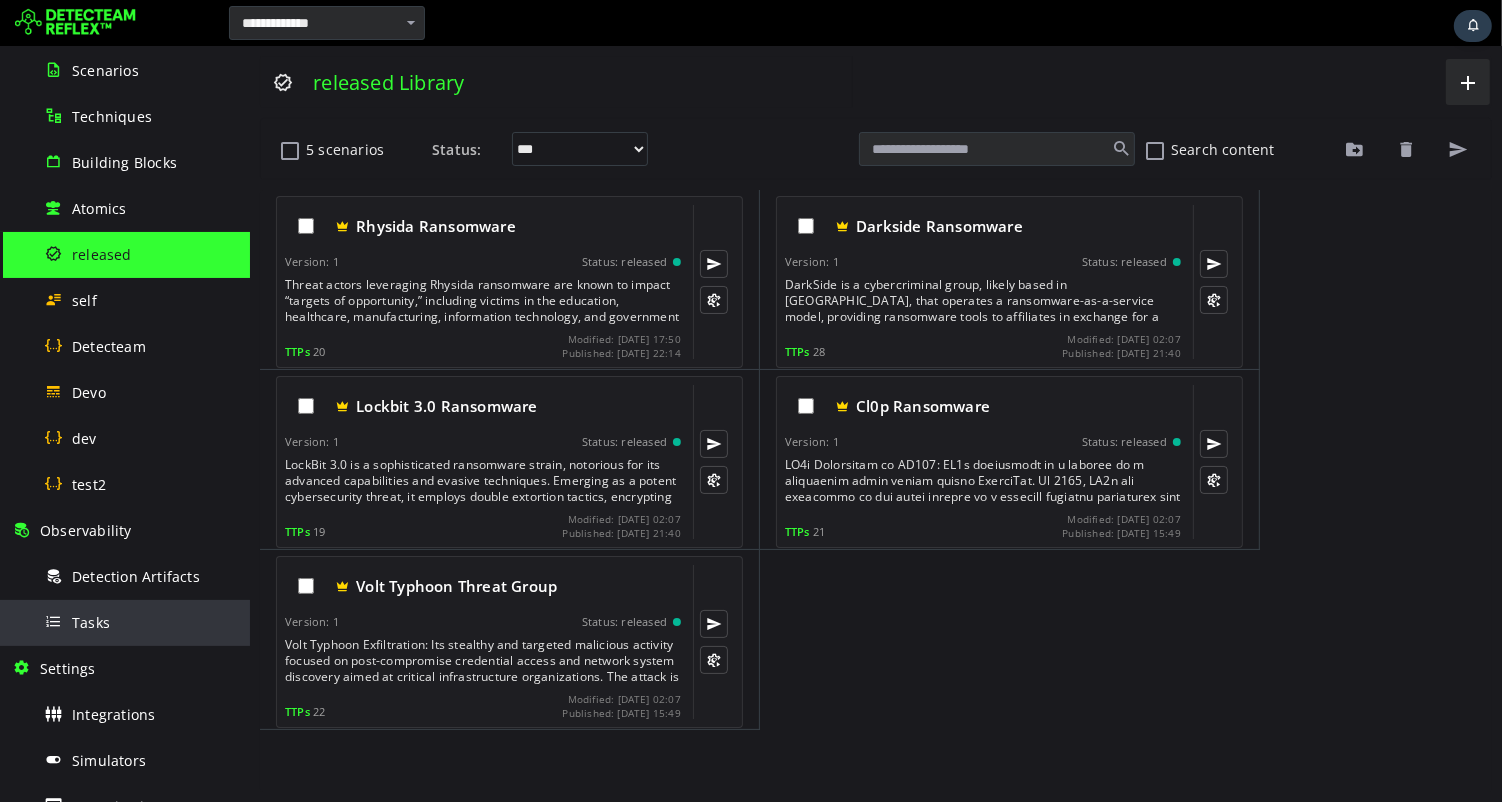 click on "Tasks" at bounding box center [141, 622] 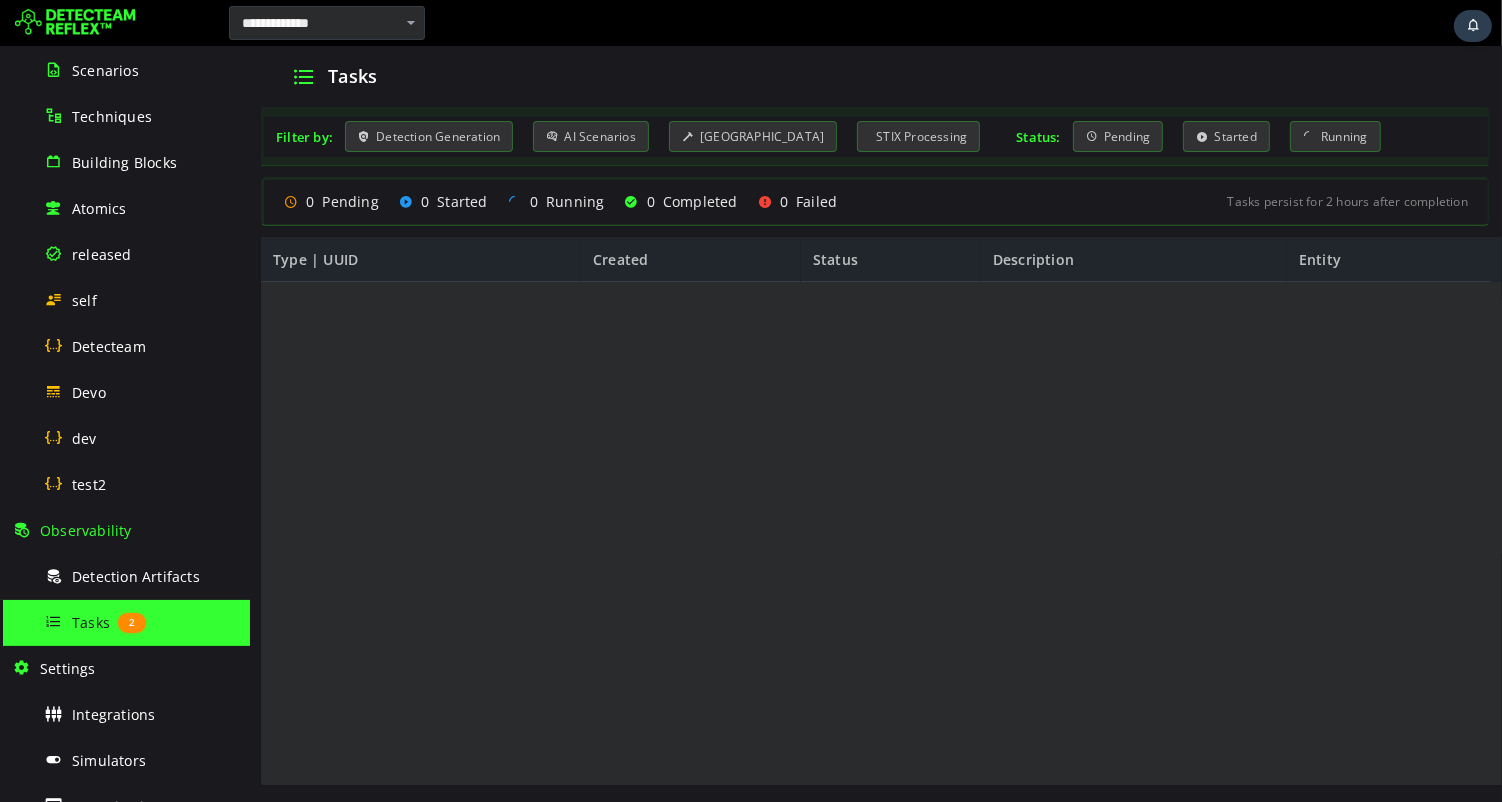 scroll, scrollTop: 0, scrollLeft: 0, axis: both 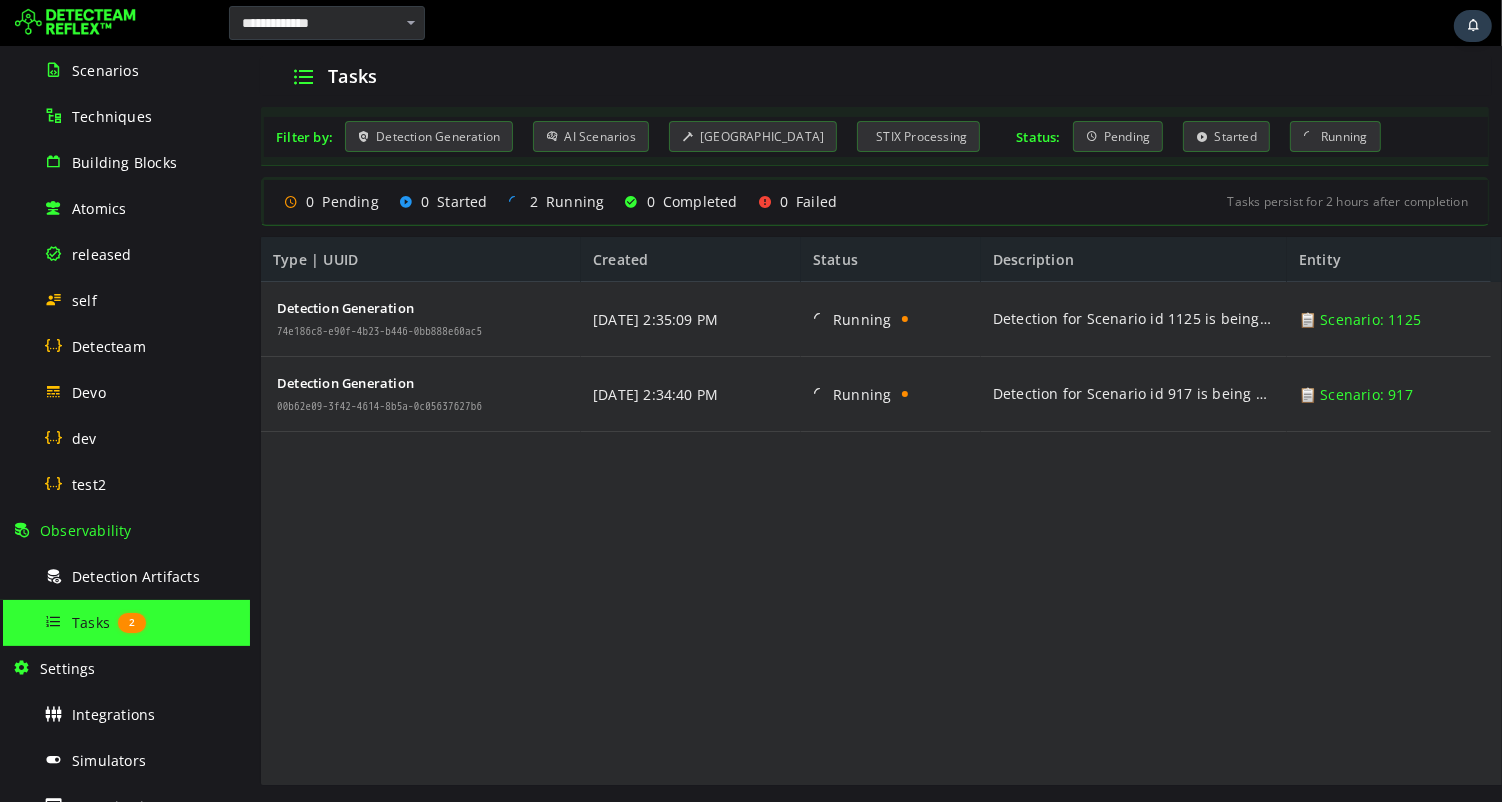 click at bounding box center (75, 23) 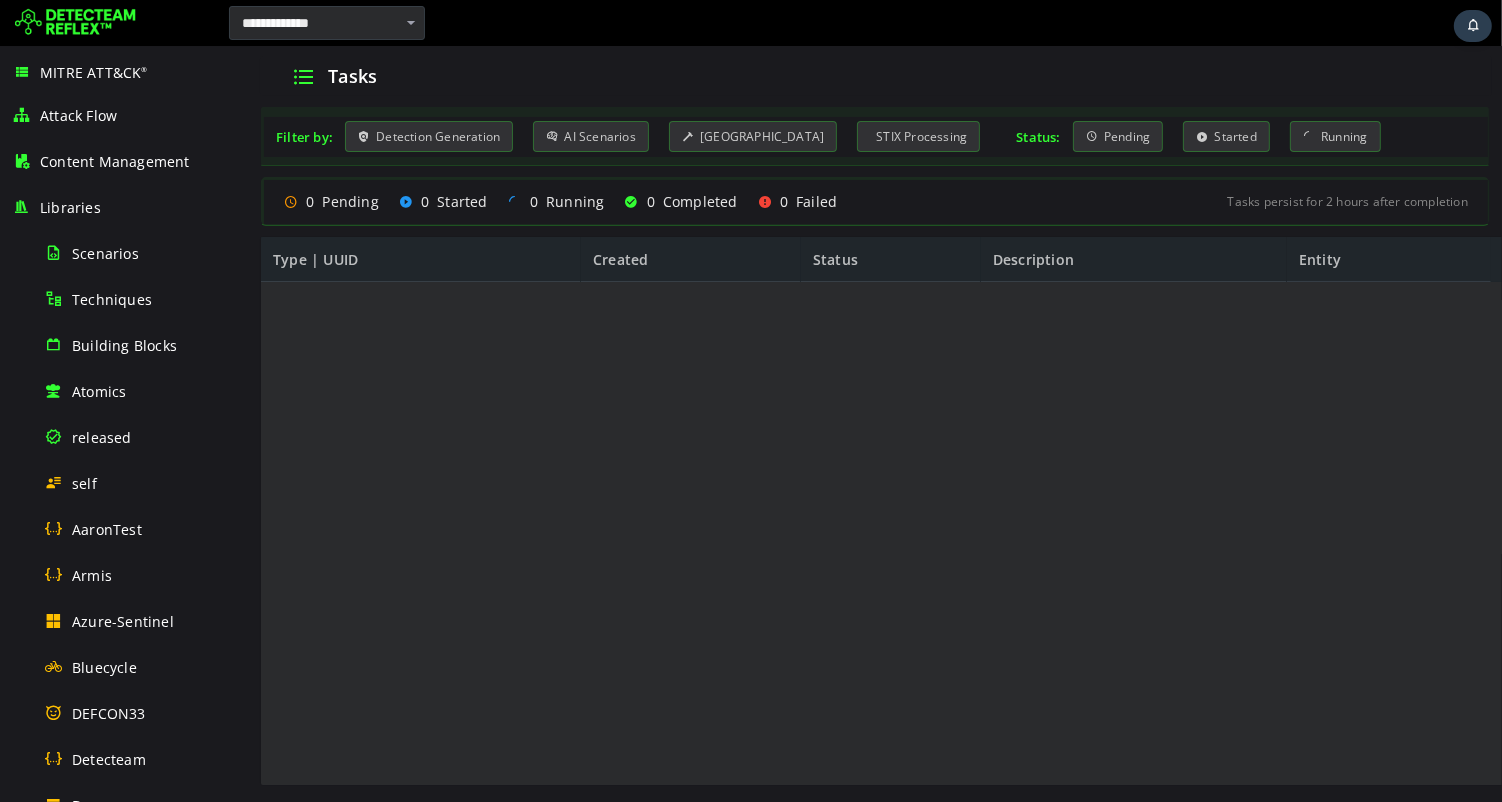scroll, scrollTop: 0, scrollLeft: 0, axis: both 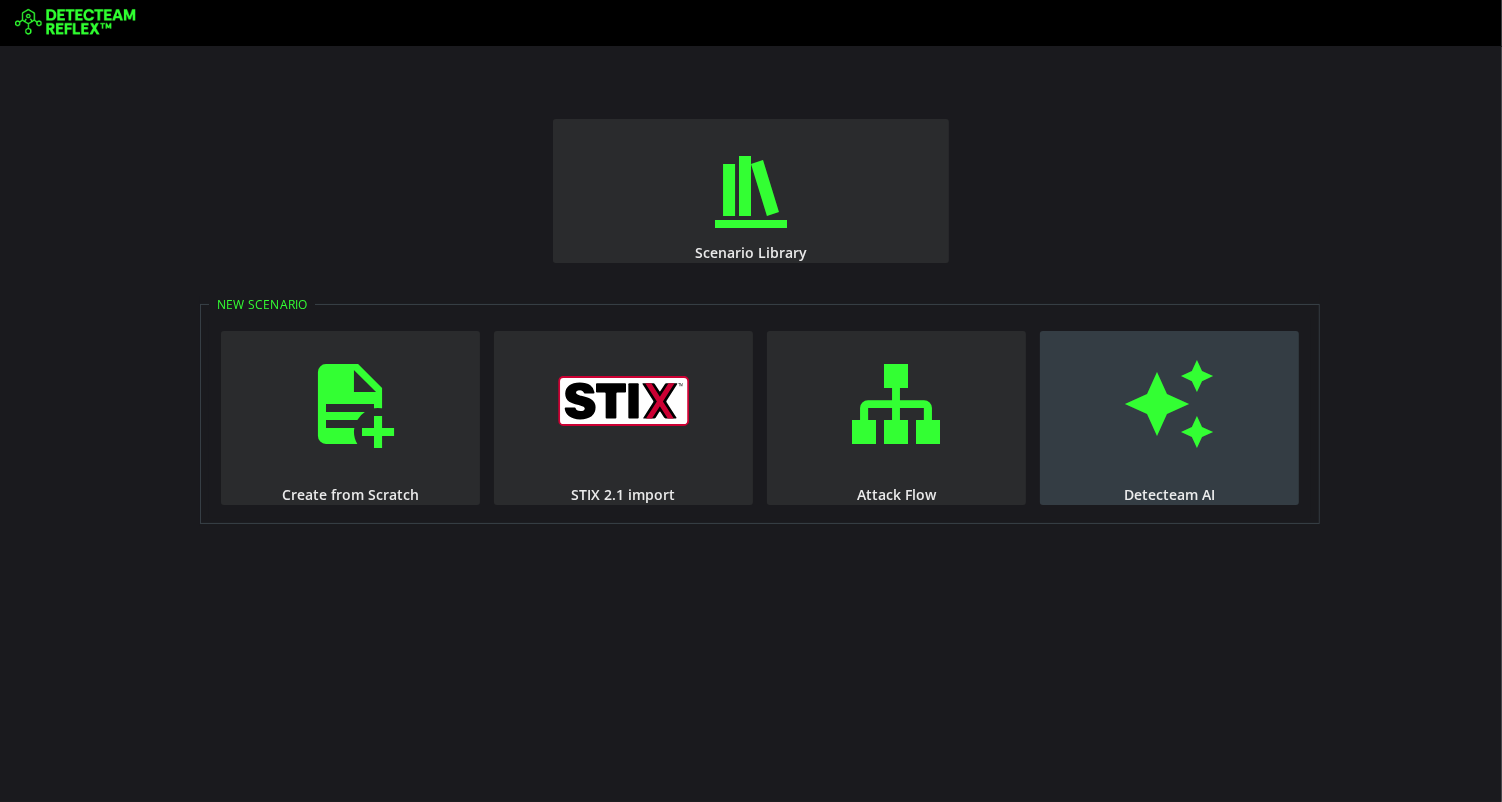 click at bounding box center [1170, 404] 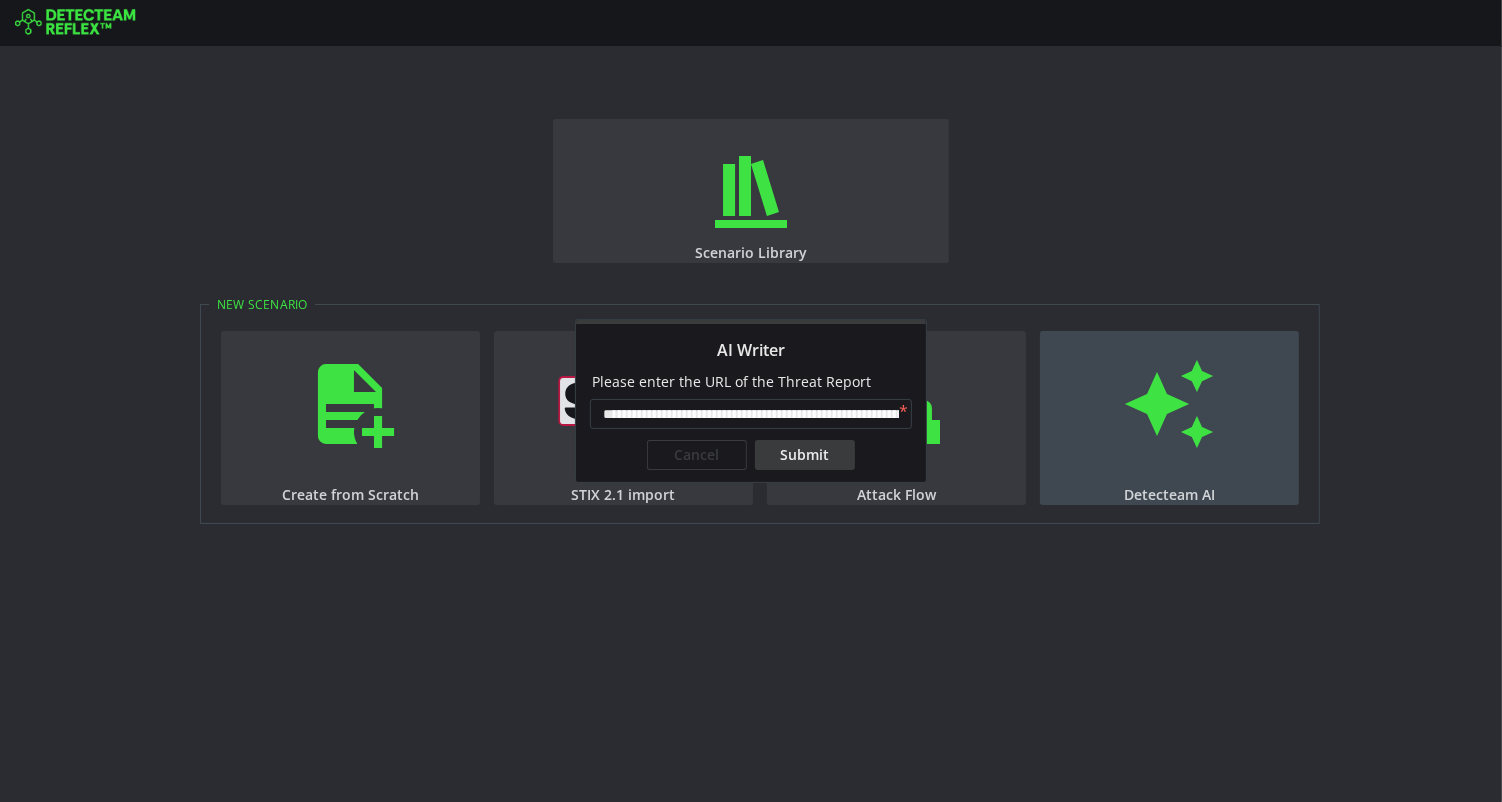 scroll, scrollTop: 0, scrollLeft: 220, axis: horizontal 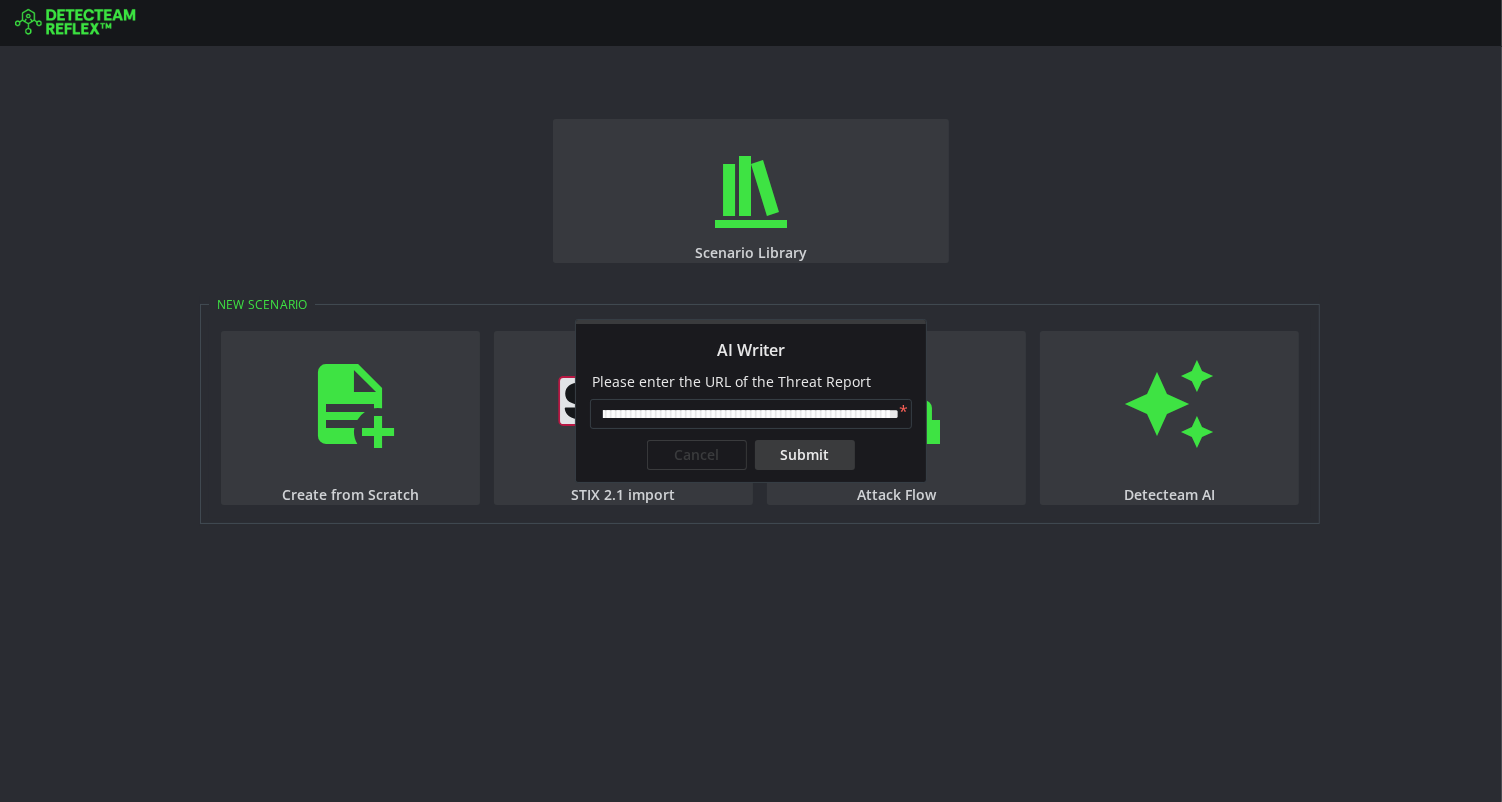 type on "**********" 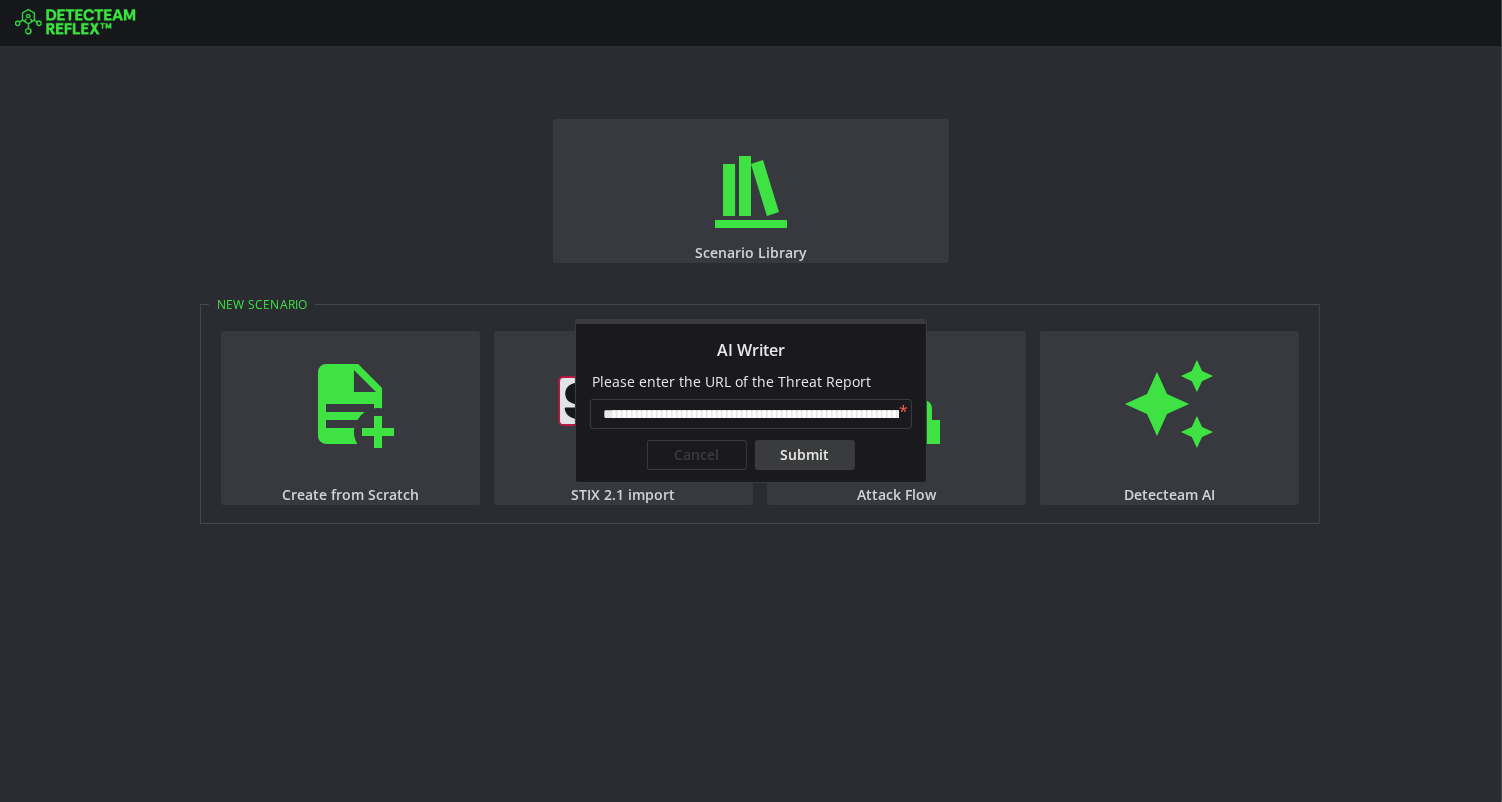 click on "Submit" at bounding box center (805, 455) 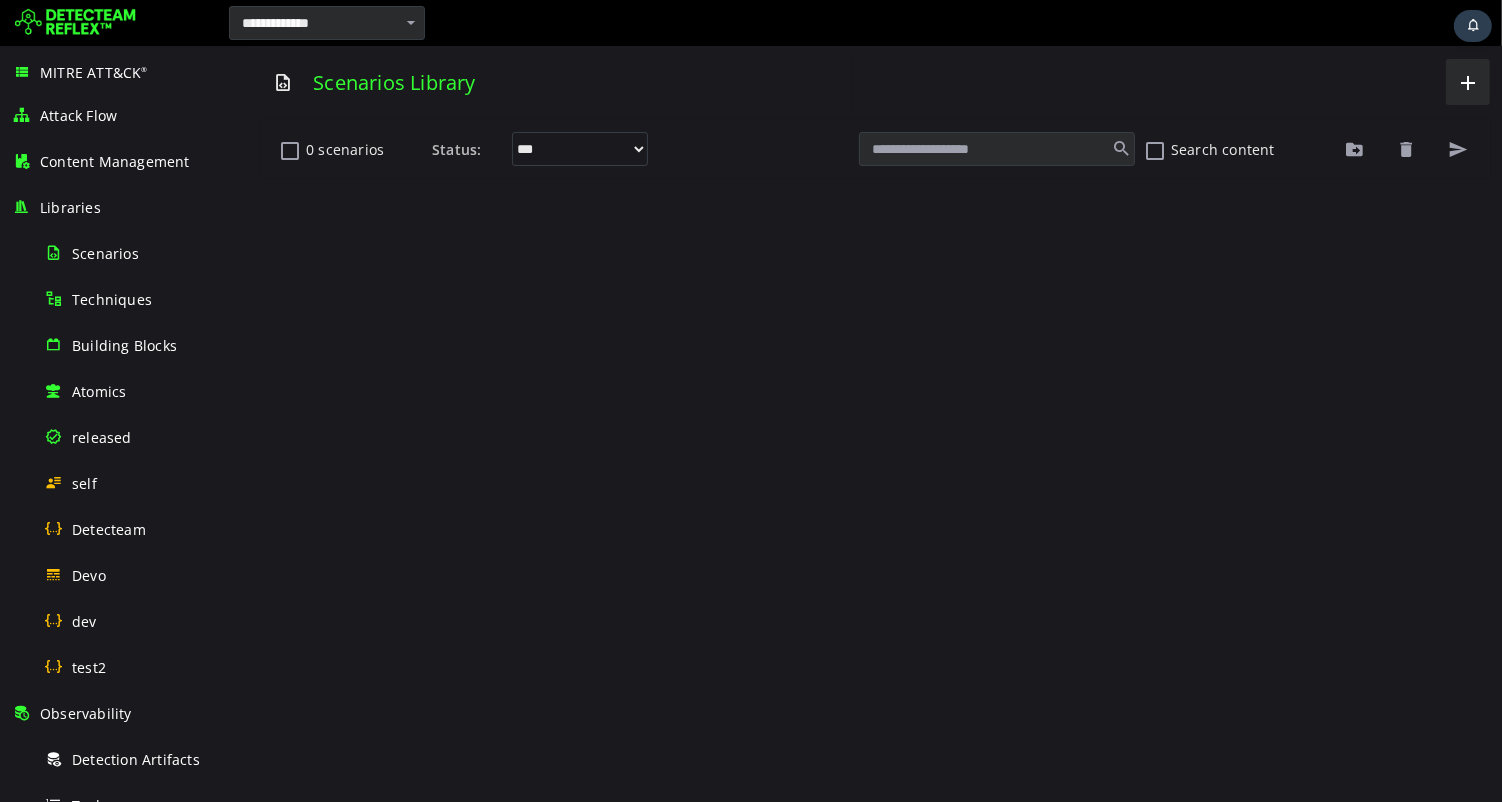 scroll, scrollTop: 0, scrollLeft: 0, axis: both 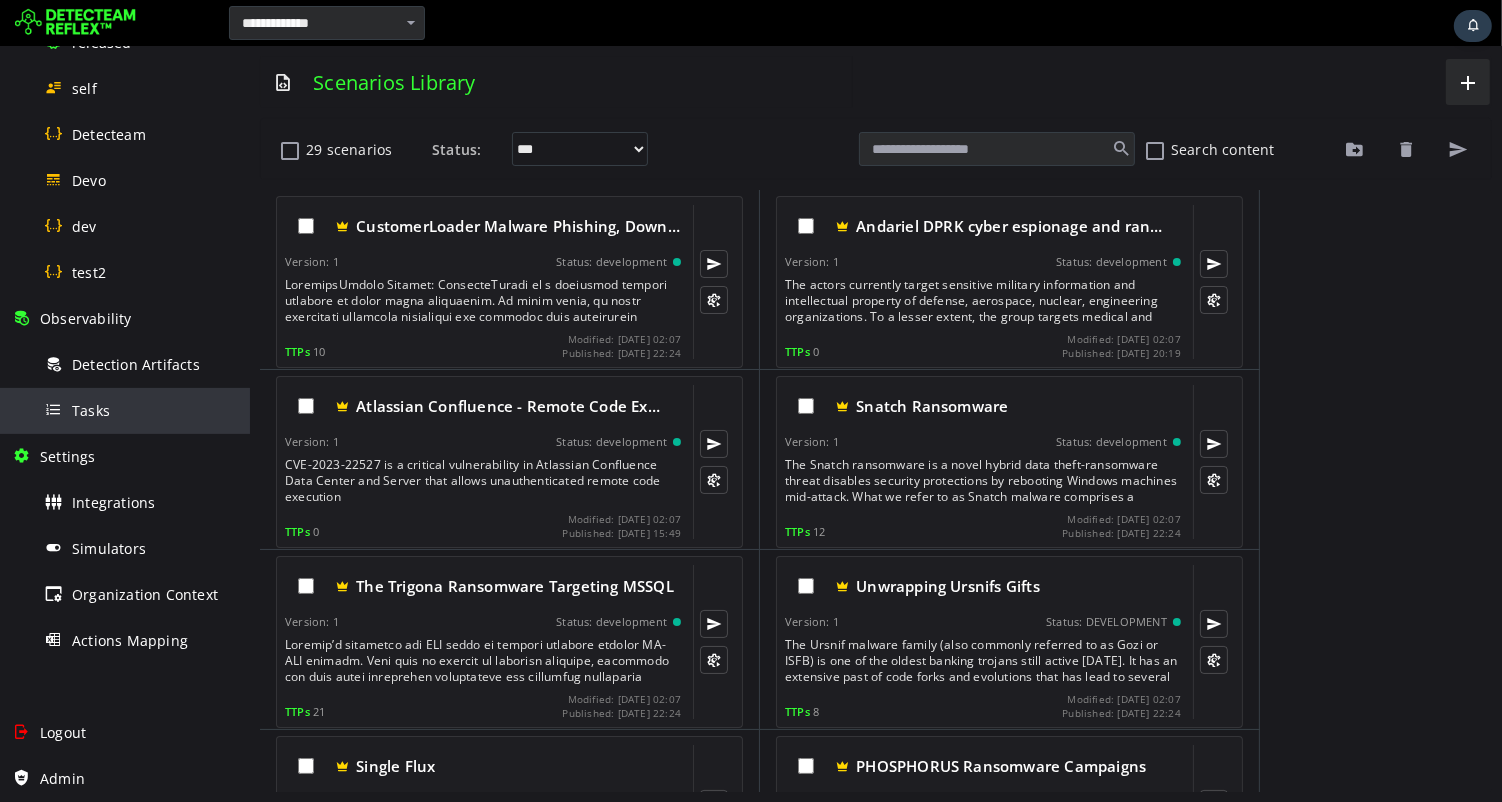 click on "Tasks" at bounding box center (91, 410) 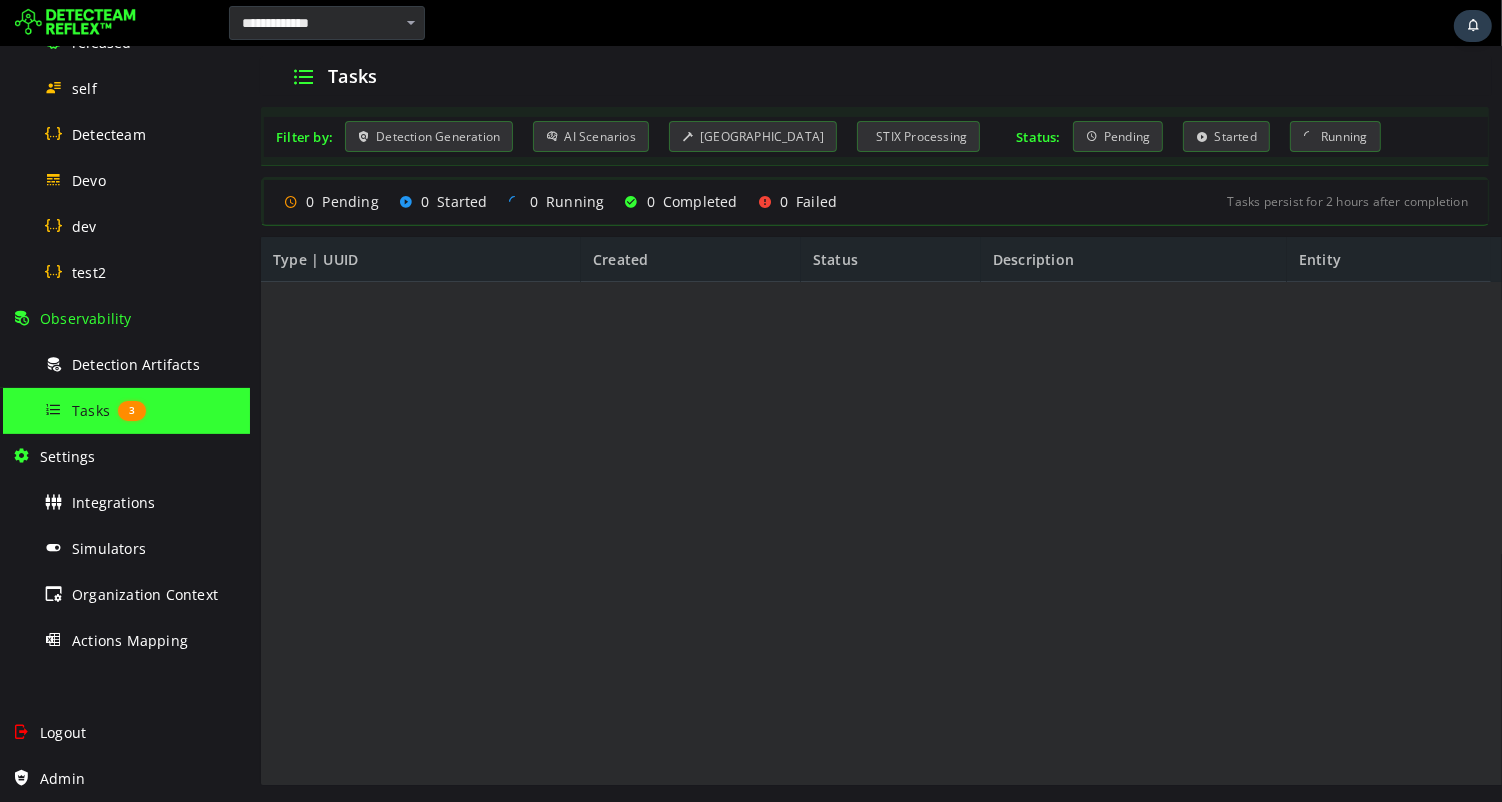 scroll, scrollTop: 0, scrollLeft: 0, axis: both 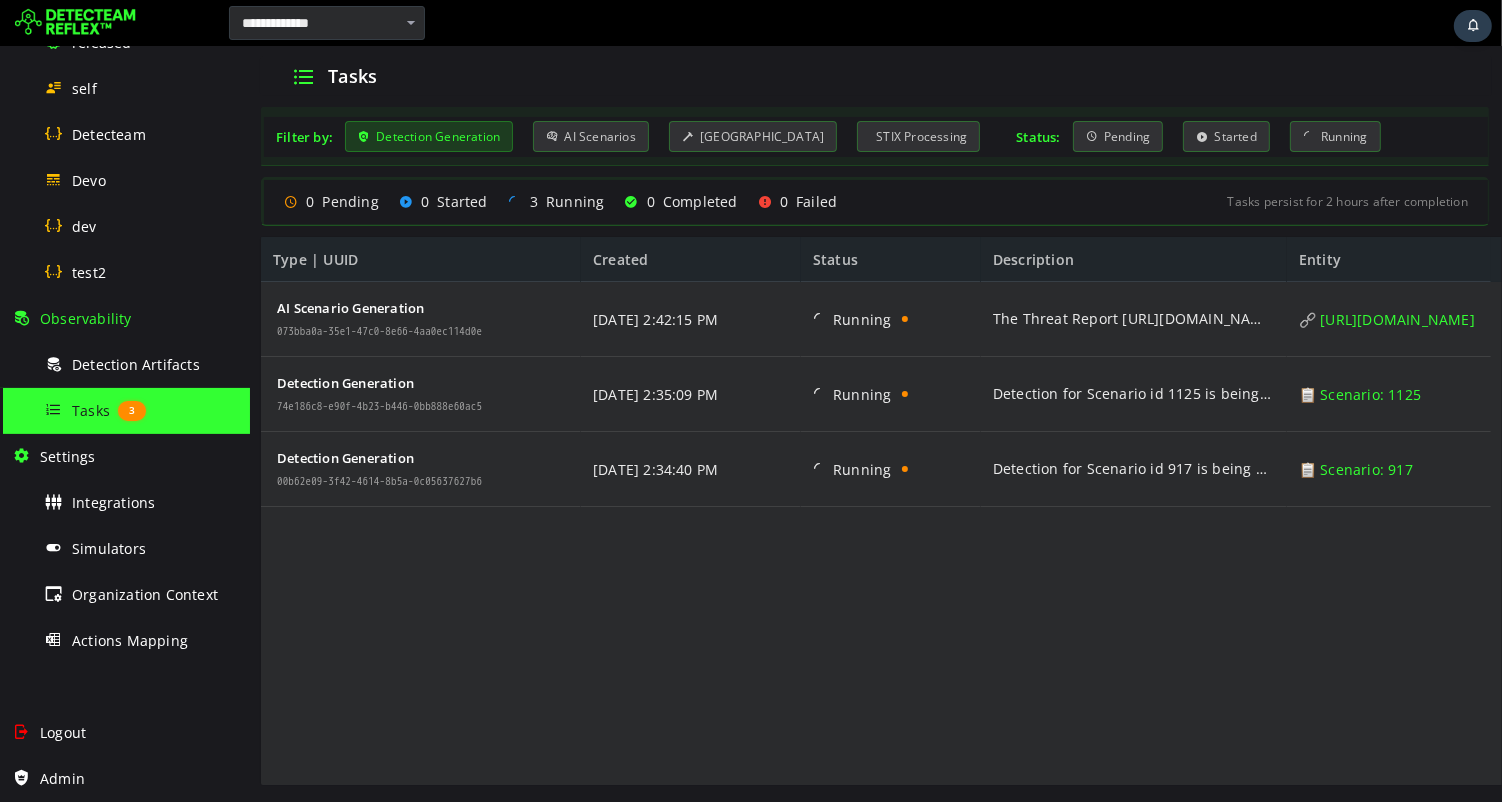 click on "Detection Generation" at bounding box center [428, 136] 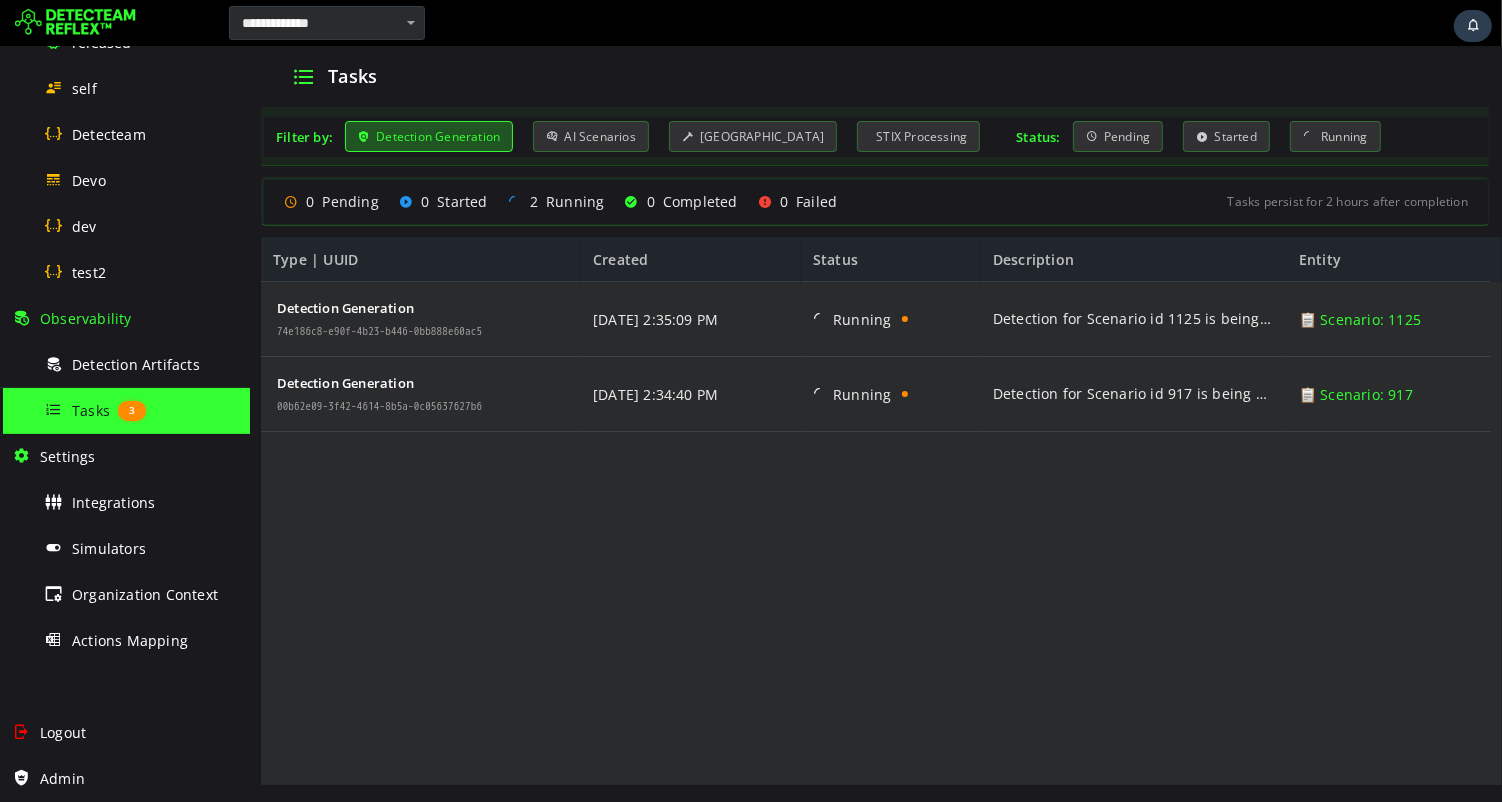click on "Detection Generation" at bounding box center [428, 136] 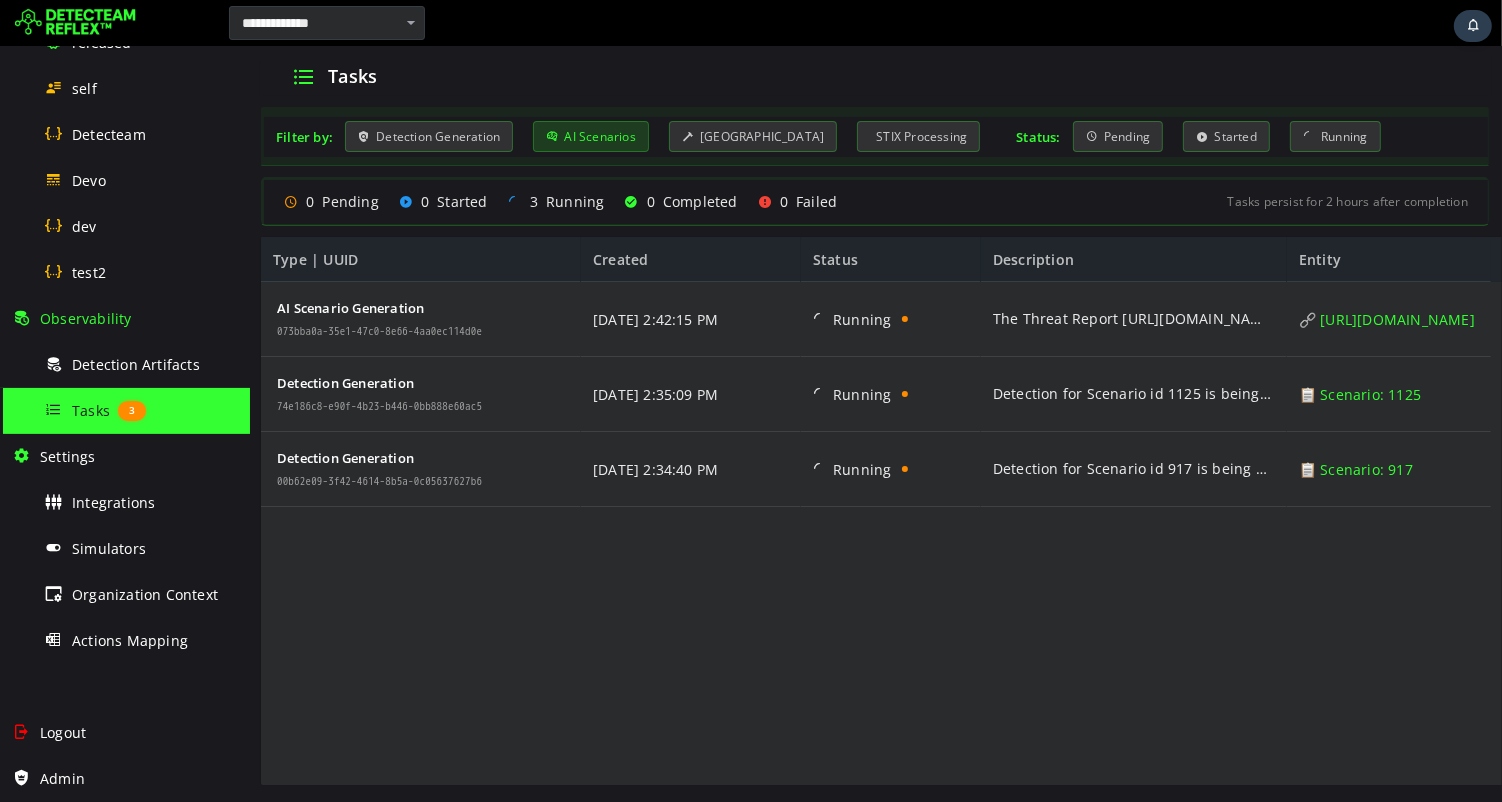 click on "AI Scenarios" at bounding box center (590, 136) 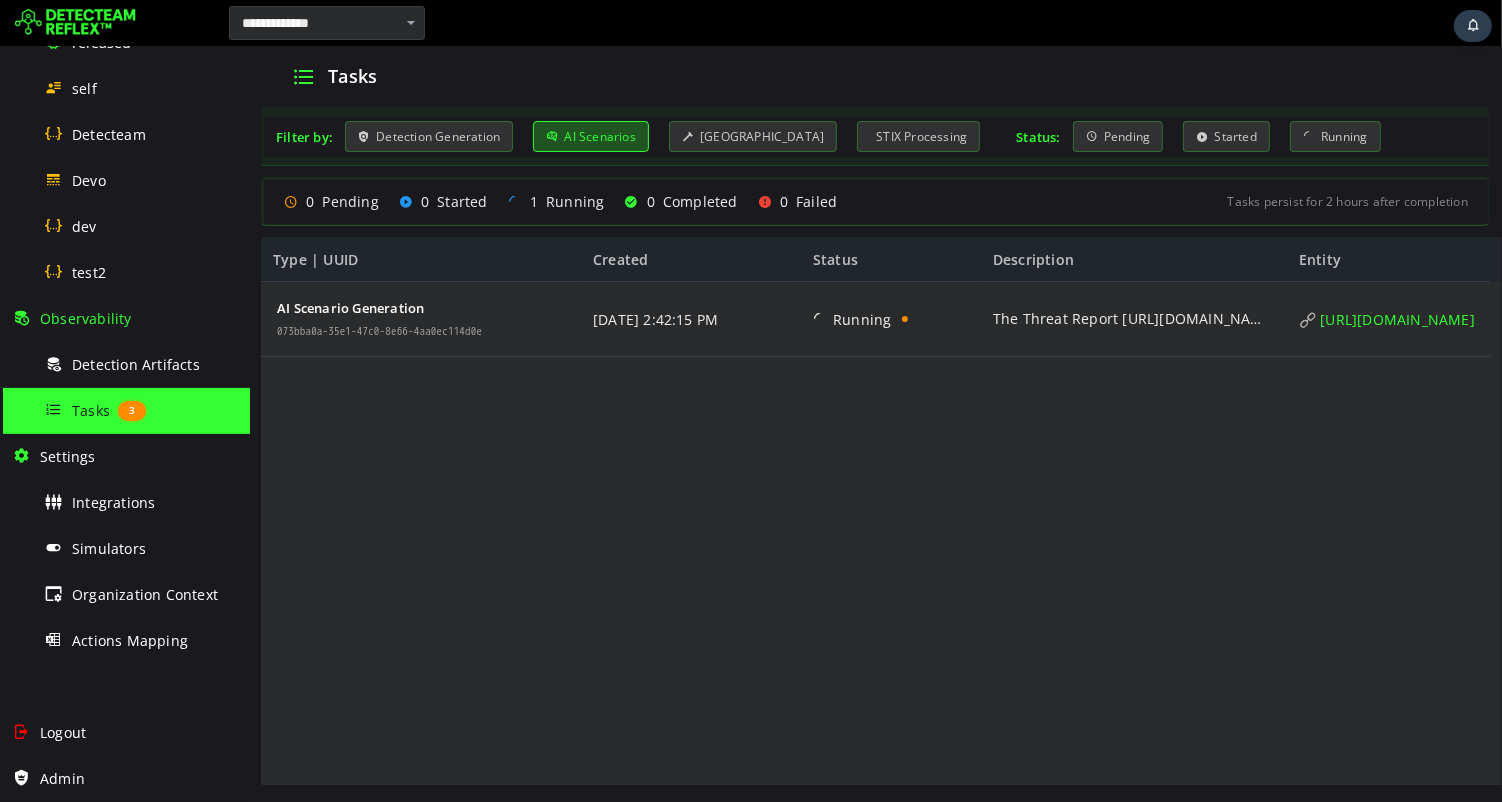 click on "AI Scenarios" at bounding box center (590, 136) 